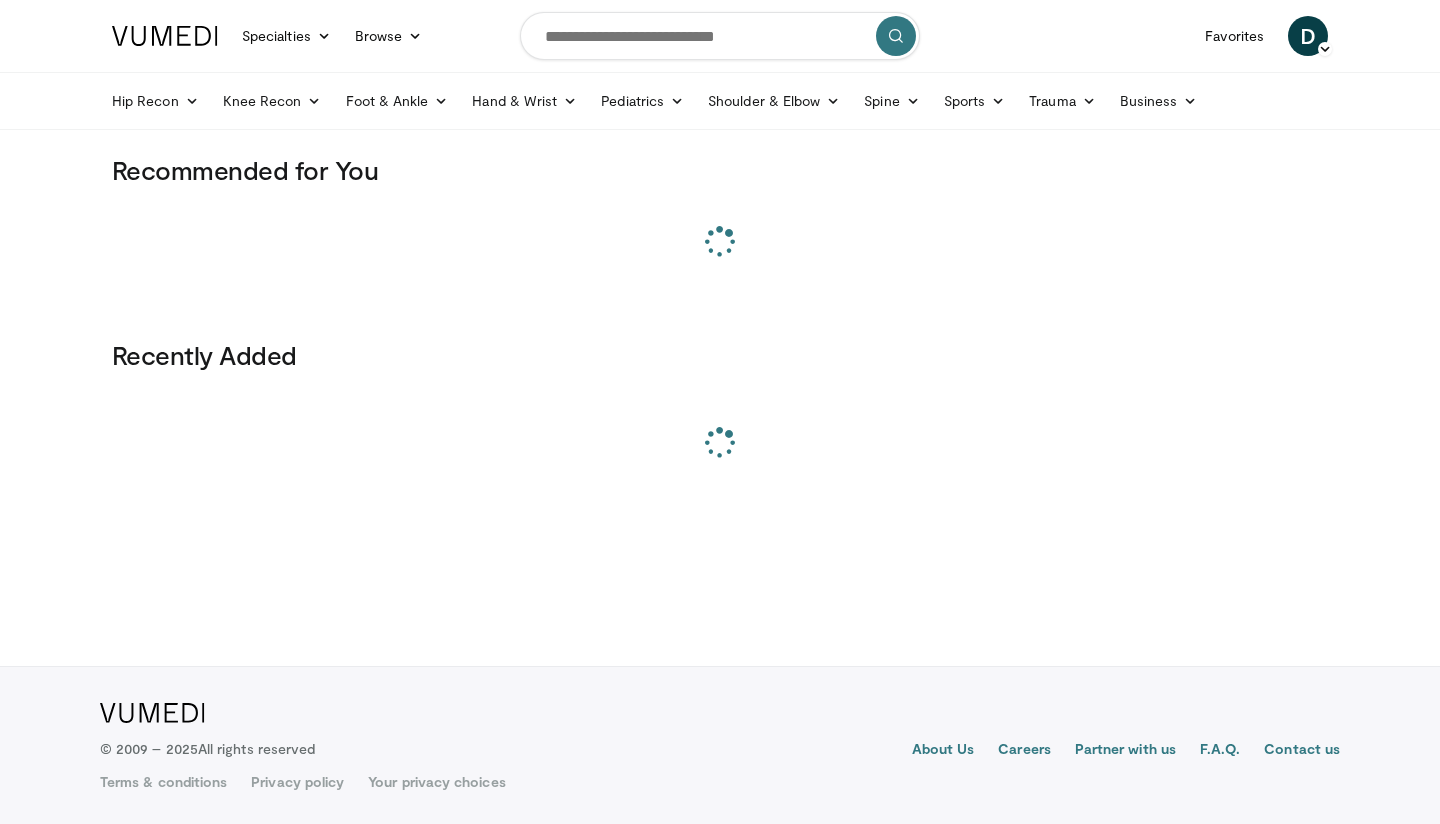 scroll, scrollTop: 0, scrollLeft: 0, axis: both 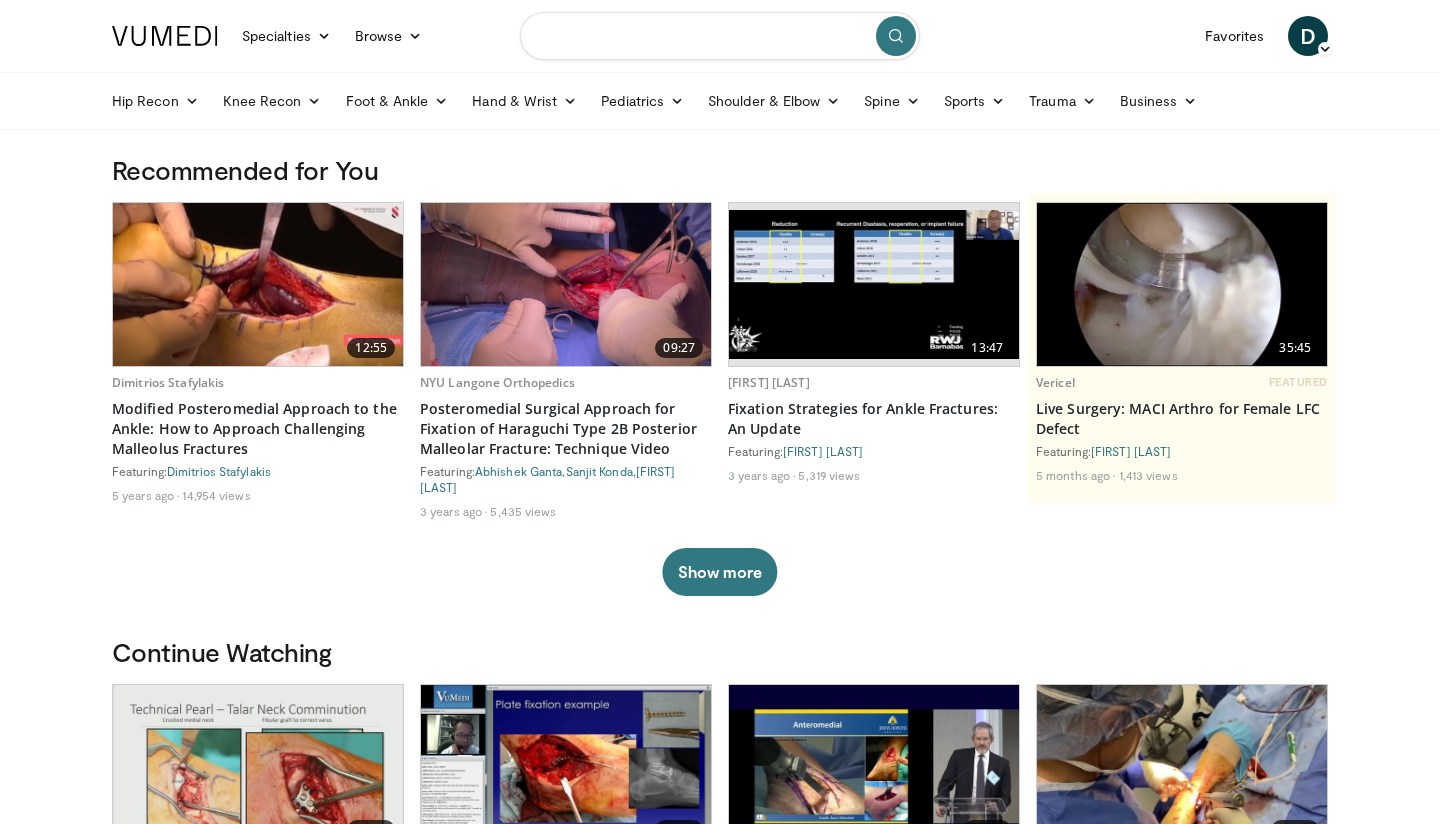 click at bounding box center [720, 36] 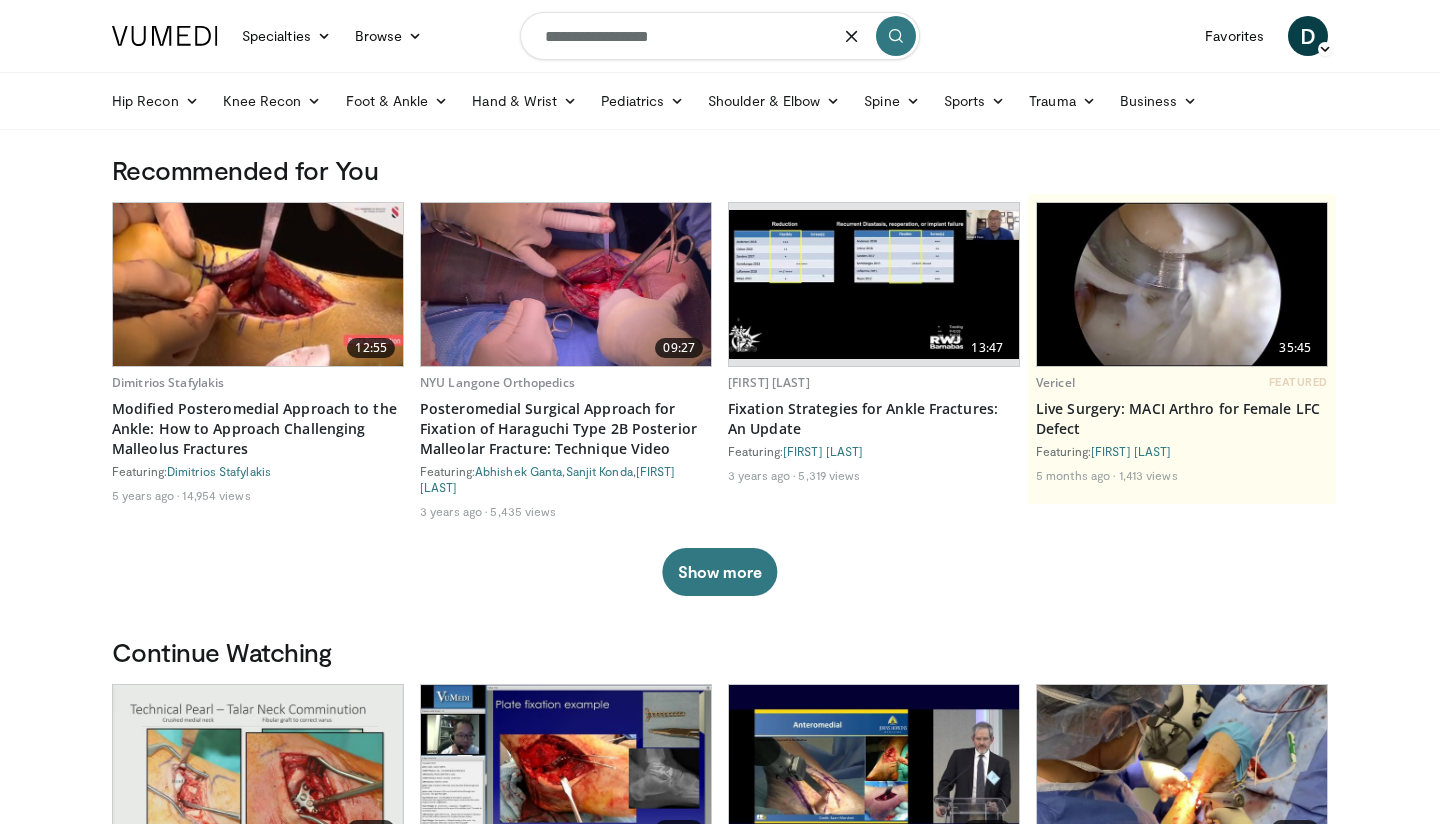 type on "**********" 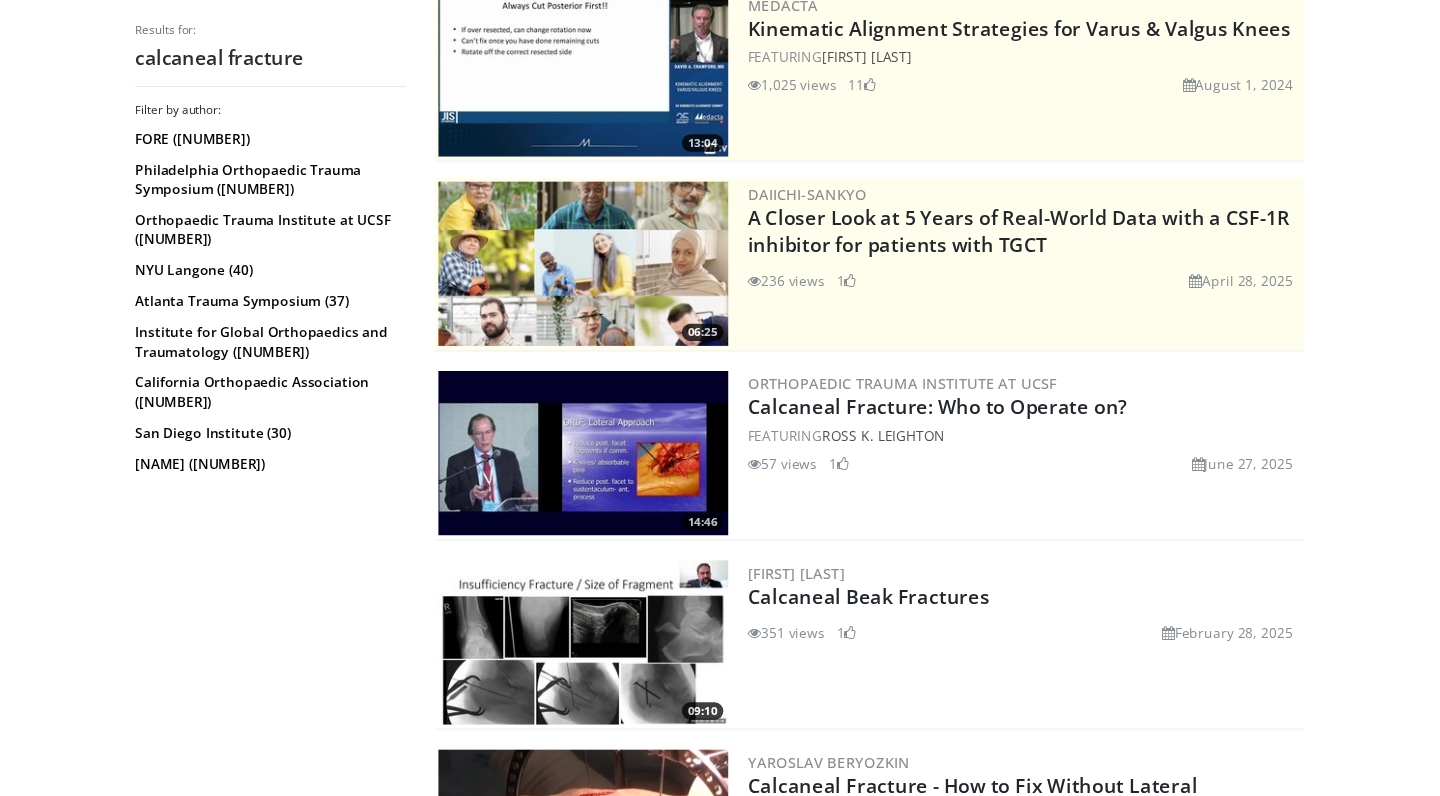scroll, scrollTop: 294, scrollLeft: 0, axis: vertical 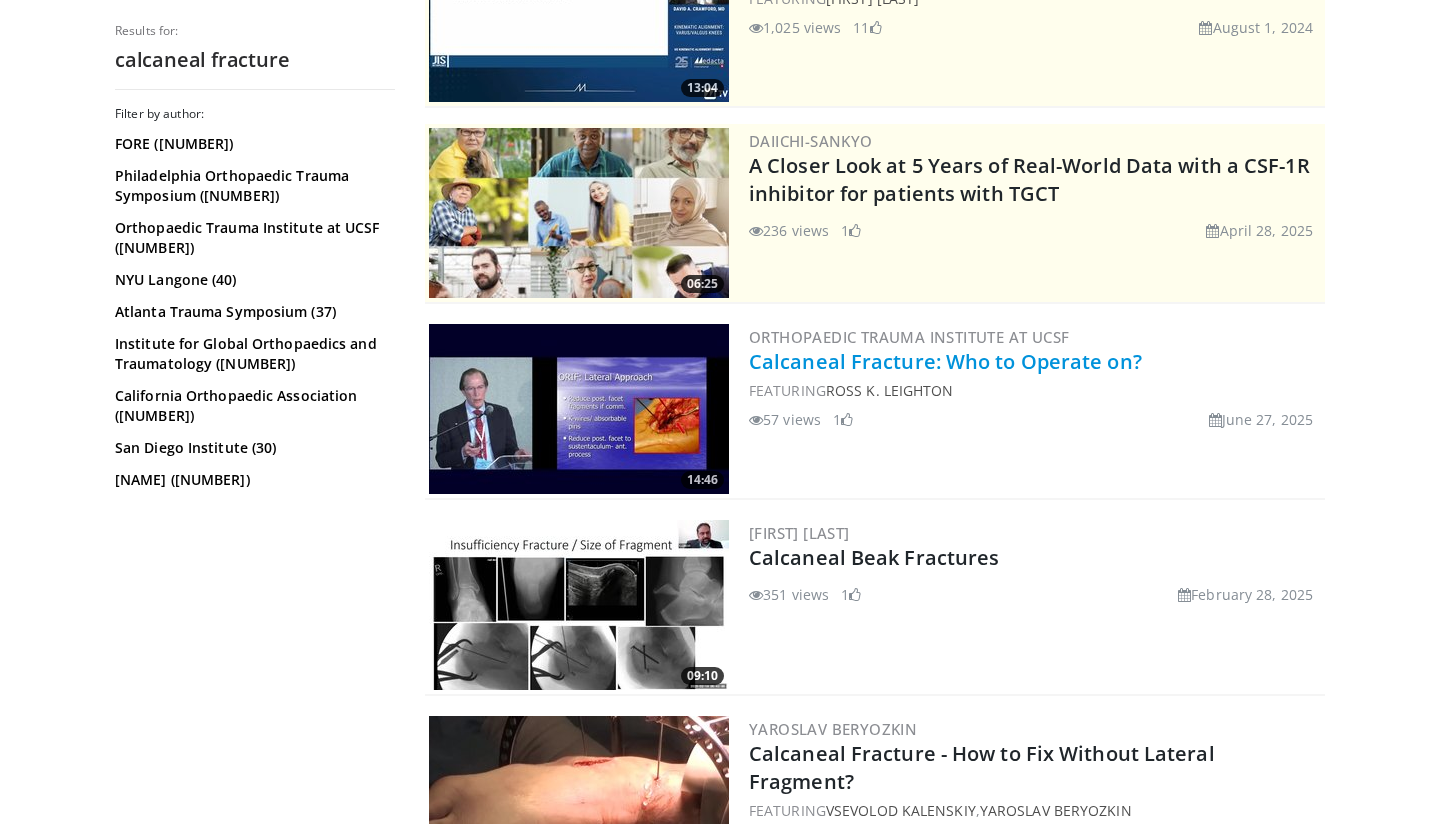 click on "Calcaneal Fracture: Who to Operate on?" at bounding box center (945, 361) 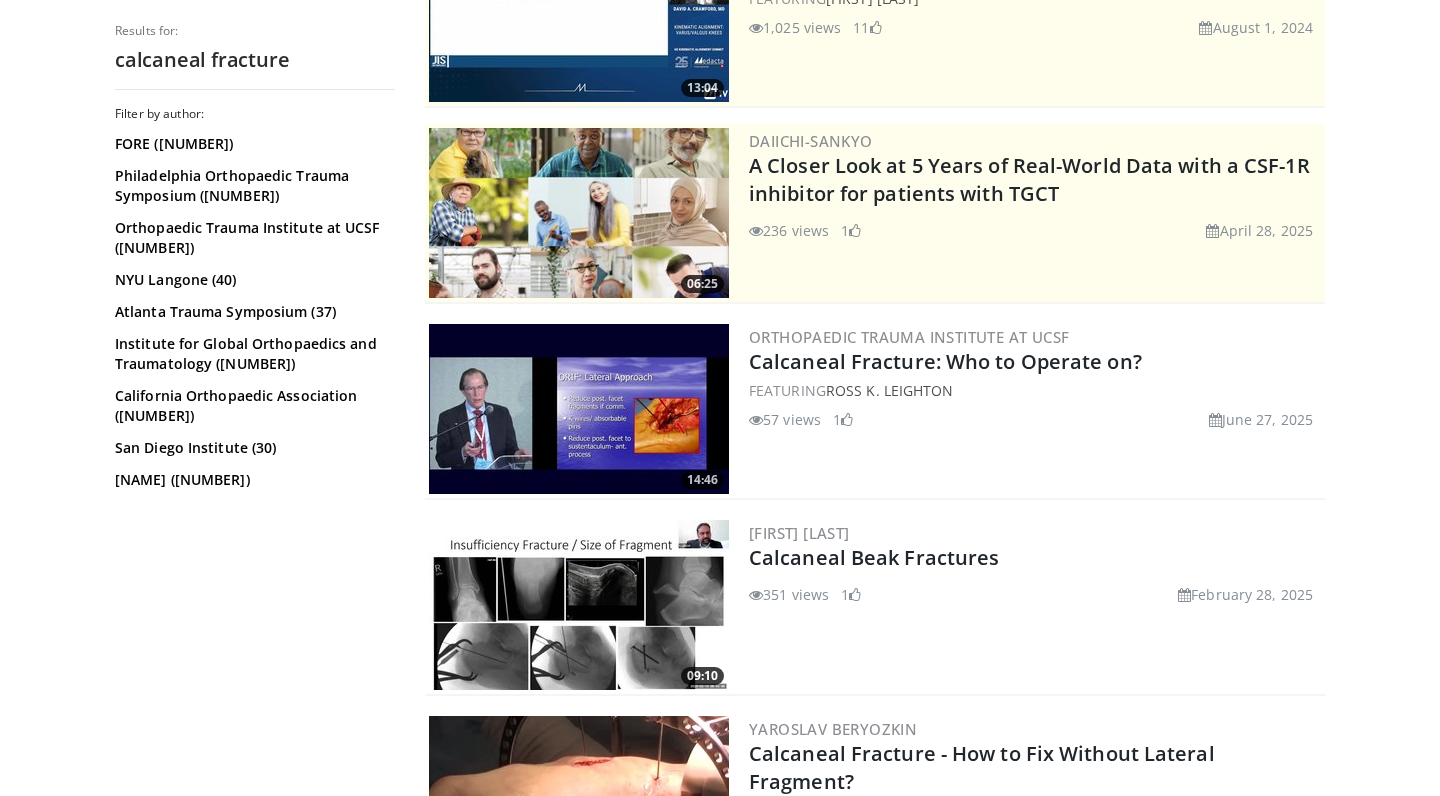 scroll, scrollTop: 413, scrollLeft: 0, axis: vertical 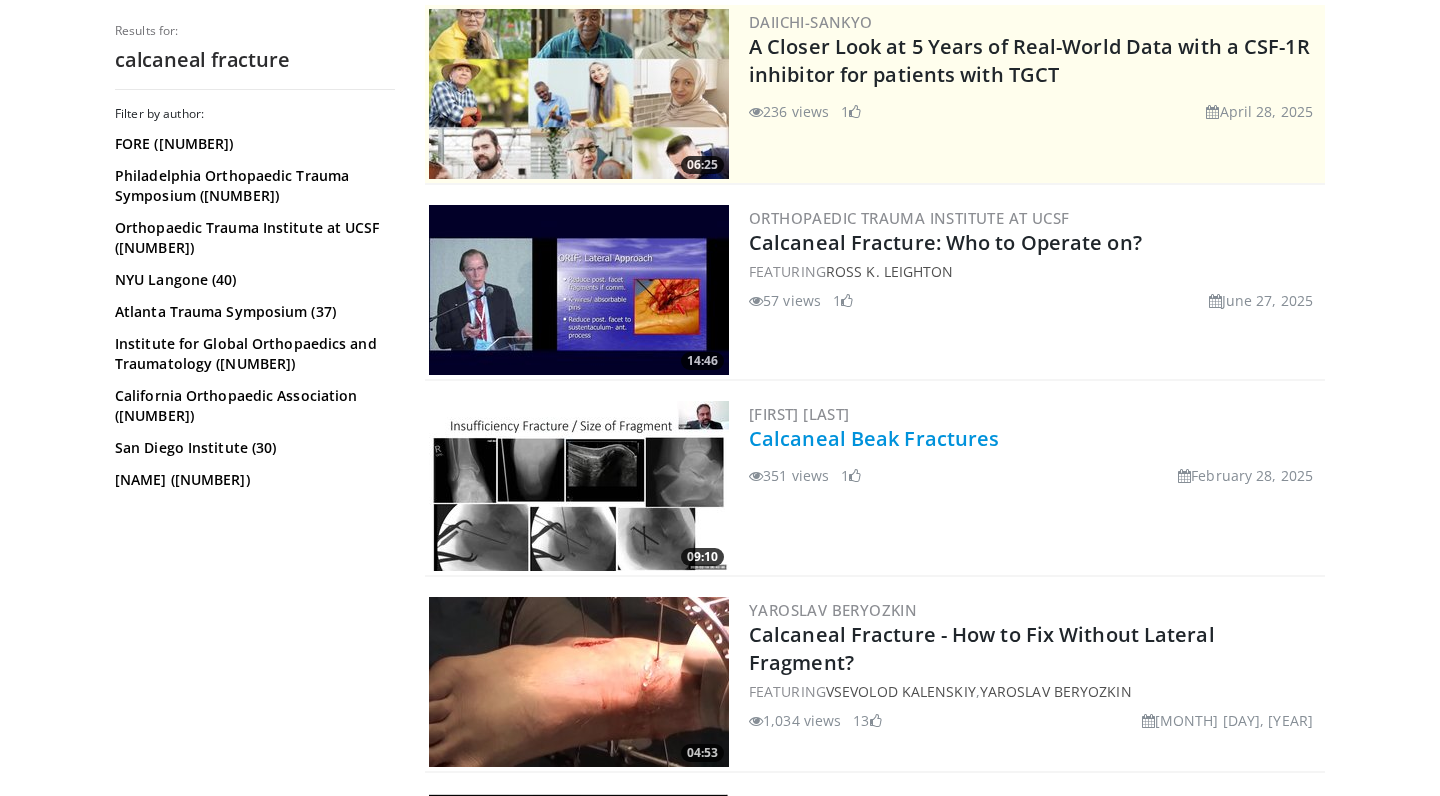 click on "Calcaneal Beak Fractures" at bounding box center (874, 438) 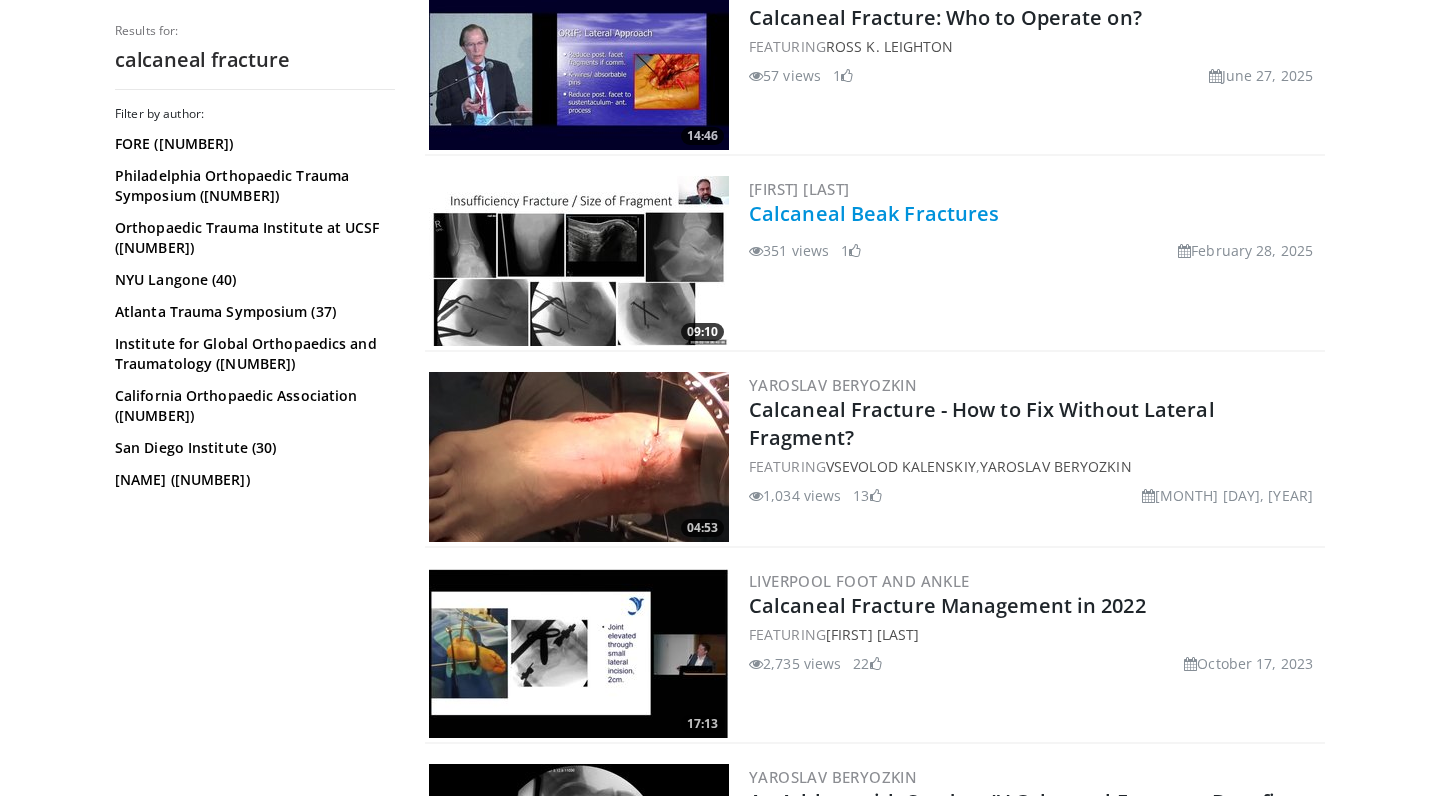 scroll, scrollTop: 643, scrollLeft: 0, axis: vertical 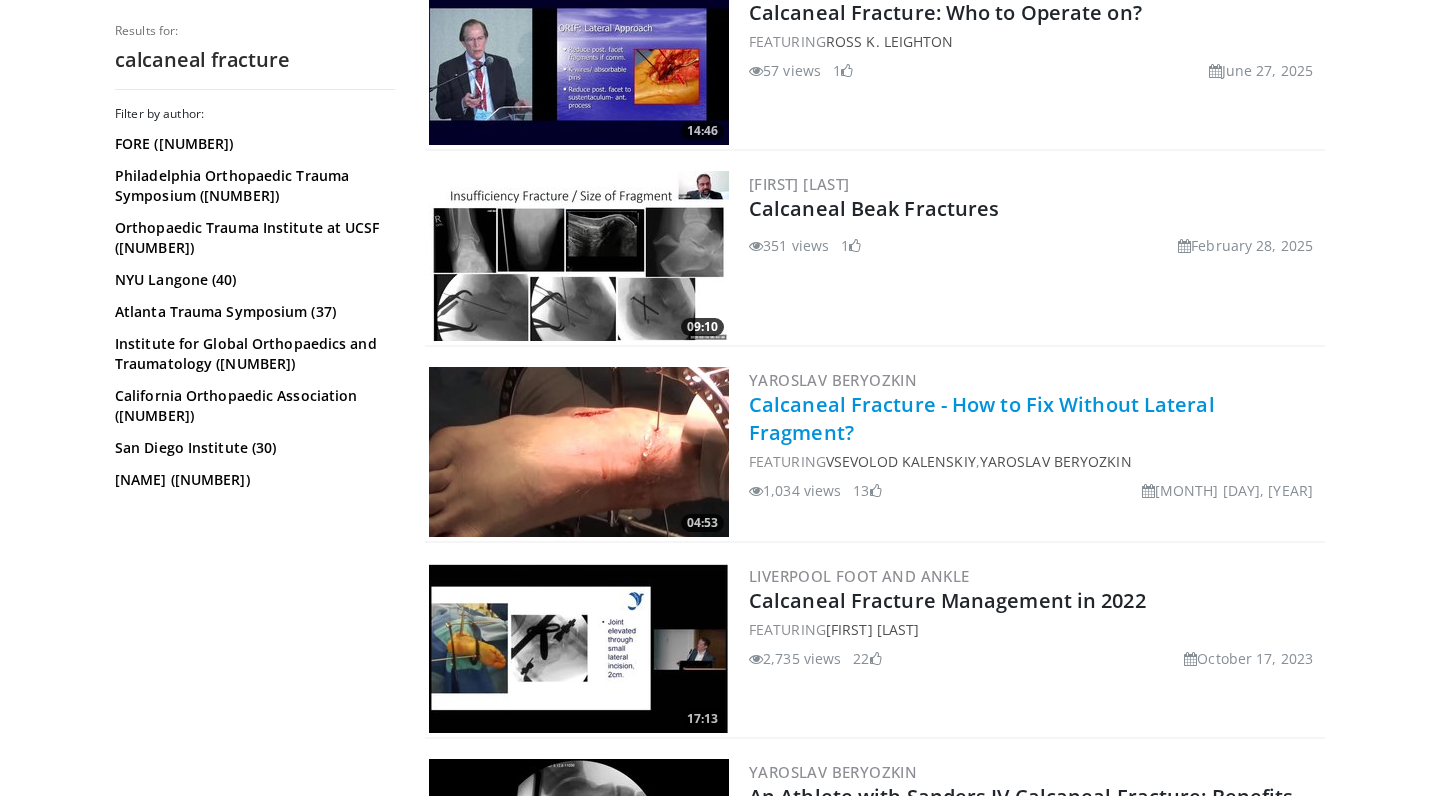 click on "Calcaneal Fracture - How to Fix Without Lateral Fragment?" at bounding box center (982, 418) 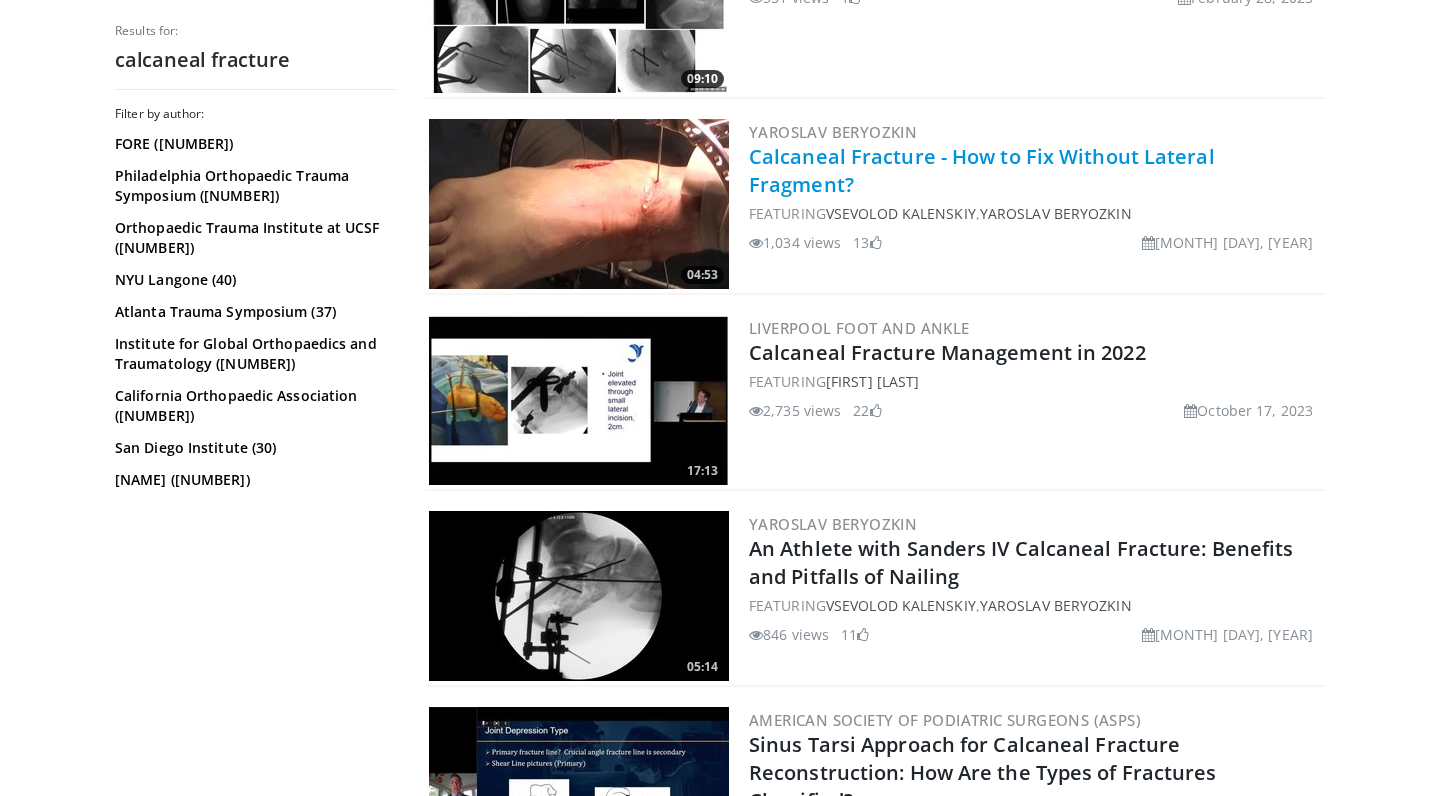 scroll, scrollTop: 890, scrollLeft: 0, axis: vertical 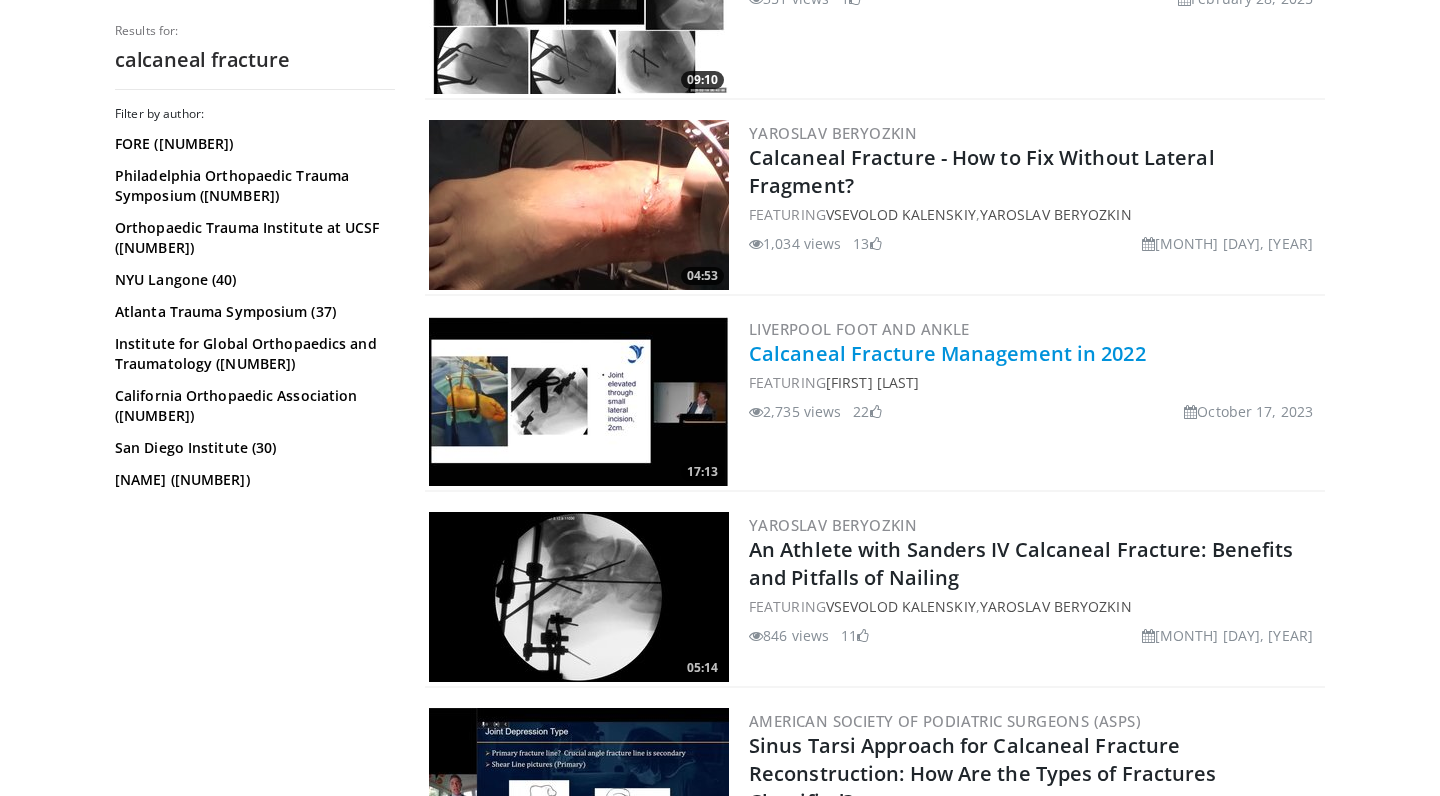click on "Calcaneal Fracture Management in 2022" at bounding box center (947, 353) 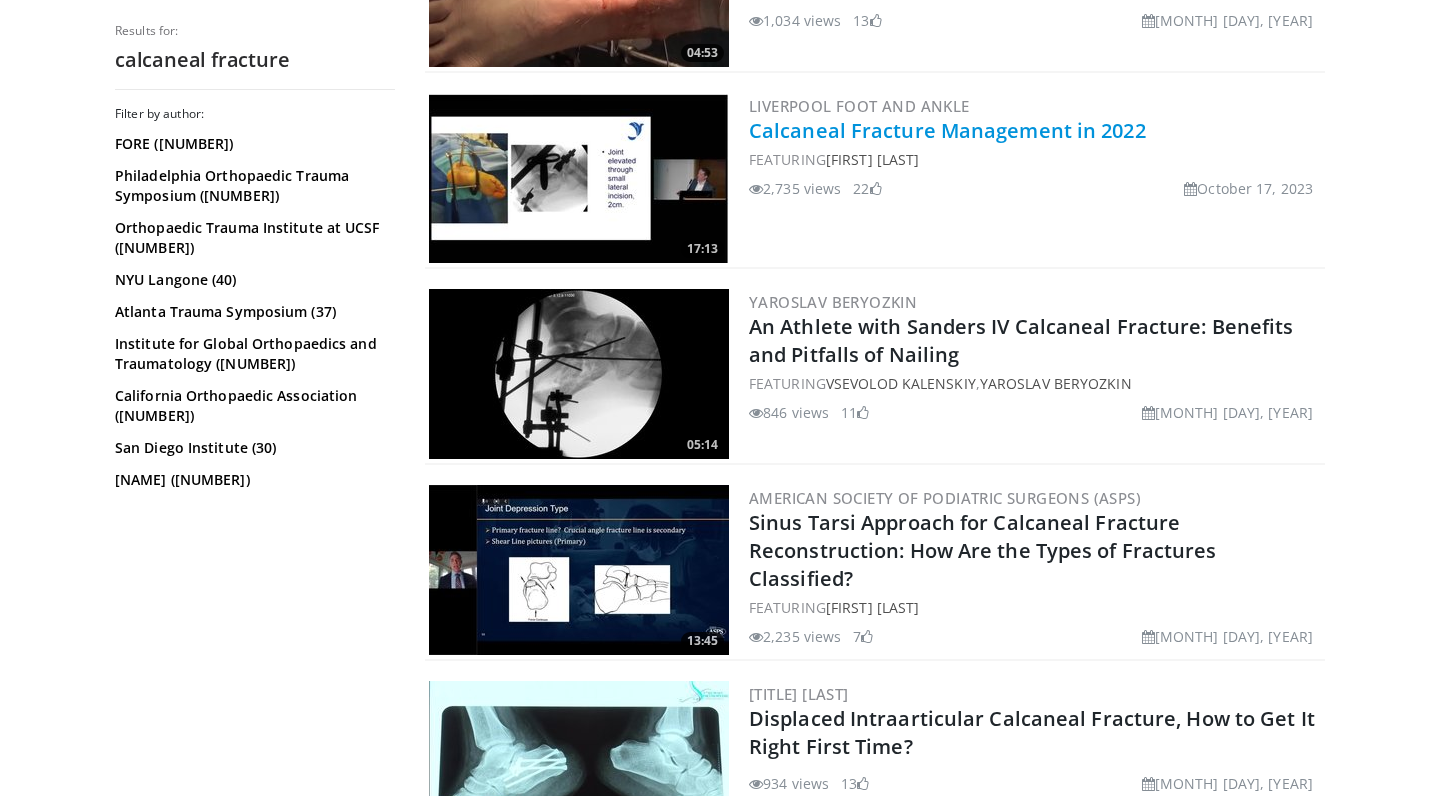 scroll, scrollTop: 1112, scrollLeft: 0, axis: vertical 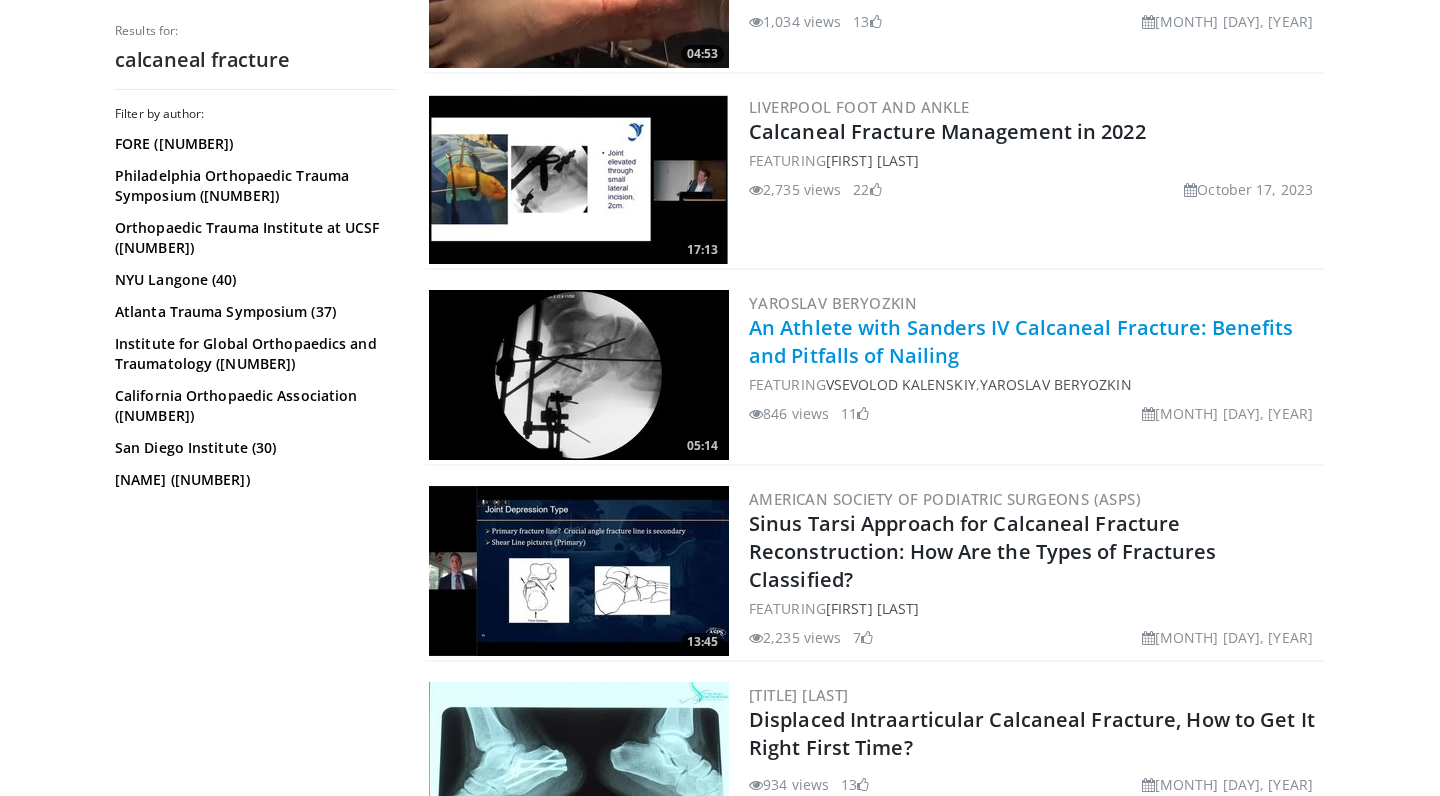 click on "An Athlete with Sanders IV Calcaneal Fracture: Benefits and Pitfalls of Nailing" at bounding box center [1021, 341] 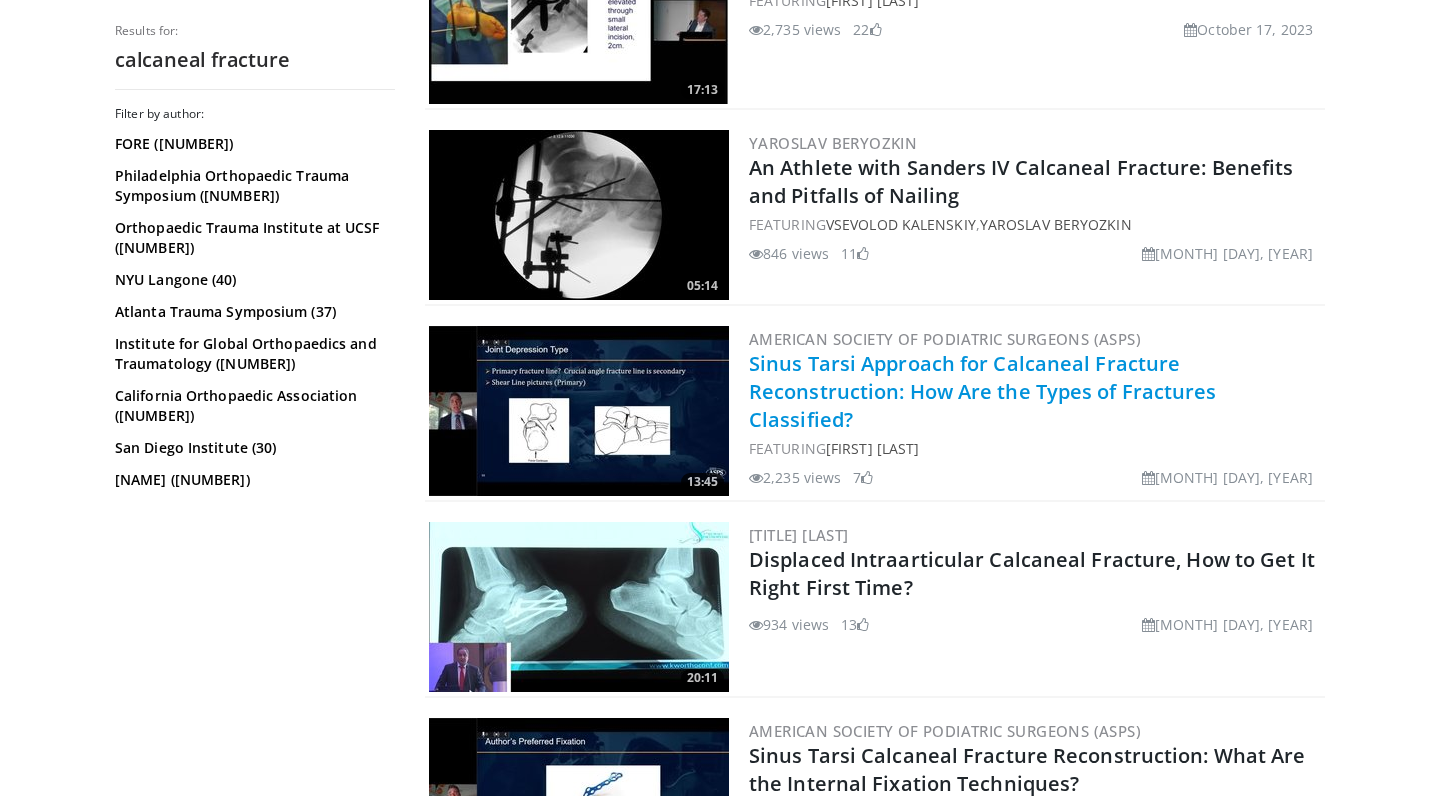 scroll, scrollTop: 1465, scrollLeft: 0, axis: vertical 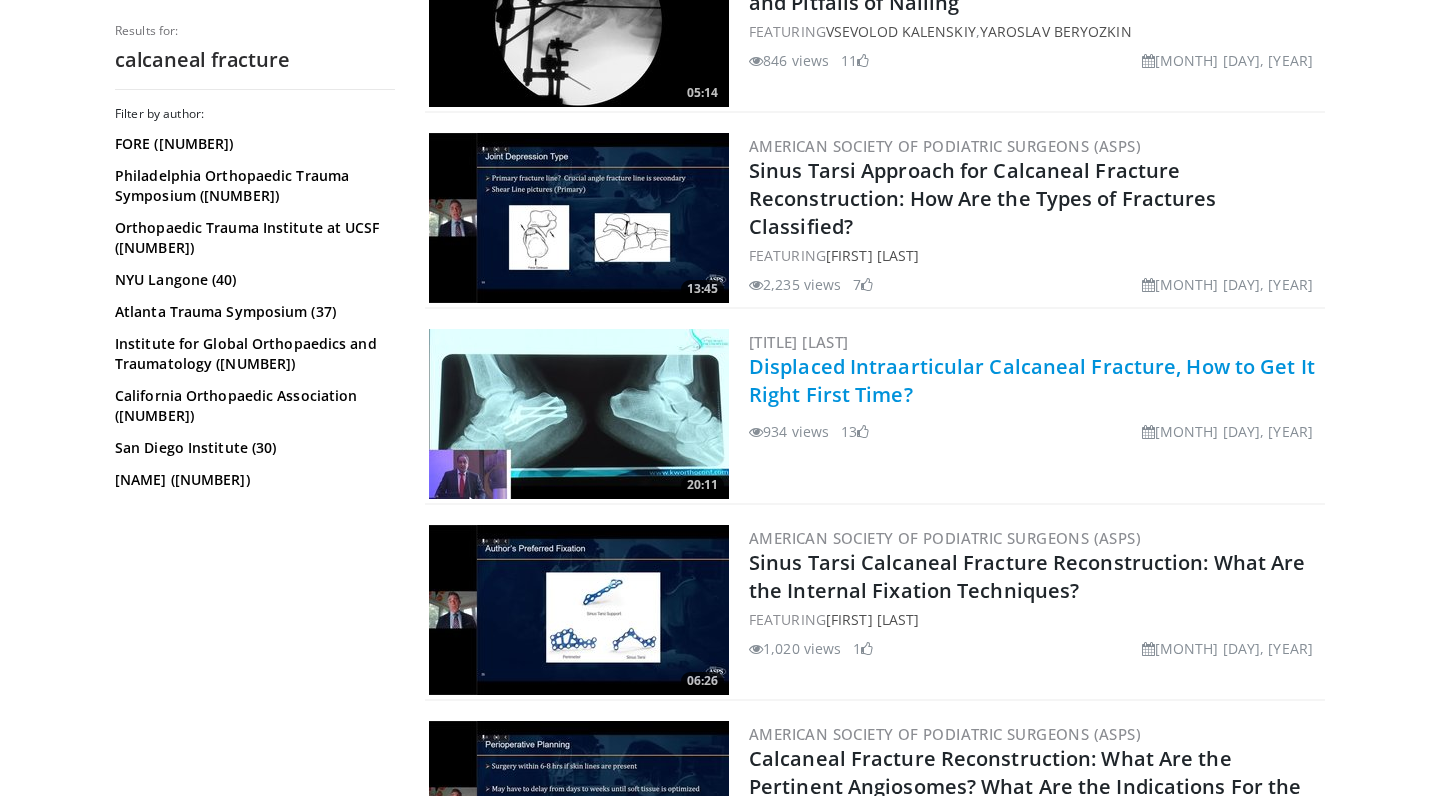 click on "Displaced Intraarticular Calcaneal Fracture, How to Get It Right First Time?" at bounding box center [1032, 380] 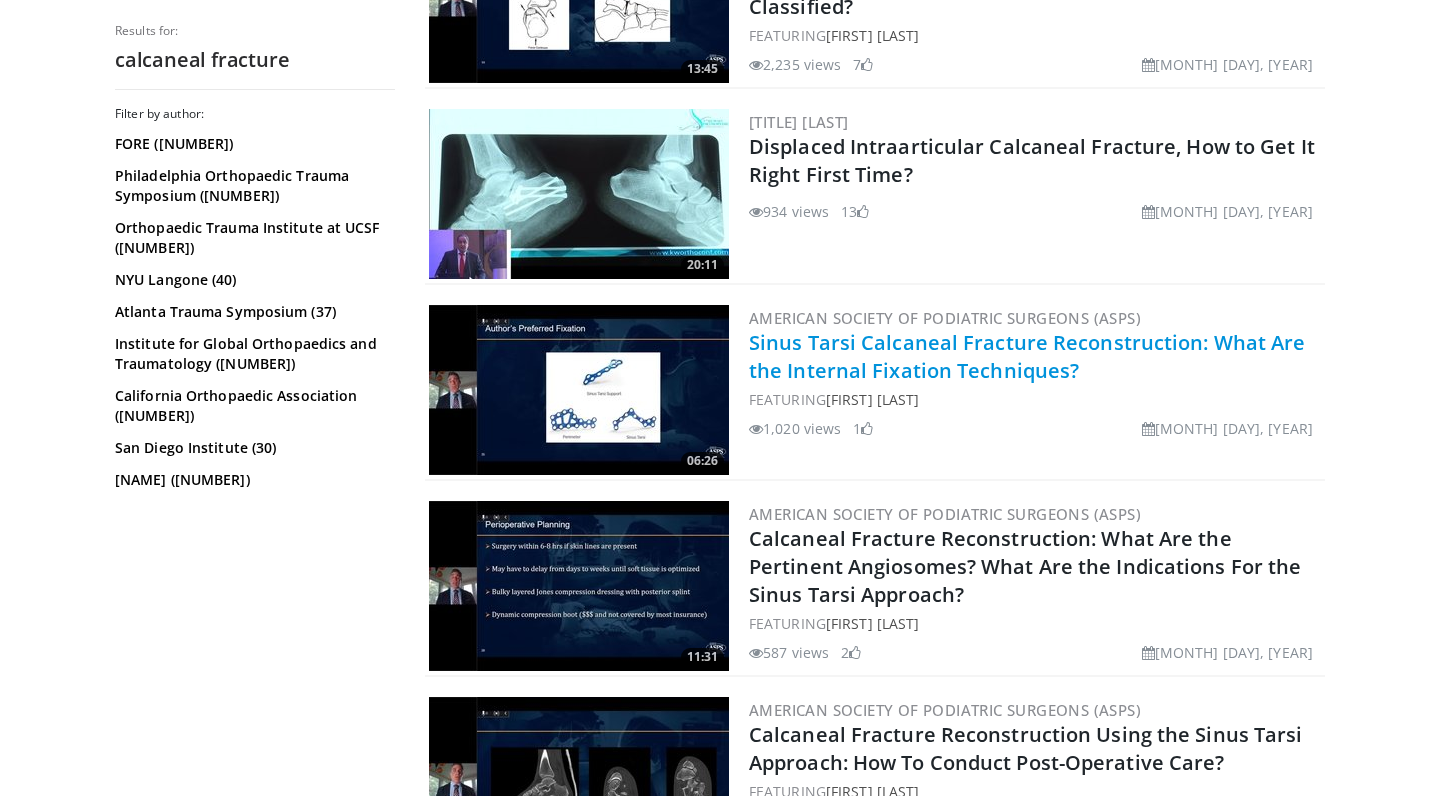 scroll, scrollTop: 1684, scrollLeft: 0, axis: vertical 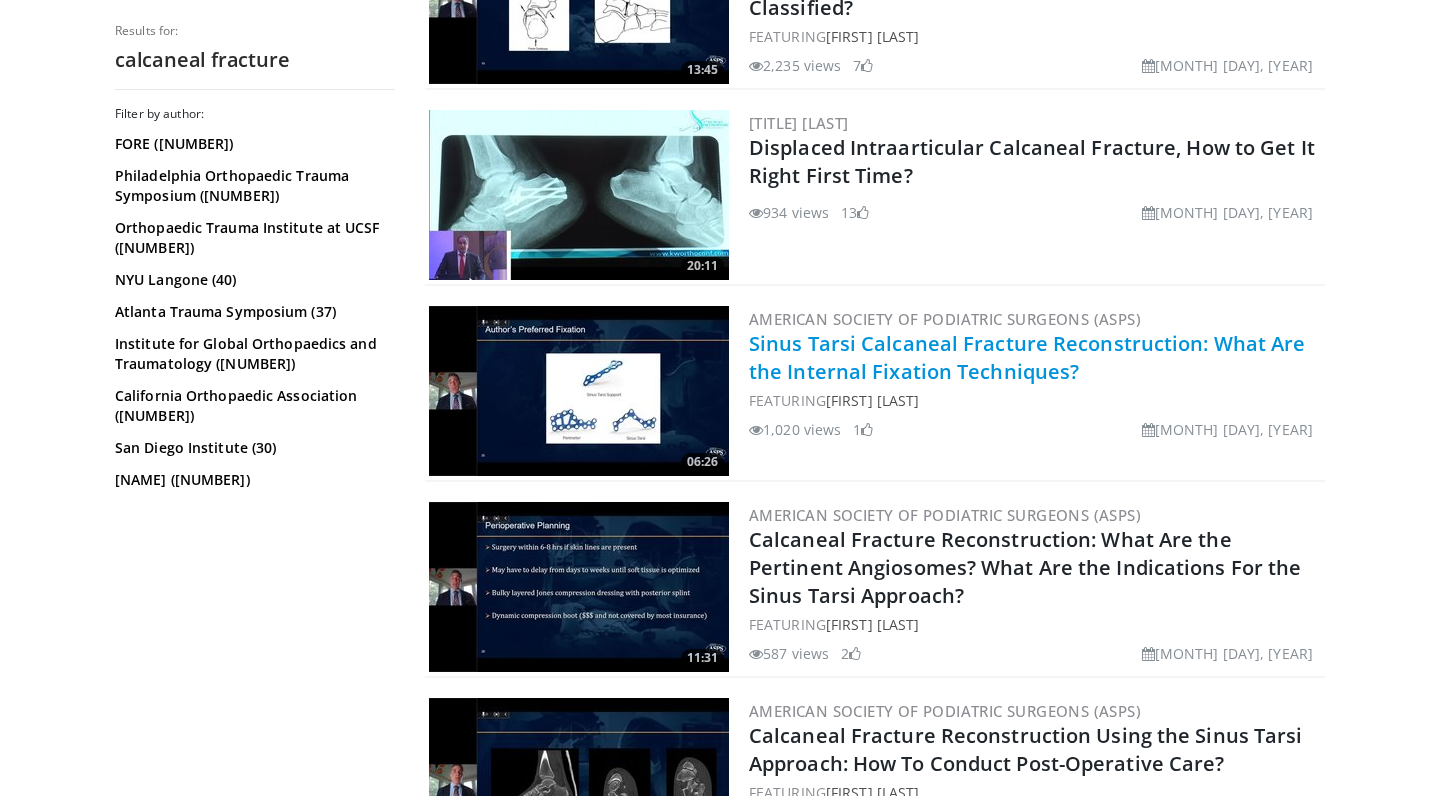 click on "Sinus Tarsi Calcaneal Fracture Reconstruction: What Are the Internal Fixation Techniques?" at bounding box center [1027, 357] 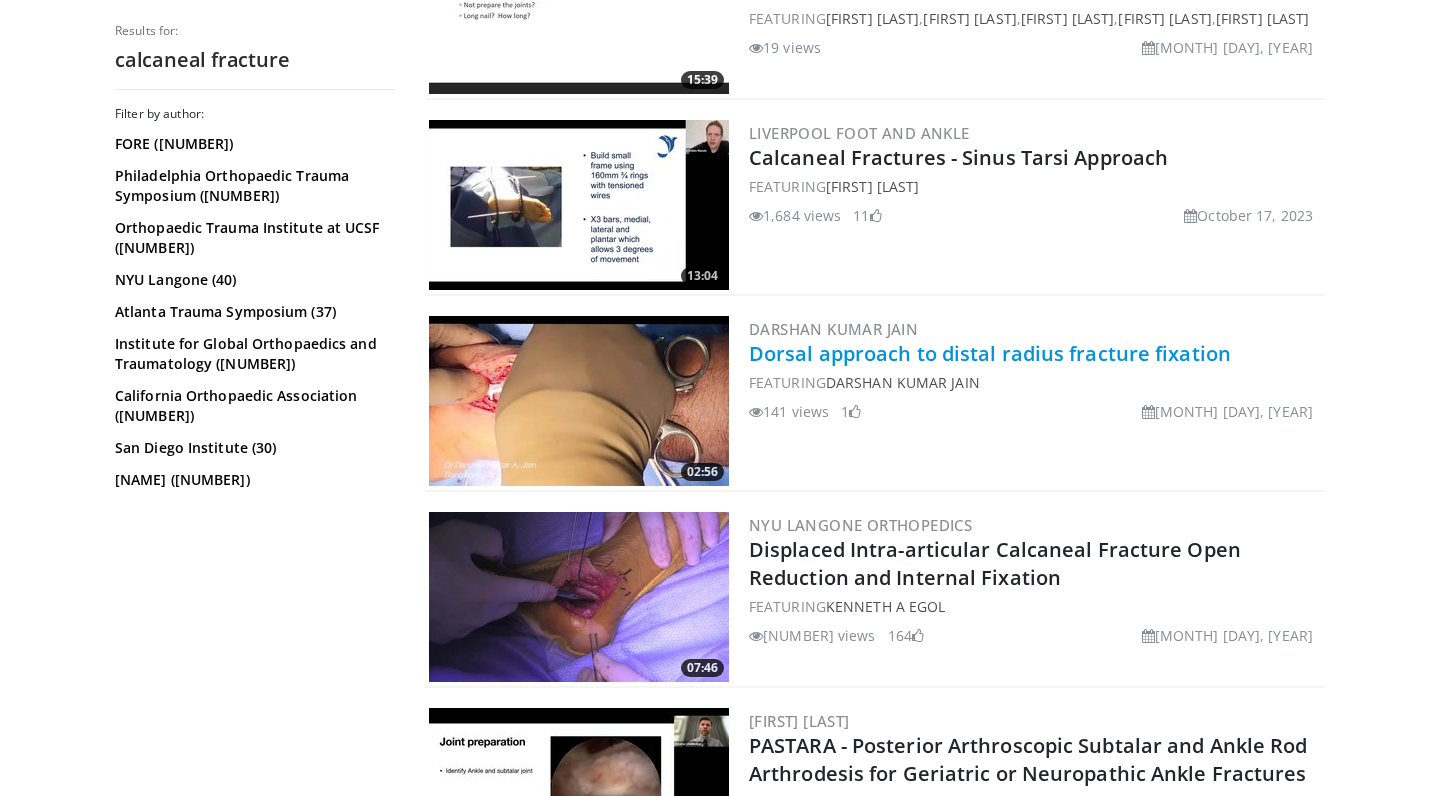 scroll, scrollTop: 3049, scrollLeft: 0, axis: vertical 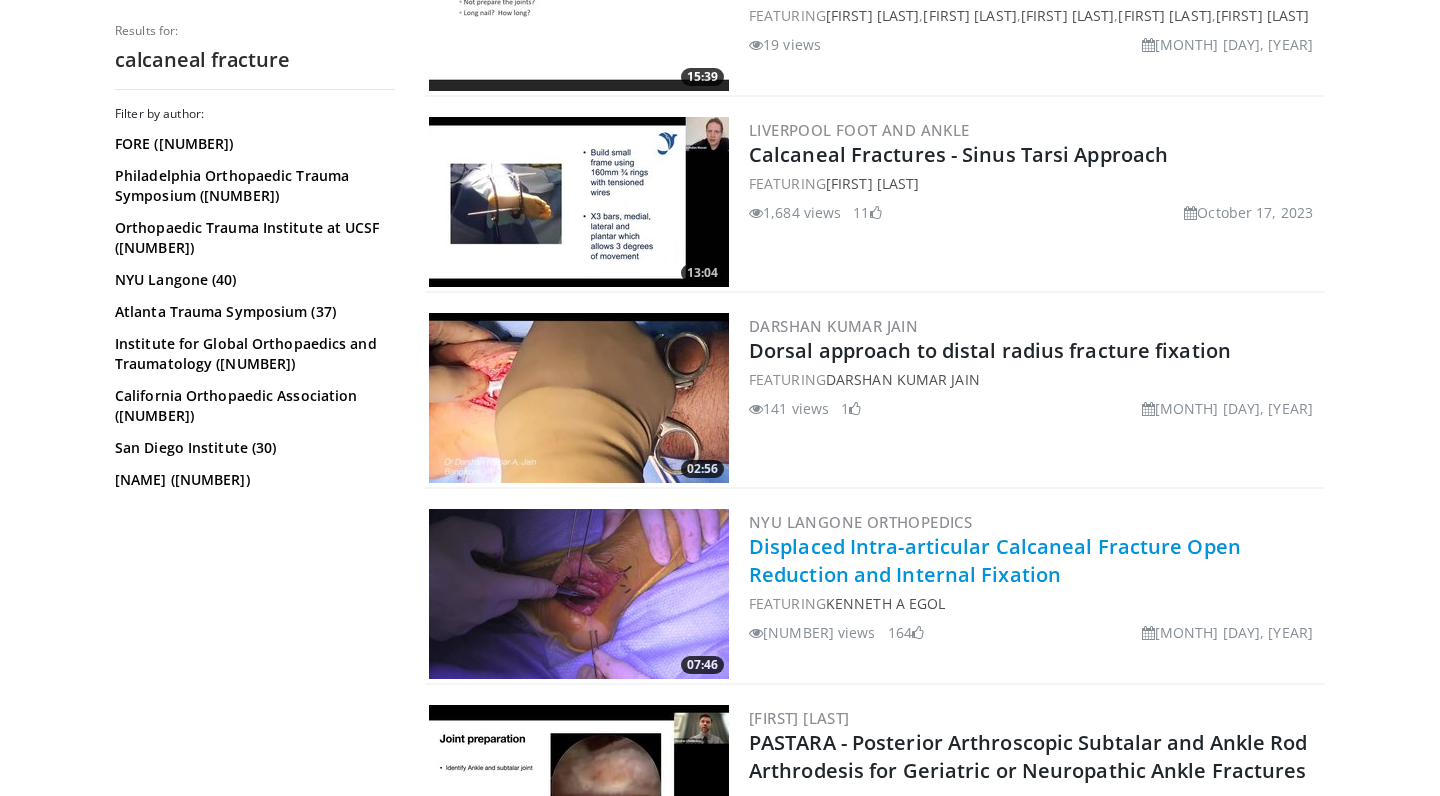 click on "Displaced Intra-articular Calcaneal Fracture Open Reduction and Internal Fixation" at bounding box center [995, 560] 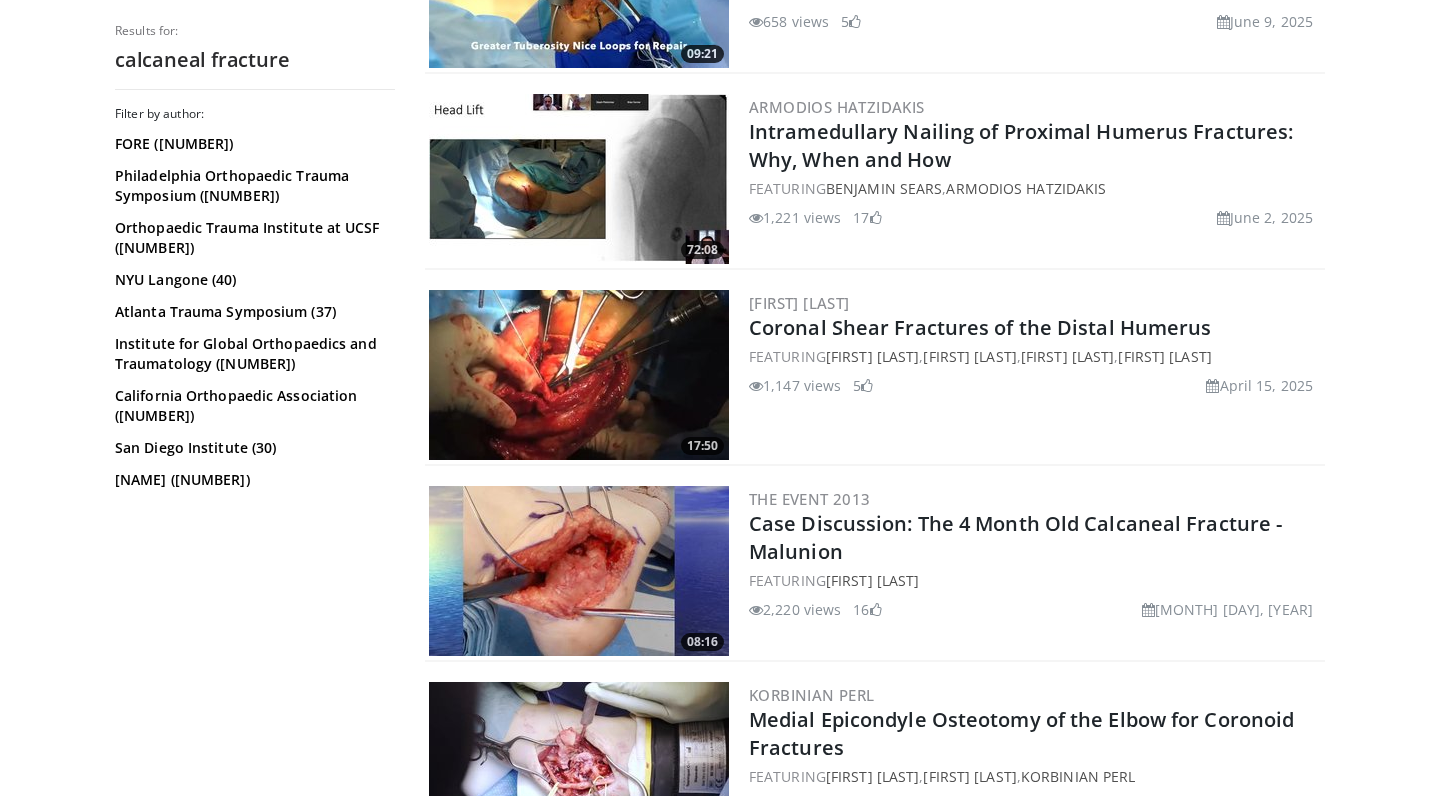 scroll, scrollTop: 4446, scrollLeft: 0, axis: vertical 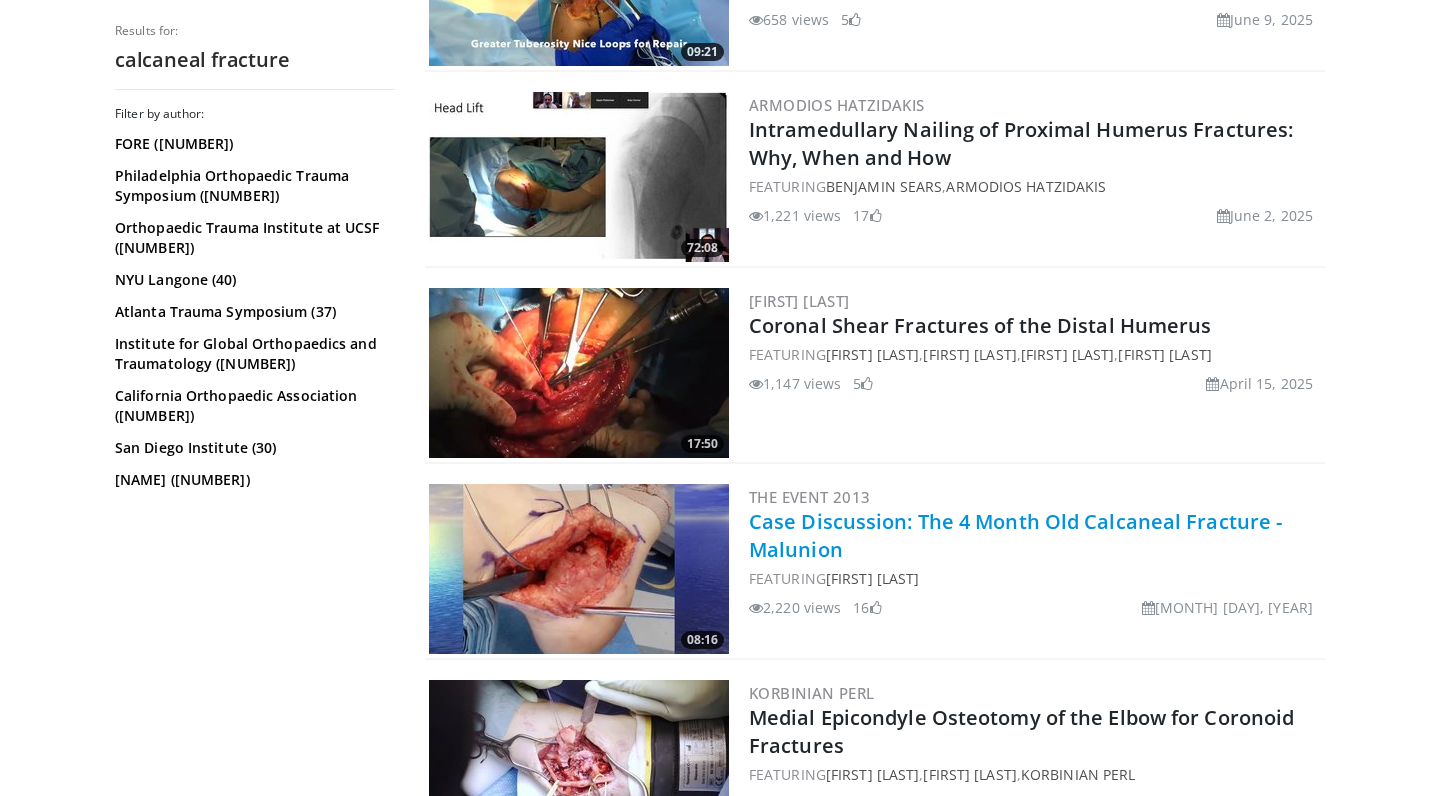 click on "Case Discussion: The 4 Month Old Calcaneal Fracture - Malunion" at bounding box center [1015, 535] 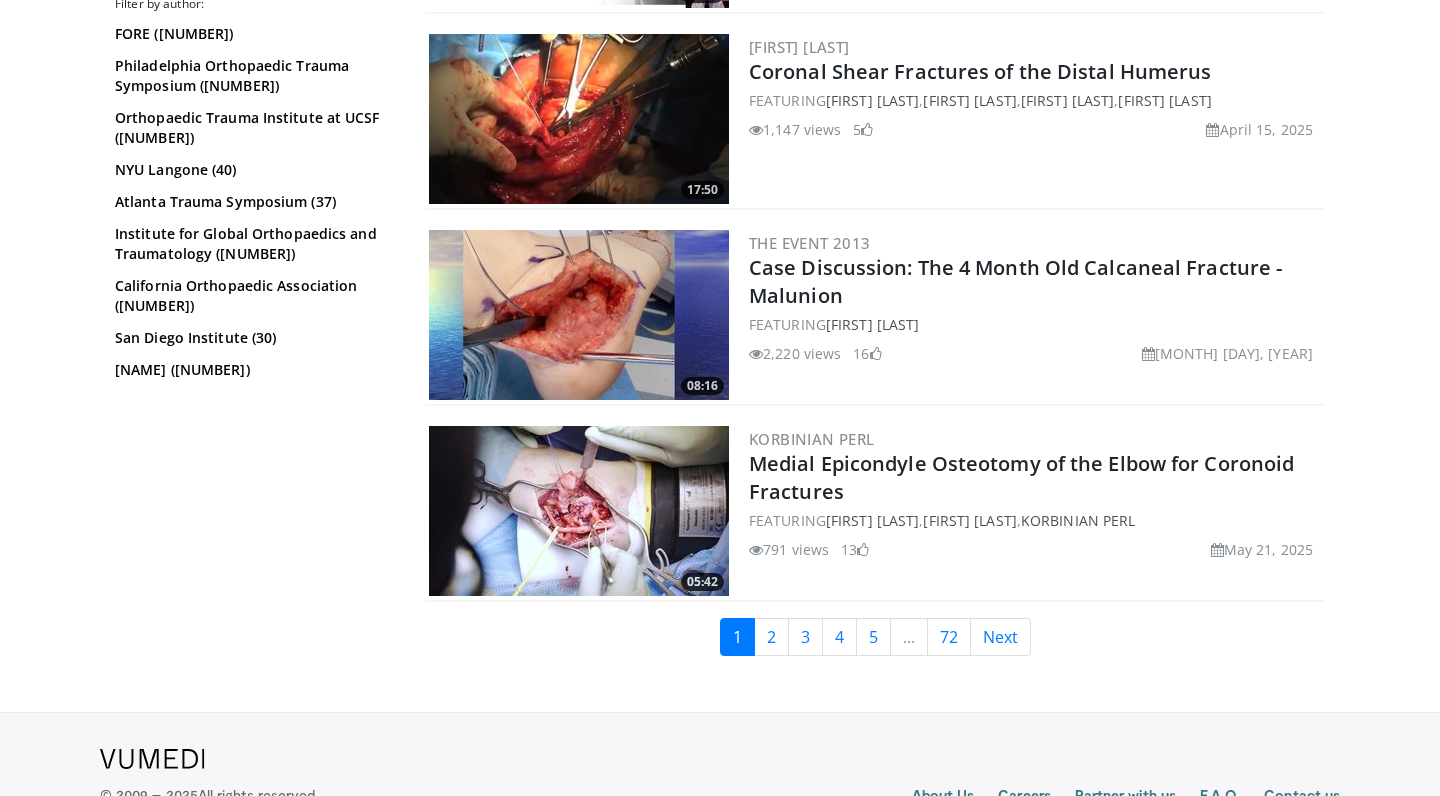 scroll, scrollTop: 4704, scrollLeft: 0, axis: vertical 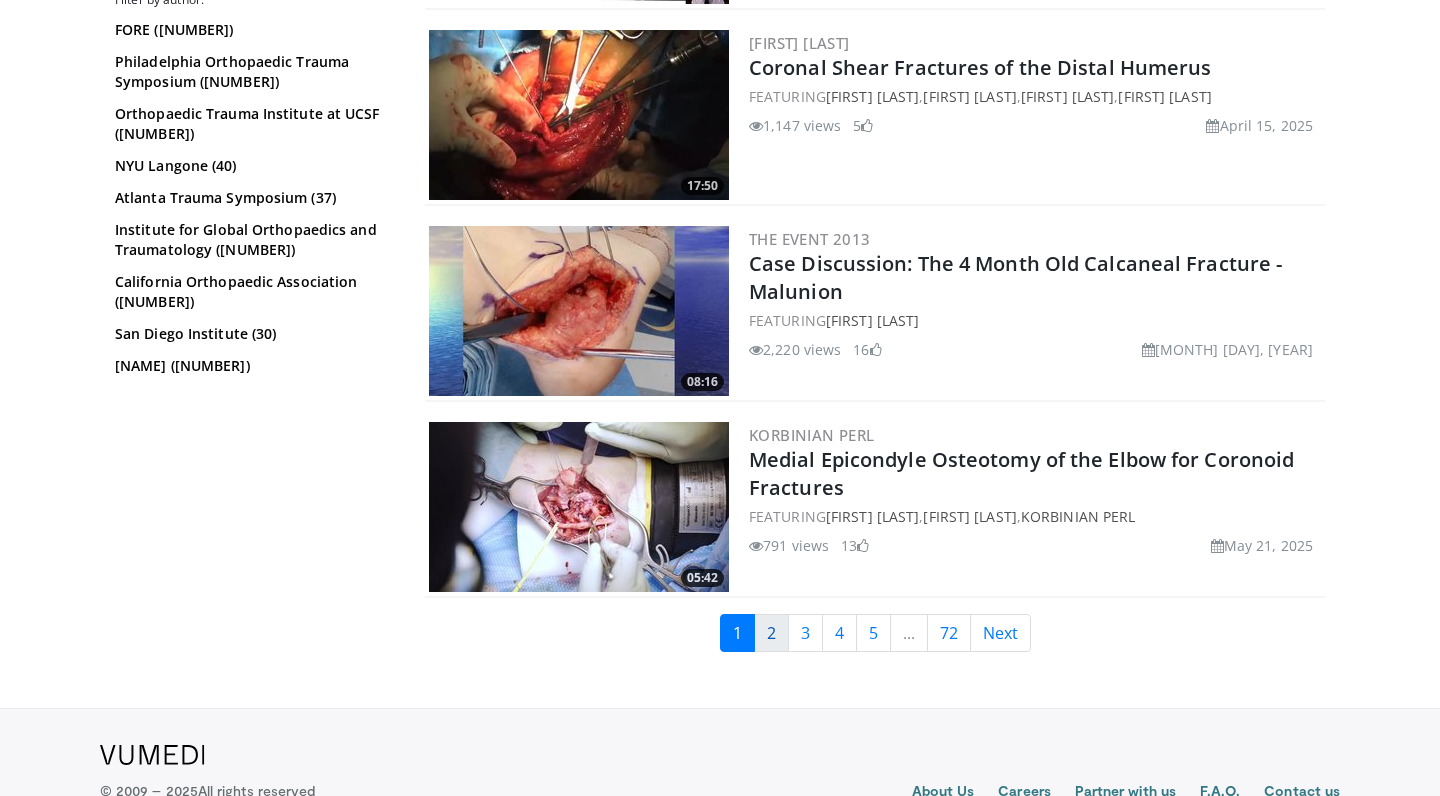 click on "2" at bounding box center [771, 633] 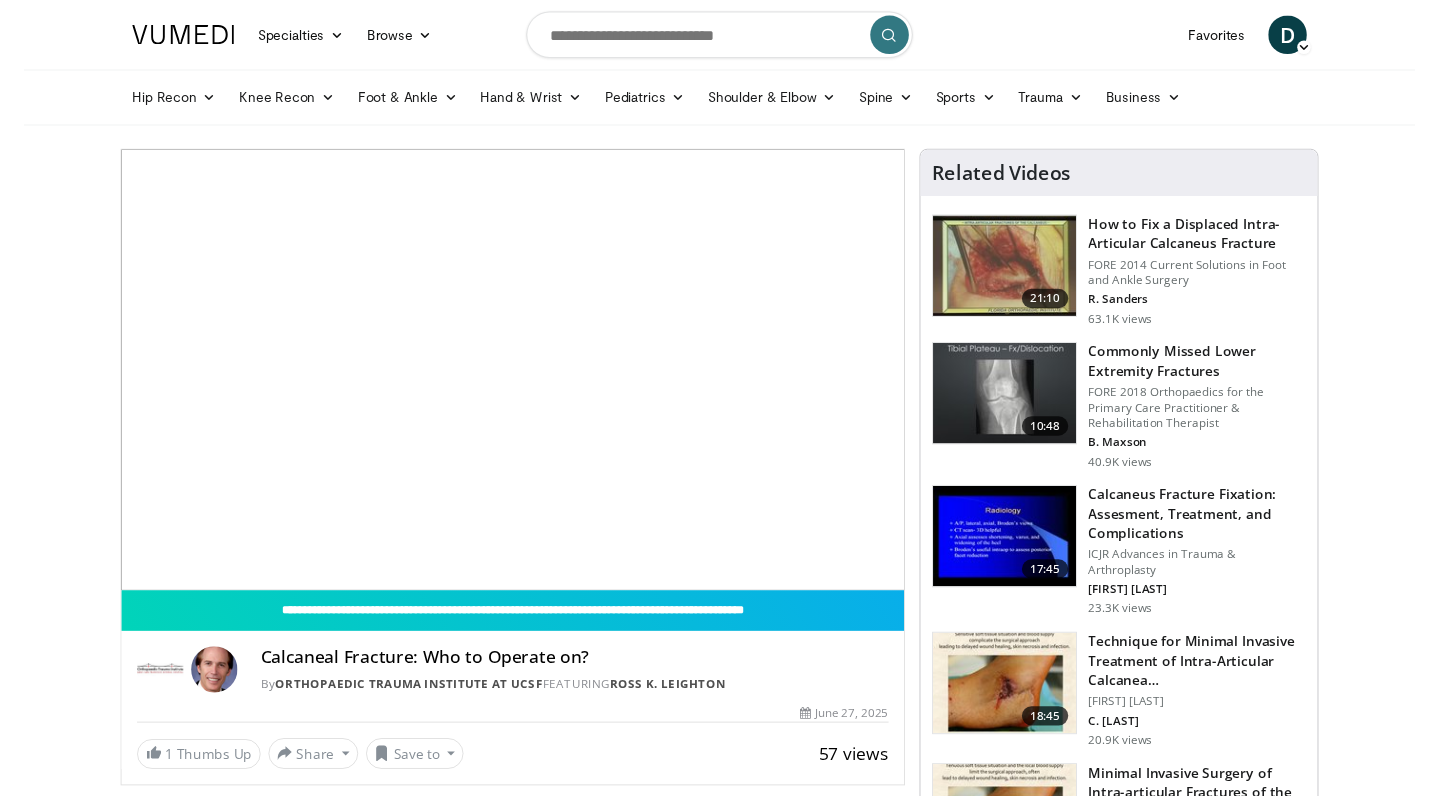 scroll, scrollTop: 0, scrollLeft: 0, axis: both 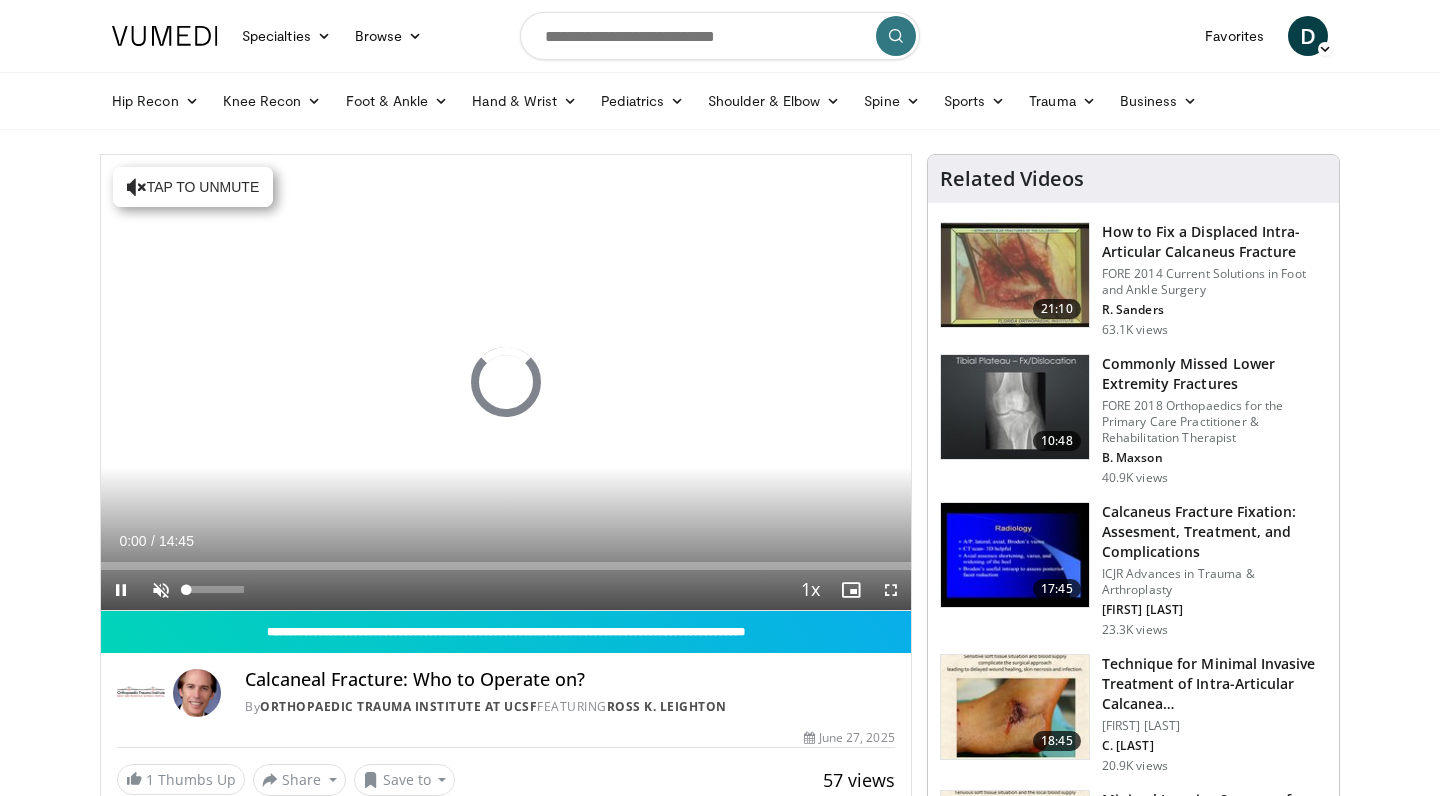 click at bounding box center (161, 590) 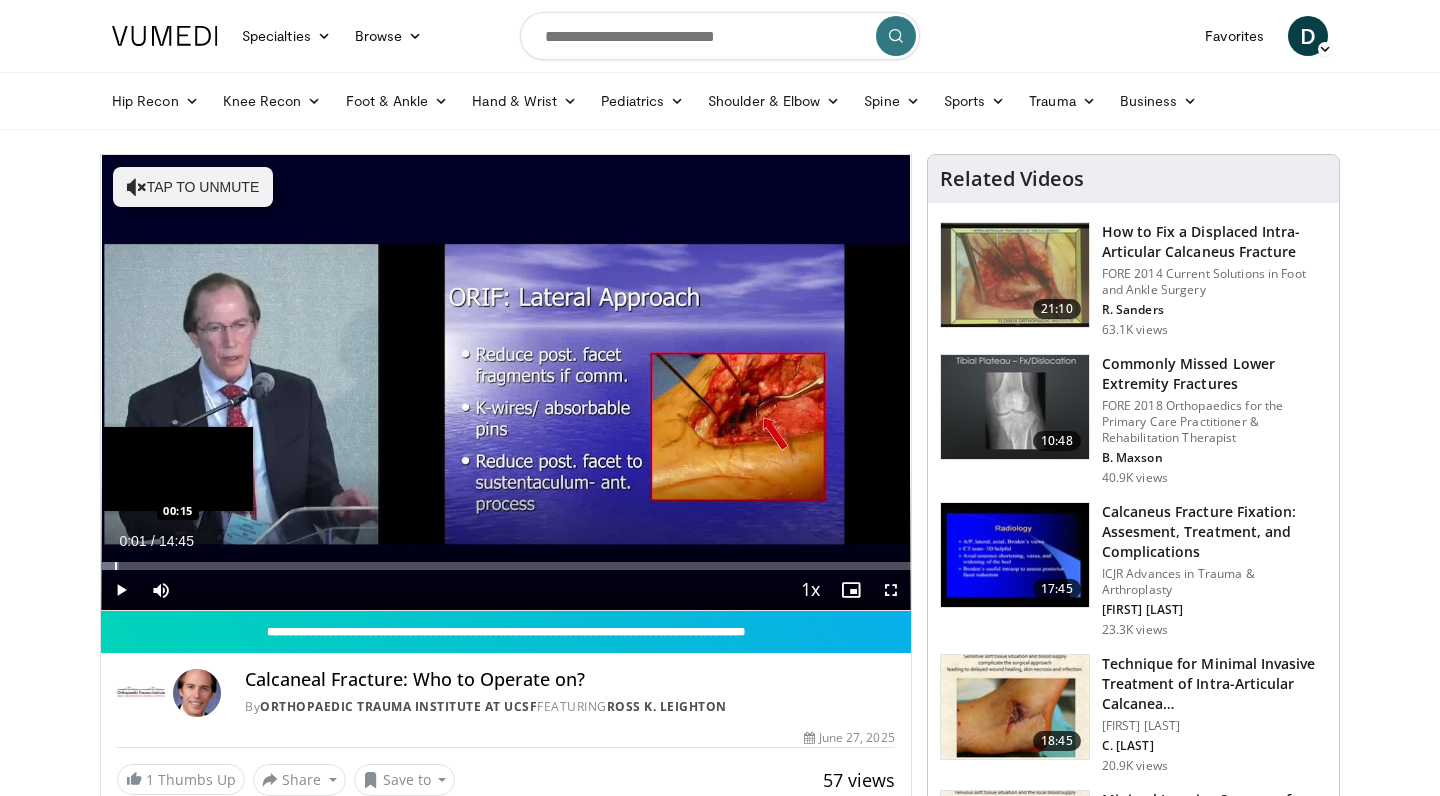 click at bounding box center (116, 566) 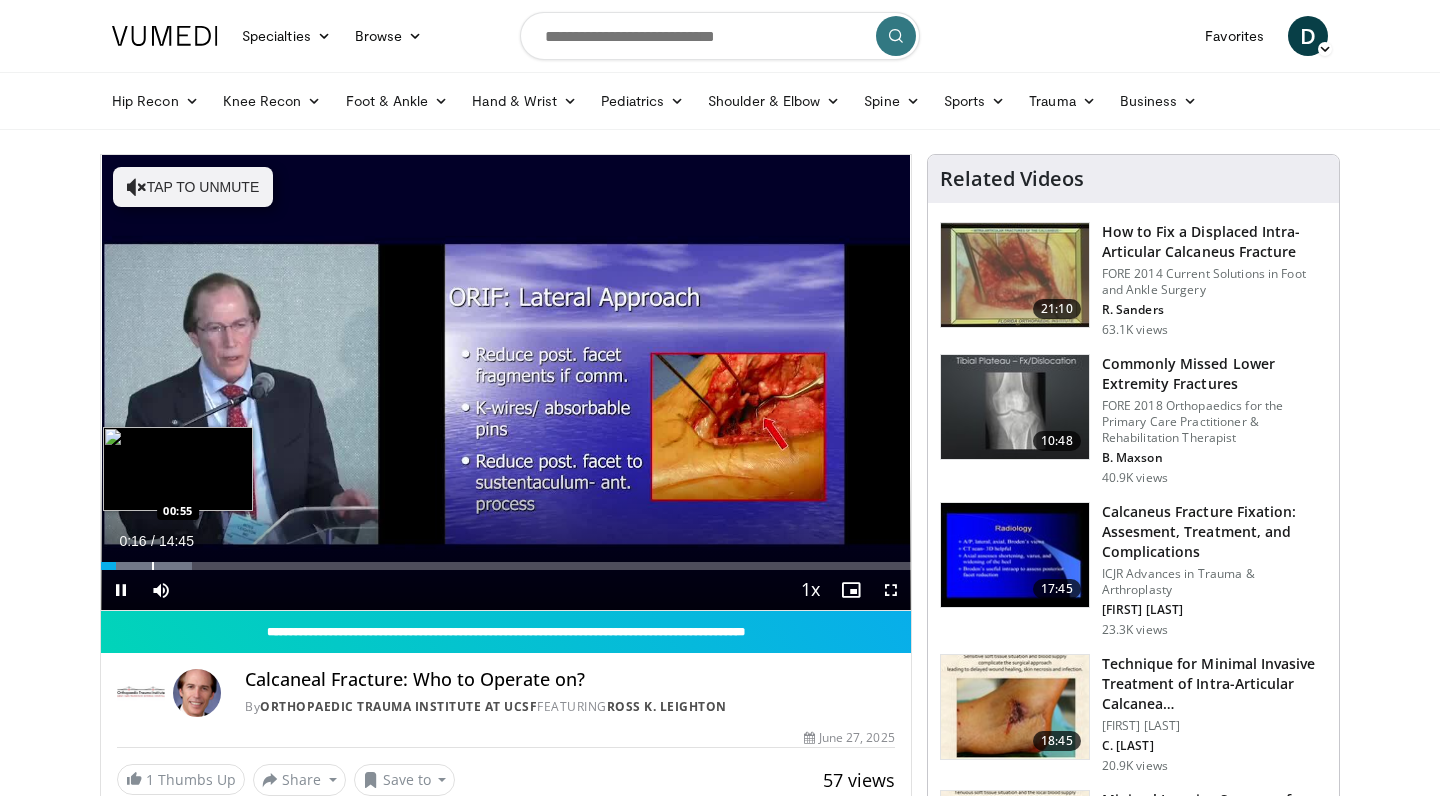 click at bounding box center [153, 566] 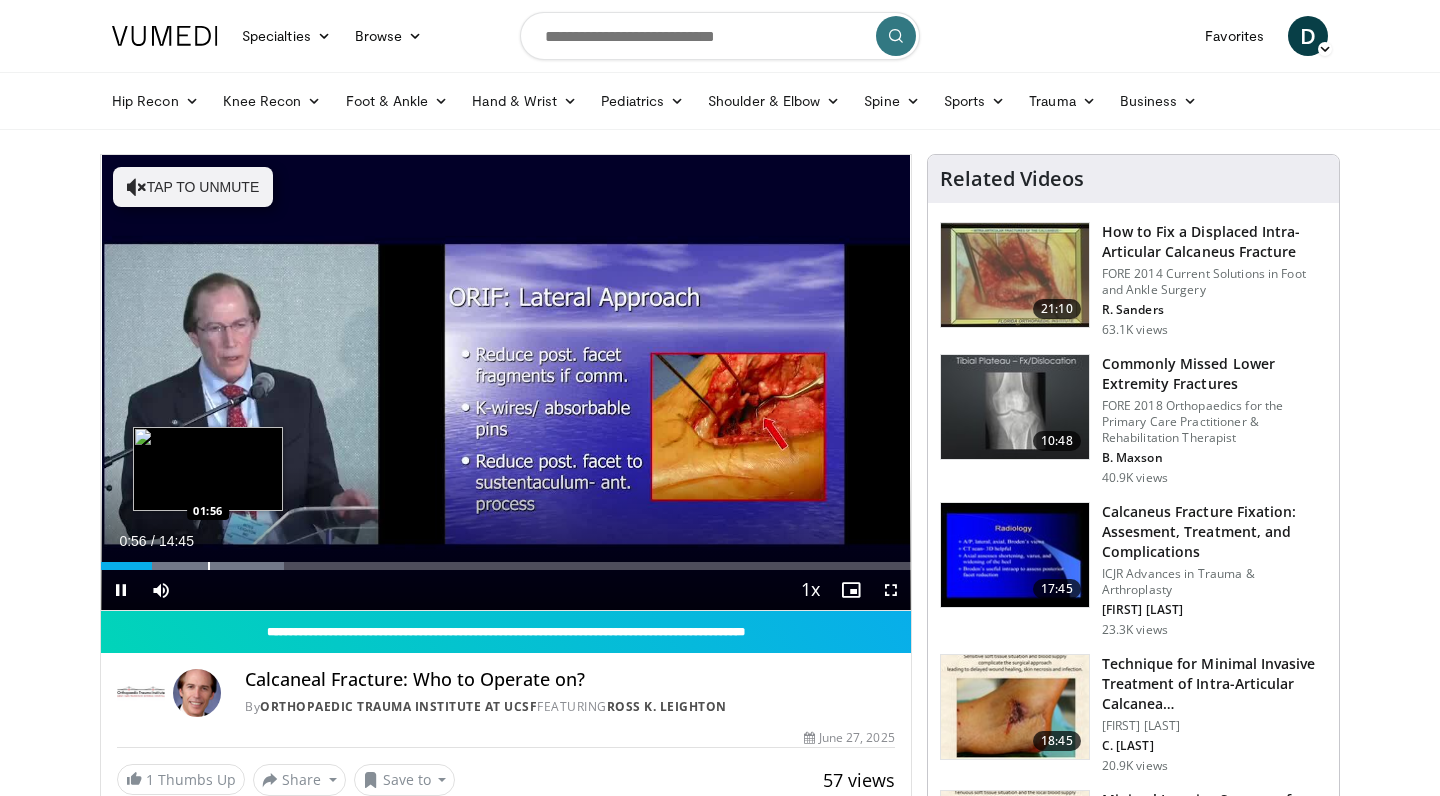 click at bounding box center (209, 566) 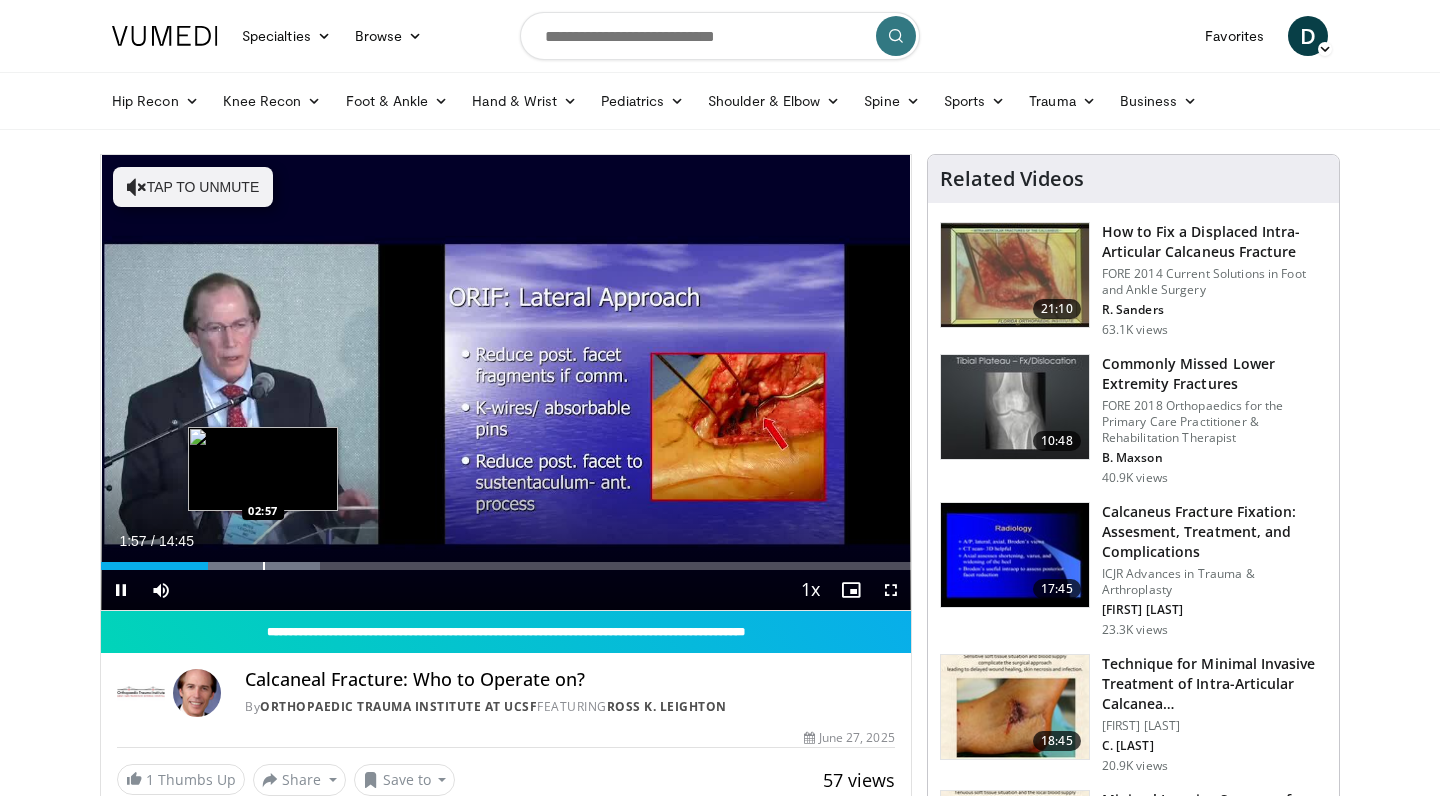 click at bounding box center (264, 566) 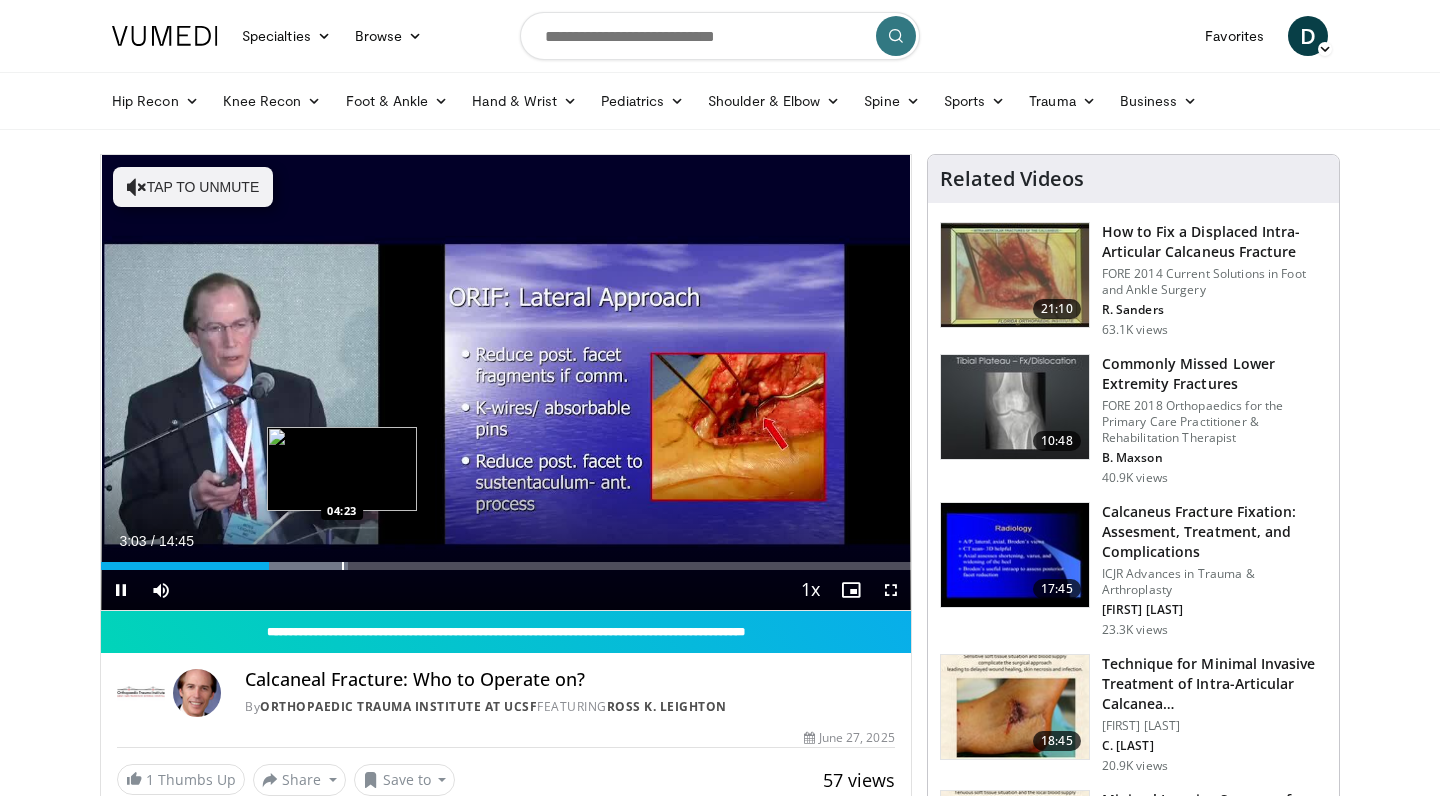 click on "Loaded :  30.48% 03:03 04:23" at bounding box center (506, 560) 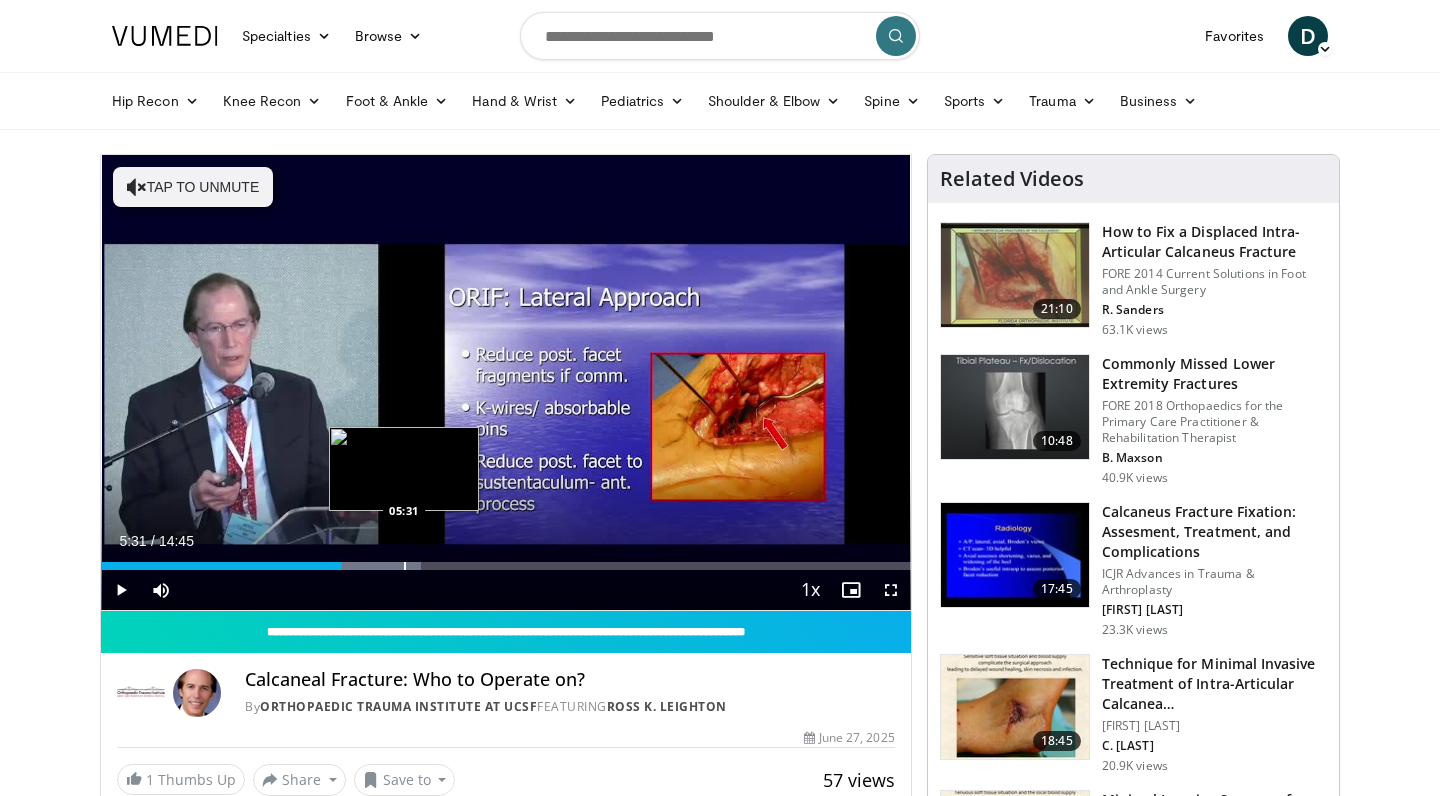 click on "Loaded :  39.51% 04:23 05:31" at bounding box center (506, 566) 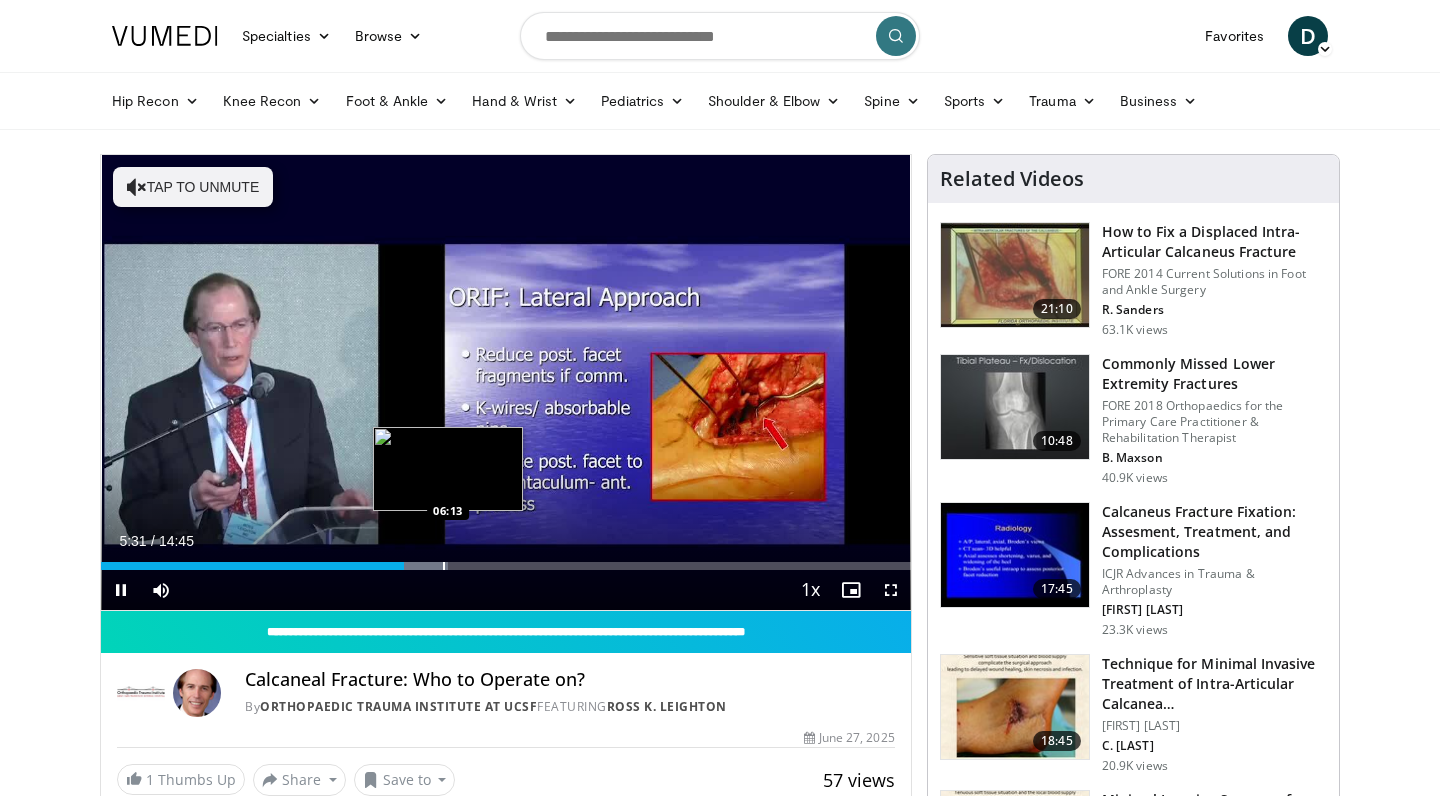 click at bounding box center (444, 566) 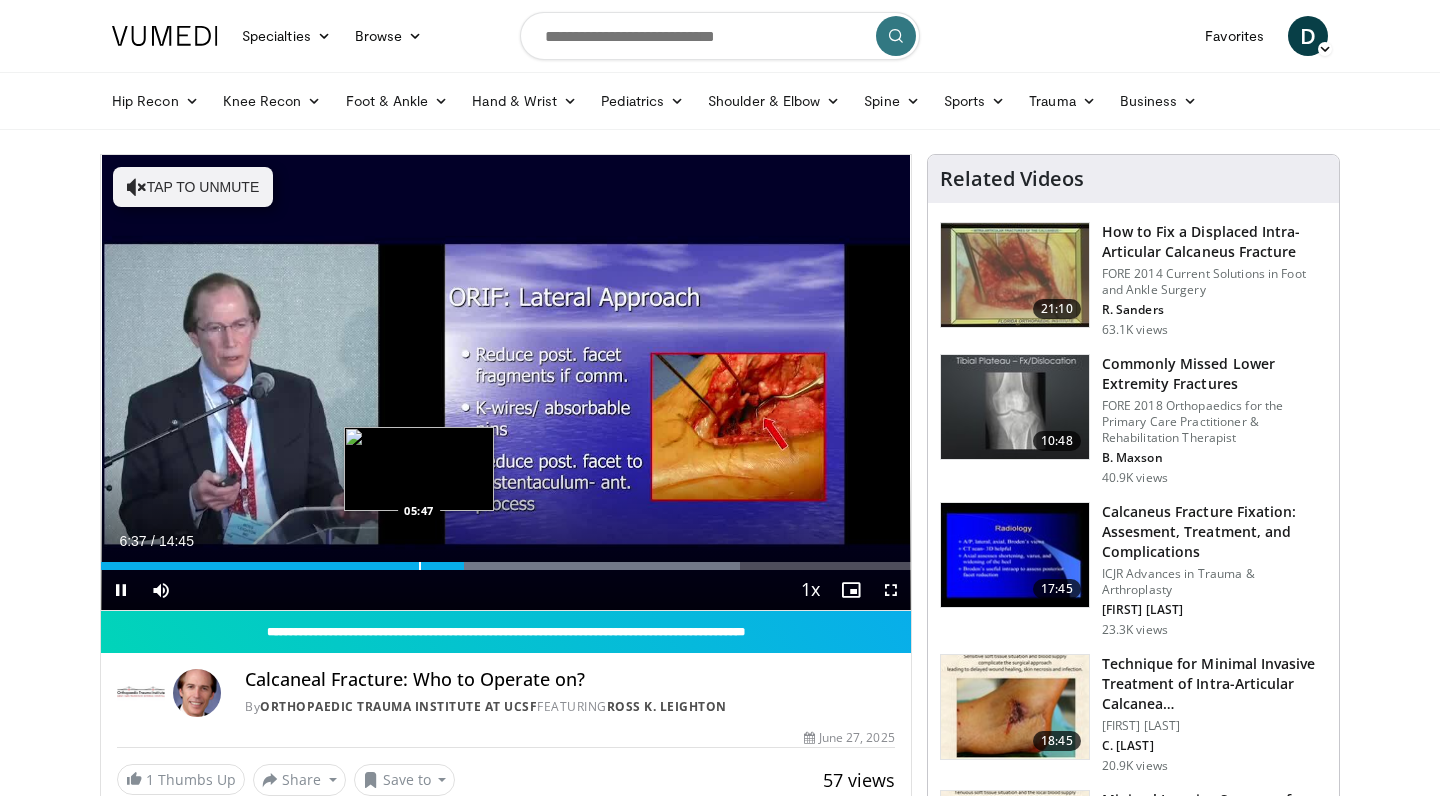 click at bounding box center (420, 566) 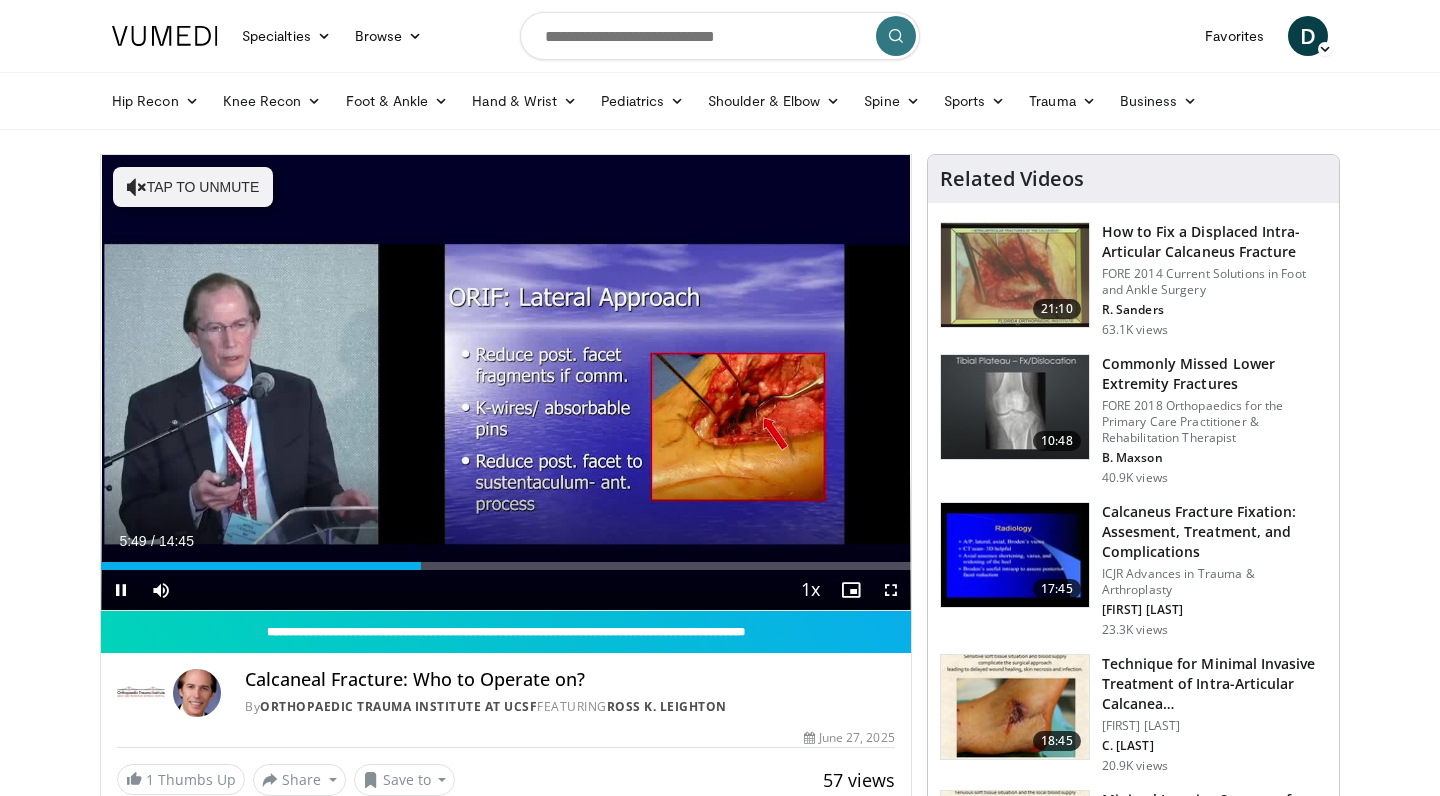 click at bounding box center (891, 590) 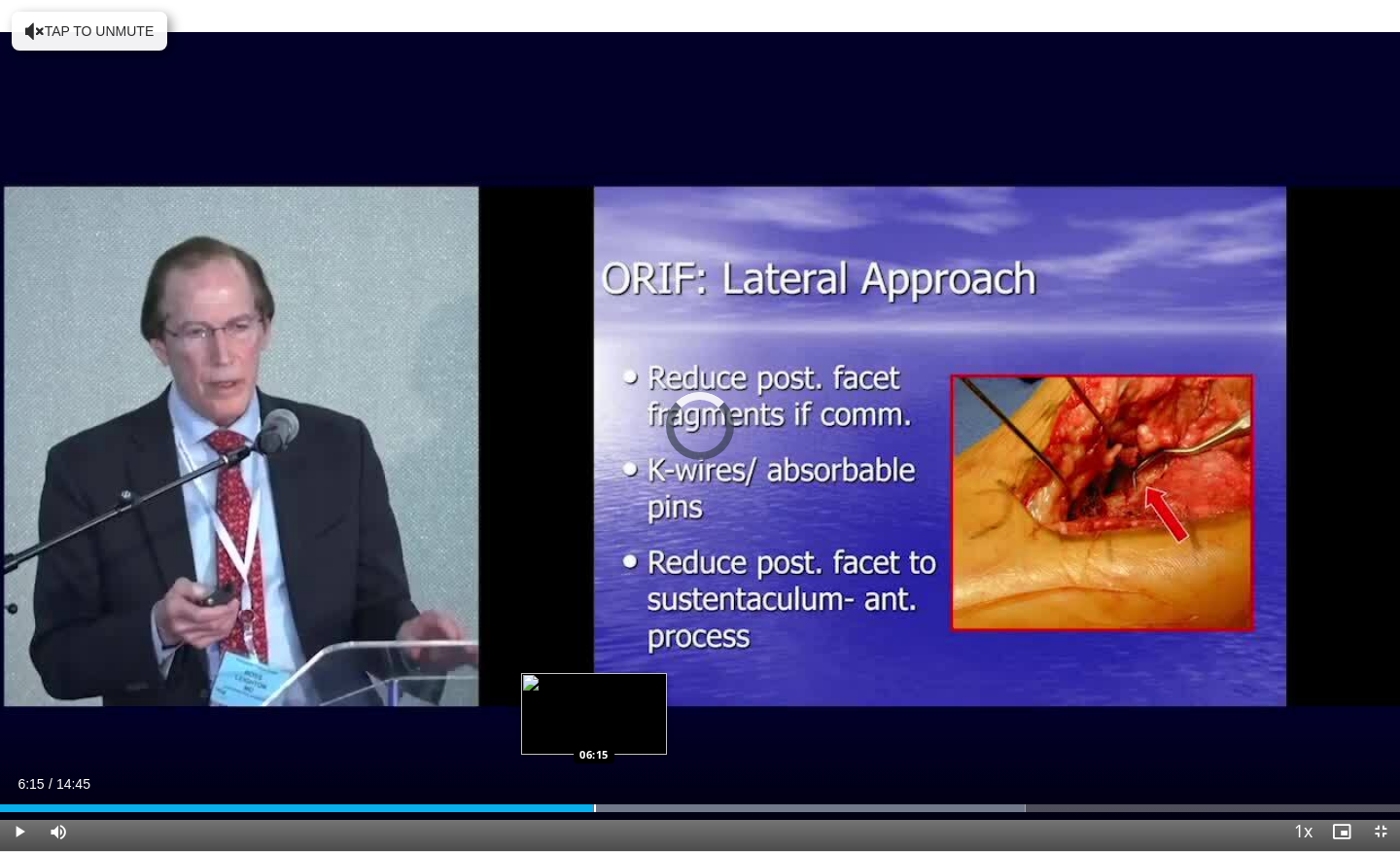 click at bounding box center [595, 808] 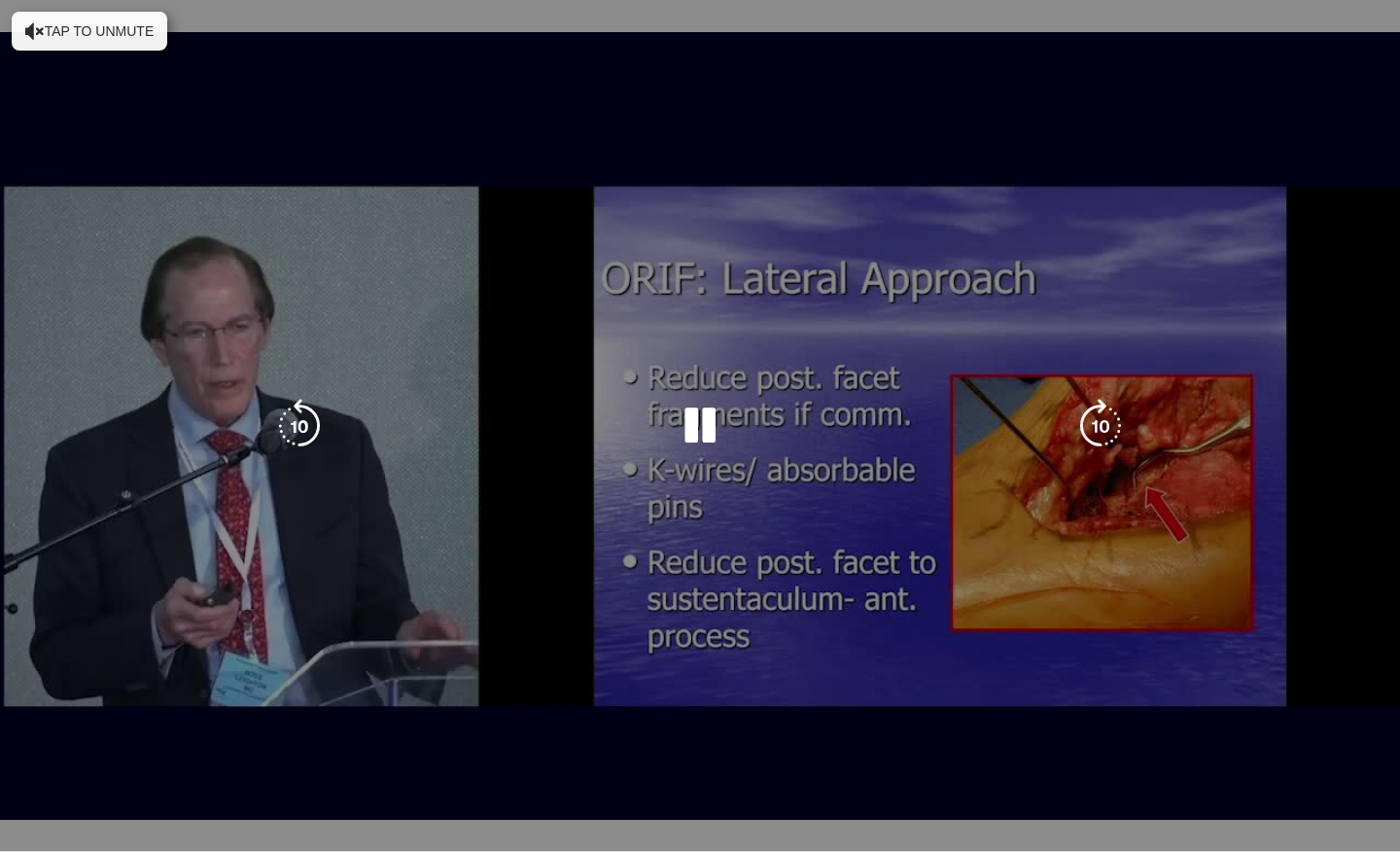 click on "**********" at bounding box center (700, 426) 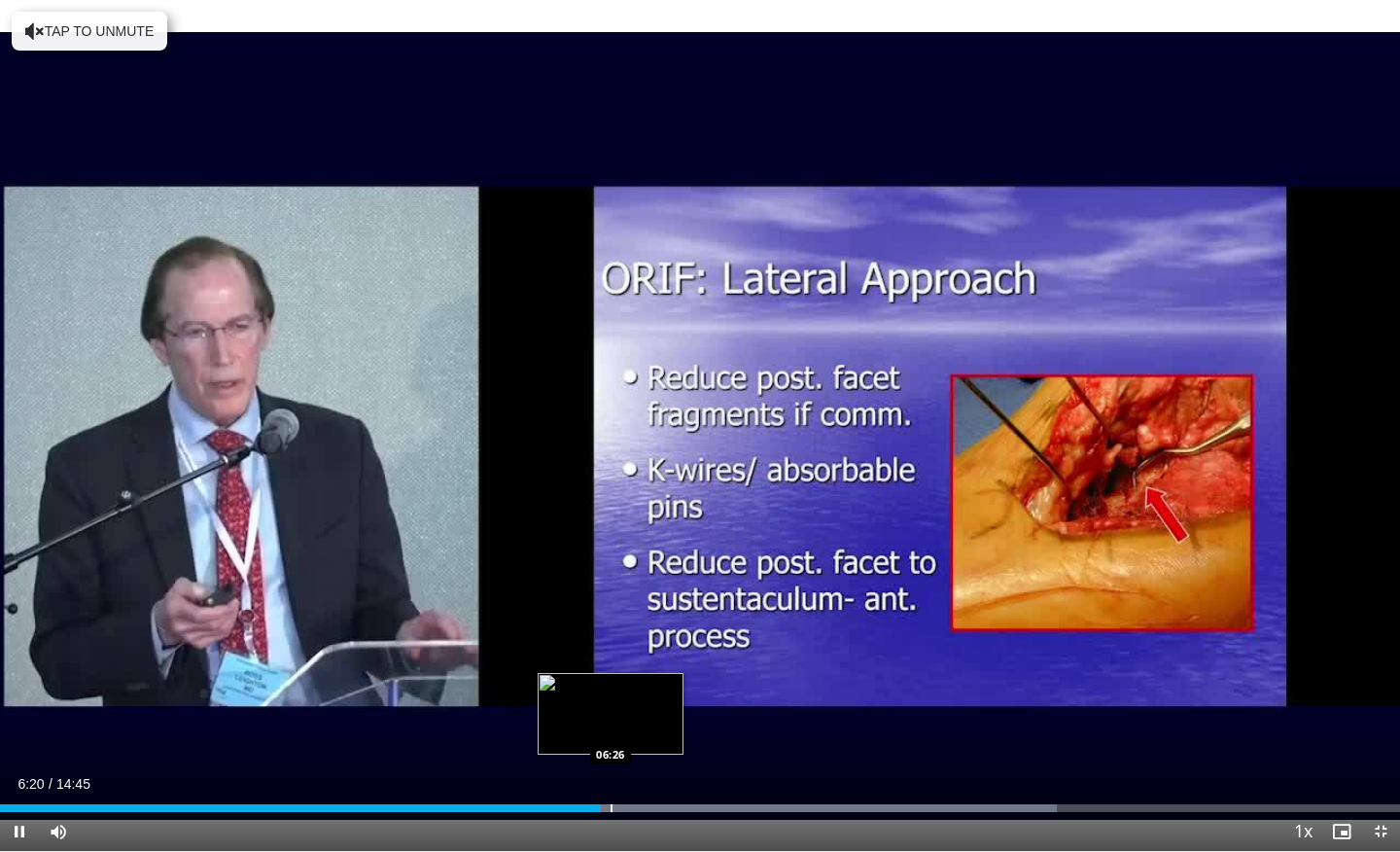 click at bounding box center (612, 808) 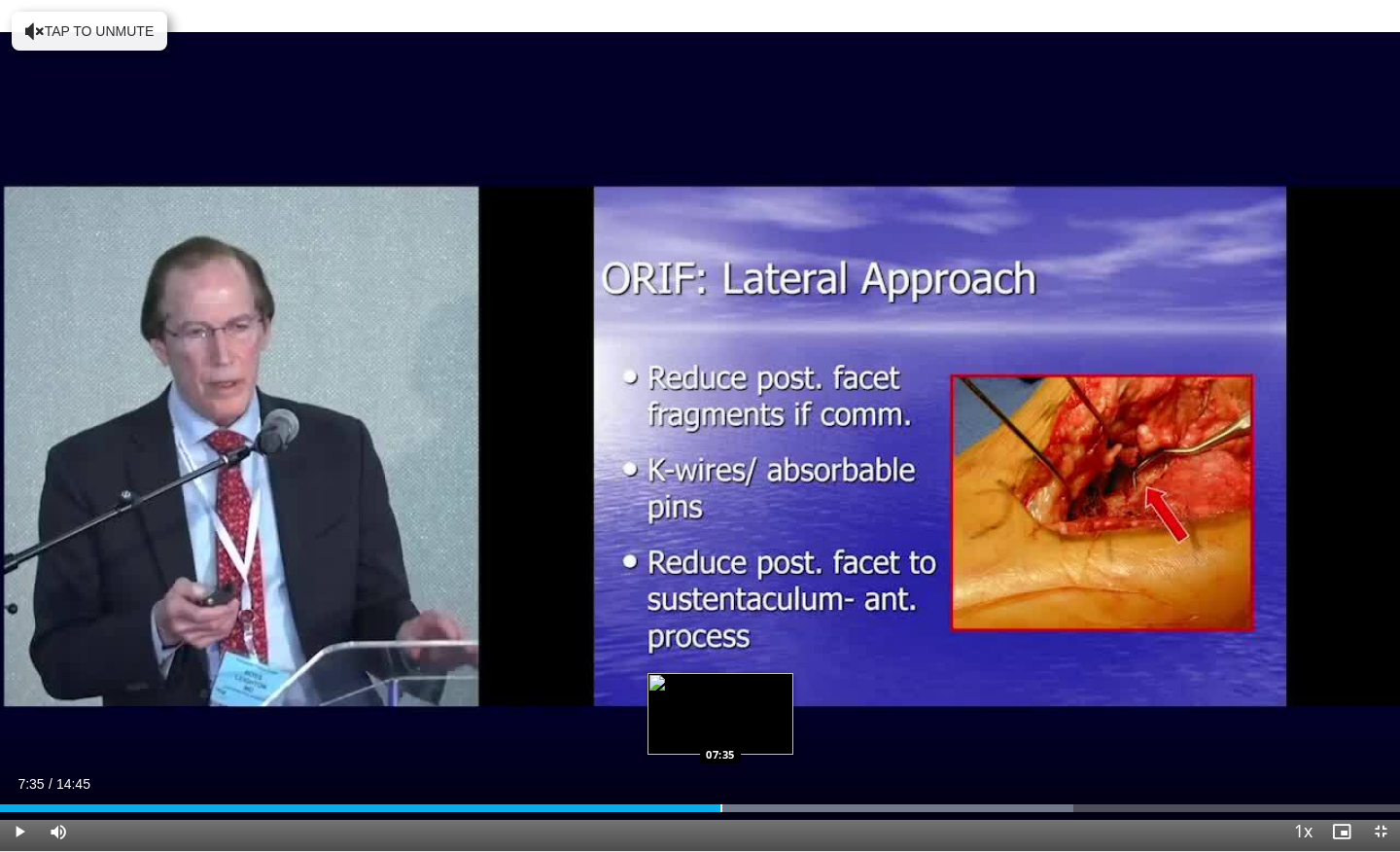click at bounding box center [721, 808] 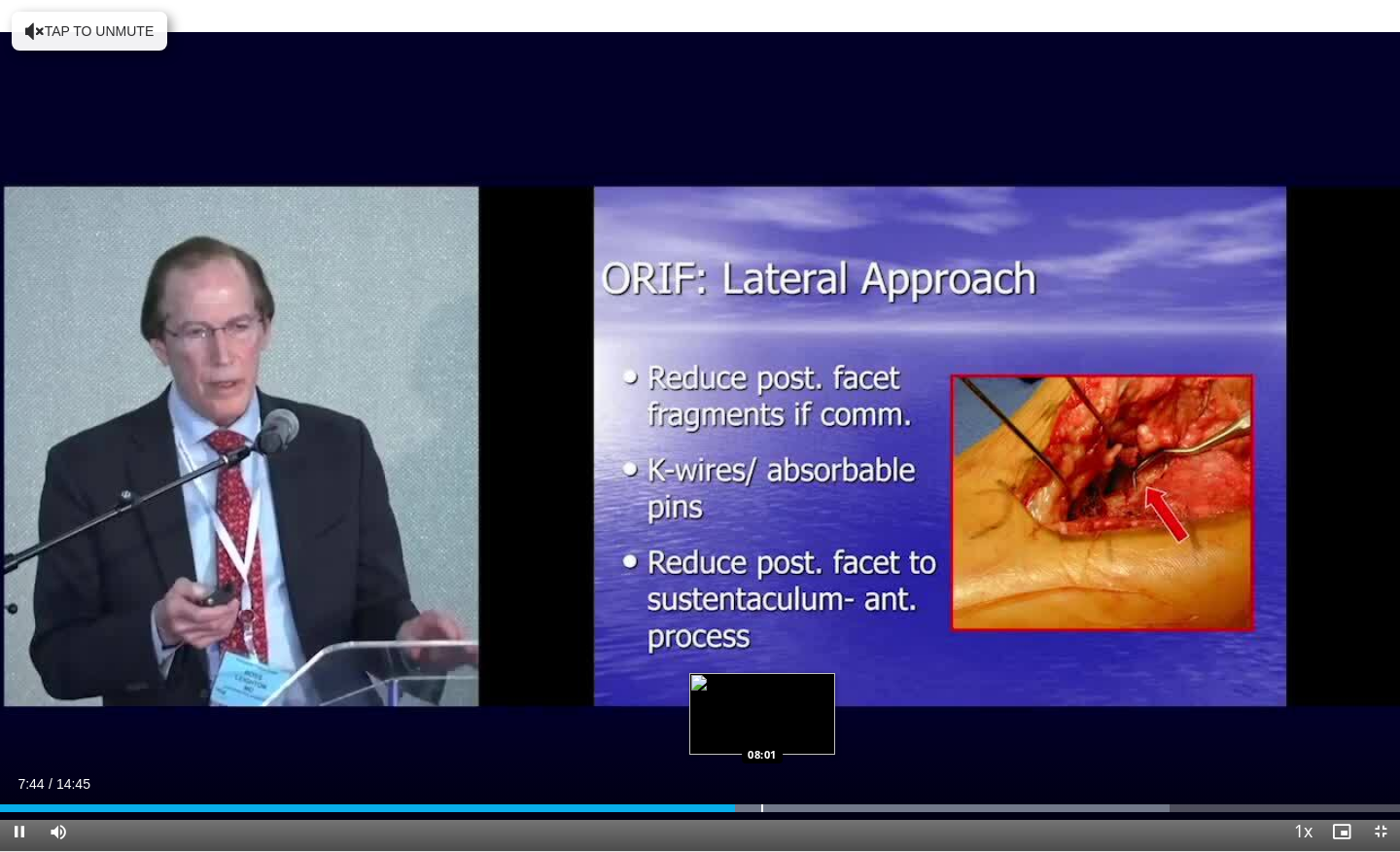 click at bounding box center (762, 808) 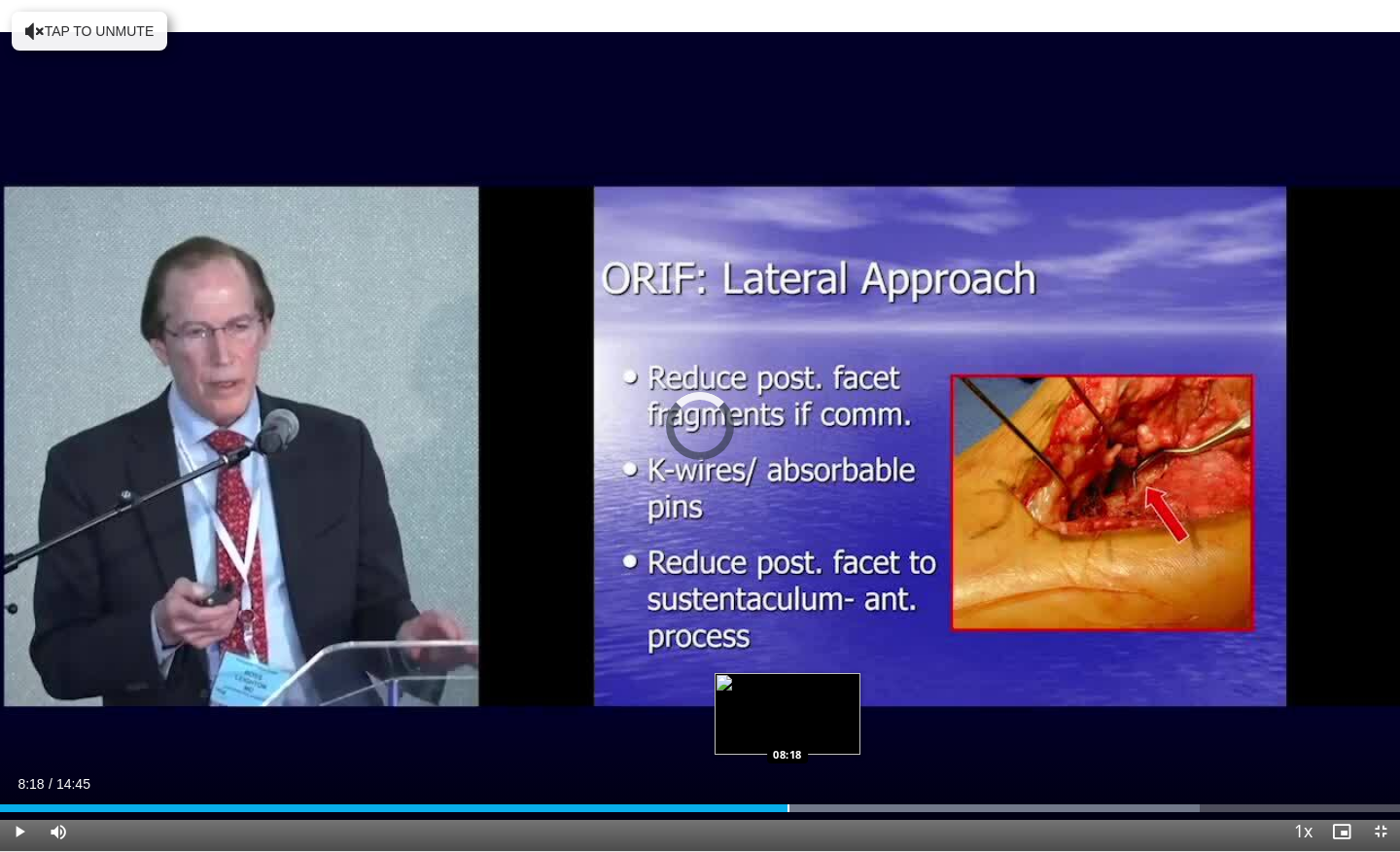 click at bounding box center [788, 808] 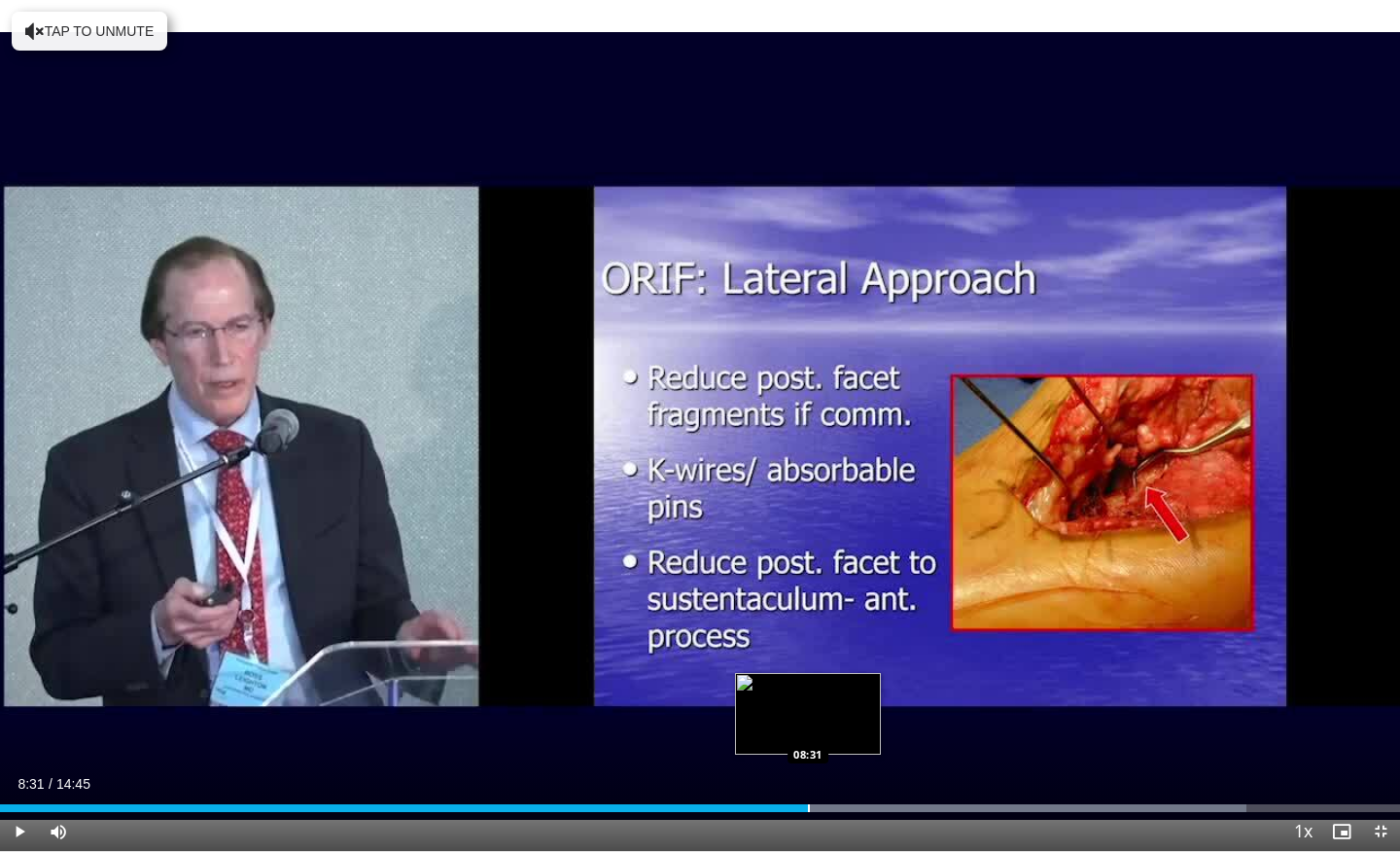 click at bounding box center (809, 808) 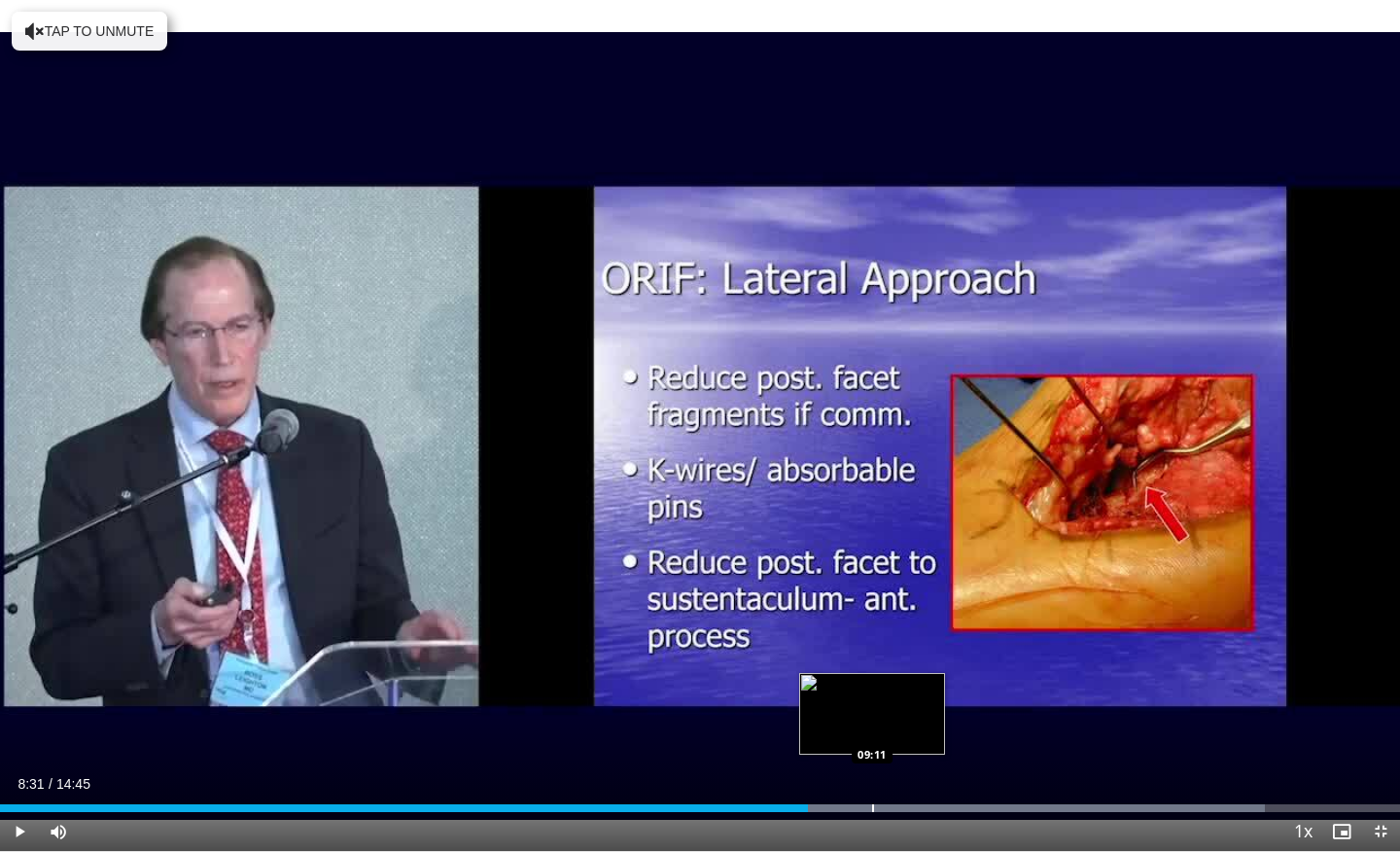 click at bounding box center [873, 808] 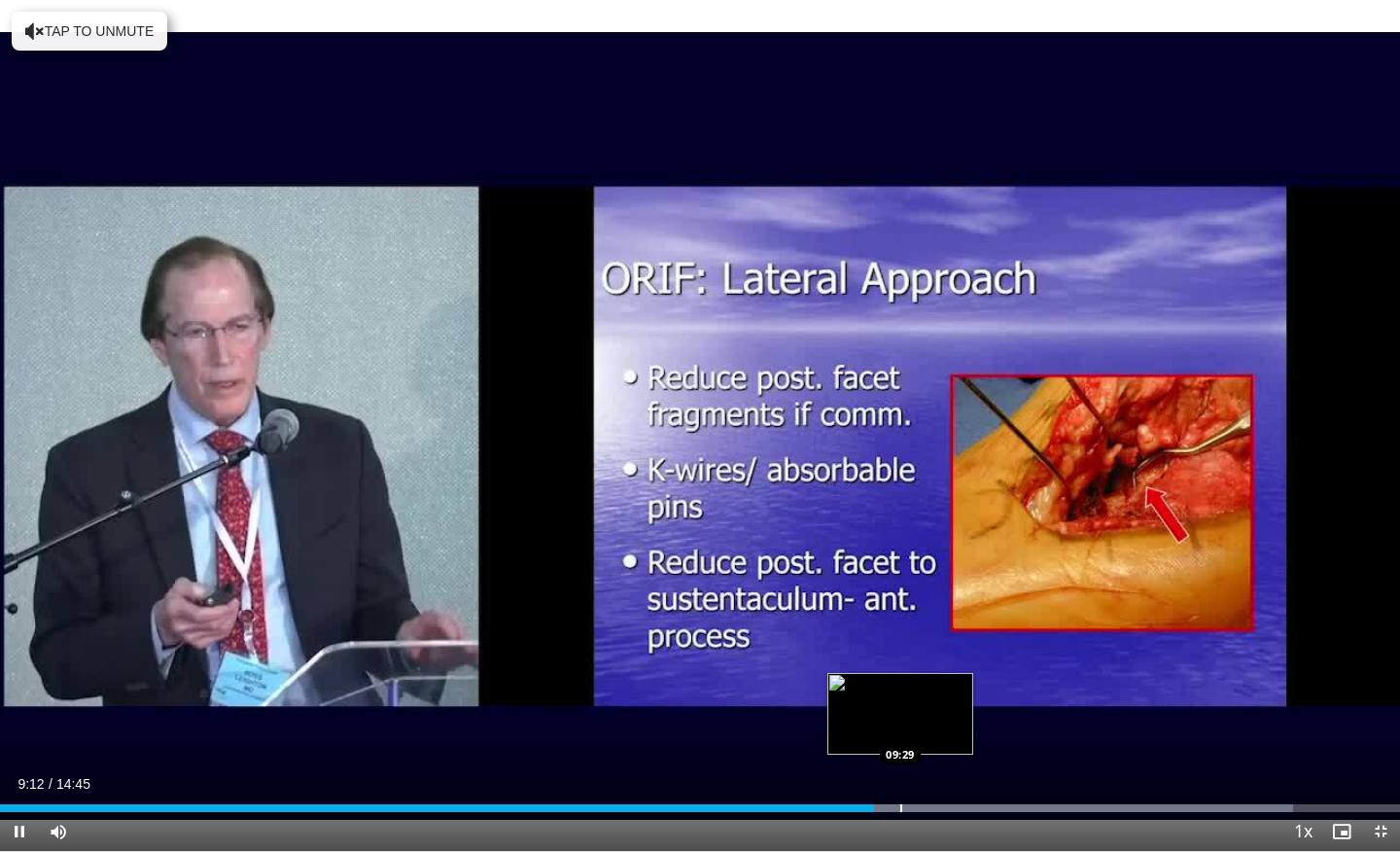 click at bounding box center [901, 808] 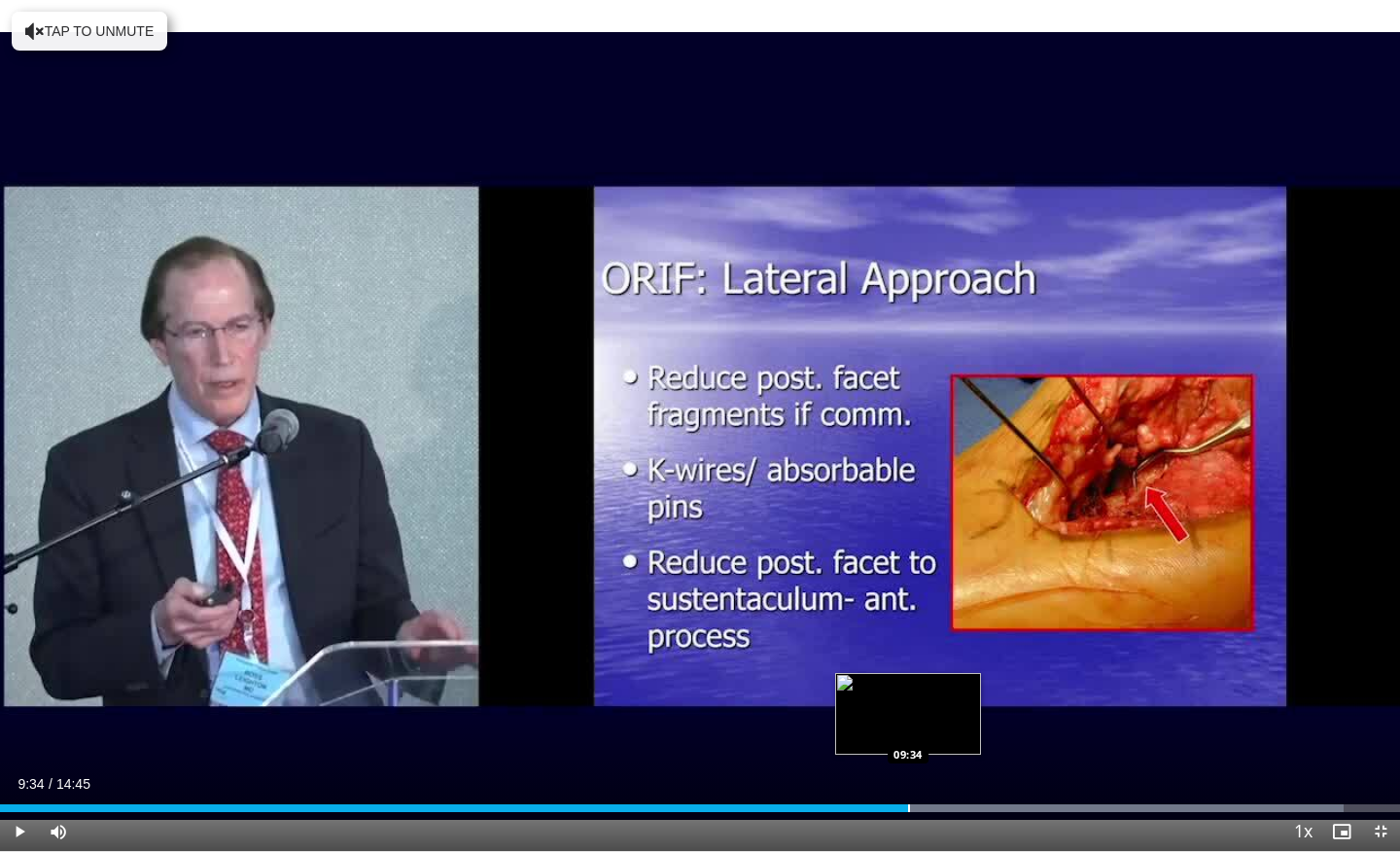 click on "Loaded :  95.97% 09:34 09:34" at bounding box center [700, 808] 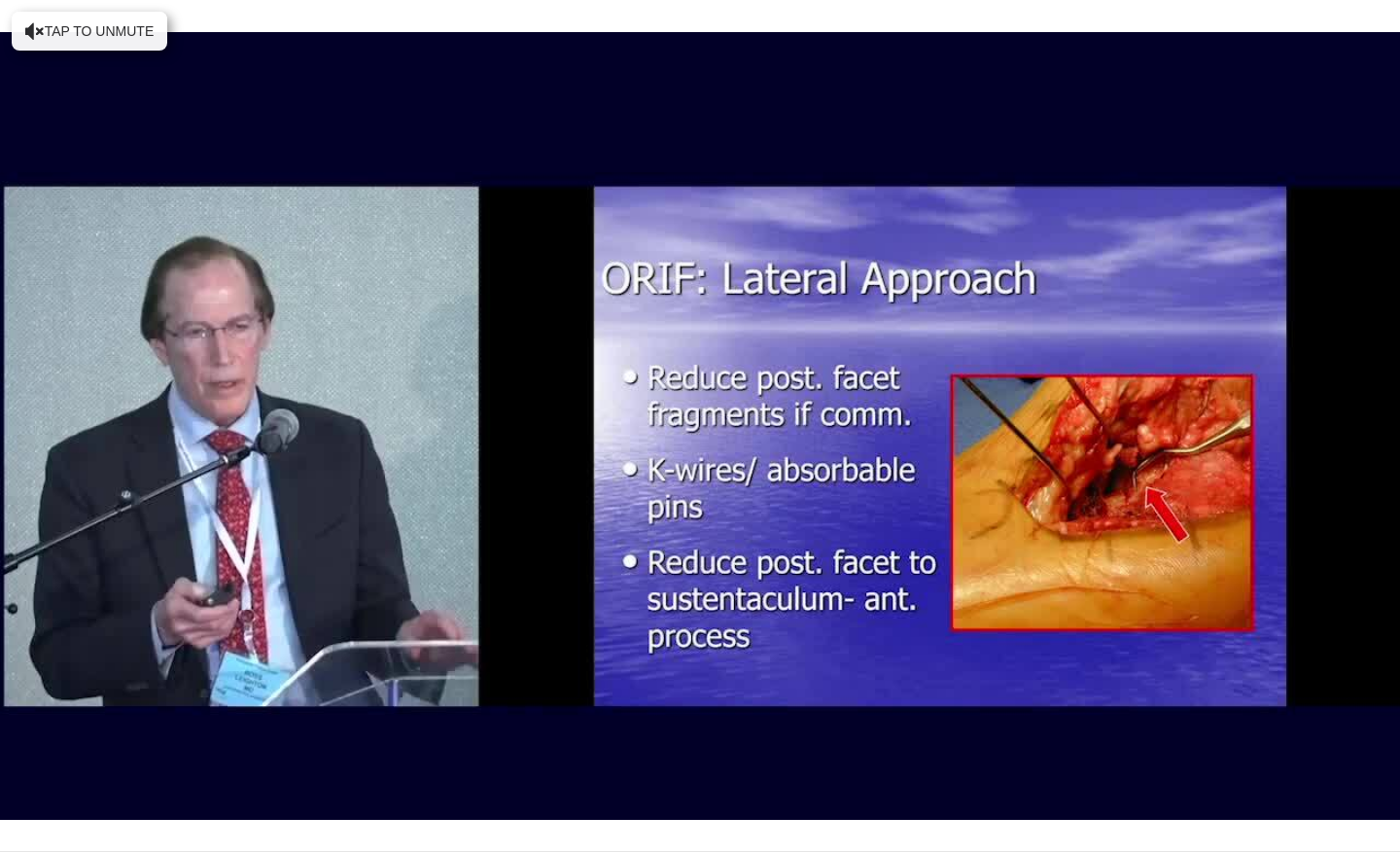 click at bounding box center [908, 847] 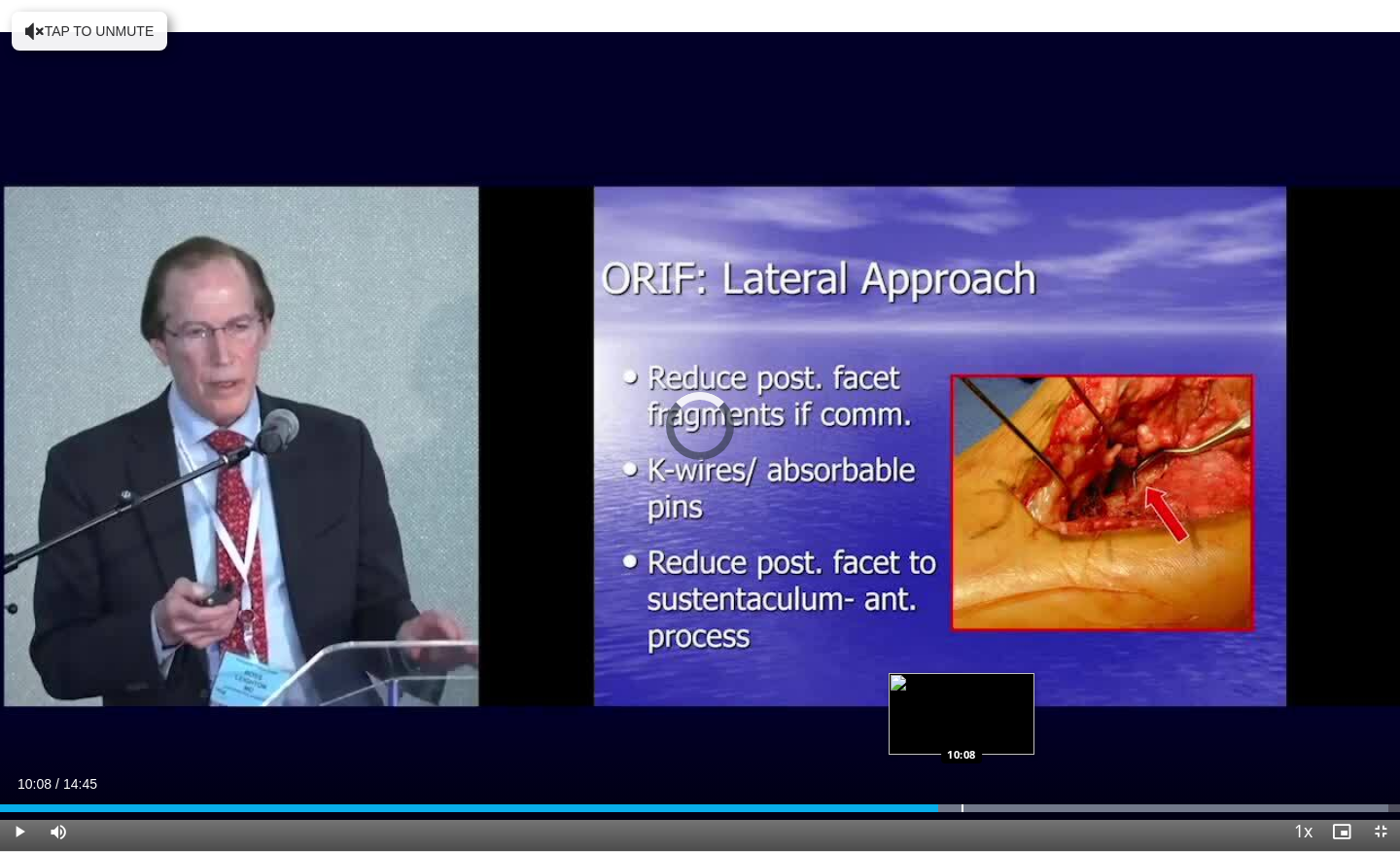 click at bounding box center (962, 808) 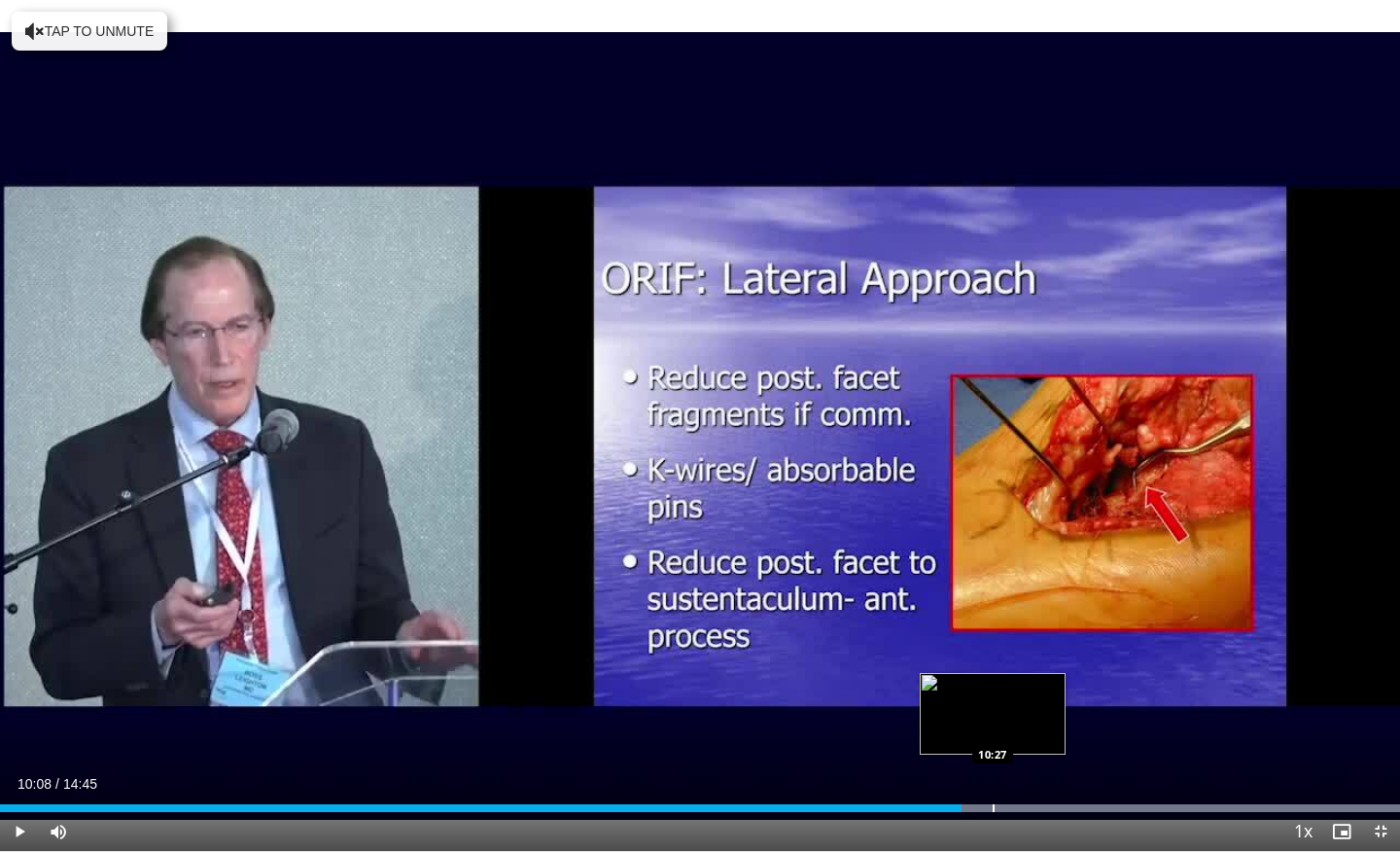 click at bounding box center [994, 808] 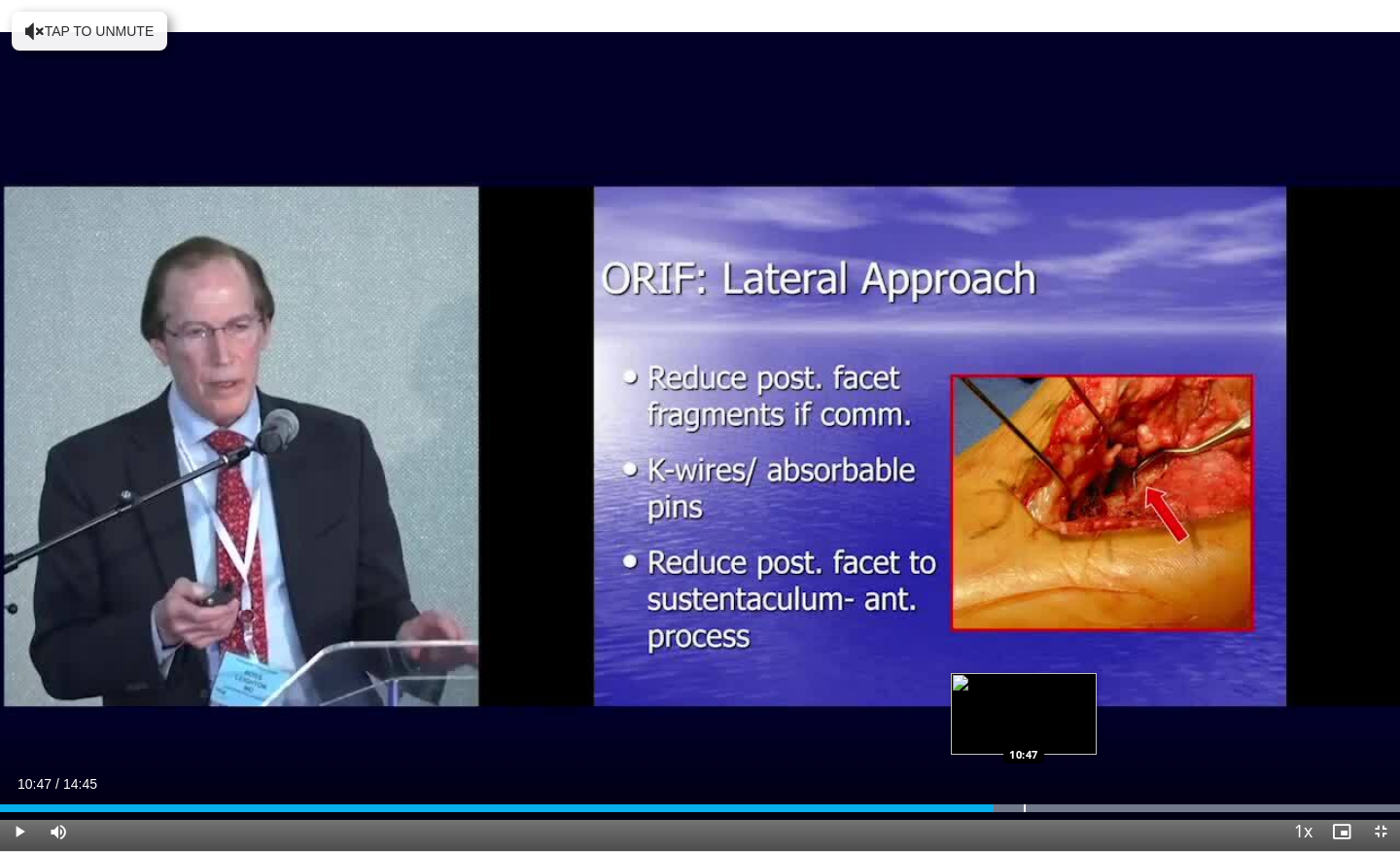 click at bounding box center [1025, 808] 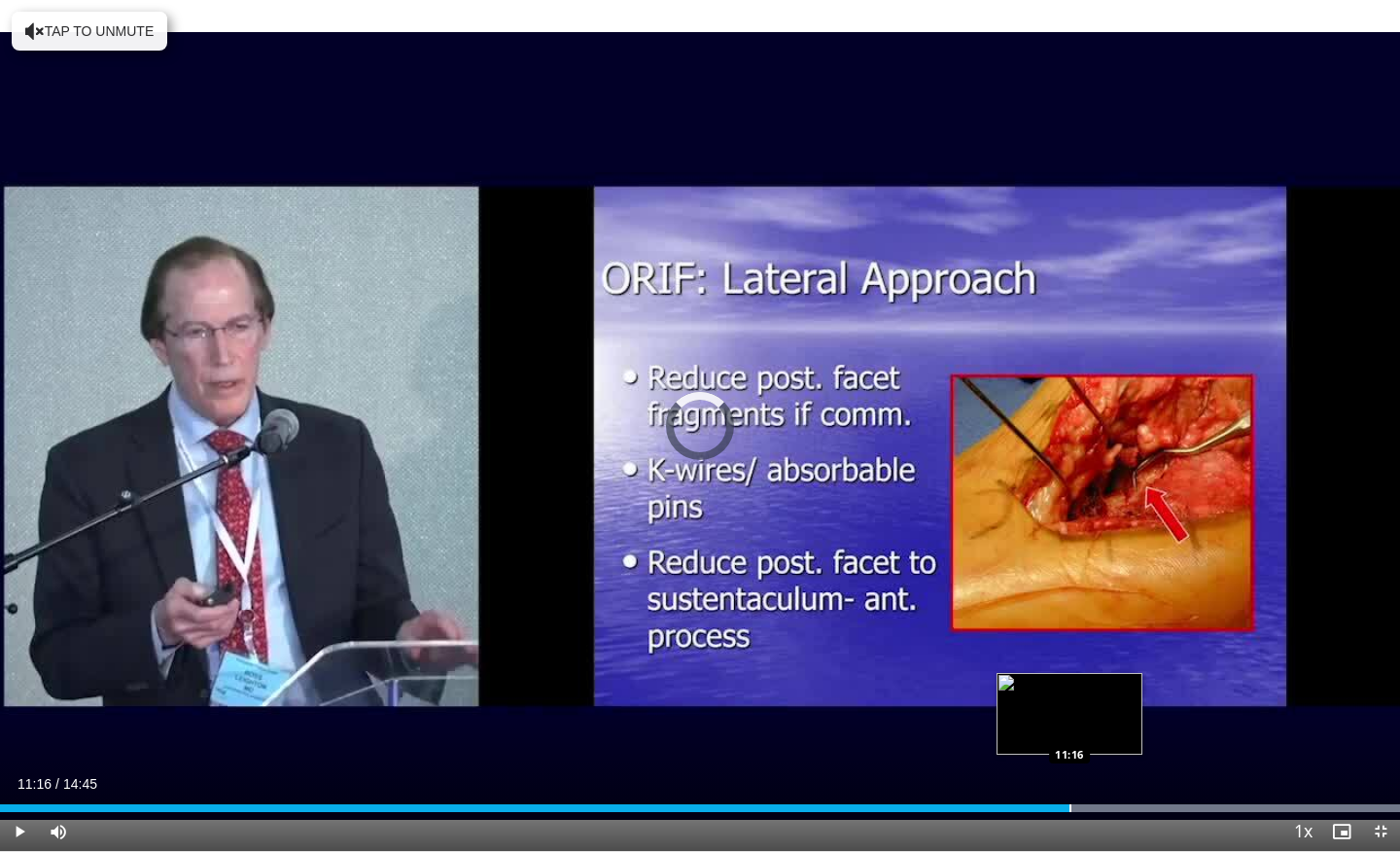 click at bounding box center (1070, 808) 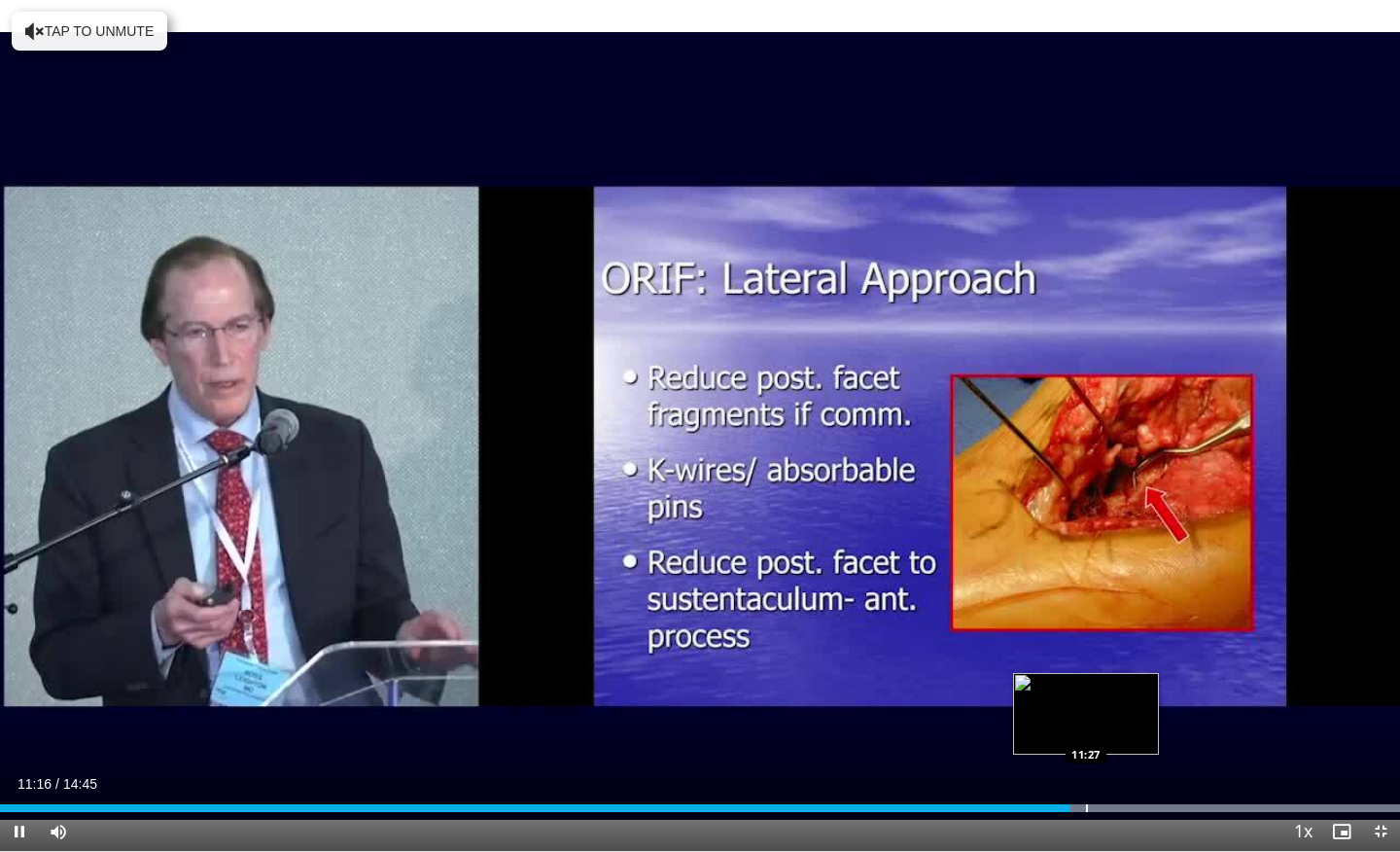 click at bounding box center (1087, 808) 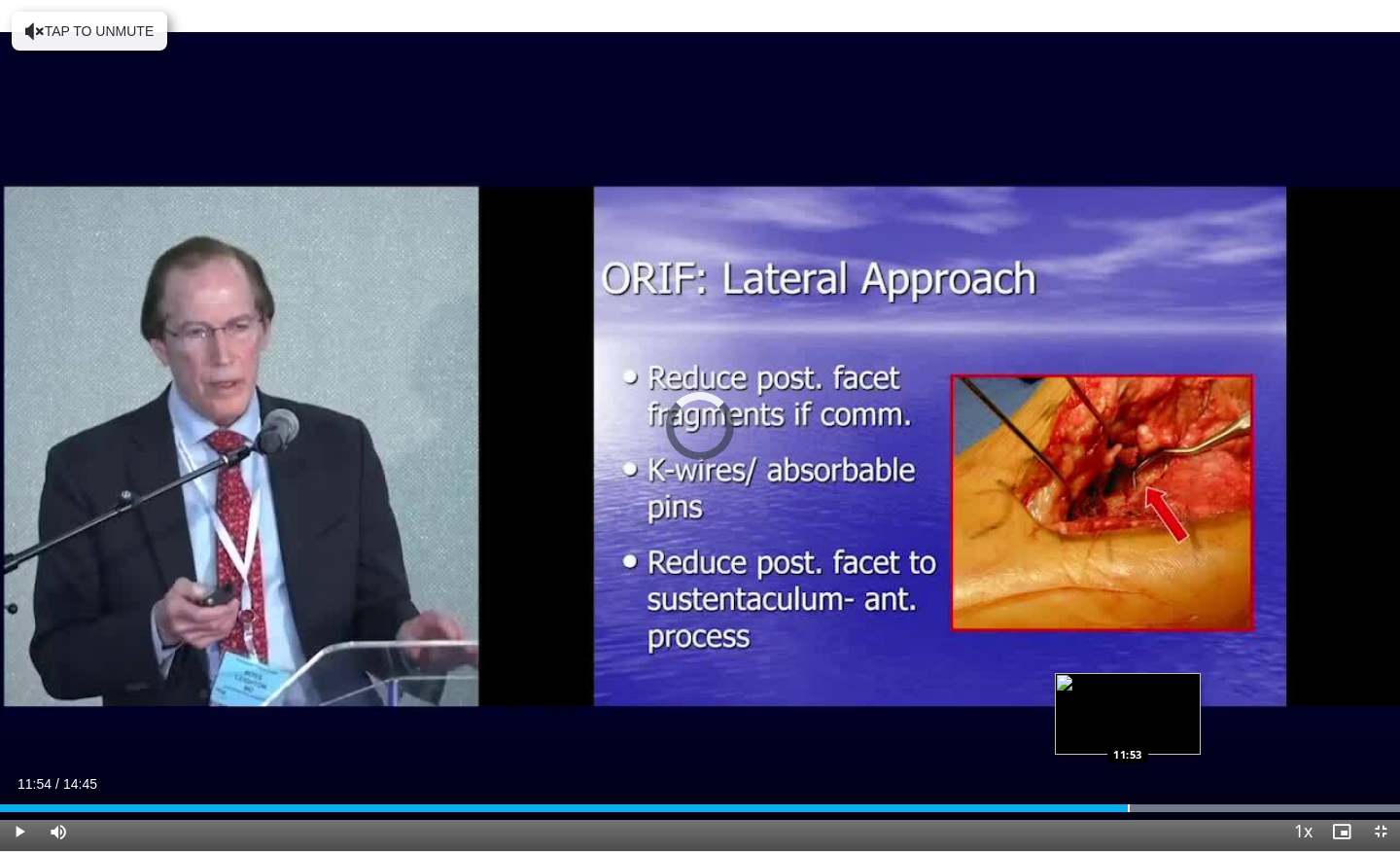 click on "Loaded :  99.98% 11:33 11:53" at bounding box center (700, 802) 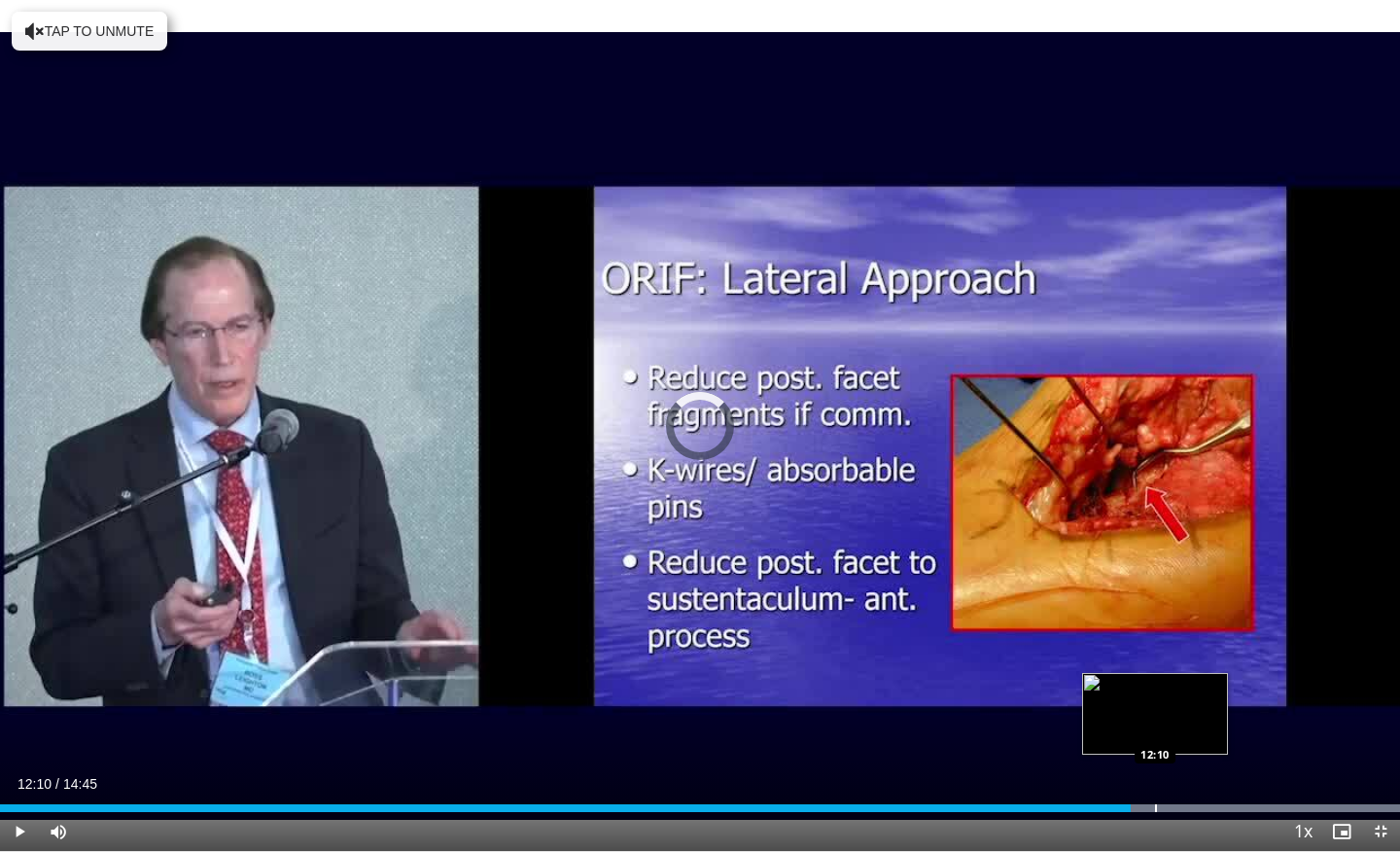 click at bounding box center [1156, 808] 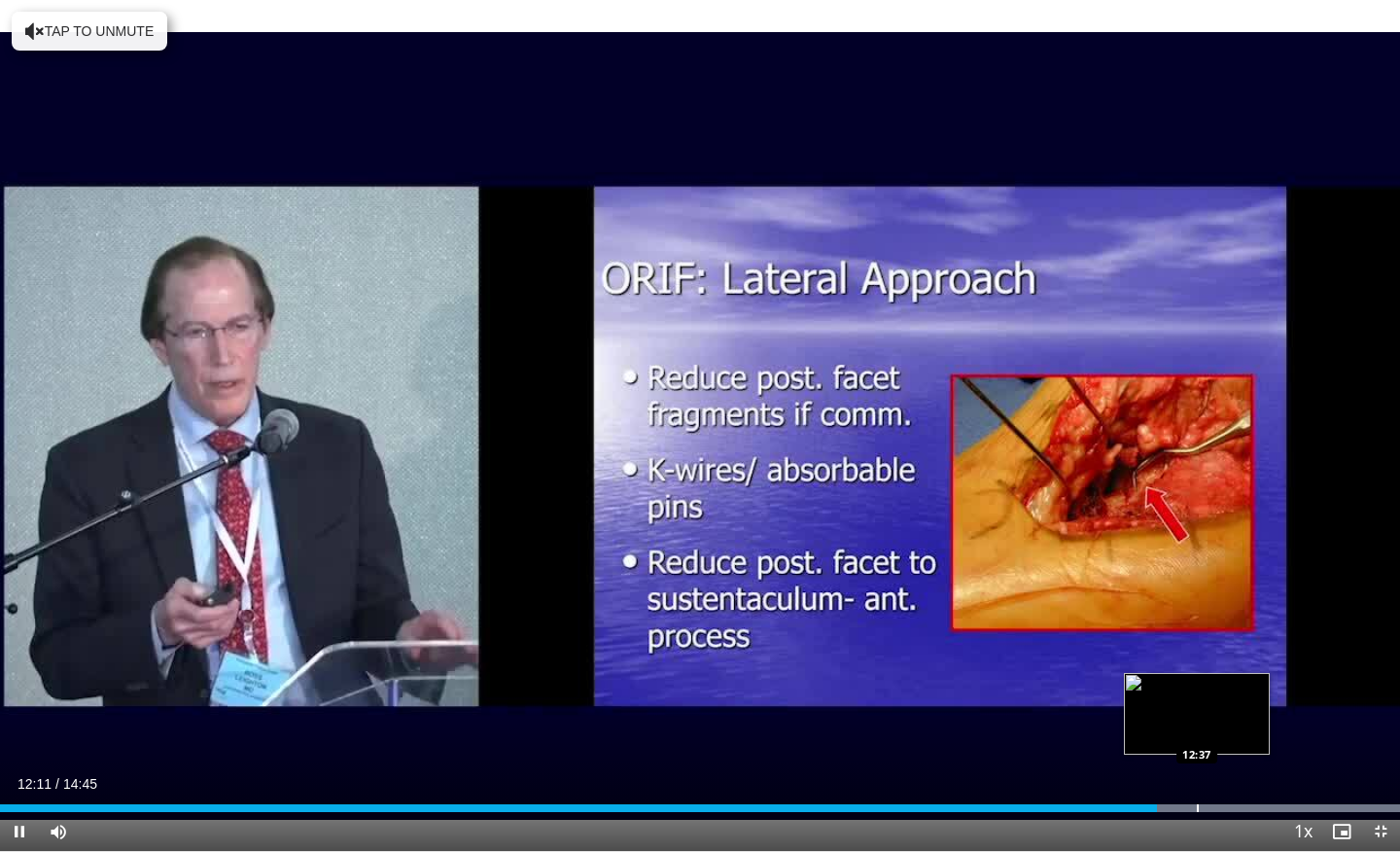 click at bounding box center [1198, 808] 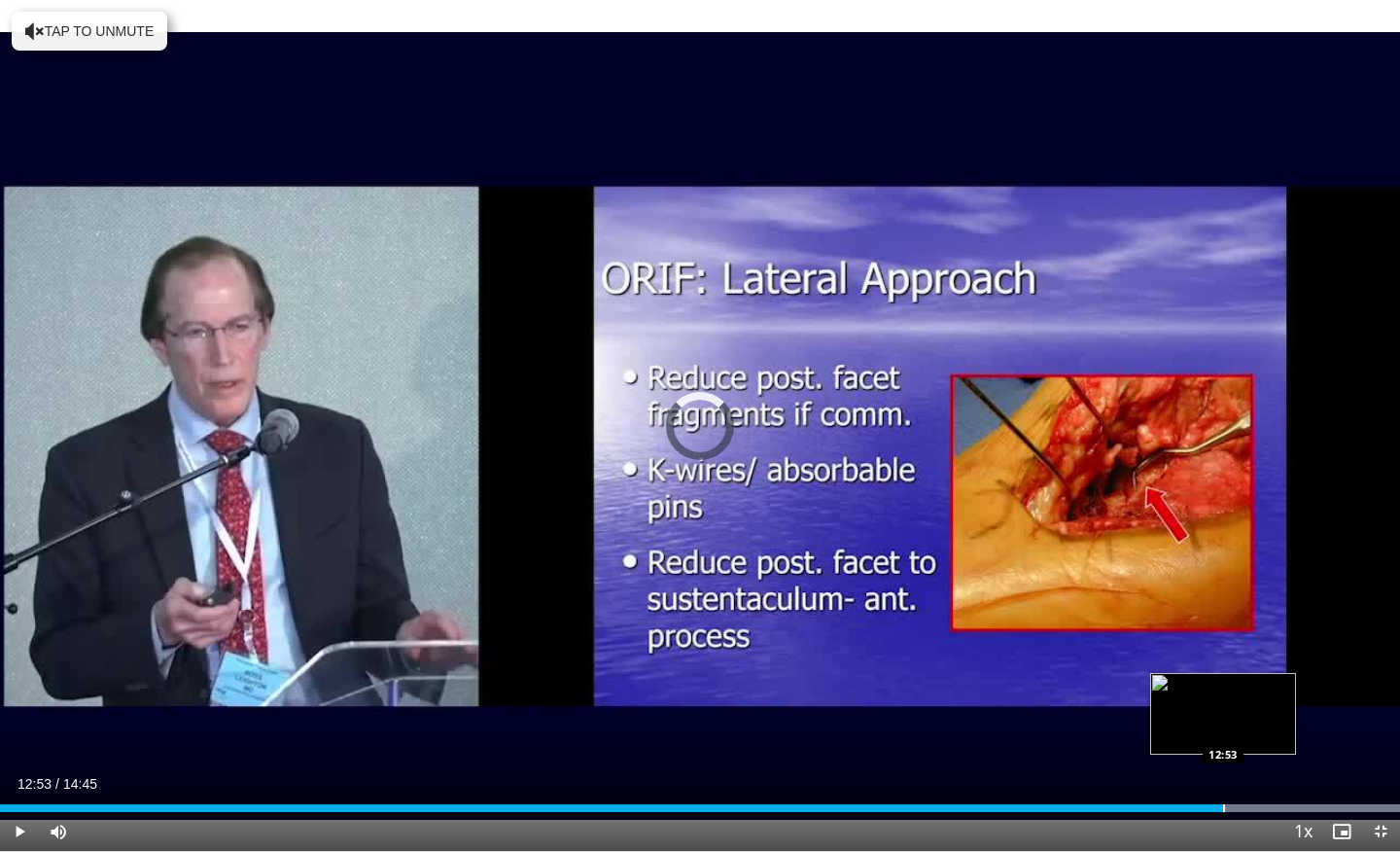 click at bounding box center (1224, 808) 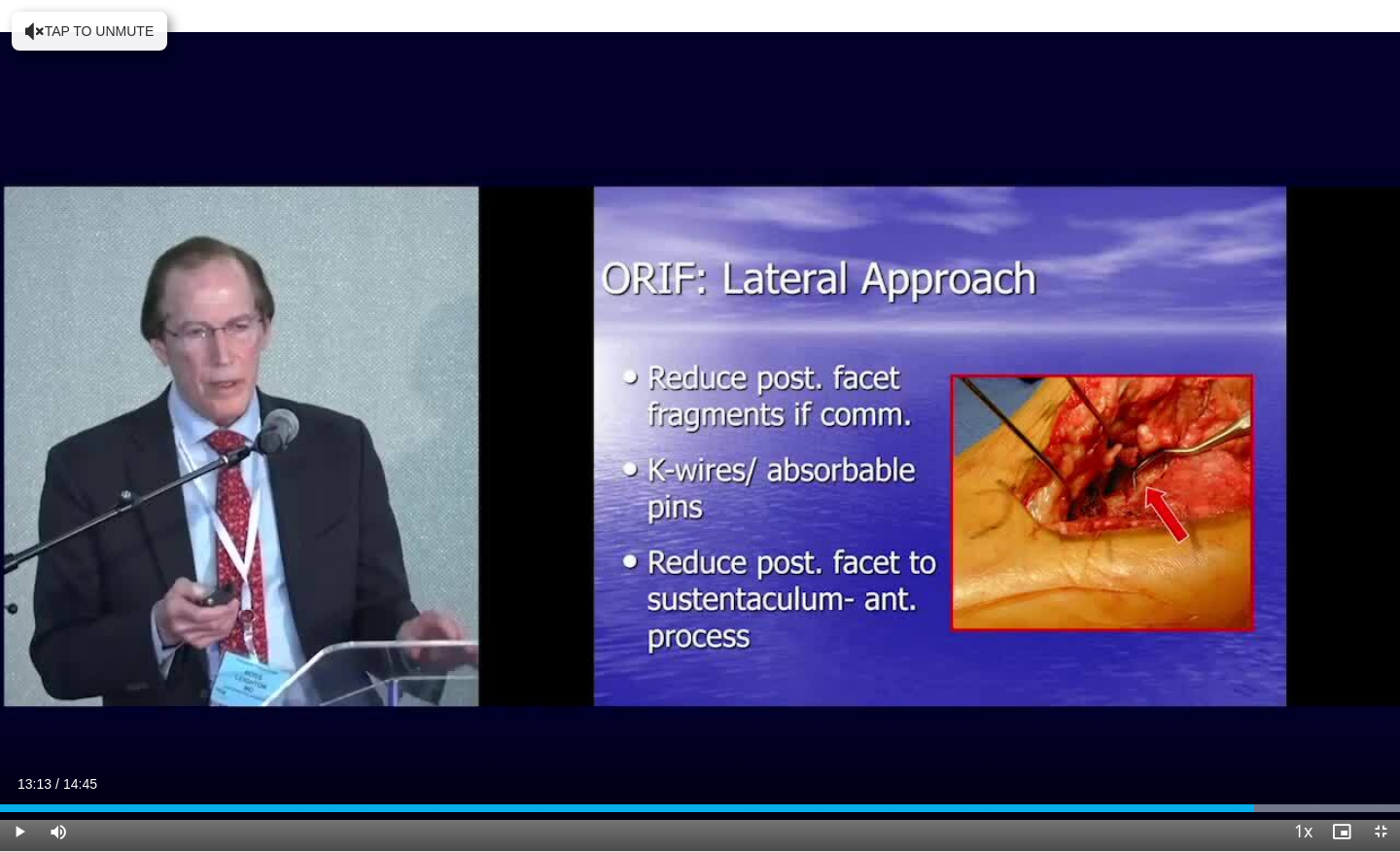 click at bounding box center [1255, 808] 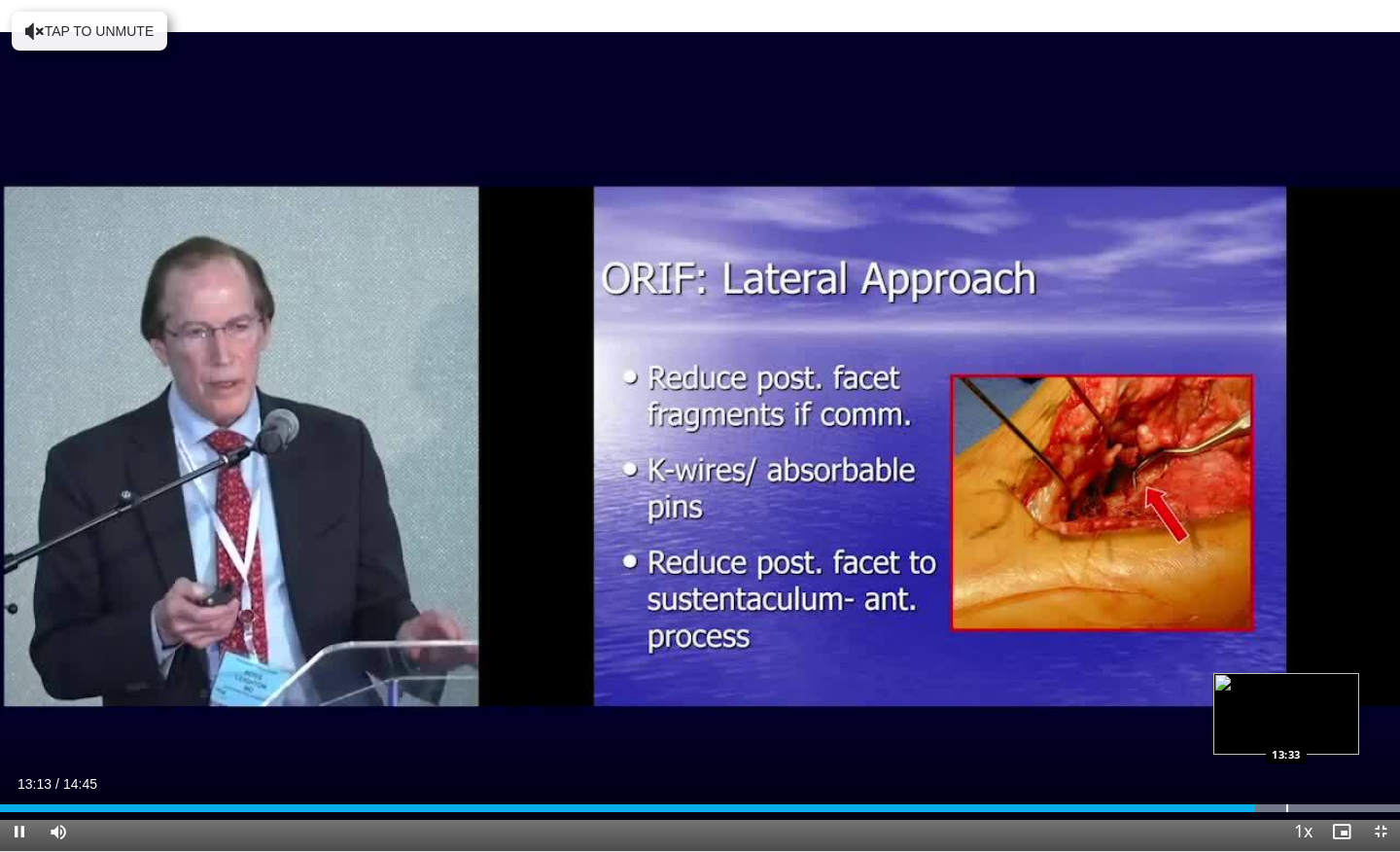 click at bounding box center (1287, 808) 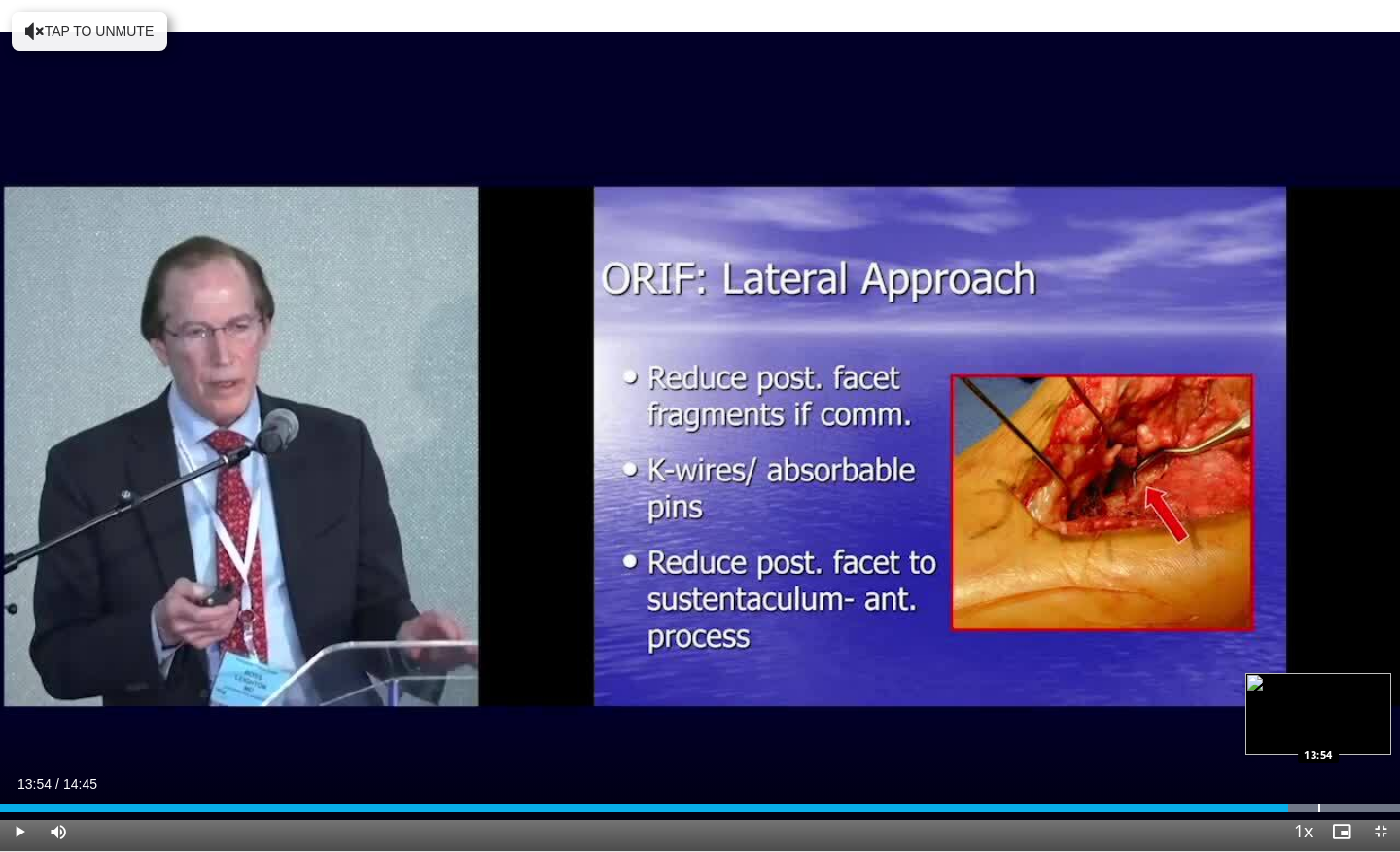 click at bounding box center (1319, 808) 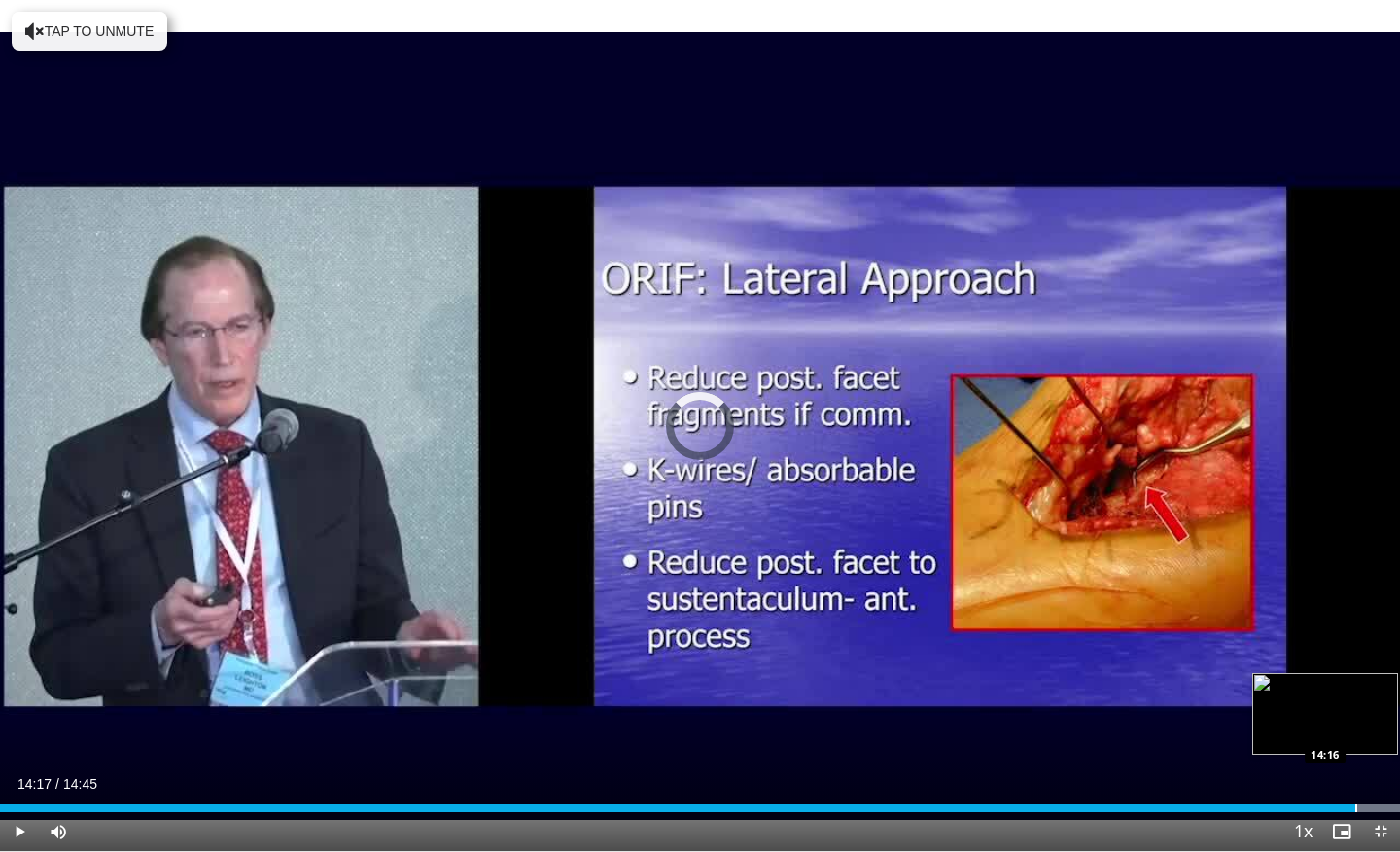 click on "Loaded :  99.98% 14:17 14:16" at bounding box center (700, 802) 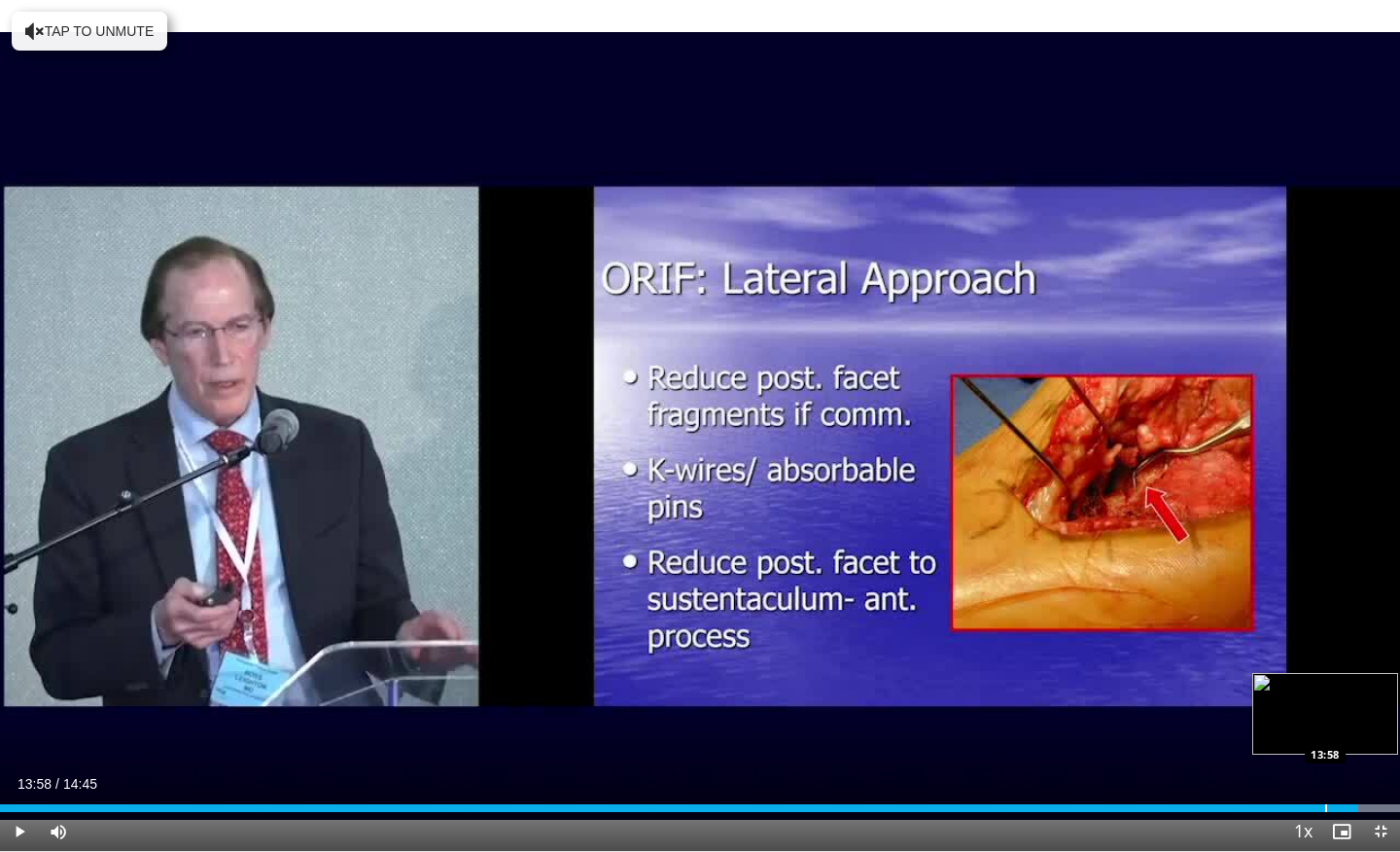 click on "Loaded :  99.98% 14:19 13:58" at bounding box center [700, 802] 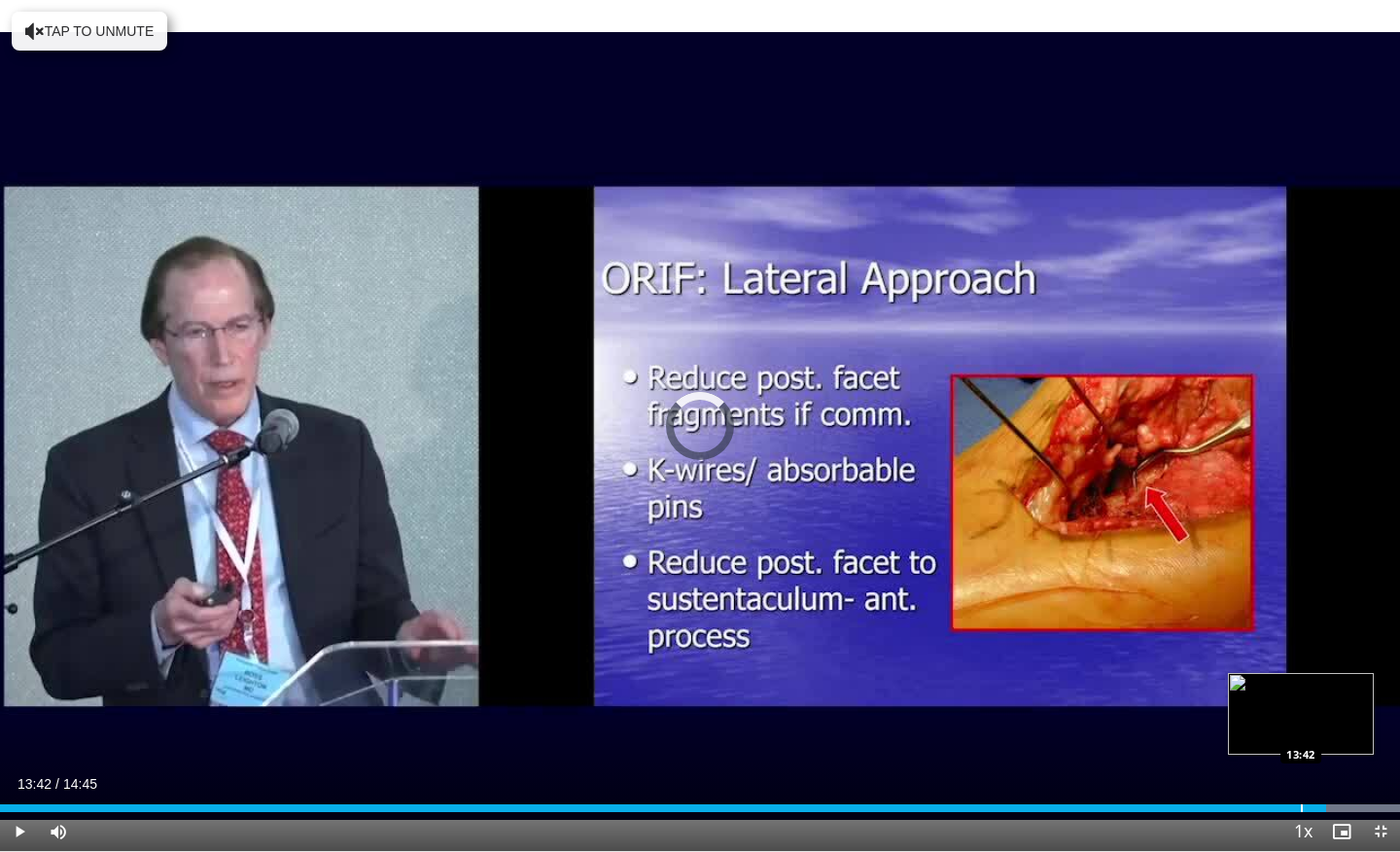 click at bounding box center (1302, 808) 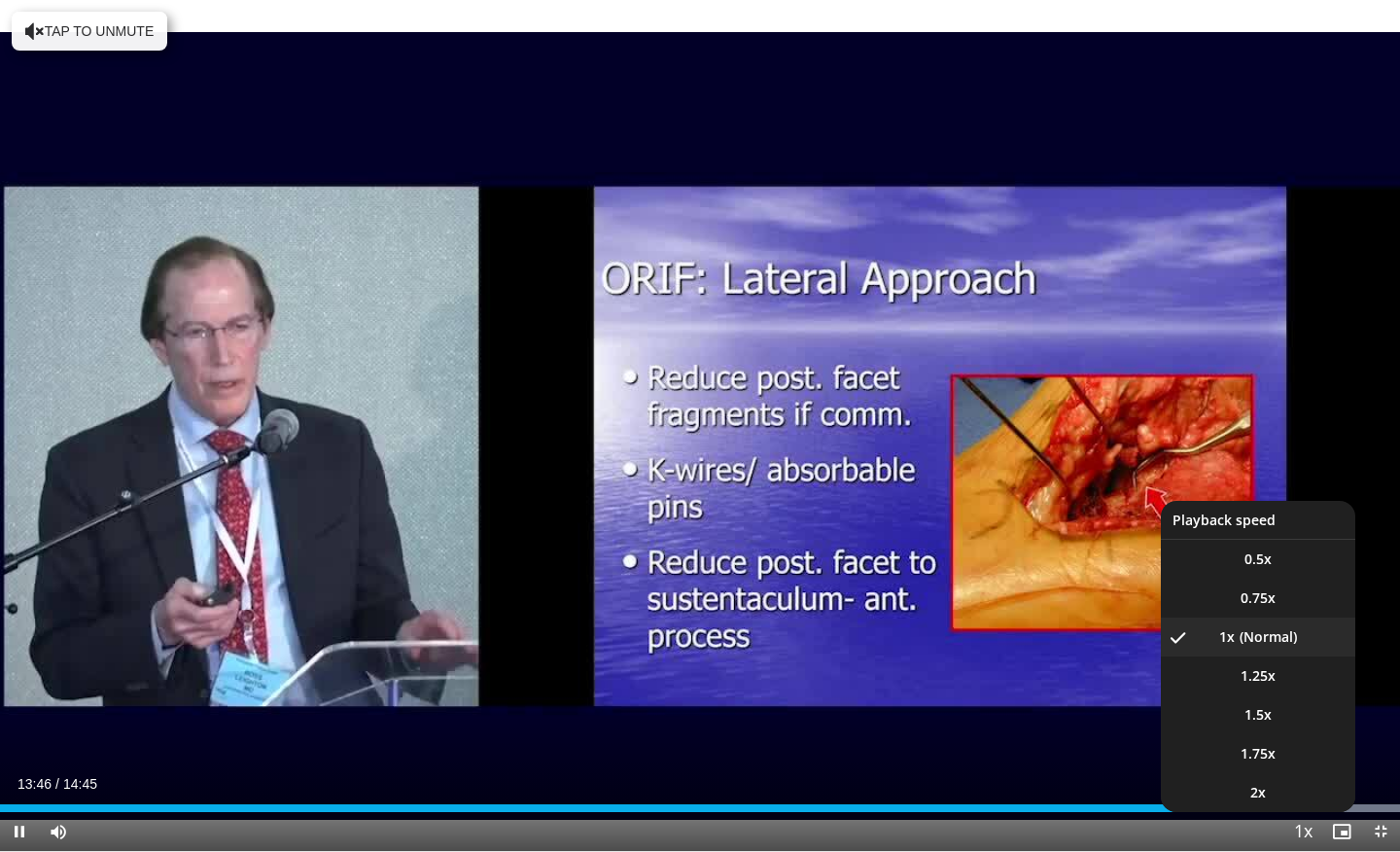 click on "Playback Rate" at bounding box center [1303, 832] 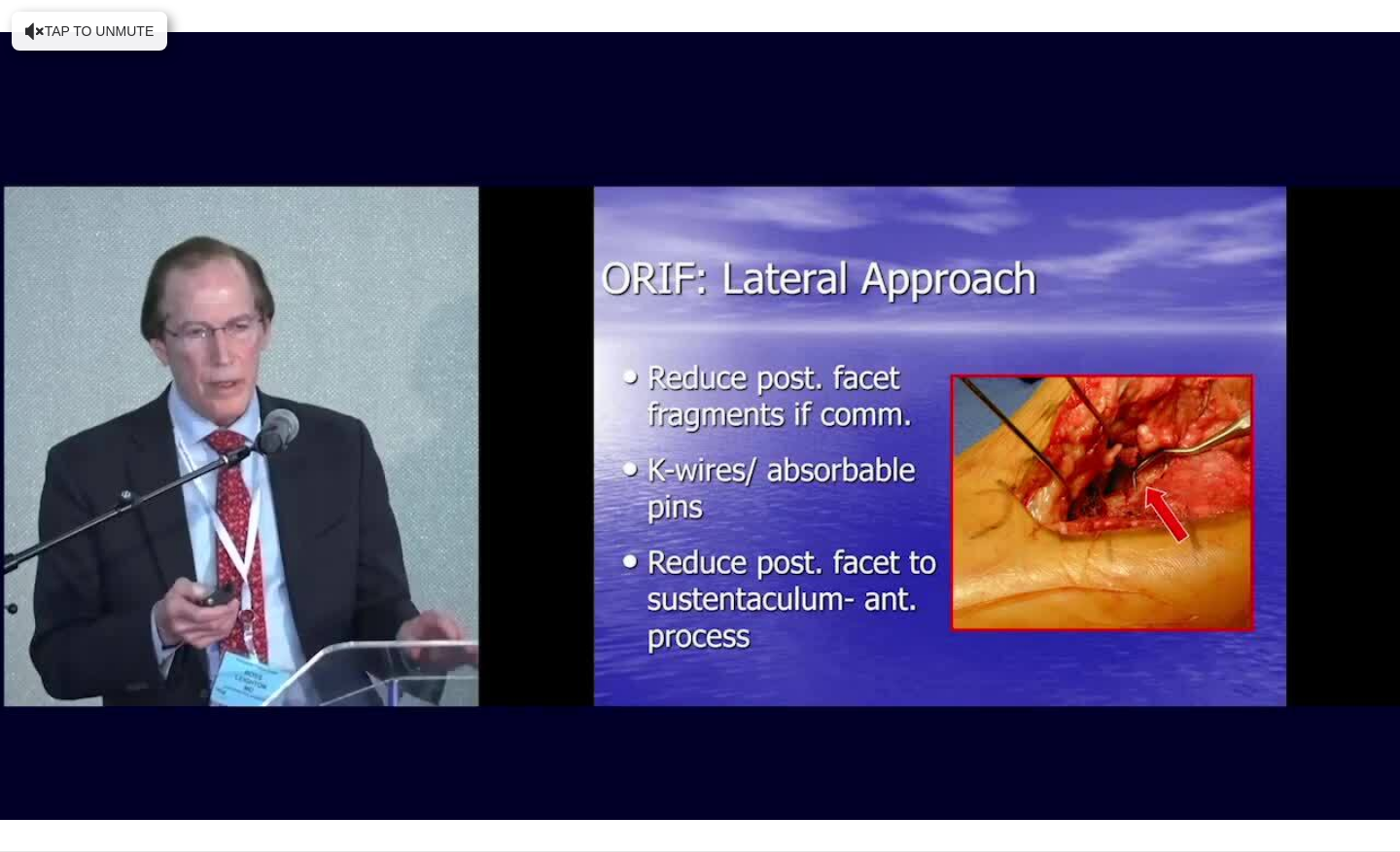click on "10 seconds
Tap to unmute" at bounding box center [700, 425] 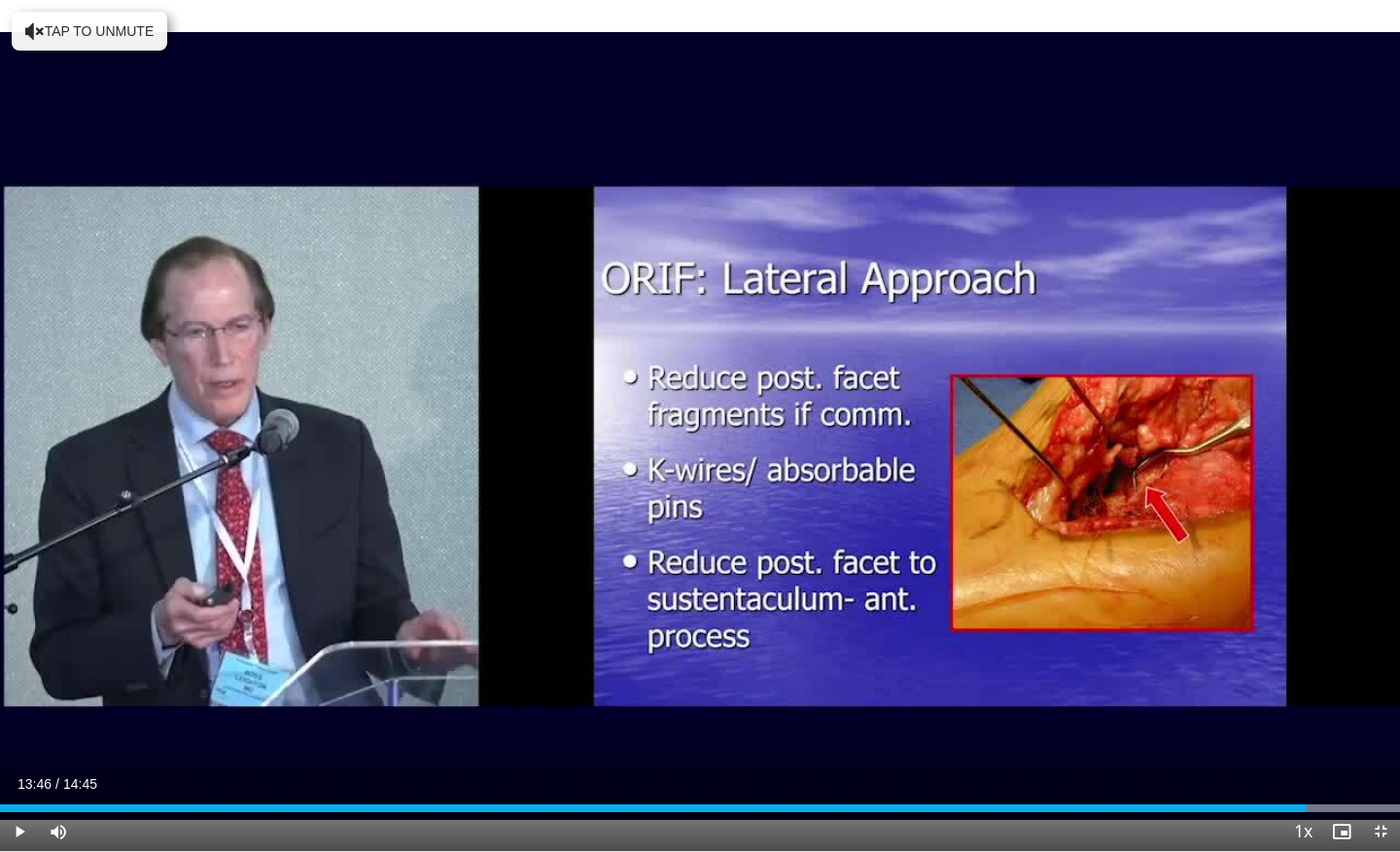 click on "Current Time  13:46 / Duration  14:45 Play Skip Backward Skip Forward Mute Loaded :  99.98% 13:46 12:45 Stream Type  LIVE Seek to live, currently behind live LIVE   1x Playback Rate 0.5x 0.75x 1x , selected 1.25x 1.5x 1.75x 2x Chapters Chapters Descriptions descriptions off , selected Captions captions off , selected Audio Track en (Main) , selected Exit Fullscreen Enable picture-in-picture mode" at bounding box center [700, 832] 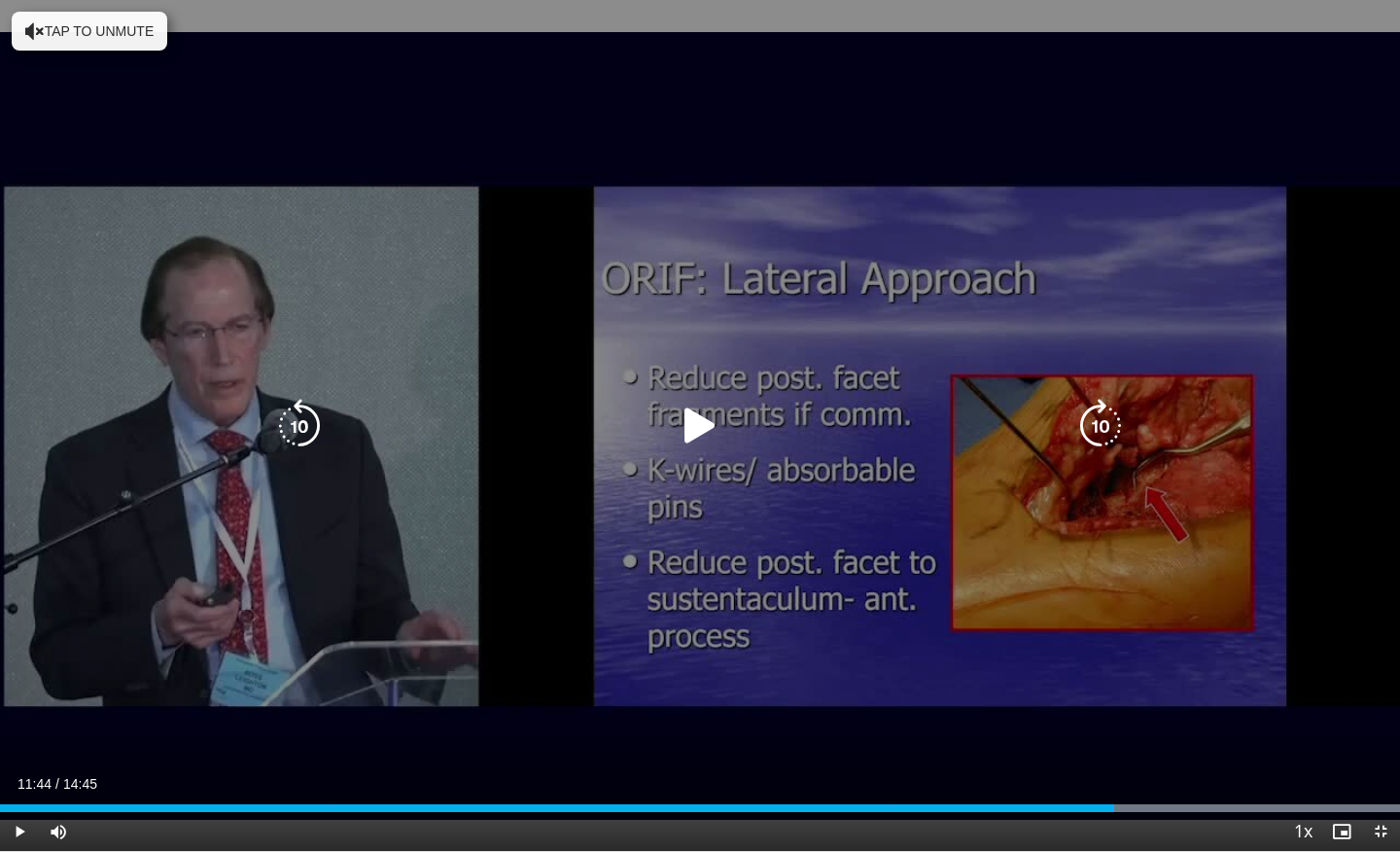 drag, startPoint x: 1260, startPoint y: 808, endPoint x: 707, endPoint y: 455, distance: 656.0625 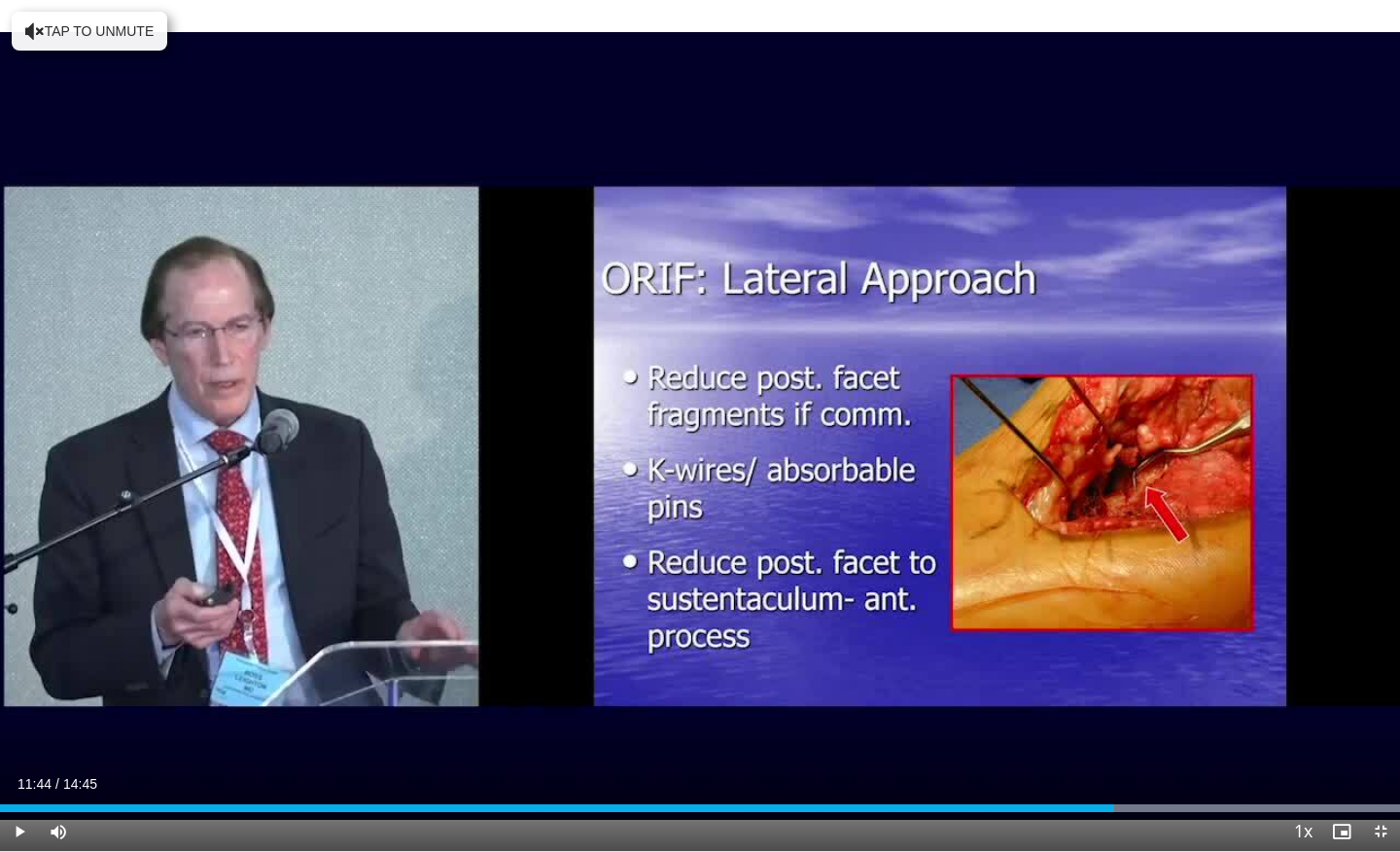 click at bounding box center [19, 832] 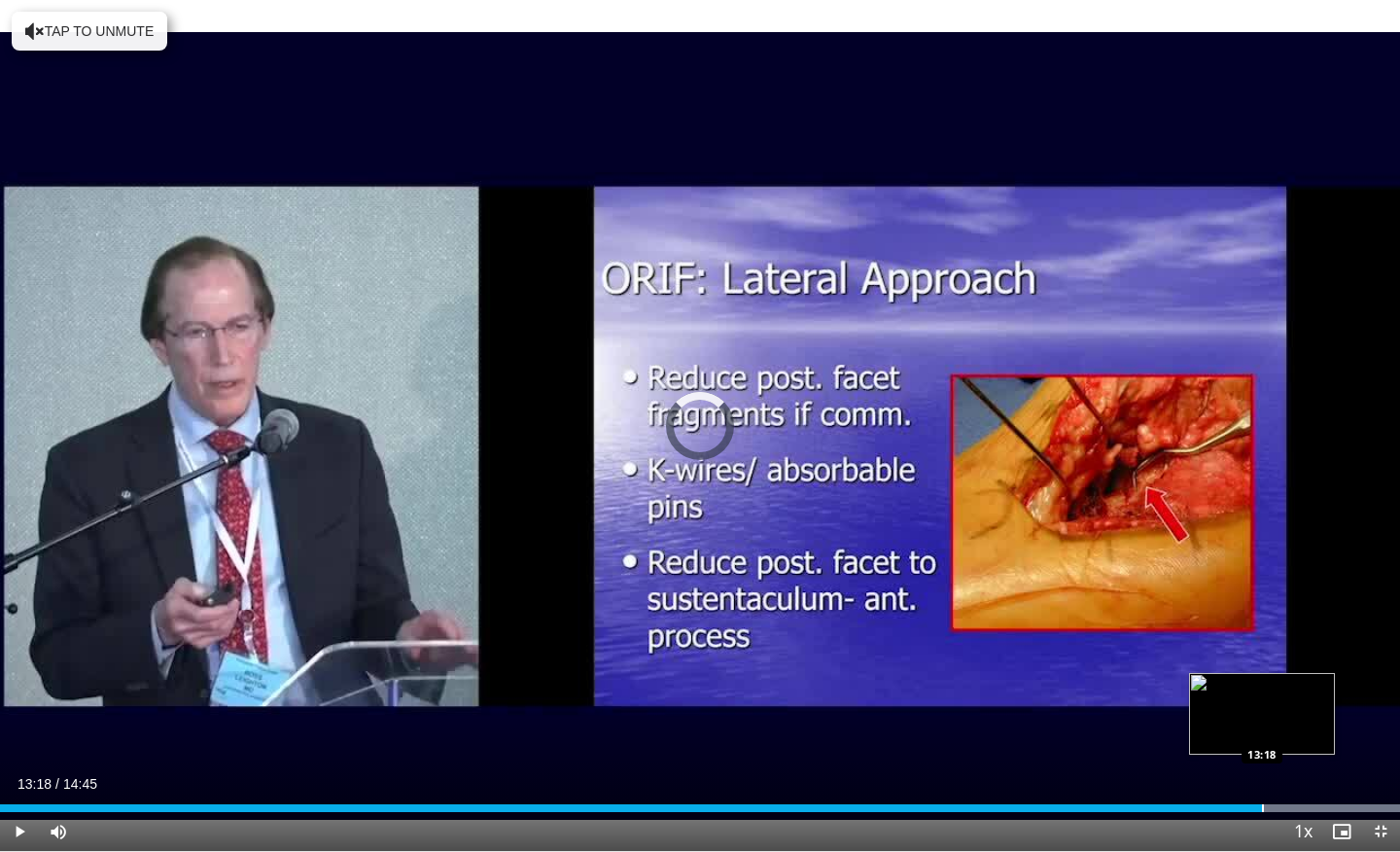click at bounding box center [1263, 808] 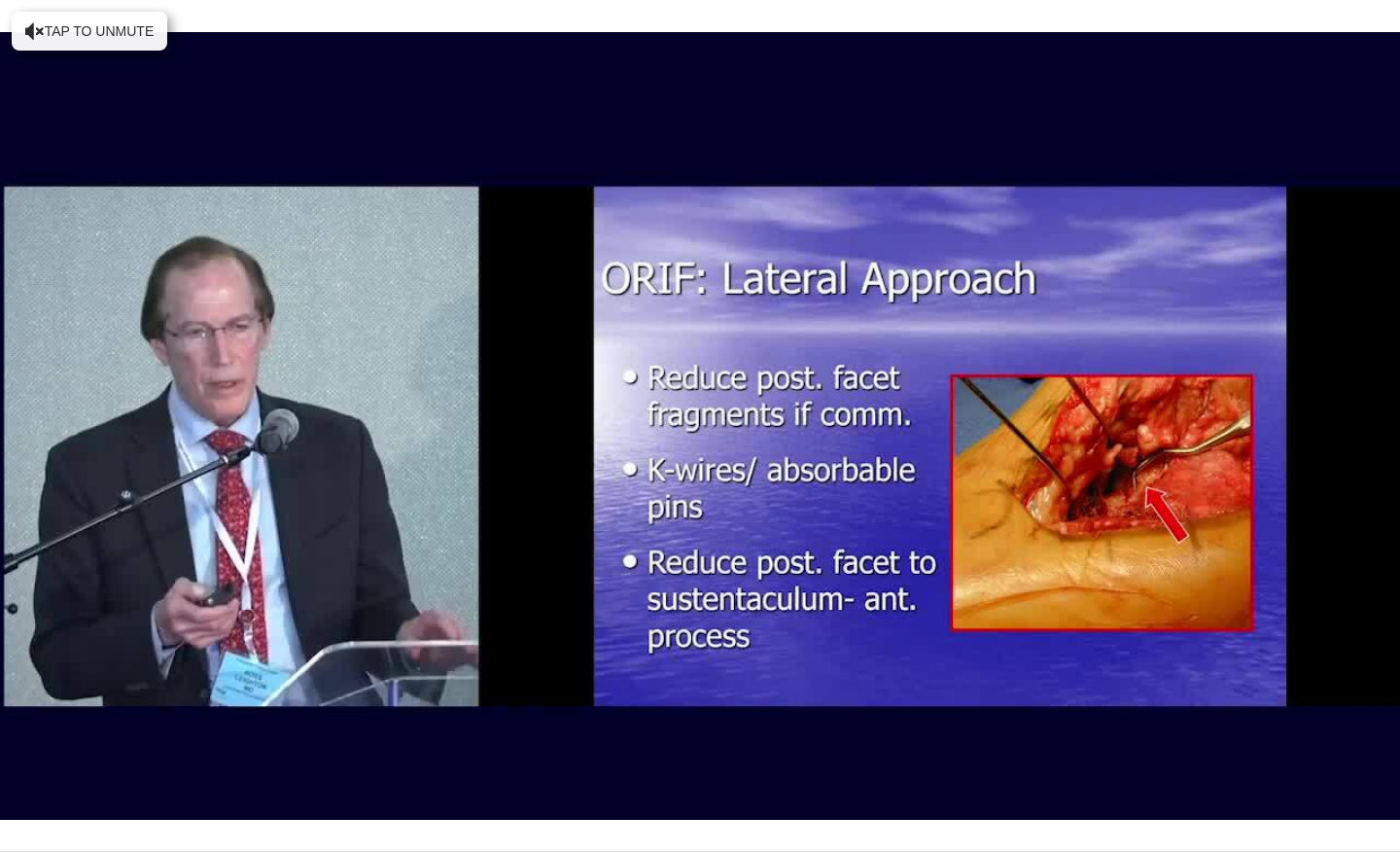 click at bounding box center (1240, 847) 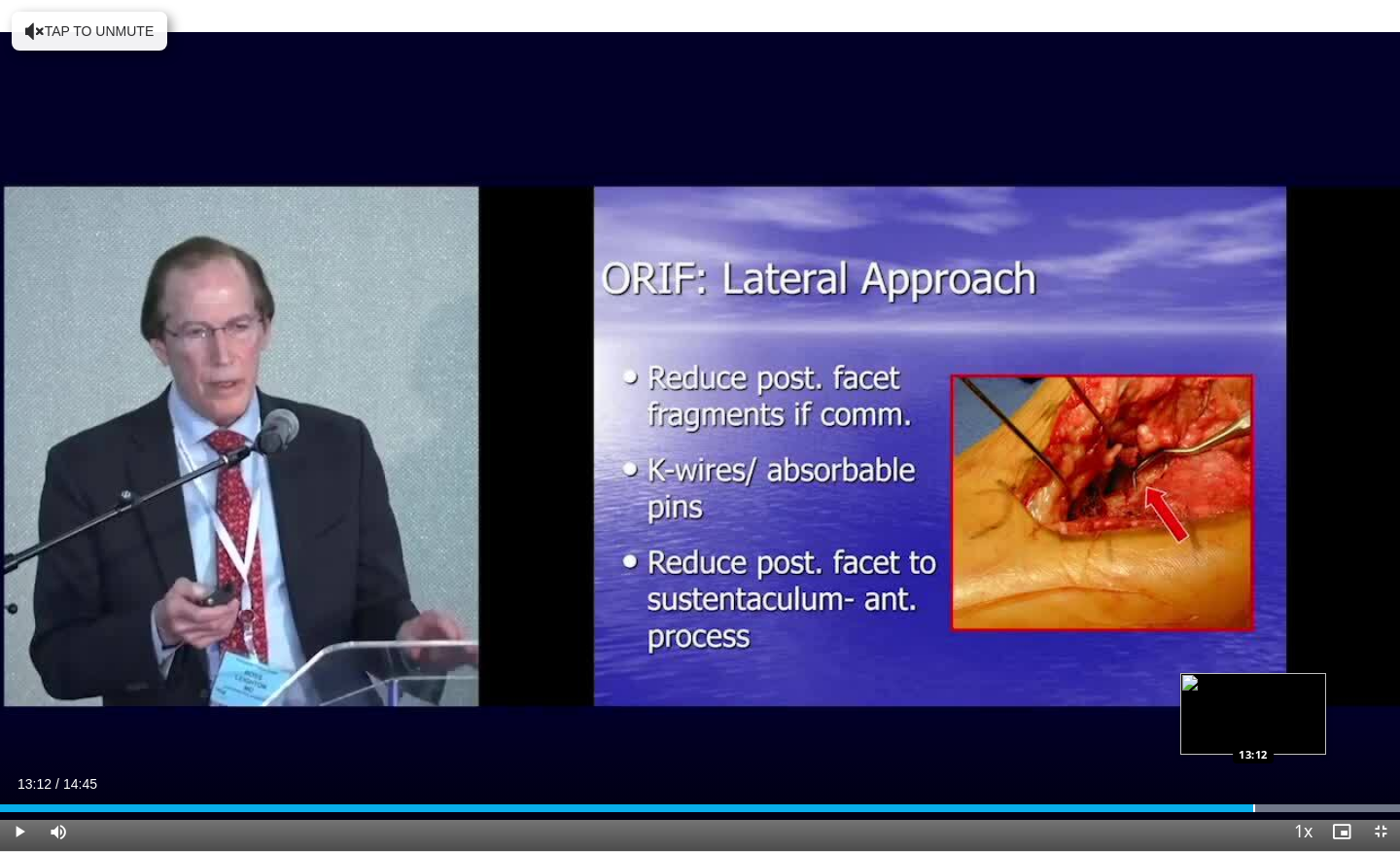 click at bounding box center (1254, 808) 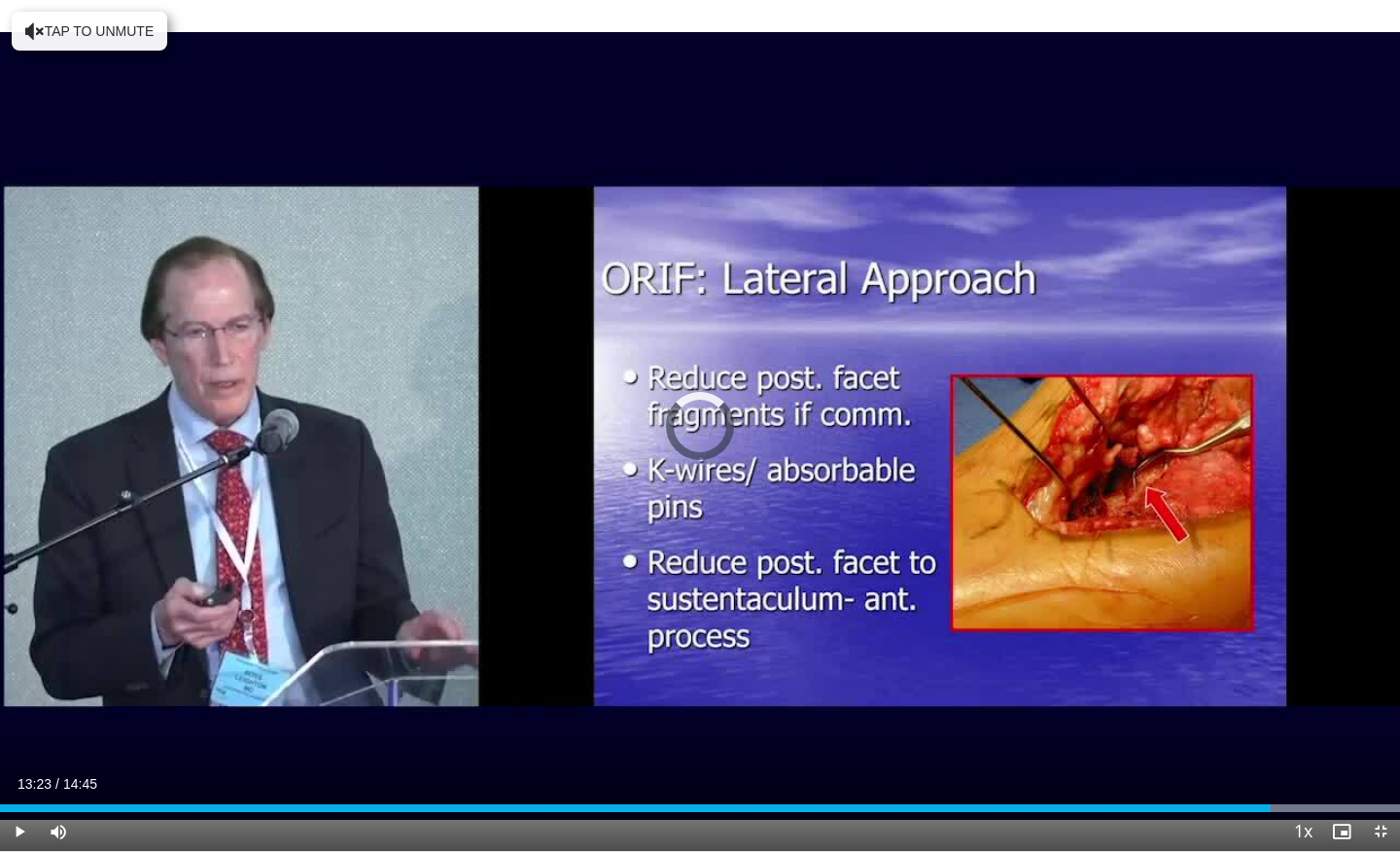click on "Loaded :  99.98% 13:23 13:23" at bounding box center [700, 802] 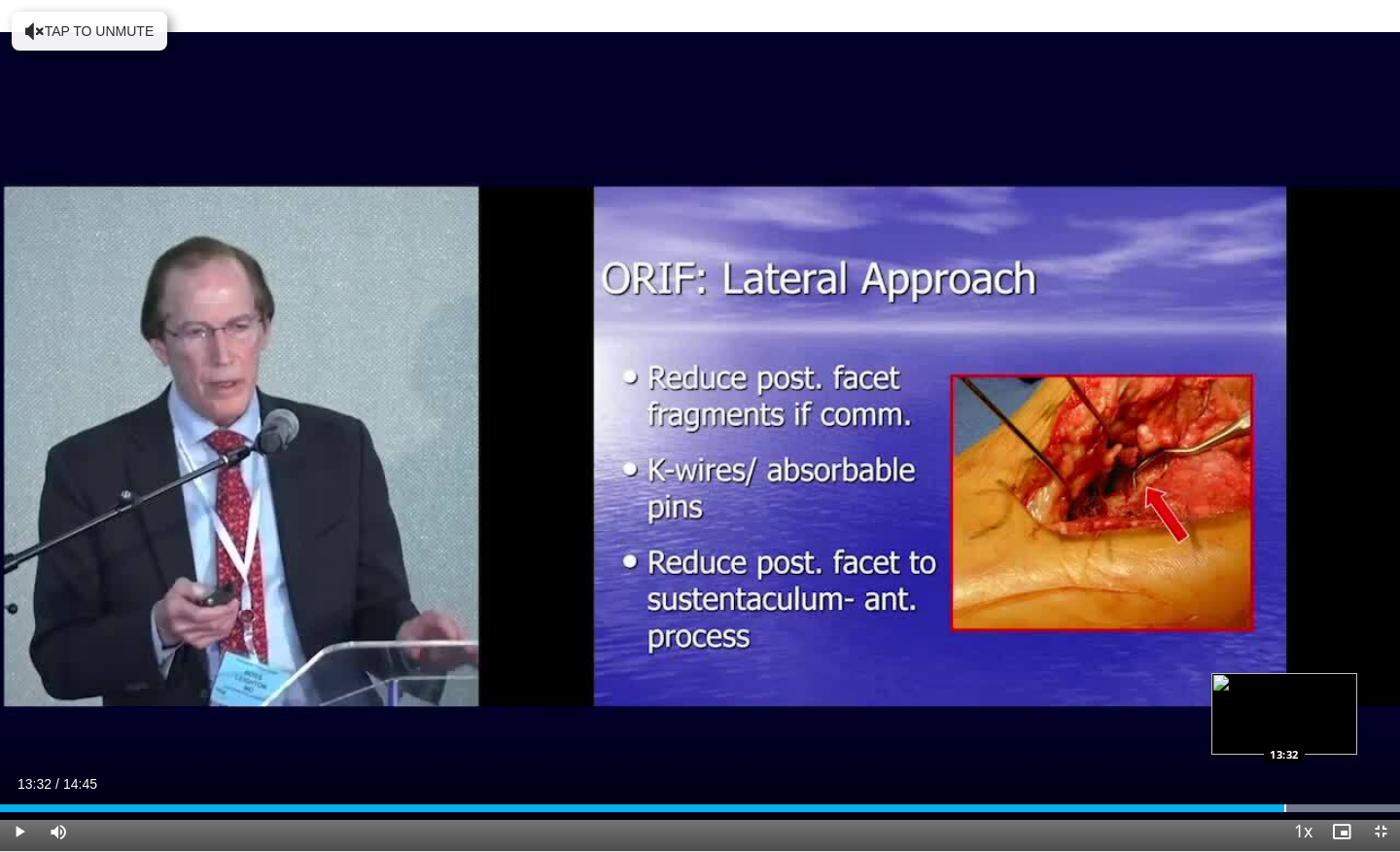 click on "Loaded :  99.98% 13:24 13:32" at bounding box center [700, 802] 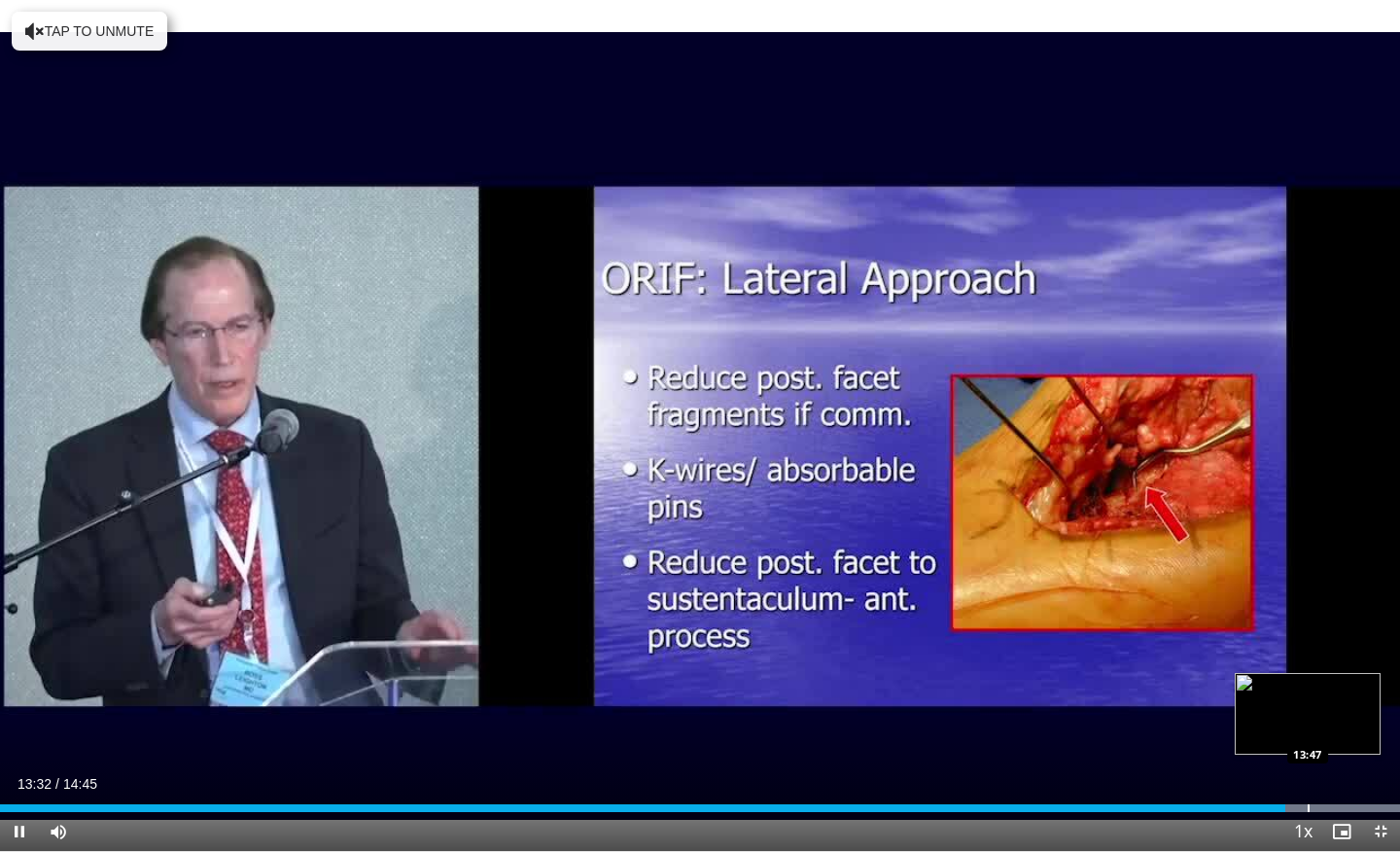 click on "Loaded :  99.98% 13:33 13:47" at bounding box center (700, 808) 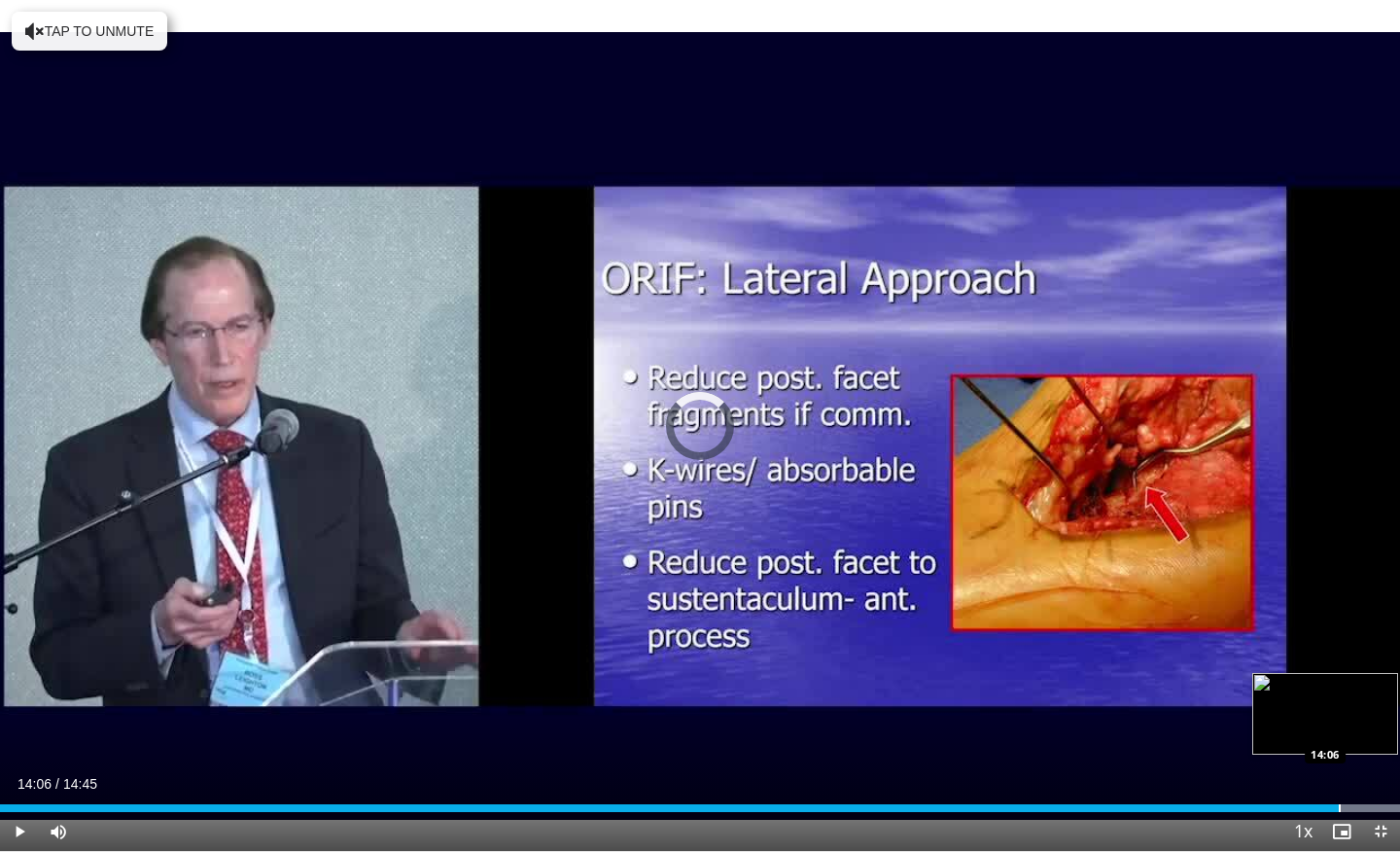 click at bounding box center [1340, 808] 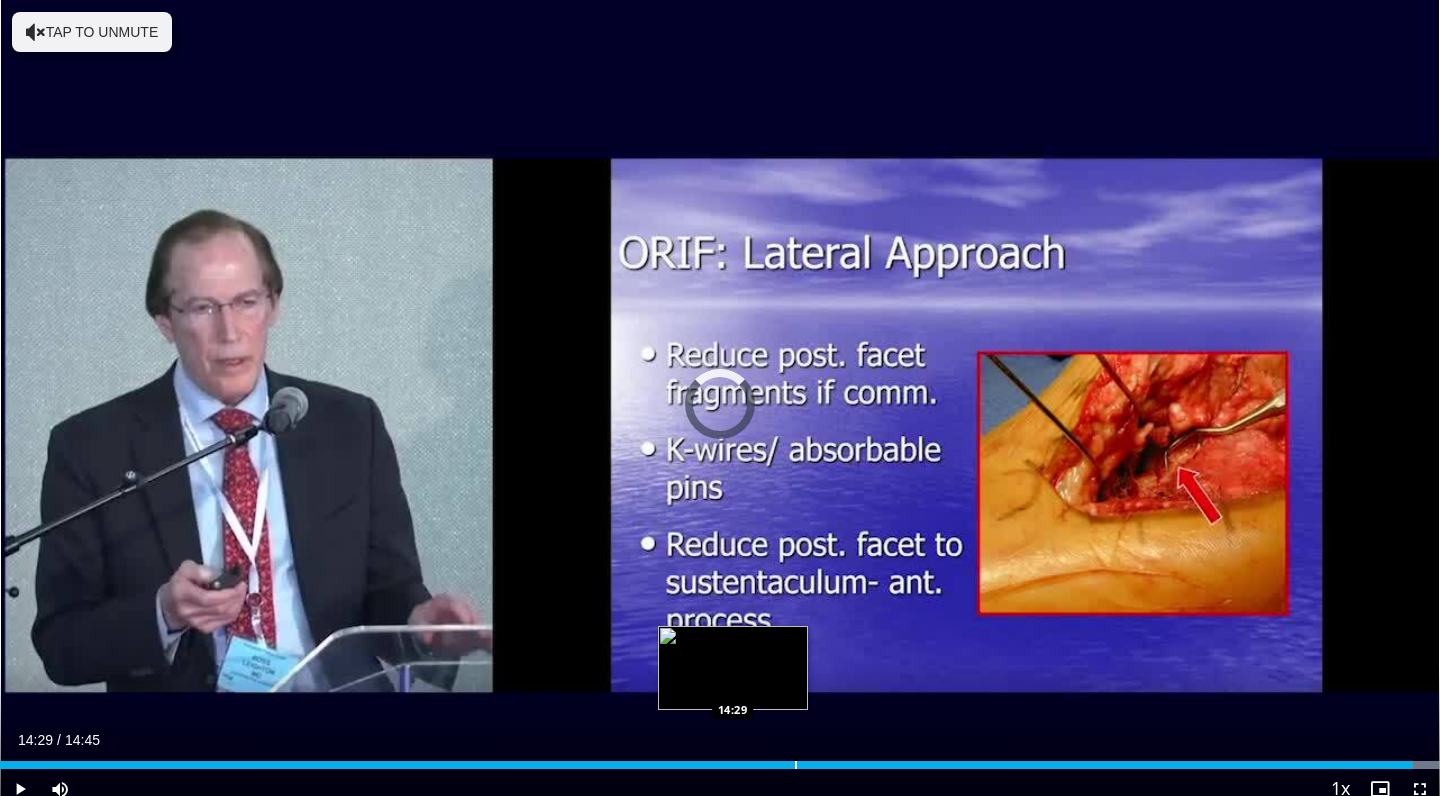 click at bounding box center (796, 765) 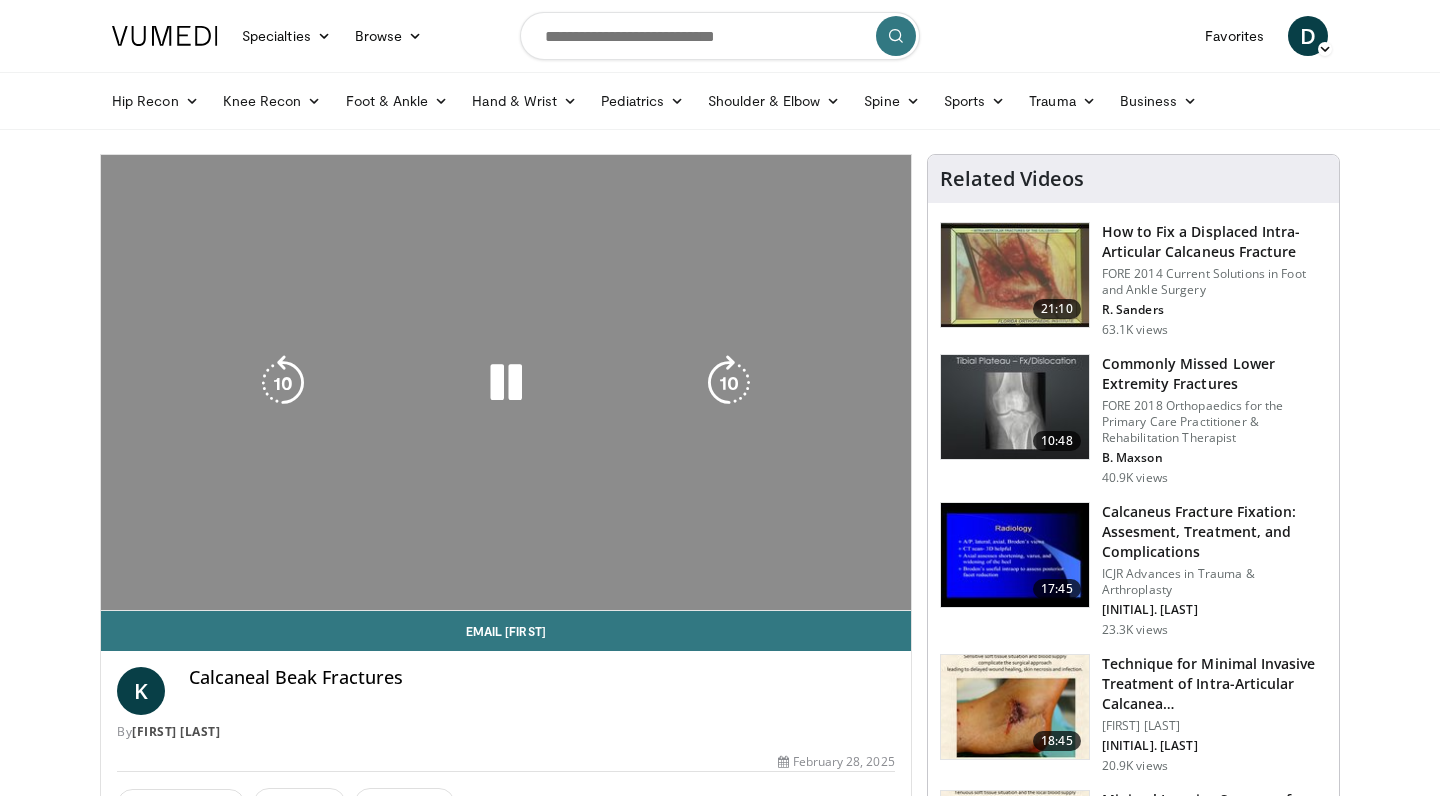 scroll, scrollTop: 0, scrollLeft: 0, axis: both 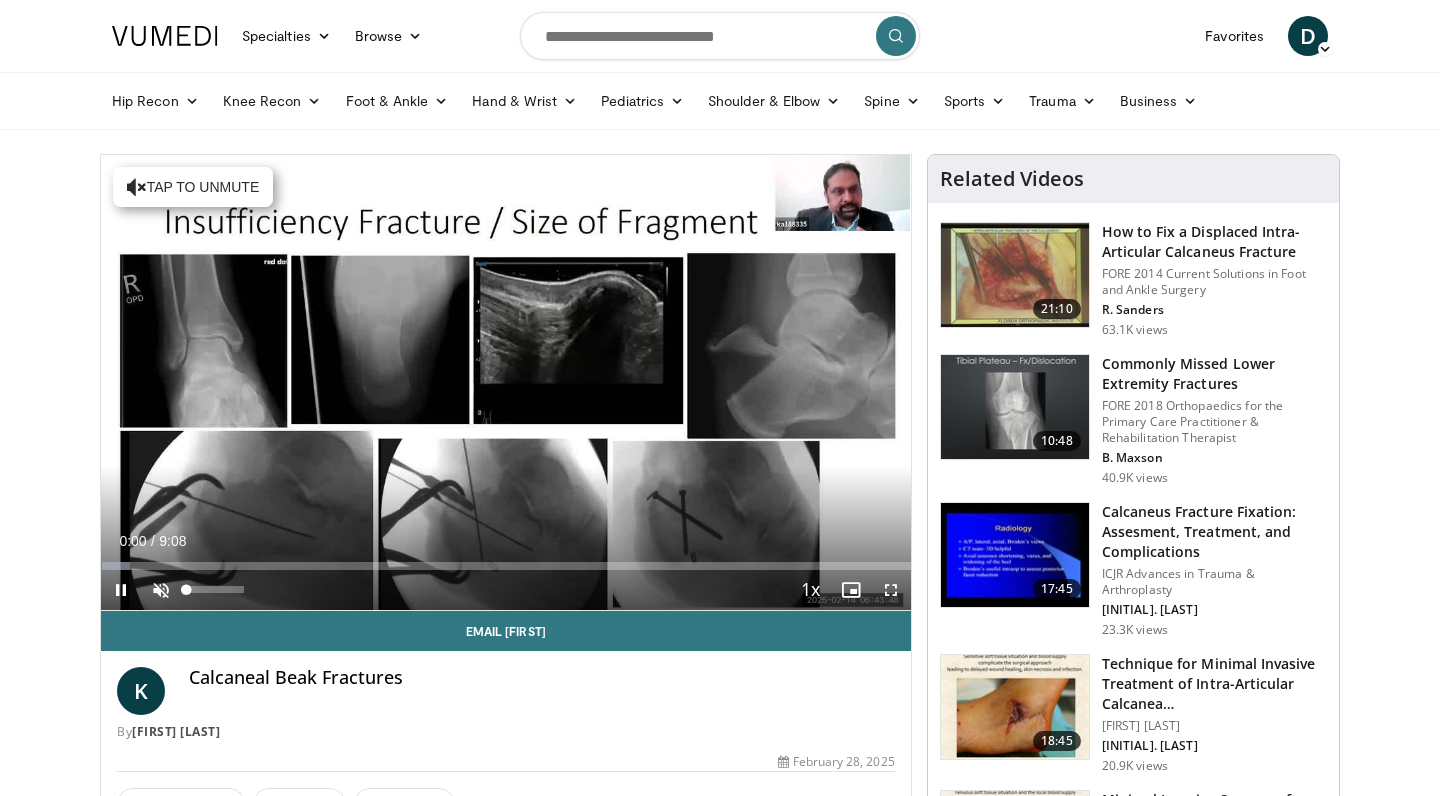 click at bounding box center (161, 590) 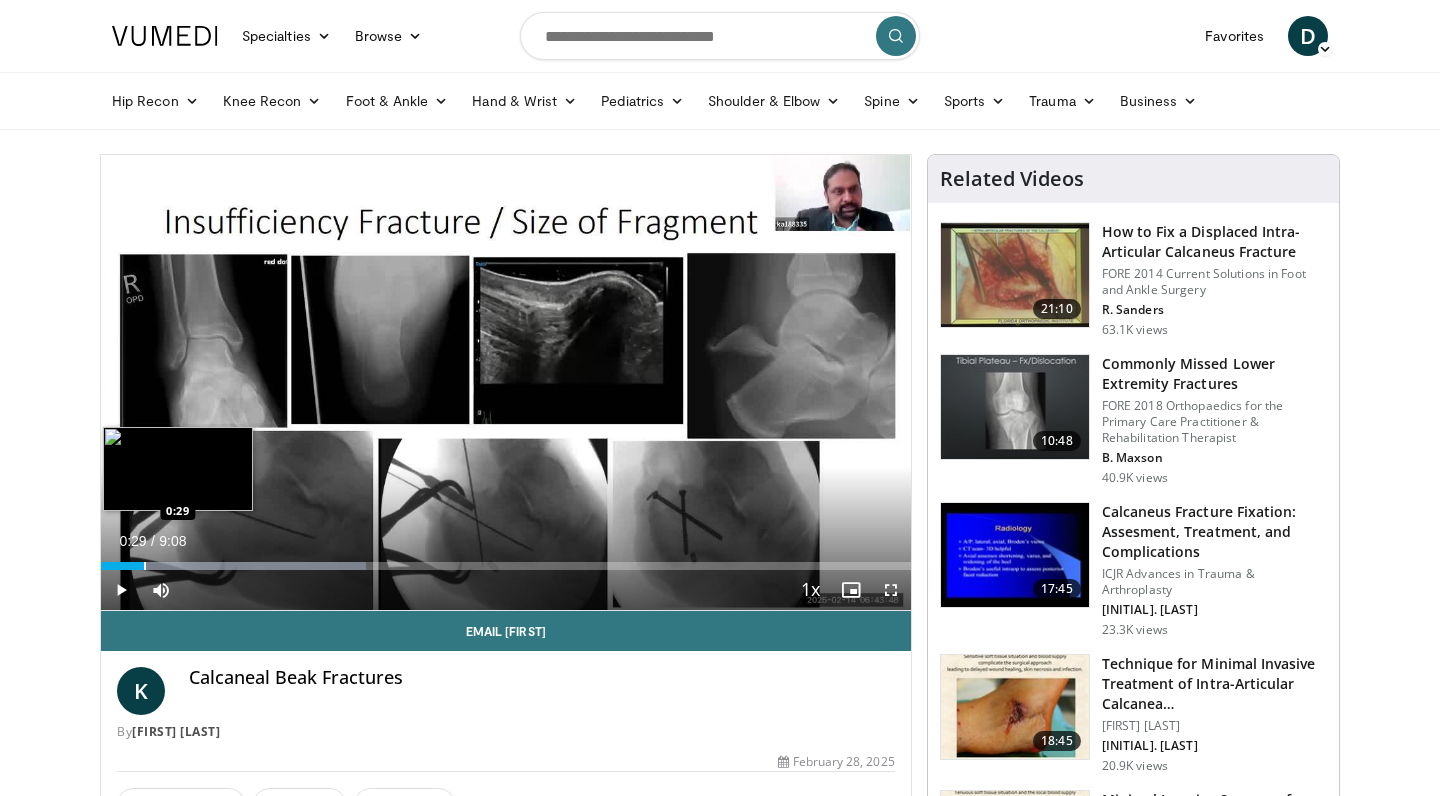 click at bounding box center (145, 566) 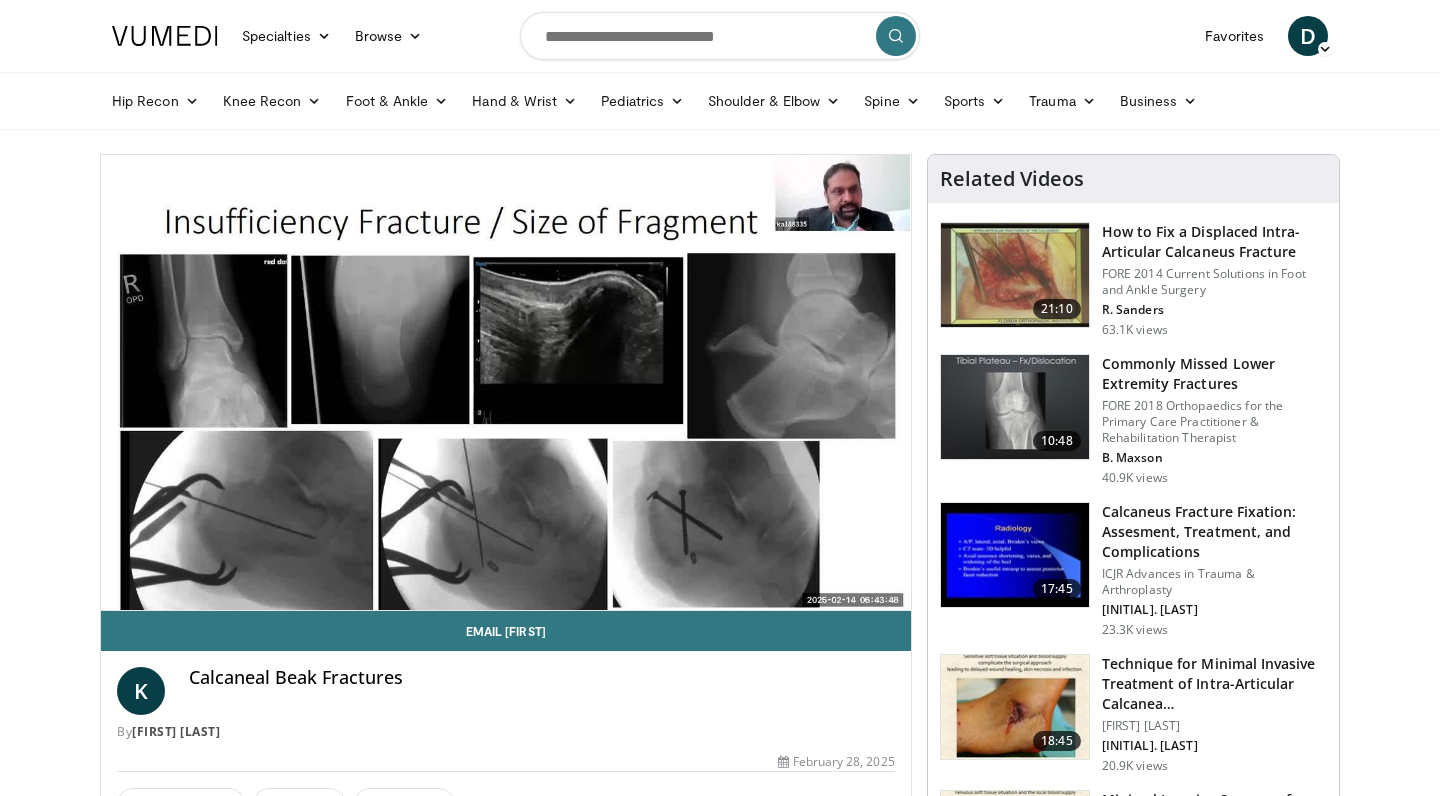 click on "Specialties
Adult & Family Medicine
Allergy, Asthma, Immunology
Anesthesiology
Cardiology
Dental
Dermatology
Endocrinology
Gastroenterology & Hepatology
General Surgery
Hematology & Oncology
Infectious Disease
Nephrology
Neurology
Neurosurgery
Obstetrics & Gynecology
Ophthalmology
Oral Maxillofacial
Orthopaedics
Otolaryngology
Pediatrics
Plastic Surgery
Podiatry
Psychiatry
Pulmonology
Radiation Oncology
Radiology
Rheumatology
Urology" at bounding box center [720, 1534] 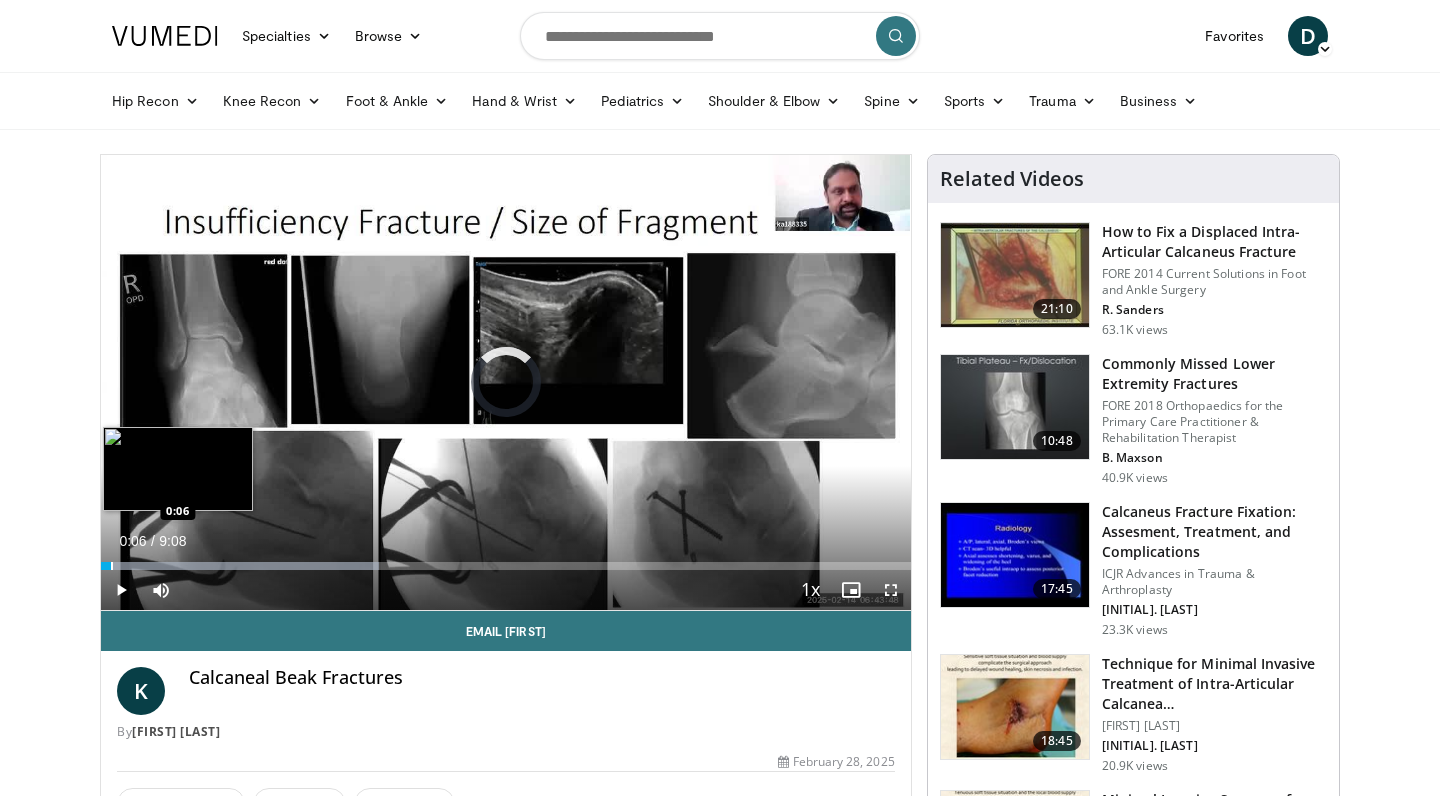 click at bounding box center (112, 566) 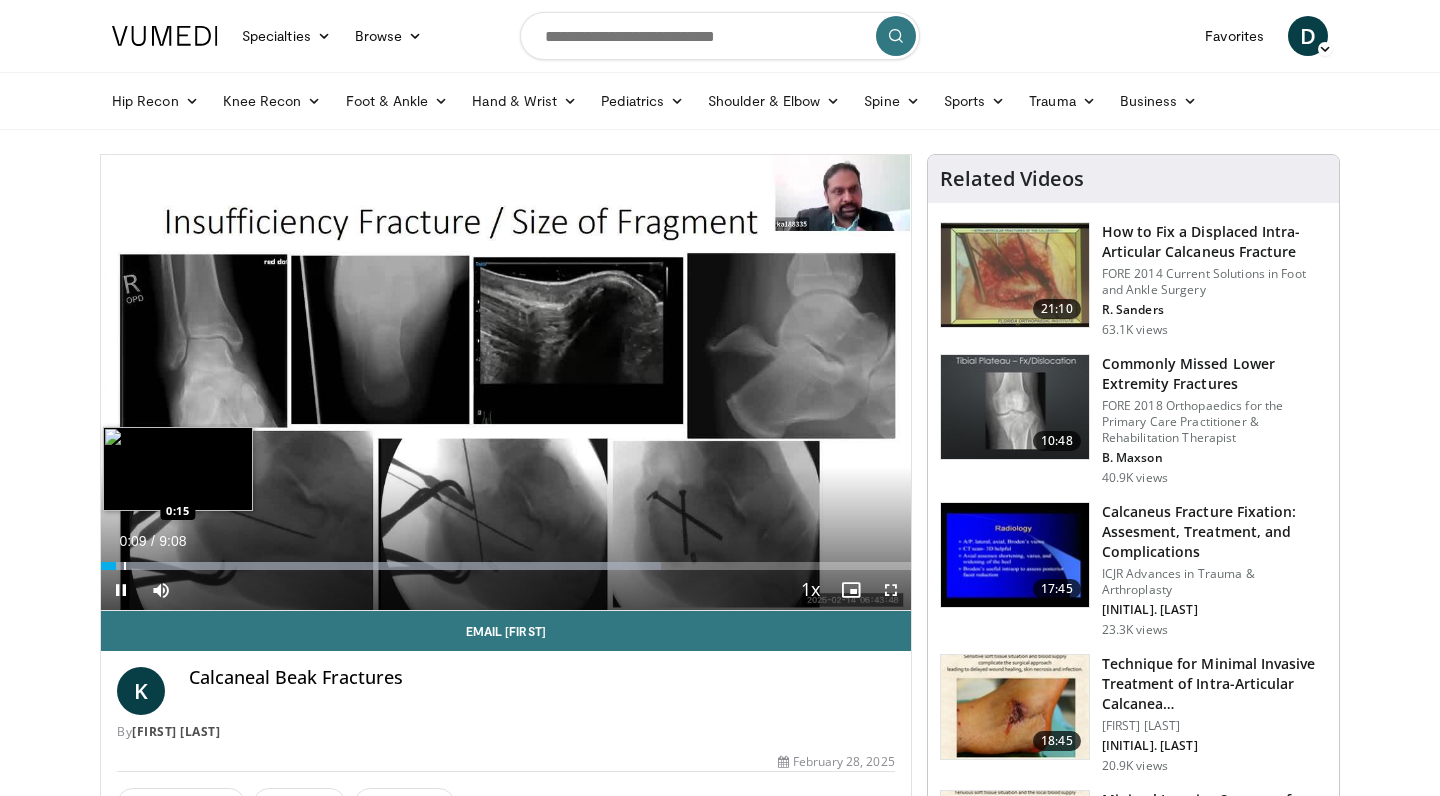 click at bounding box center [125, 566] 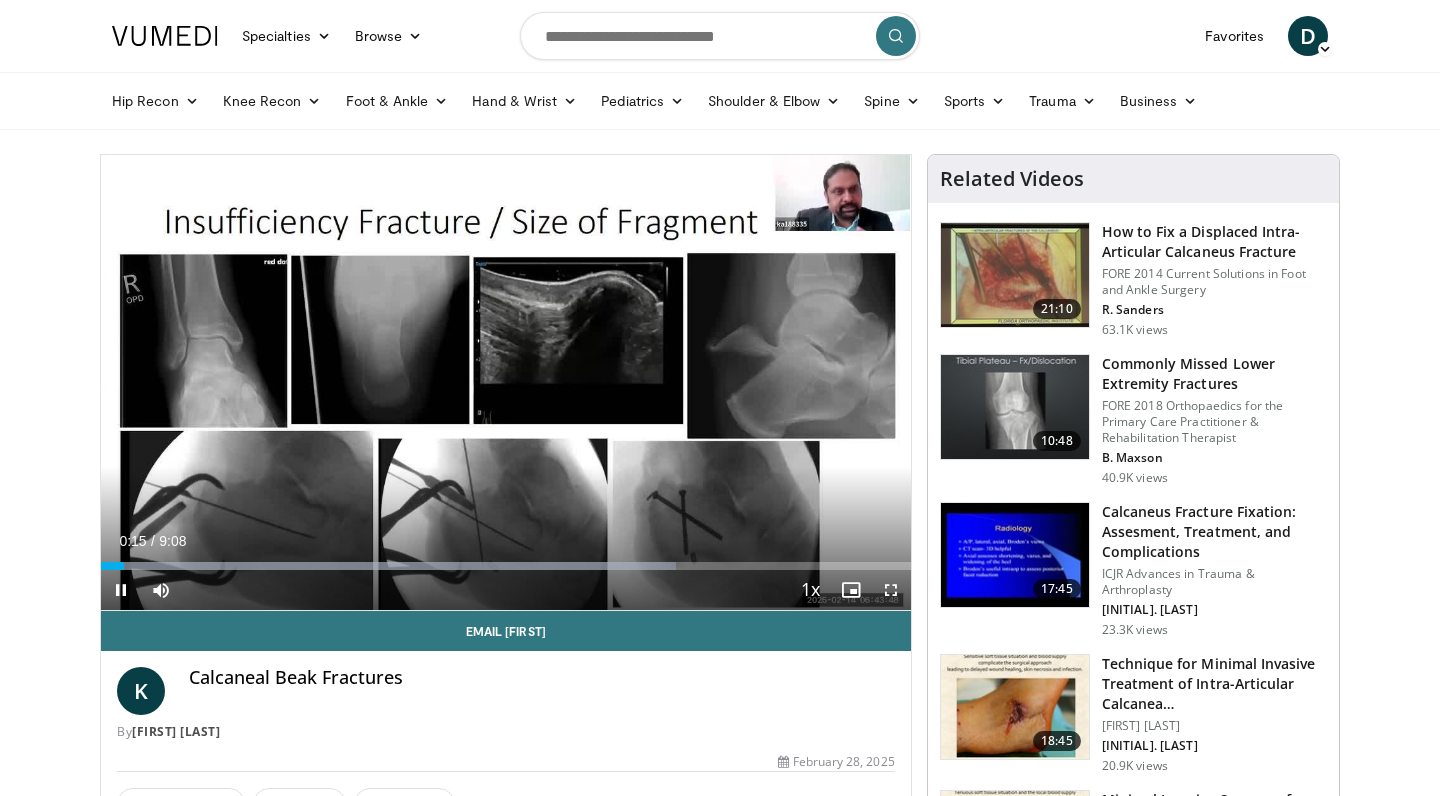 click at bounding box center (161, 590) 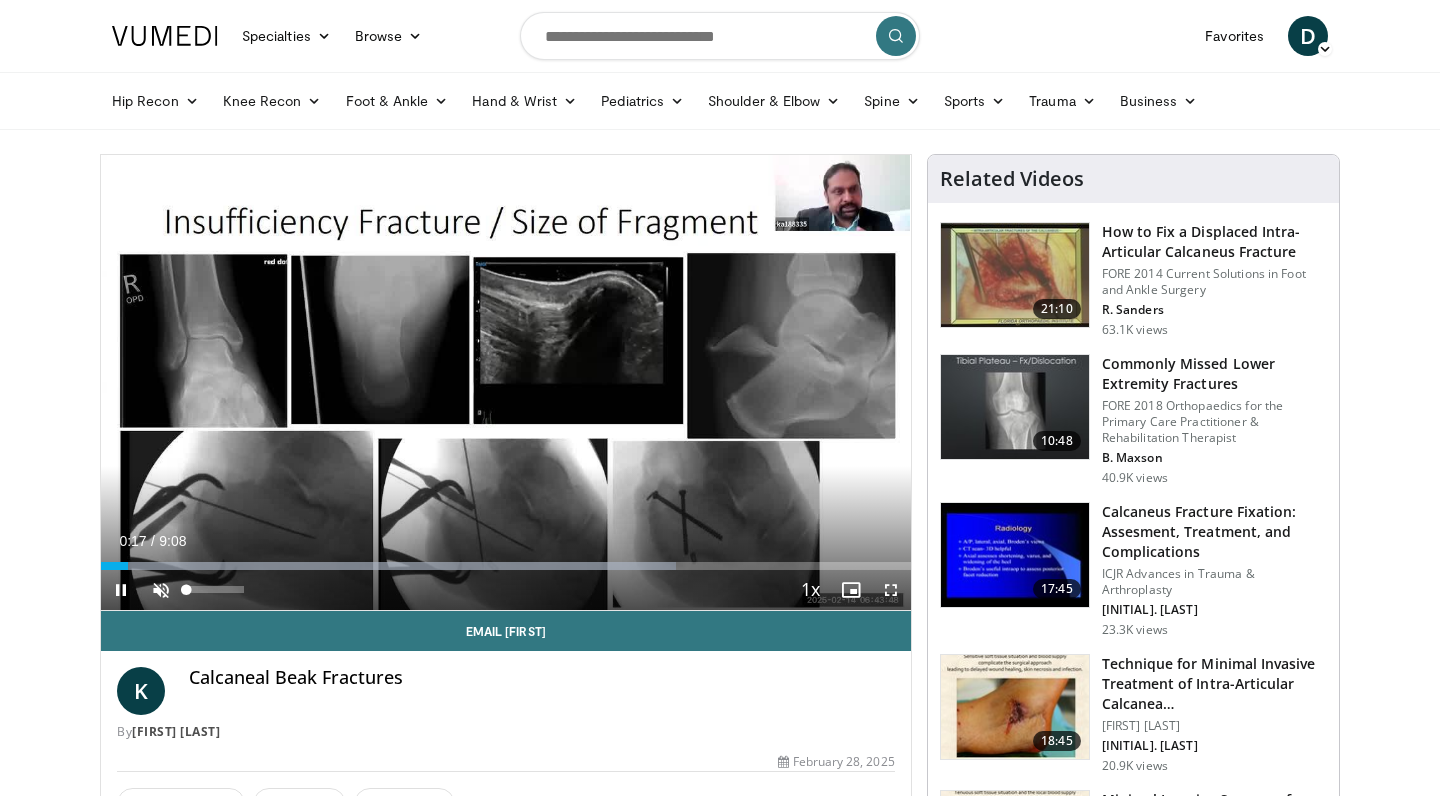 click at bounding box center (161, 590) 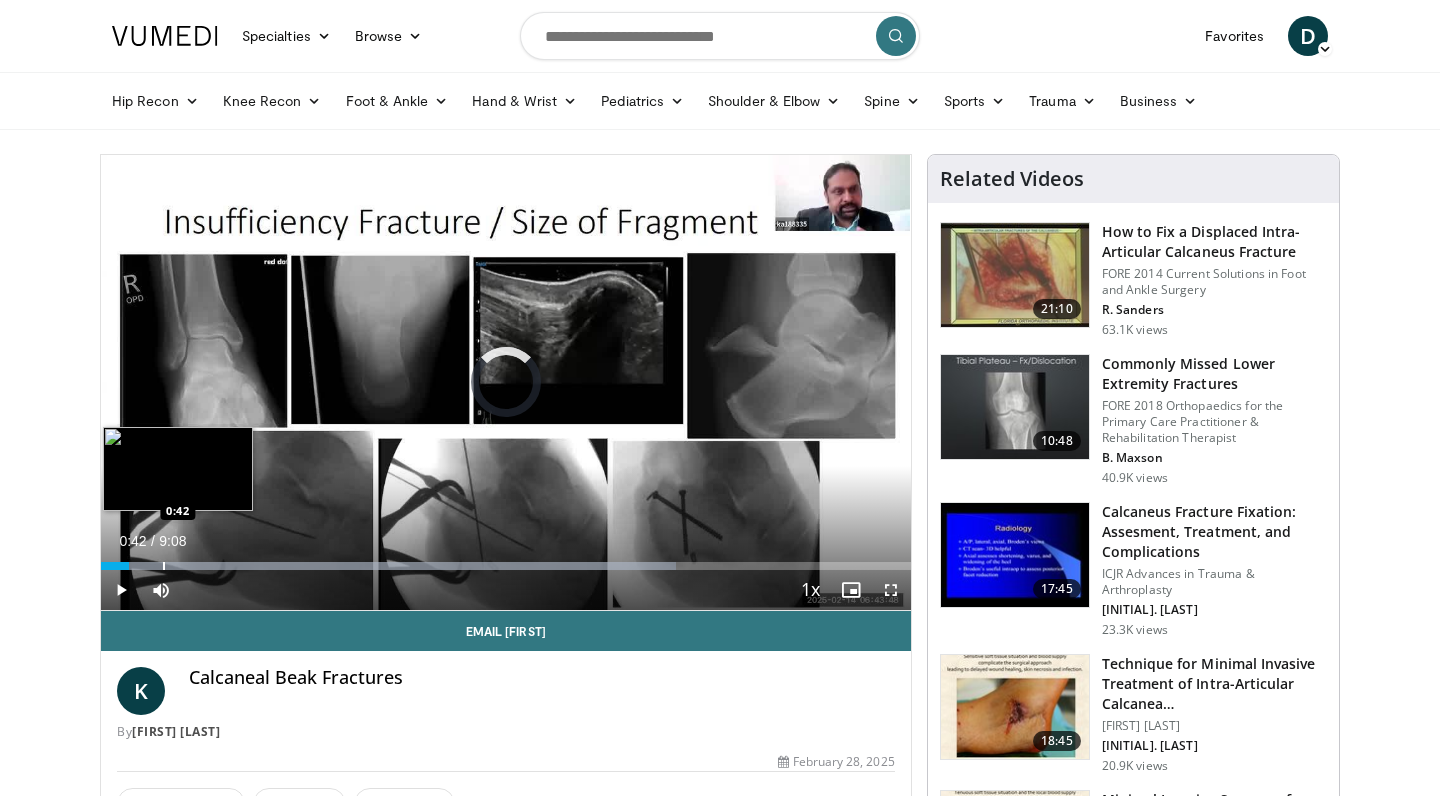 click on "Loaded :  71.03% 0:18 0:42" at bounding box center [506, 560] 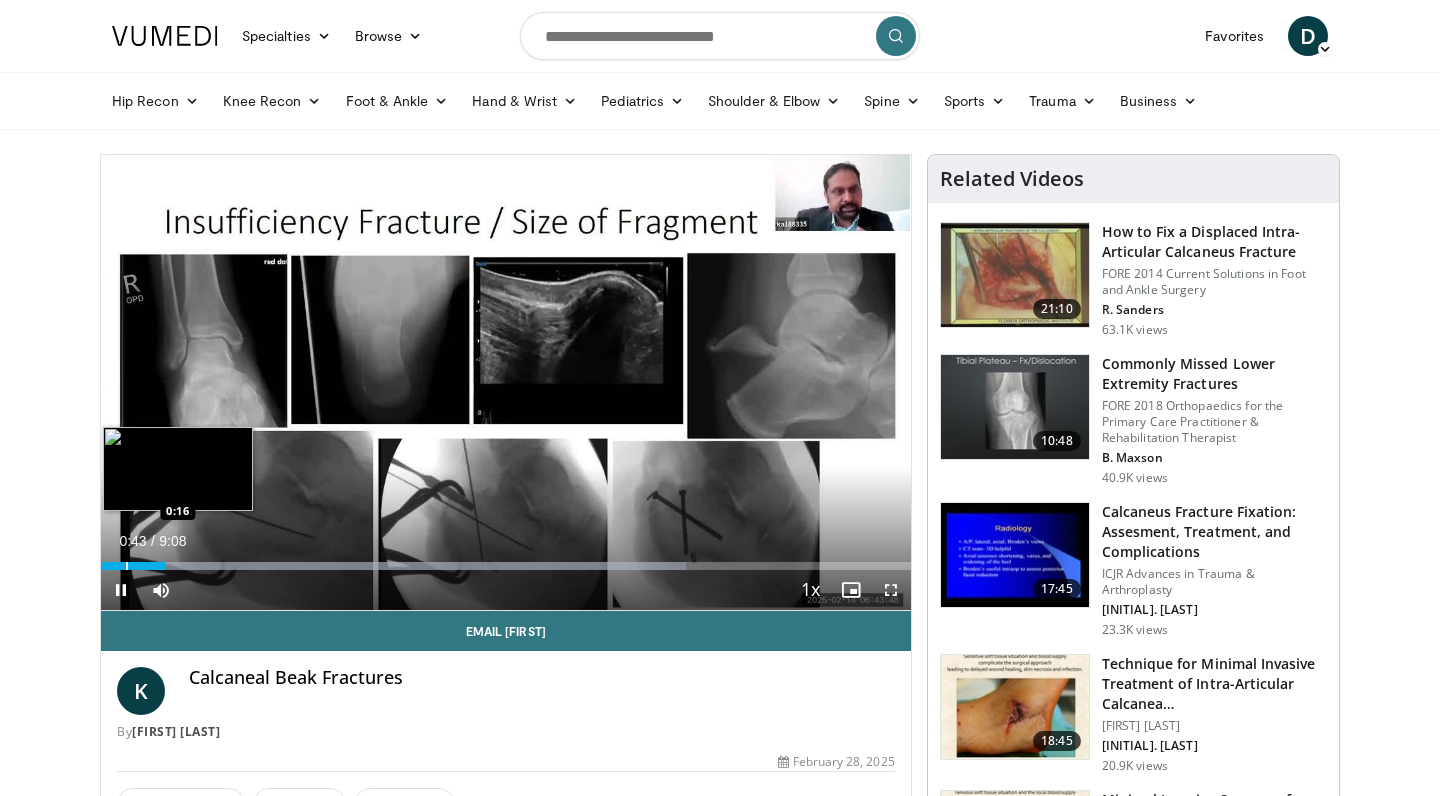 click at bounding box center (127, 566) 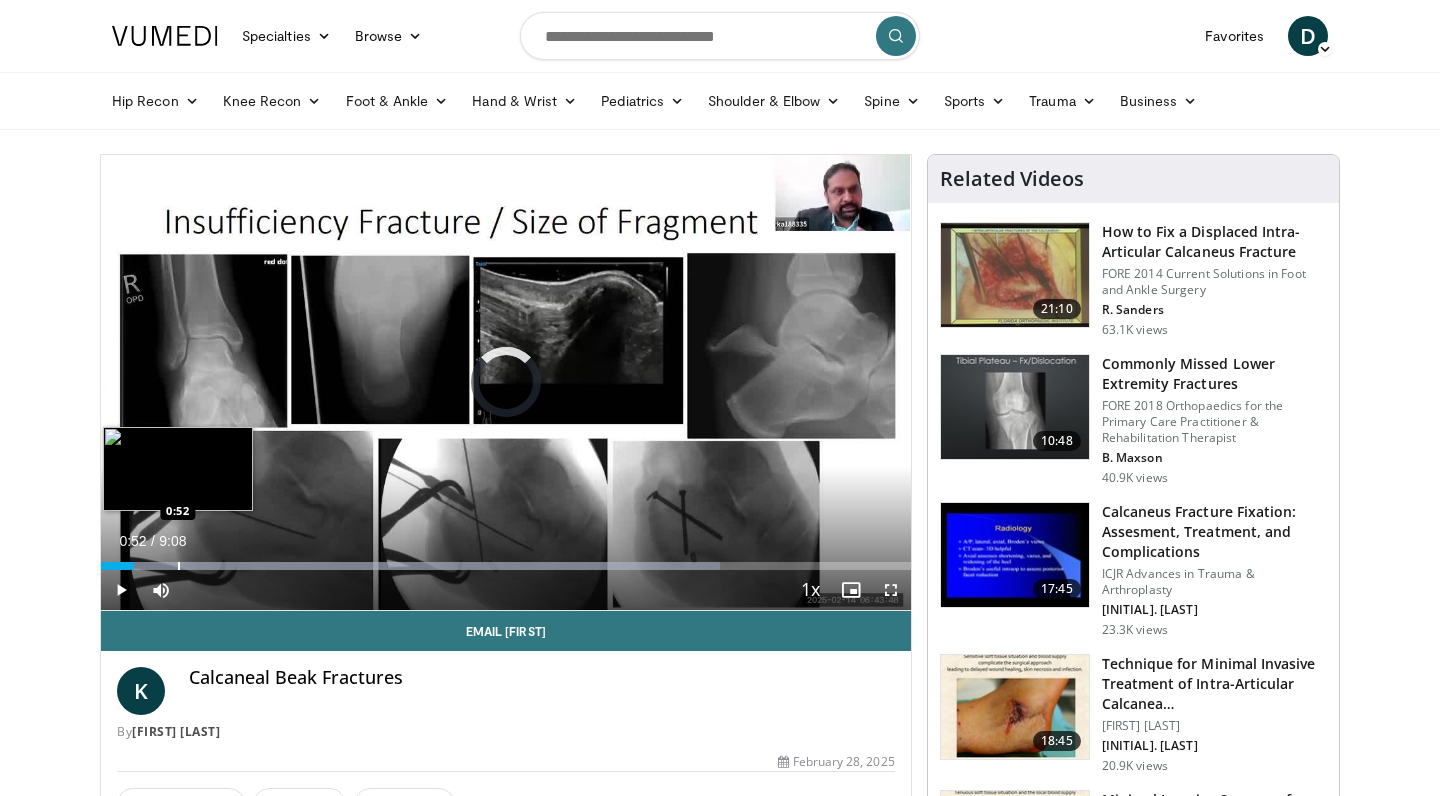 click at bounding box center (179, 566) 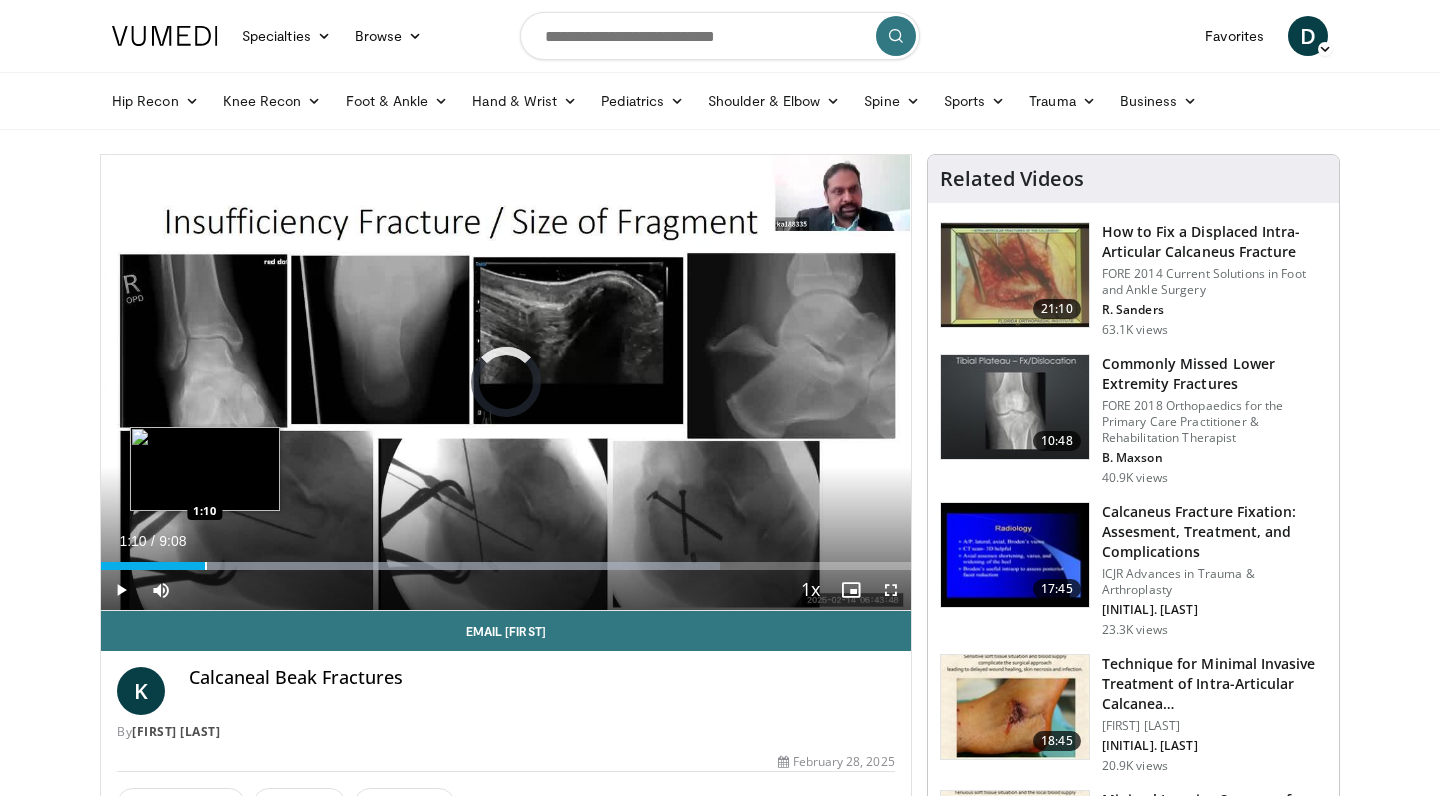 click at bounding box center [206, 566] 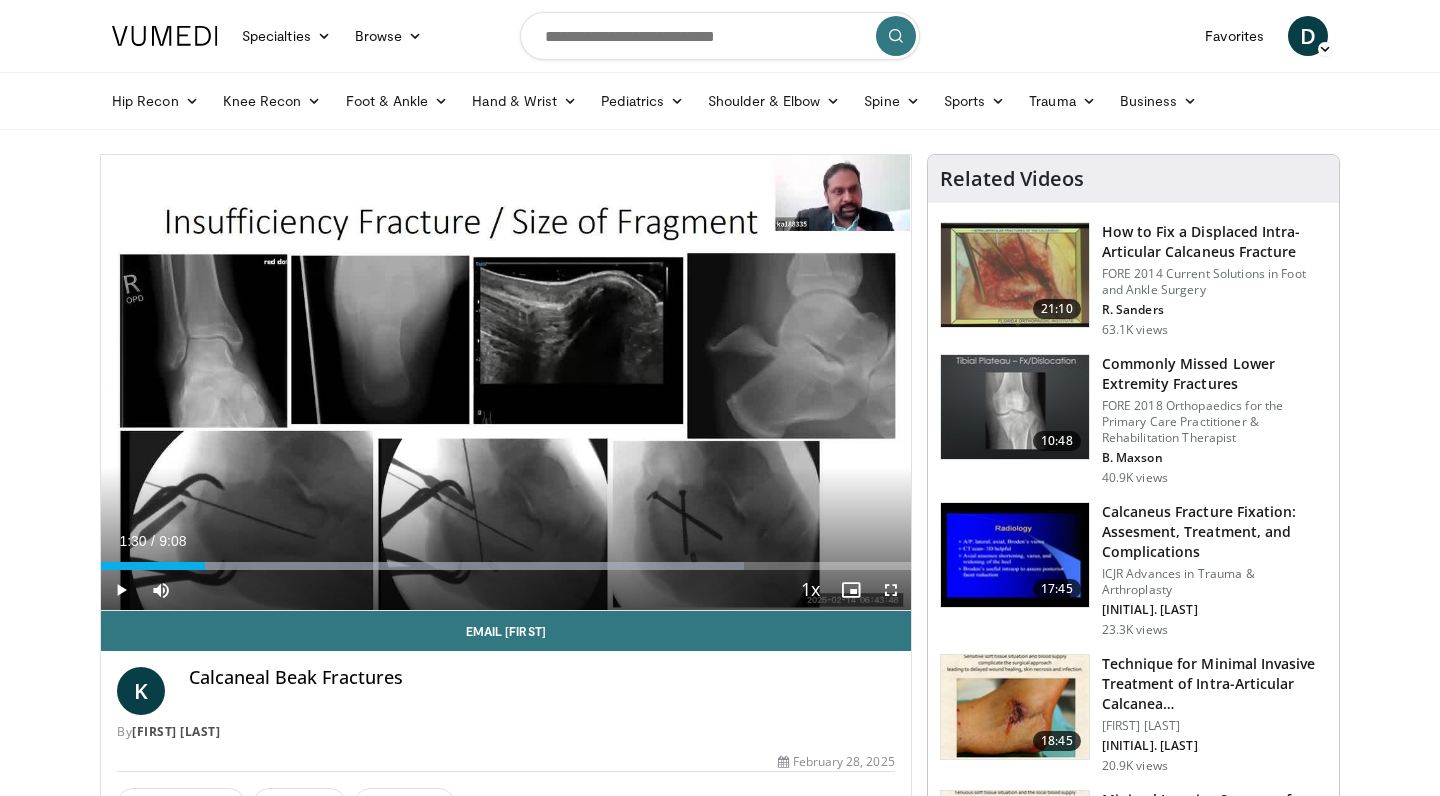 click at bounding box center [235, 566] 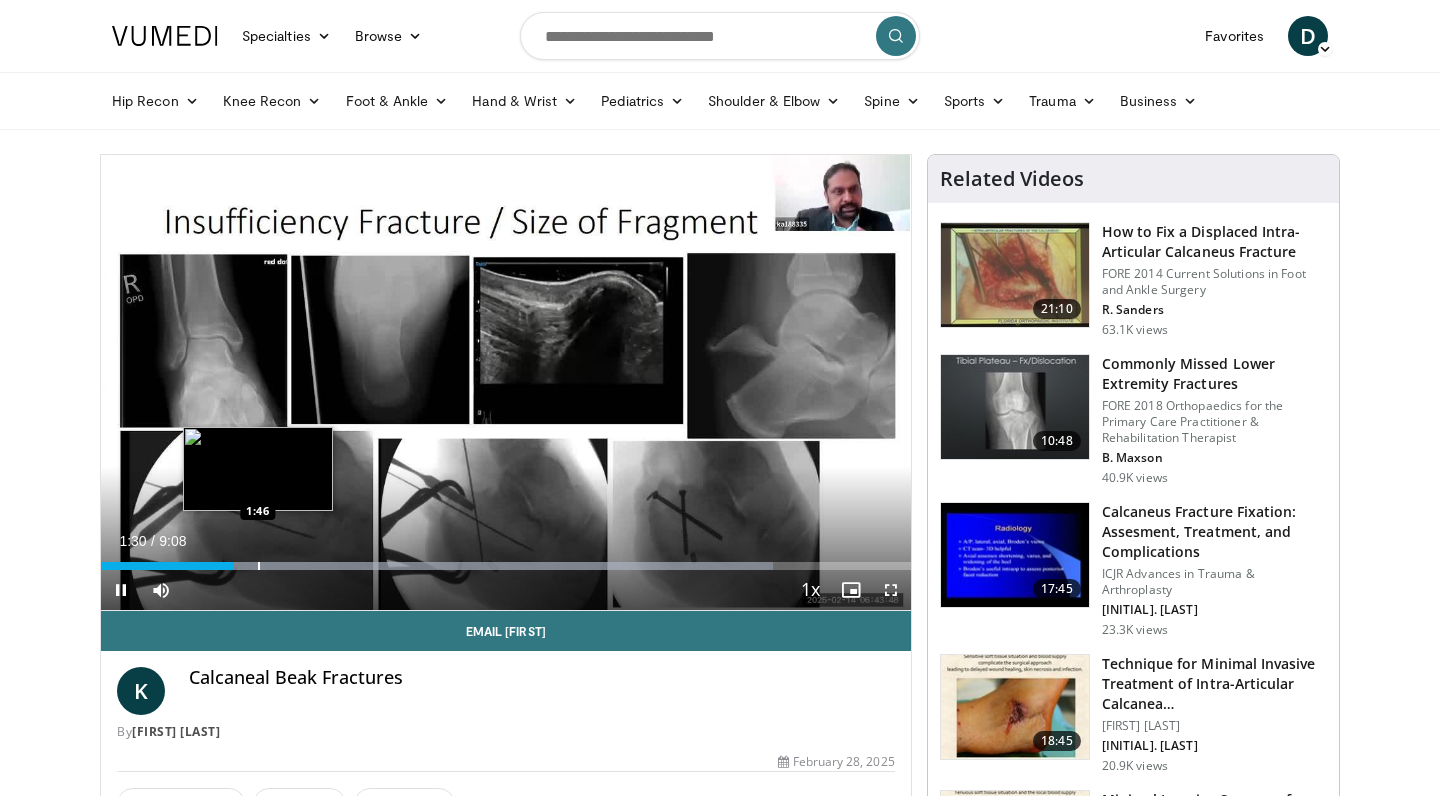 click at bounding box center (259, 566) 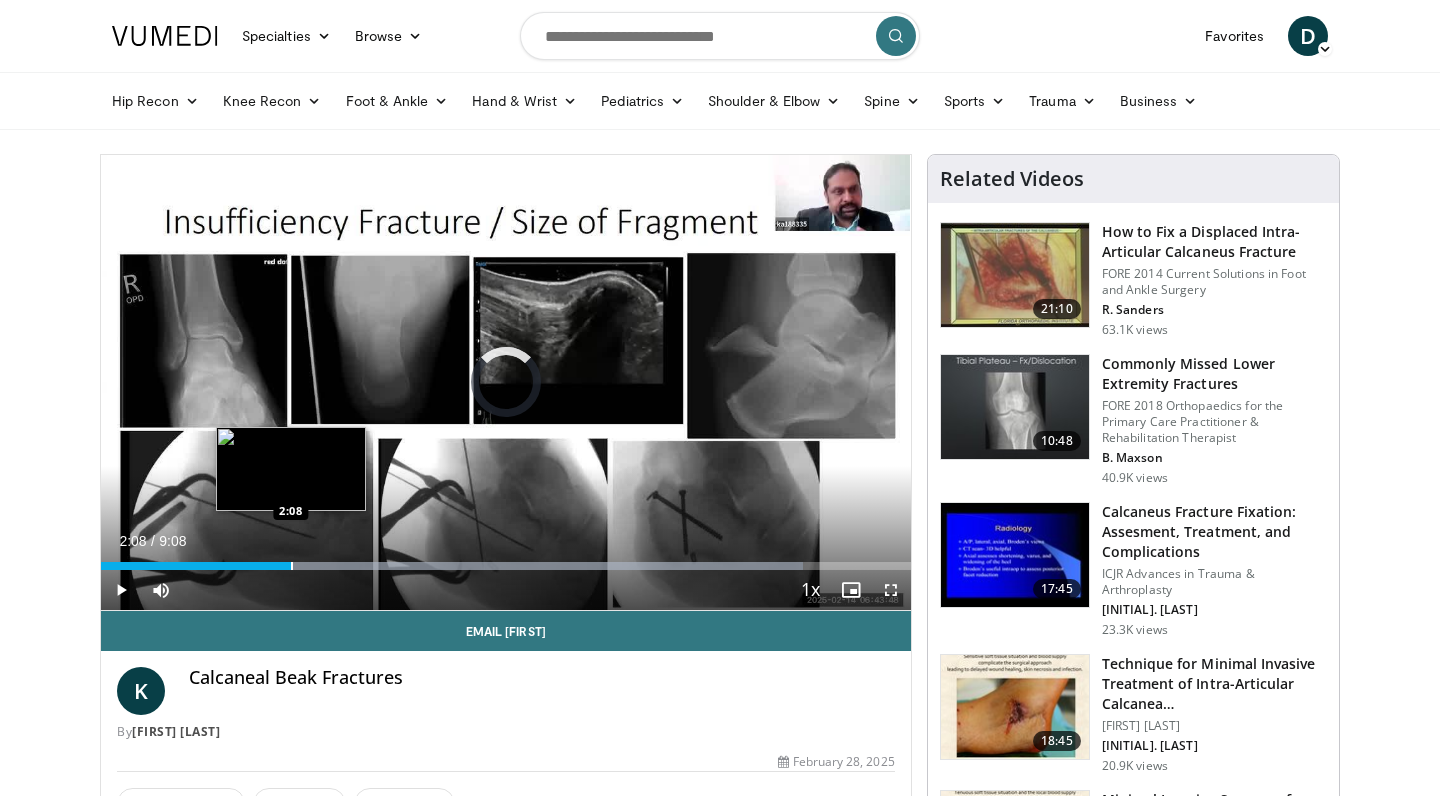 click at bounding box center [292, 566] 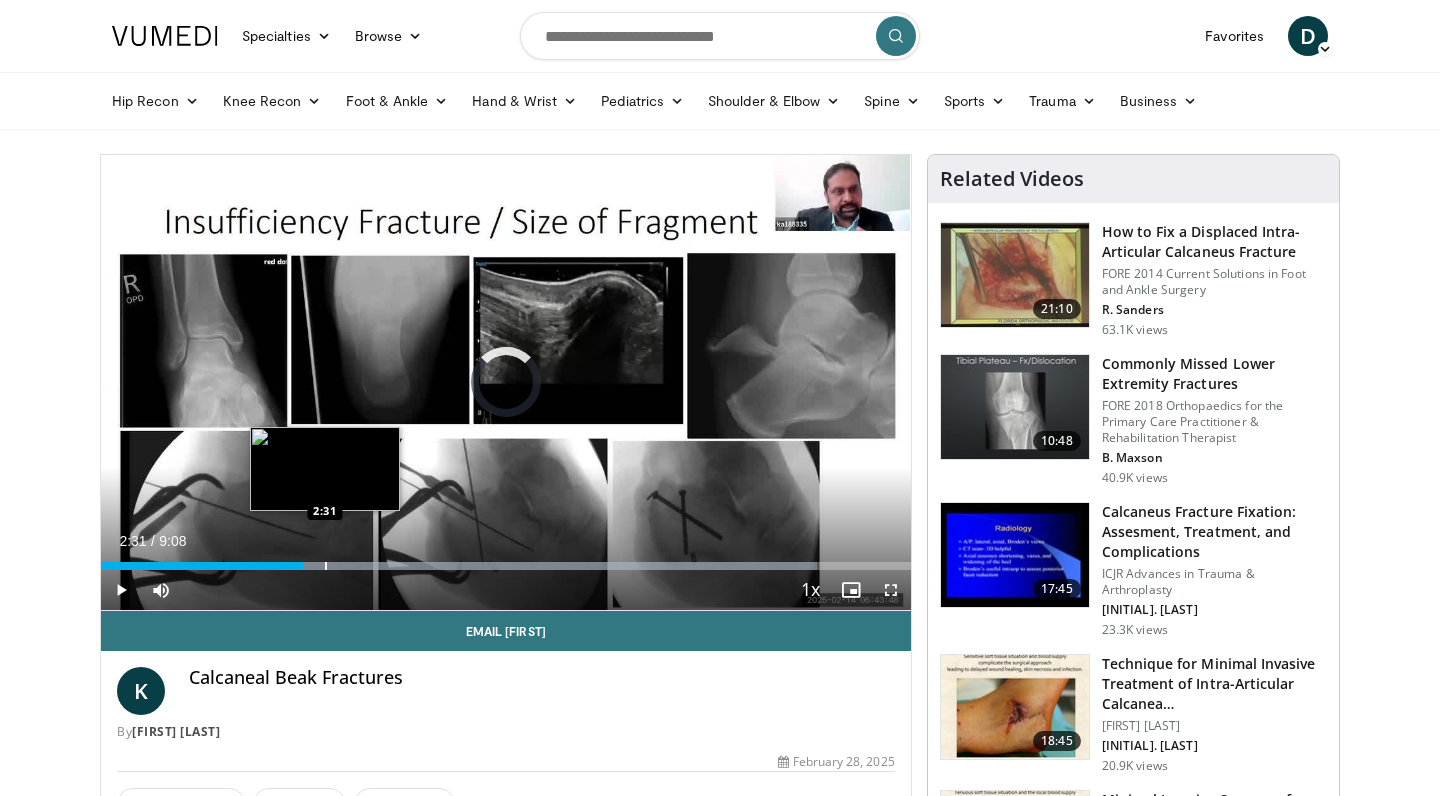 click at bounding box center (326, 566) 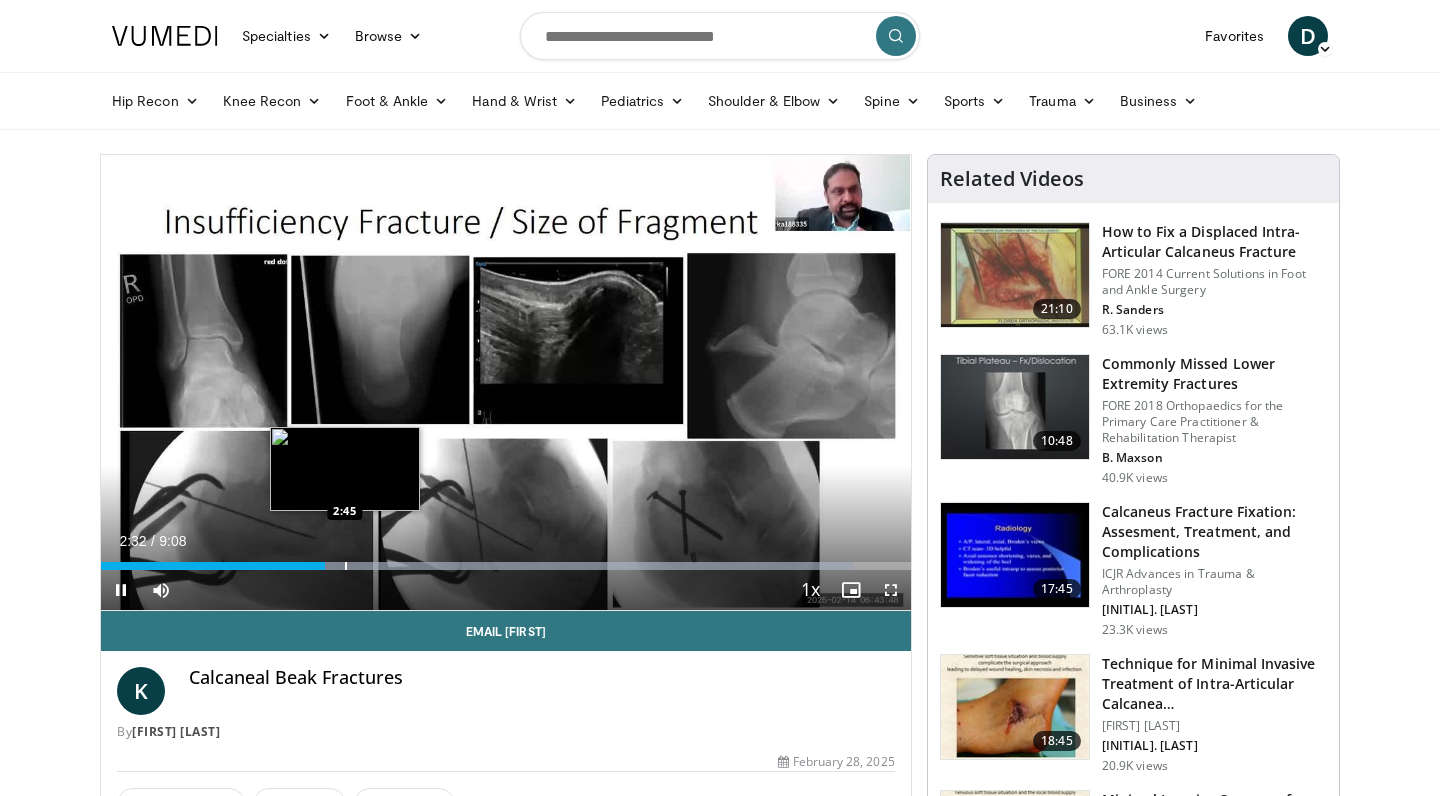 click at bounding box center [346, 566] 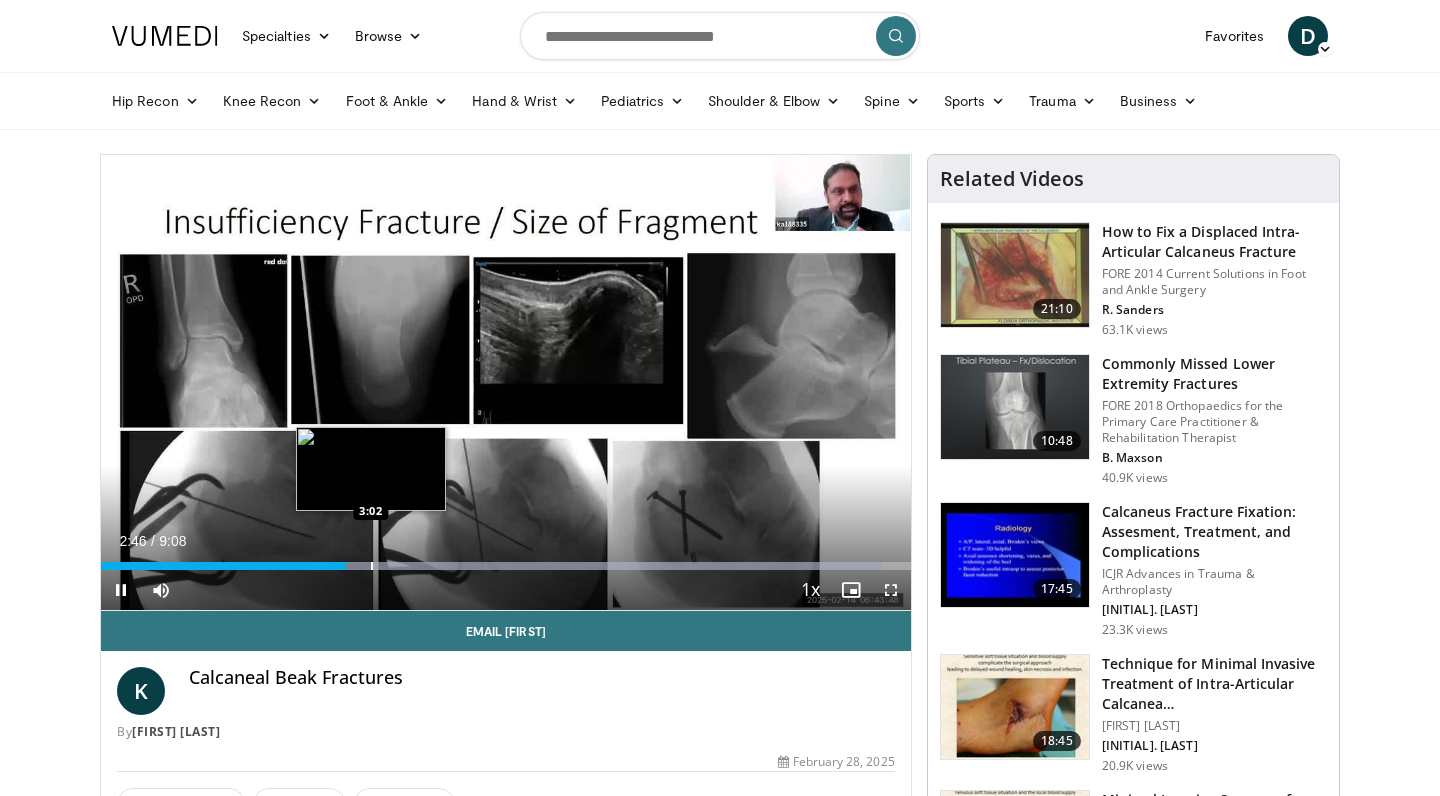 click at bounding box center [372, 566] 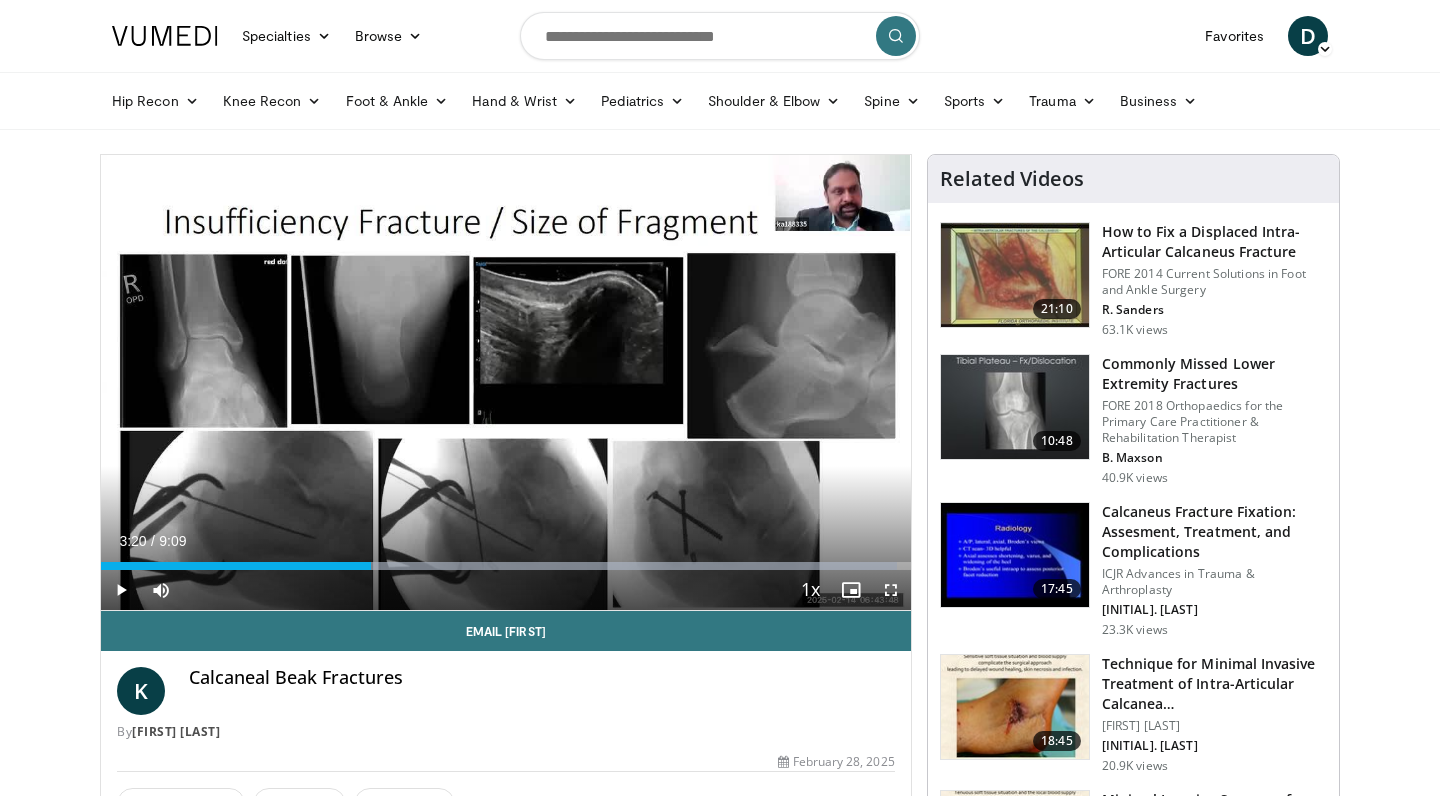 click at bounding box center [398, 566] 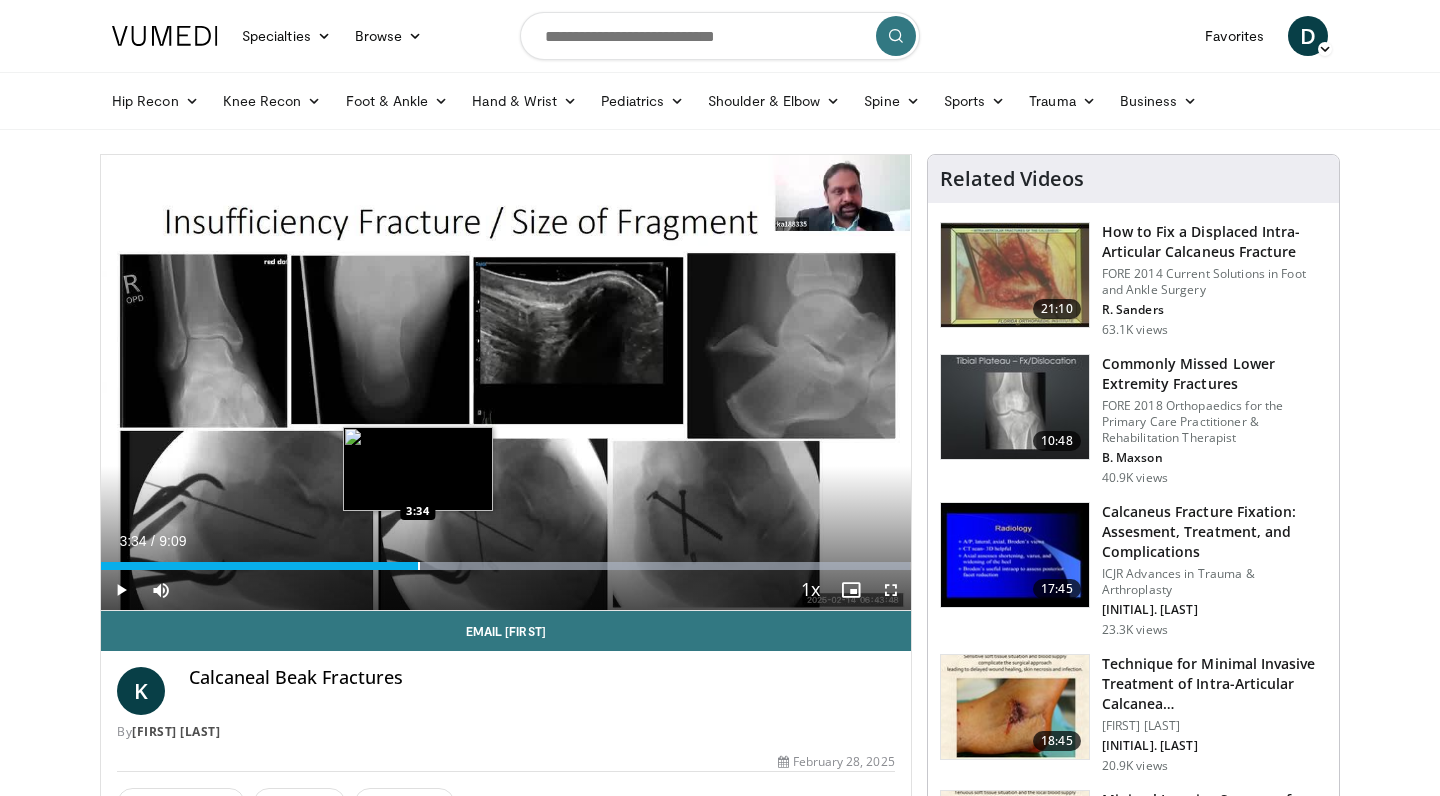 click at bounding box center (419, 566) 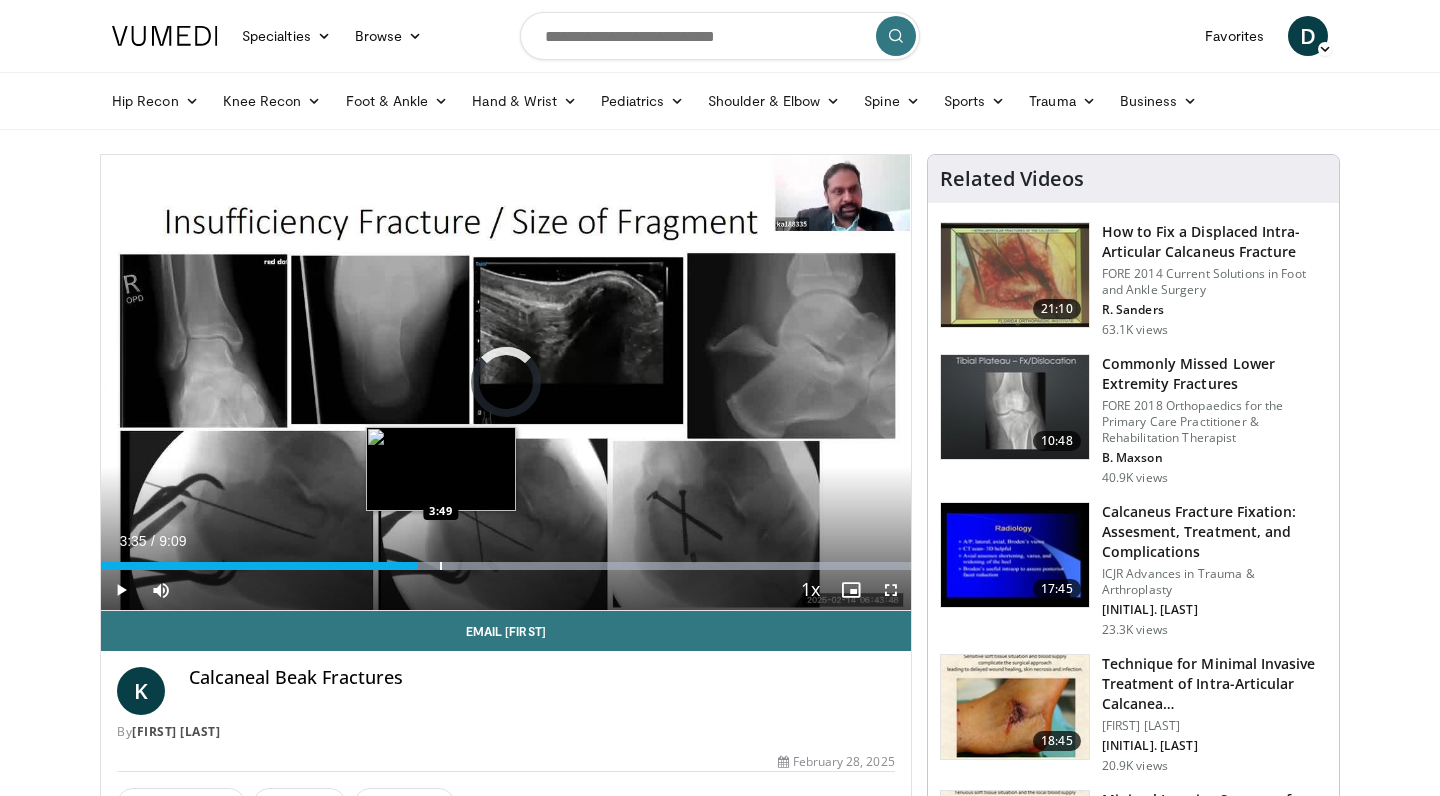 click at bounding box center [441, 566] 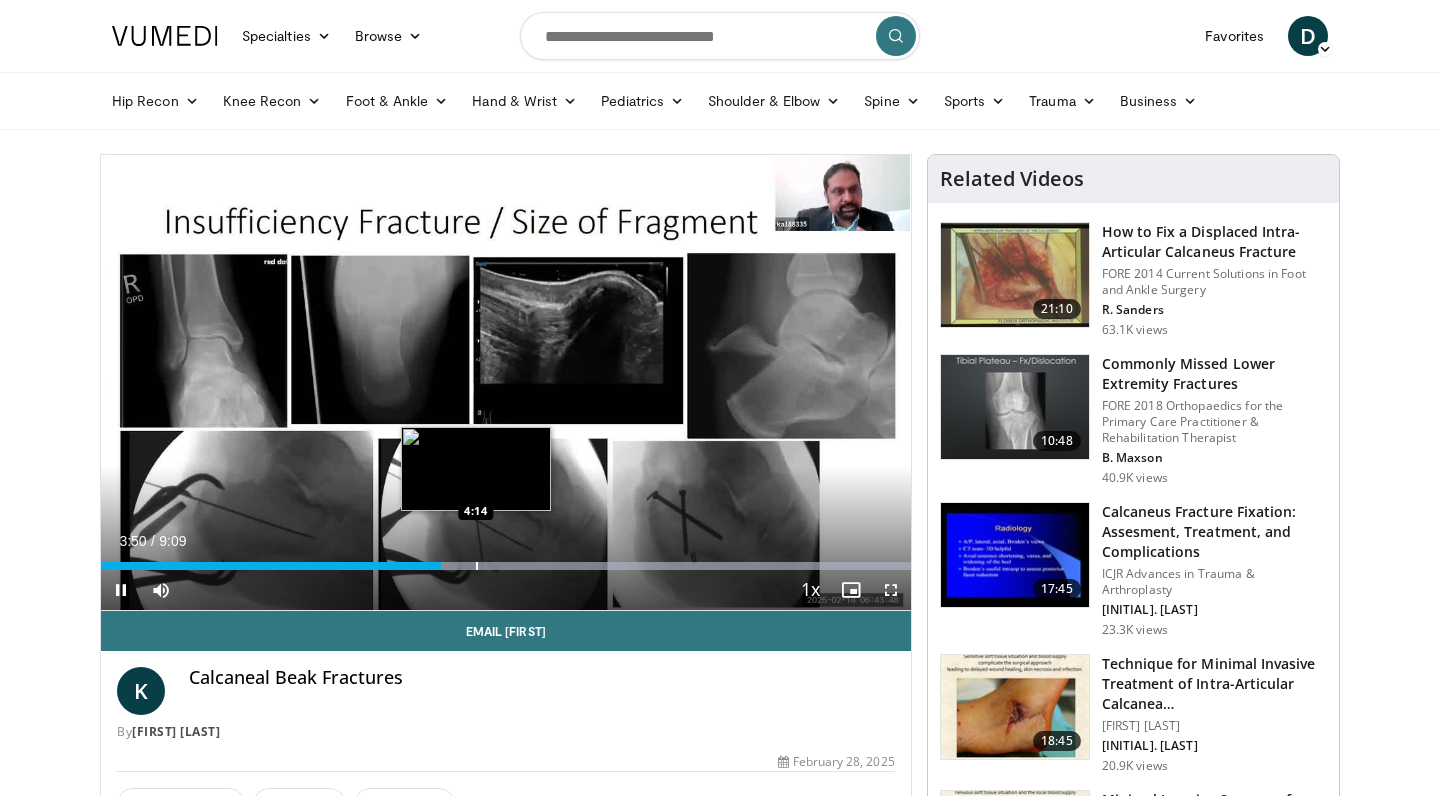 click at bounding box center (477, 566) 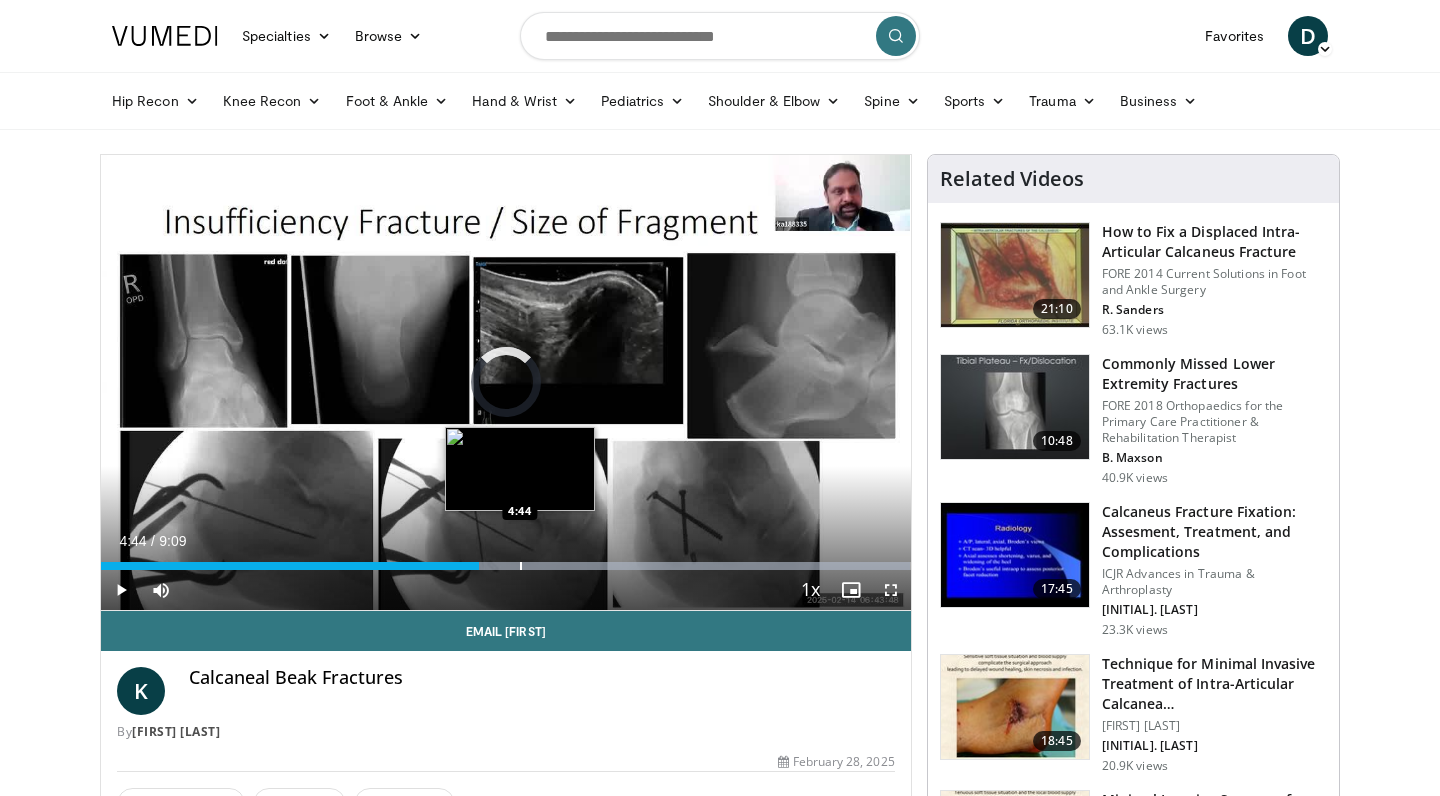 click at bounding box center (521, 566) 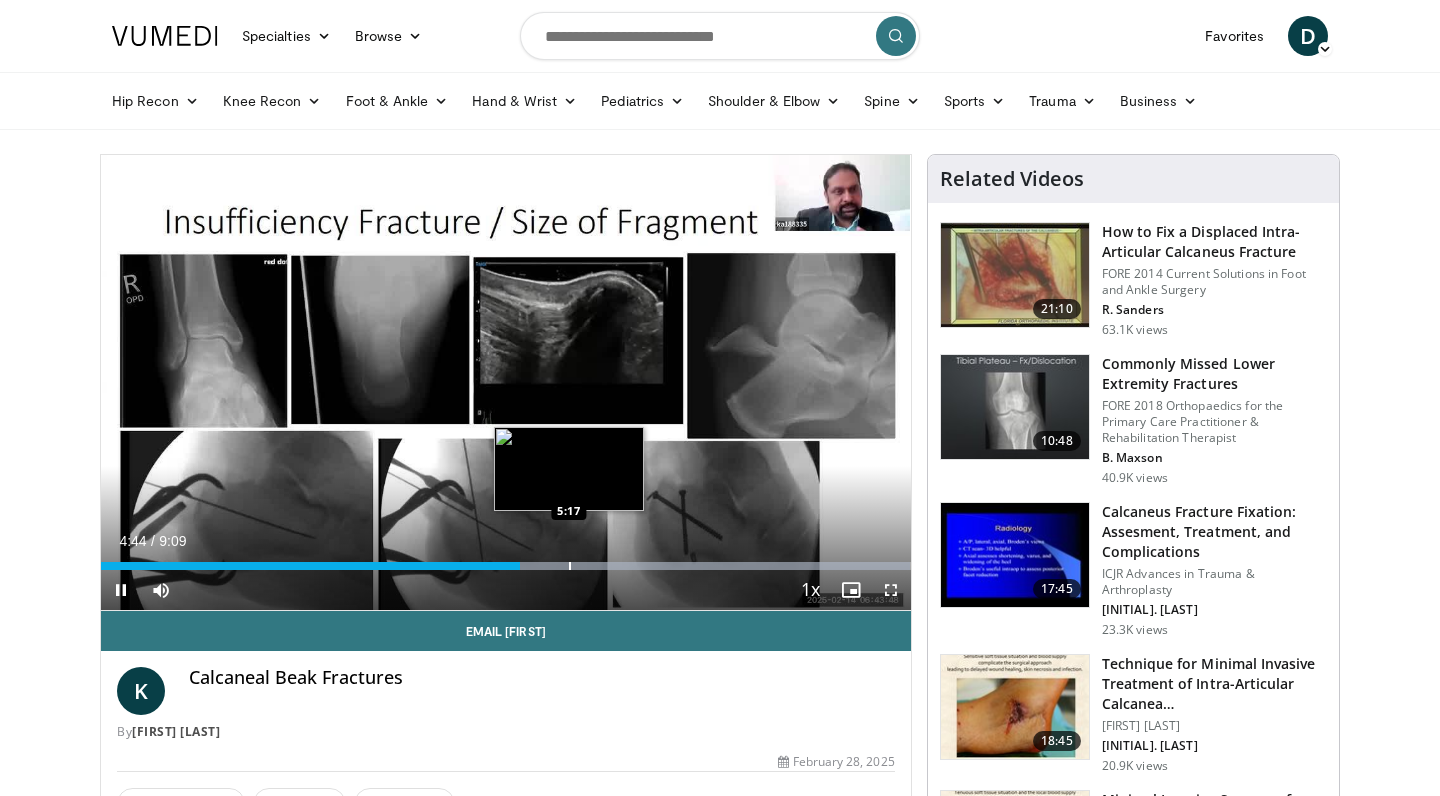 click at bounding box center (570, 566) 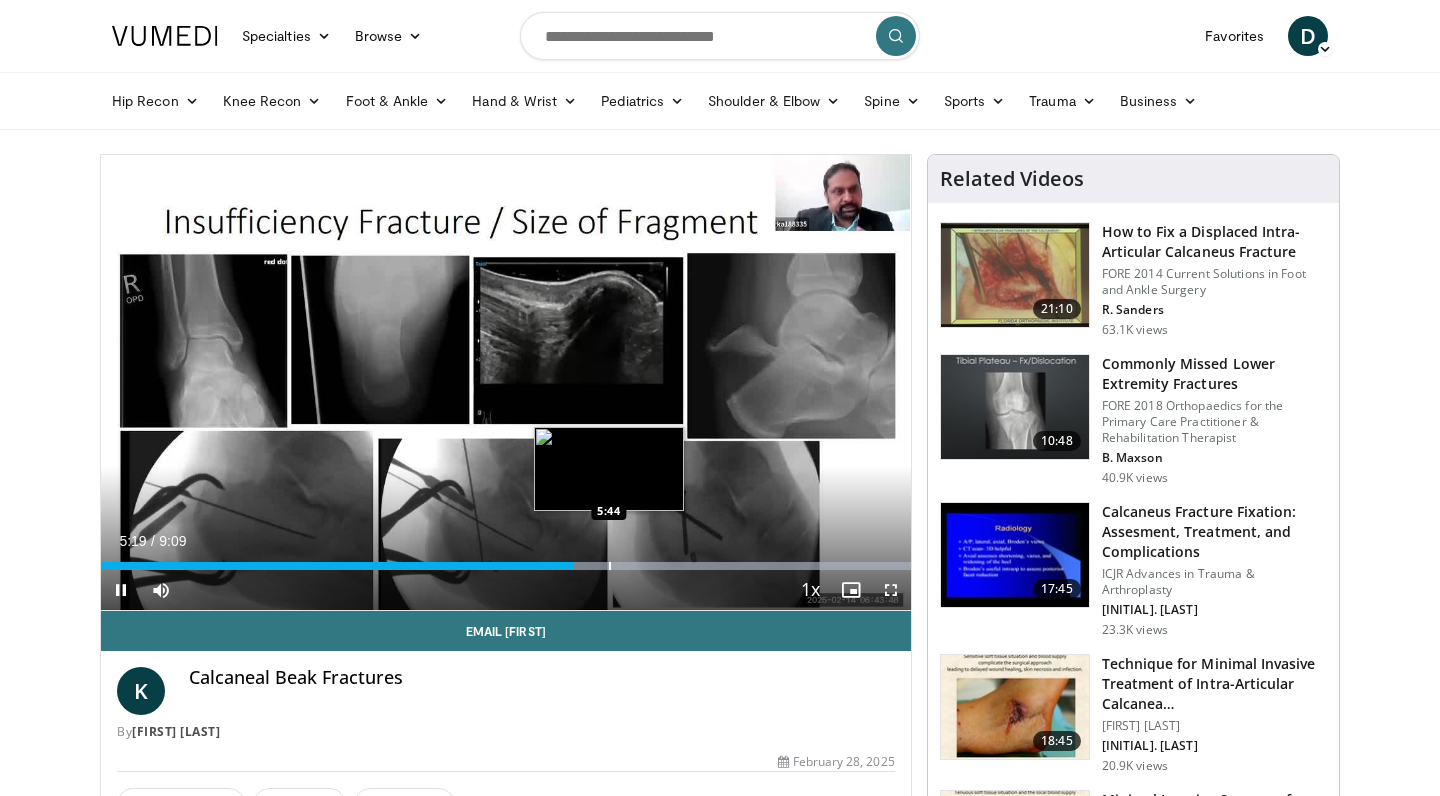 click at bounding box center [610, 566] 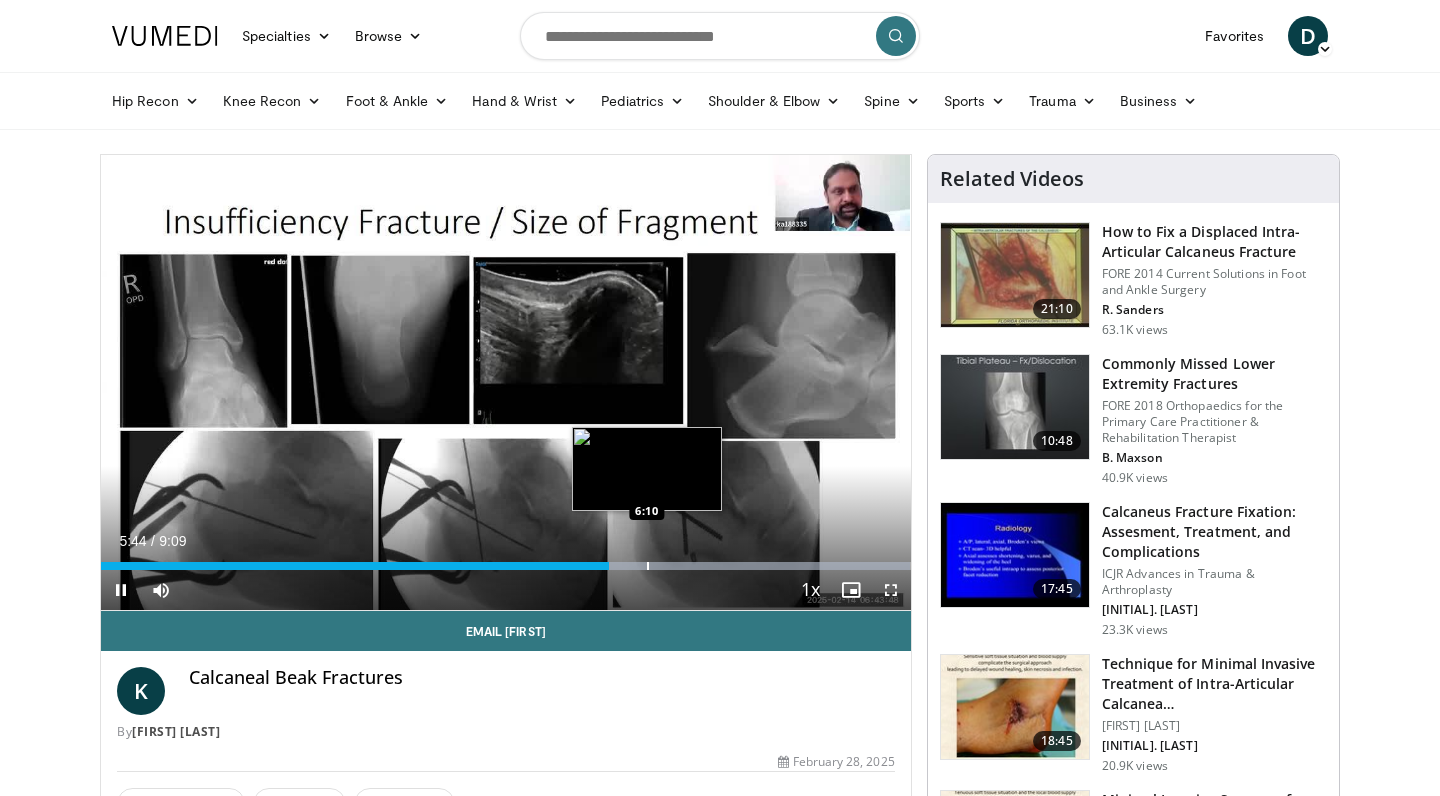 click at bounding box center [648, 566] 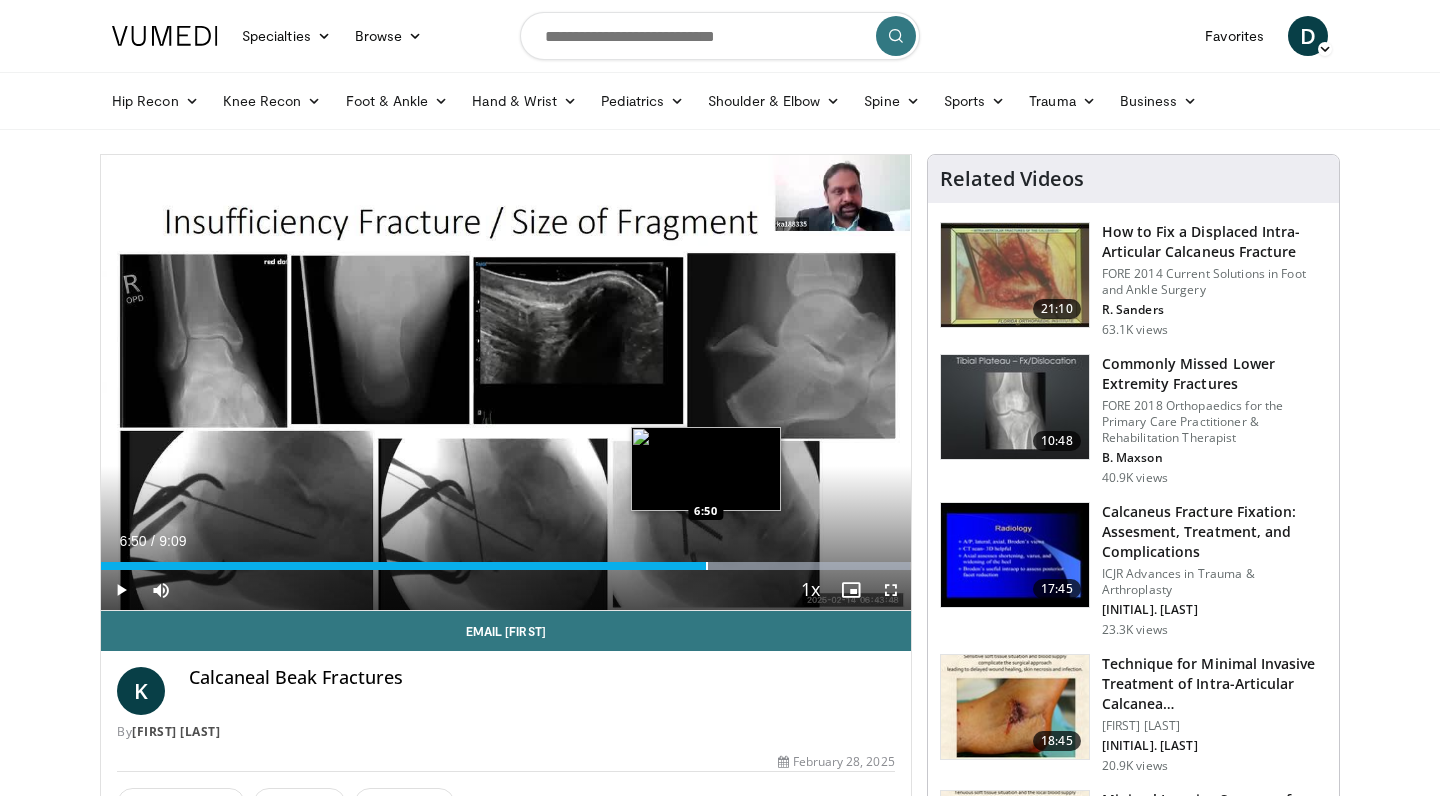 click at bounding box center (707, 566) 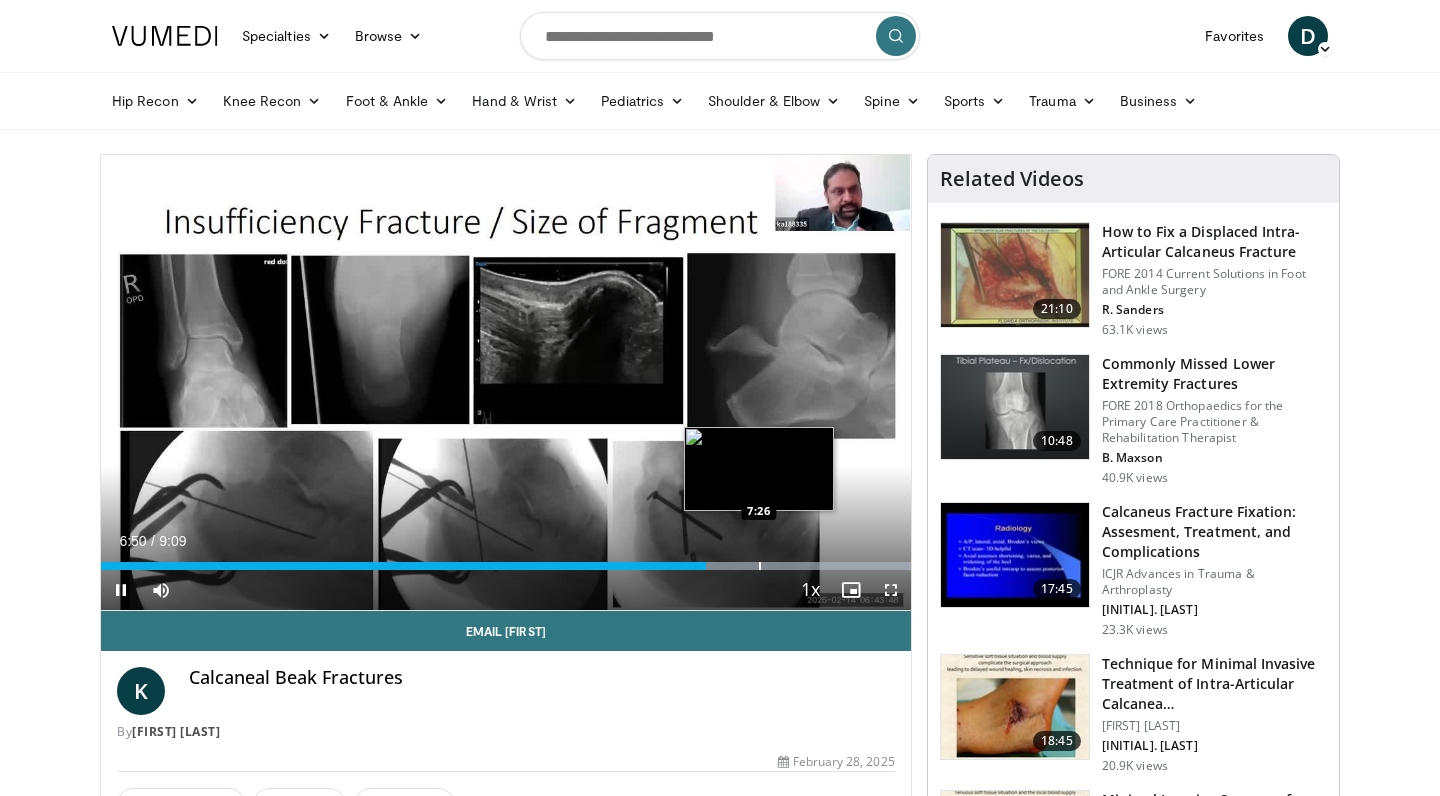 click at bounding box center (760, 566) 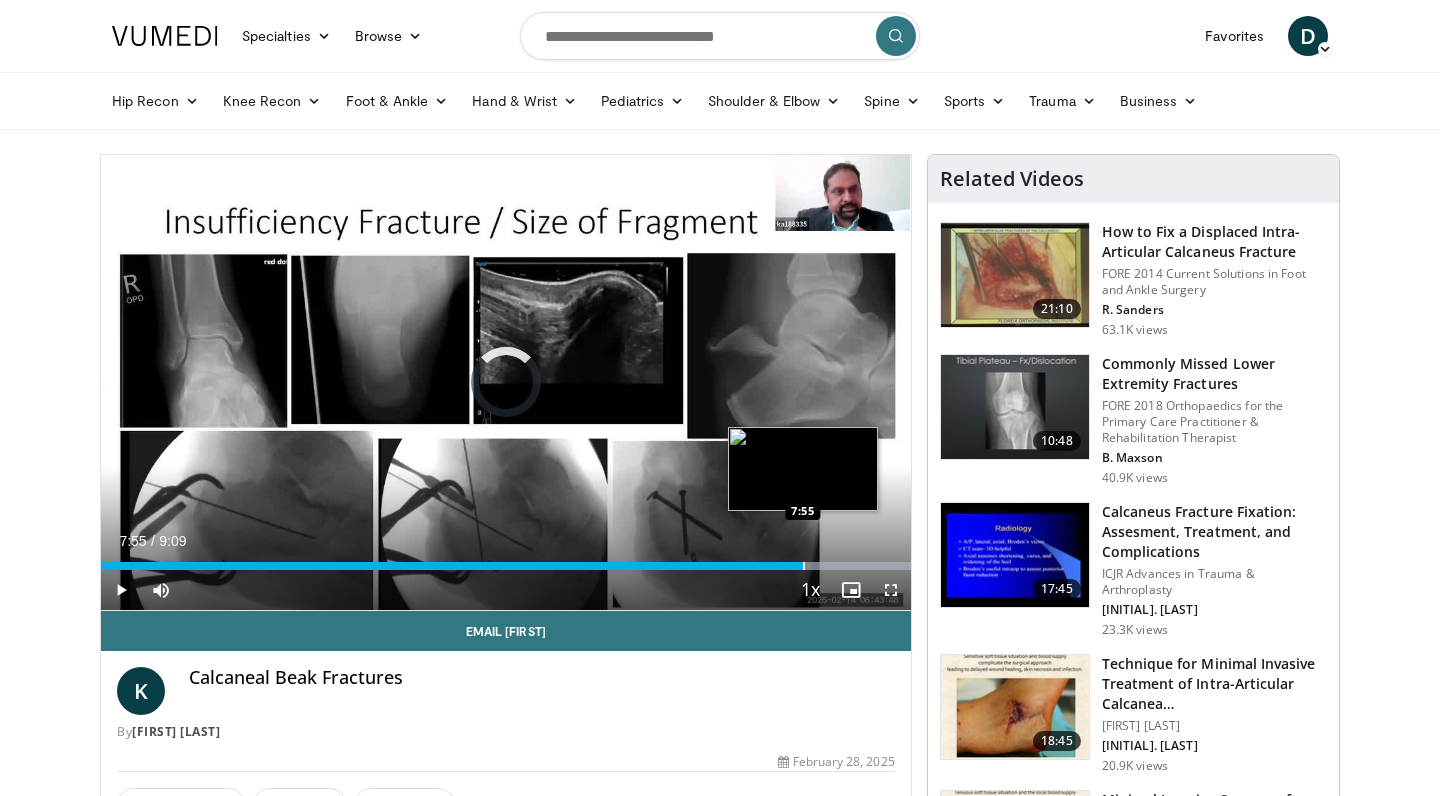 click at bounding box center (804, 566) 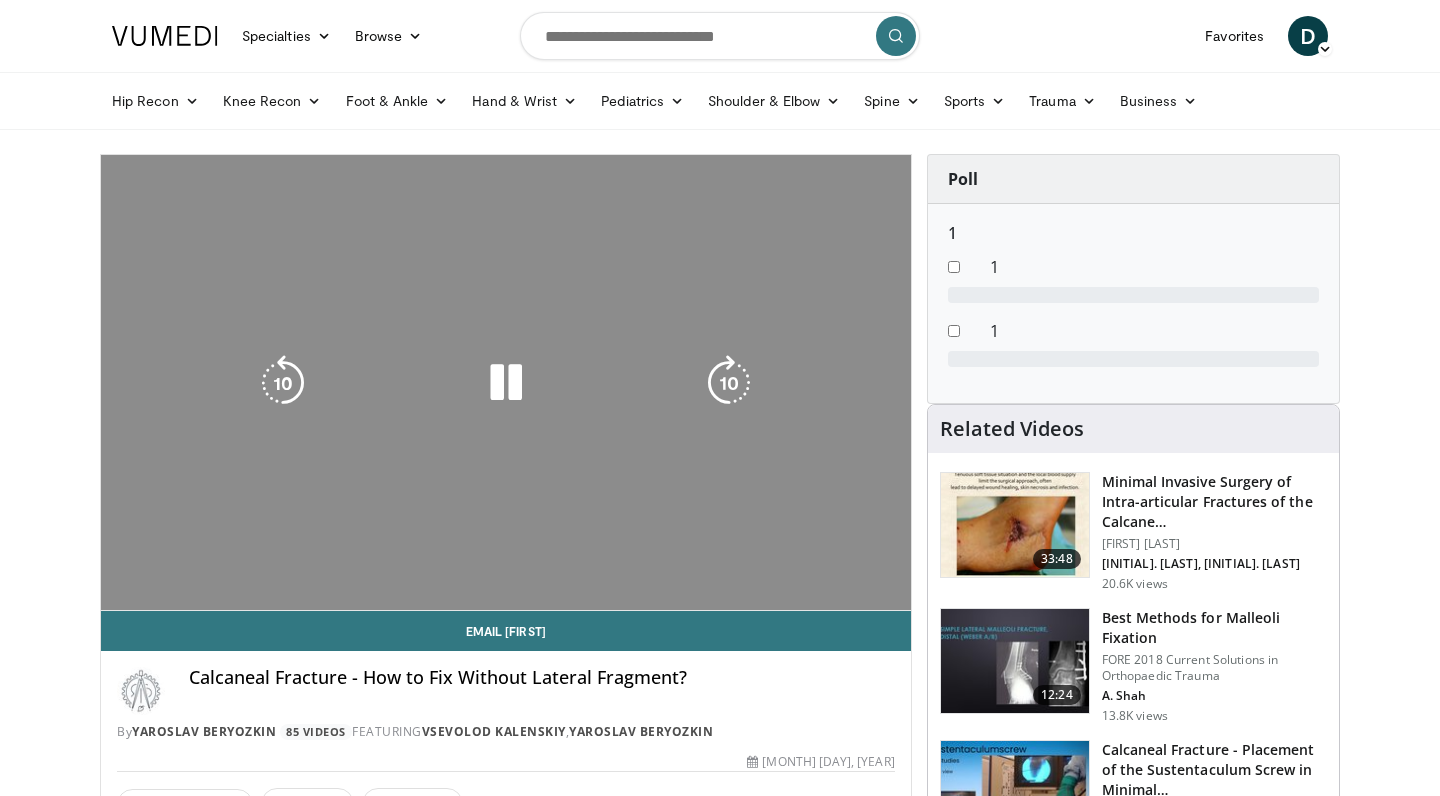 scroll, scrollTop: 0, scrollLeft: 0, axis: both 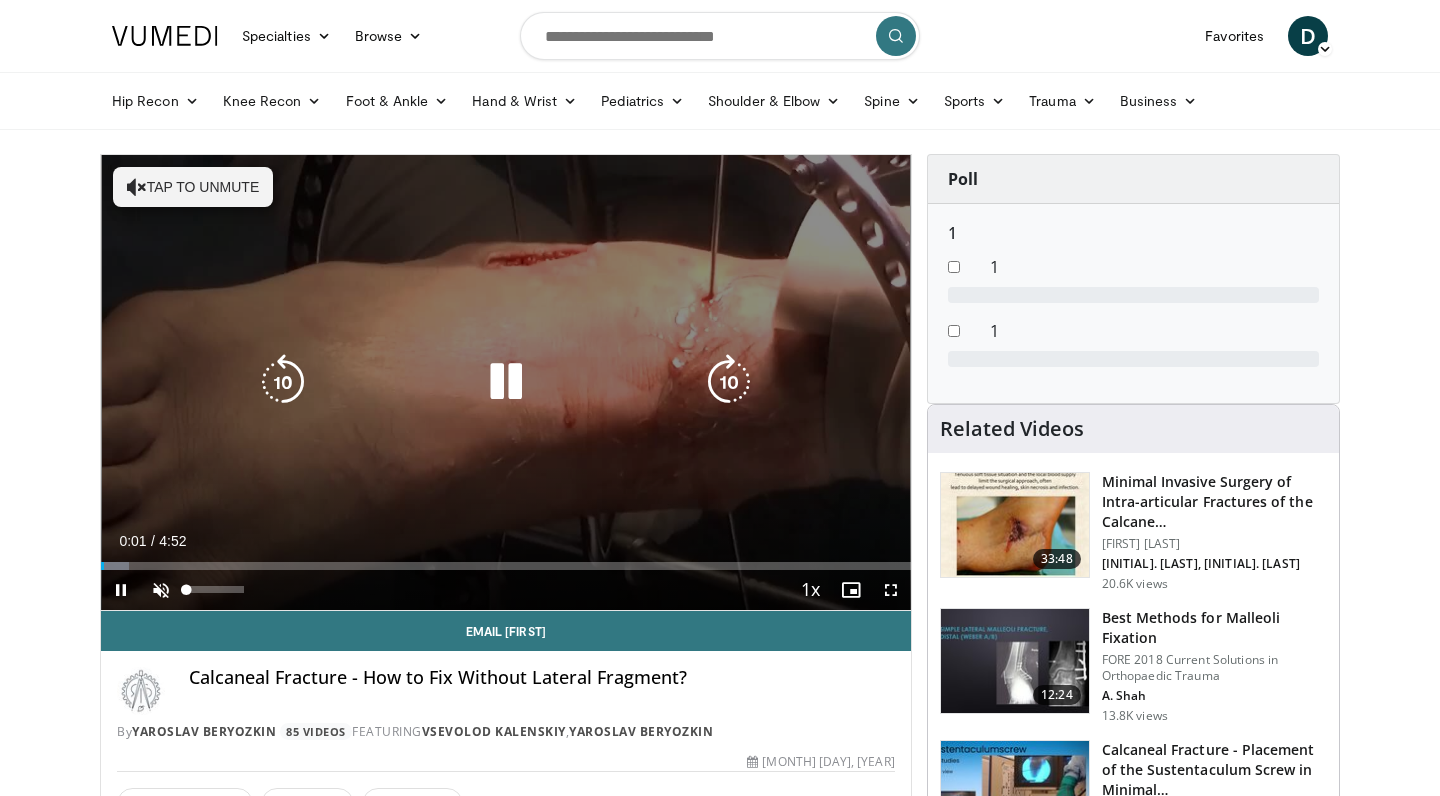 click at bounding box center [161, 590] 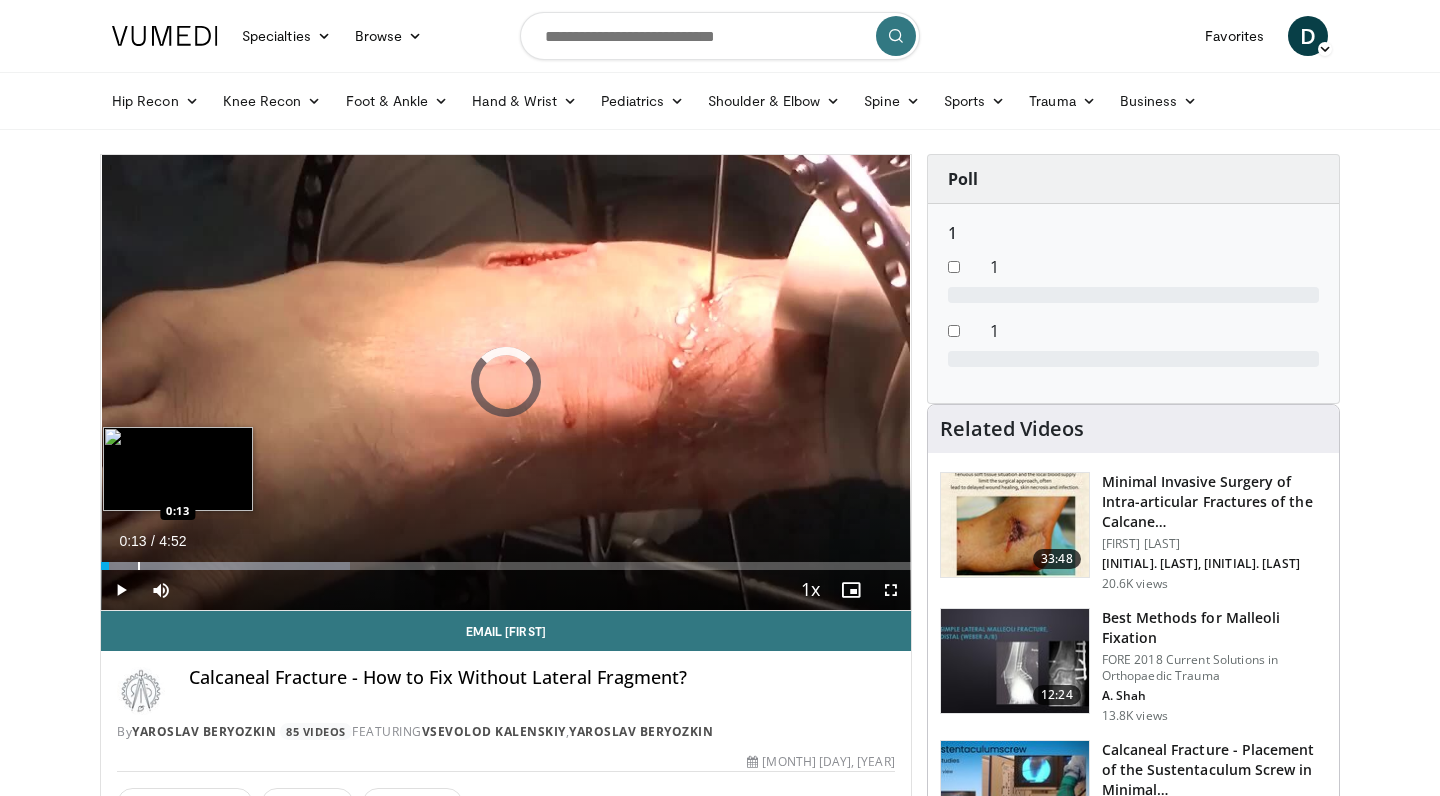 click at bounding box center [139, 566] 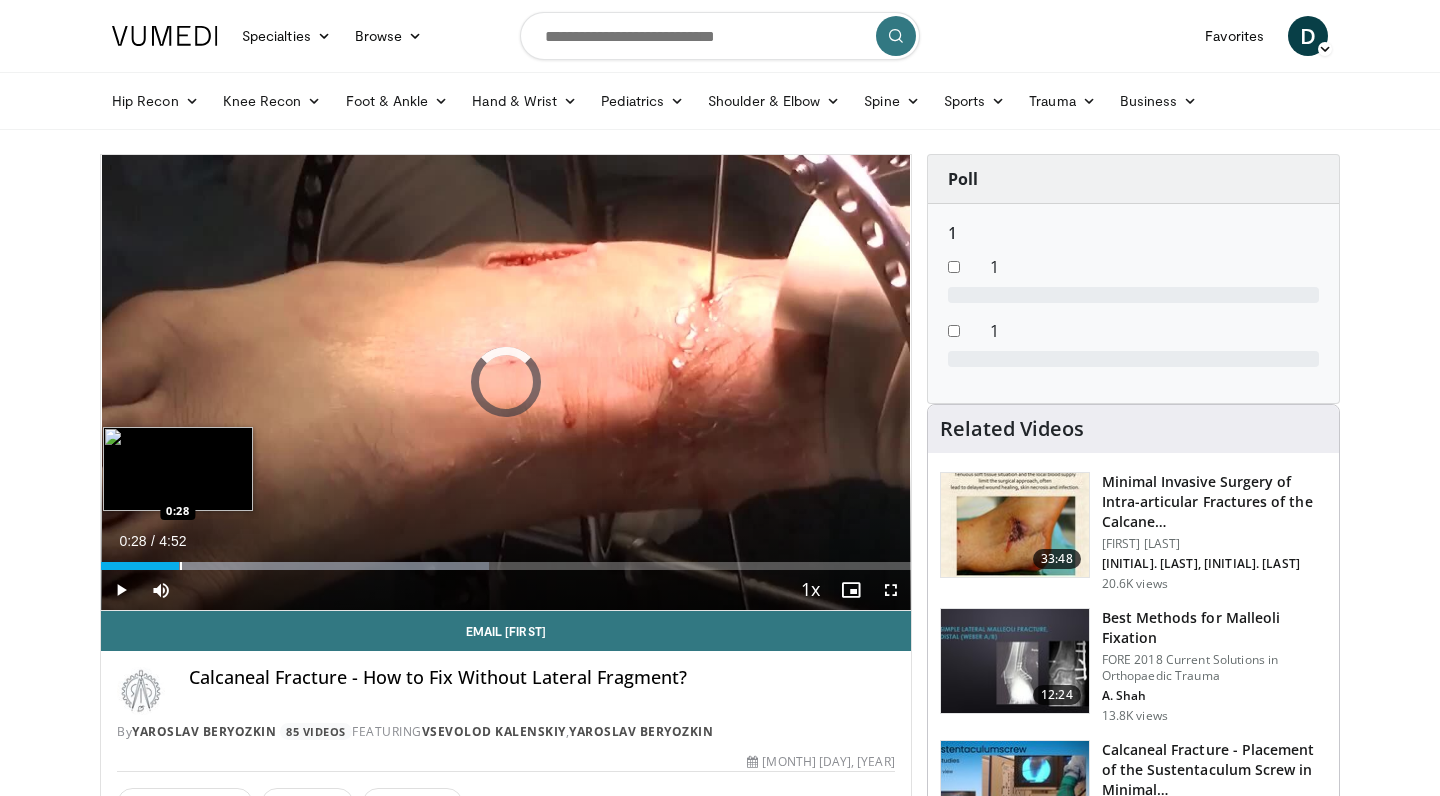 click at bounding box center [181, 566] 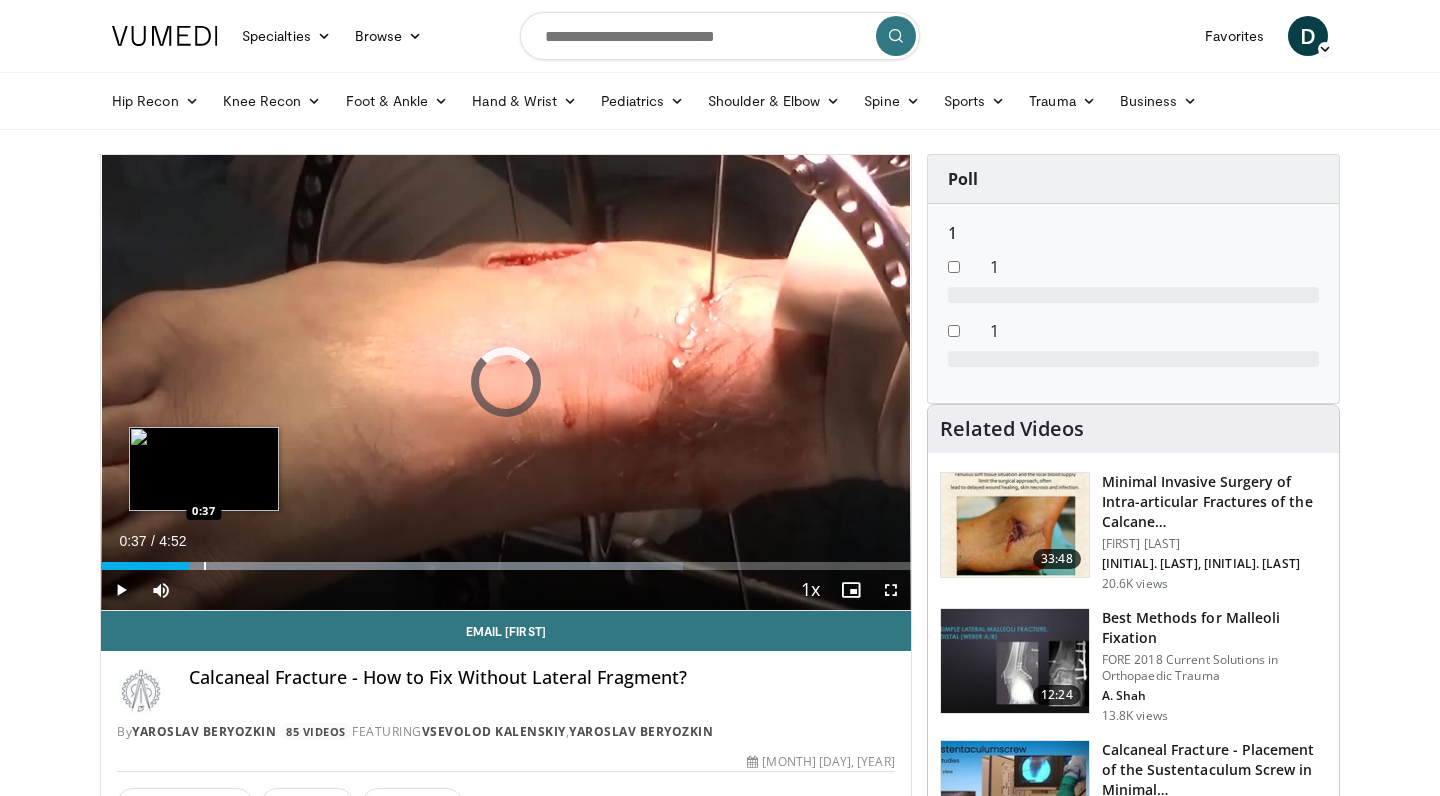 click at bounding box center [205, 566] 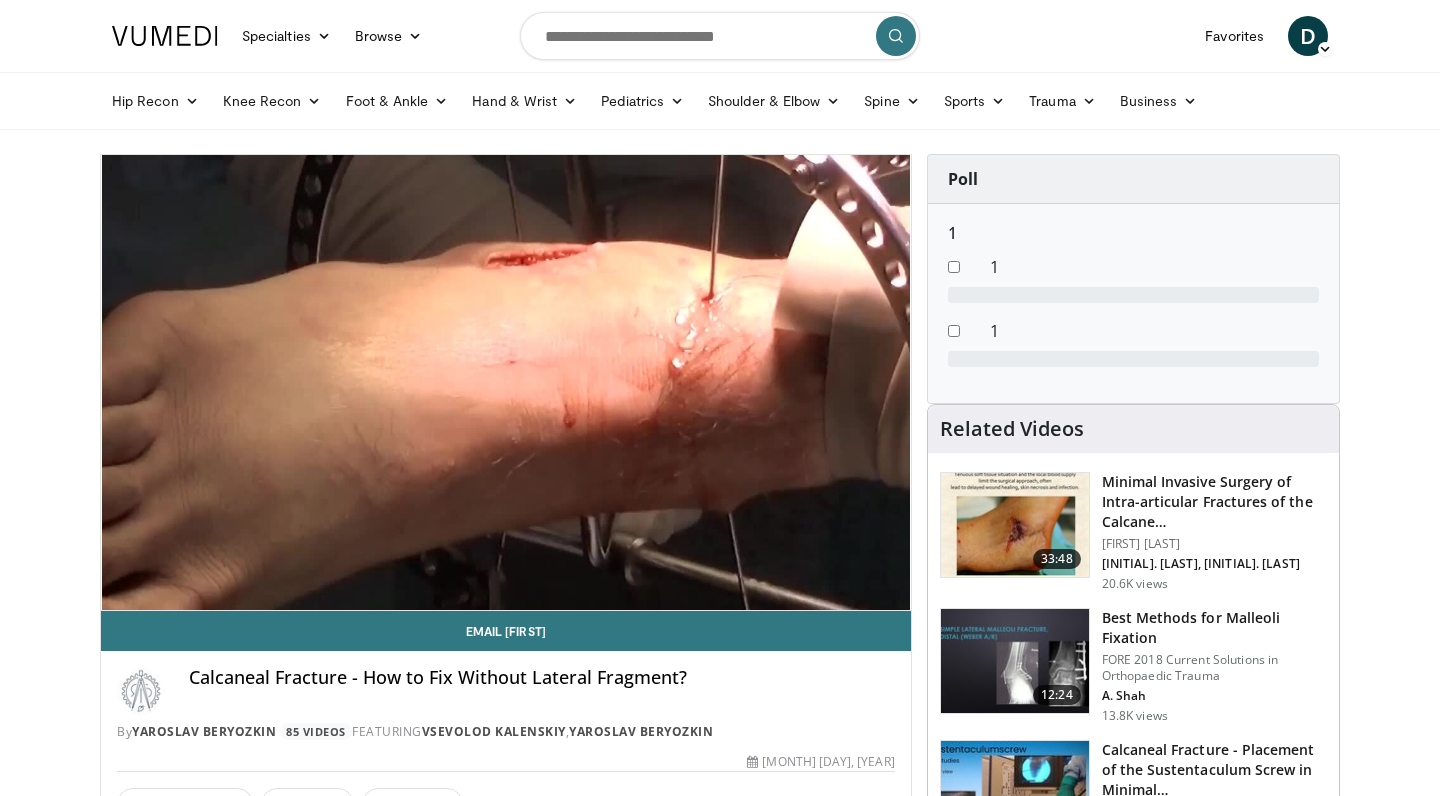click on "10 seconds
Tap to unmute" at bounding box center (506, 382) 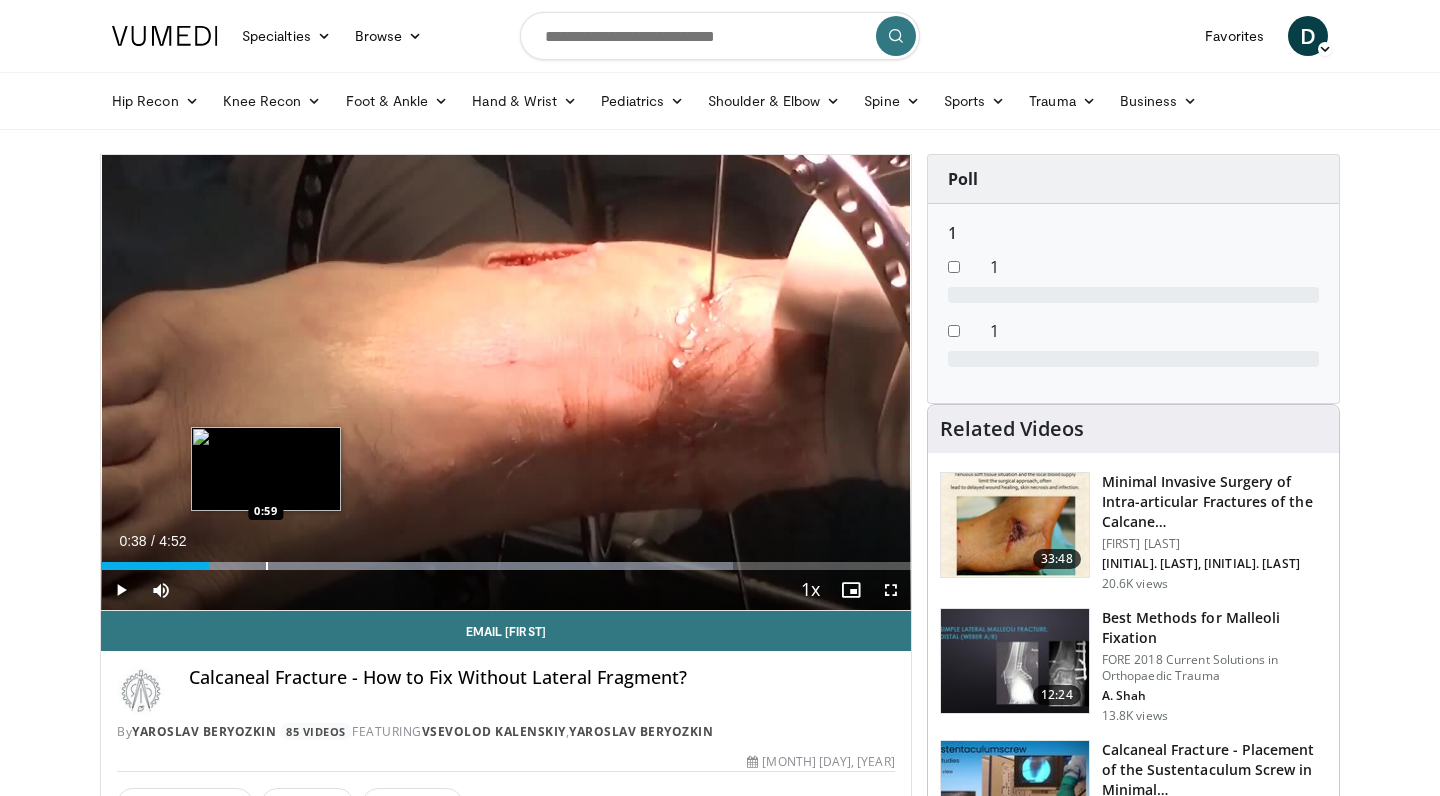 click at bounding box center [267, 566] 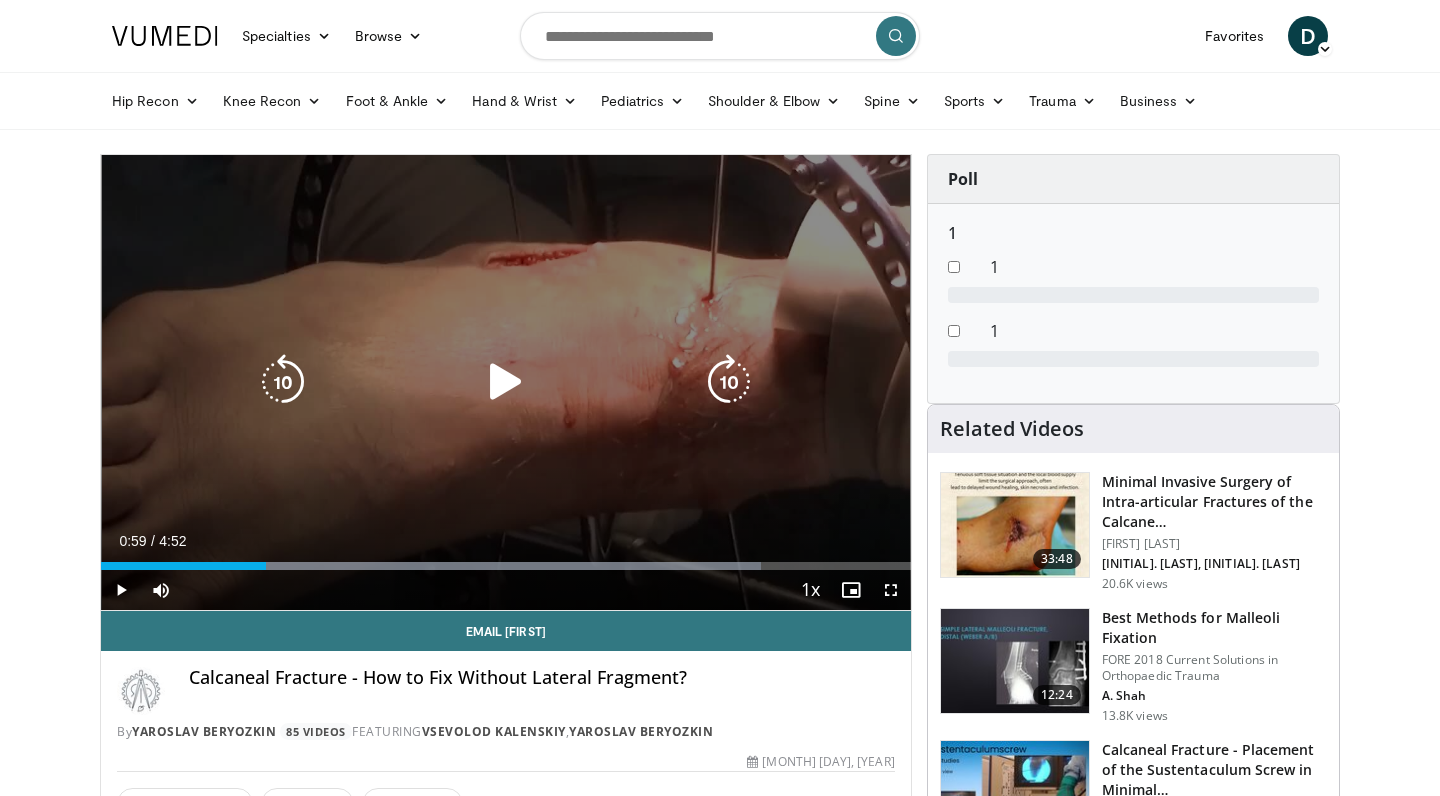 click at bounding box center (506, 382) 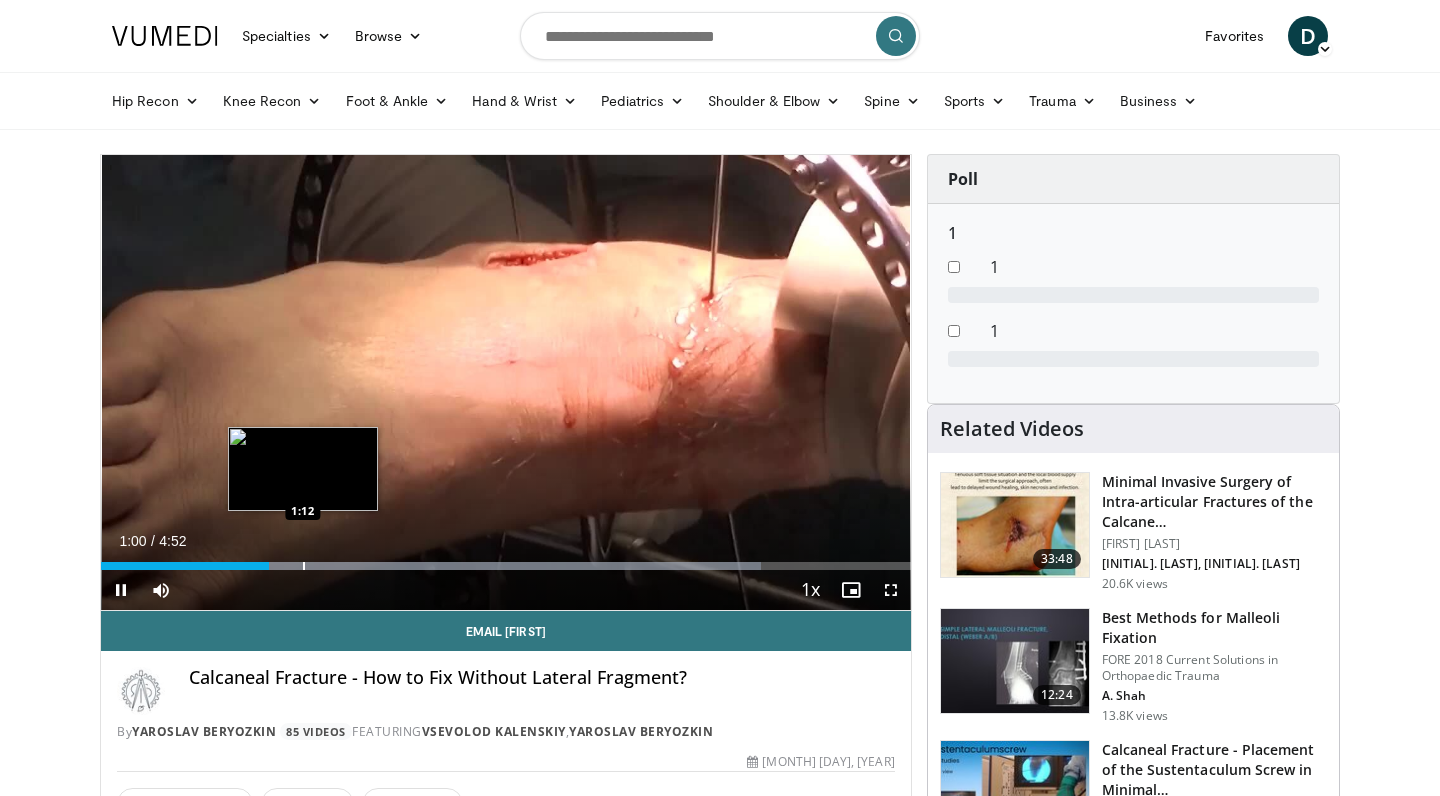 click at bounding box center (304, 566) 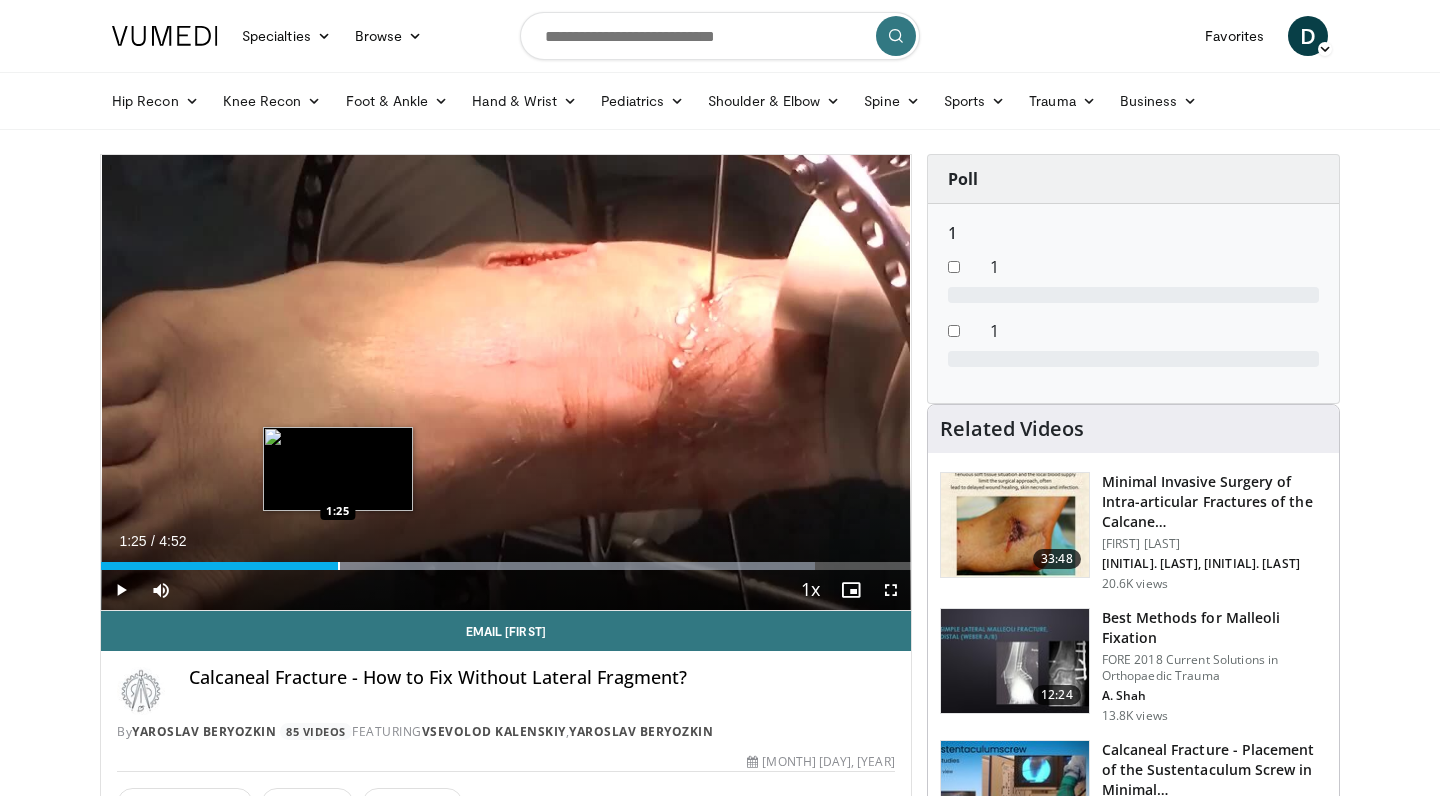 click at bounding box center (339, 566) 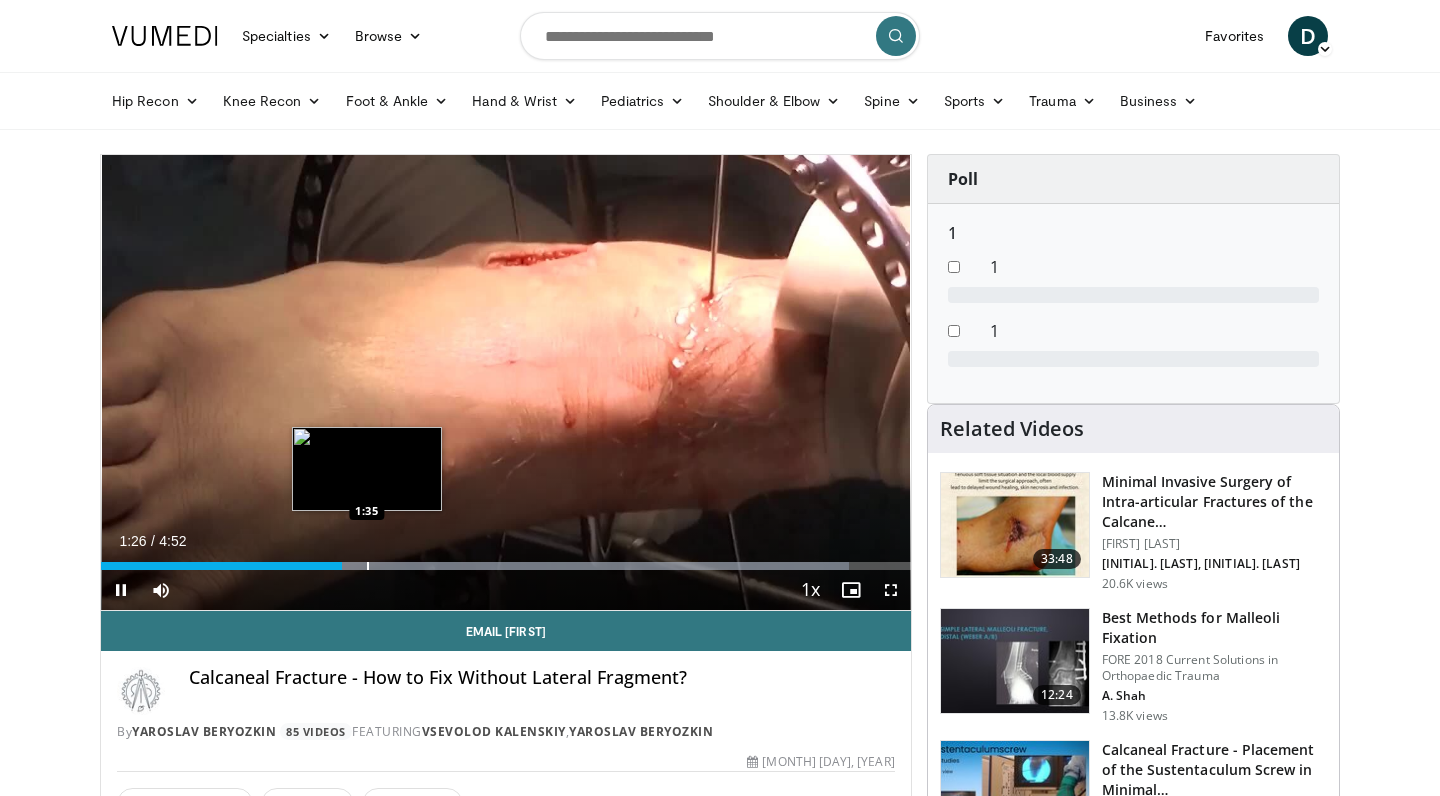 click at bounding box center (368, 566) 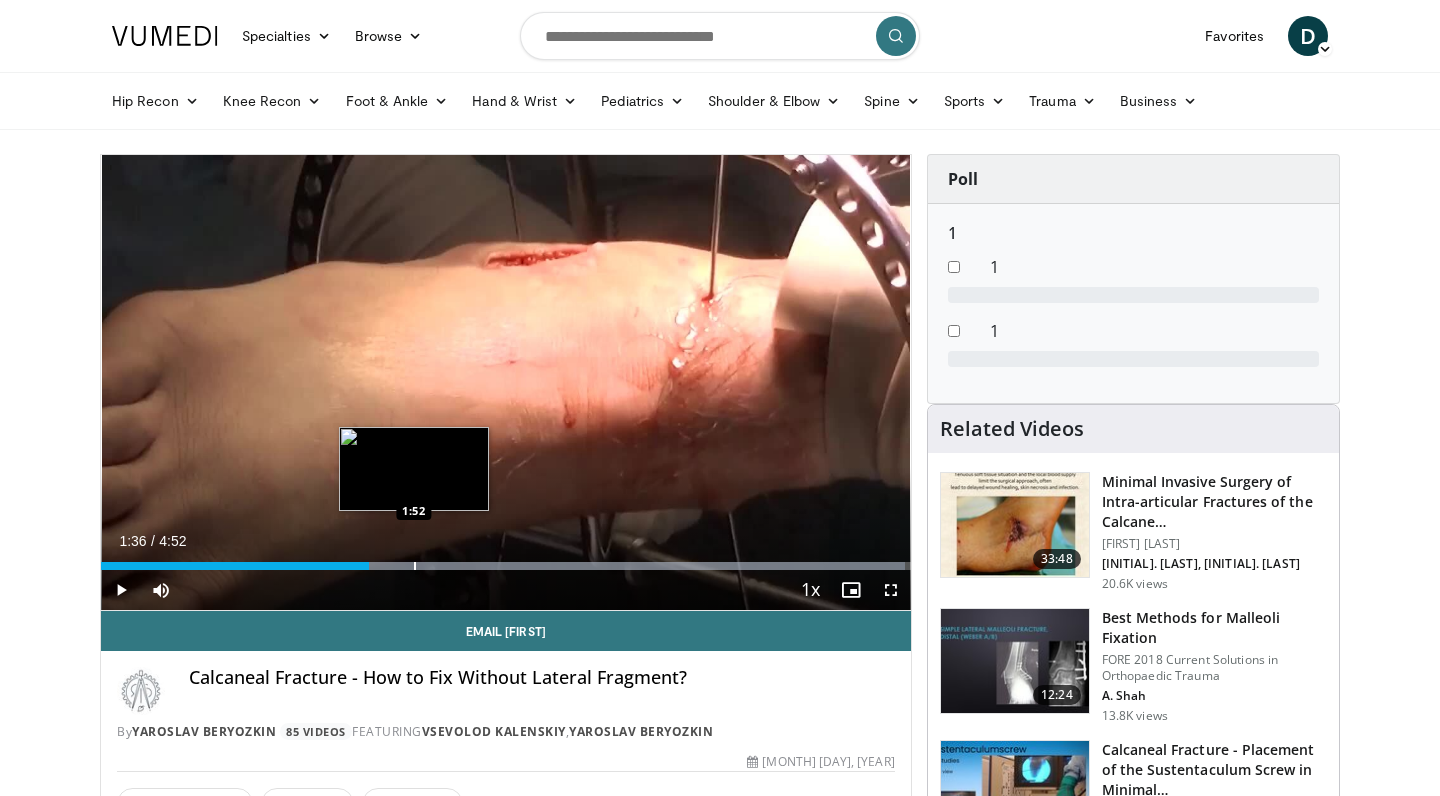click at bounding box center [415, 566] 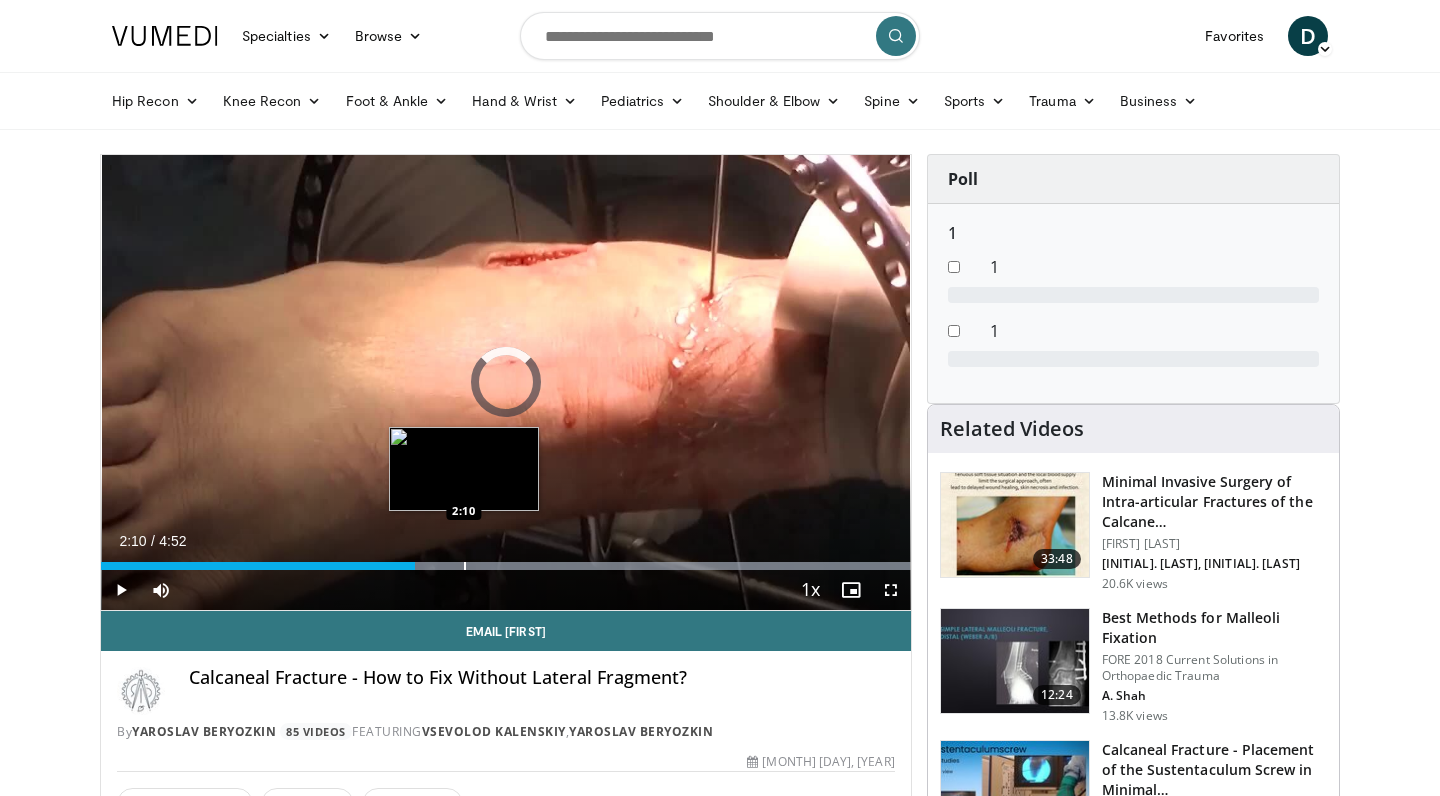 click at bounding box center (465, 566) 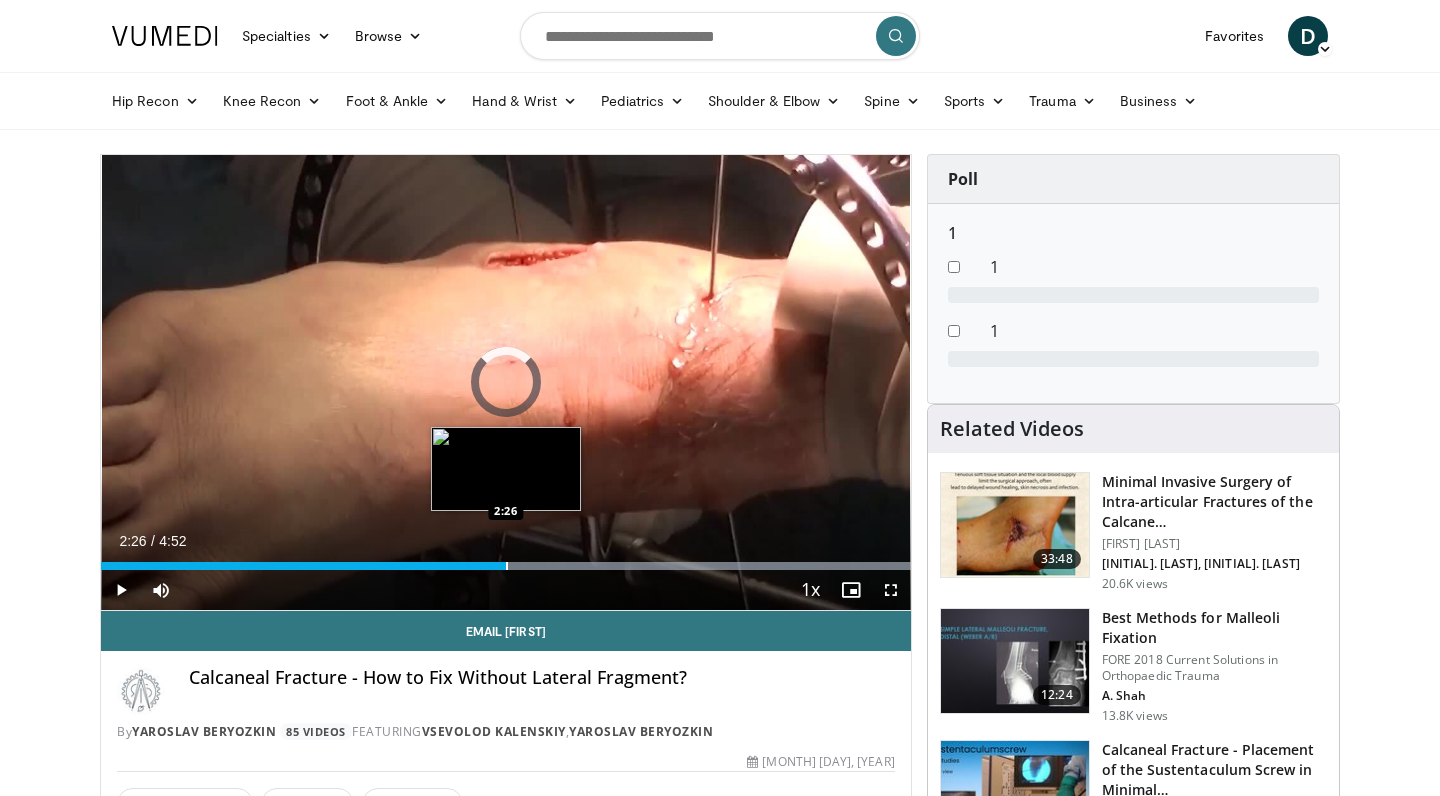 click at bounding box center [507, 566] 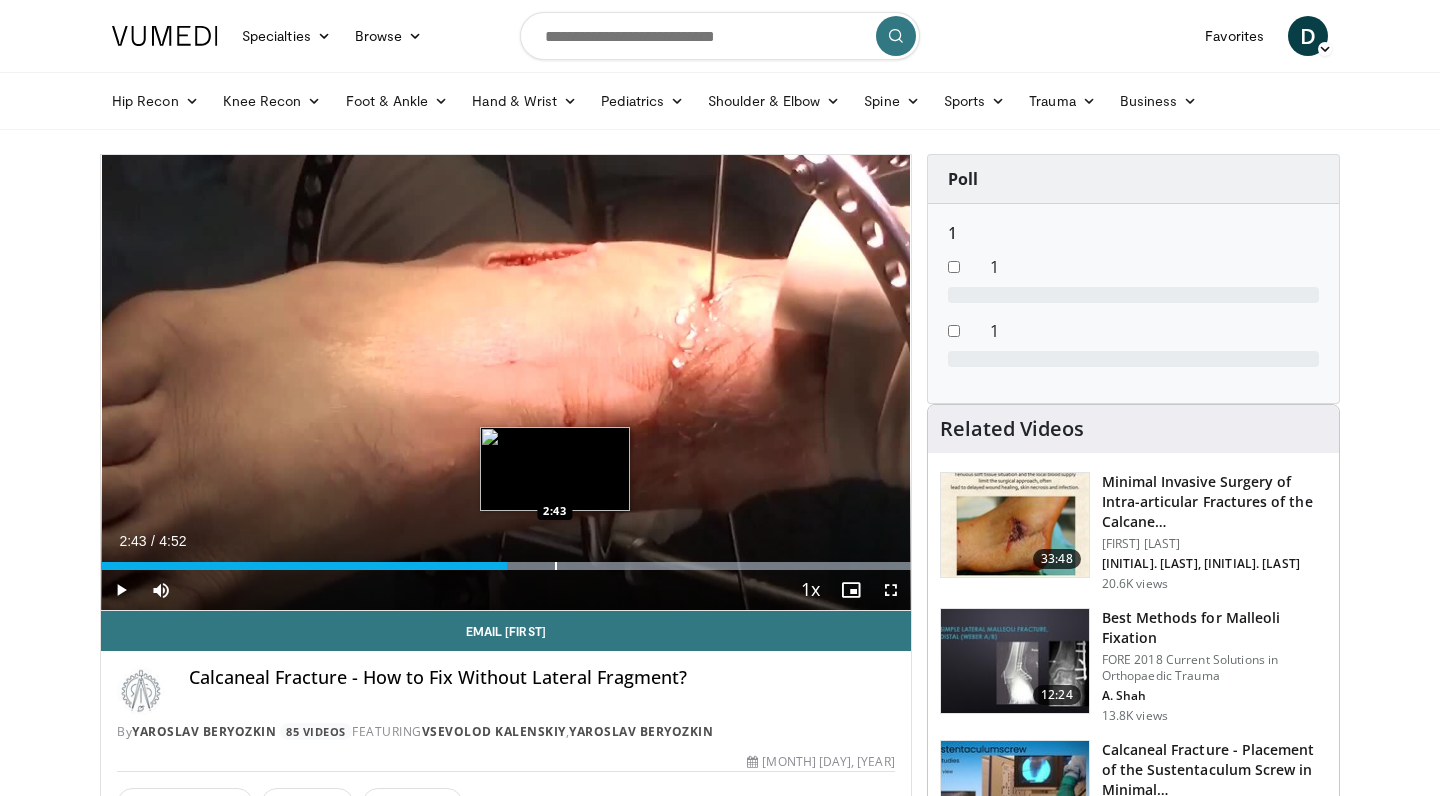 click at bounding box center (556, 566) 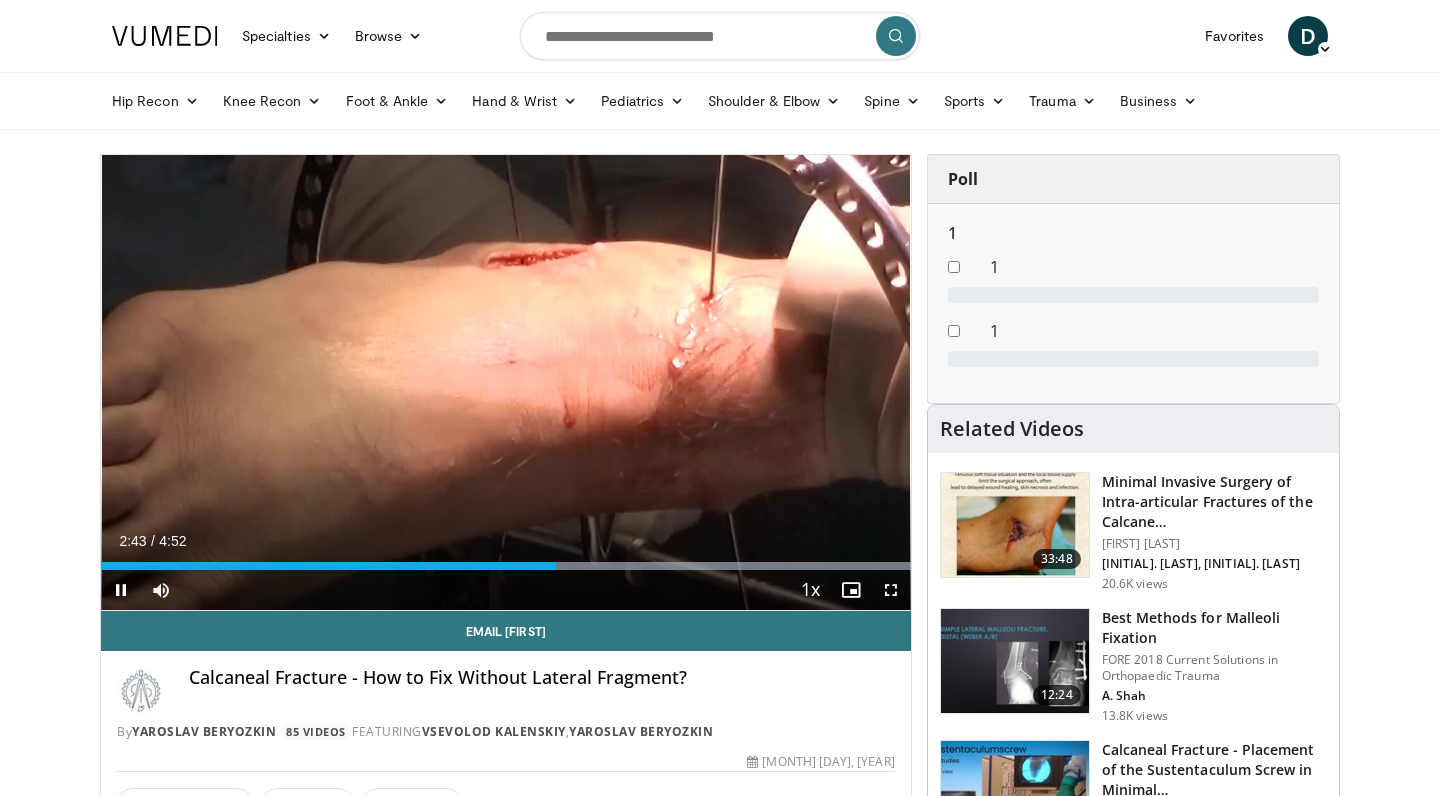 click on "Current Time  2:43 / Duration  4:52 Pause Skip Backward Skip Forward Mute Loaded :  99.97% 2:44 2:57 Stream Type  LIVE Seek to live, currently behind live LIVE   1x Playback Rate 0.5x 0.75x 1x , selected 1.25x 1.5x 1.75x 2x Chapters Chapters Descriptions descriptions off , selected Captions captions off , selected Audio Track en (Main) , selected Fullscreen Enable picture-in-picture mode" at bounding box center [506, 590] 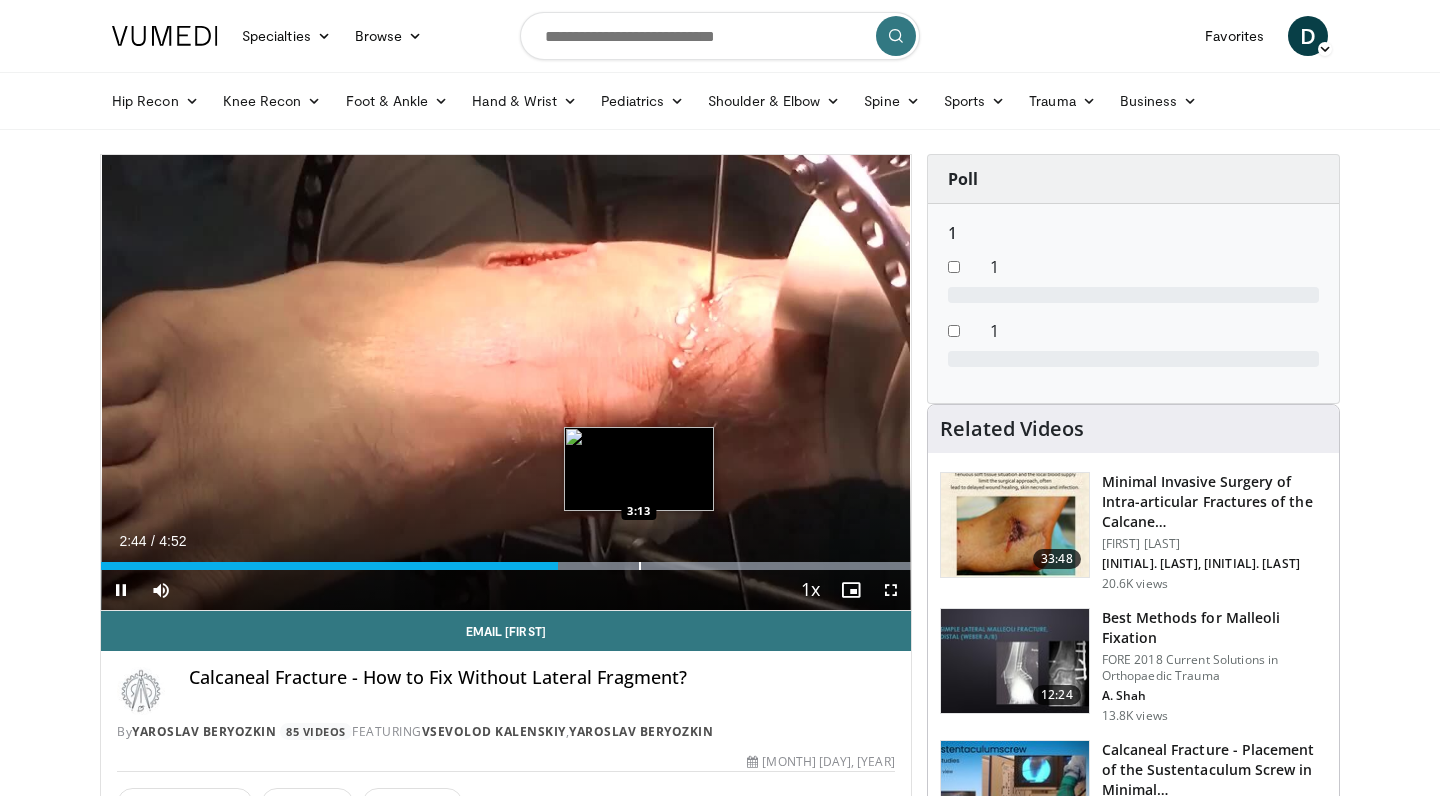 click at bounding box center (640, 566) 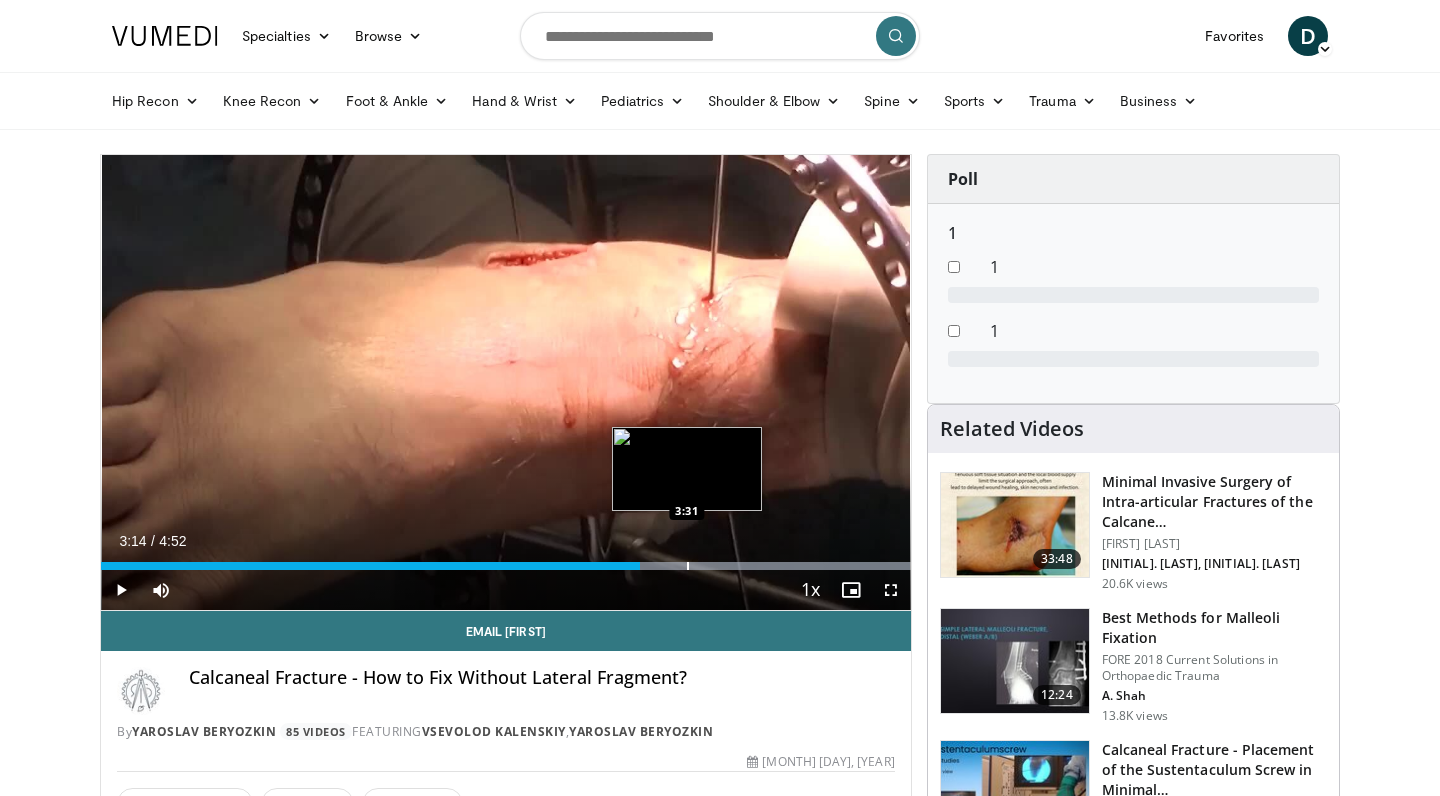 click at bounding box center (688, 566) 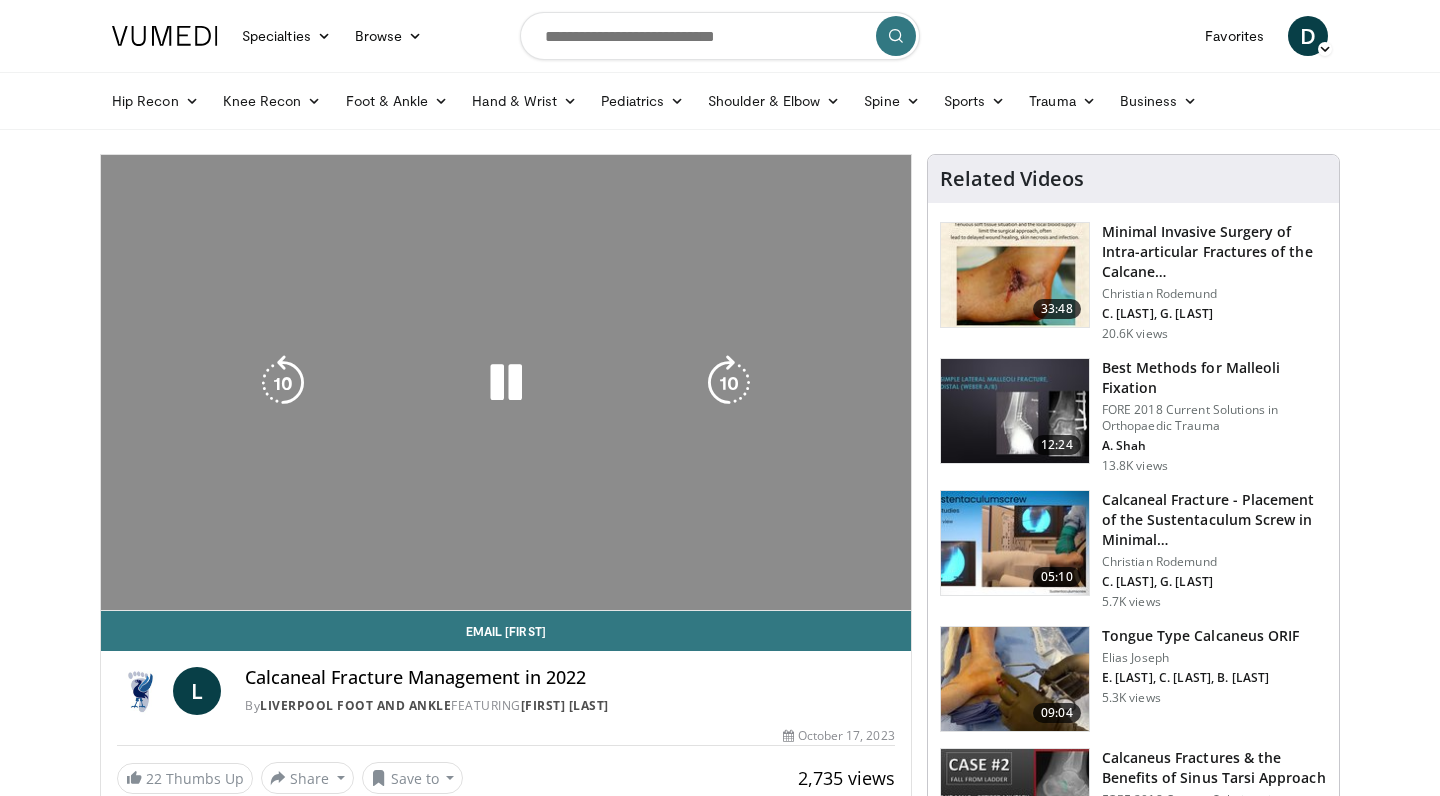 scroll, scrollTop: 0, scrollLeft: 0, axis: both 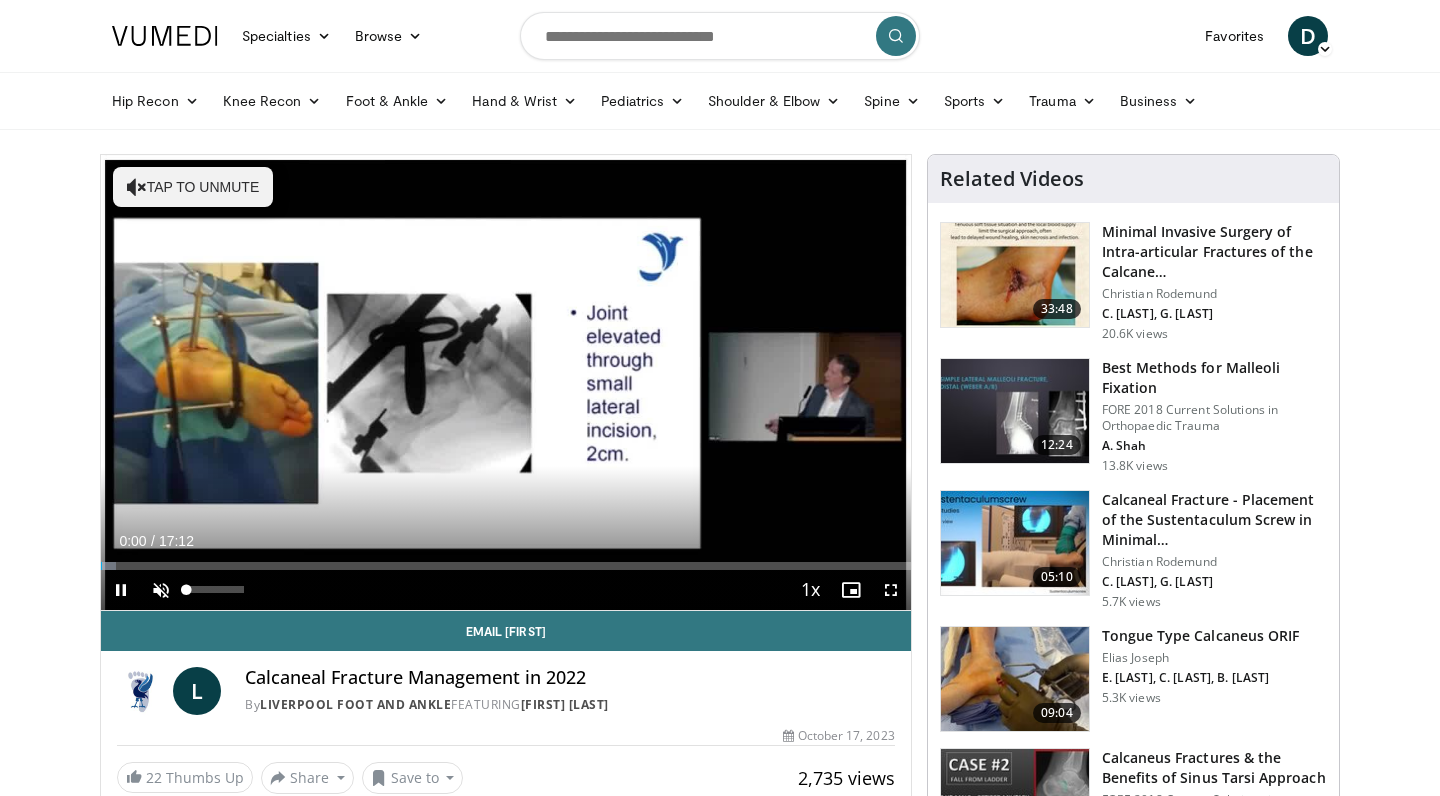 click at bounding box center (161, 590) 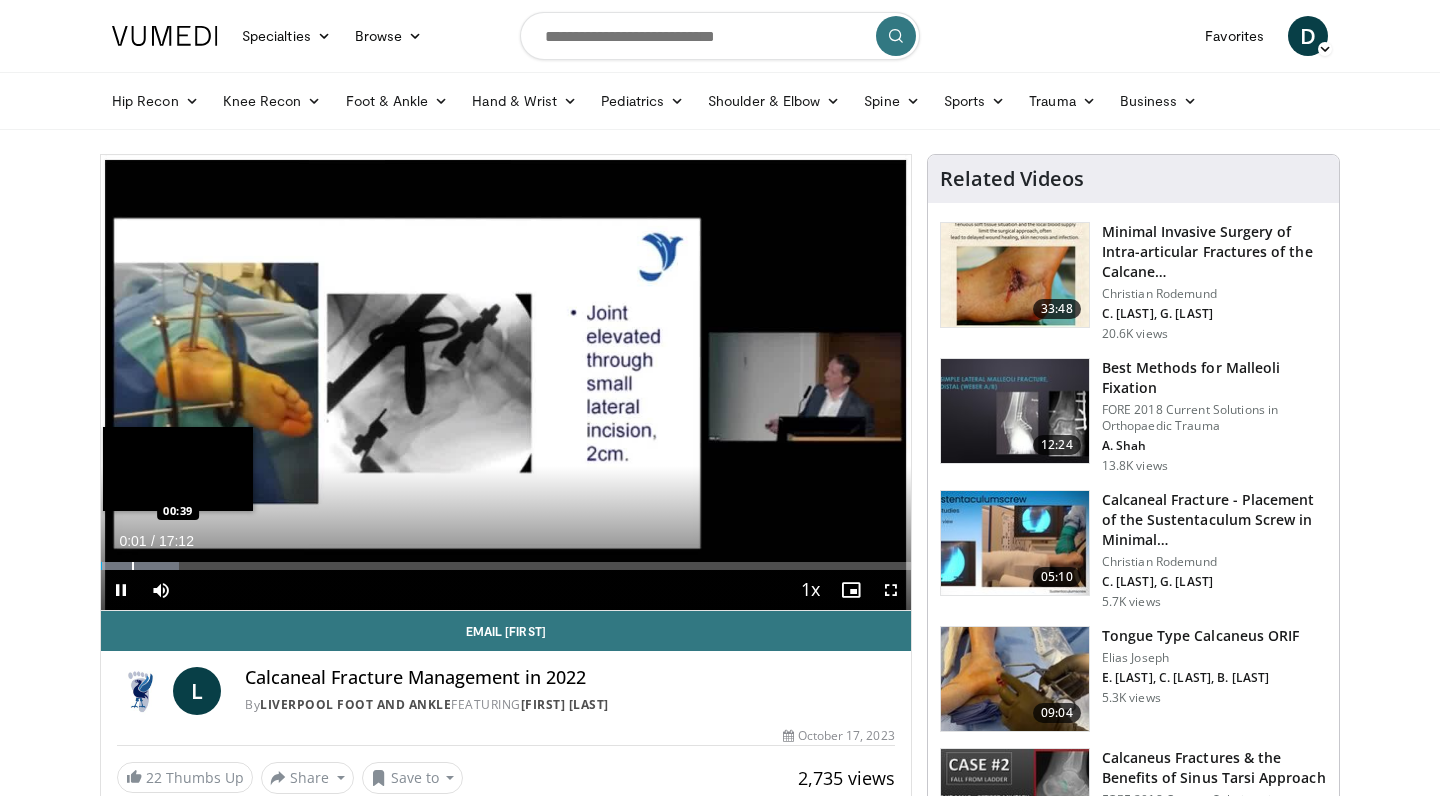 click on "Loaded :  9.68% 00:01 00:39" at bounding box center (506, 560) 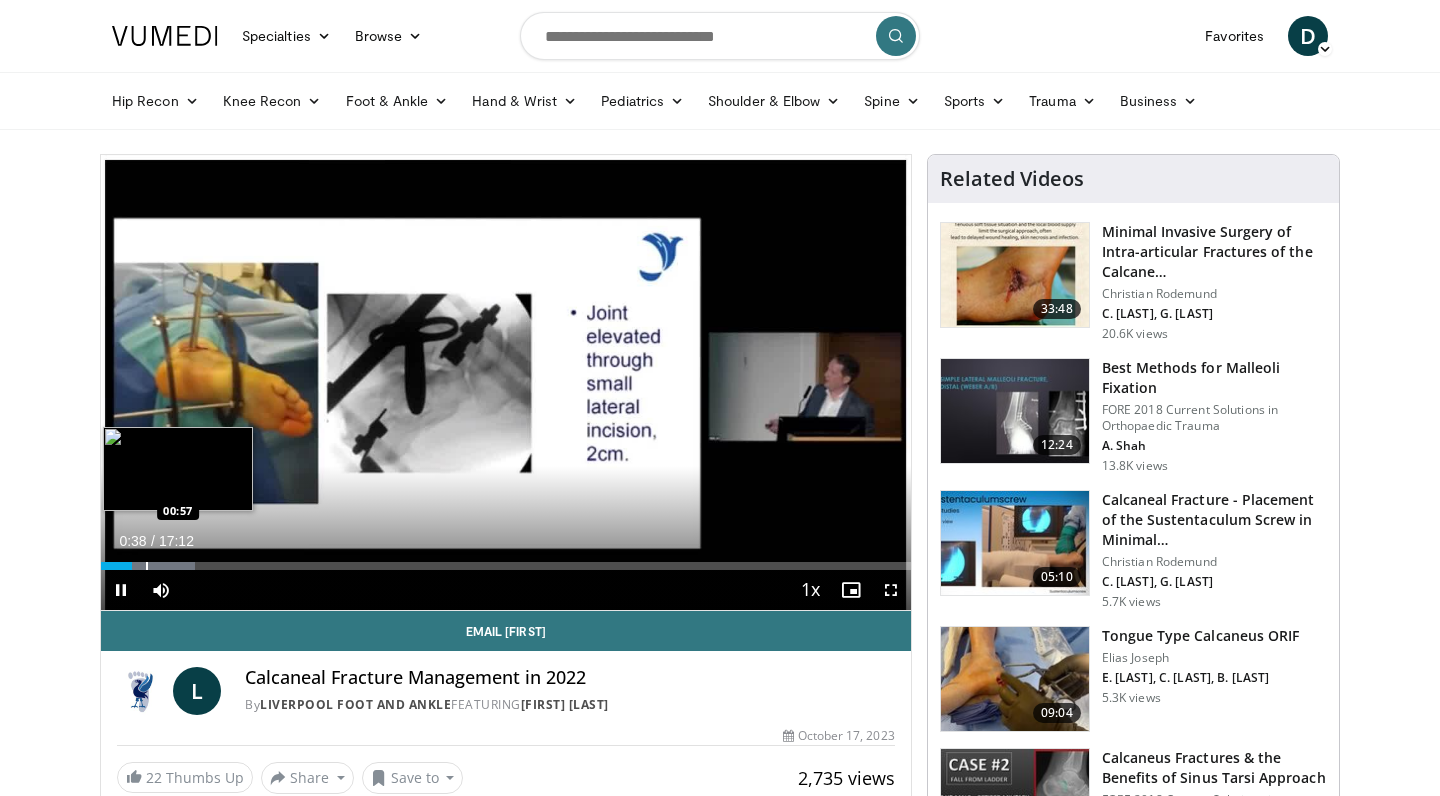 click at bounding box center [147, 566] 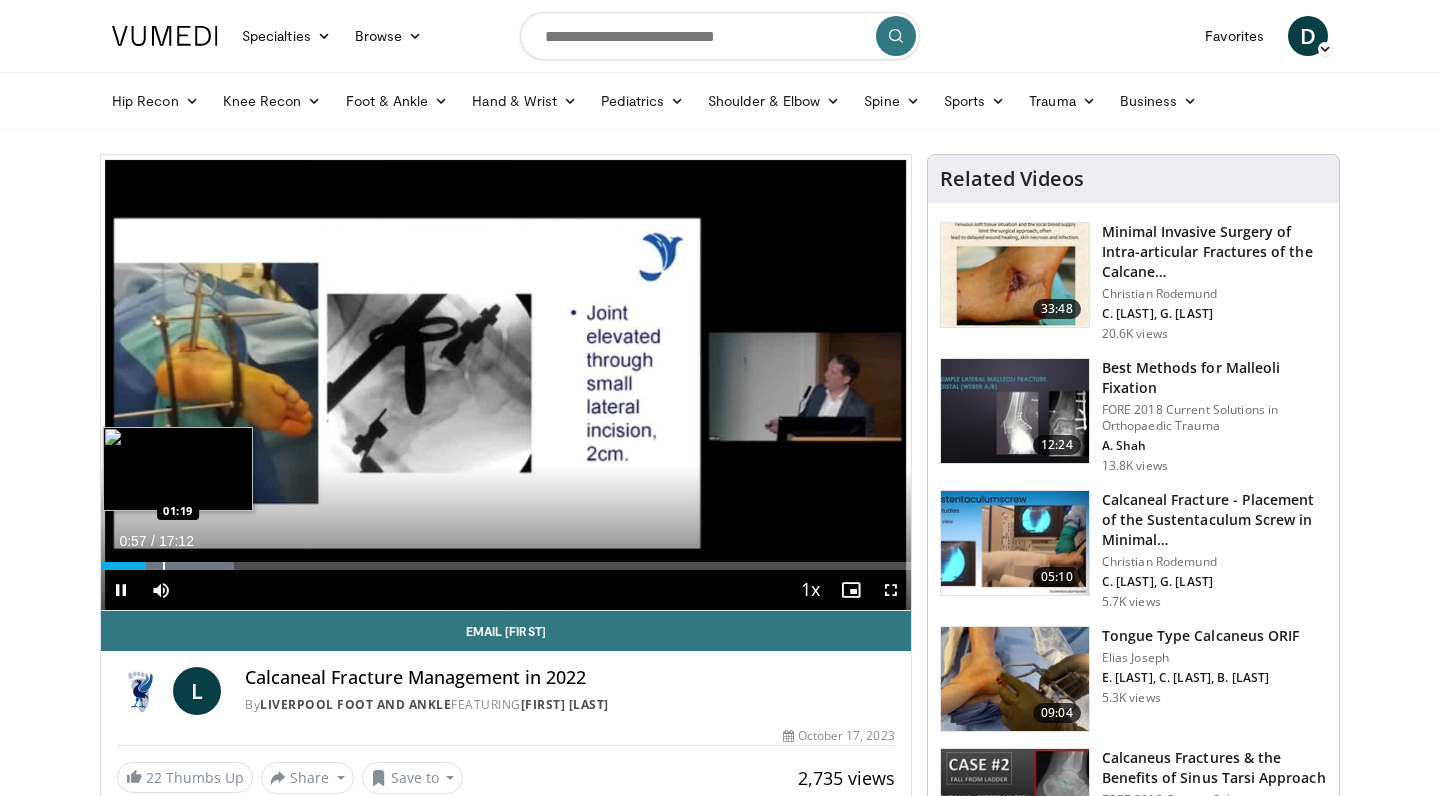 click at bounding box center (164, 566) 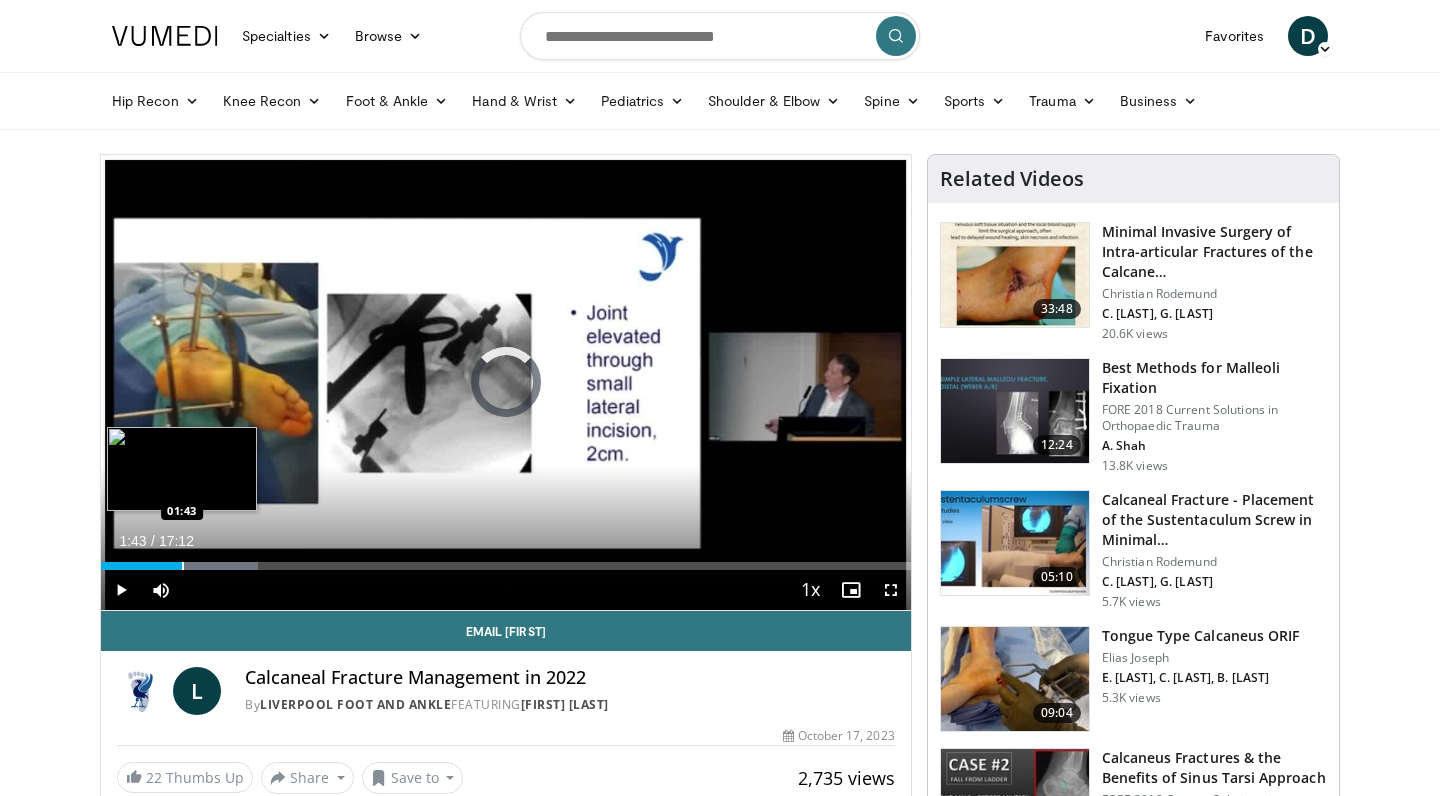 click at bounding box center (183, 566) 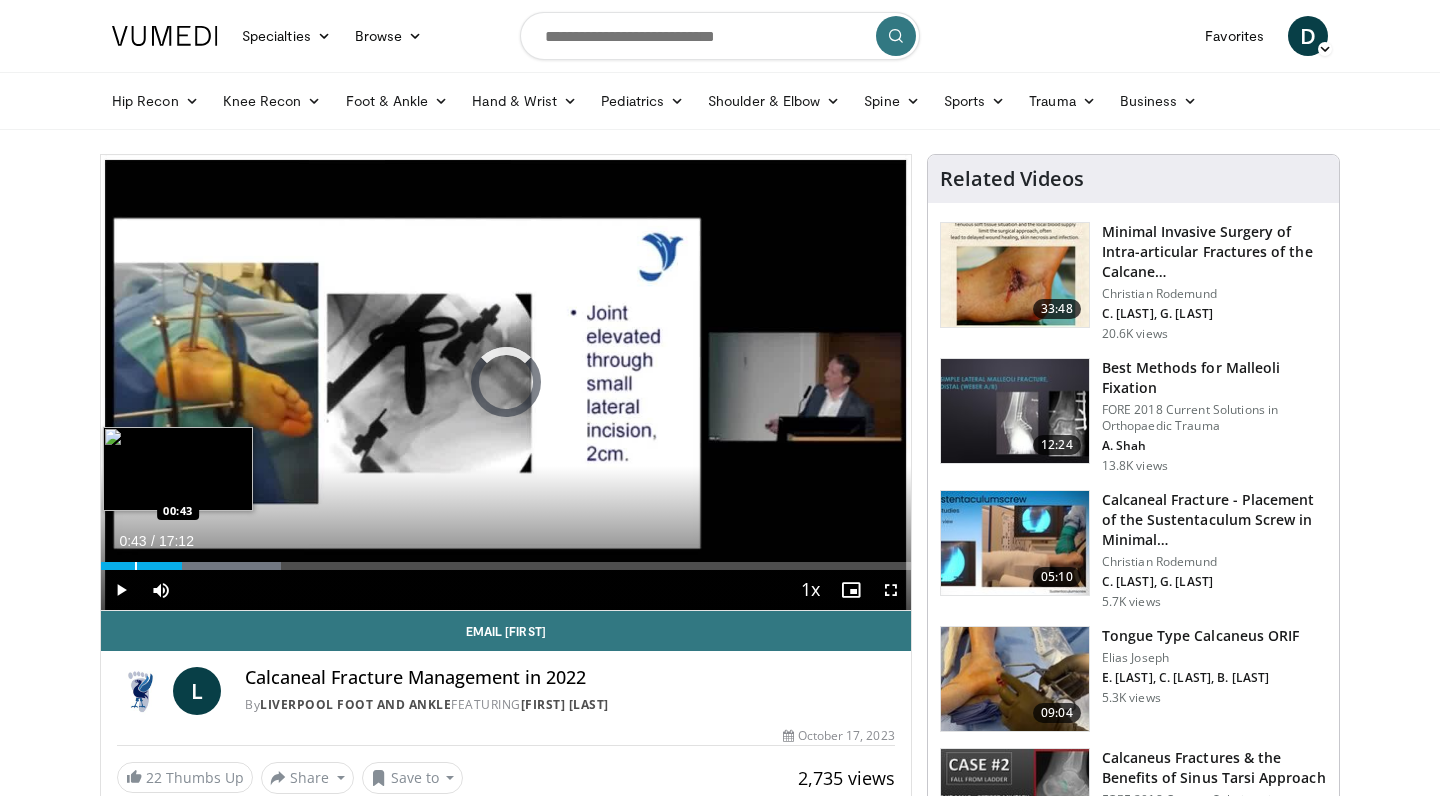 click on "Loaded :  22.28% 01:43 00:43" at bounding box center [506, 566] 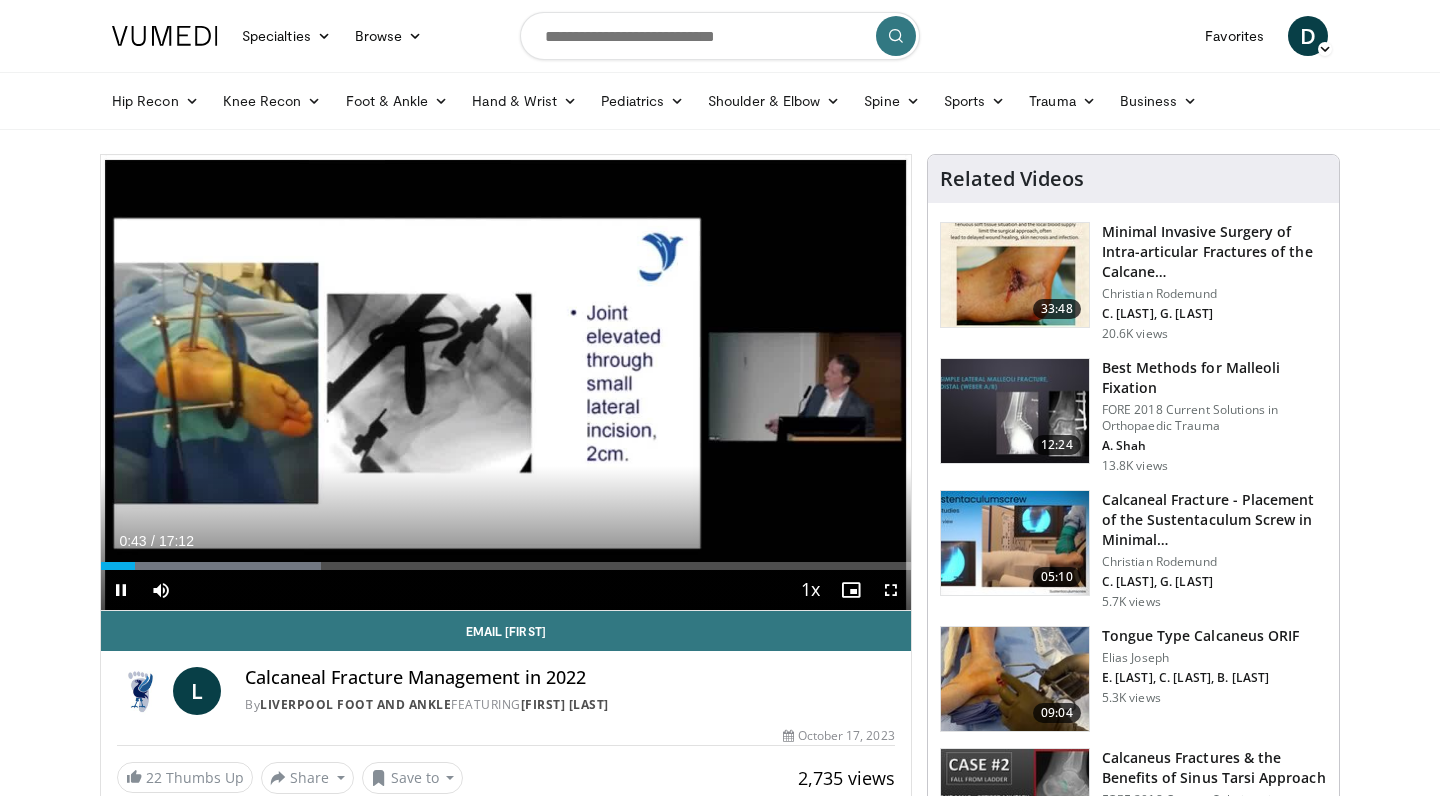 click at bounding box center [891, 590] 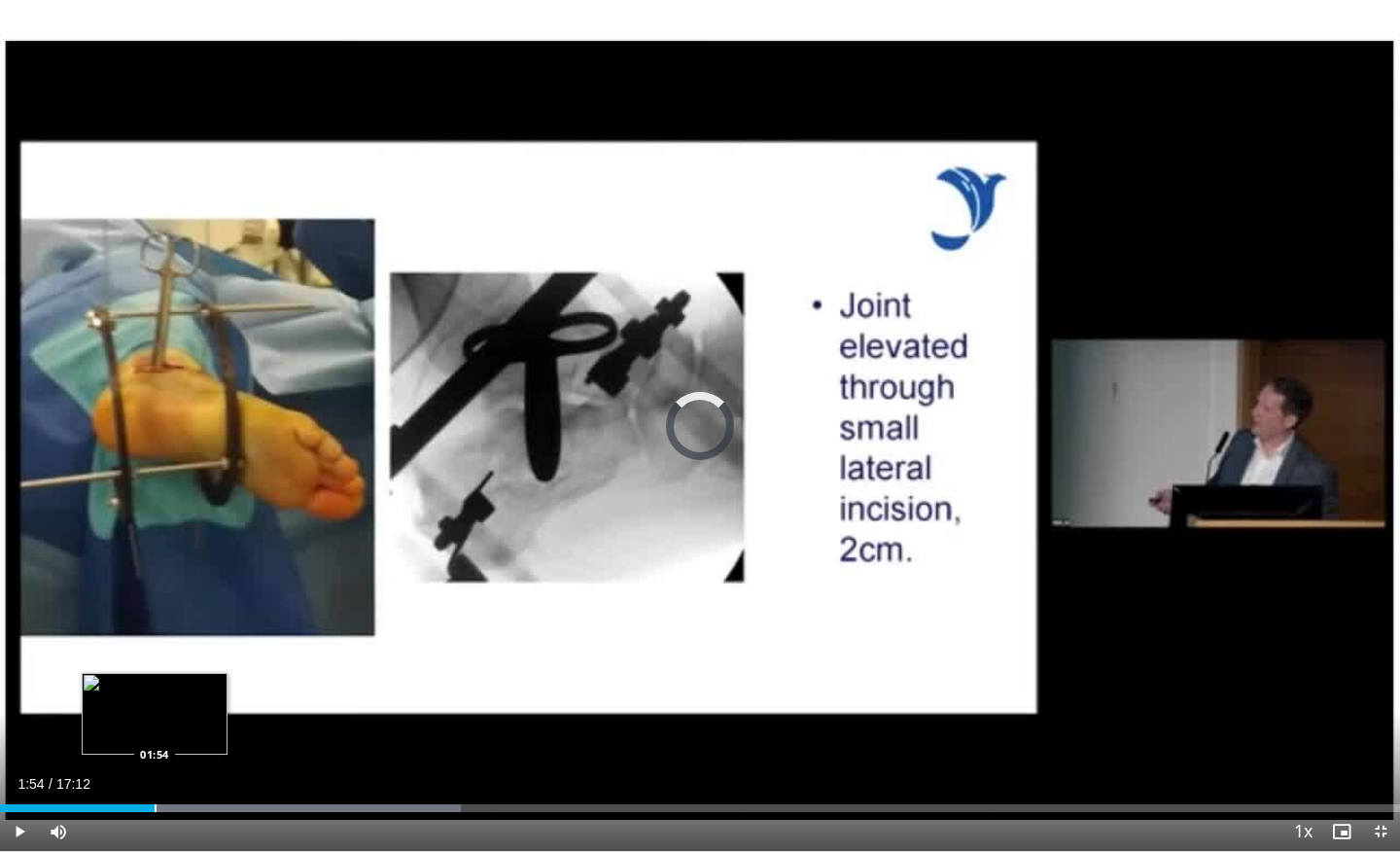 click on "Loaded :  32.94% 01:54 01:54" at bounding box center (700, 802) 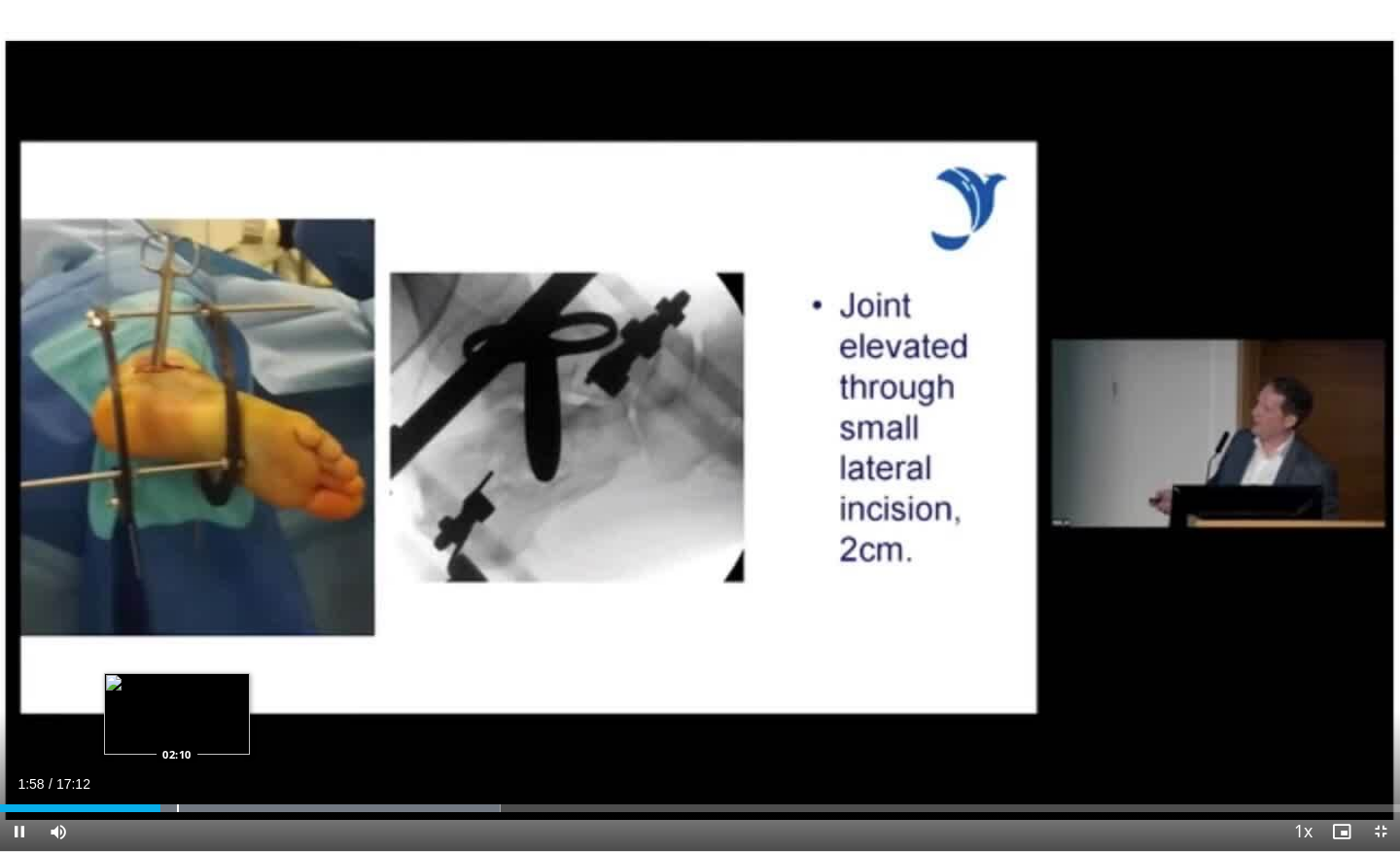 click at bounding box center [178, 808] 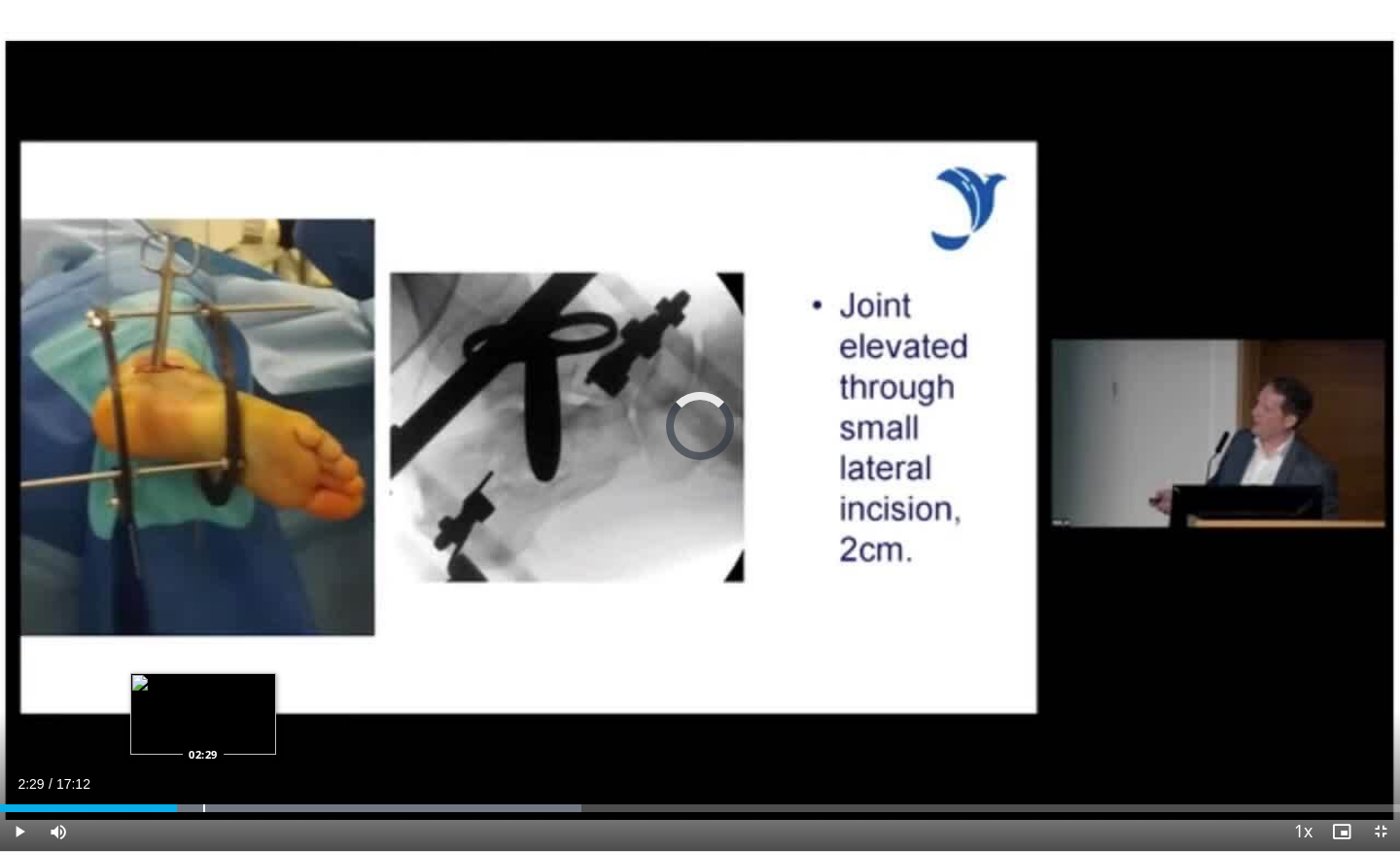 click at bounding box center [204, 808] 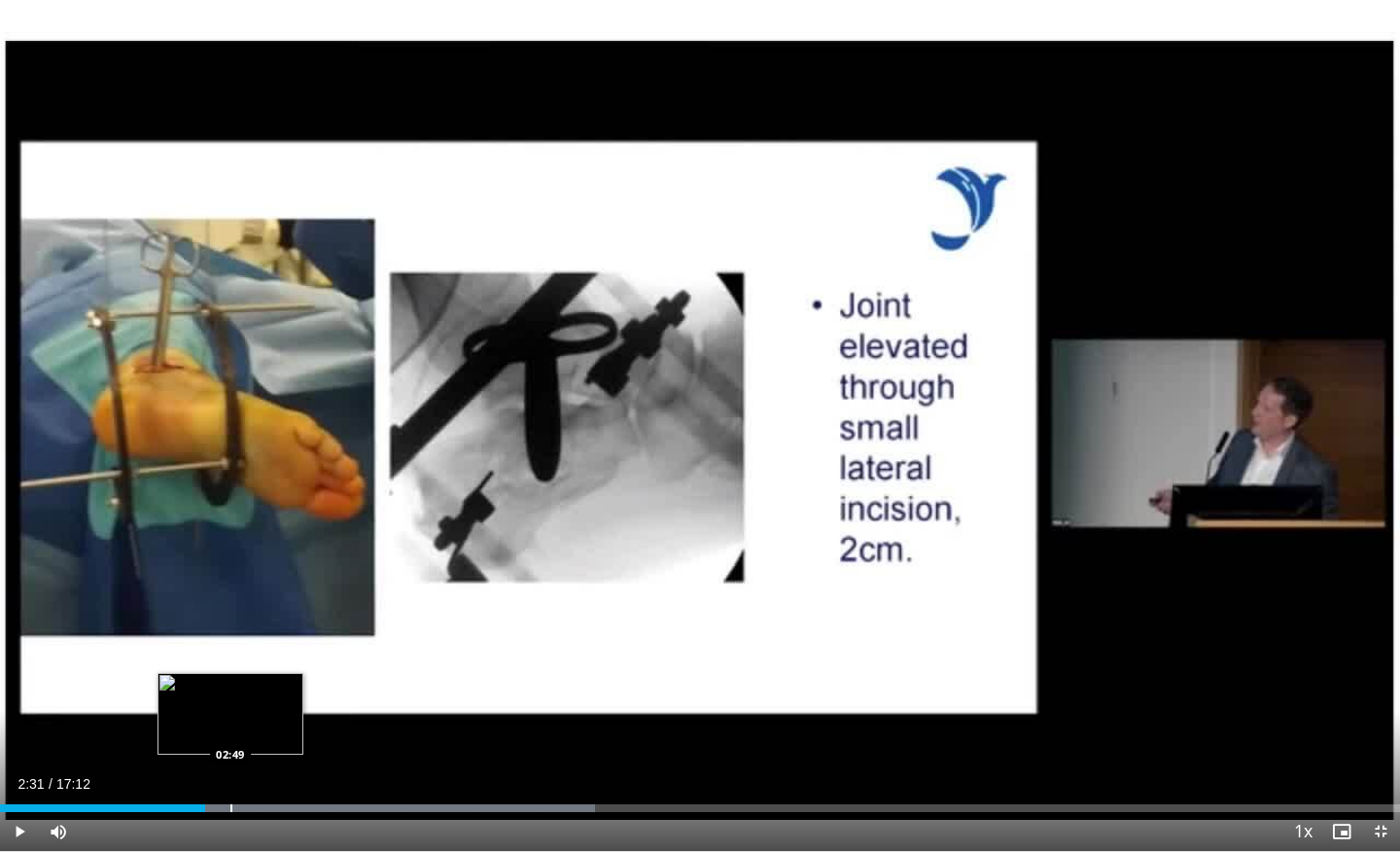 click at bounding box center (231, 808) 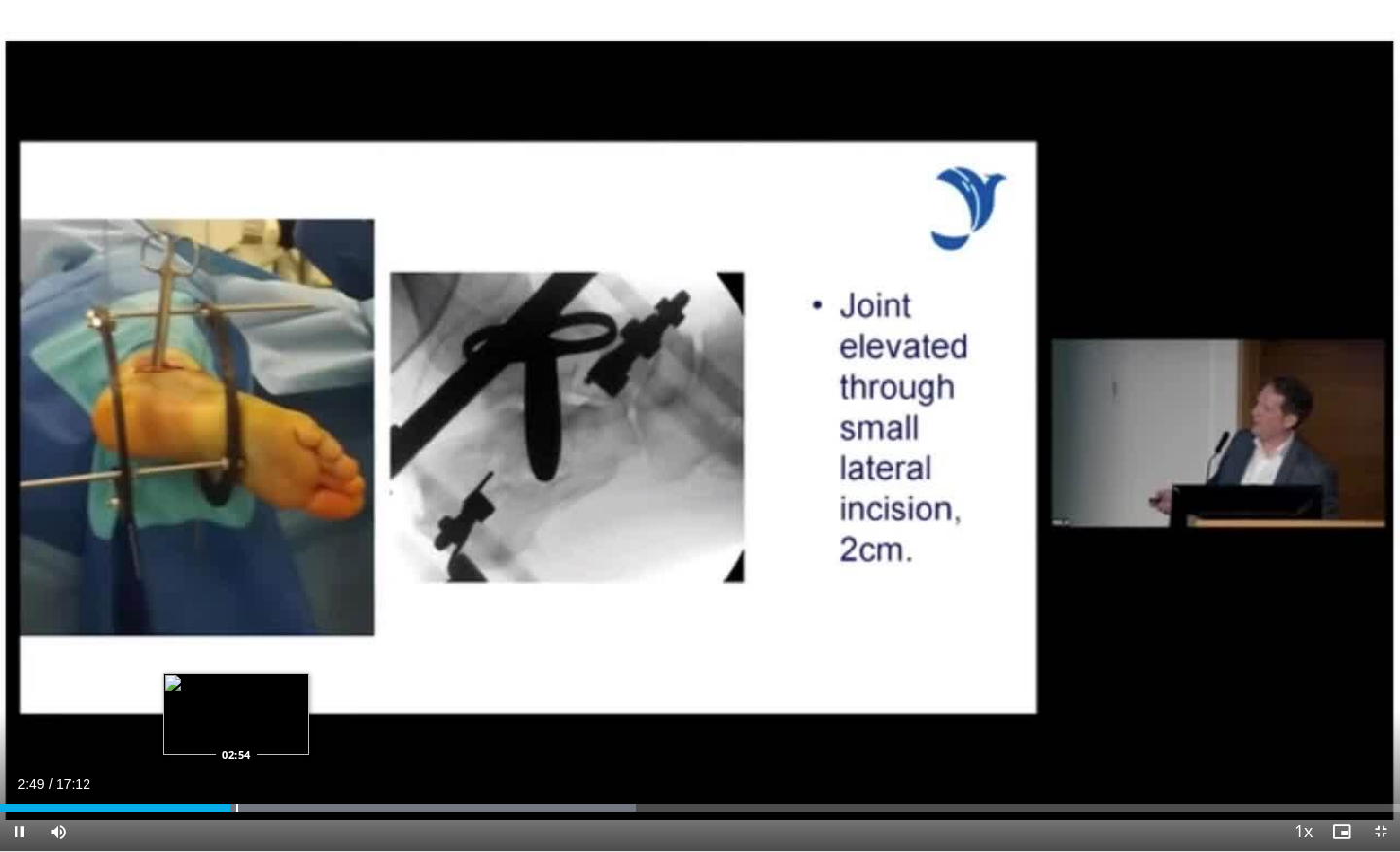 click at bounding box center (237, 808) 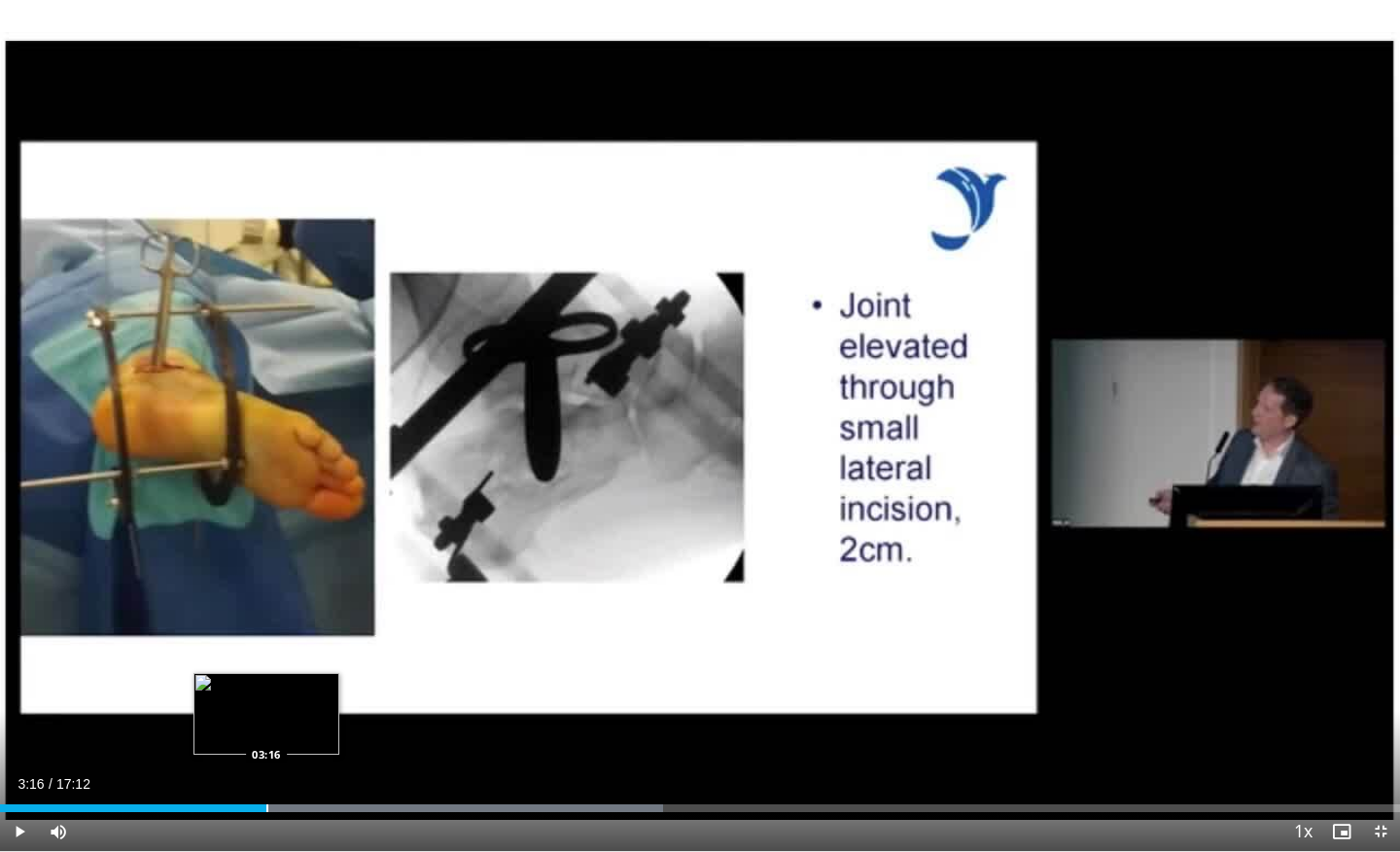 click on "Loaded :  47.34% 03:16 03:16" at bounding box center (700, 808) 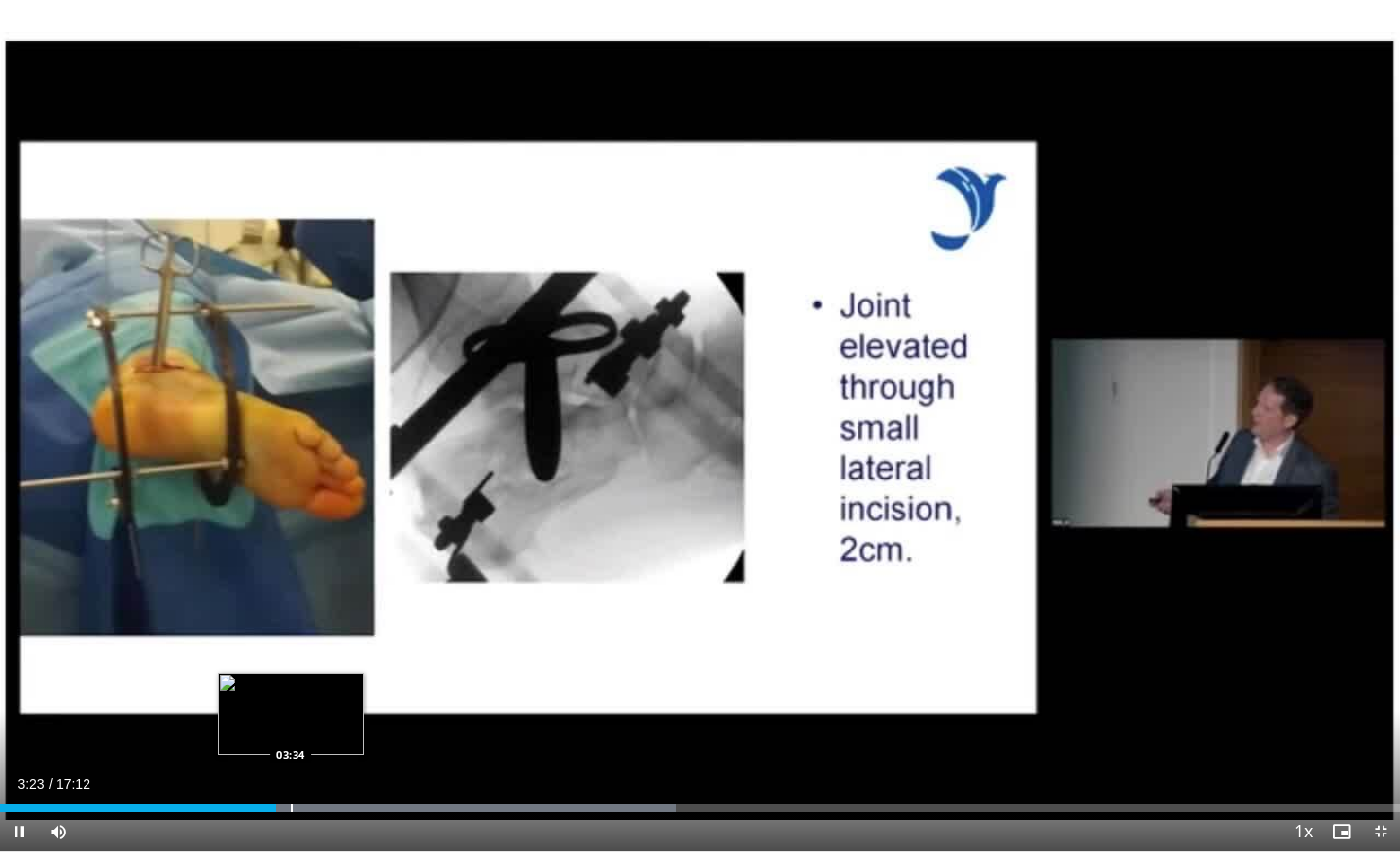 click on "Loaded :  48.29% 03:23 03:34" at bounding box center (700, 802) 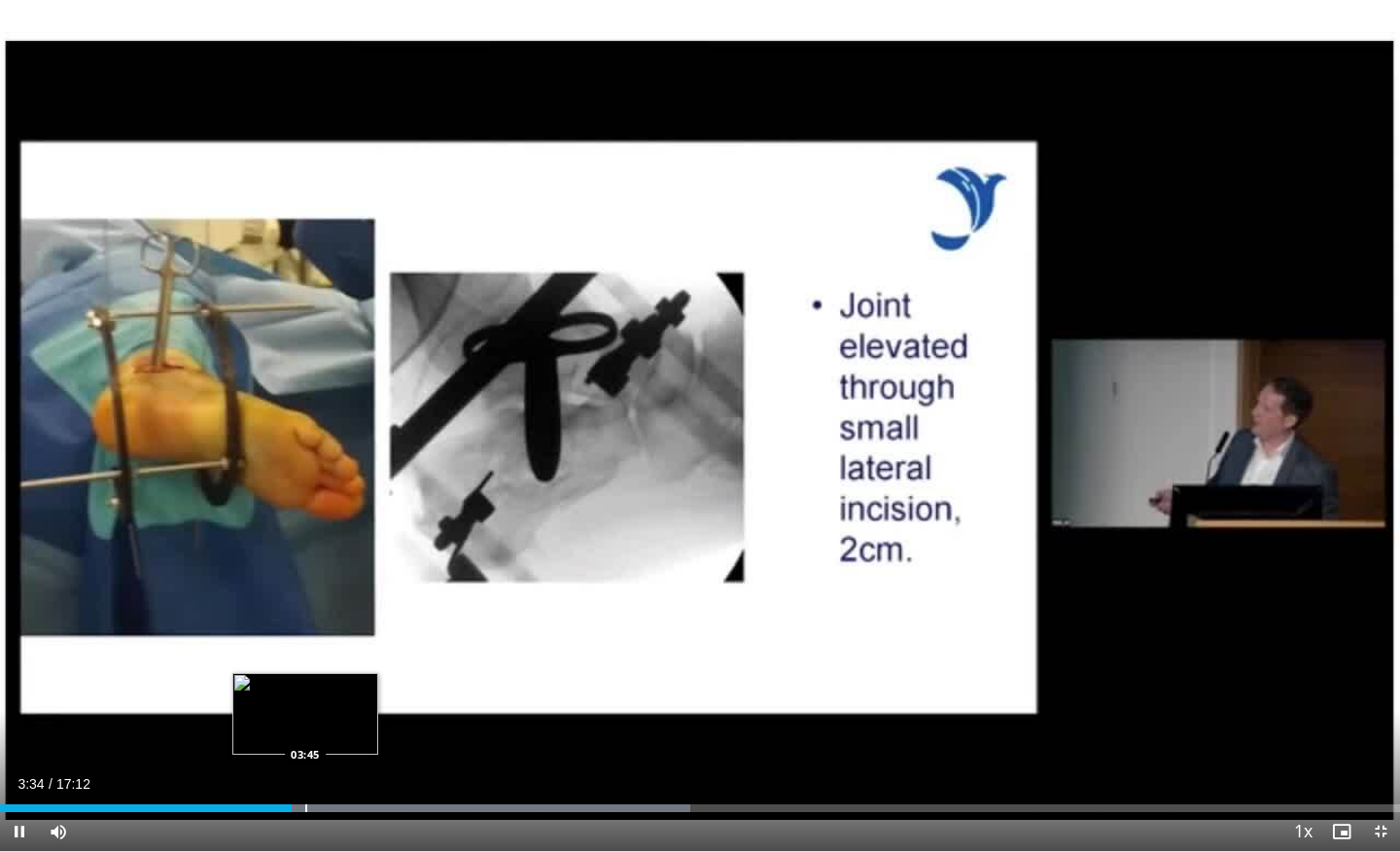 click on "Loaded :  49.28% 03:35 03:45" at bounding box center (700, 802) 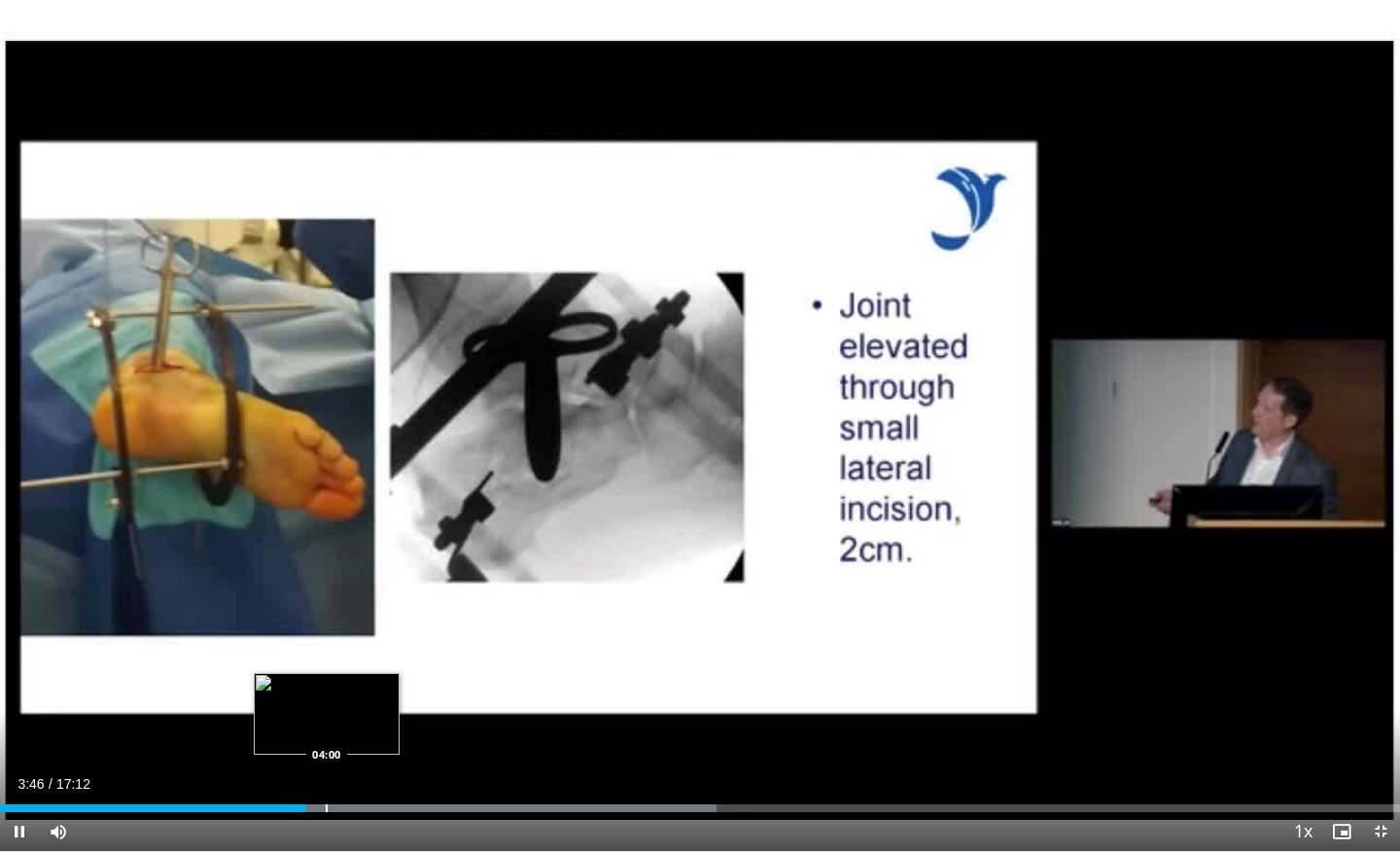 click at bounding box center (327, 808) 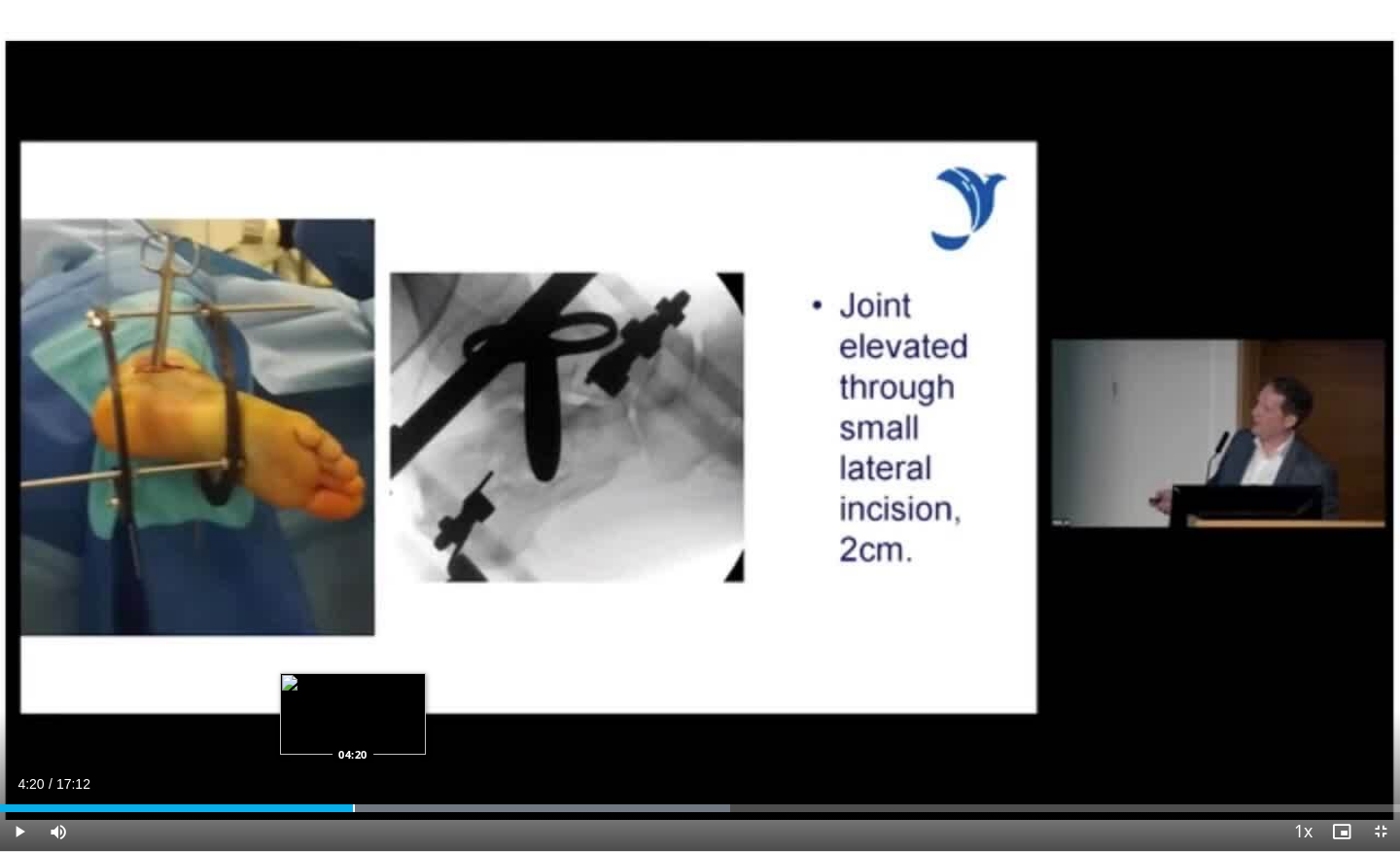 click at bounding box center [354, 808] 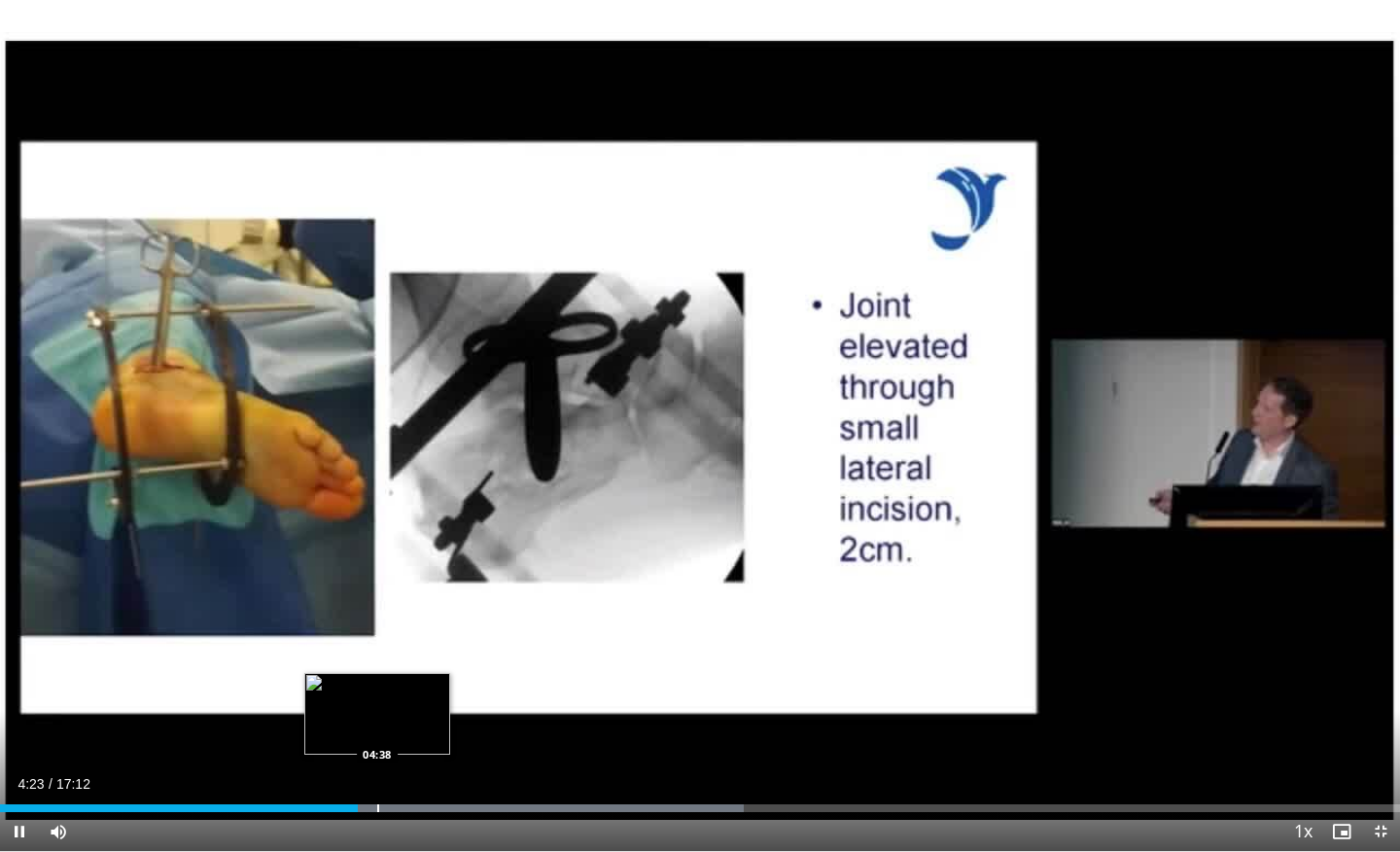 click on "Loaded :  53.15% 04:23 04:38" at bounding box center (700, 802) 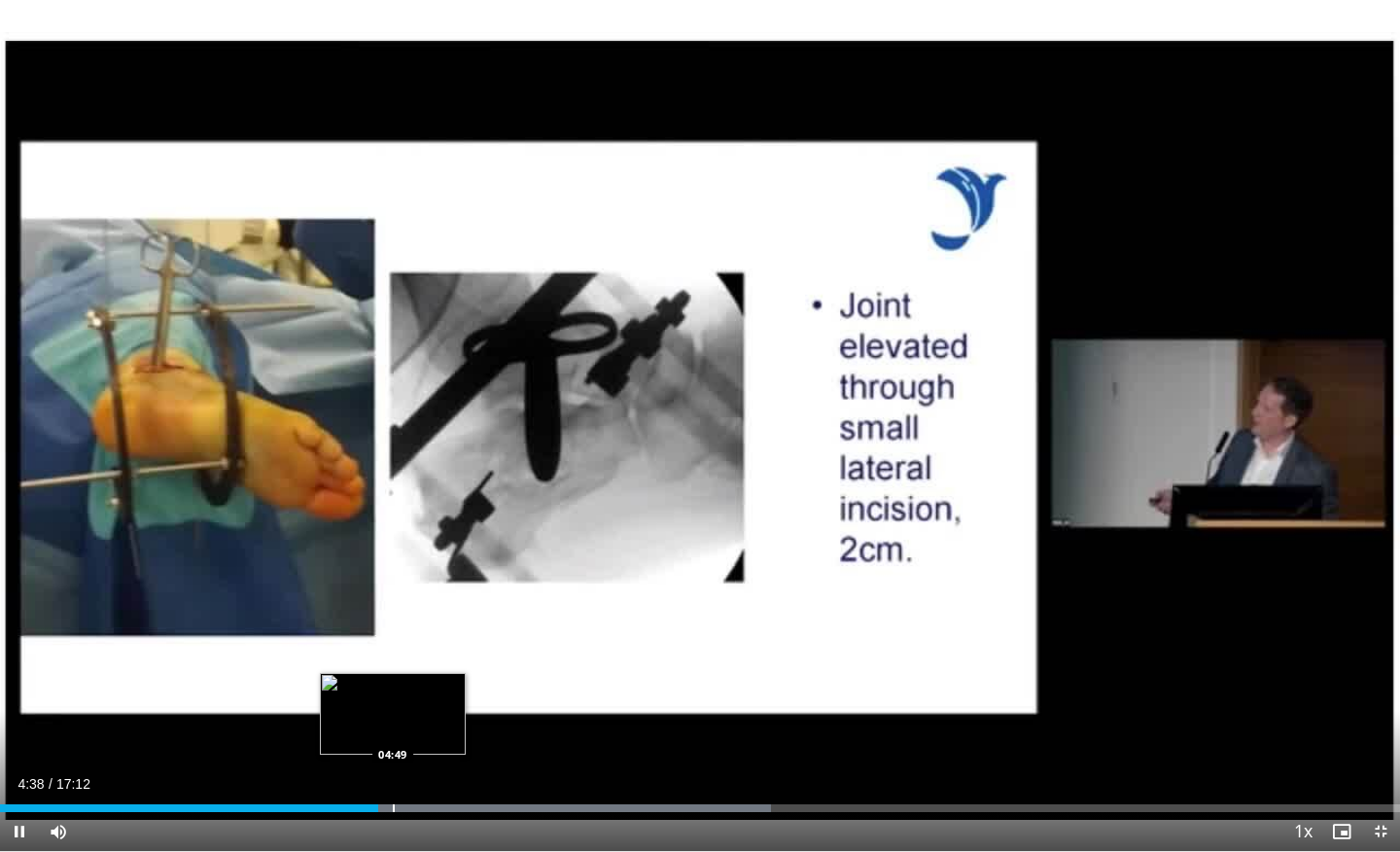 click at bounding box center [394, 808] 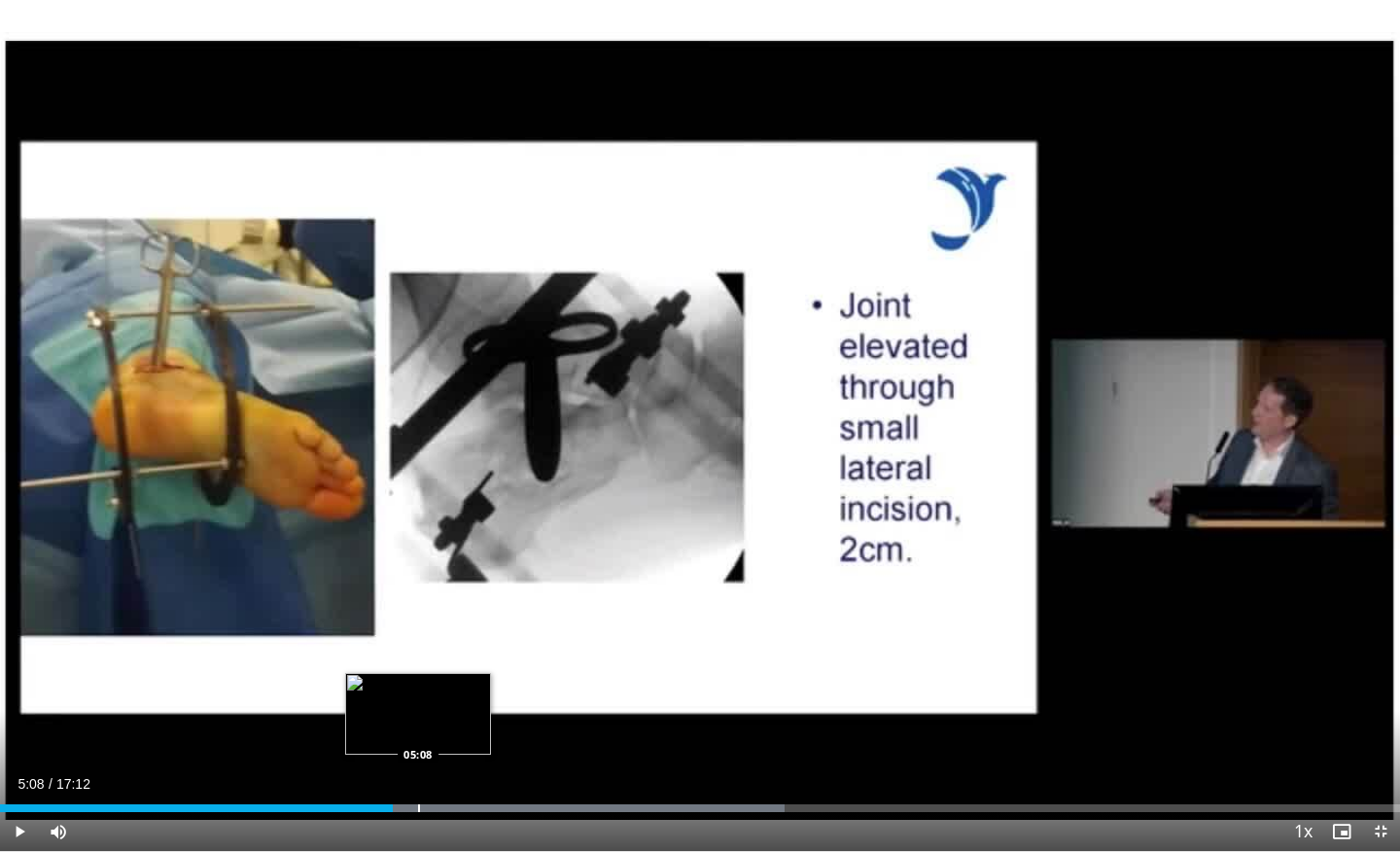 click at bounding box center [419, 808] 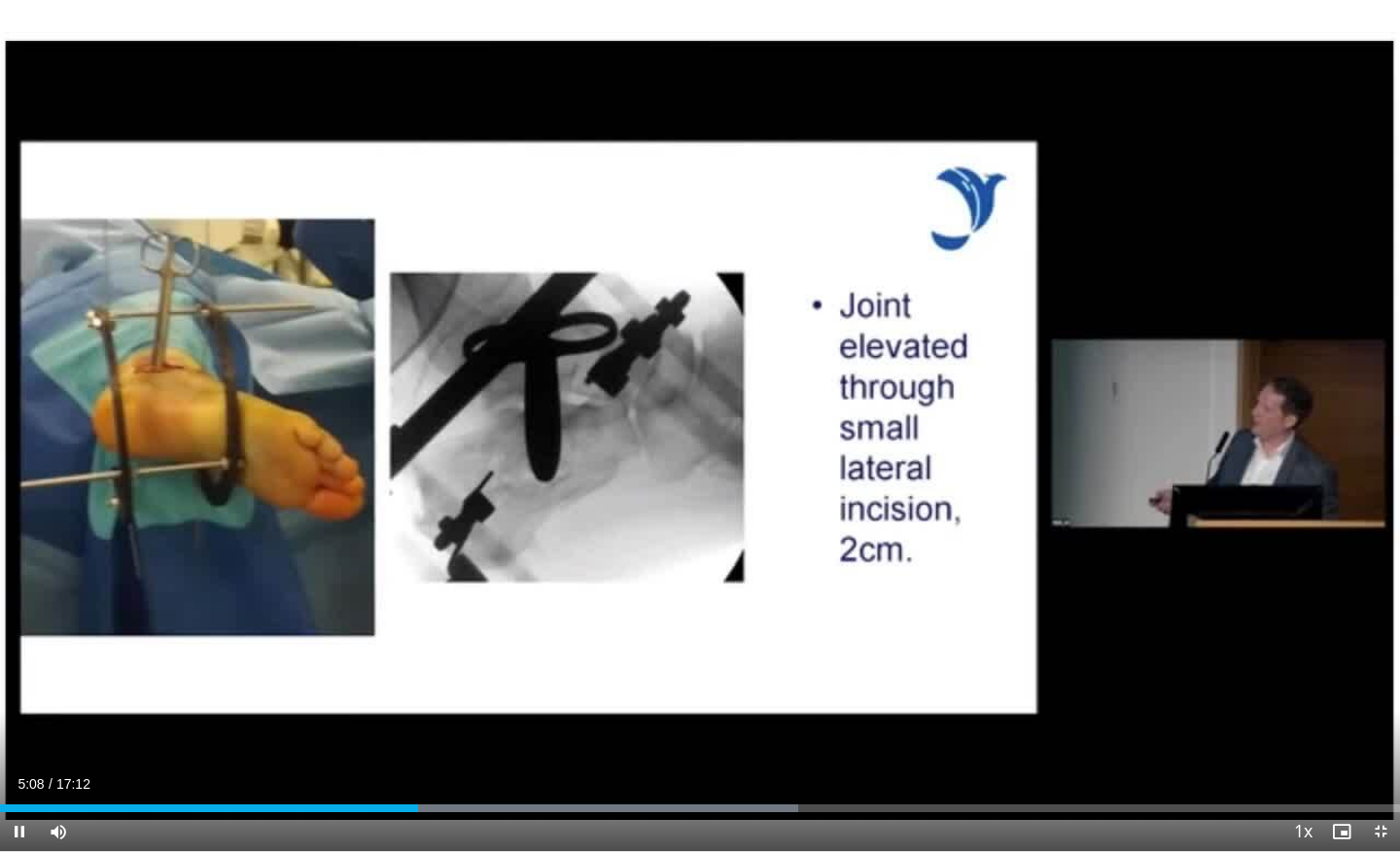 click on "Current Time  5:08 / Duration  17:12 Pause Skip Backward Skip Forward Mute 98% Loaded :  57.03% 05:08 05:24 Stream Type  LIVE Seek to live, currently behind live LIVE   1x Playback Rate 0.5x 0.75x 1x , selected 1.25x 1.5x 1.75x 2x Chapters Chapters Descriptions descriptions off , selected Captions captions off , selected Audio Track en (Main) , selected Exit Fullscreen Enable picture-in-picture mode" at bounding box center [700, 832] 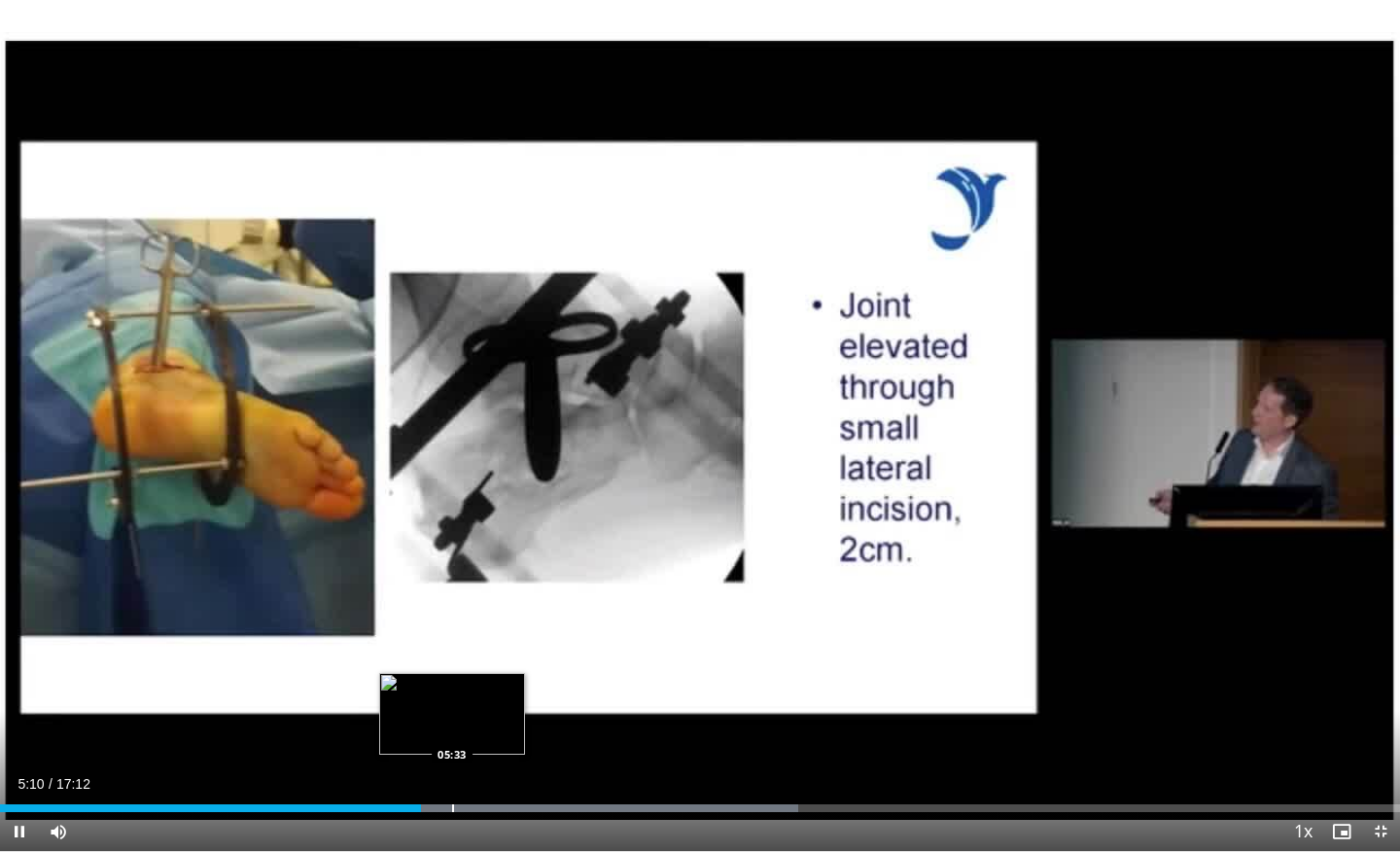 click at bounding box center (453, 808) 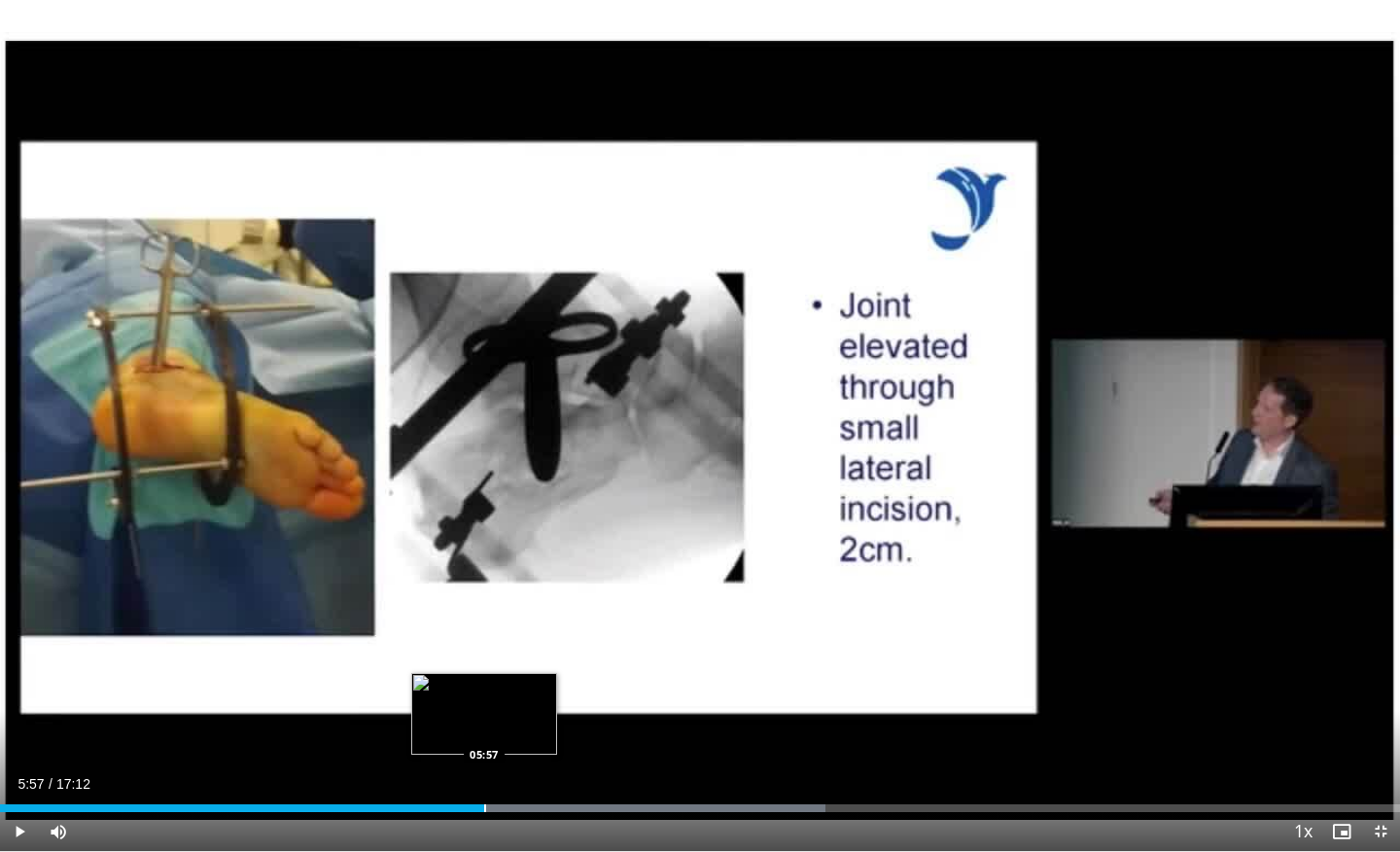 click at bounding box center (485, 808) 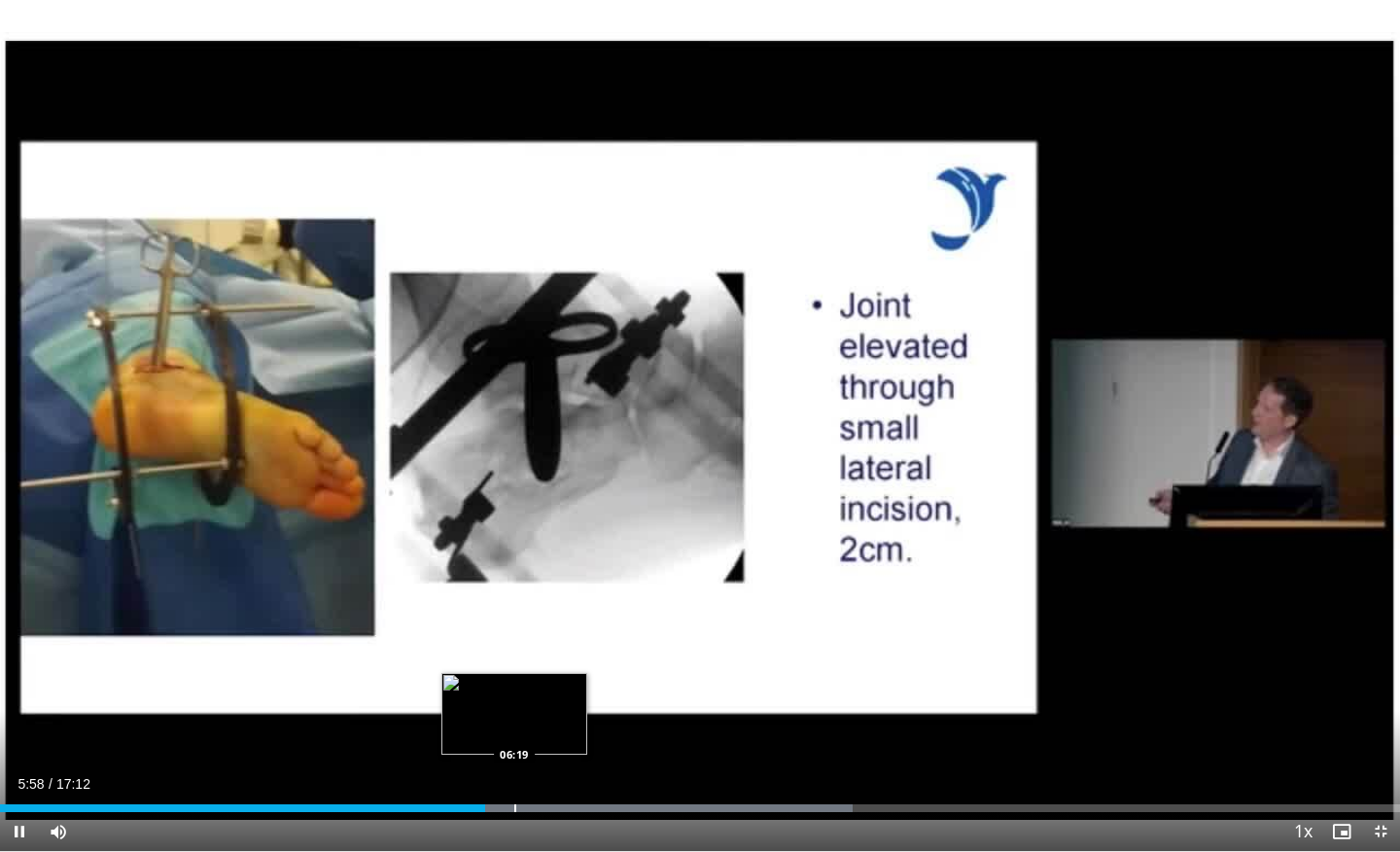 click at bounding box center [515, 808] 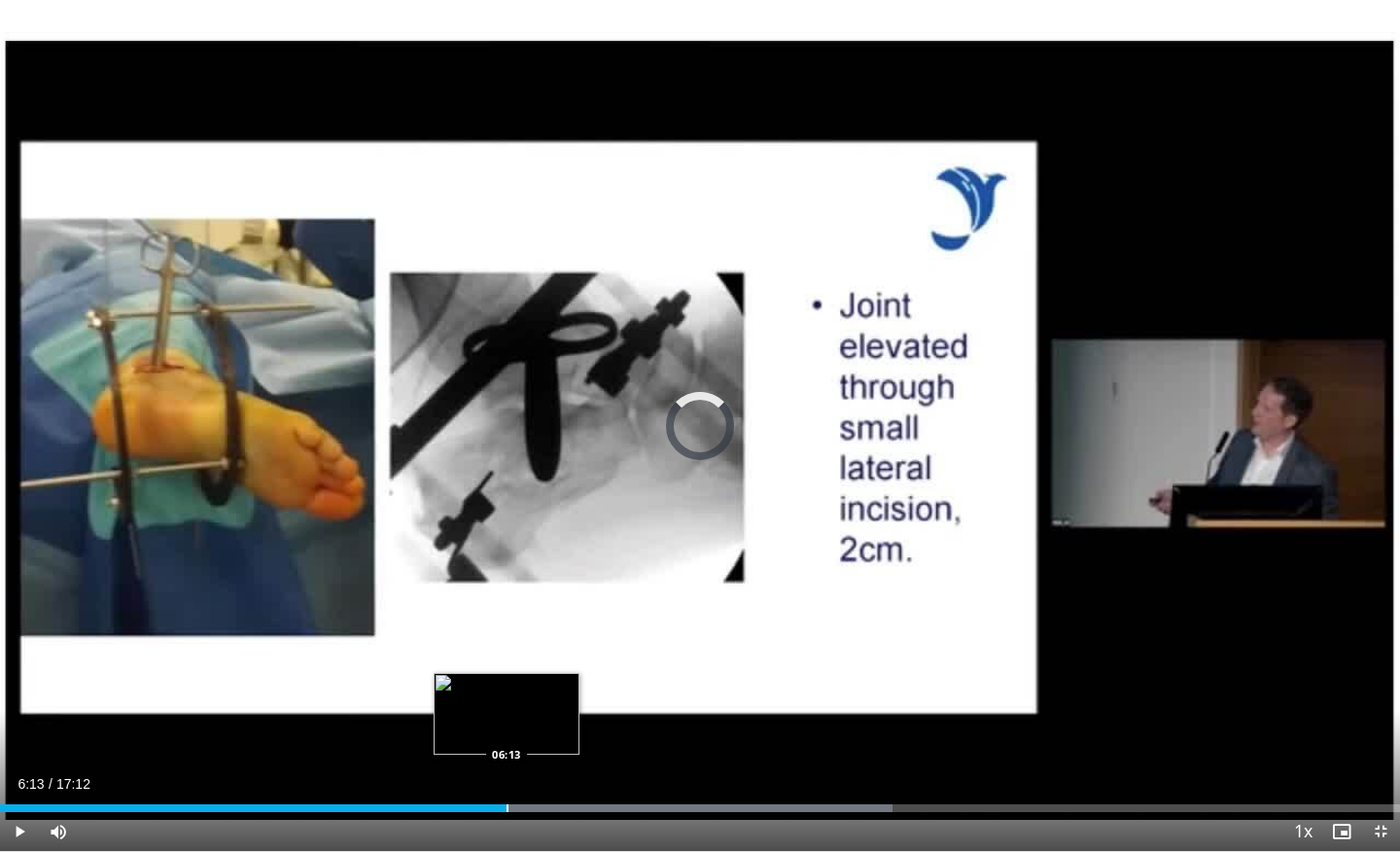 click at bounding box center (508, 808) 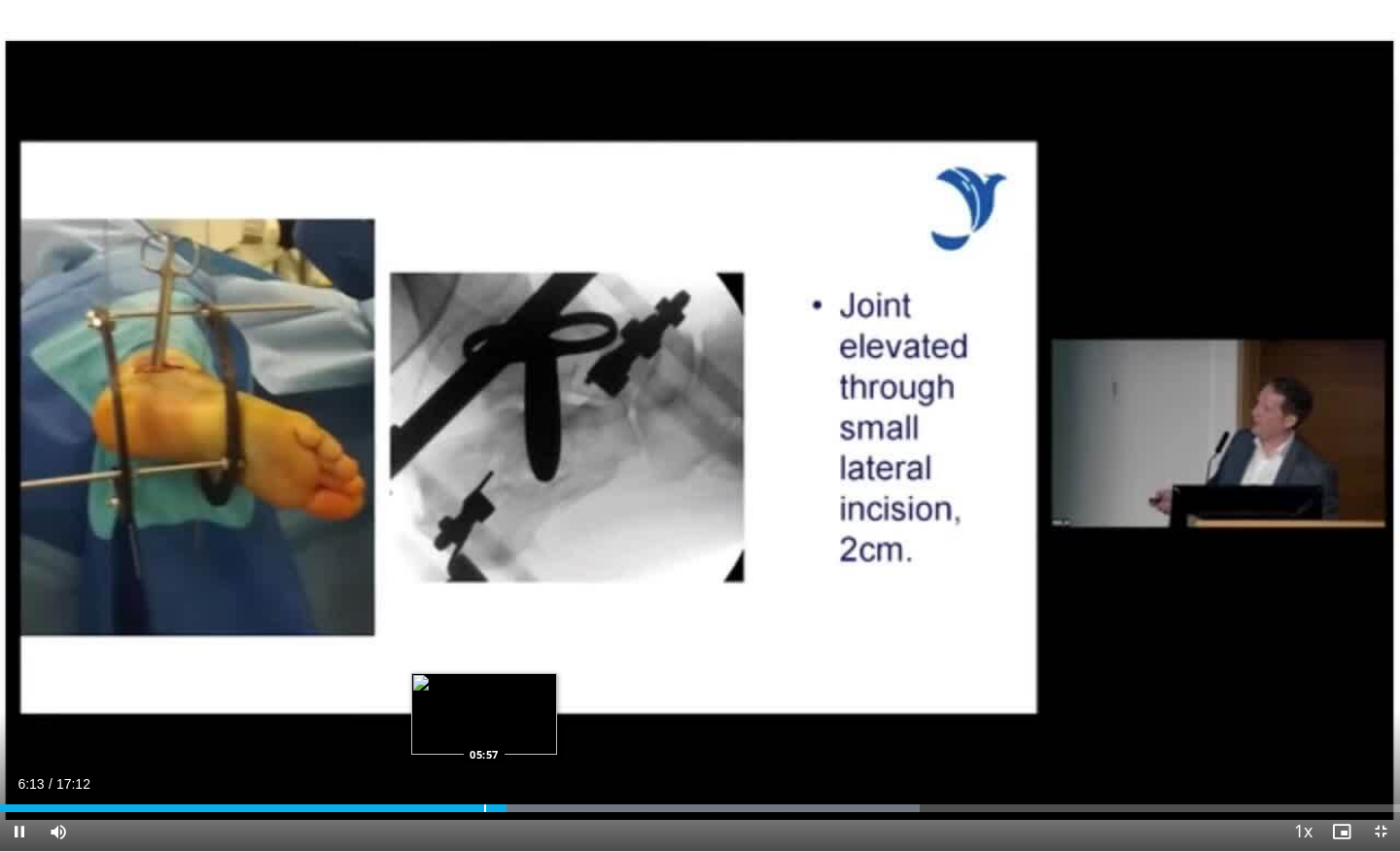 click at bounding box center (485, 808) 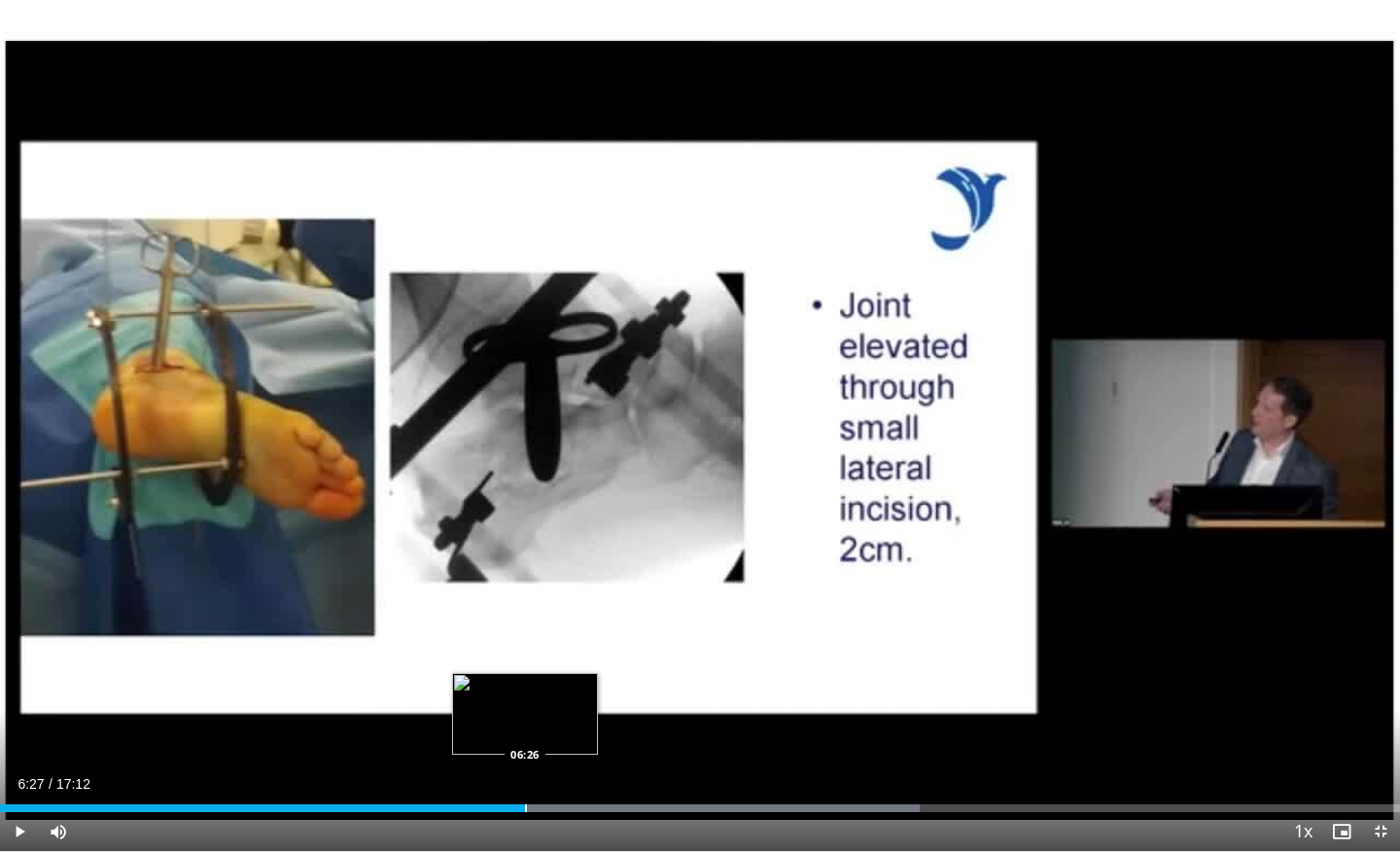 click at bounding box center (526, 808) 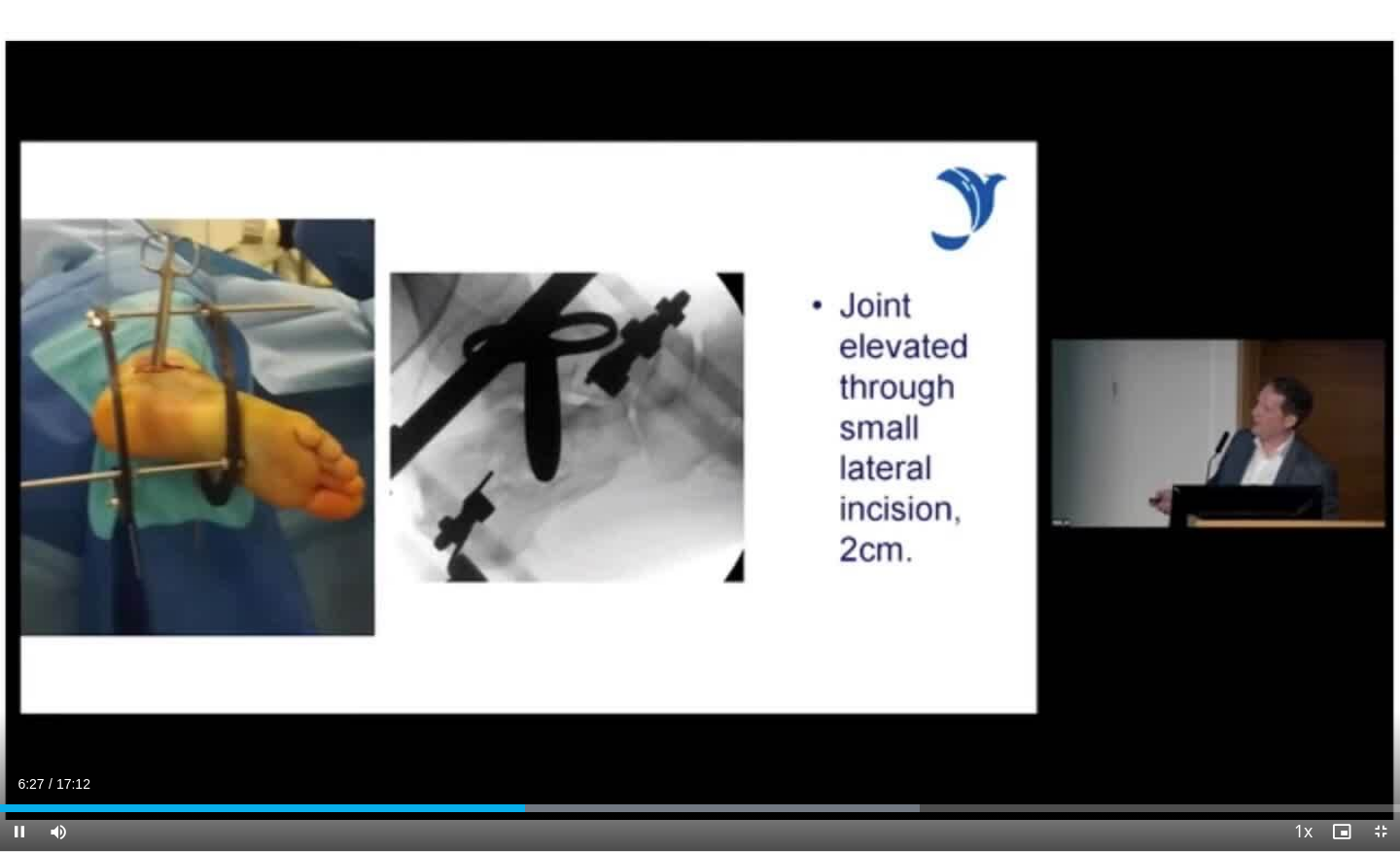 click on "Current Time  6:27 / Duration  17:12 Pause Skip Backward Skip Forward Mute 98% Loaded :  65.71% 06:27 06:32 Stream Type  LIVE Seek to live, currently behind live LIVE   1x Playback Rate 0.5x 0.75x 1x , selected 1.25x 1.5x 1.75x 2x Chapters Chapters Descriptions descriptions off , selected Captions captions off , selected Audio Track en (Main) , selected Exit Fullscreen Enable picture-in-picture mode" at bounding box center [700, 832] 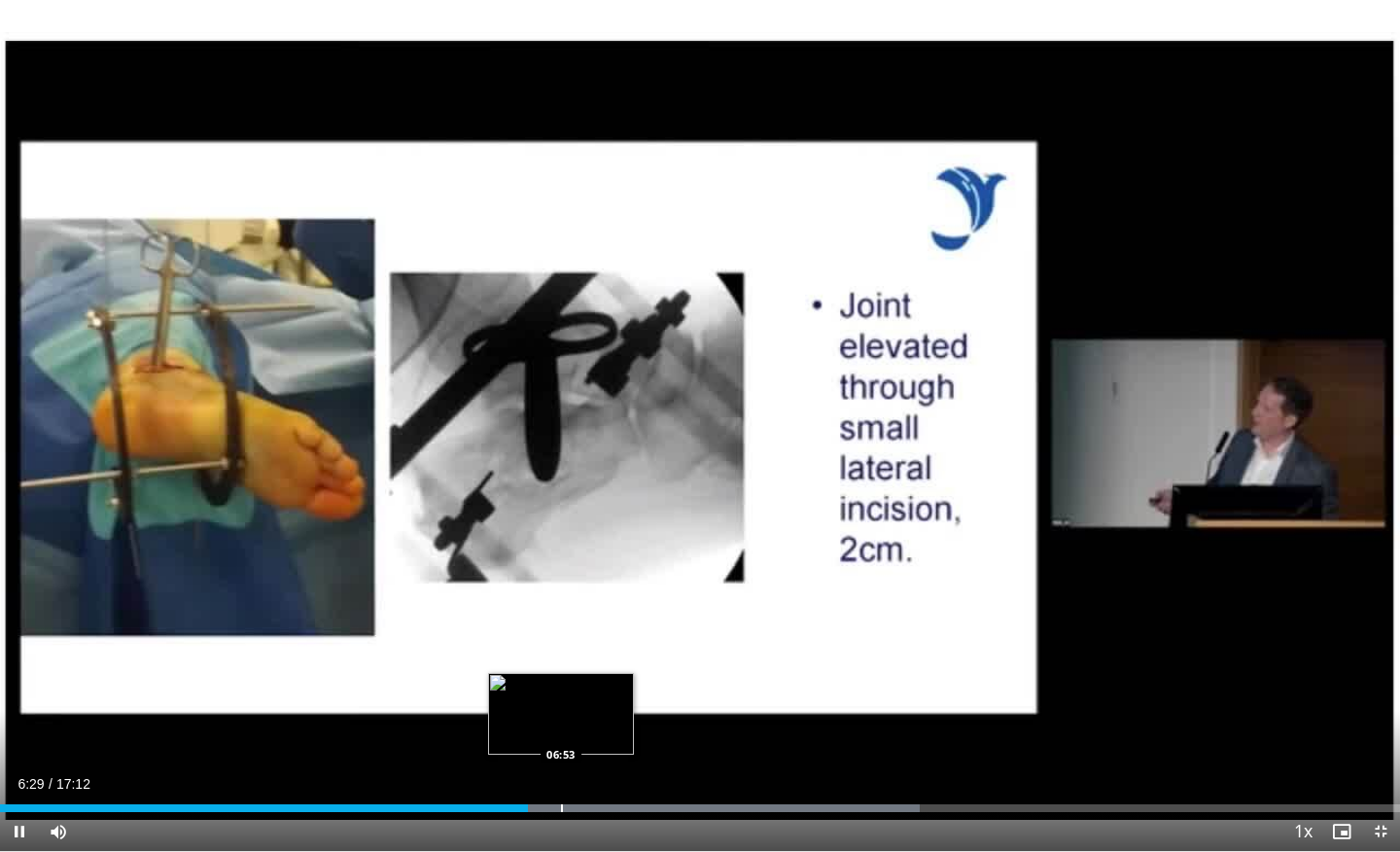 click on "Loaded :  65.71% 06:29 06:53" at bounding box center [700, 802] 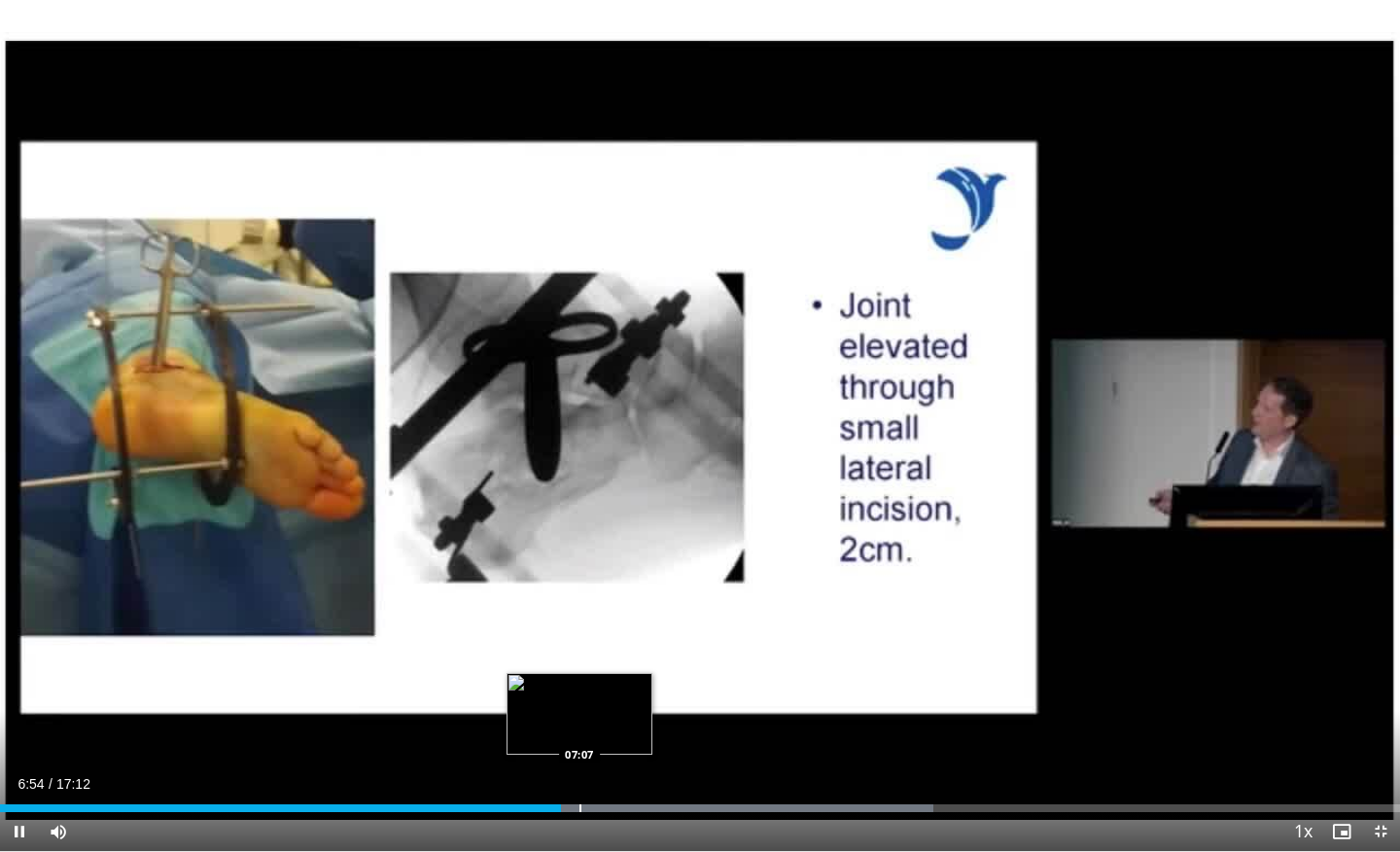 click on "Loaded :  66.65% 06:54 07:07" at bounding box center (700, 802) 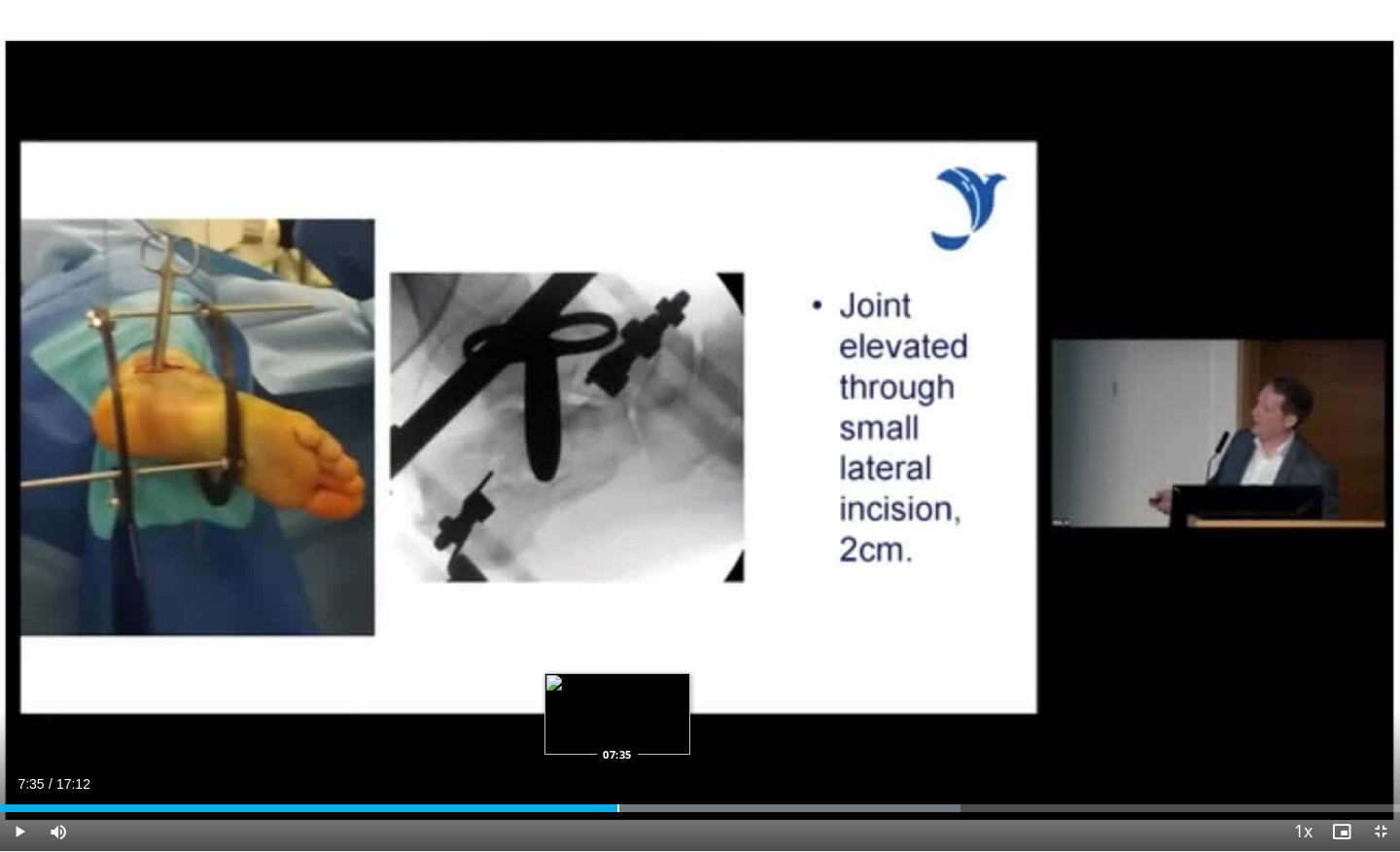 click at bounding box center (618, 808) 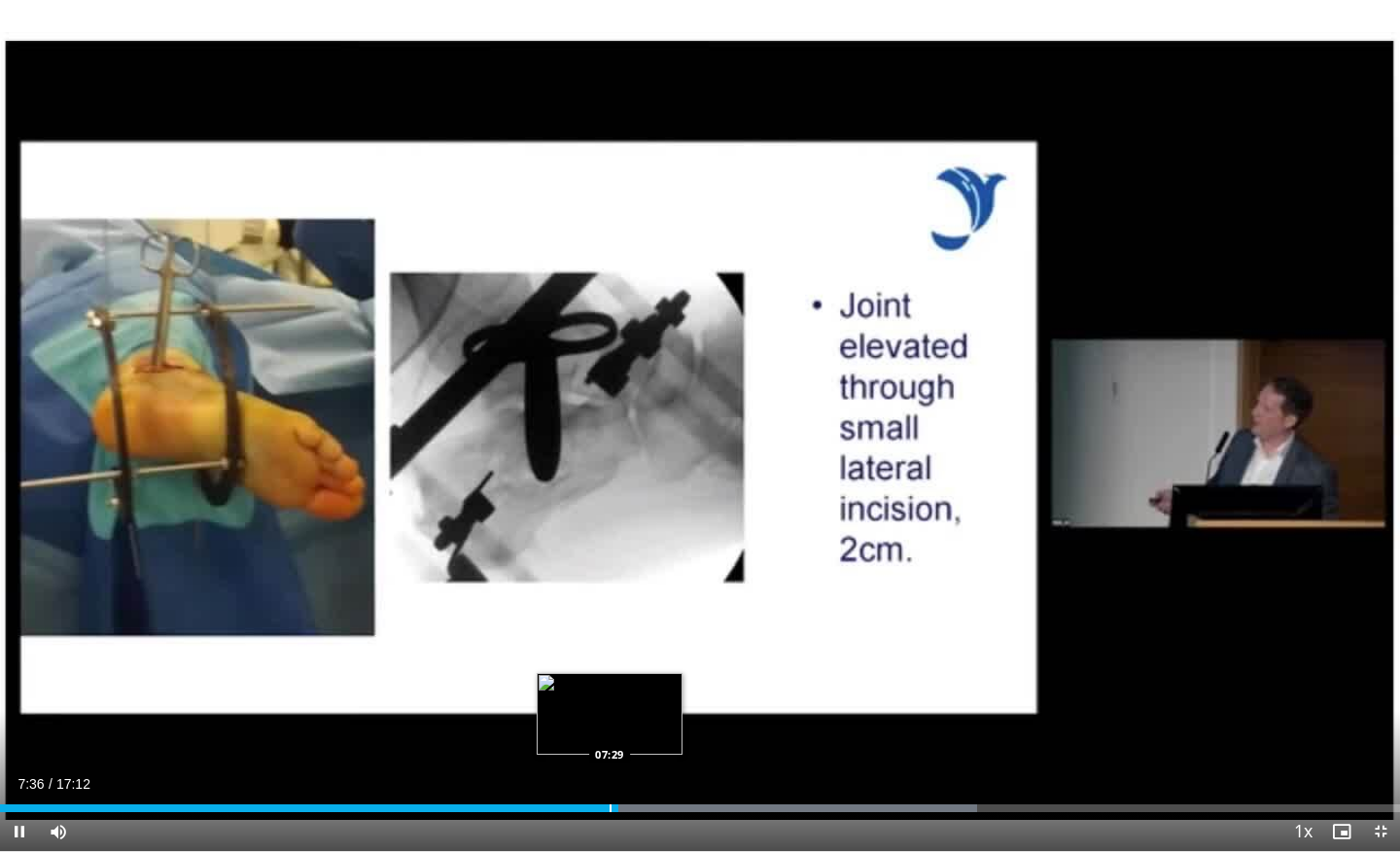 click at bounding box center (611, 808) 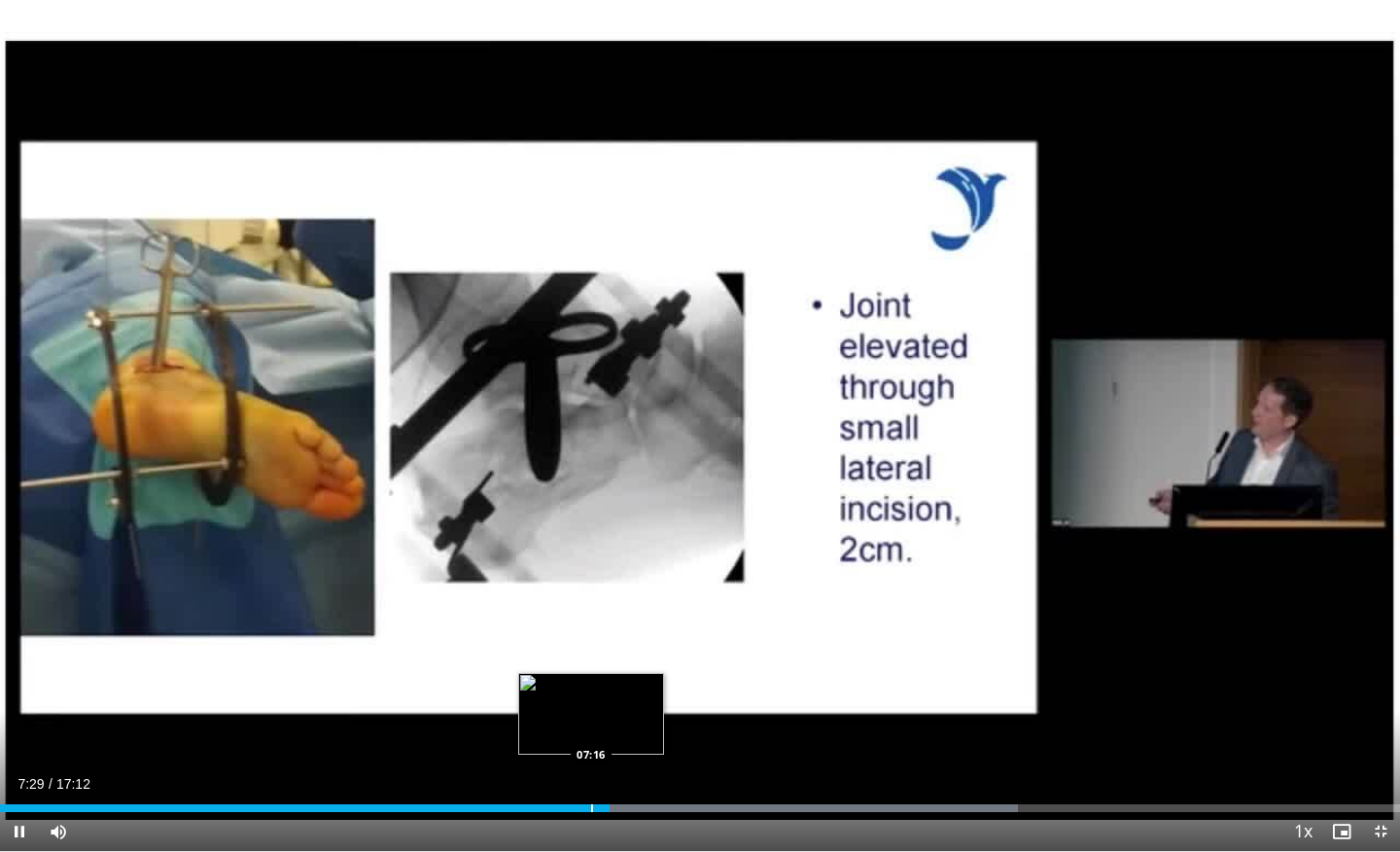 click at bounding box center [592, 808] 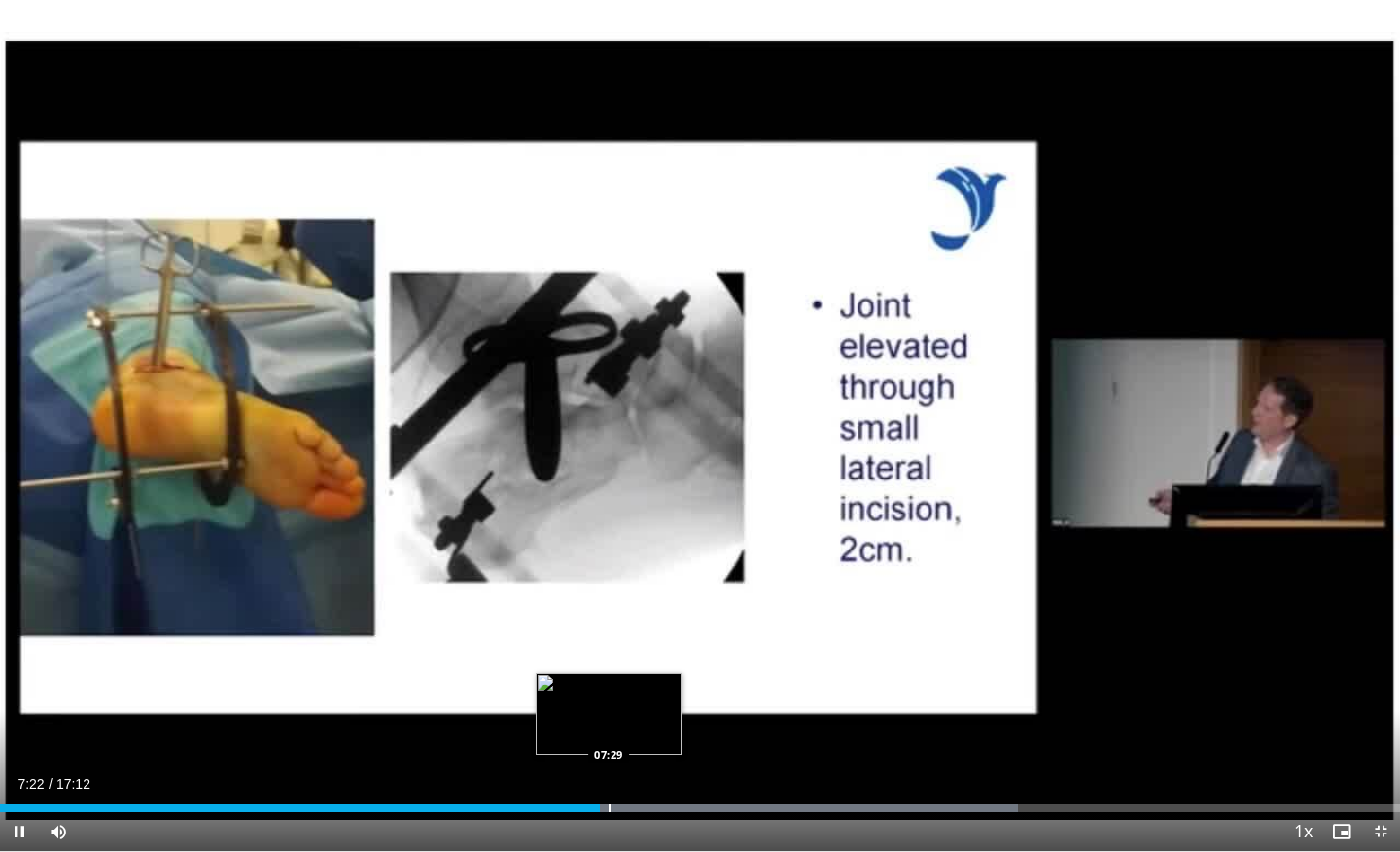 click at bounding box center (610, 808) 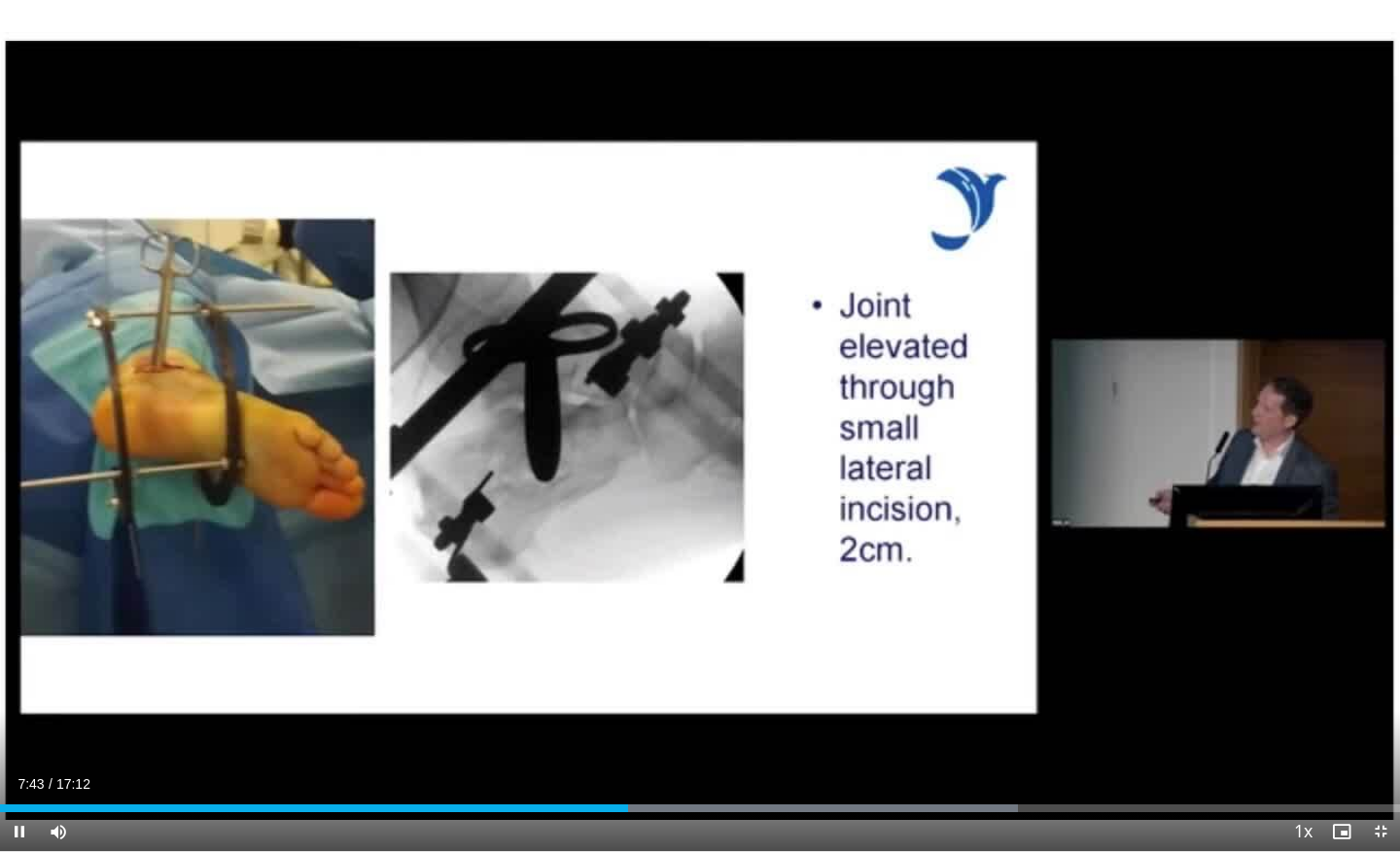 click on "Current Time  7:43 / Duration  17:12 Pause Skip Backward Skip Forward Mute 98% Loaded :  72.68% 07:43 07:52 Stream Type  LIVE Seek to live, currently behind live LIVE   1x Playback Rate 0.5x 0.75x 1x , selected 1.25x 1.5x 1.75x 2x Chapters Chapters Descriptions descriptions off , selected Captions captions off , selected Audio Track en (Main) , selected Exit Fullscreen Enable picture-in-picture mode" at bounding box center (700, 832) 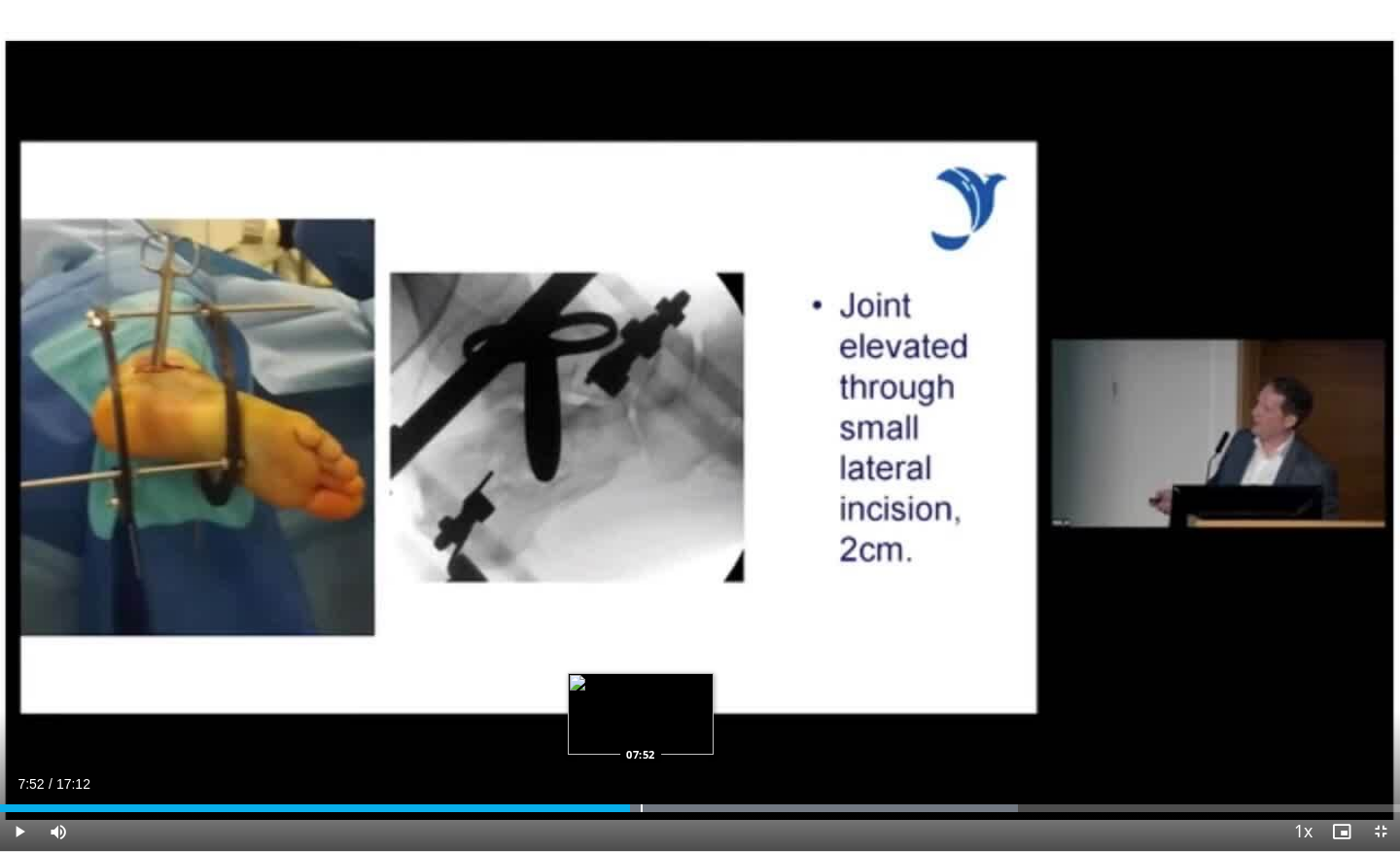 click on "Loaded :  72.68% 07:52 07:52" at bounding box center [700, 802] 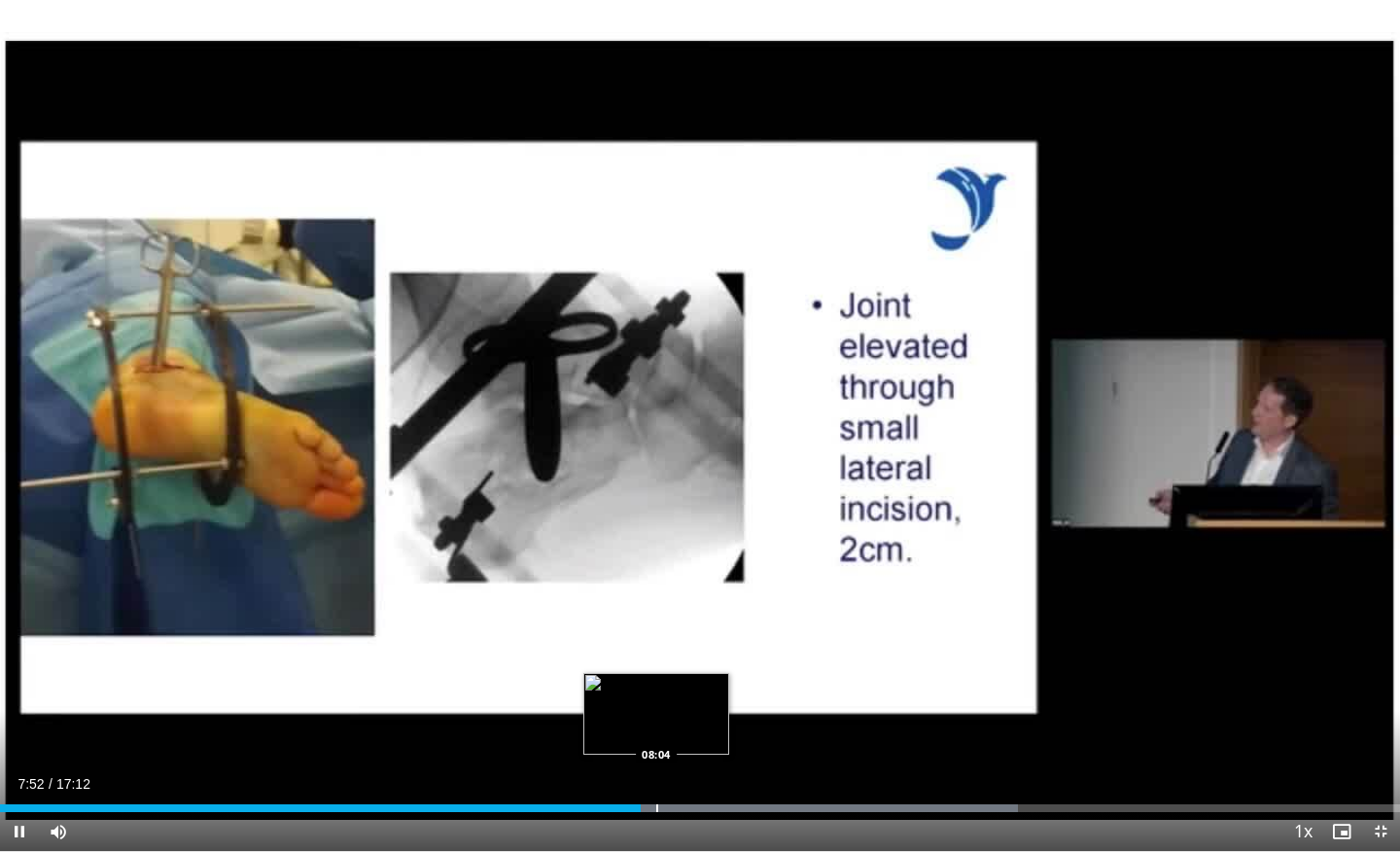 click at bounding box center [657, 808] 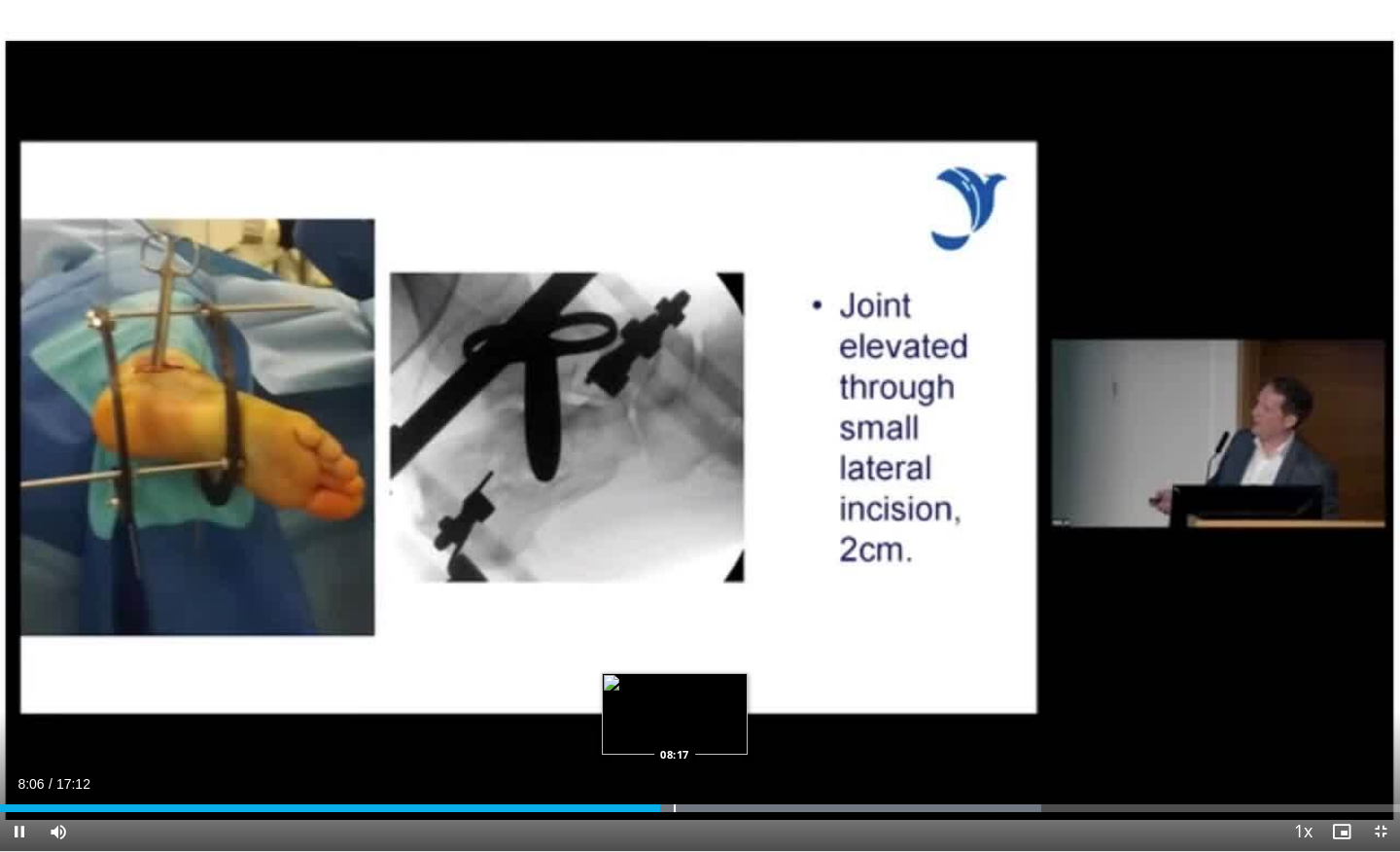 click at bounding box center (675, 808) 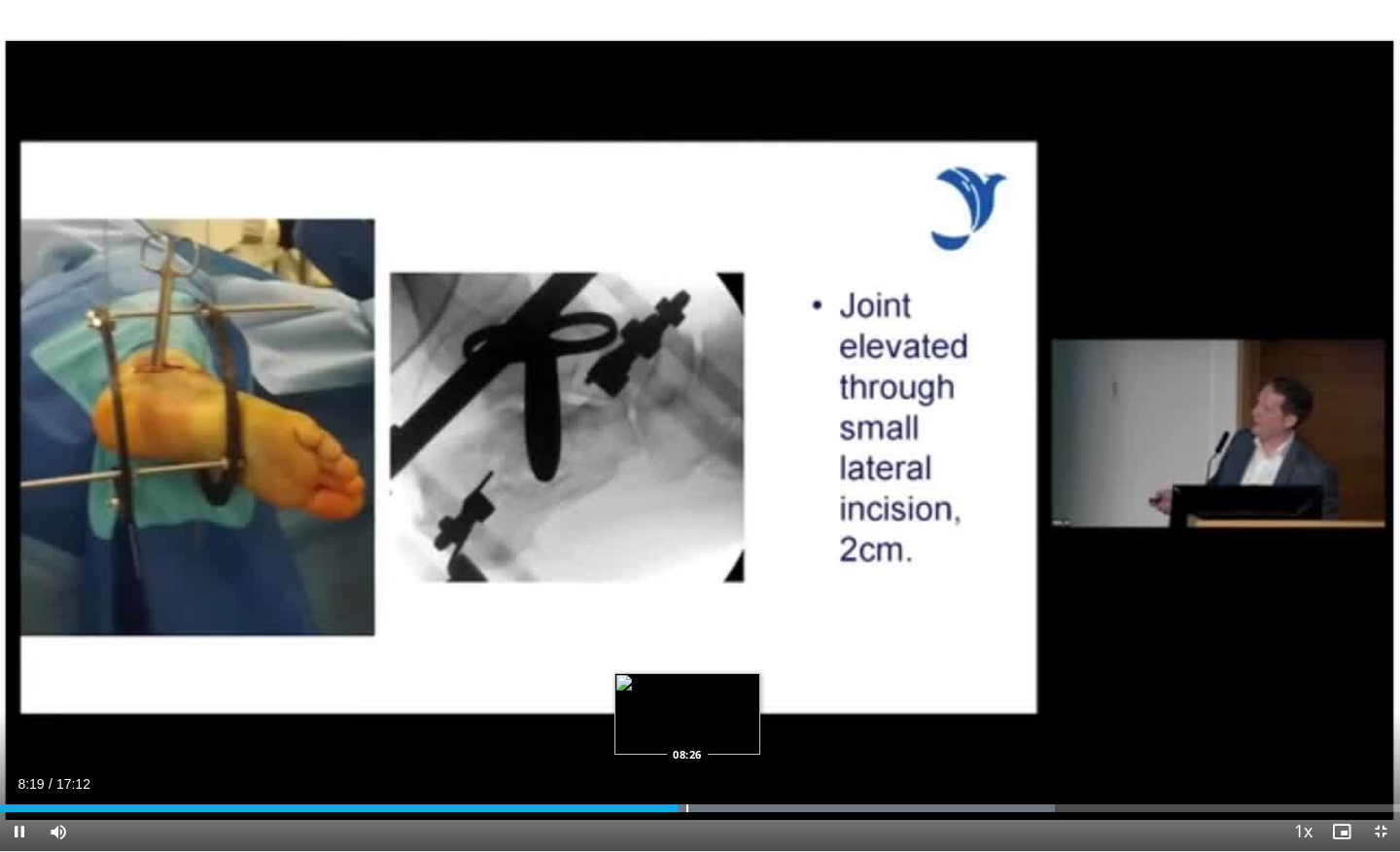 click at bounding box center (687, 808) 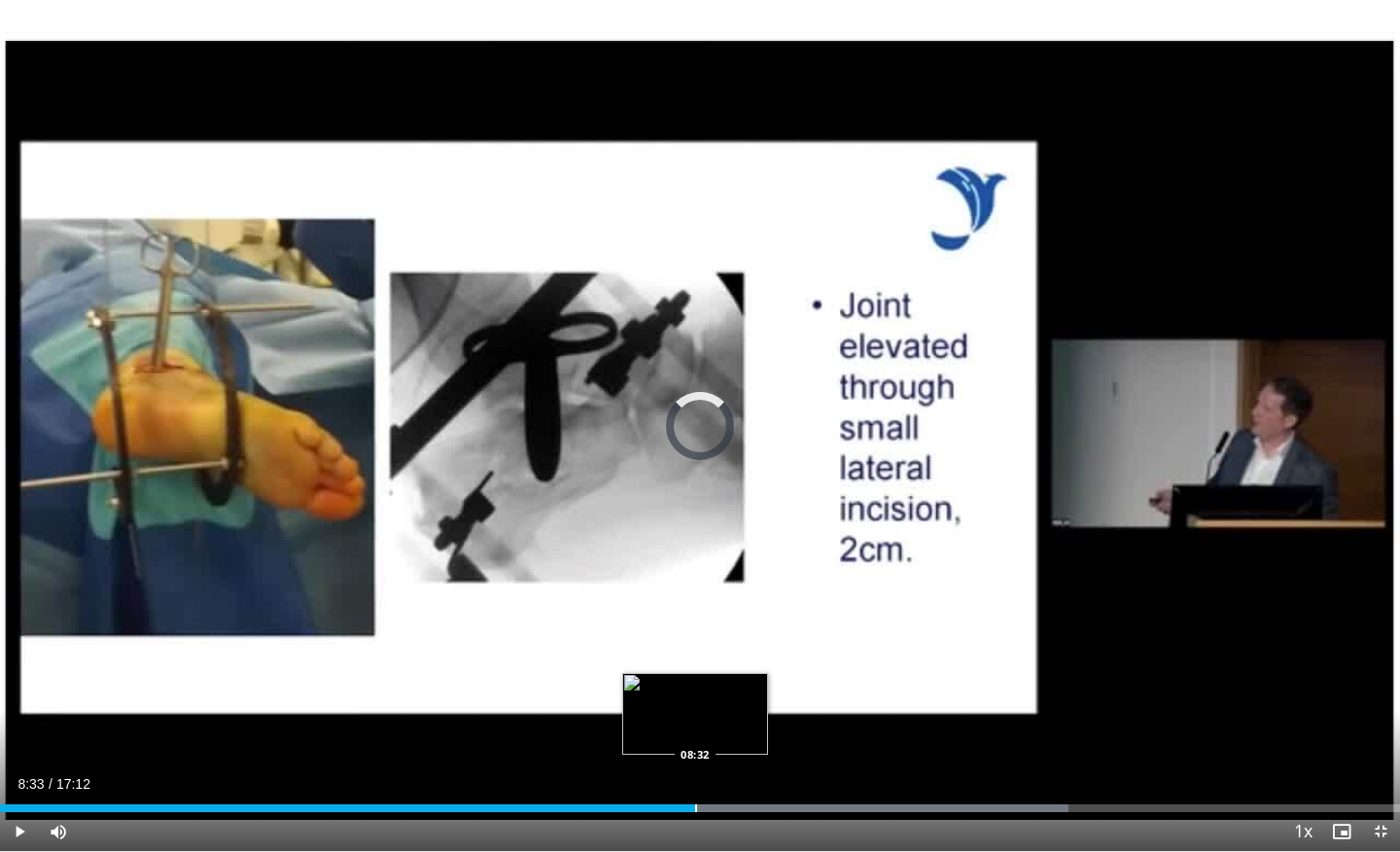 click at bounding box center [696, 808] 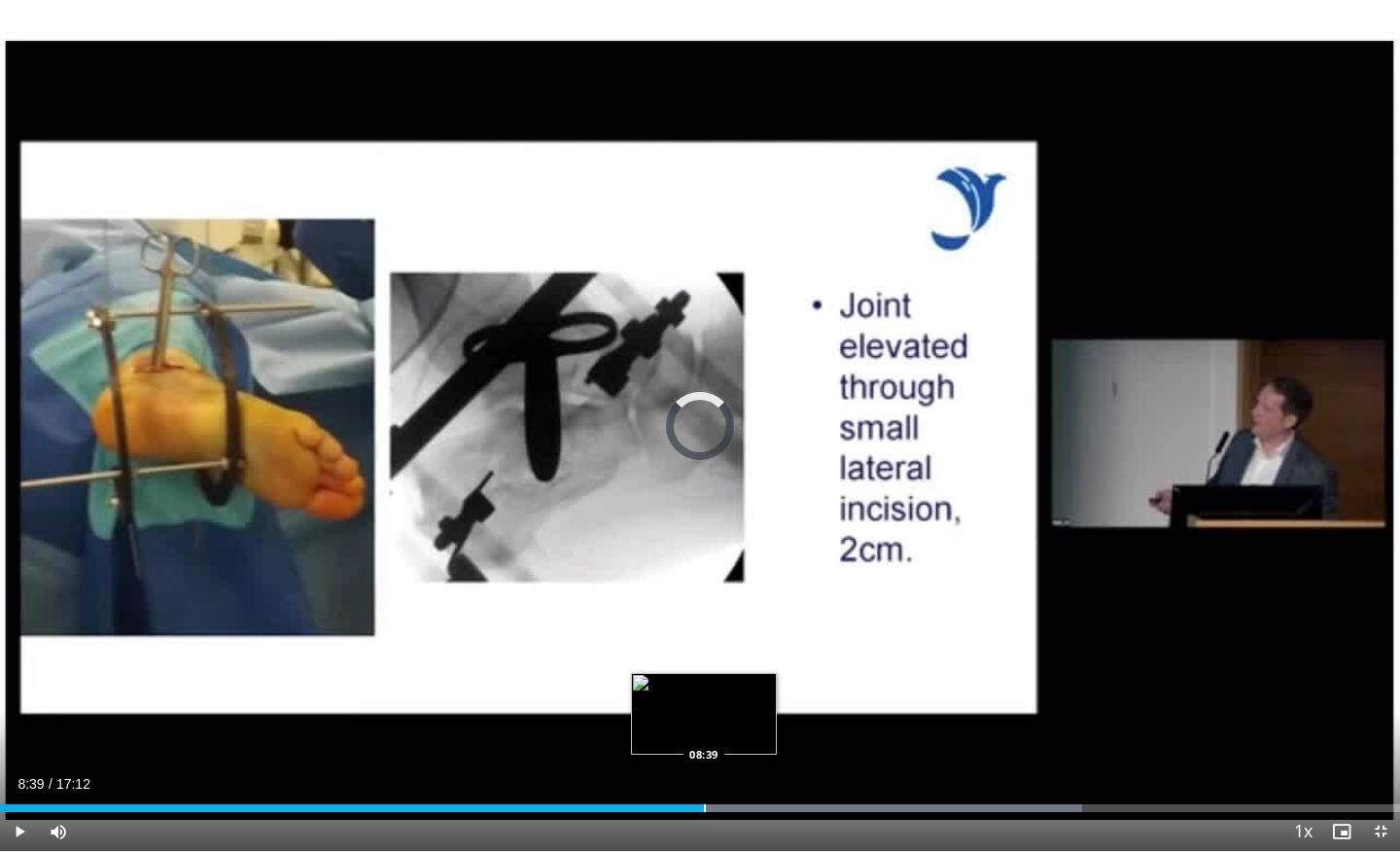 click at bounding box center [705, 808] 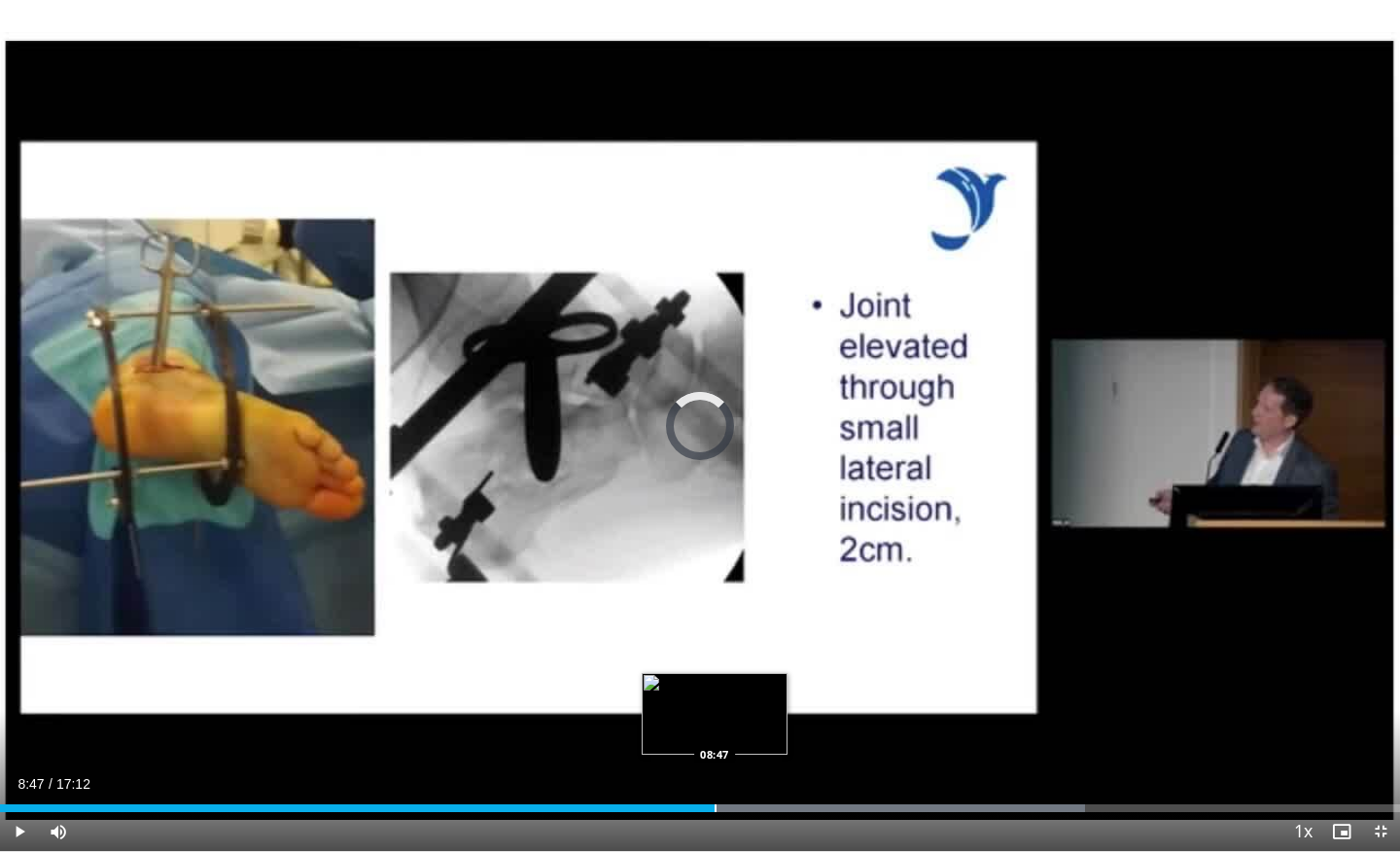 click at bounding box center (716, 808) 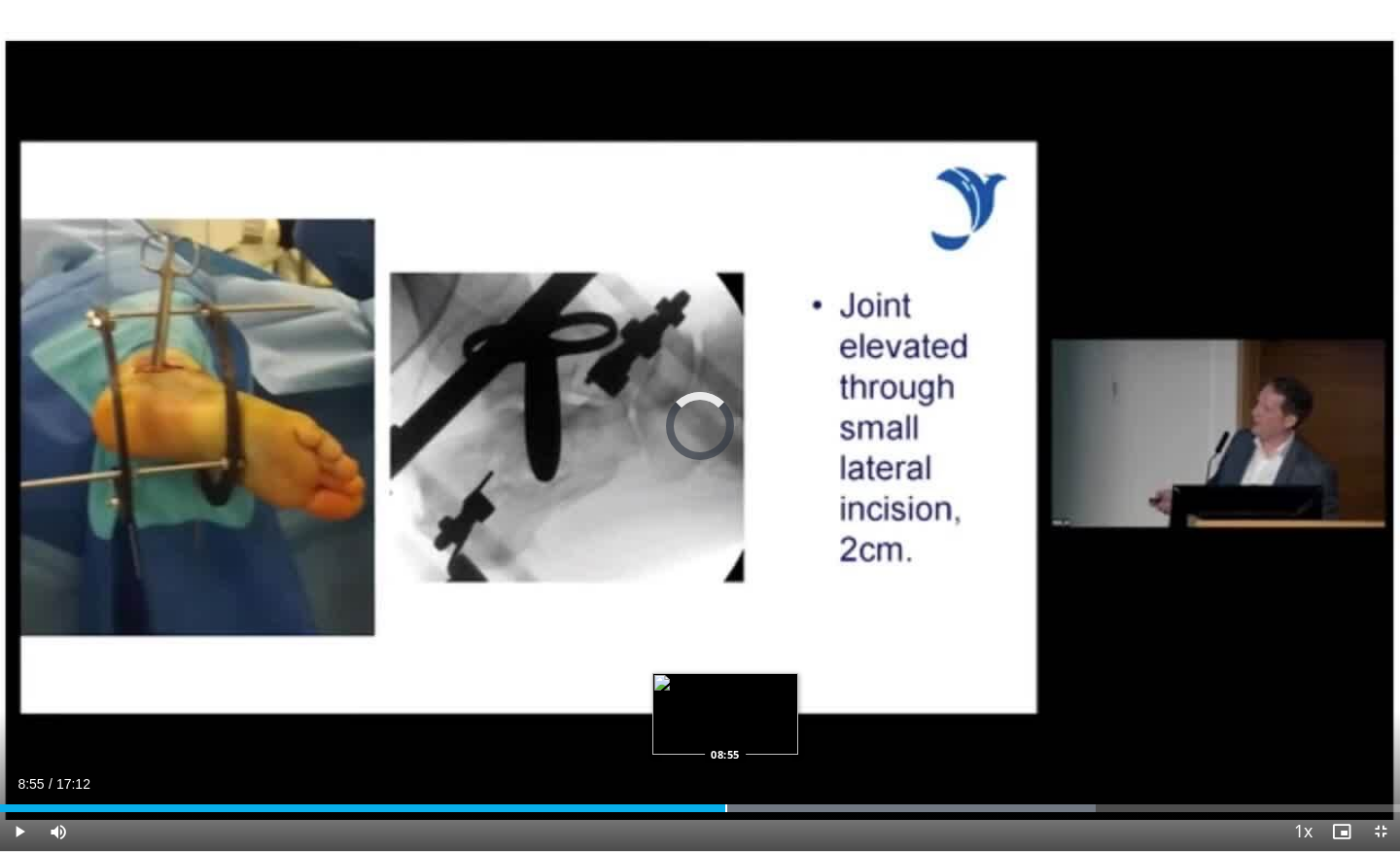 click at bounding box center [726, 808] 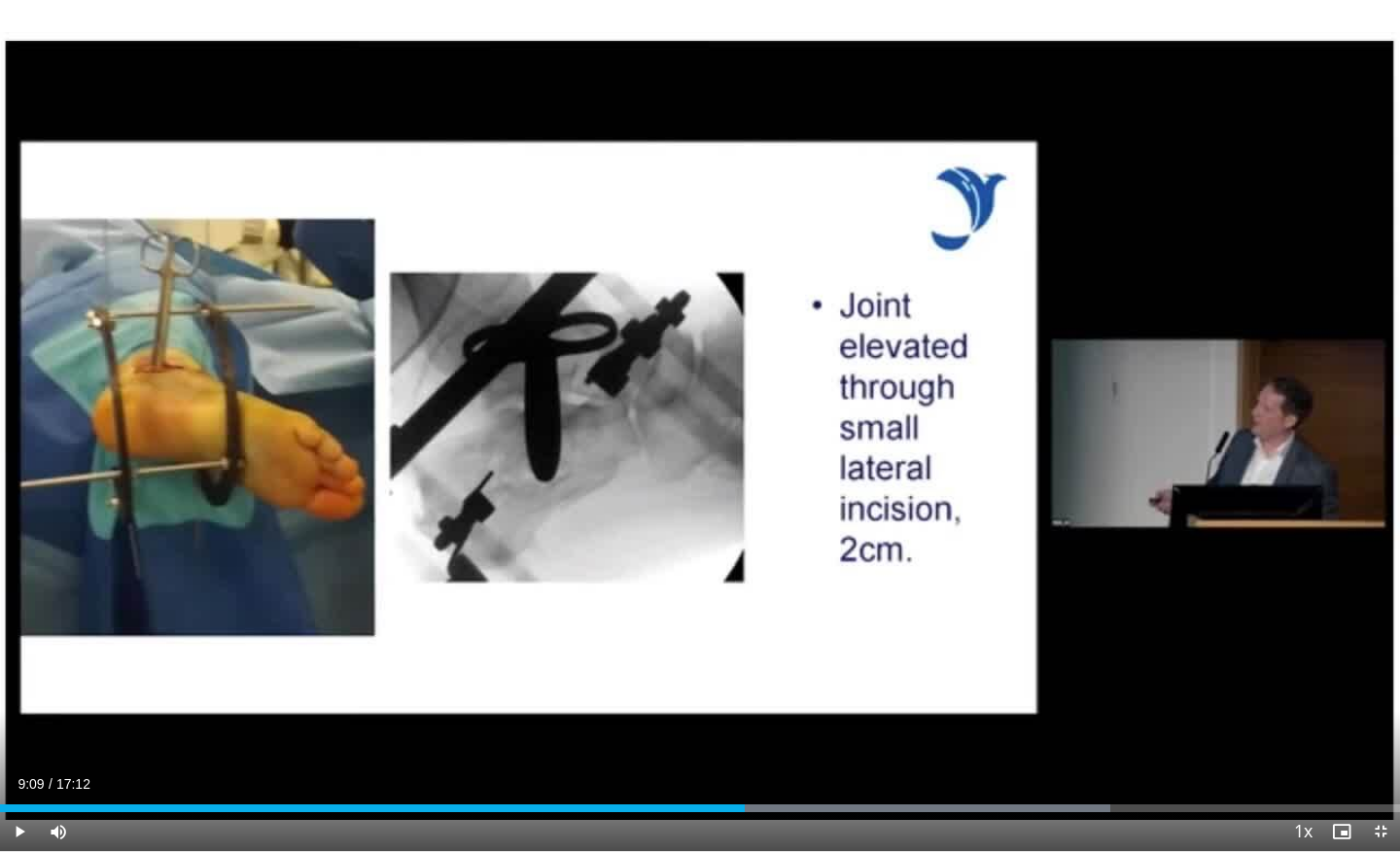 click on "Current Time  9:09 / Duration  17:12 Play Skip Backward Skip Forward Mute 98% Loaded :  79.30% 09:09 09:09 Stream Type  LIVE Seek to live, currently behind live LIVE   1x Playback Rate 0.5x 0.75x 1x , selected 1.25x 1.5x 1.75x 2x Chapters Chapters Descriptions descriptions off , selected Captions captions off , selected Audio Track en (Main) , selected Exit Fullscreen Enable picture-in-picture mode" at bounding box center [700, 832] 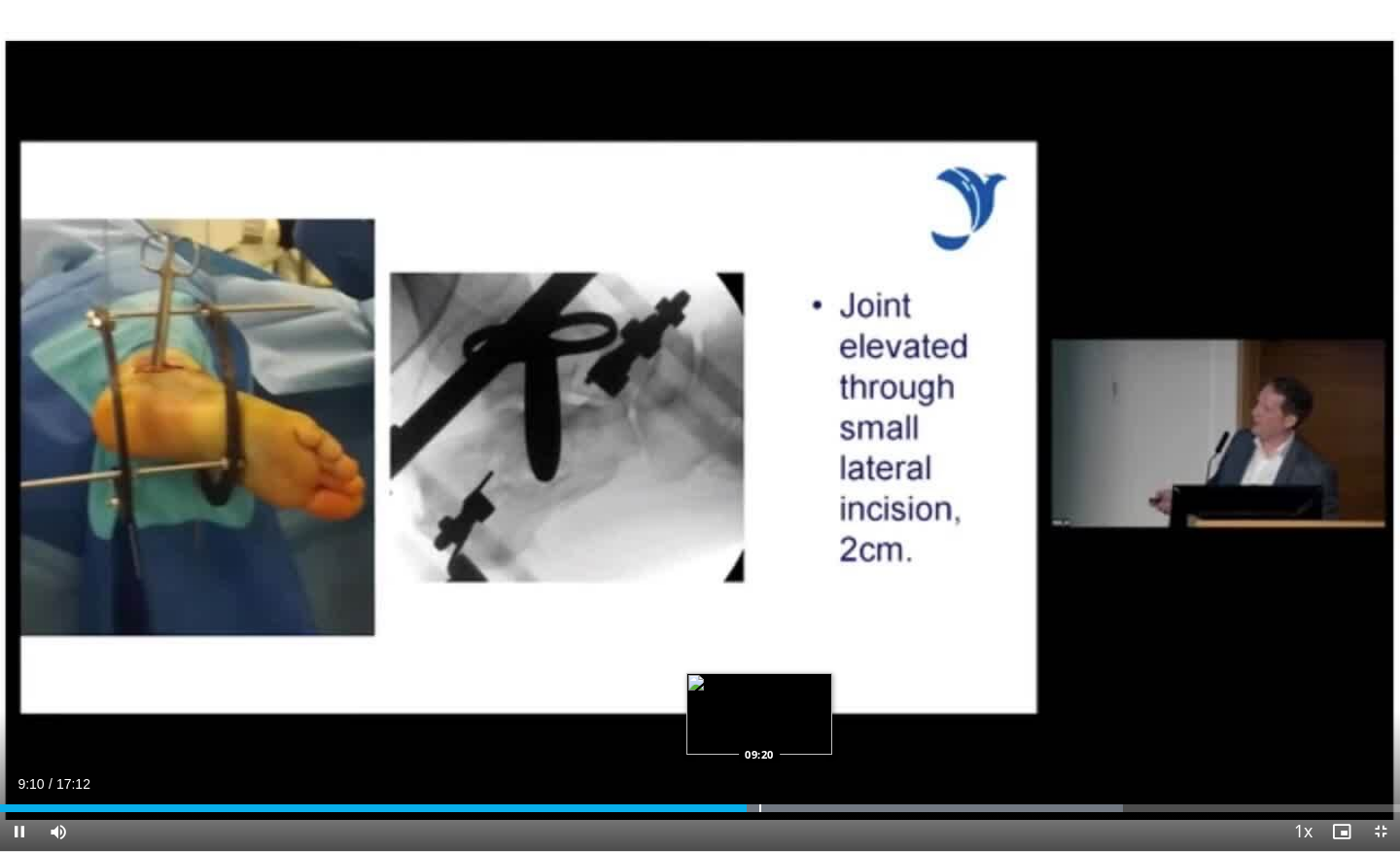 click at bounding box center (760, 808) 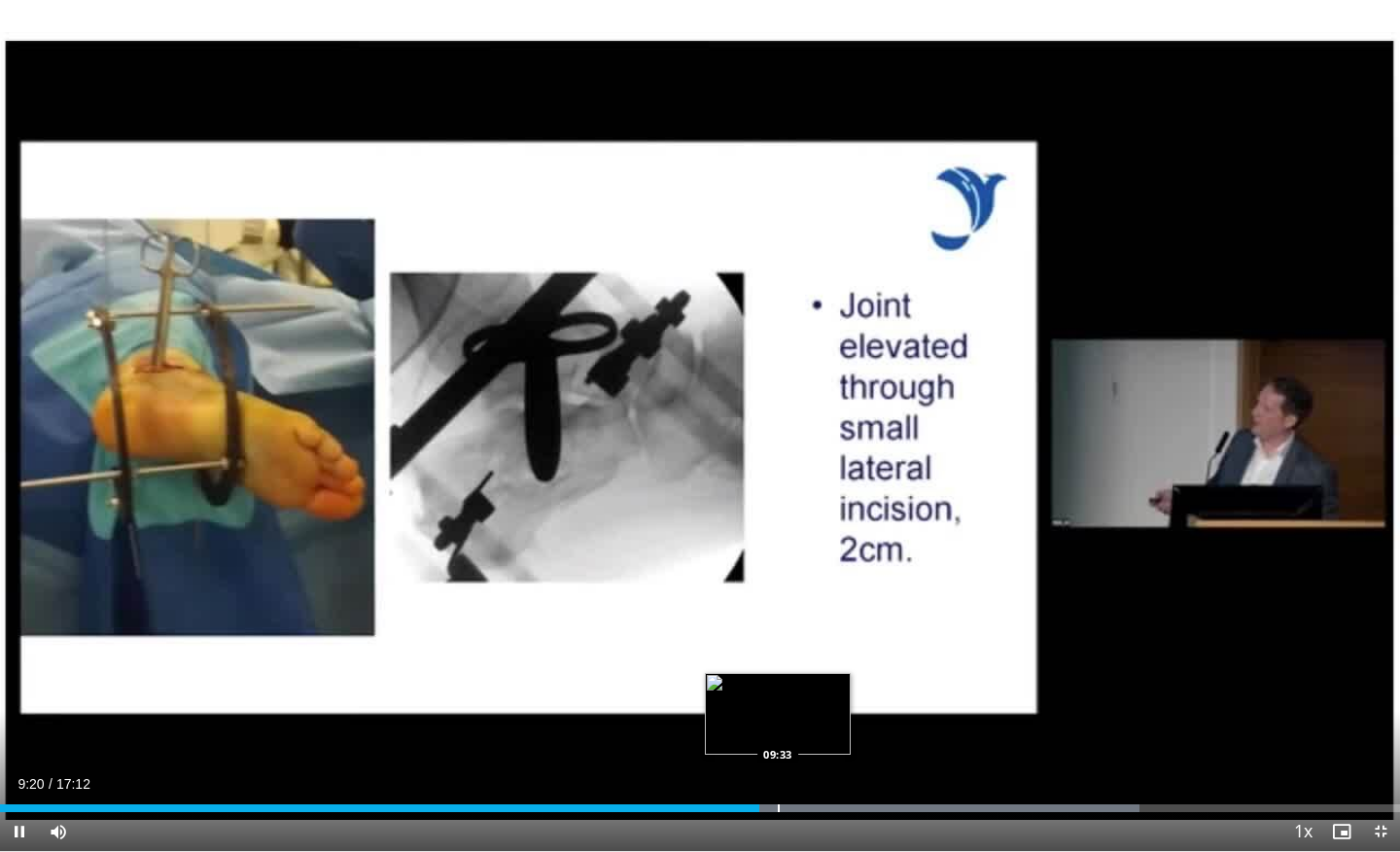 click at bounding box center (779, 808) 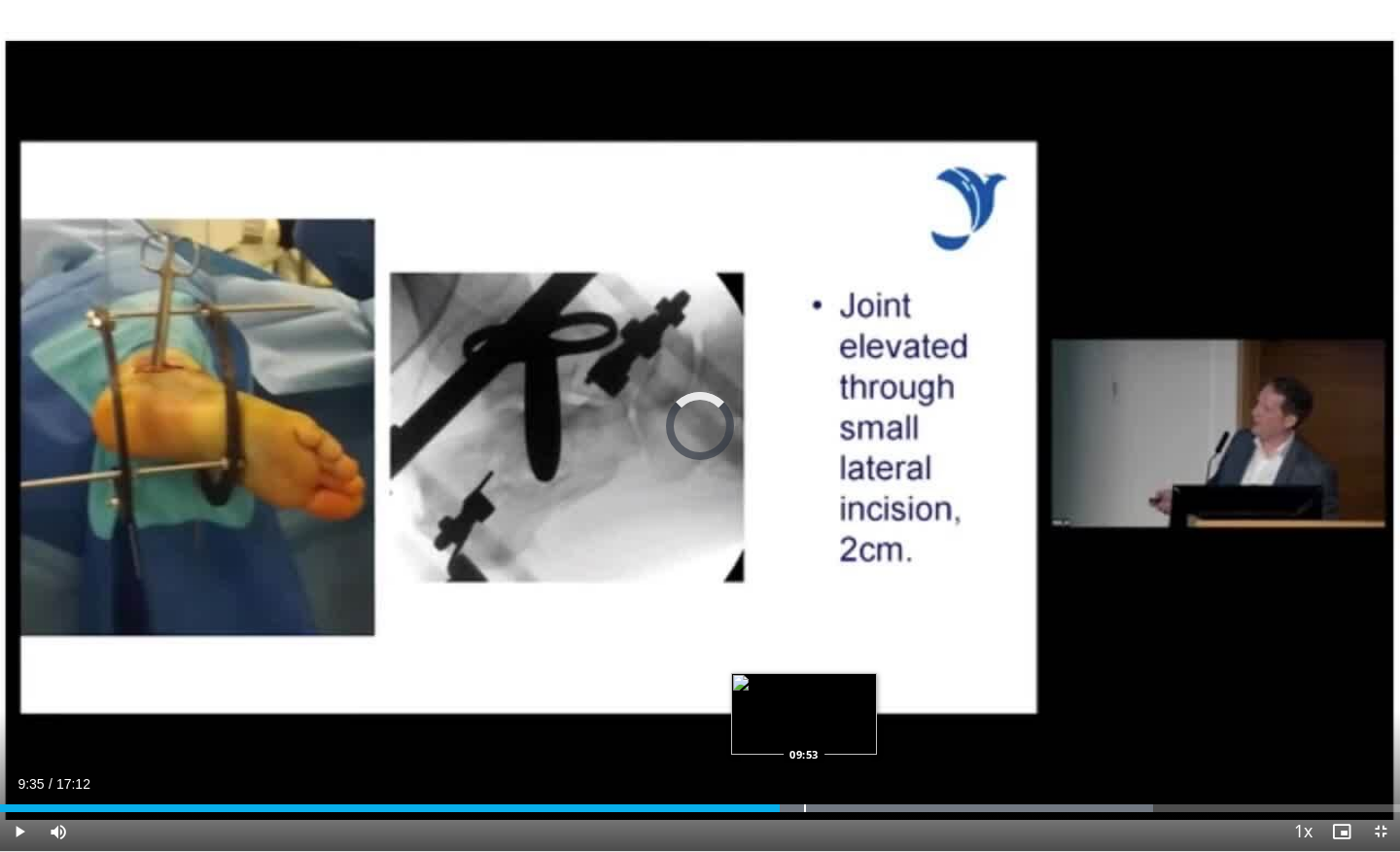 click on "Loaded :  82.37% 09:35 09:53" at bounding box center (700, 802) 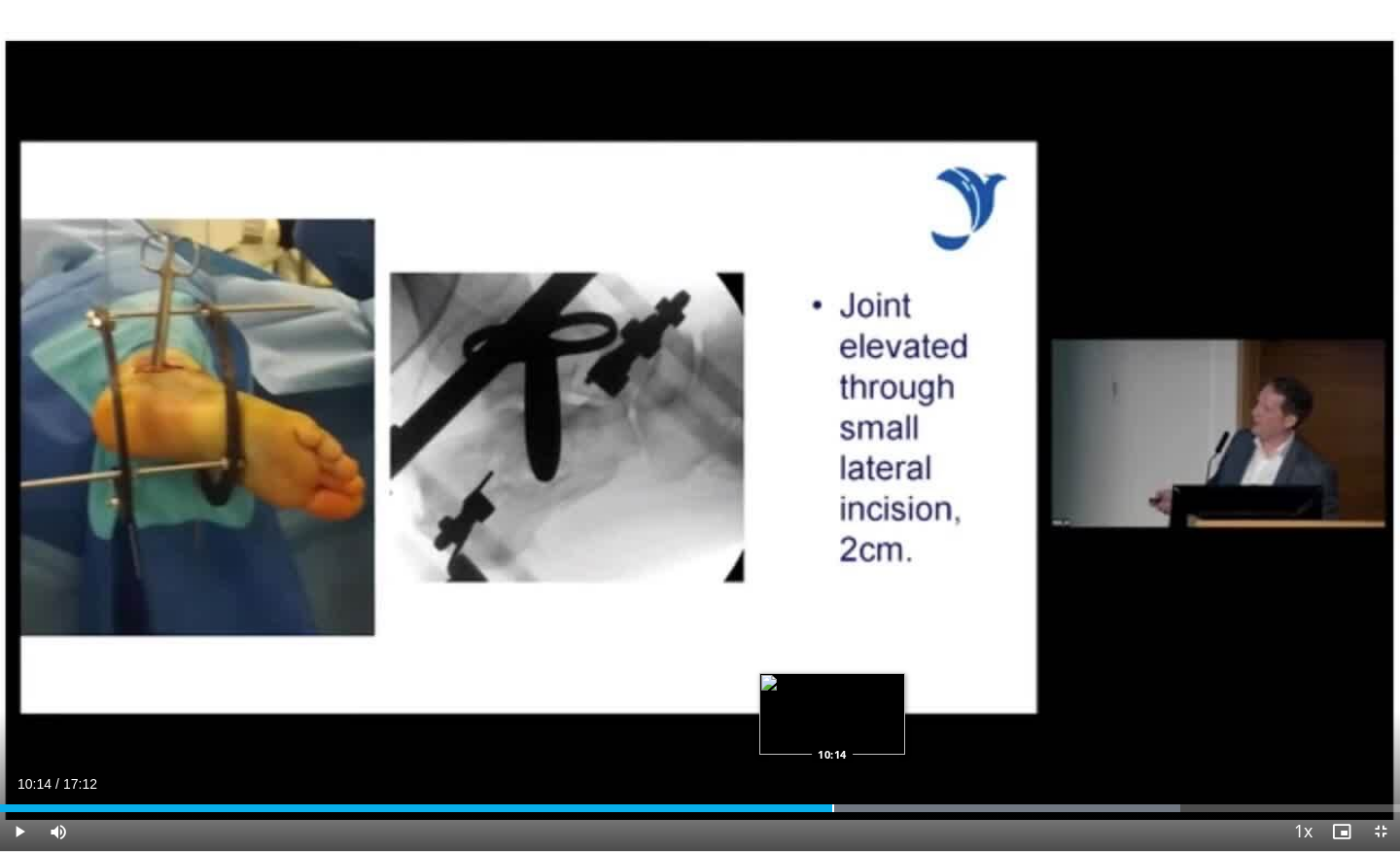click at bounding box center [833, 808] 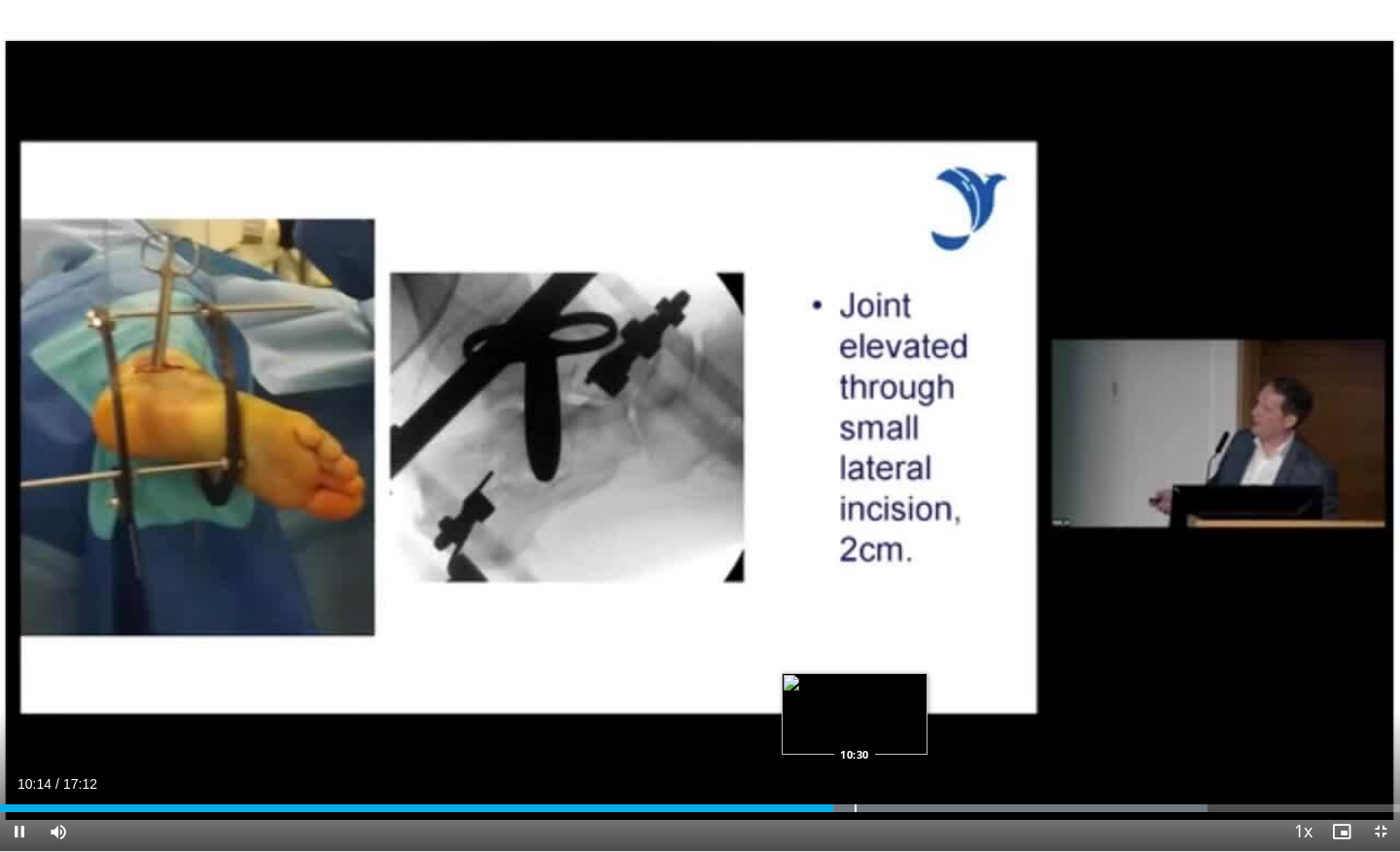 click at bounding box center [856, 808] 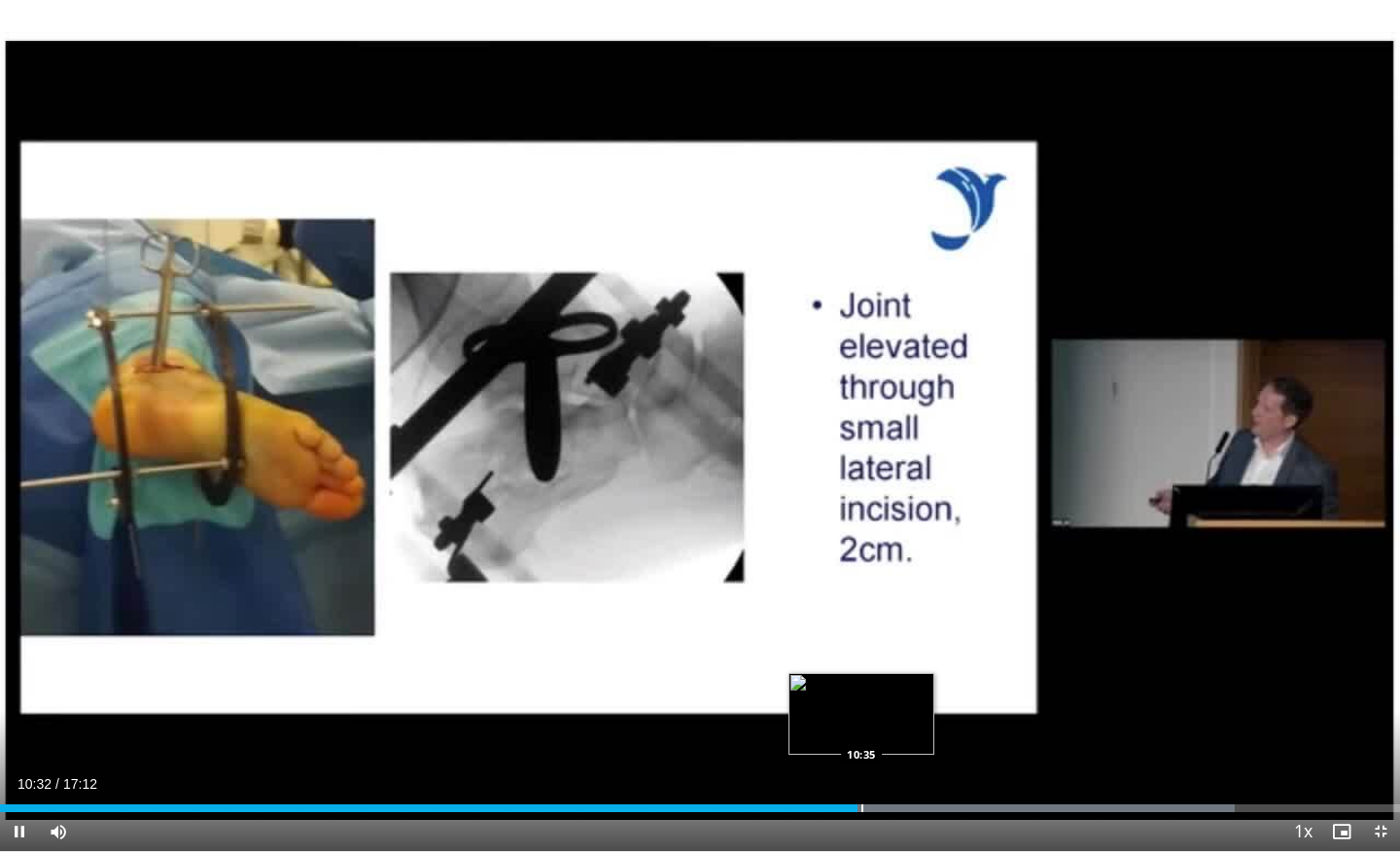 click on "**********" at bounding box center [700, 426] 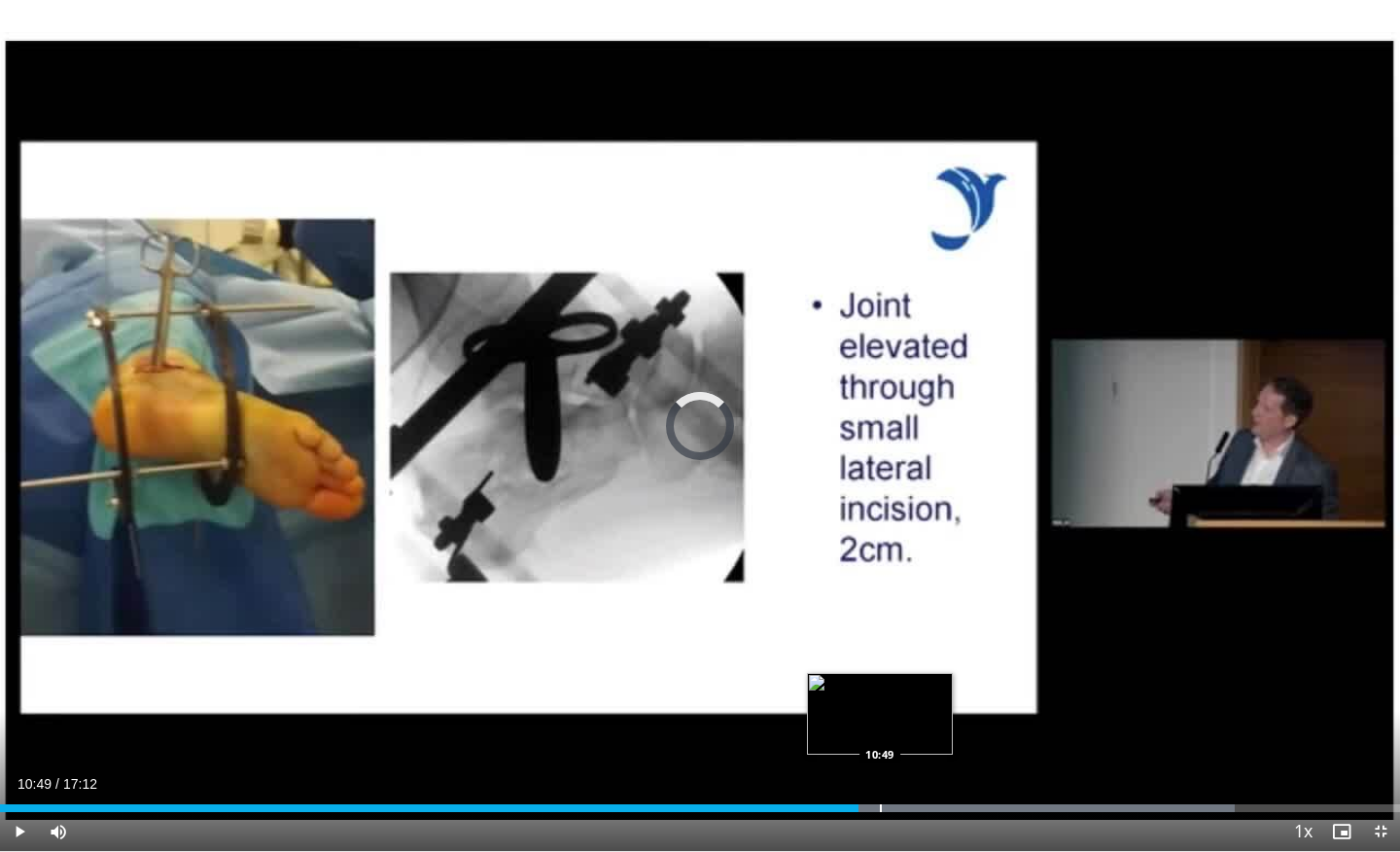click at bounding box center [881, 808] 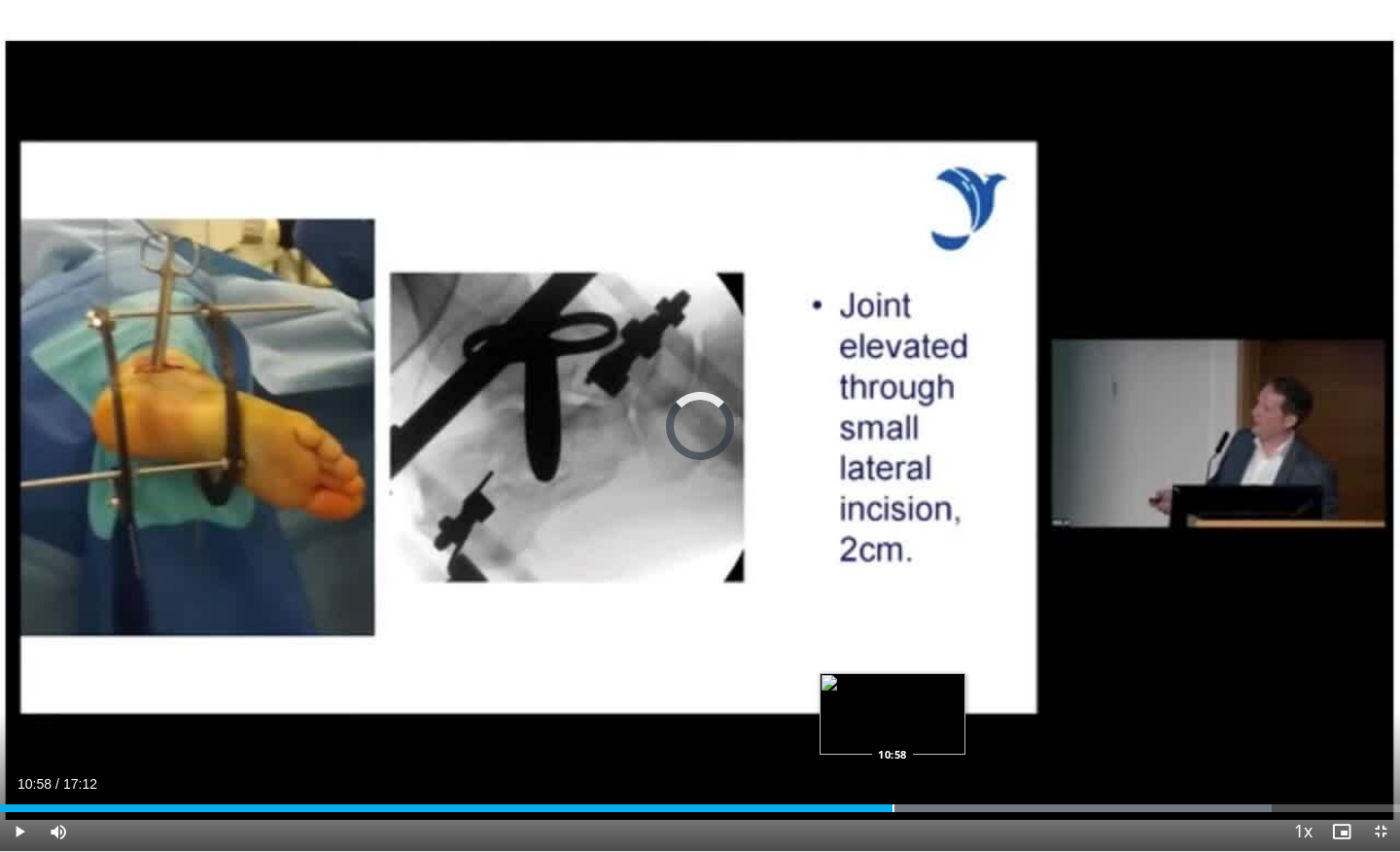 click at bounding box center (893, 808) 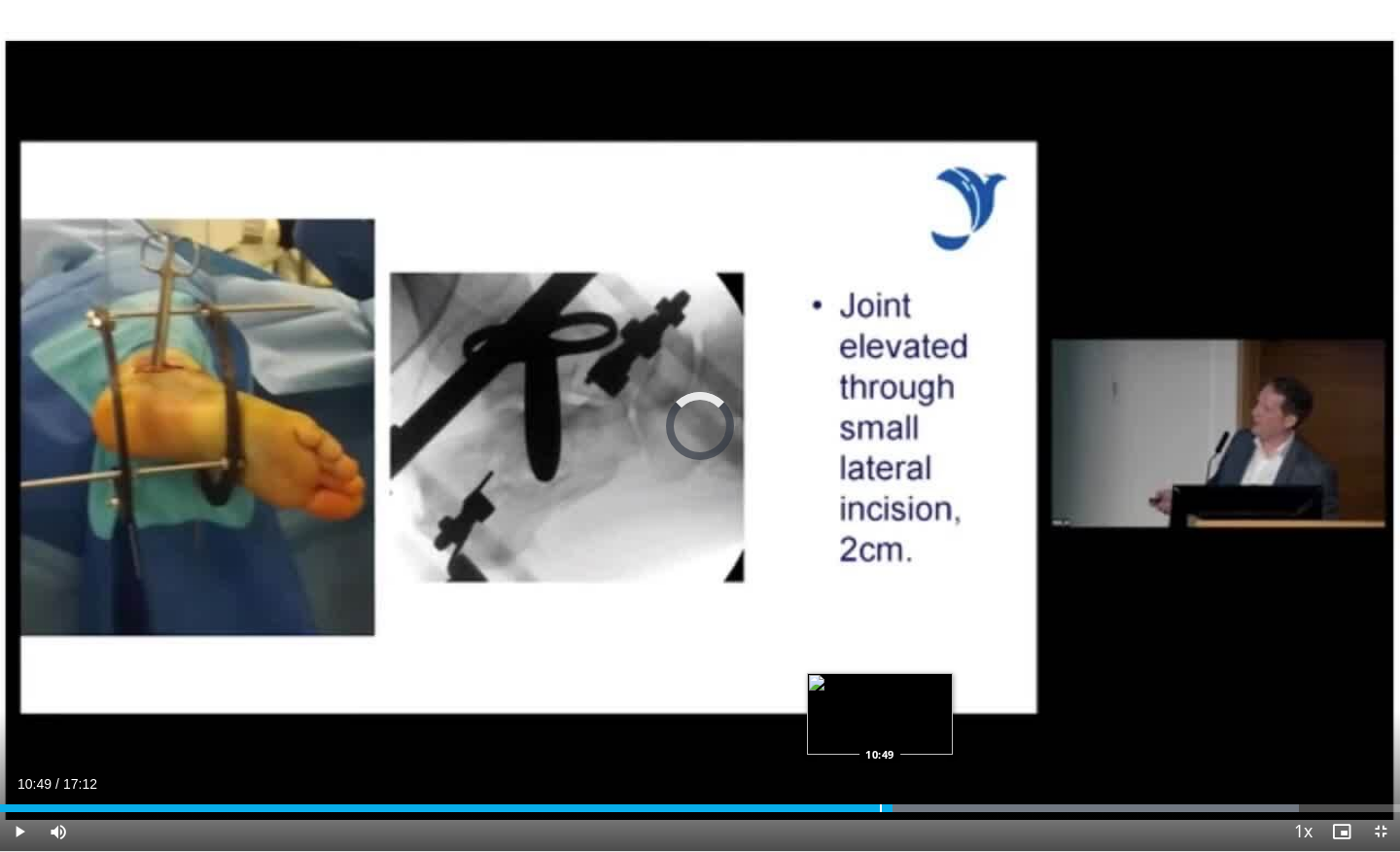 click at bounding box center (881, 808) 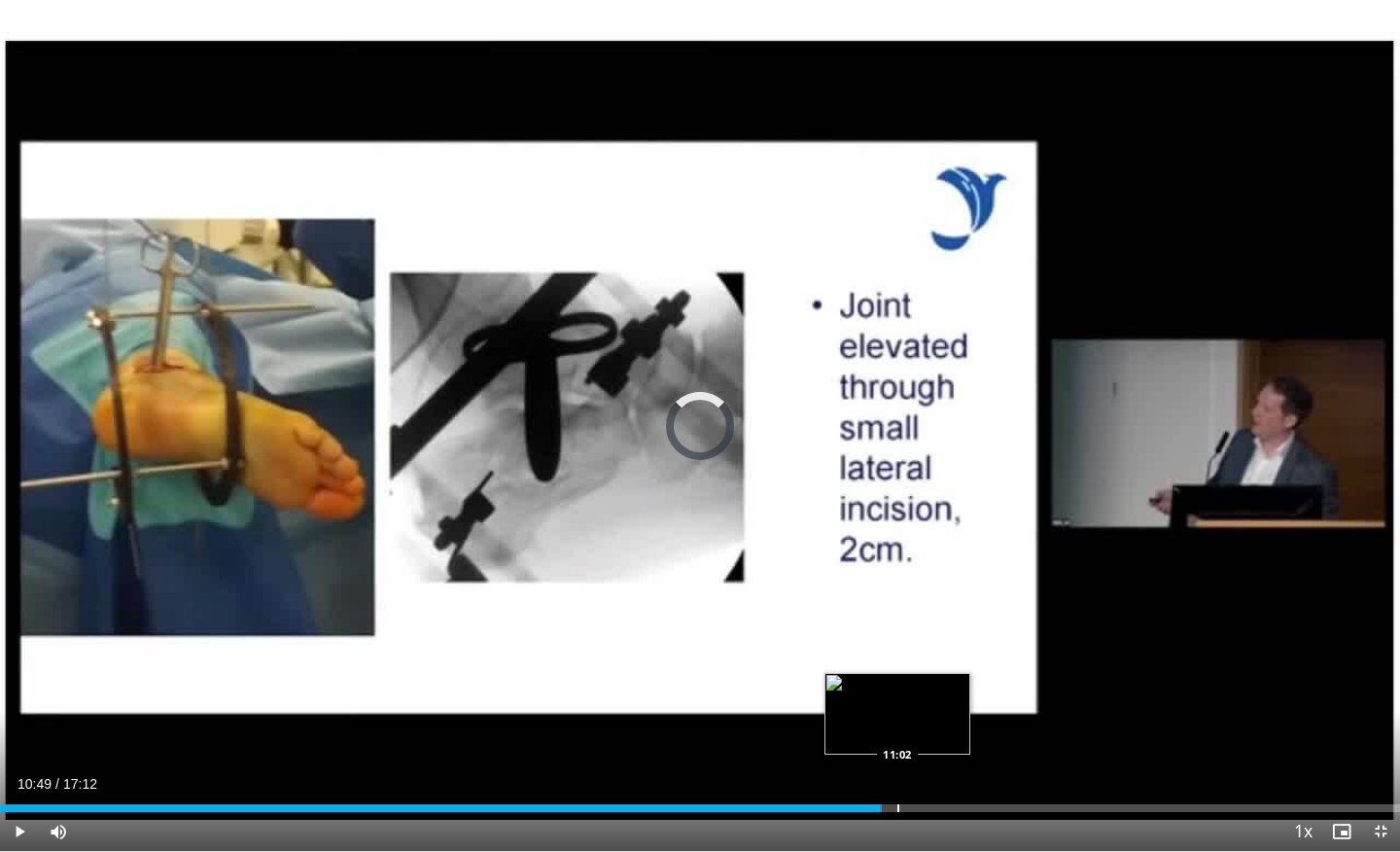 click on "Loaded :  62.98% 10:49 11:02" at bounding box center [700, 802] 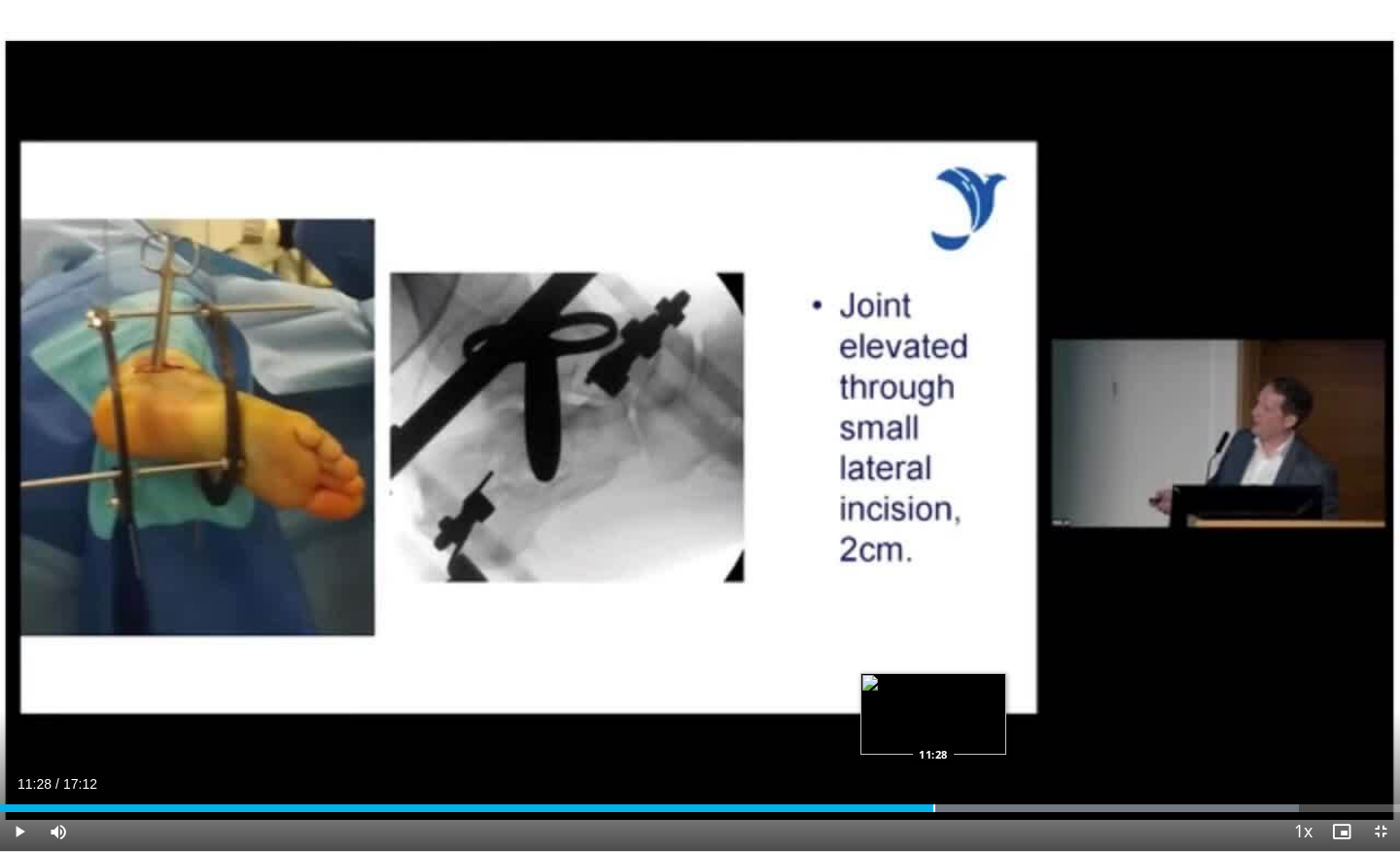 click on "Loaded :  92.78% 11:28 11:28" at bounding box center [700, 802] 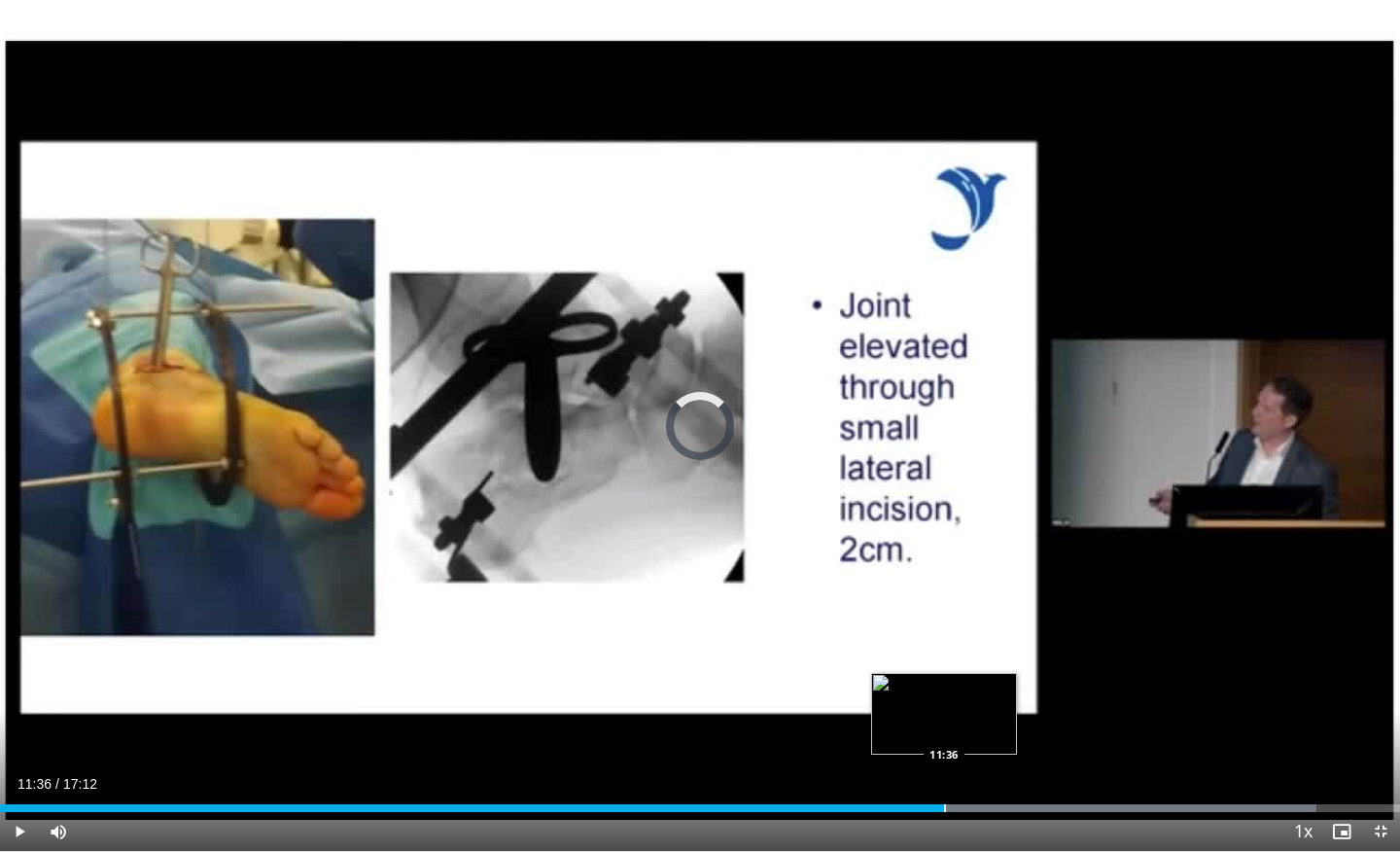 click at bounding box center (945, 808) 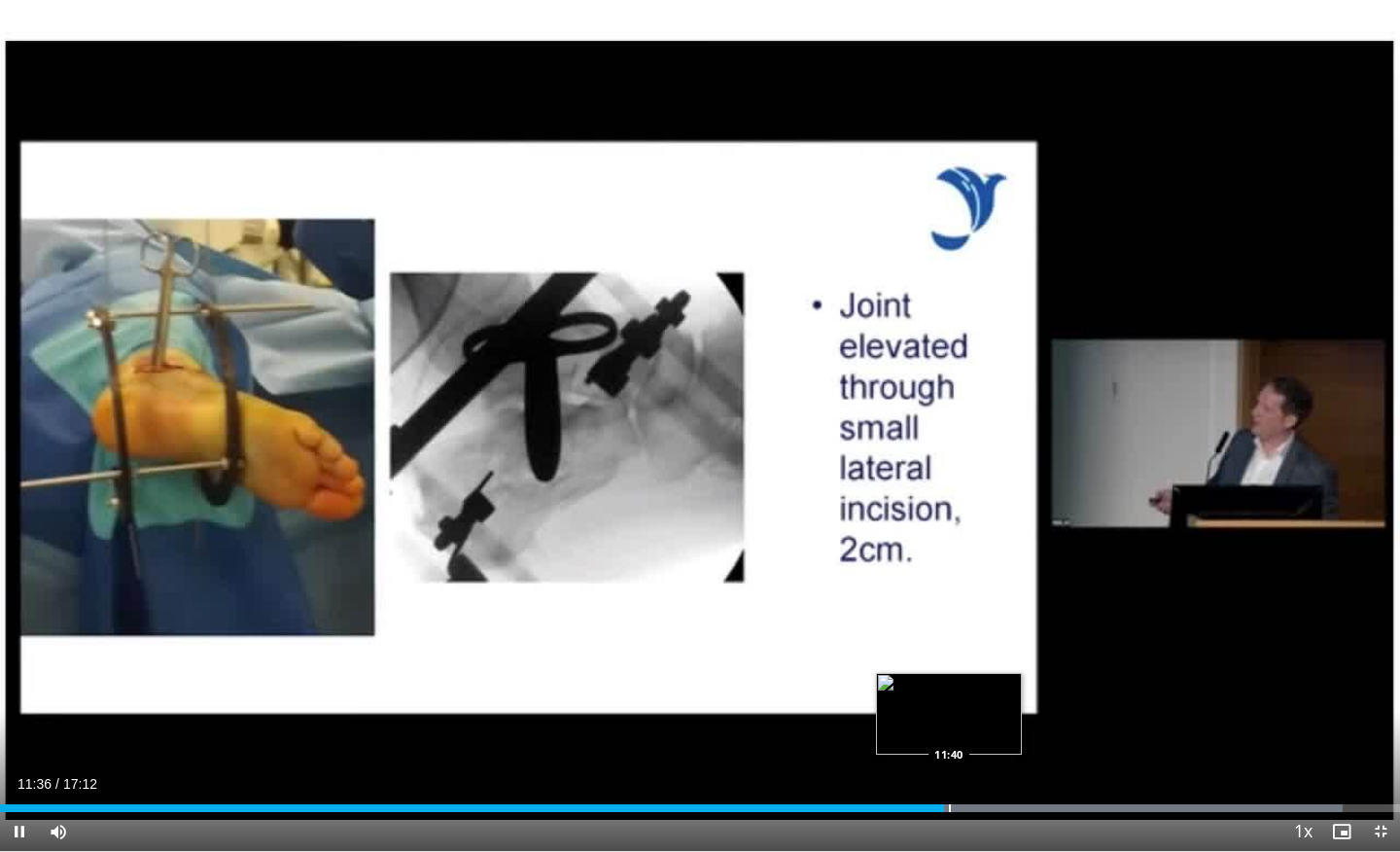 click at bounding box center [950, 808] 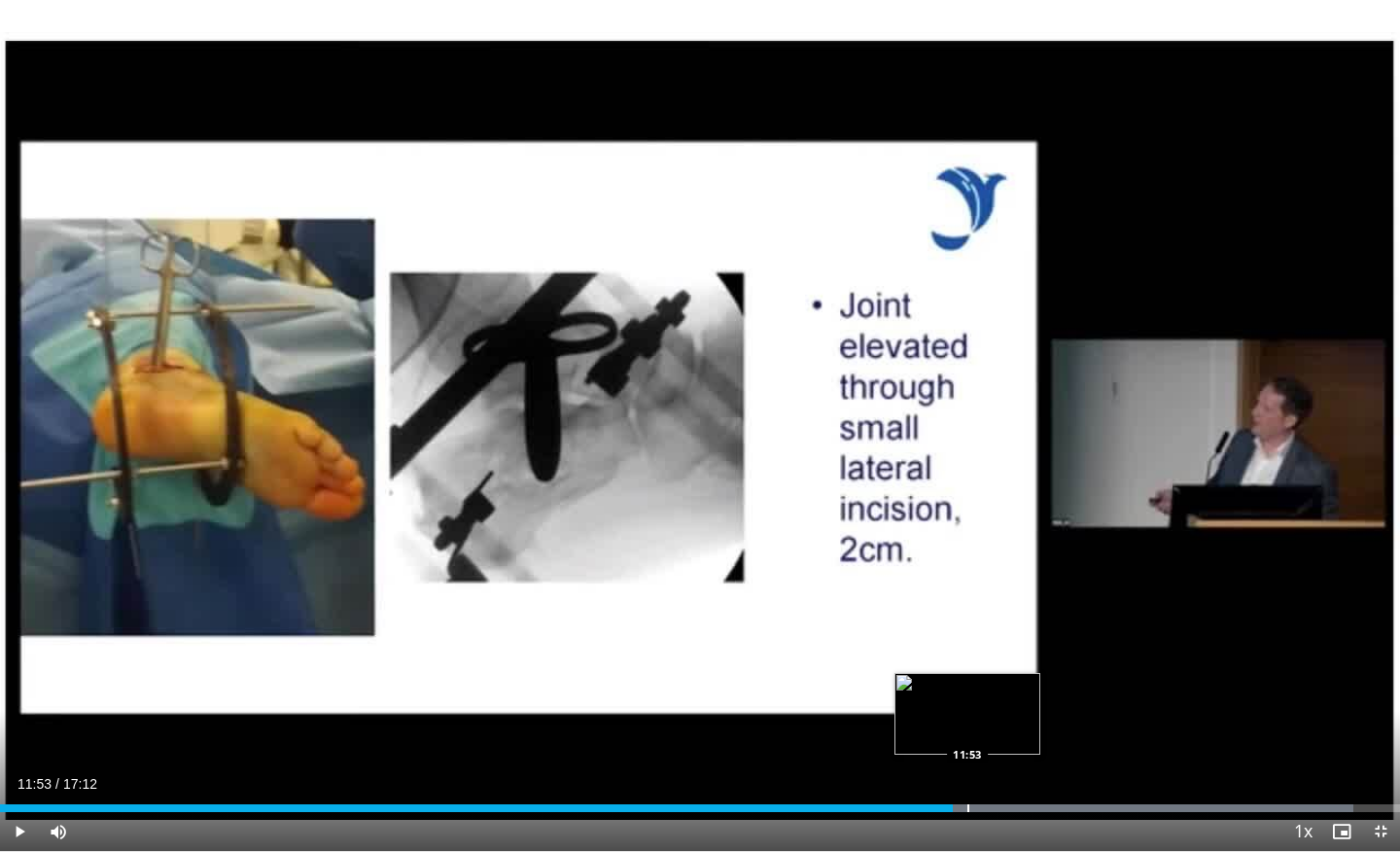 click at bounding box center [968, 808] 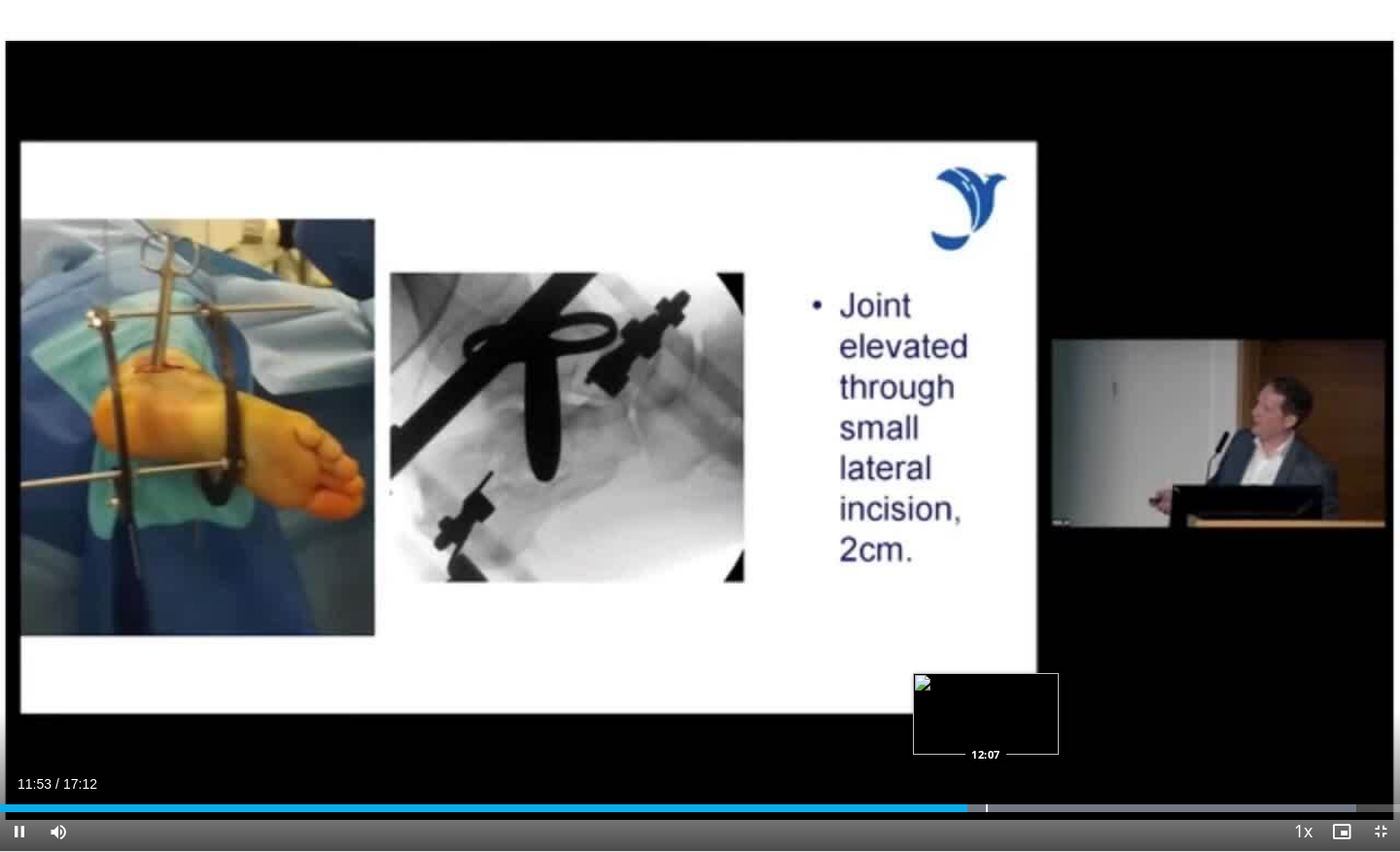 click at bounding box center [987, 808] 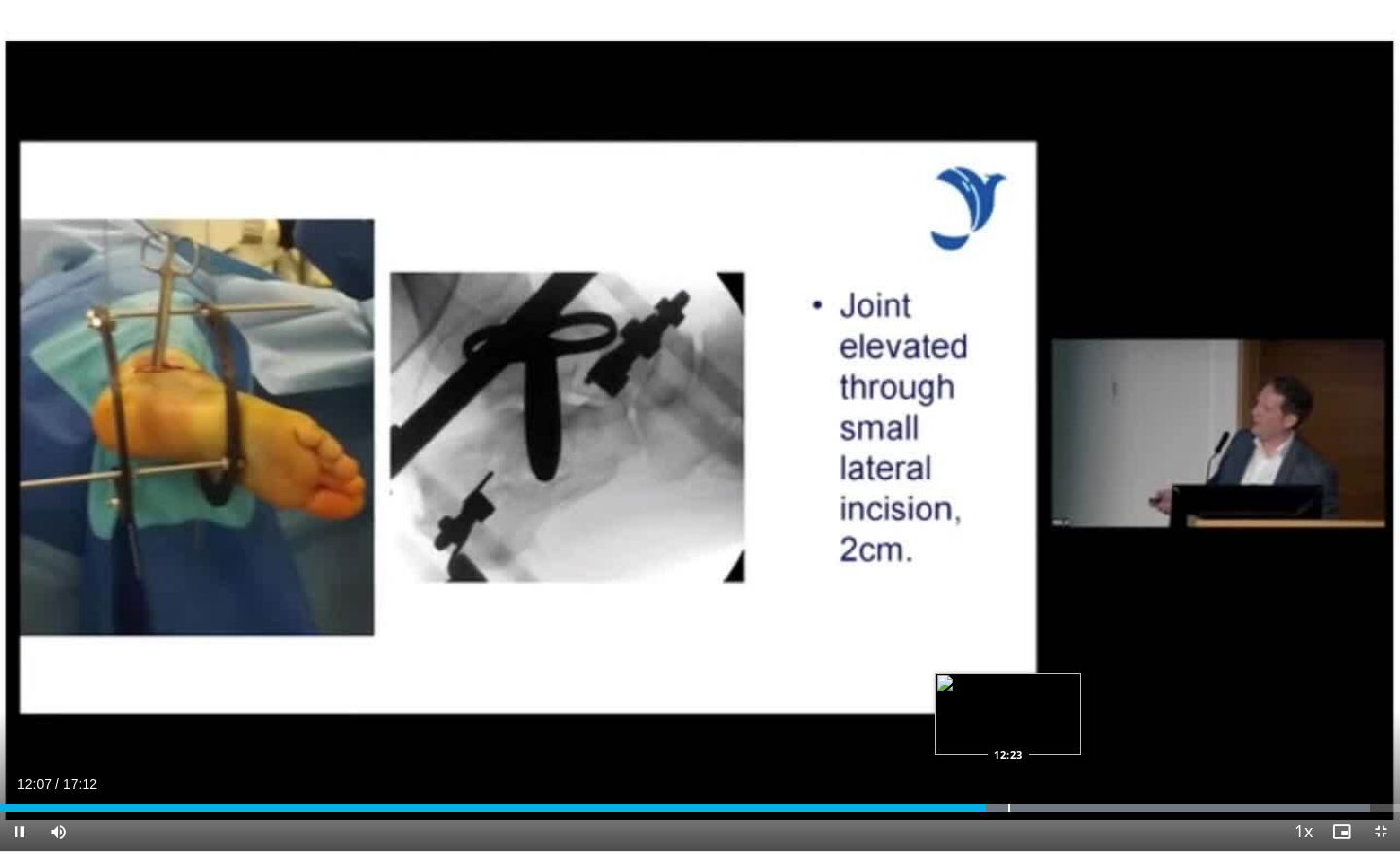 click at bounding box center (1009, 808) 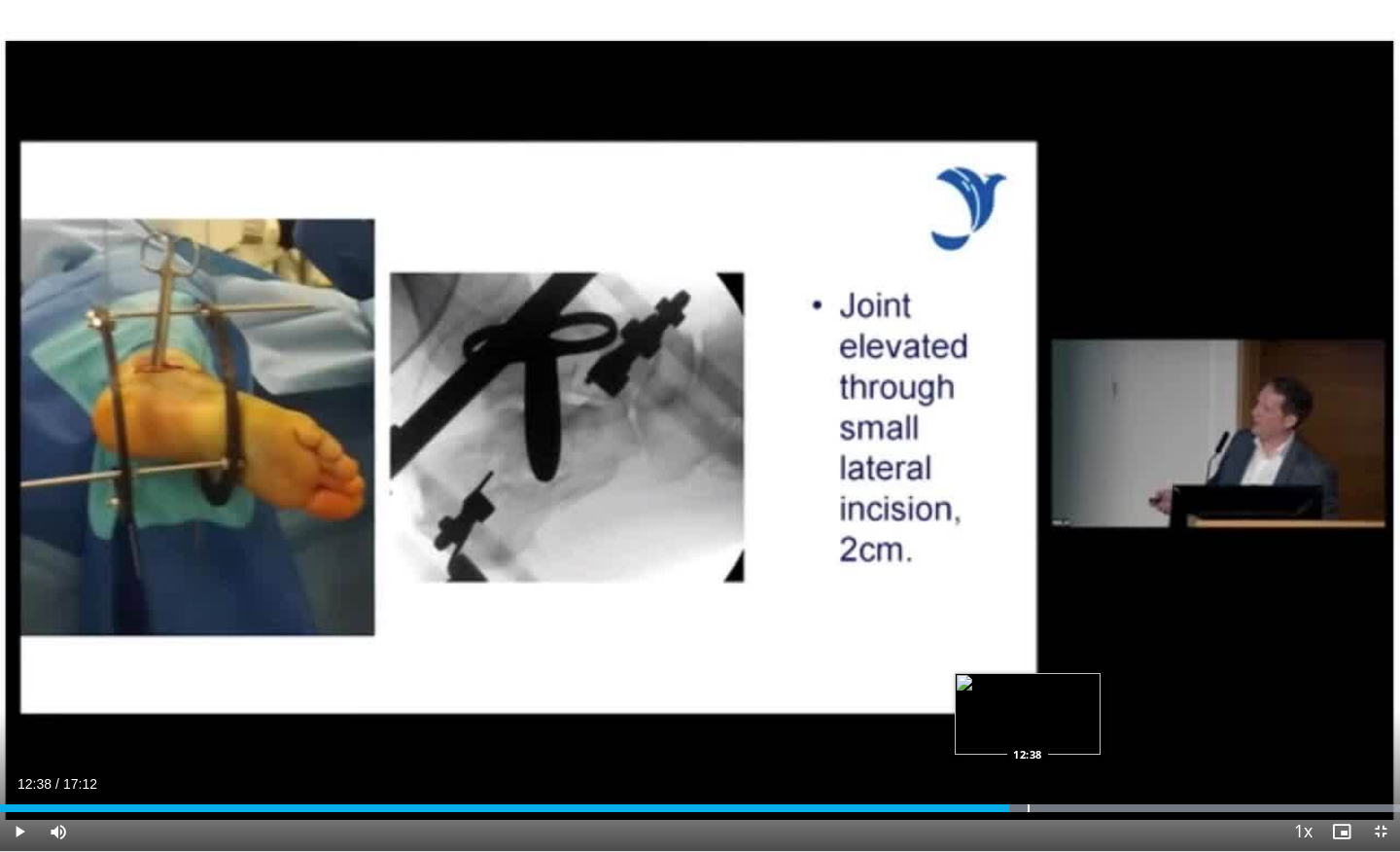 click at bounding box center (1029, 808) 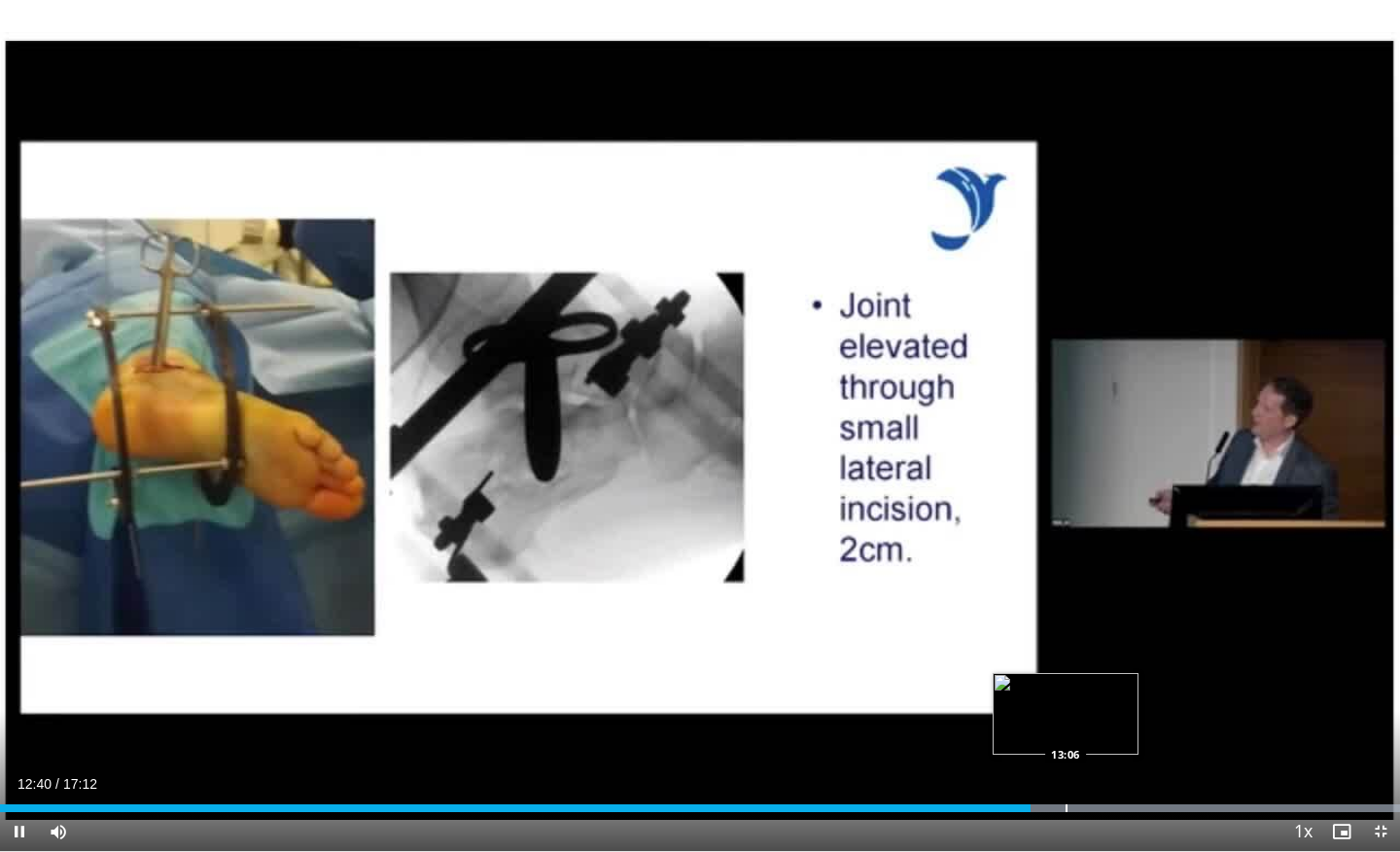click on "Loaded :  99.99% 12:40 13:06" at bounding box center (700, 802) 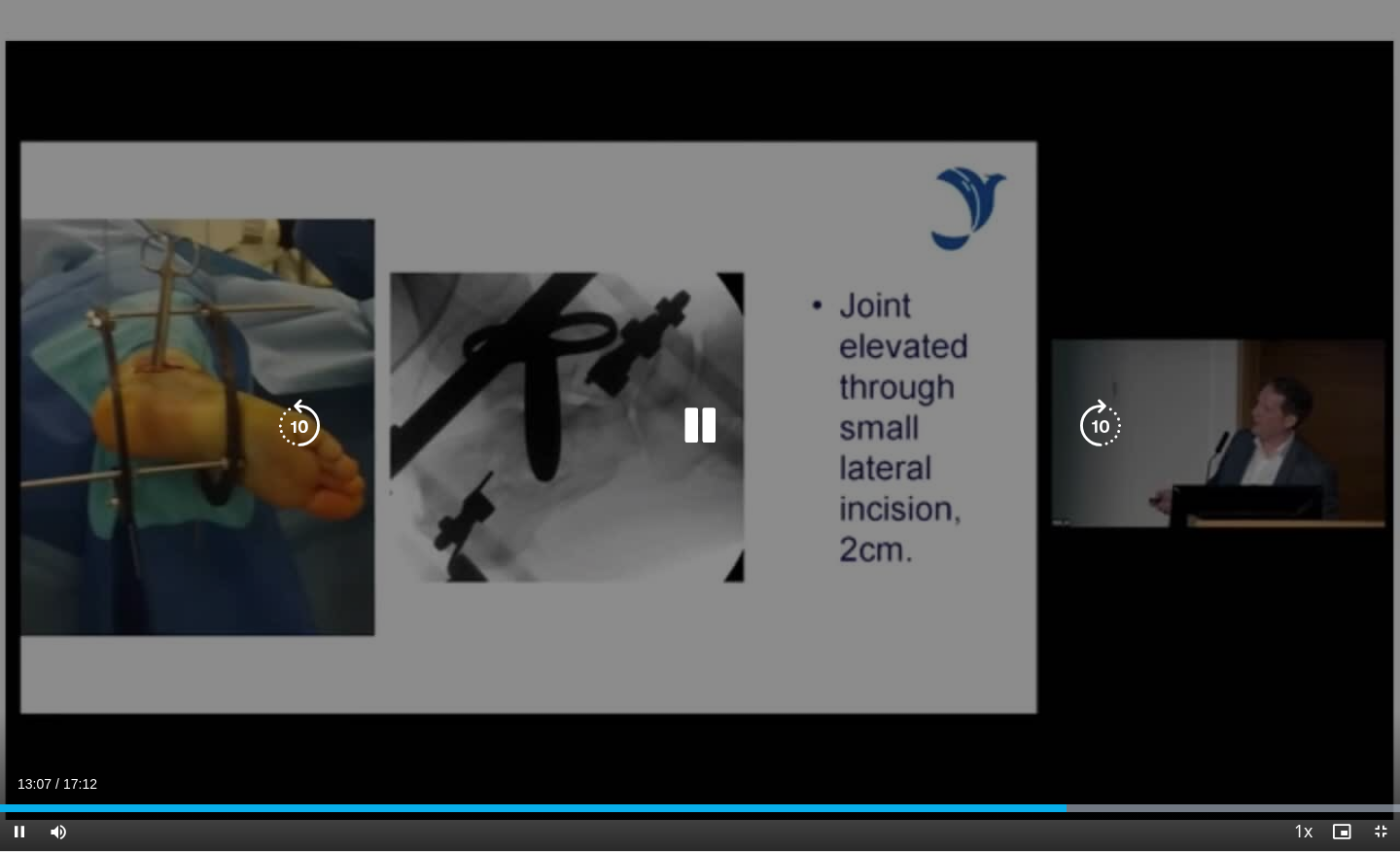 click on "**********" at bounding box center [700, 426] 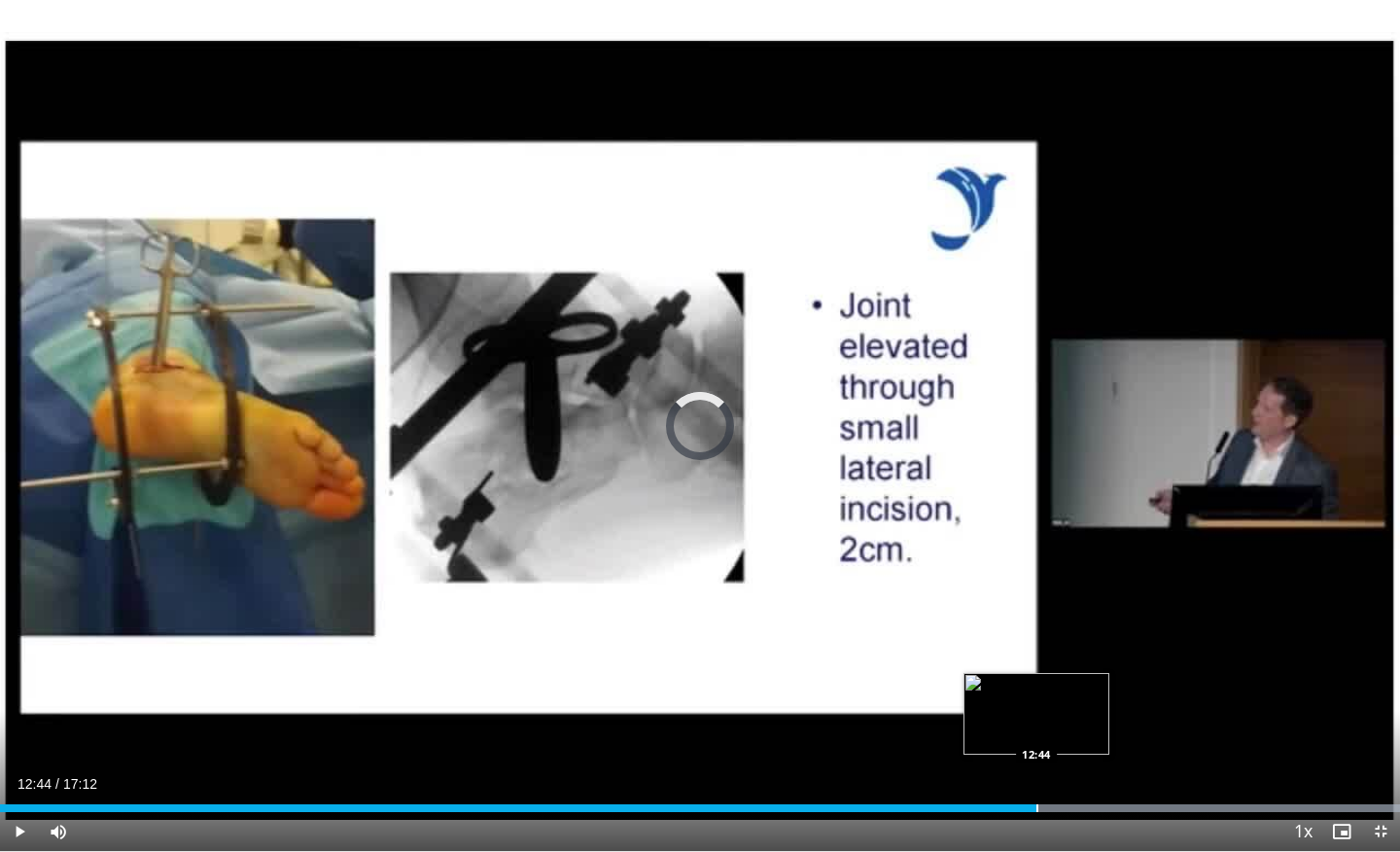 click at bounding box center (1037, 808) 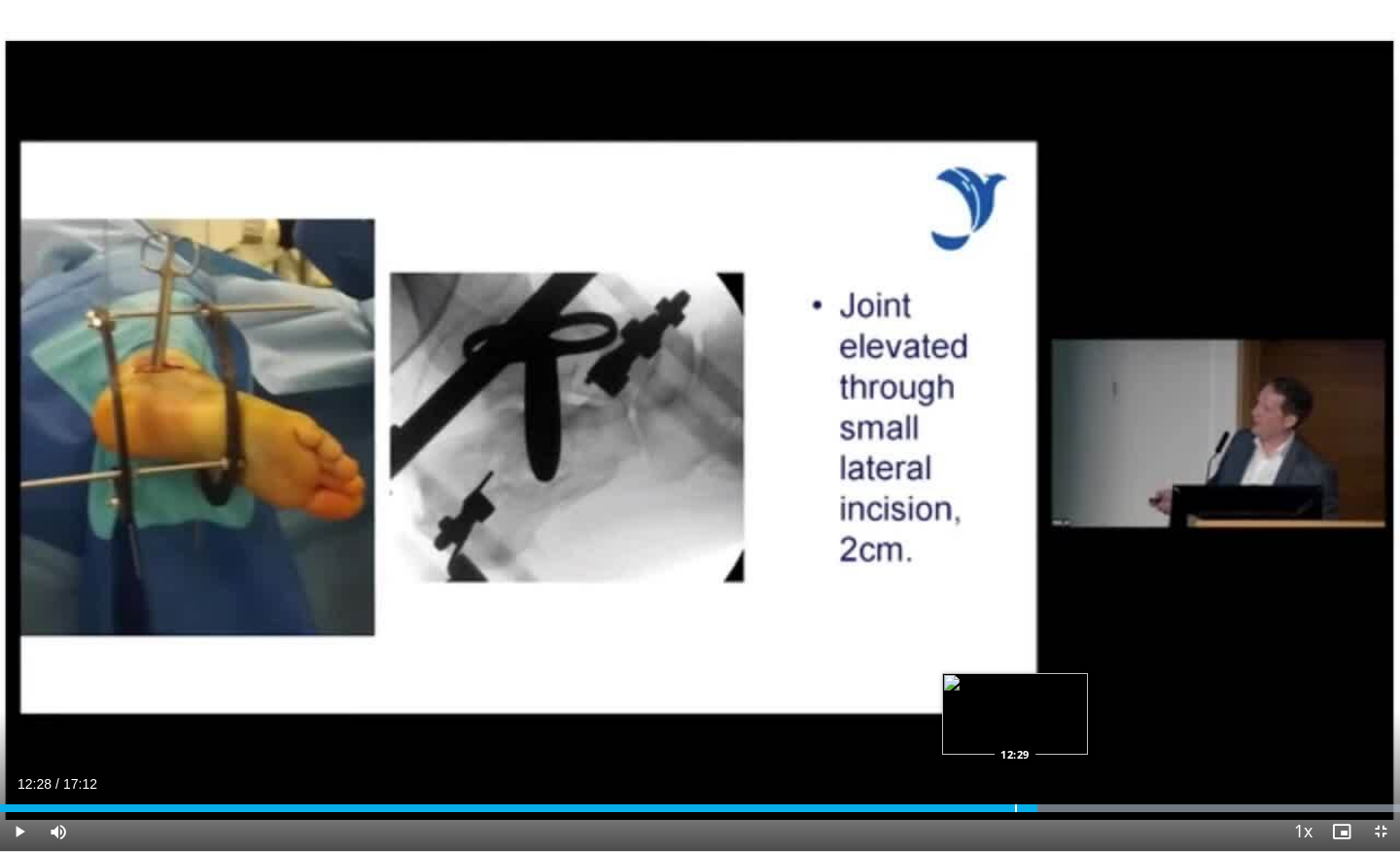 click on "Loaded :  99.99% 12:45 12:29" at bounding box center [700, 808] 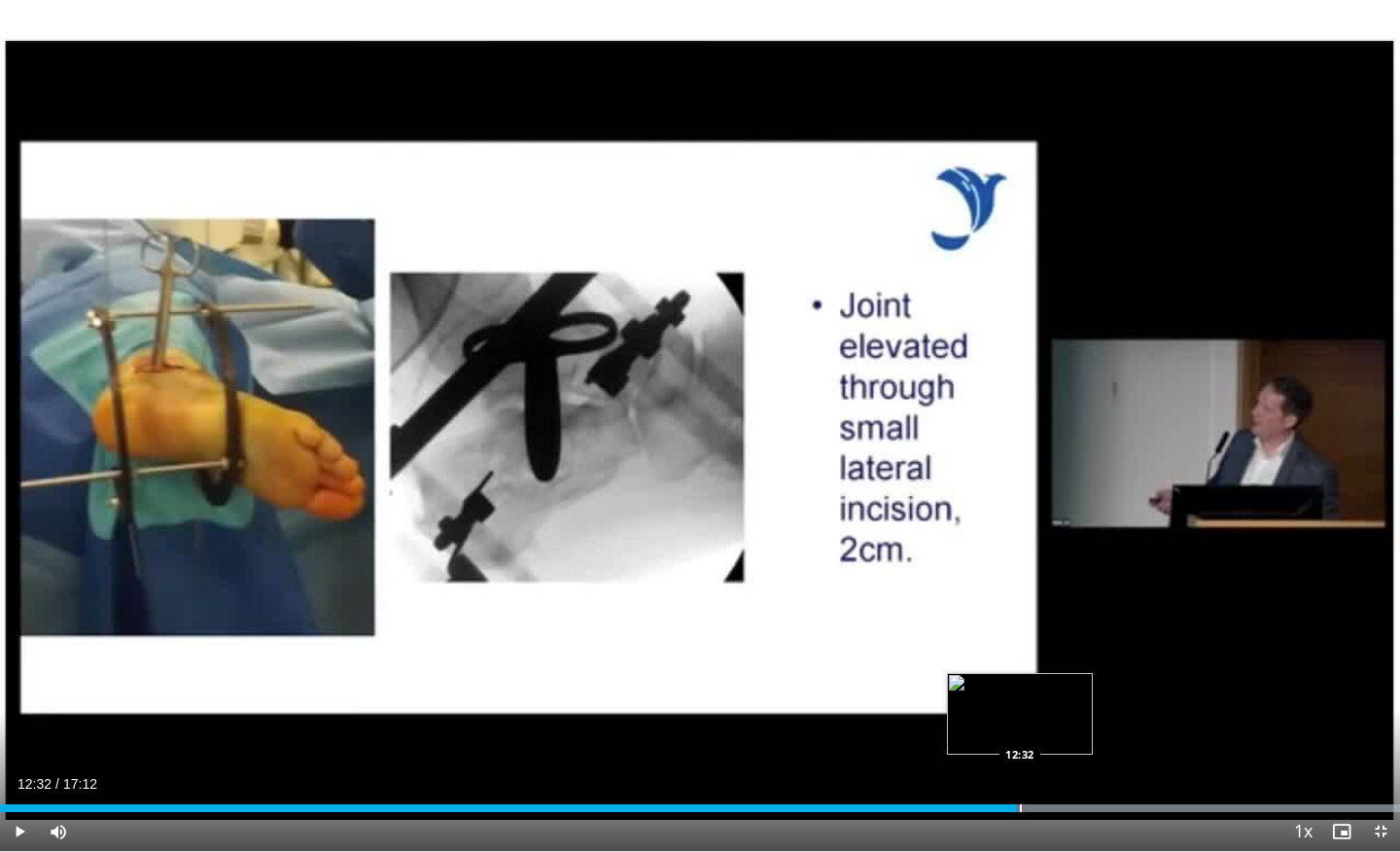click at bounding box center (1021, 808) 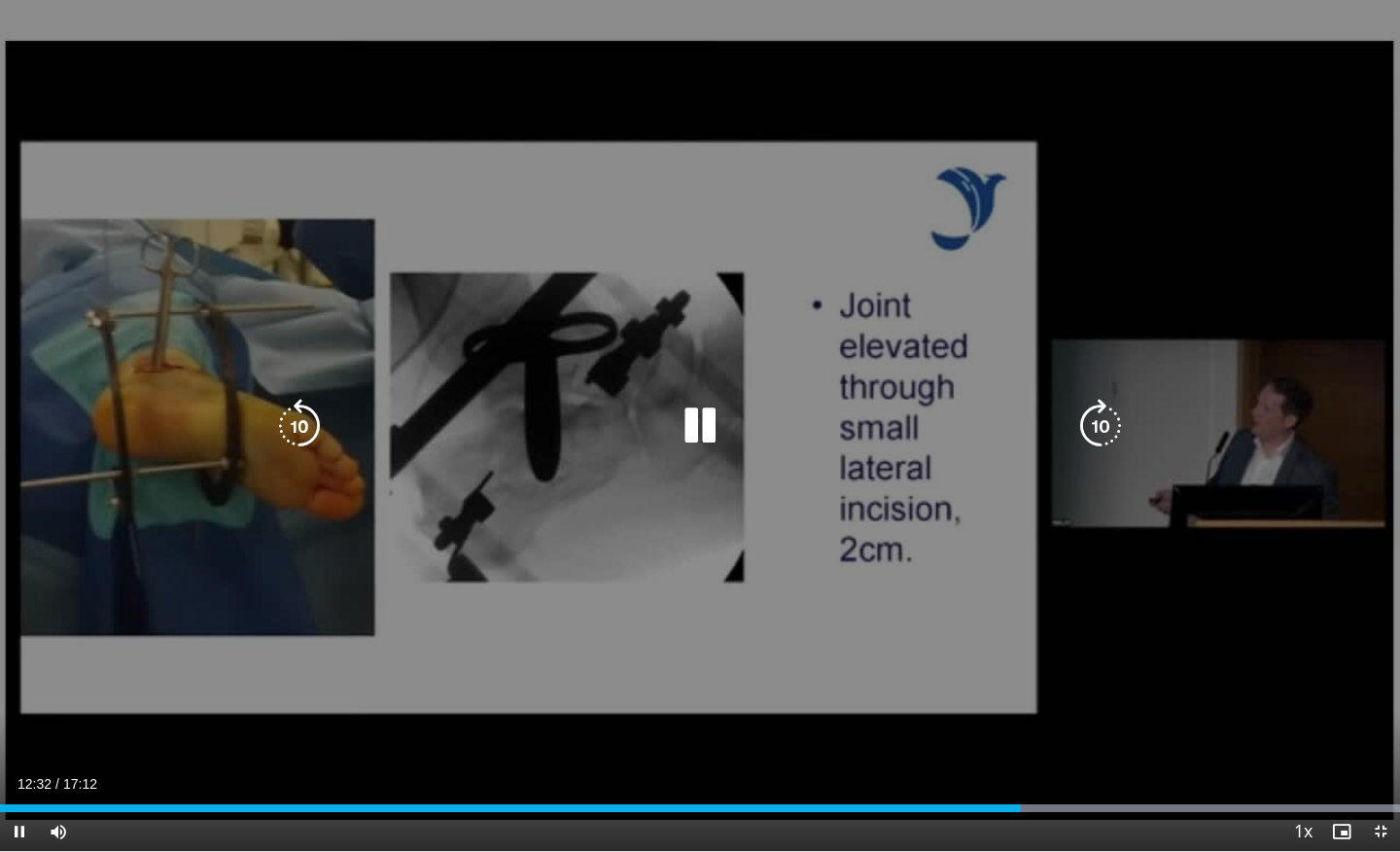 click on "10 seconds
Tap to unmute" at bounding box center [700, 425] 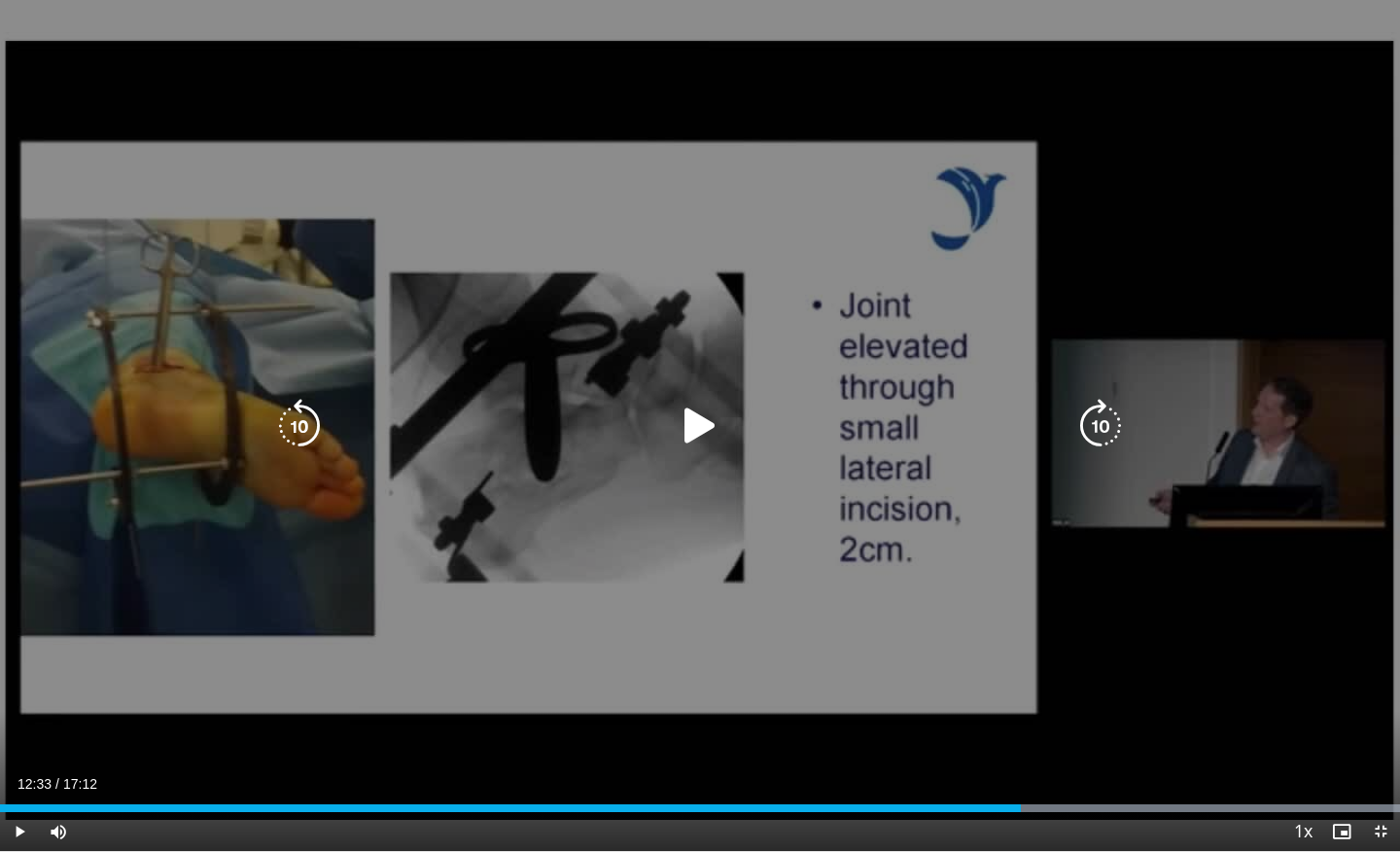click on "10 seconds
Tap to unmute" at bounding box center [700, 425] 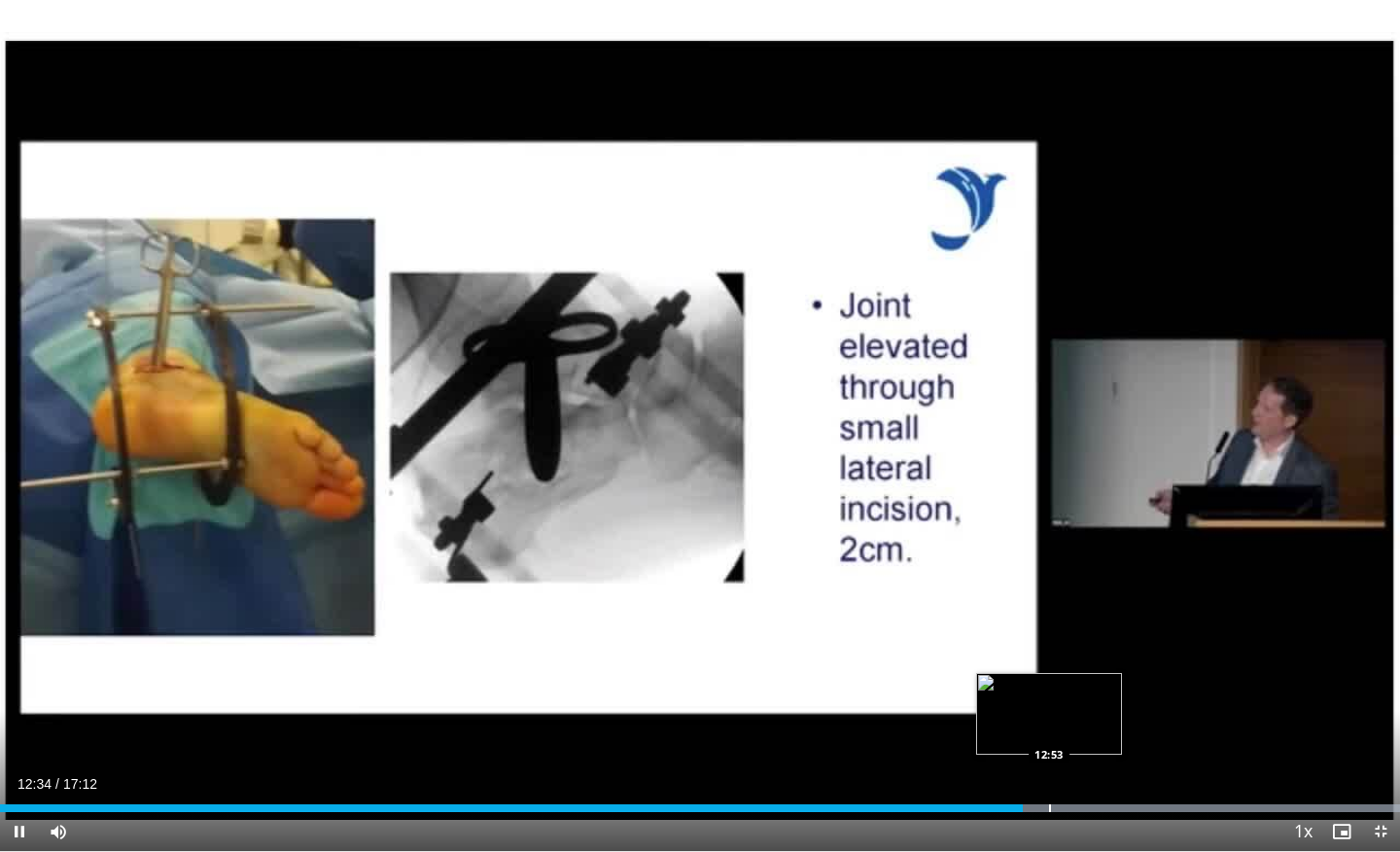 click at bounding box center [1050, 808] 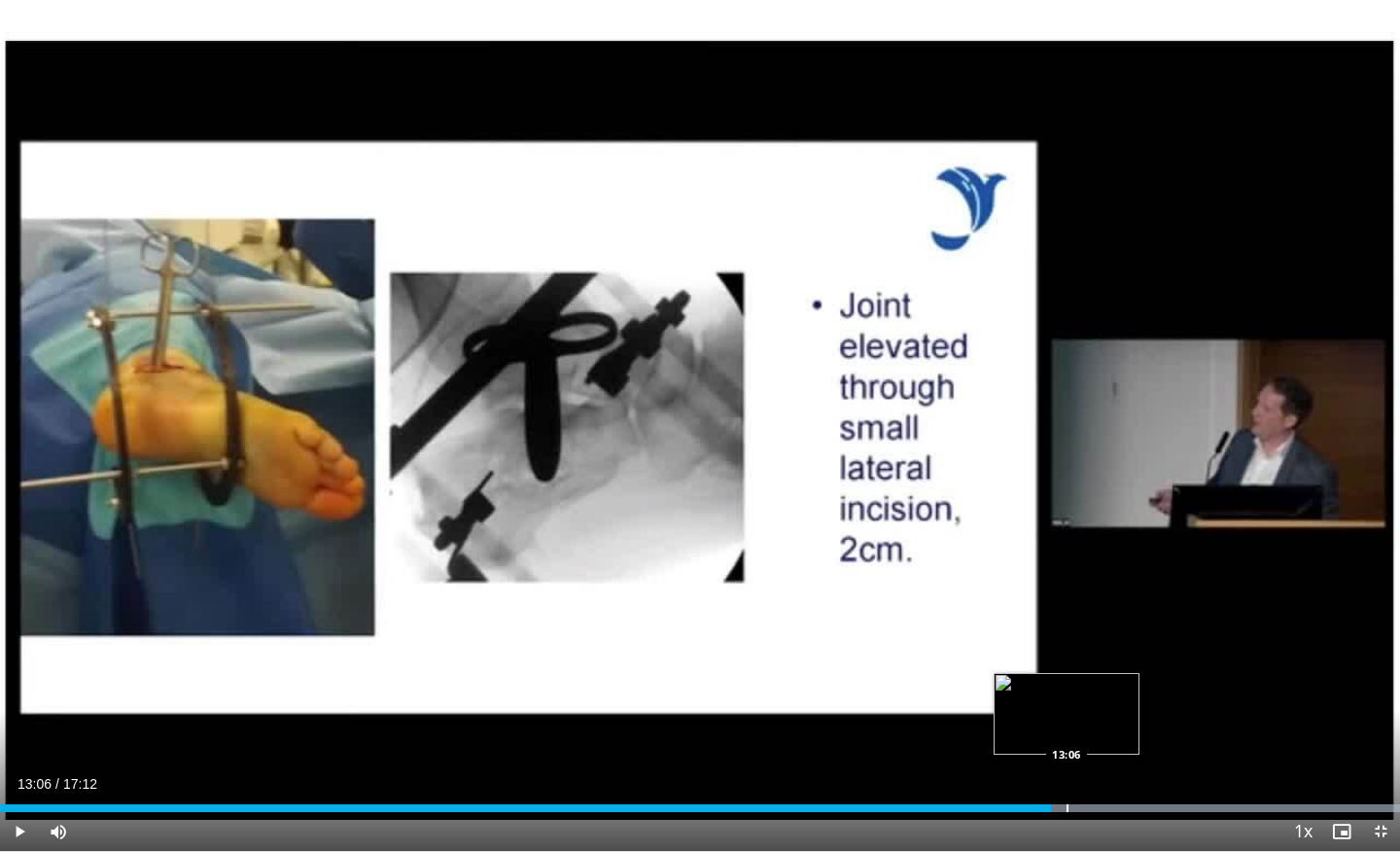 click at bounding box center [1068, 808] 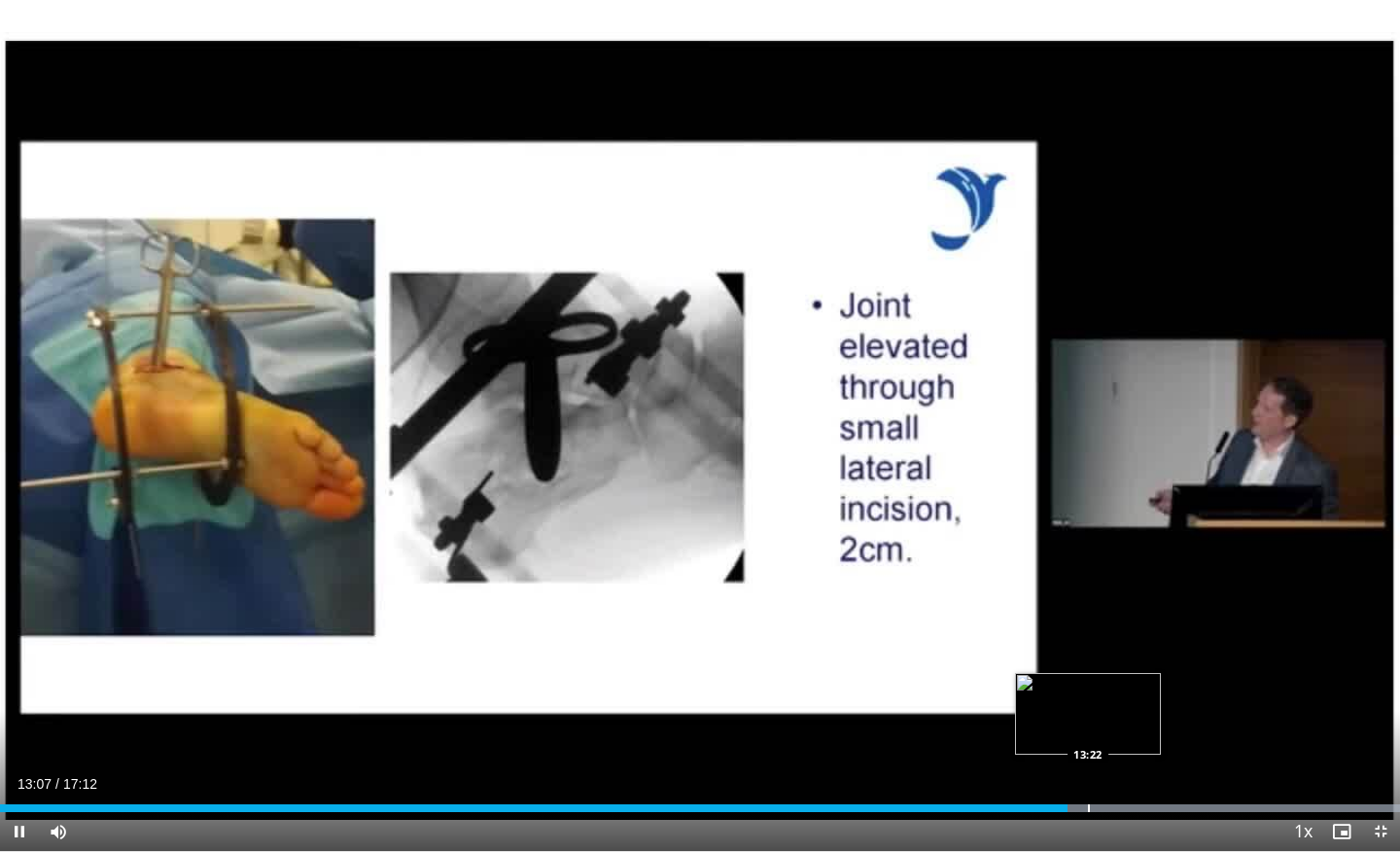 click on "**********" at bounding box center (700, 426) 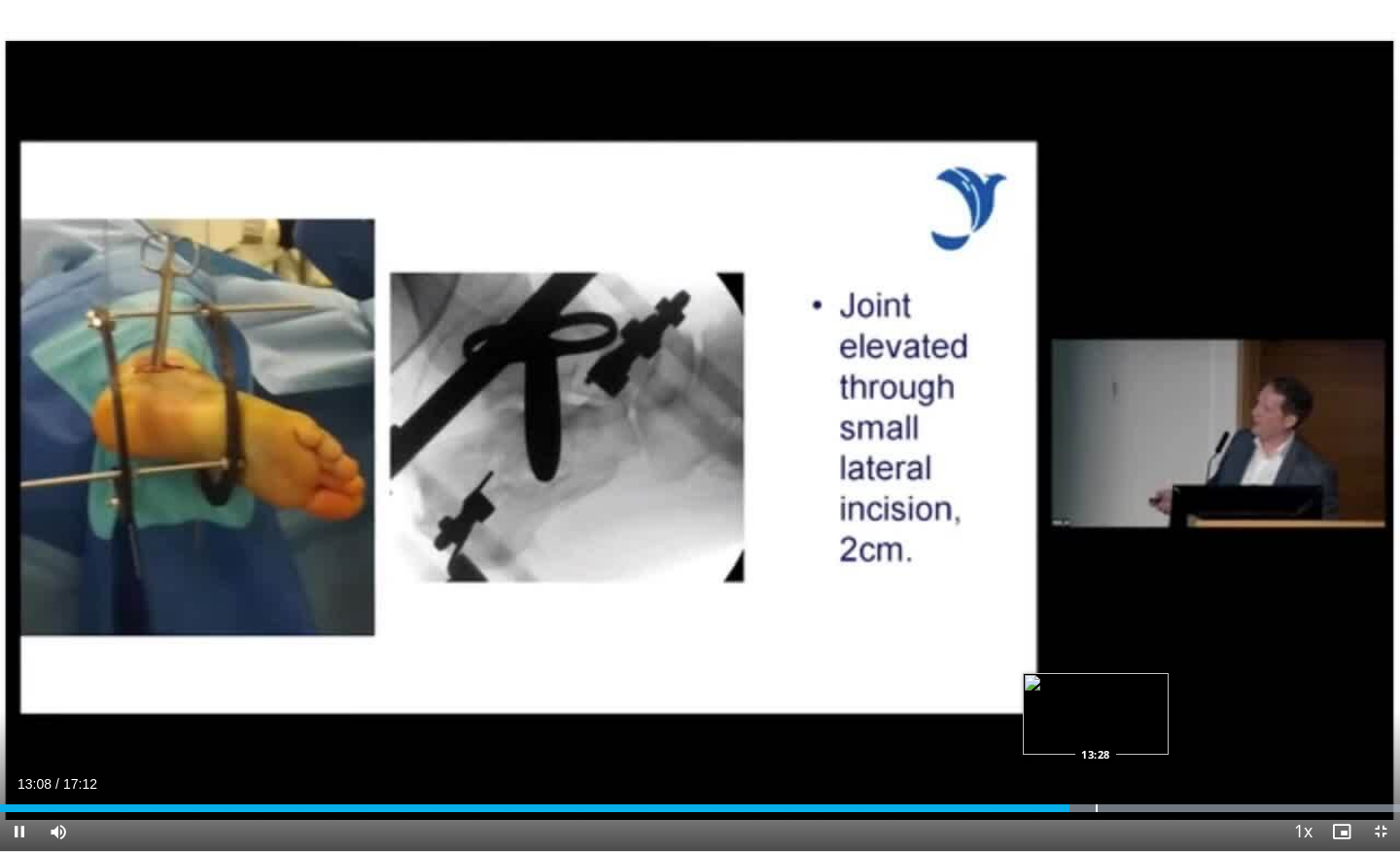 click at bounding box center (1097, 808) 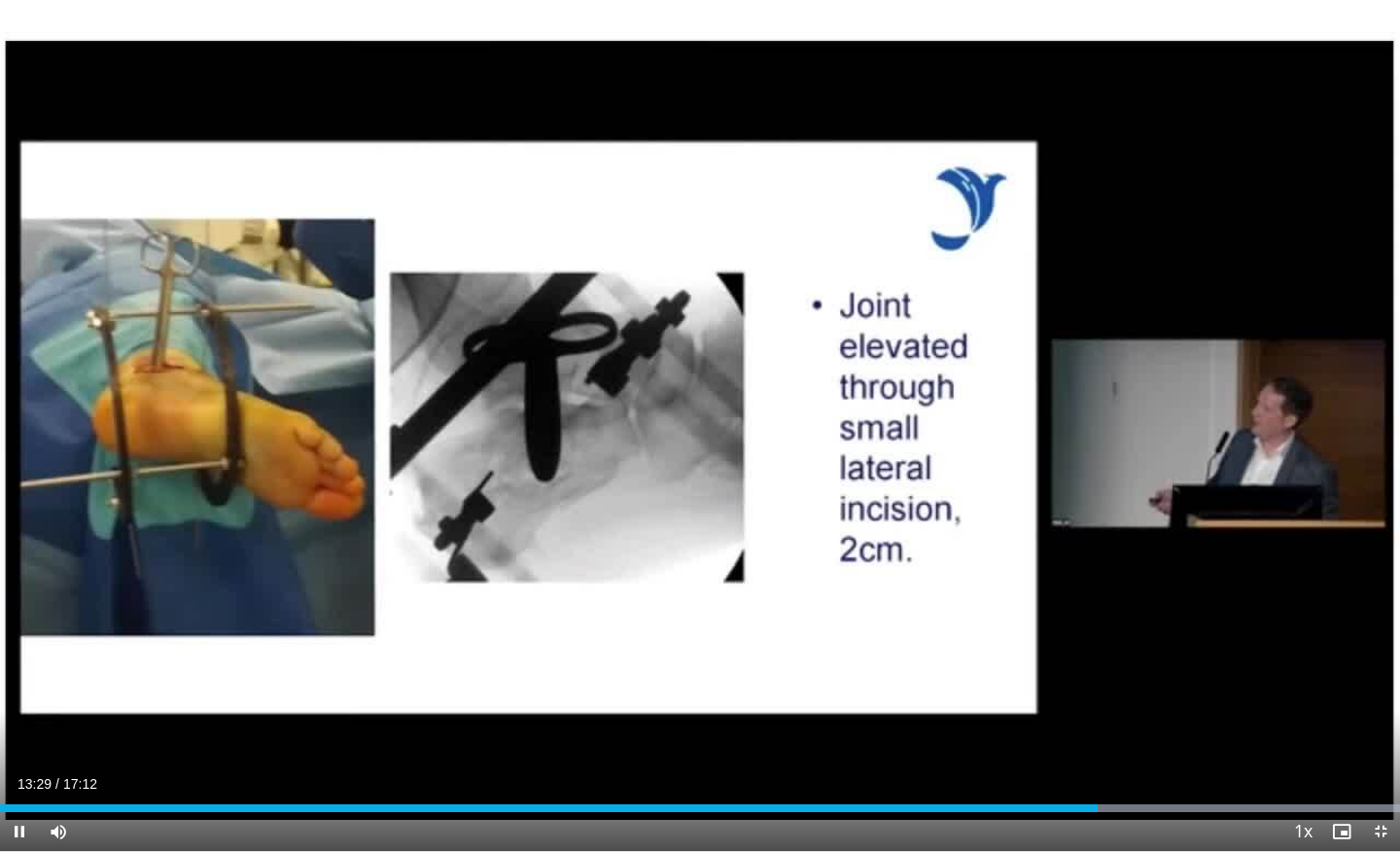 click on "Current Time  13:29 / Duration  17:12 Pause Skip Backward Skip Forward Mute 98% Loaded :  99.99% 13:30 13:29 Stream Type  LIVE Seek to live, currently behind live LIVE   1x Playback Rate 0.5x 0.75x 1x , selected 1.25x 1.5x 1.75x 2x Chapters Chapters Descriptions descriptions off , selected Captions captions off , selected Audio Track en (Main) , selected Exit Fullscreen Enable picture-in-picture mode" at bounding box center [700, 832] 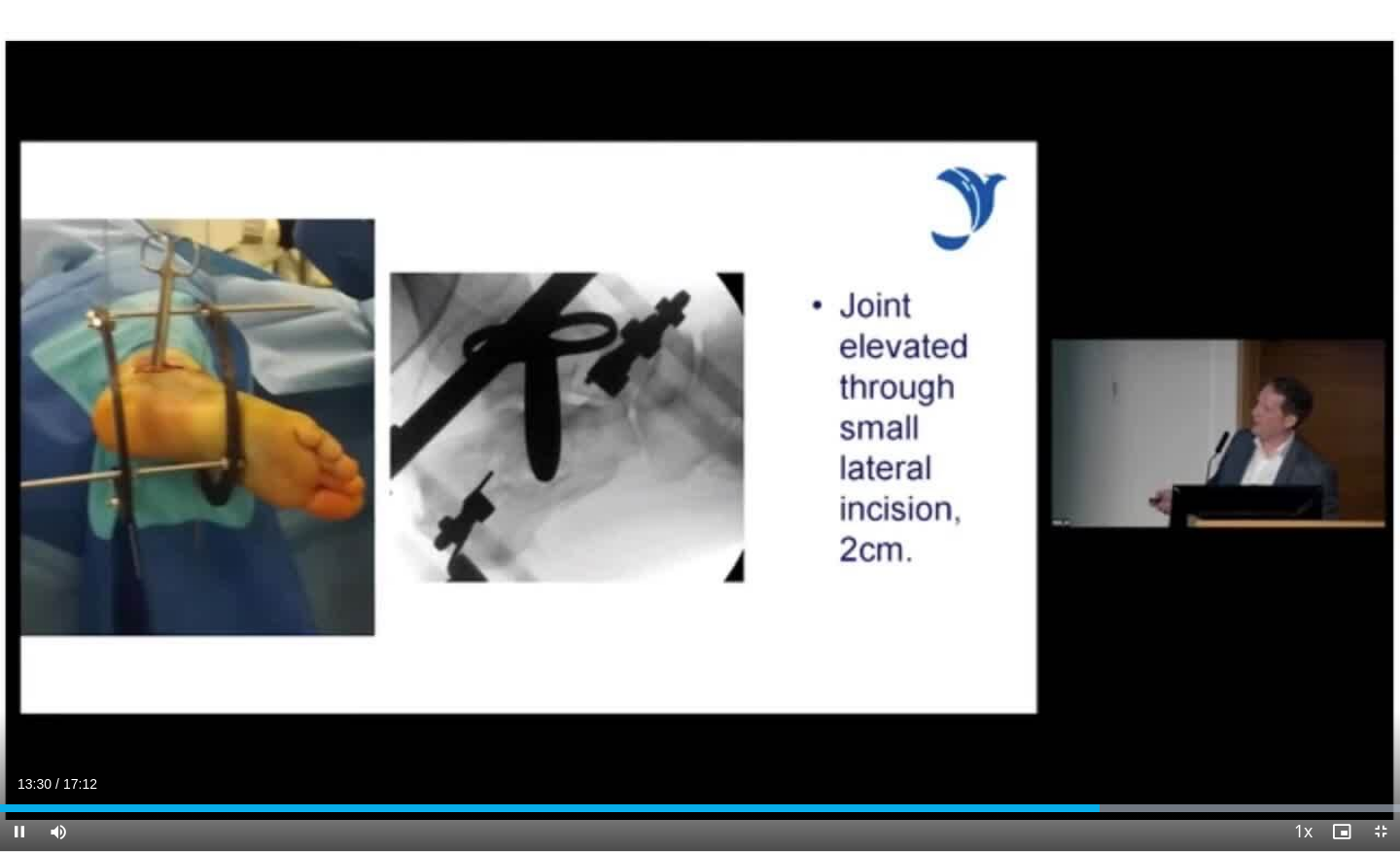 click on "Current Time  13:30 / Duration  17:12 Pause Skip Backward Skip Forward Mute 98% Loaded :  99.99% 13:31 13:29 Stream Type  LIVE Seek to live, currently behind live LIVE   1x Playback Rate 0.5x 0.75x 1x , selected 1.25x 1.5x 1.75x 2x Chapters Chapters Descriptions descriptions off , selected Captions captions off , selected Audio Track en (Main) , selected Exit Fullscreen Enable picture-in-picture mode" at bounding box center [700, 832] 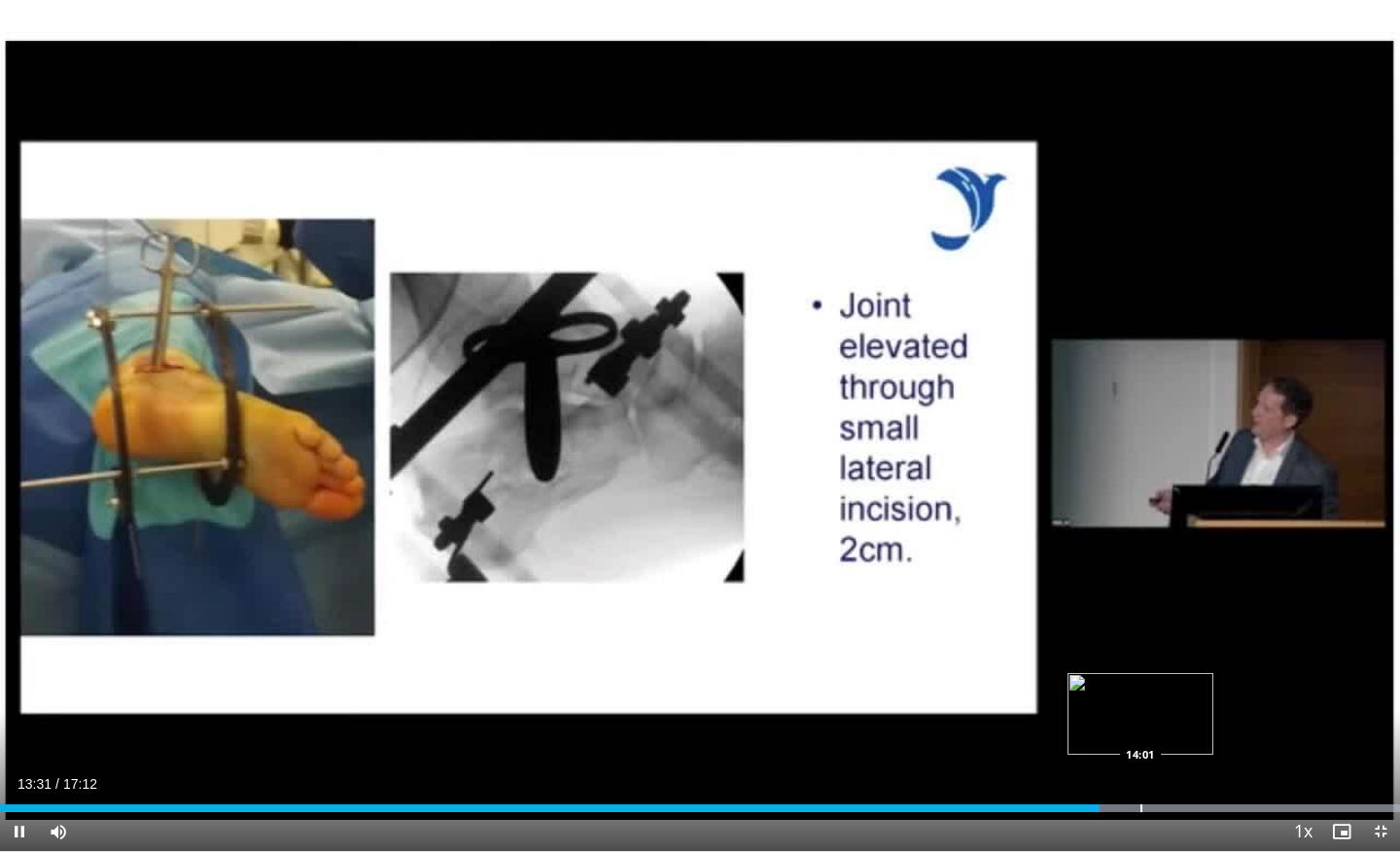 click at bounding box center [1141, 808] 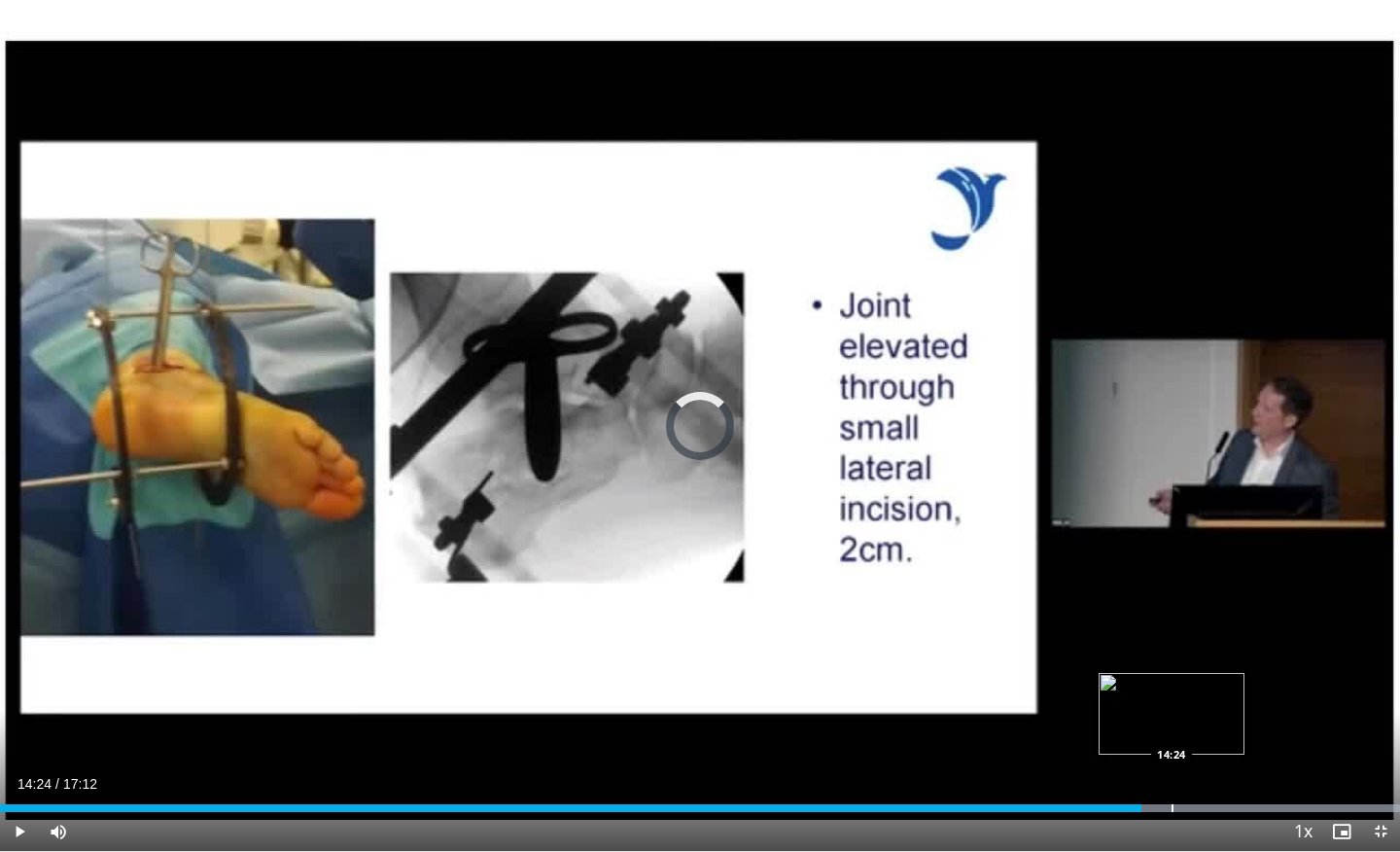 click at bounding box center (1172, 808) 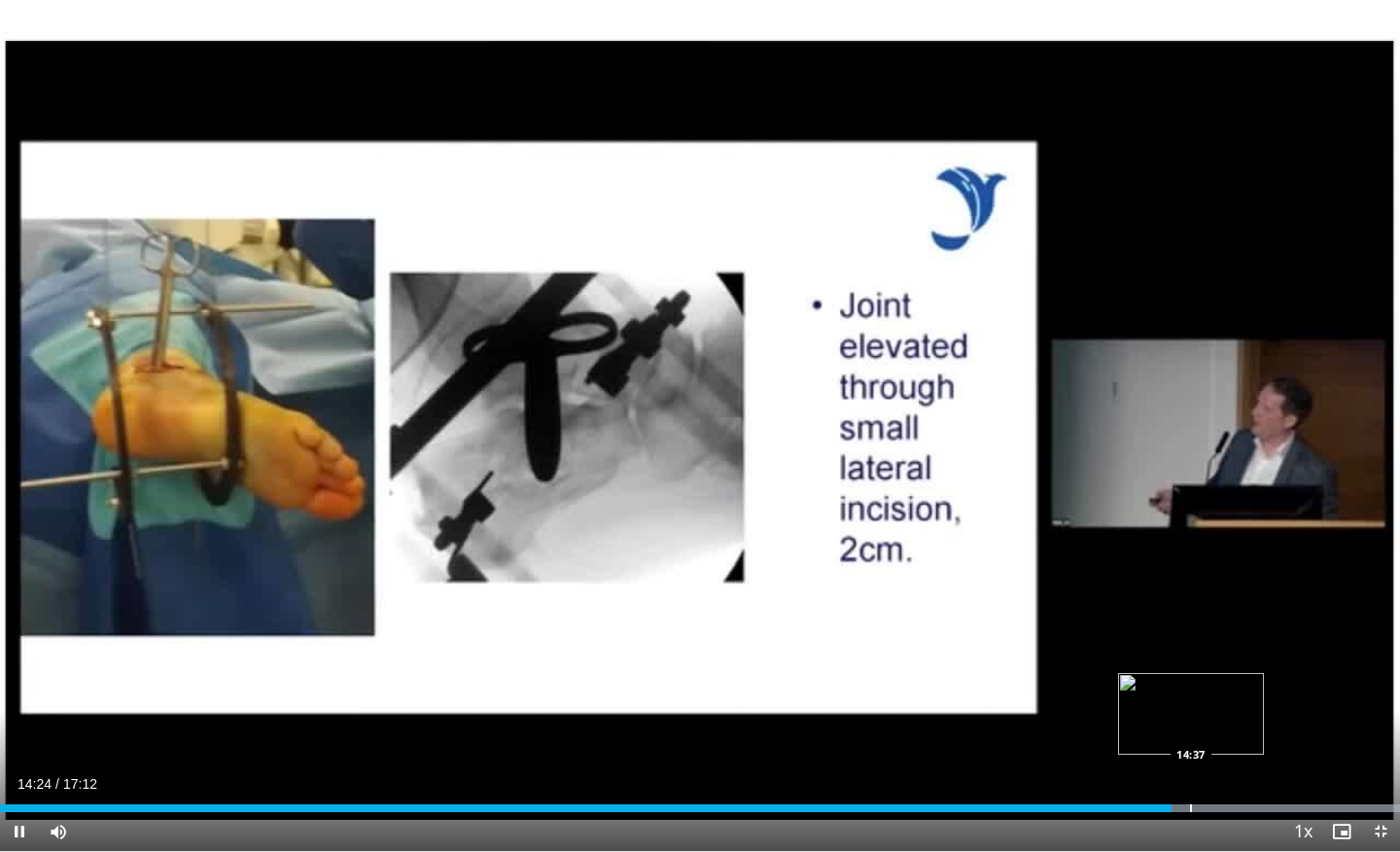click at bounding box center [1191, 808] 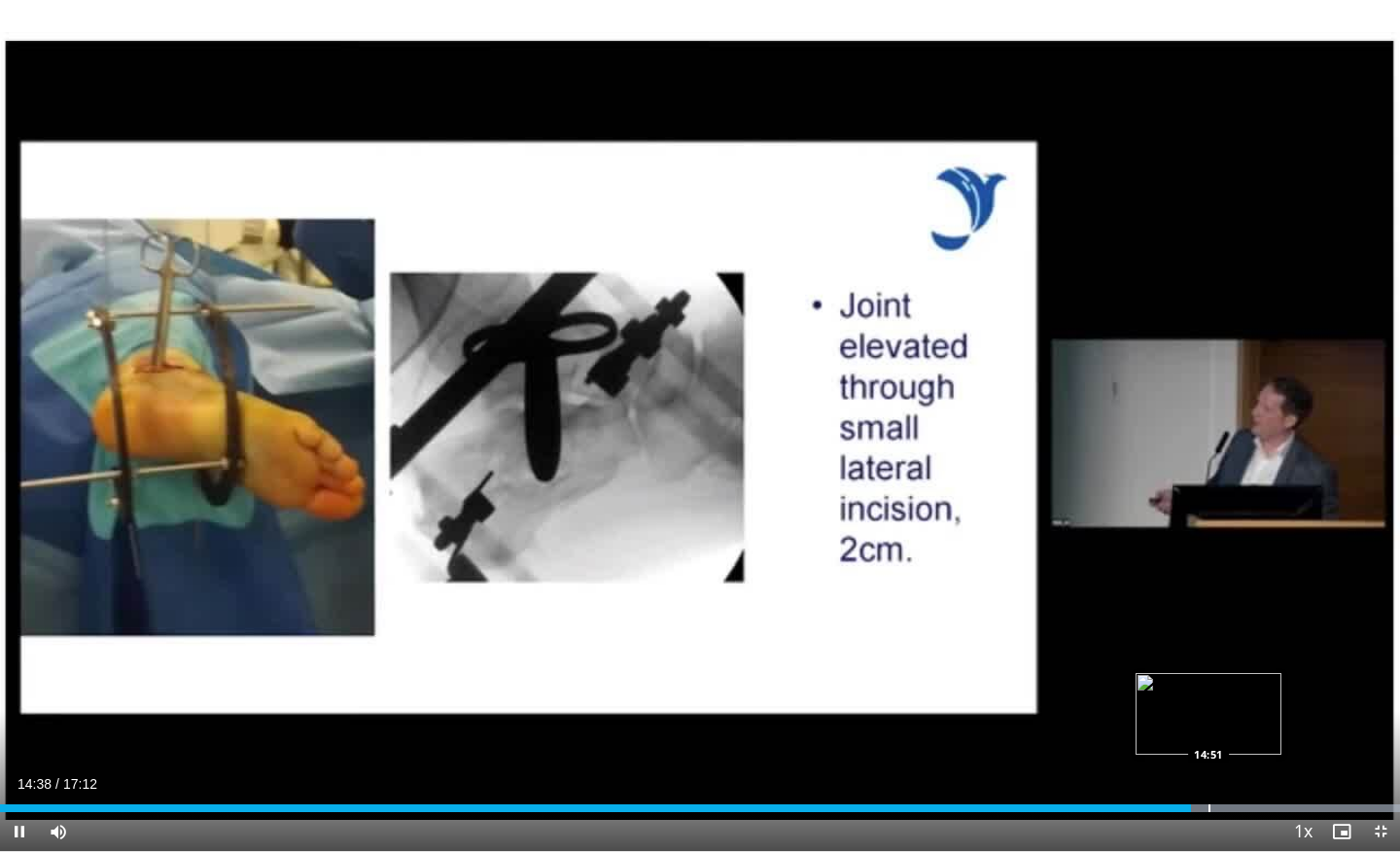 click at bounding box center [1209, 808] 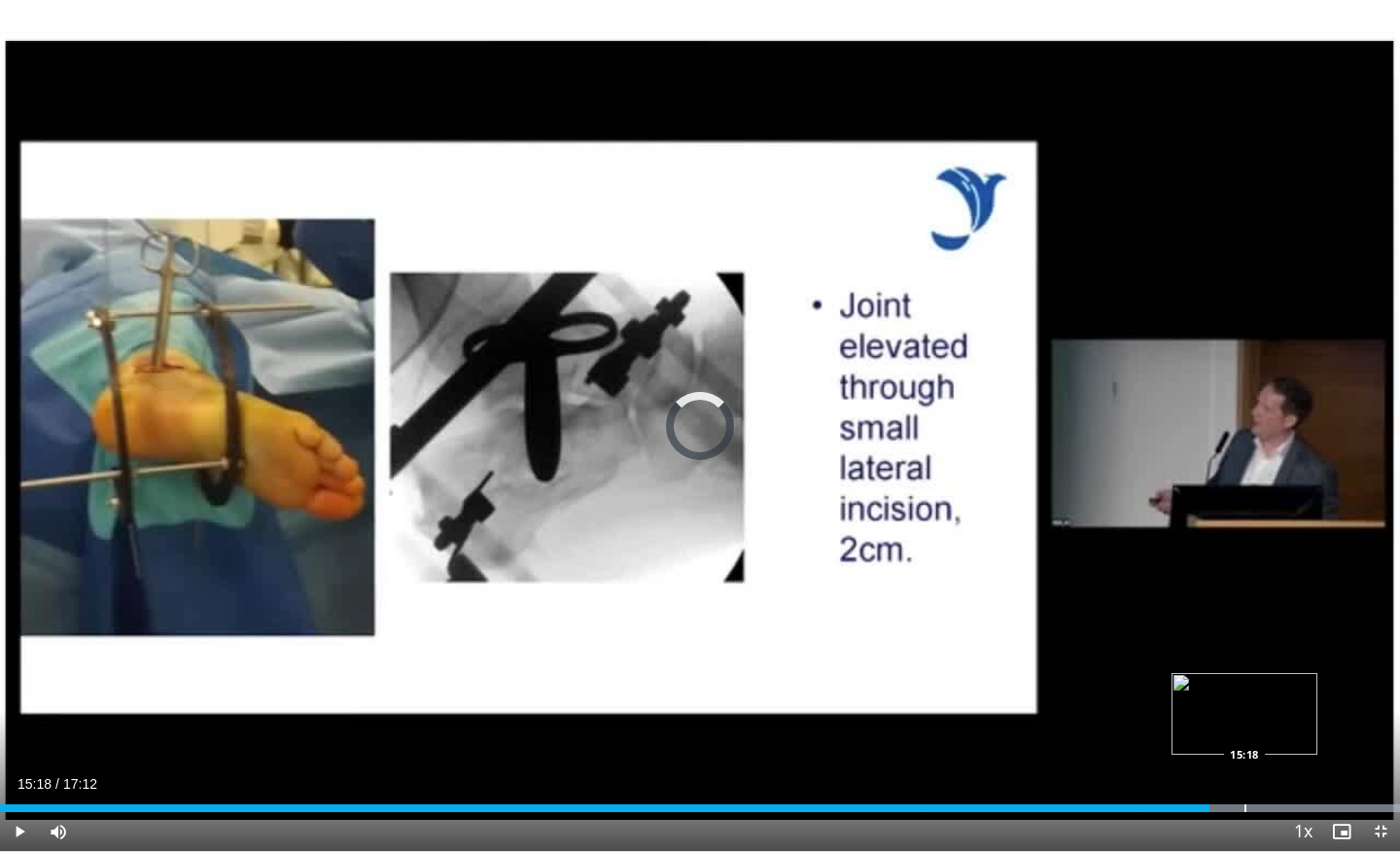 click at bounding box center (1245, 808) 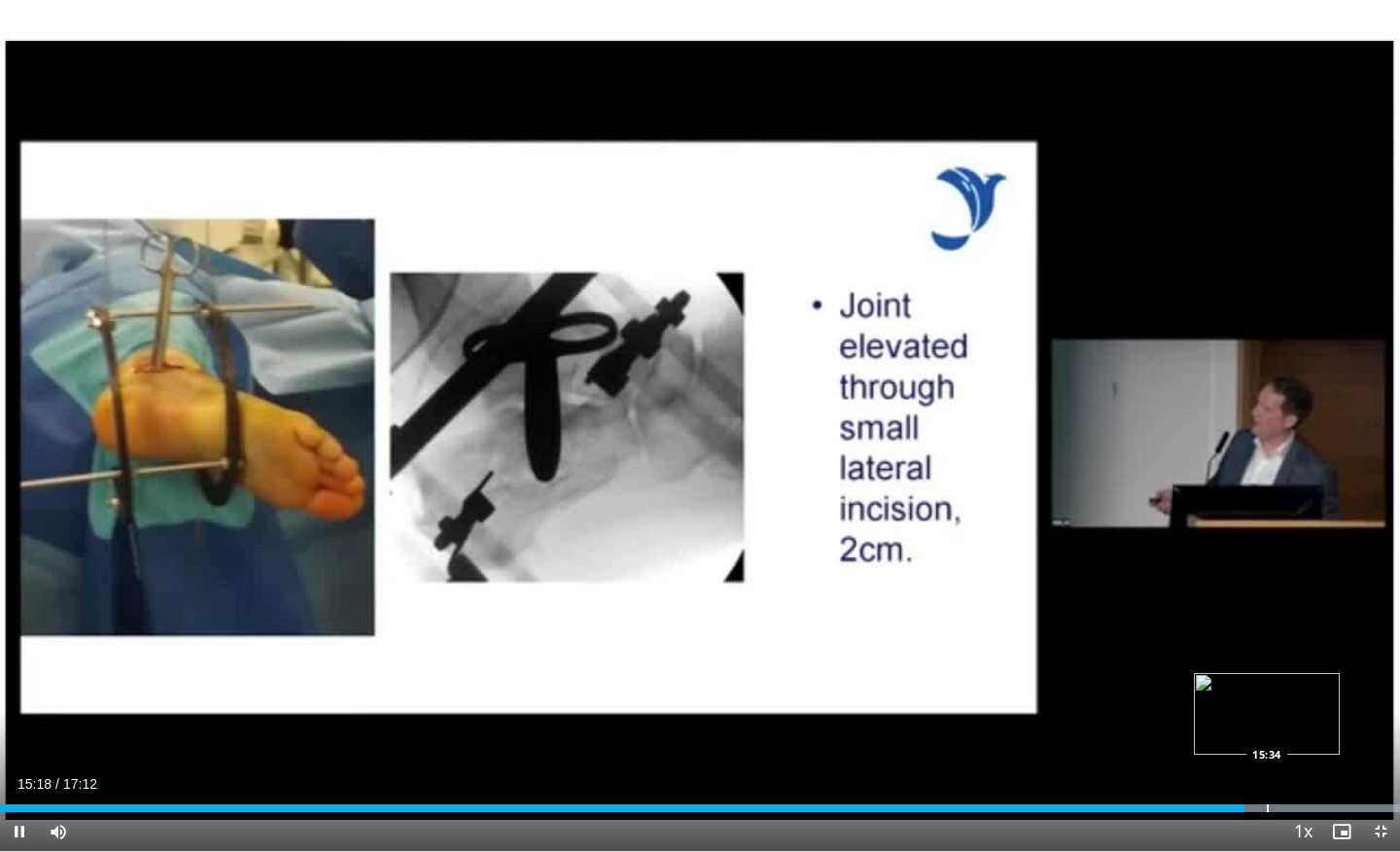 click at bounding box center (1268, 808) 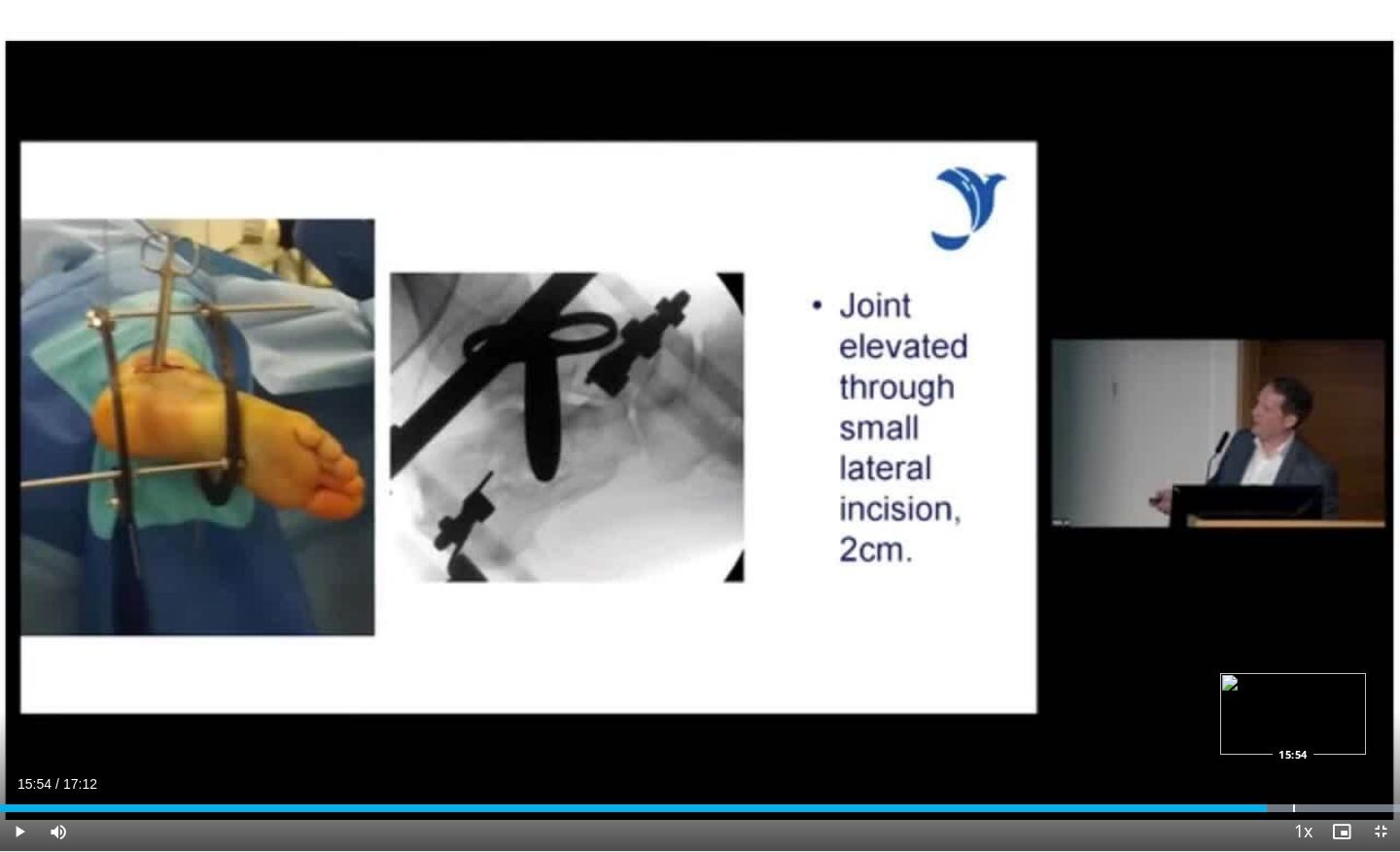 click at bounding box center [1294, 808] 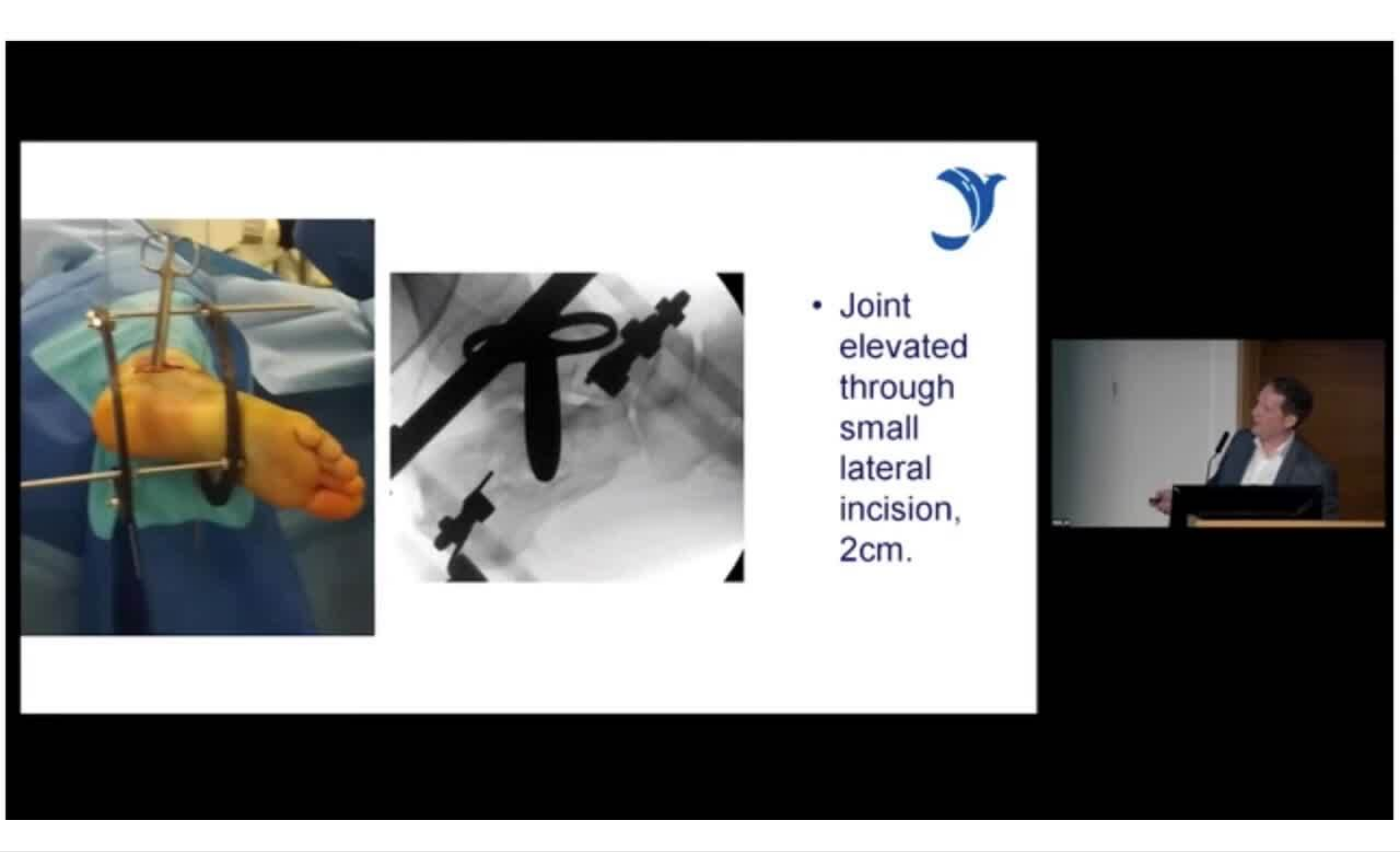 click on "10 seconds
Tap to unmute" at bounding box center (700, 425) 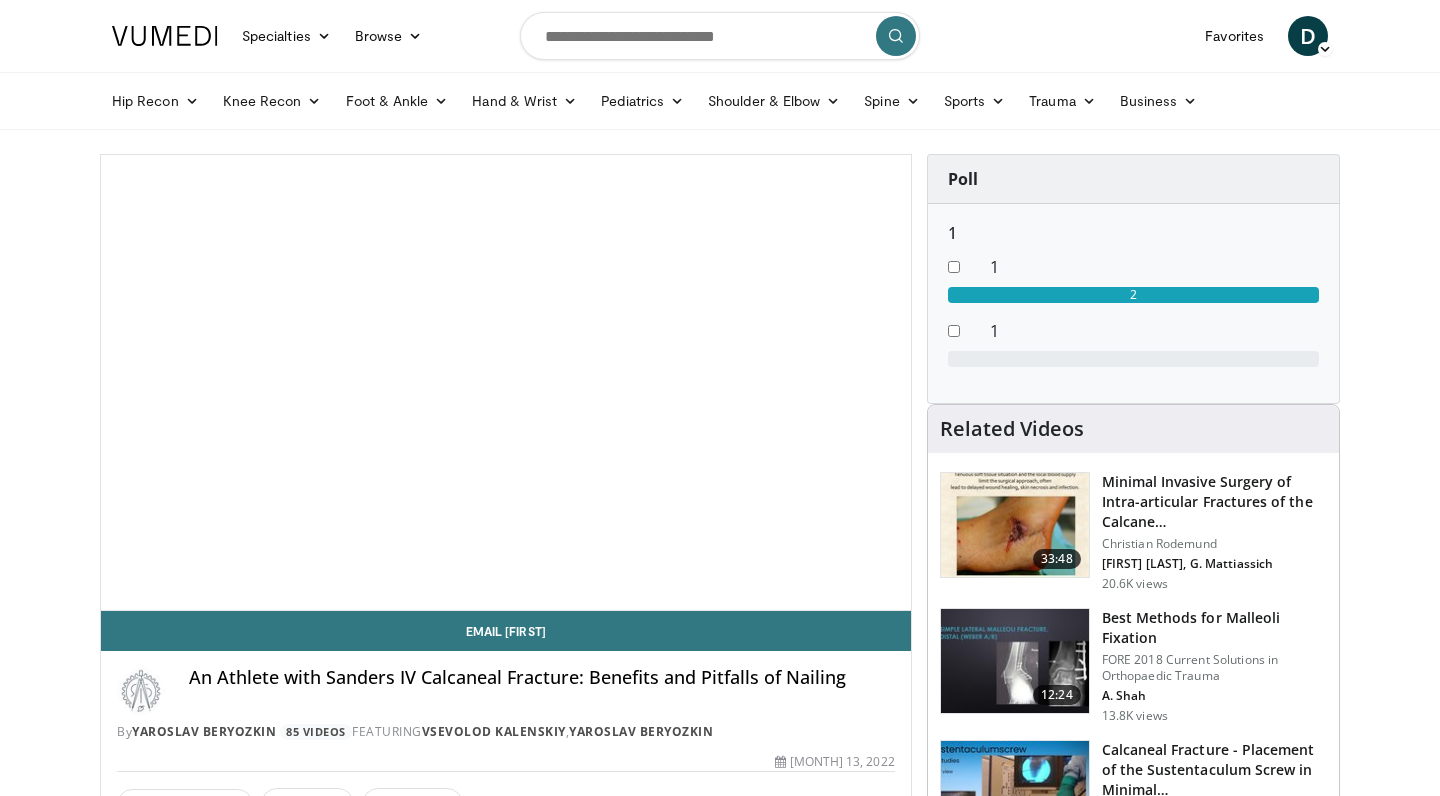 scroll, scrollTop: 0, scrollLeft: 0, axis: both 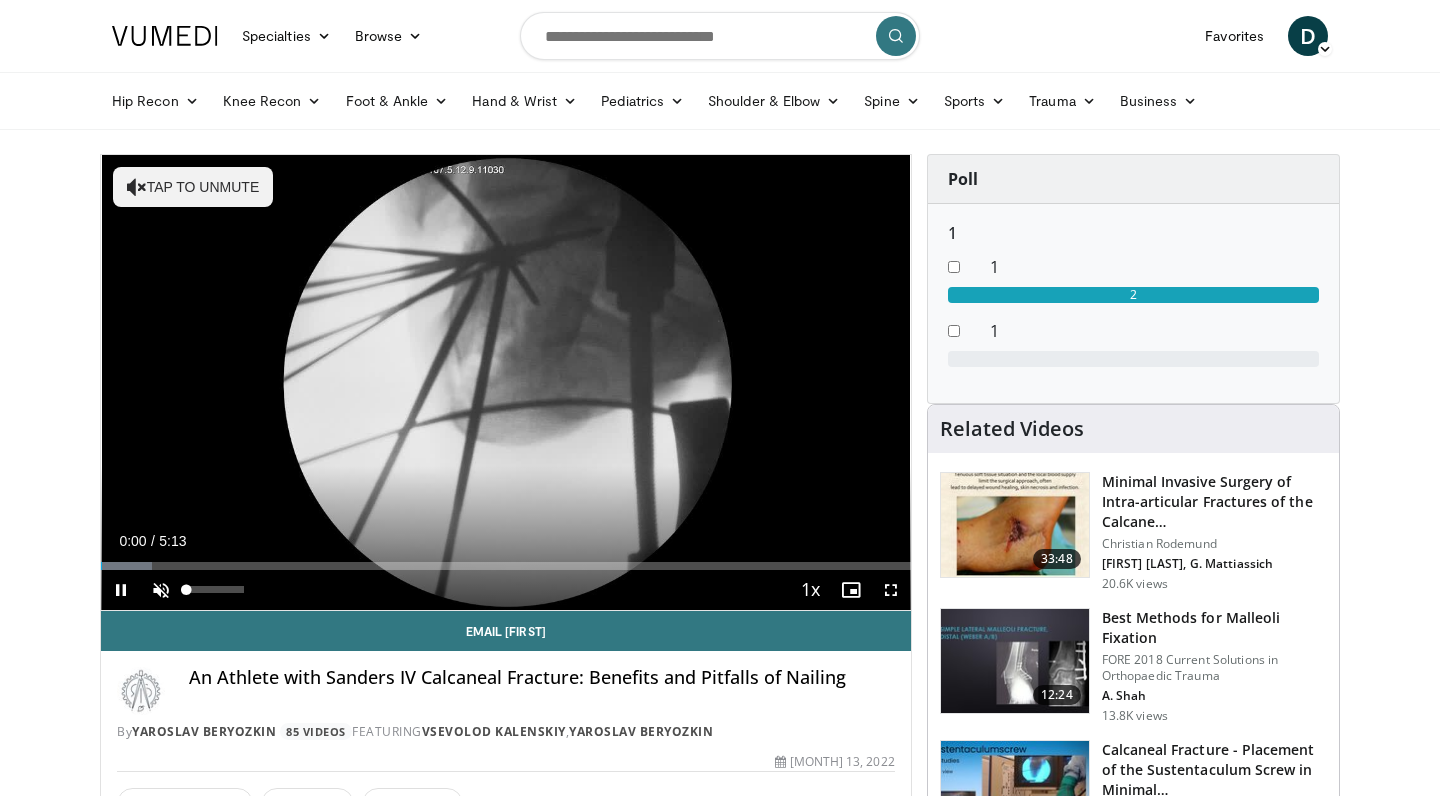 click at bounding box center (161, 590) 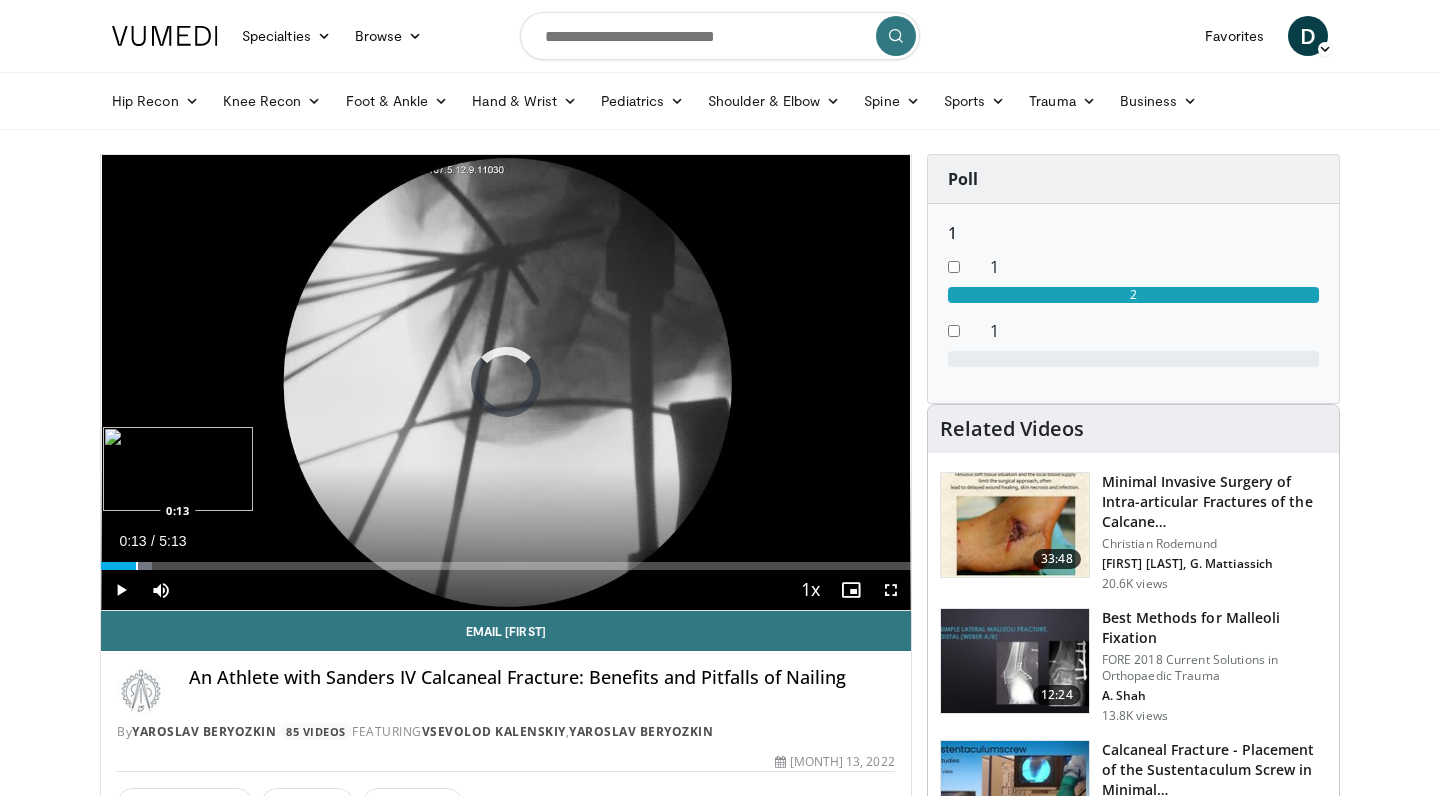 click at bounding box center [137, 566] 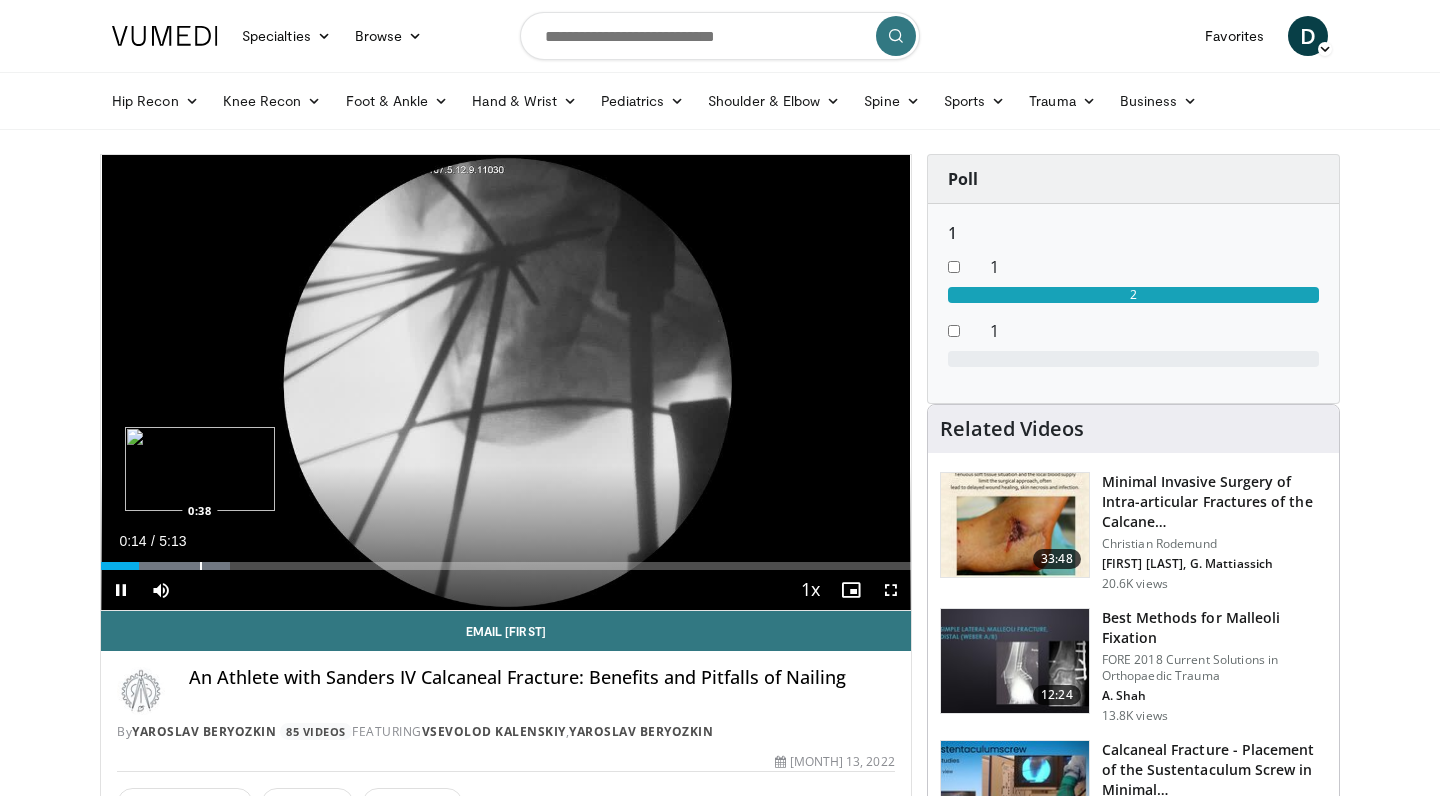 click at bounding box center [201, 566] 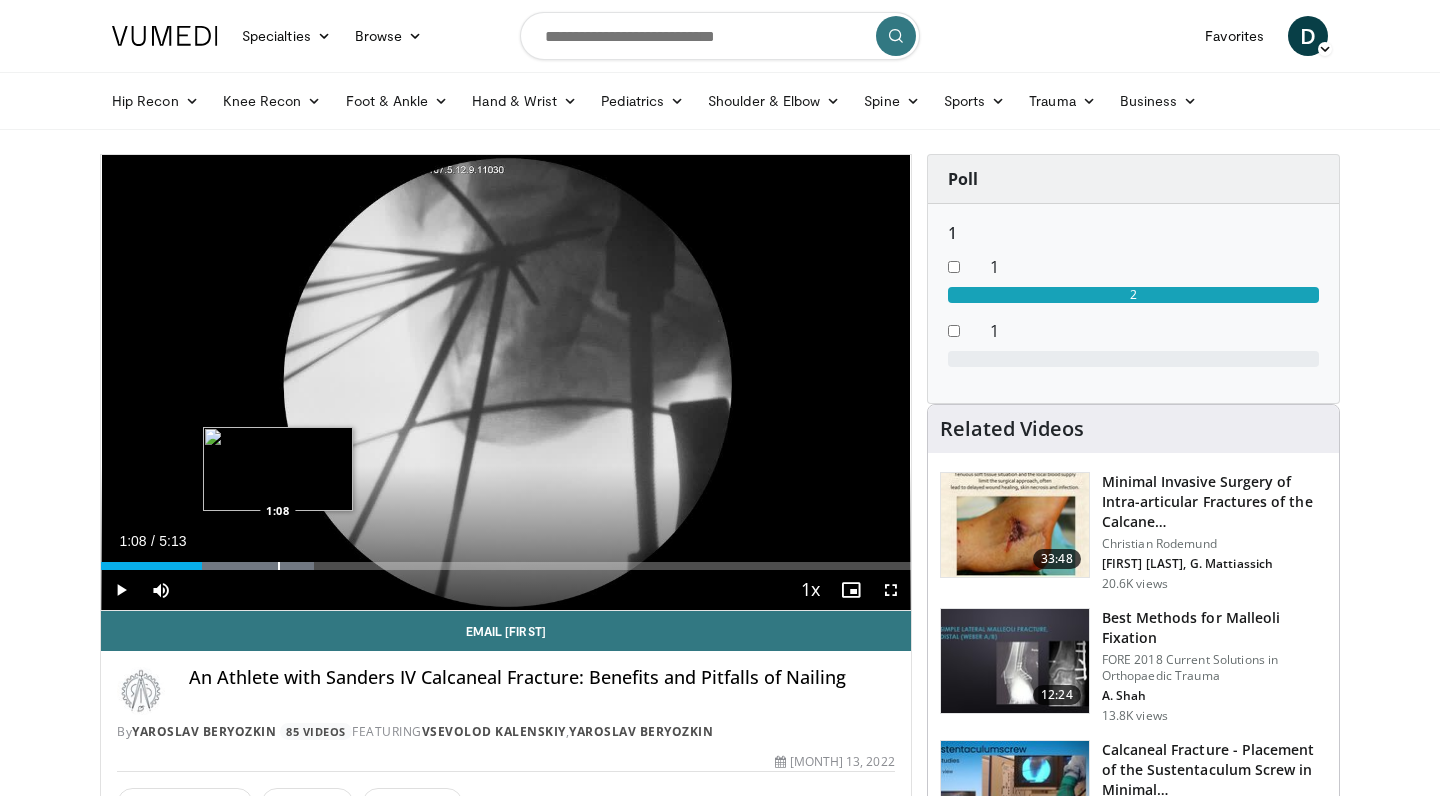 click on "Loaded :  26.28% 0:39 1:08" at bounding box center [506, 560] 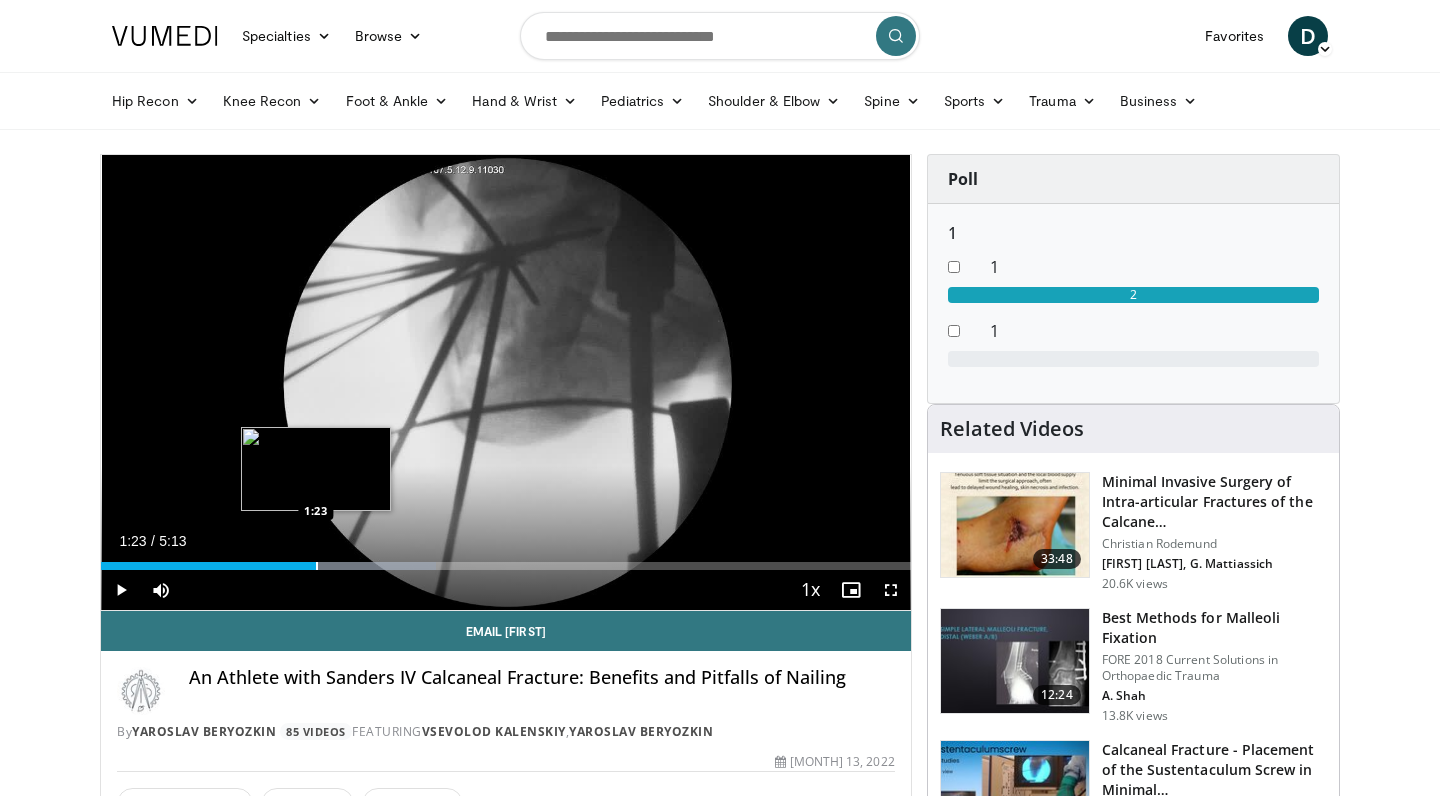 click at bounding box center (317, 566) 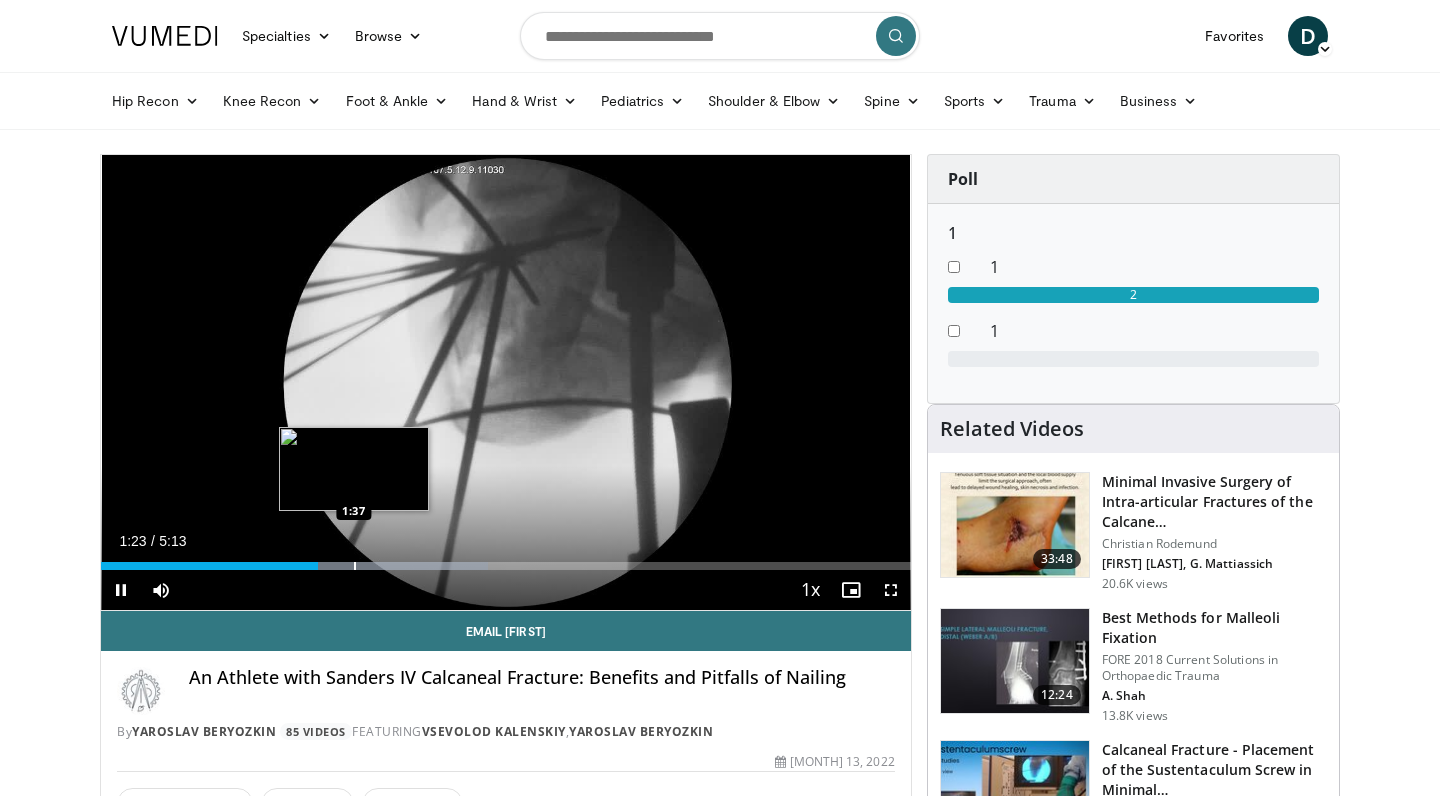 click at bounding box center [355, 566] 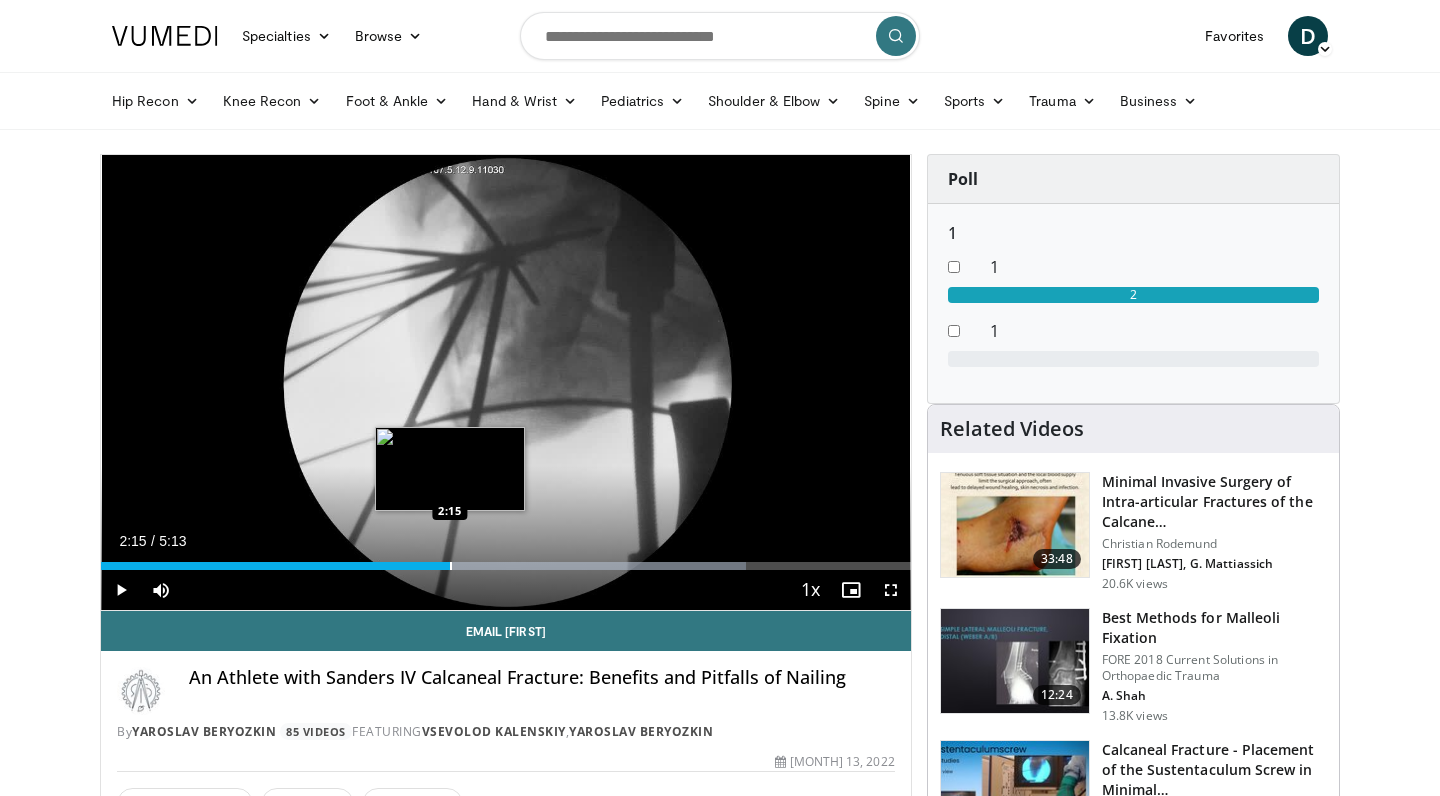 click at bounding box center [451, 566] 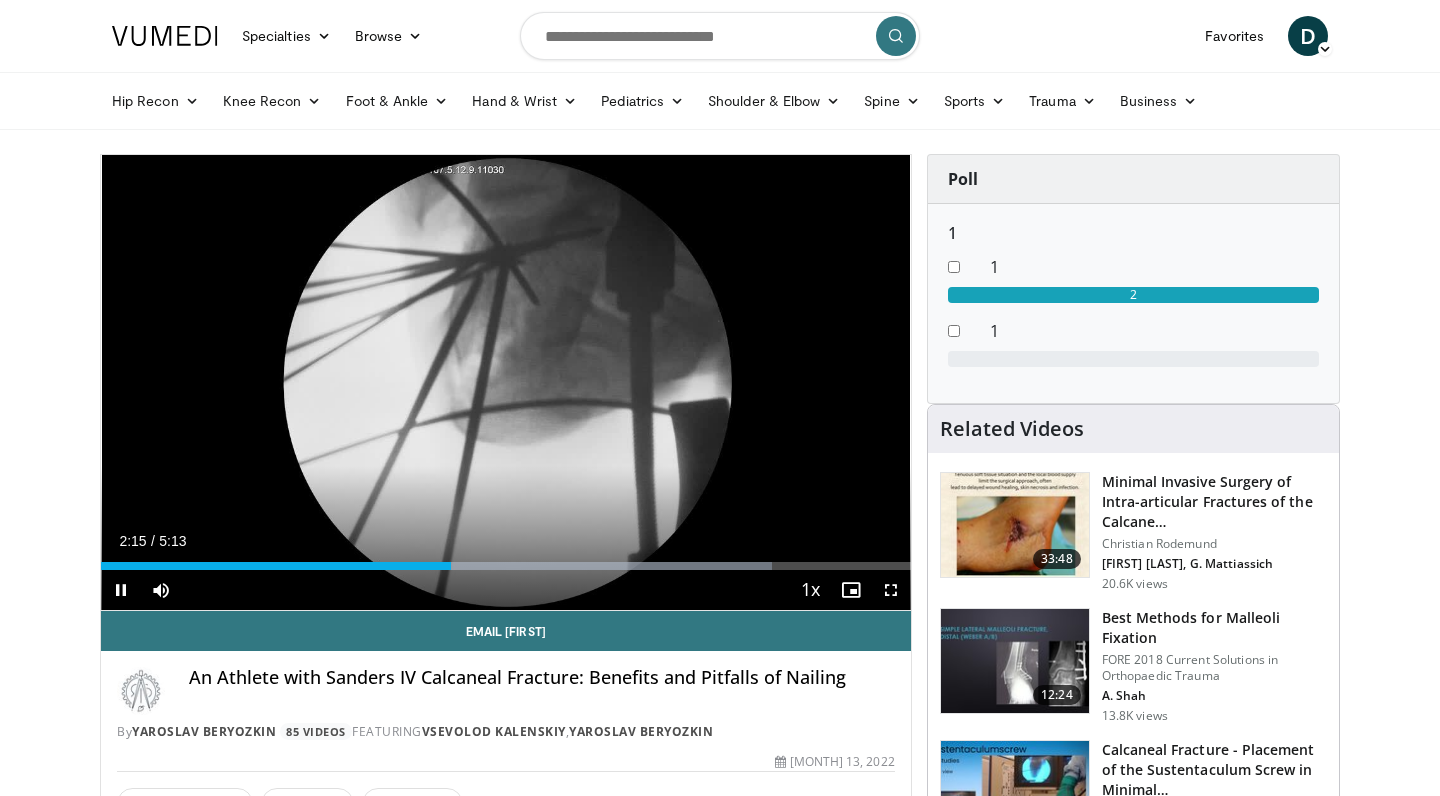 click on "Current Time  2:15 / Duration  5:13 Pause Skip Backward Skip Forward Mute Loaded :  82.86% 2:15 2:40 Stream Type  LIVE Seek to live, currently behind live LIVE   1x Playback Rate 0.5x 0.75x 1x , selected 1.25x 1.5x 1.75x 2x Chapters Chapters Descriptions descriptions off , selected Captions captions off , selected Audio Track en (Main) , selected Fullscreen Enable picture-in-picture mode" at bounding box center [506, 590] 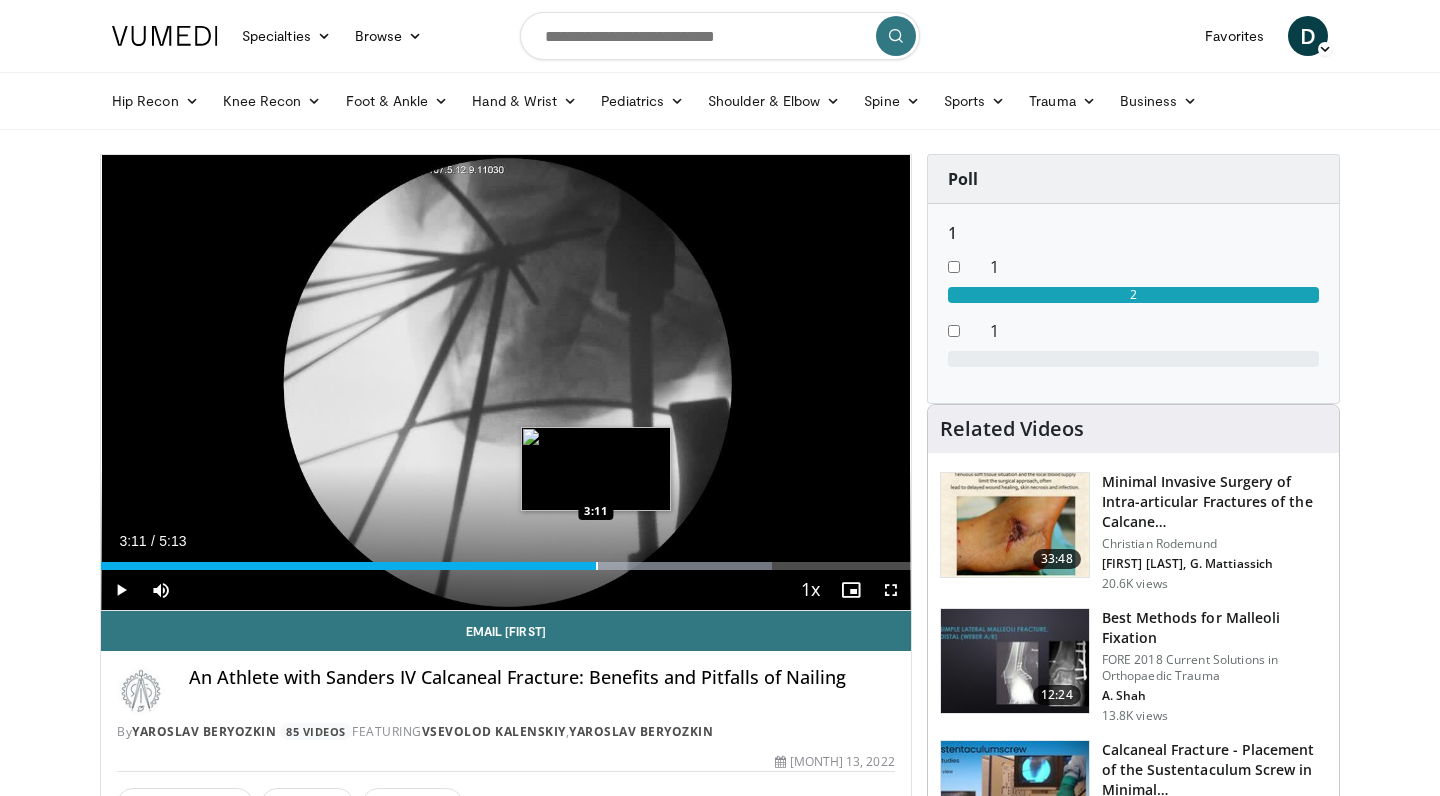 click at bounding box center [597, 566] 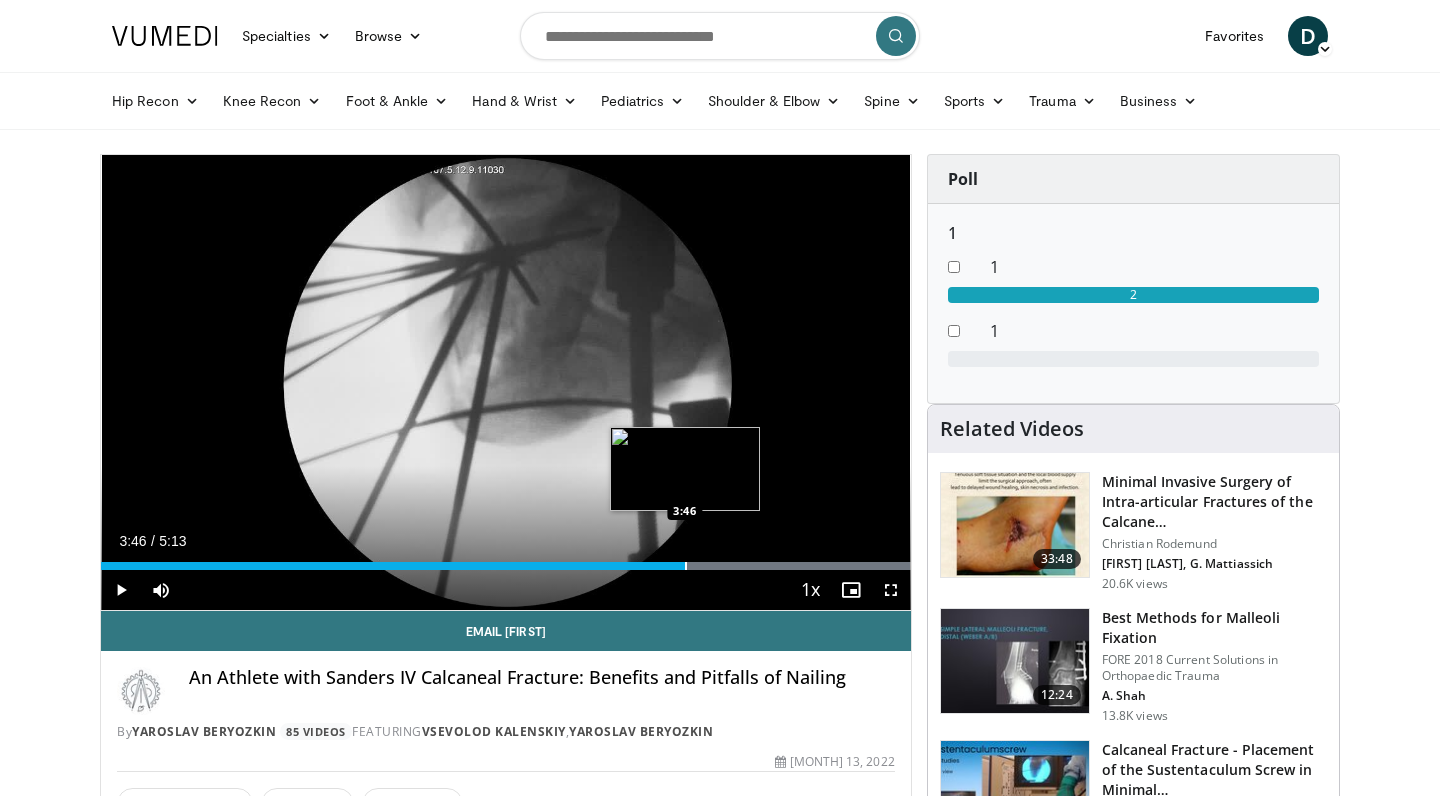 click at bounding box center (686, 566) 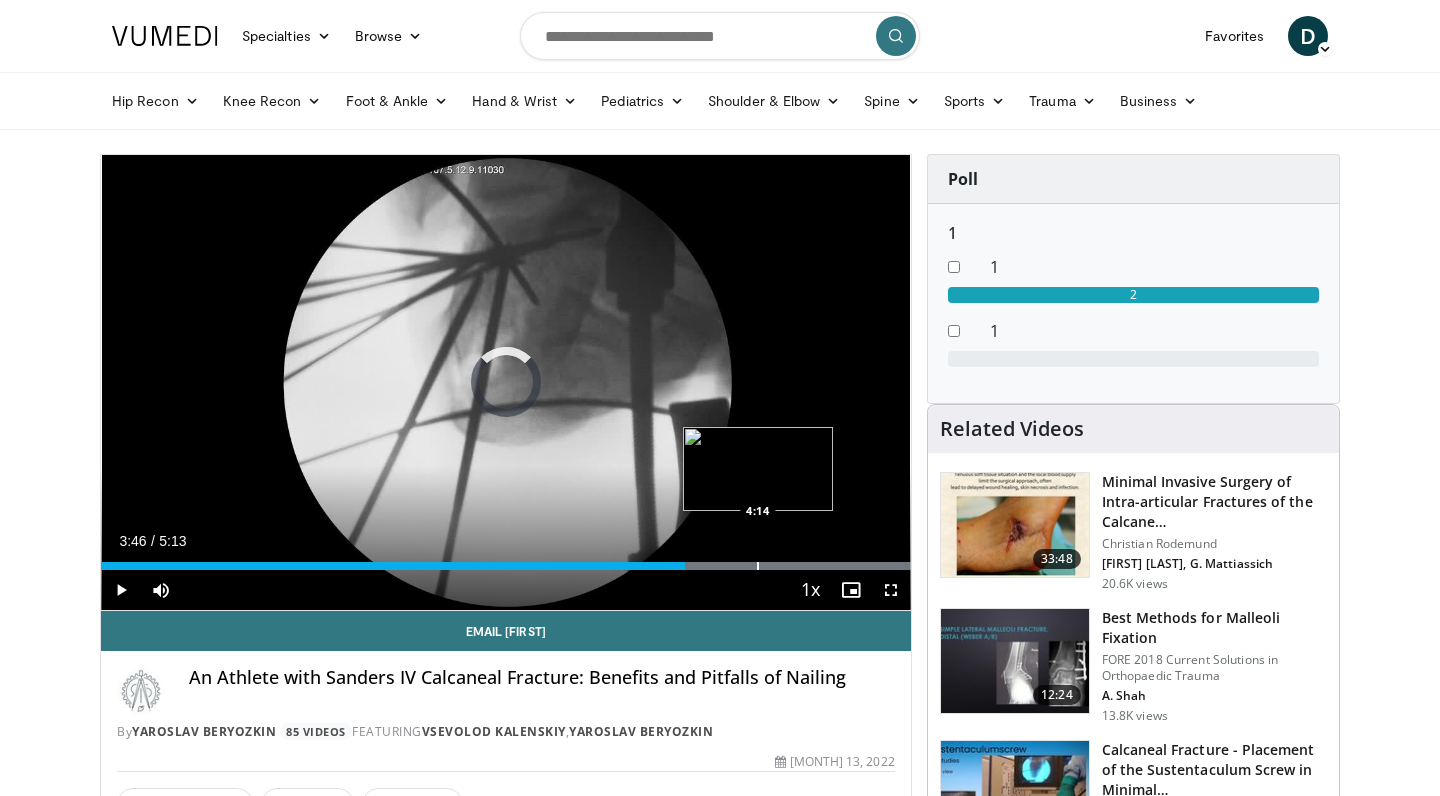 click at bounding box center (758, 566) 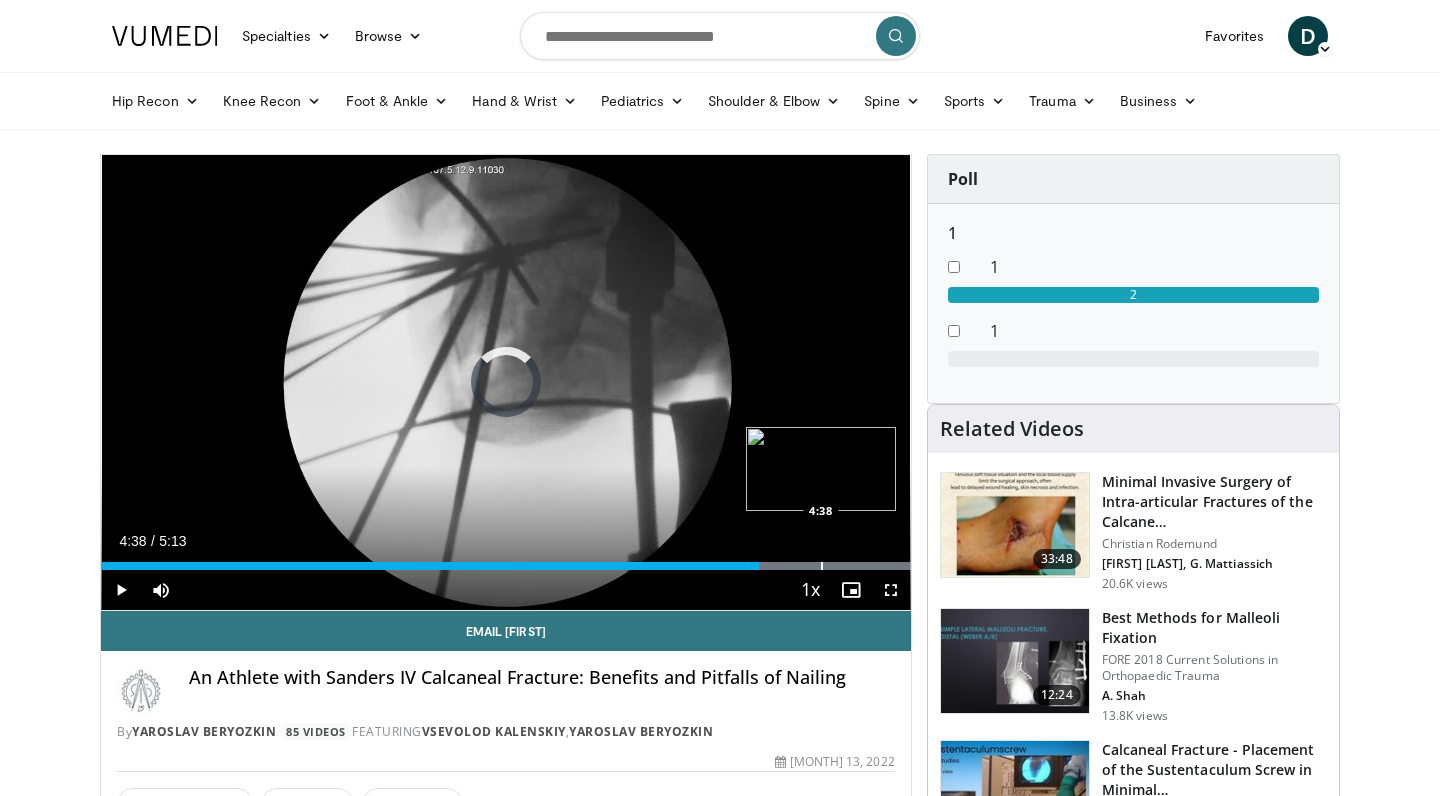 click at bounding box center [822, 566] 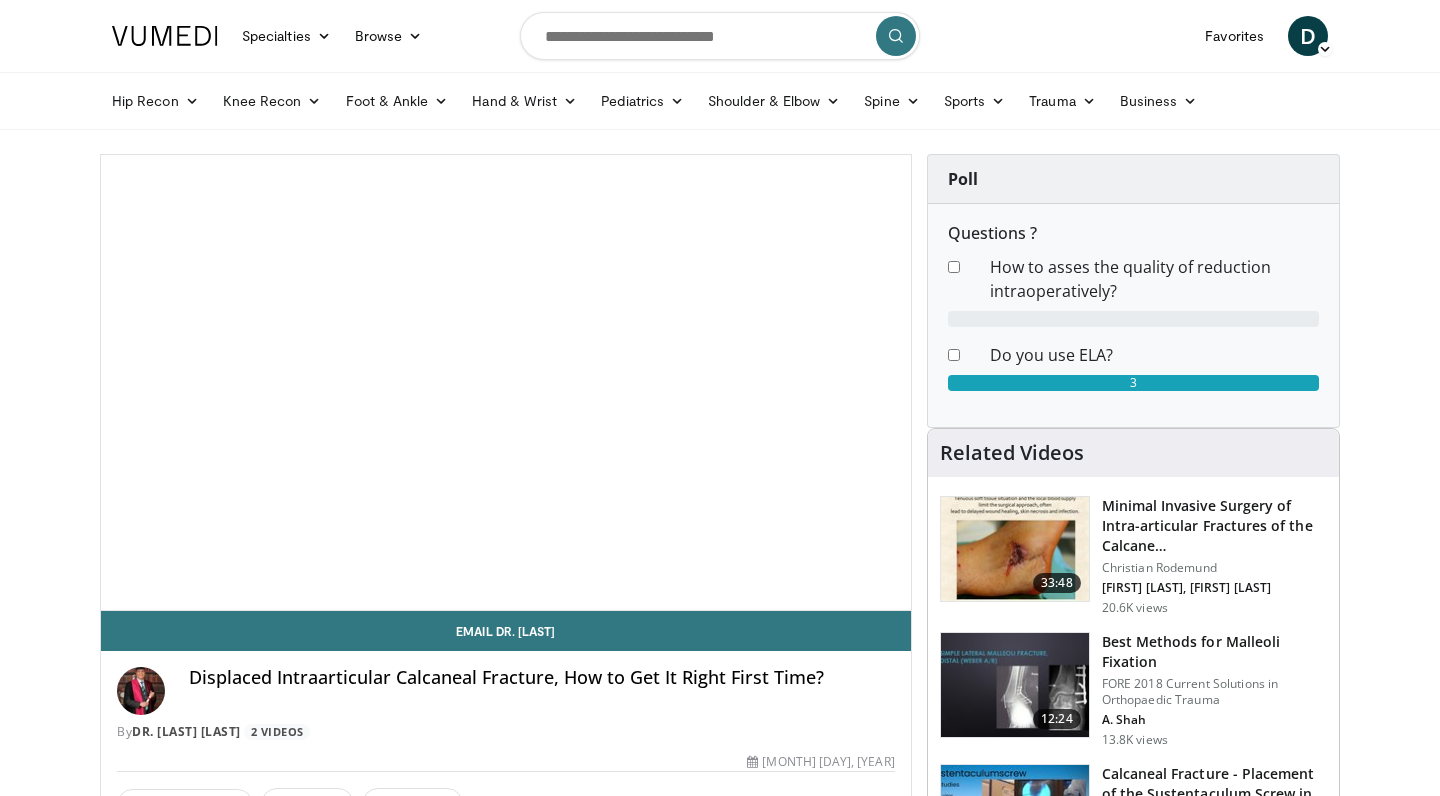 scroll, scrollTop: 0, scrollLeft: 0, axis: both 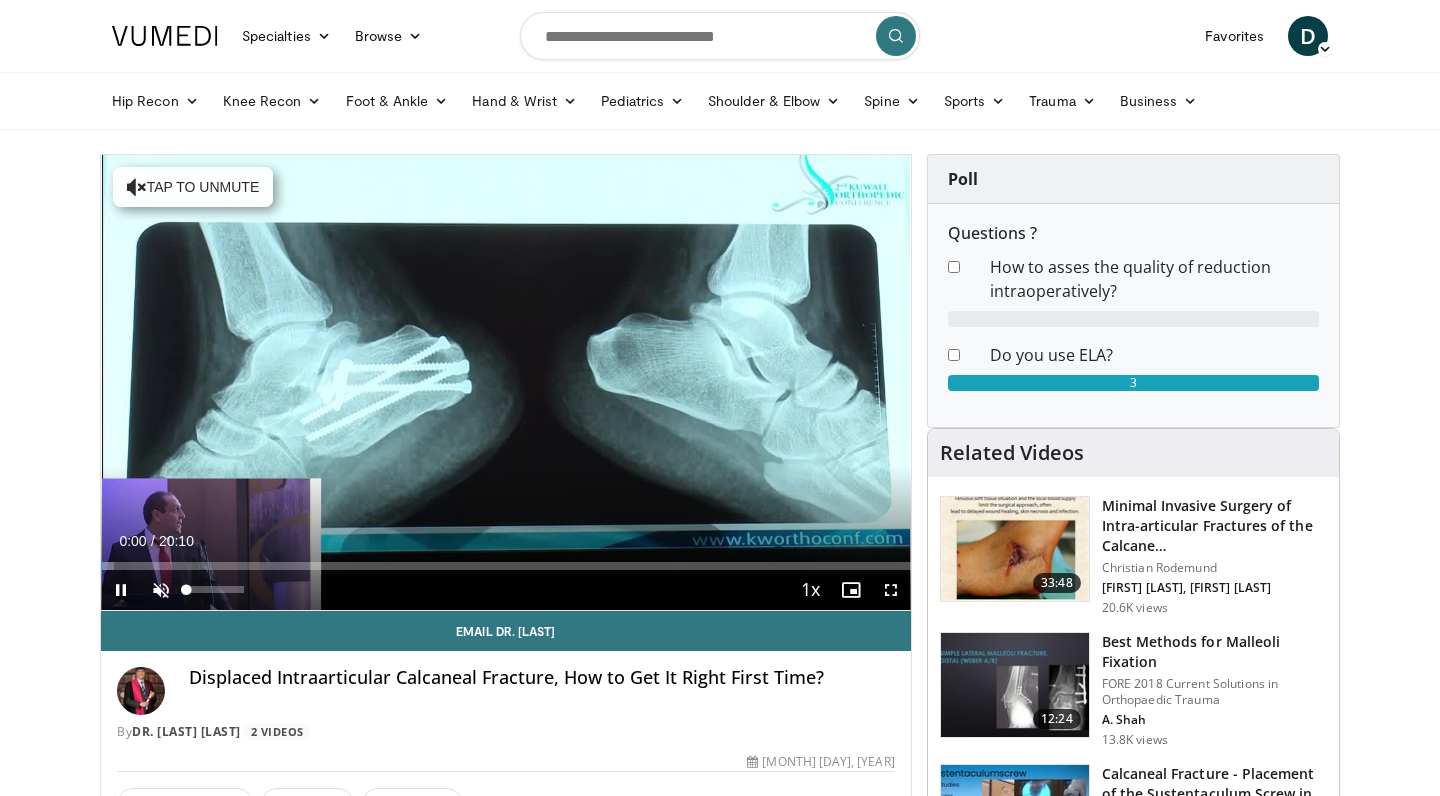 click at bounding box center [161, 590] 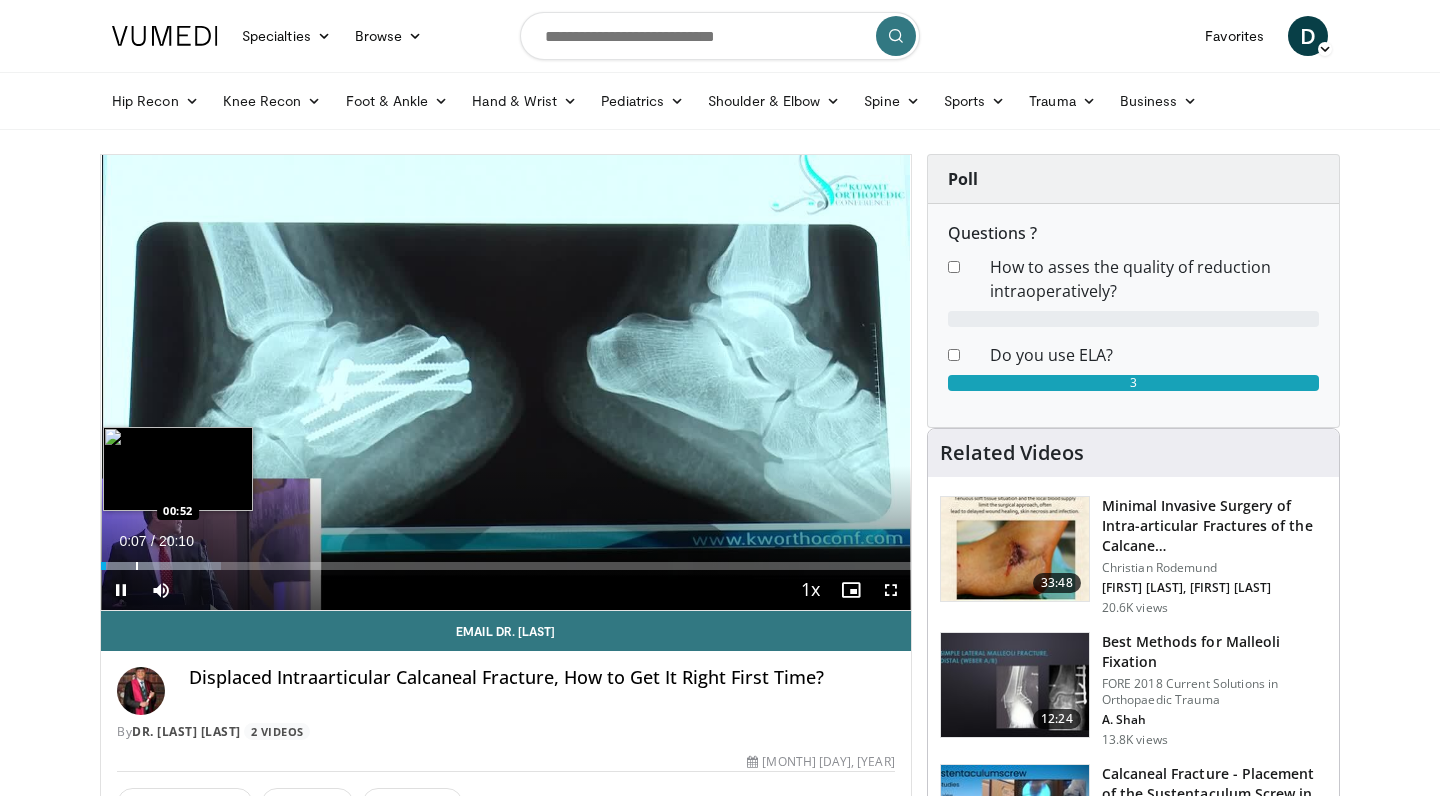 click at bounding box center [137, 566] 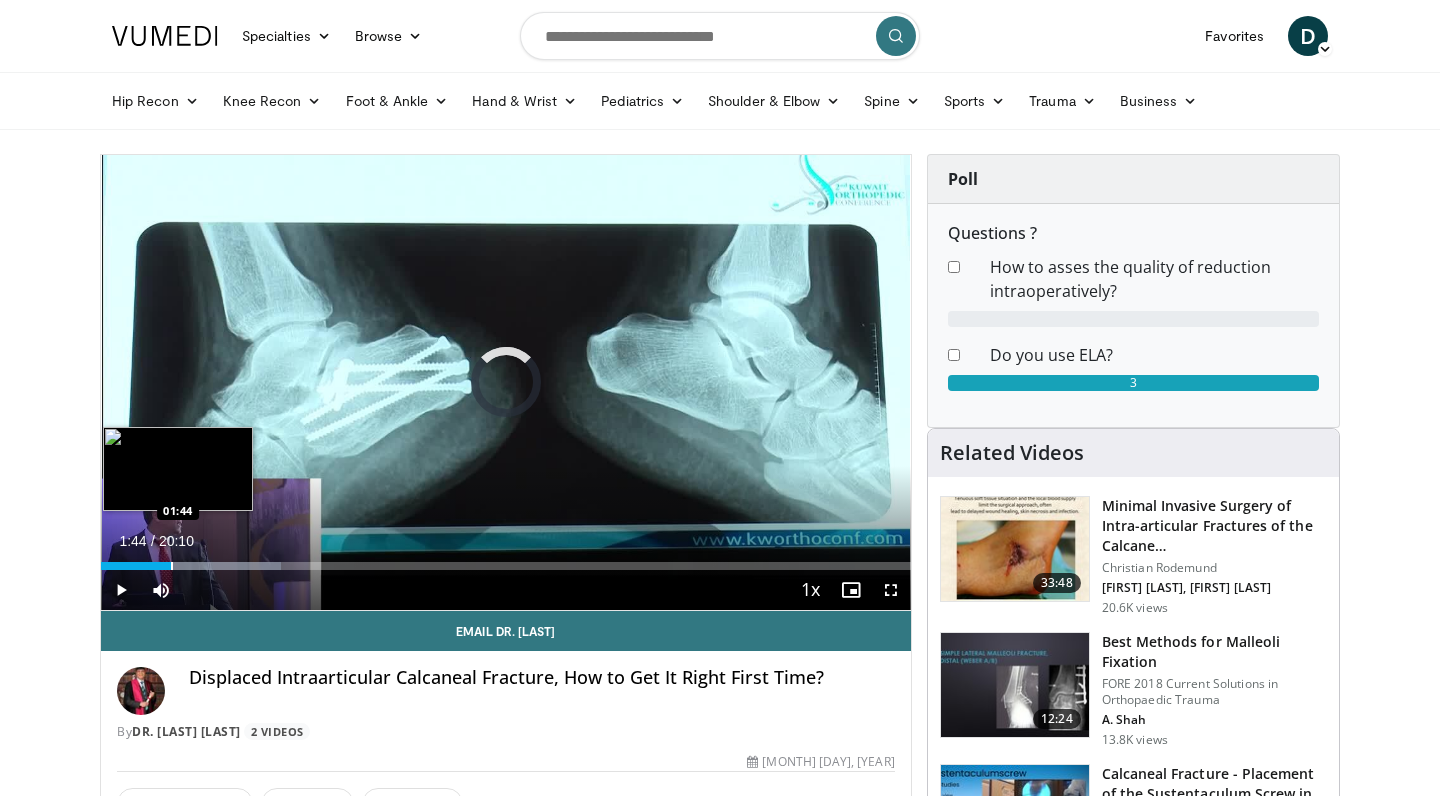 click on "Loaded :  22.29% 01:44 01:44" at bounding box center [506, 566] 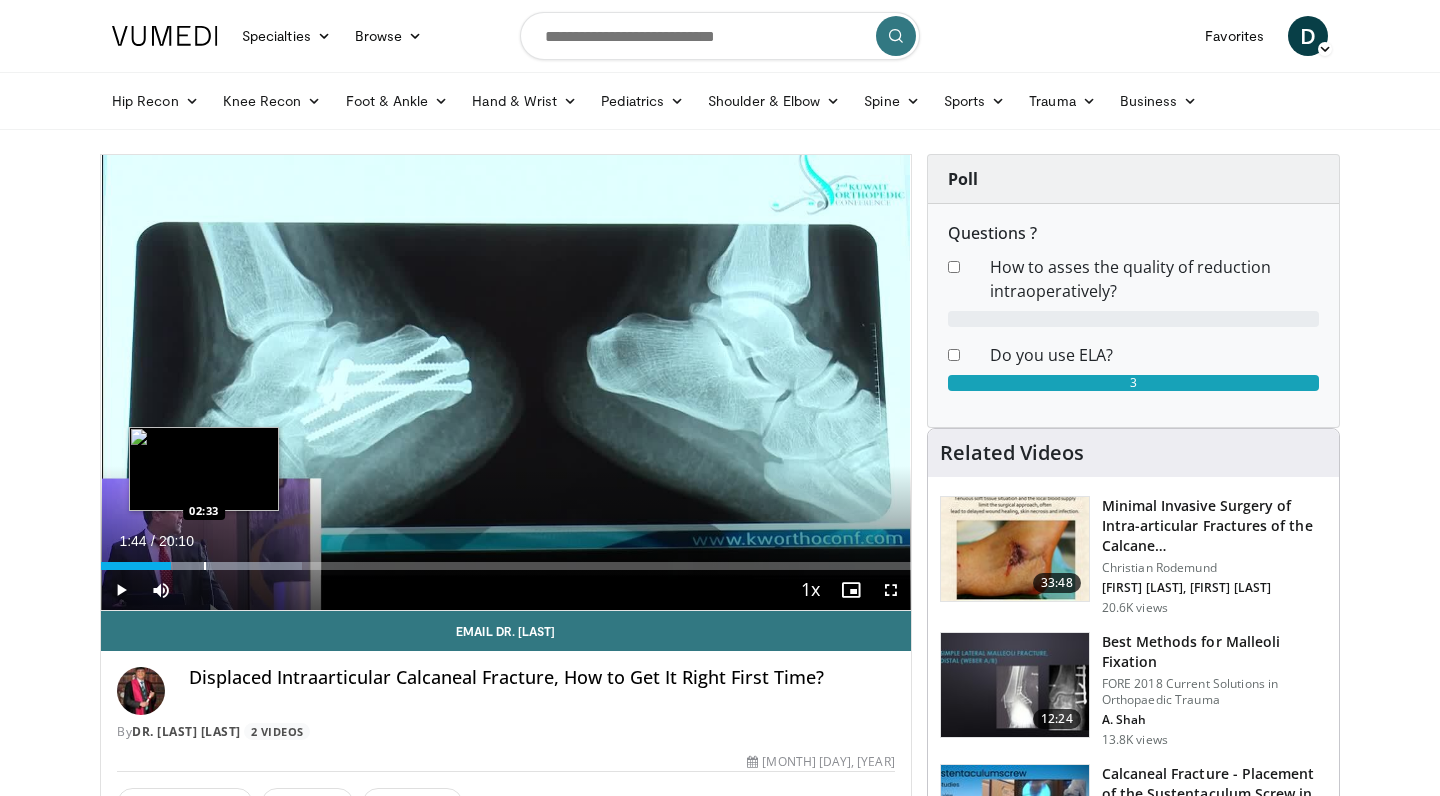 click at bounding box center [205, 566] 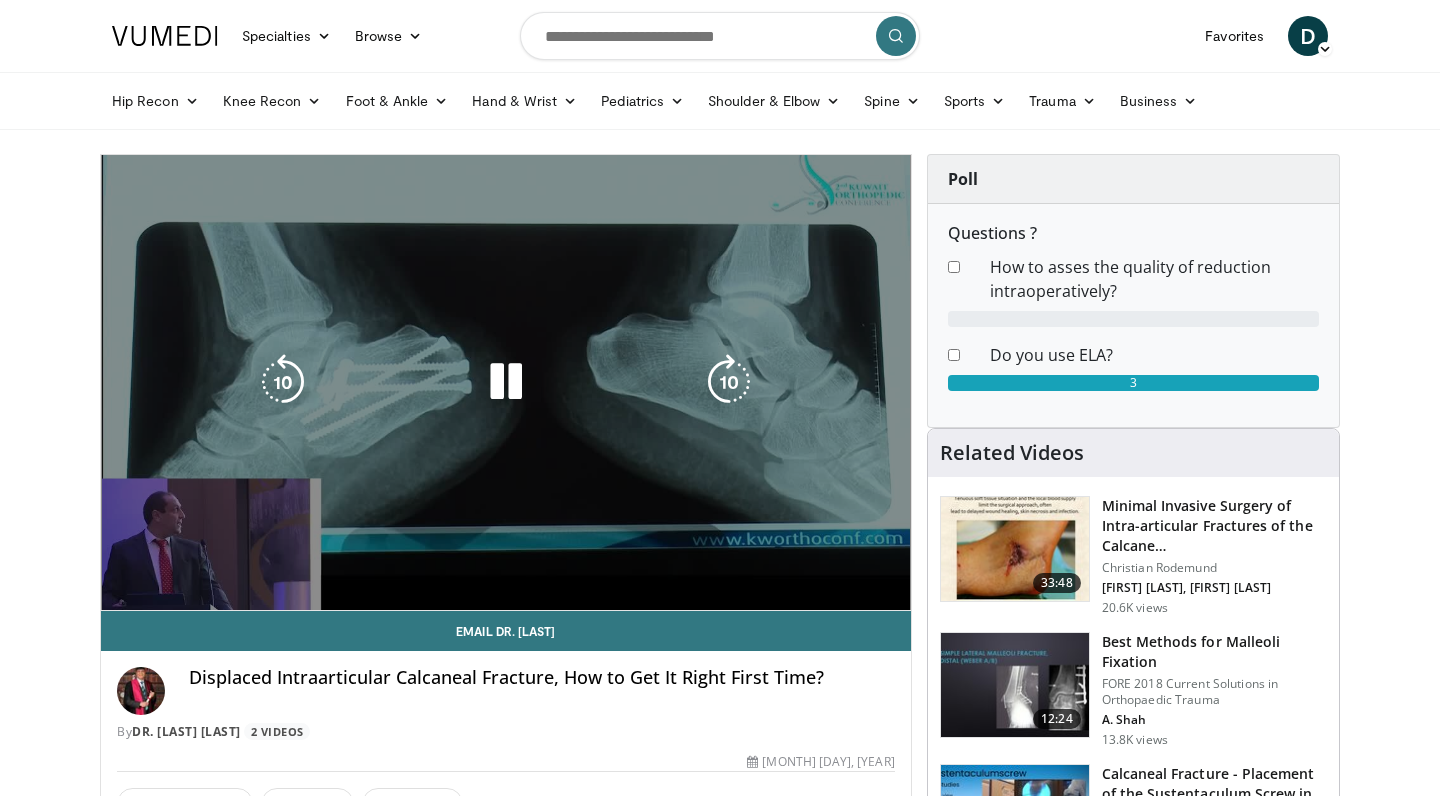 click on "**********" at bounding box center (506, 383) 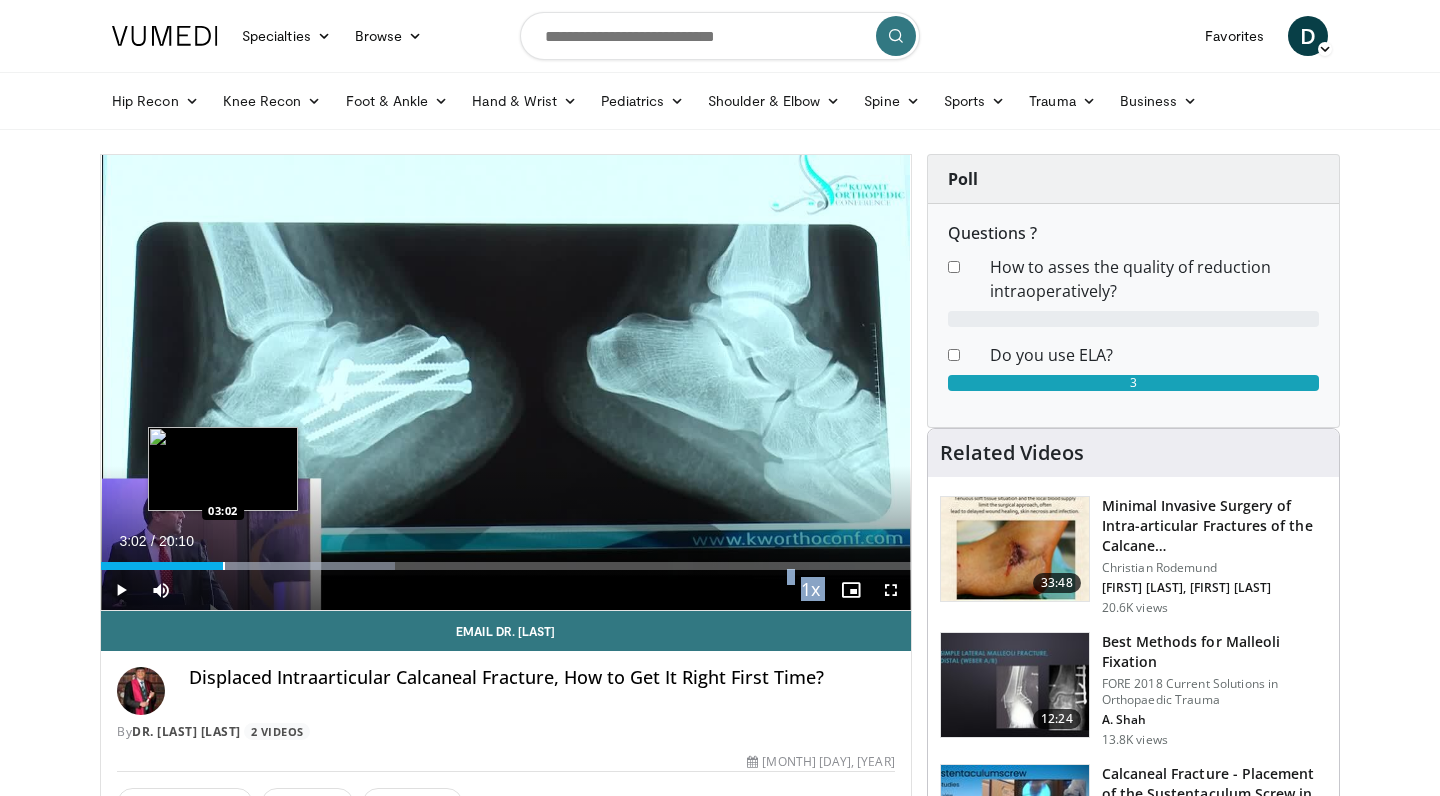 click at bounding box center (224, 566) 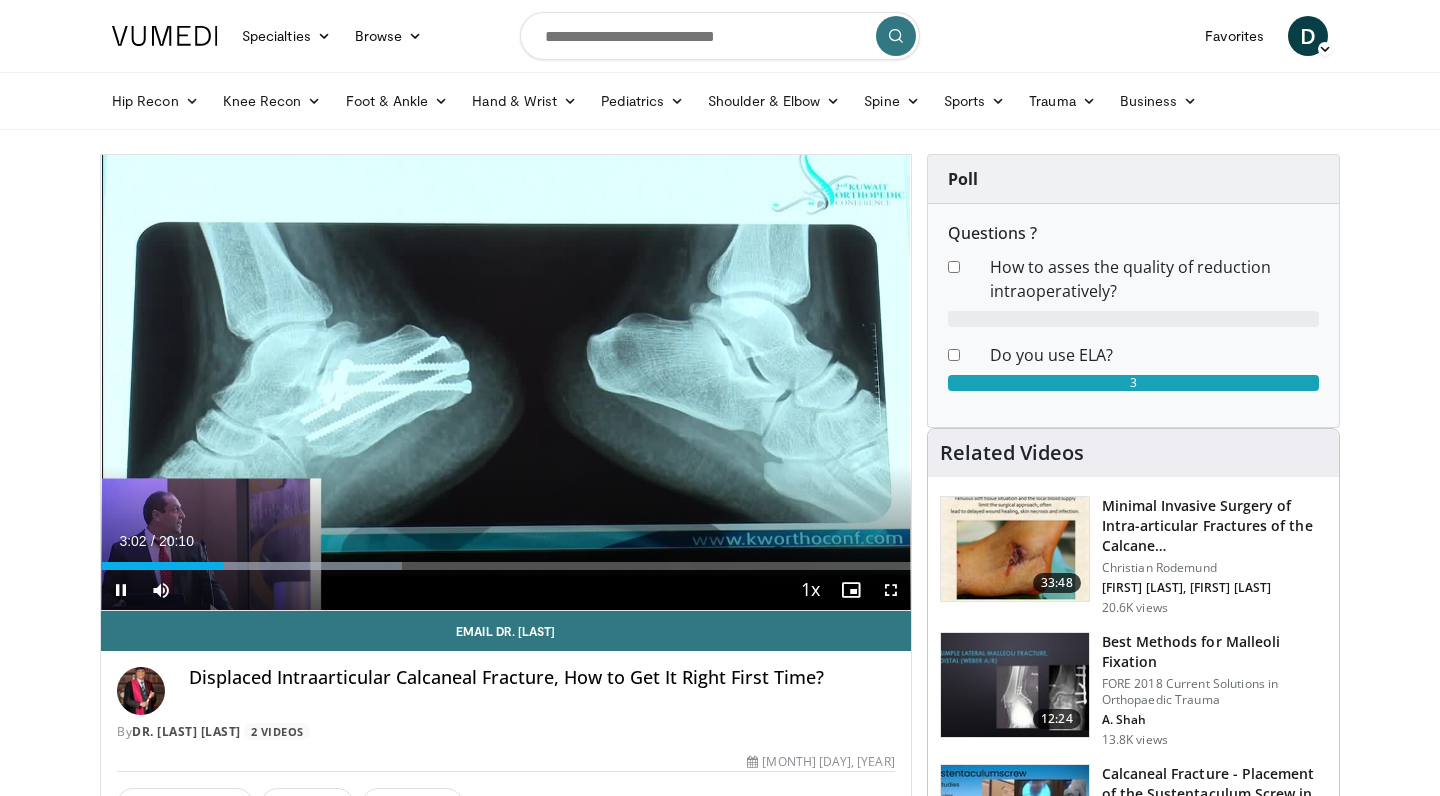 click on "Current Time  3:02 / Duration  20:10 Pause Skip Backward Skip Forward Mute 100% Loaded :  37.16% 03:02 03:29 Stream Type  LIVE Seek to live, currently behind live LIVE   1x Playback Rate 0.5x 0.75x 1x , selected 1.25x 1.5x 1.75x 2x Chapters Chapters Descriptions descriptions off , selected Captions captions off , selected Audio Track en (Main) , selected Fullscreen Enable picture-in-picture mode" at bounding box center (506, 590) 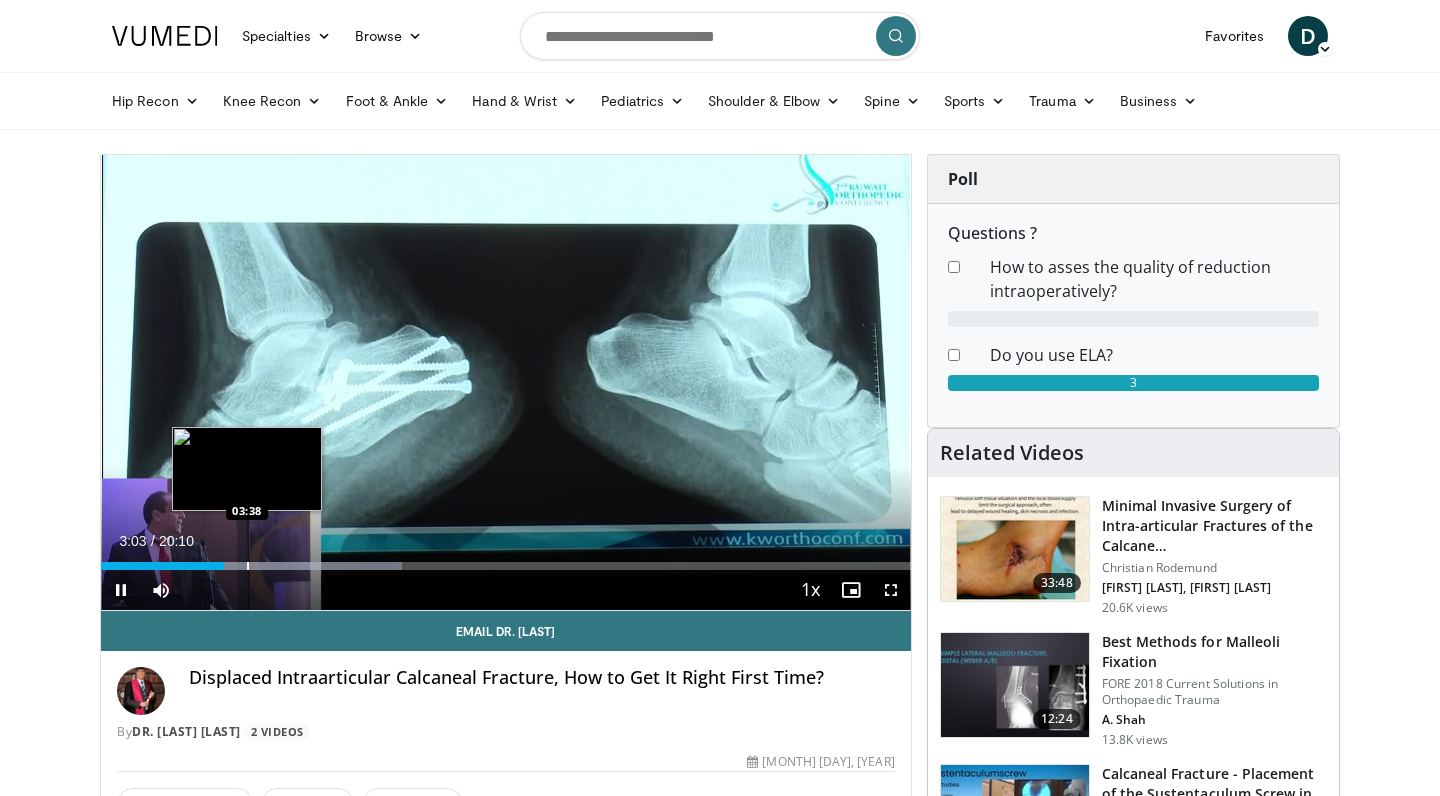 click at bounding box center (248, 566) 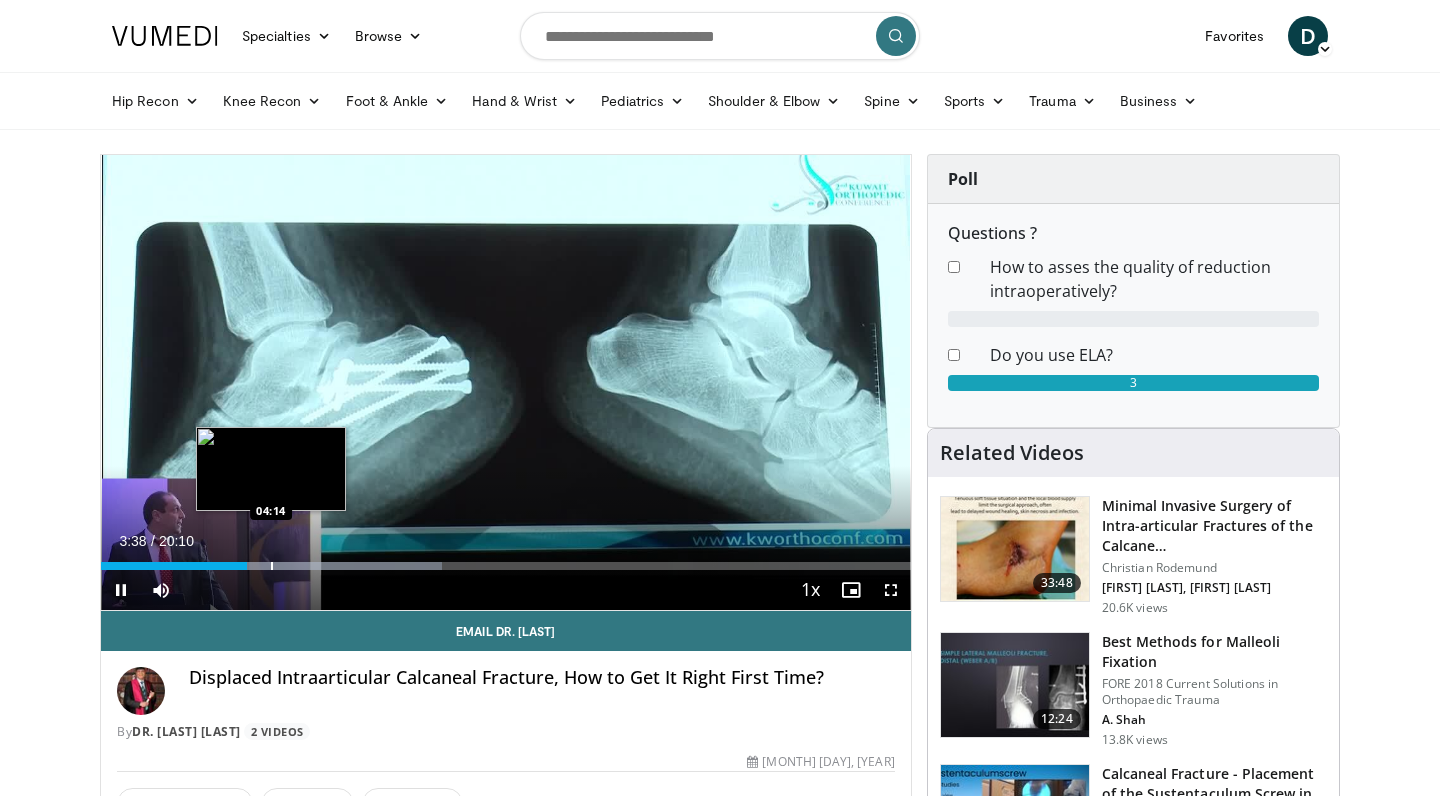click at bounding box center [272, 566] 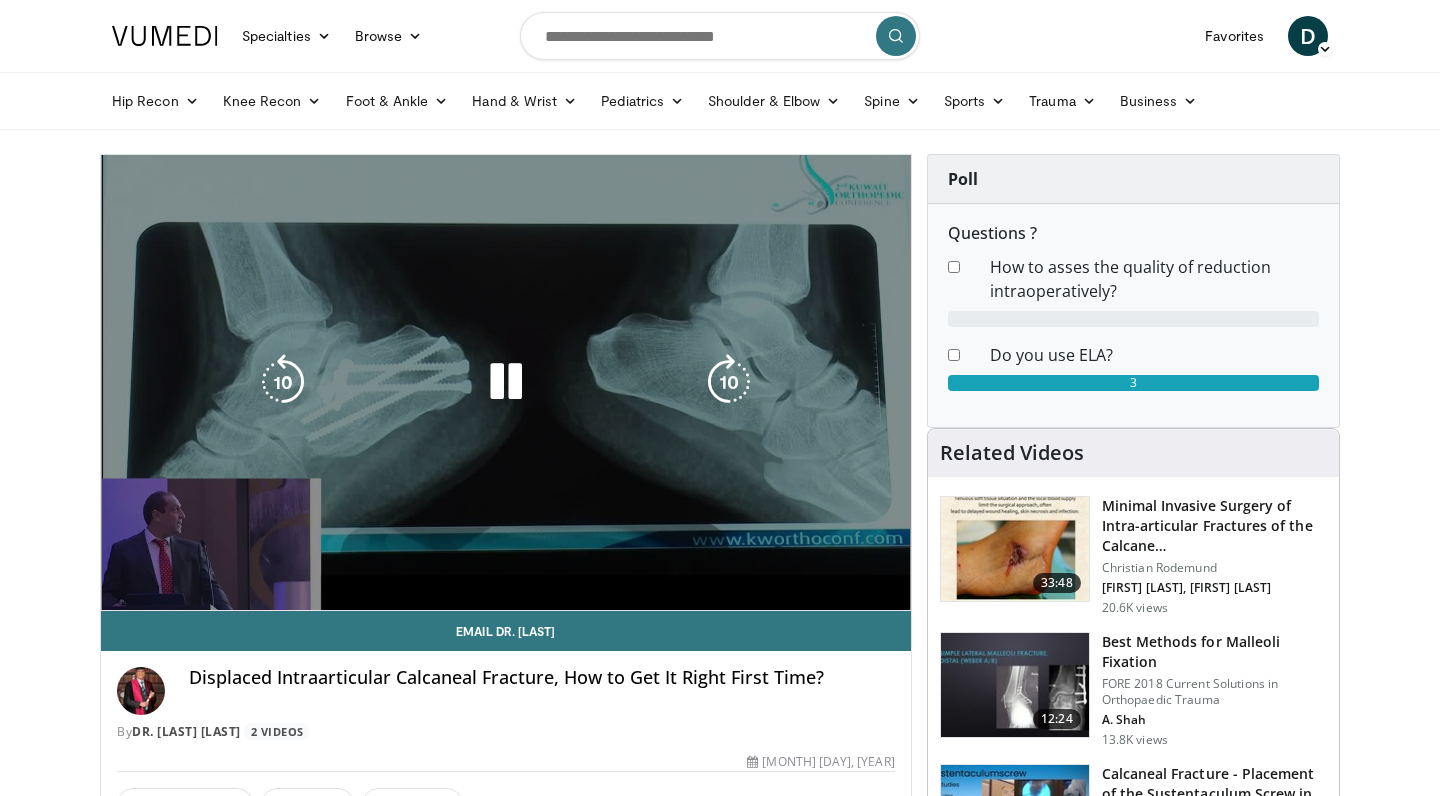 click on "**********" at bounding box center [506, 383] 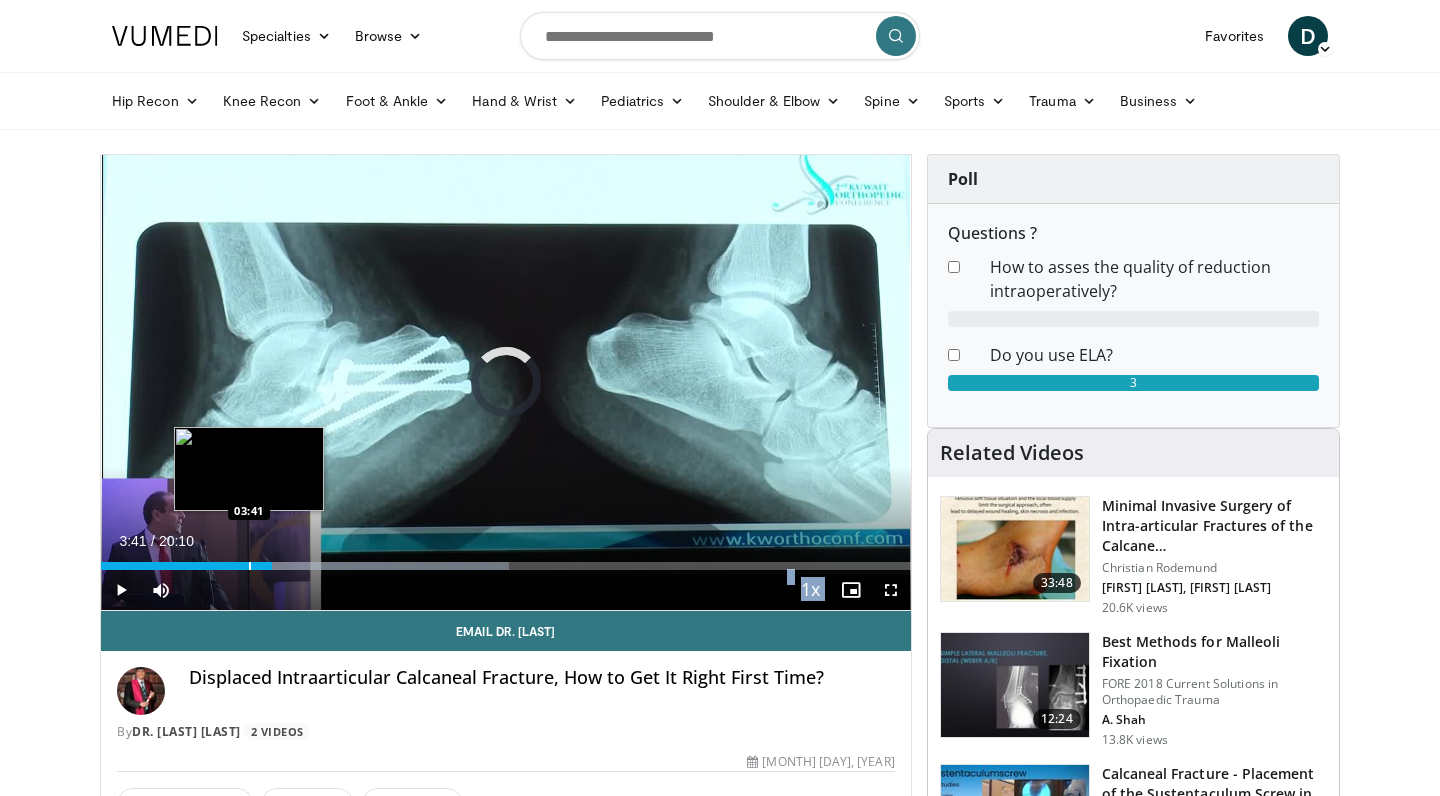 click at bounding box center (250, 566) 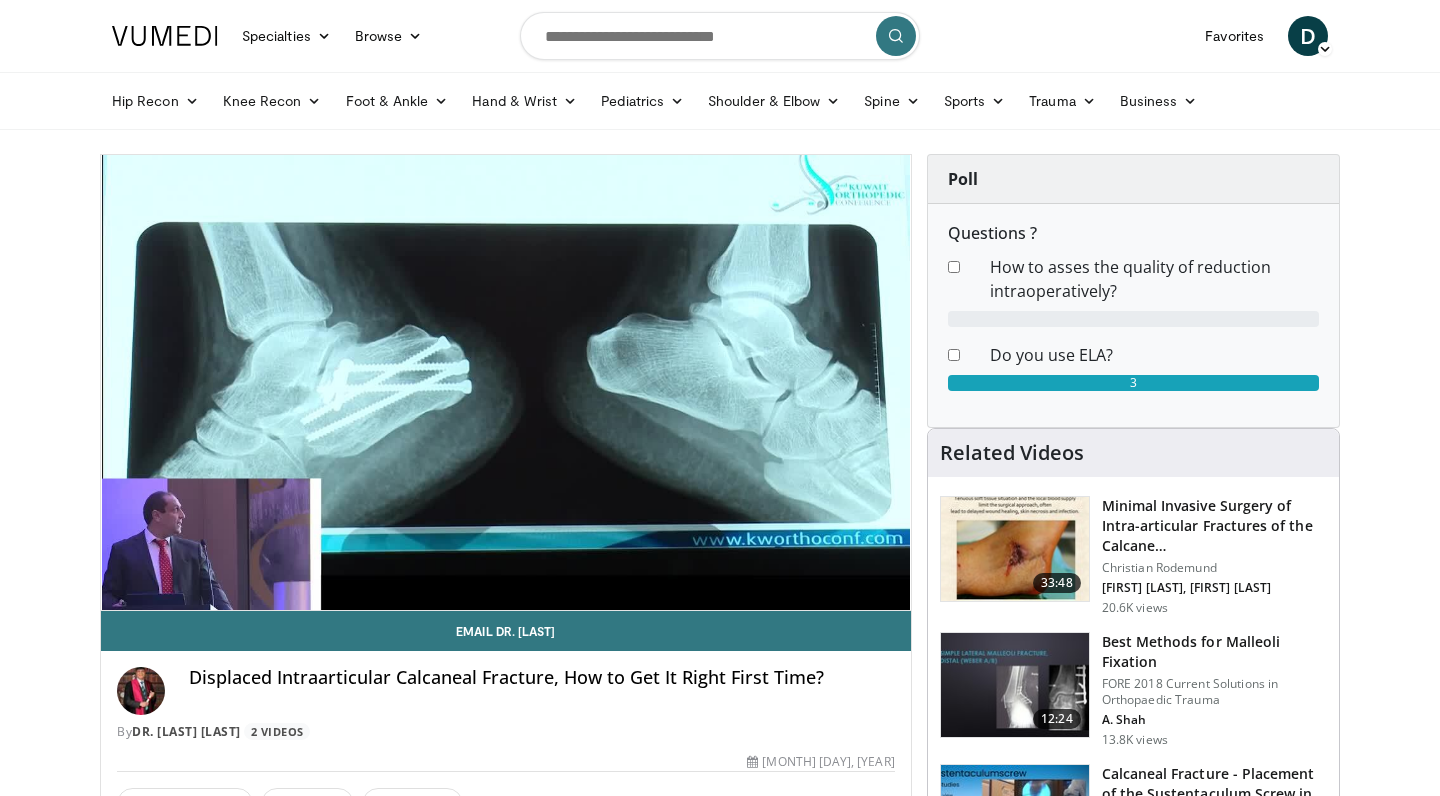 drag, startPoint x: 7, startPoint y: 372, endPoint x: 366, endPoint y: 562, distance: 406.17853 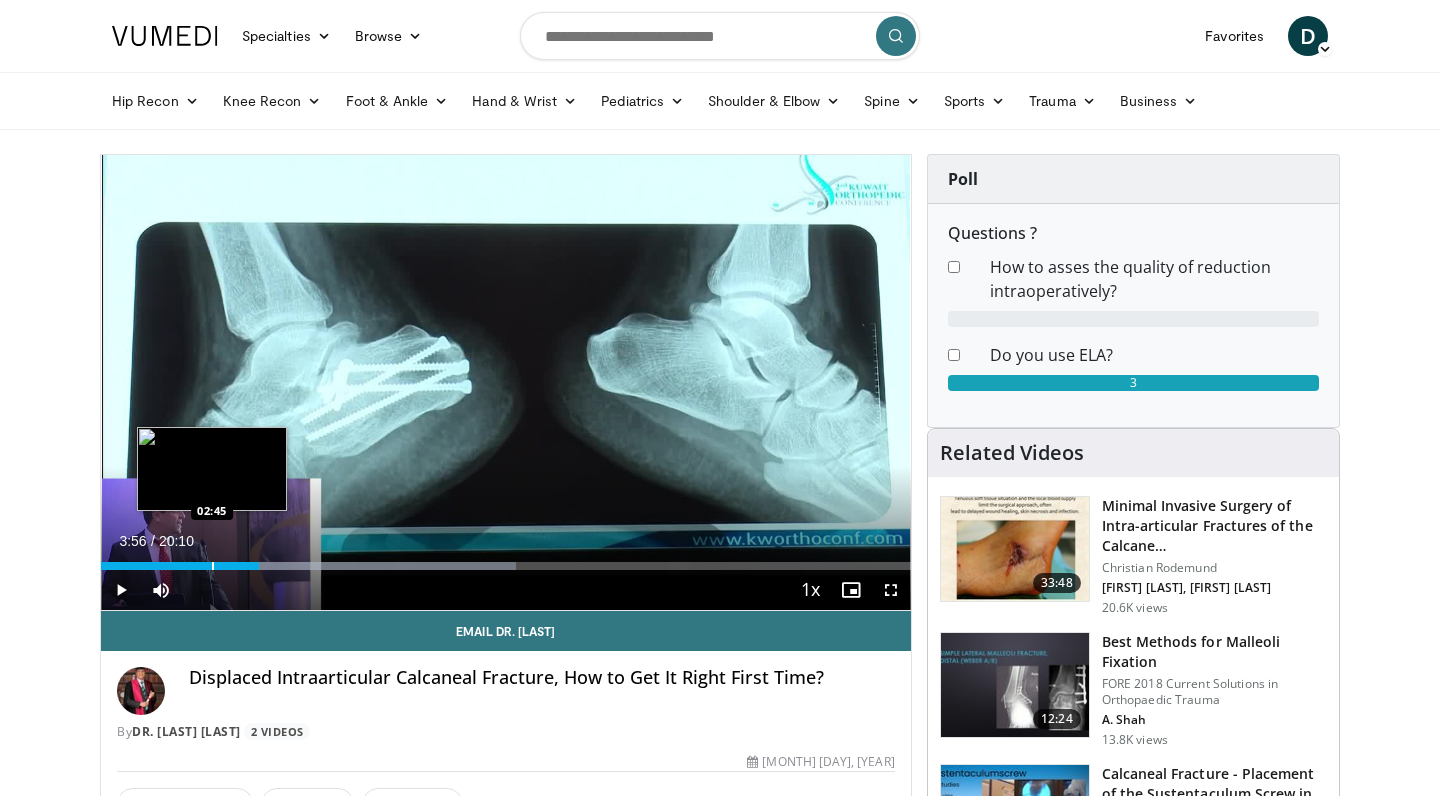 drag, startPoint x: 366, startPoint y: 562, endPoint x: 236, endPoint y: 562, distance: 130 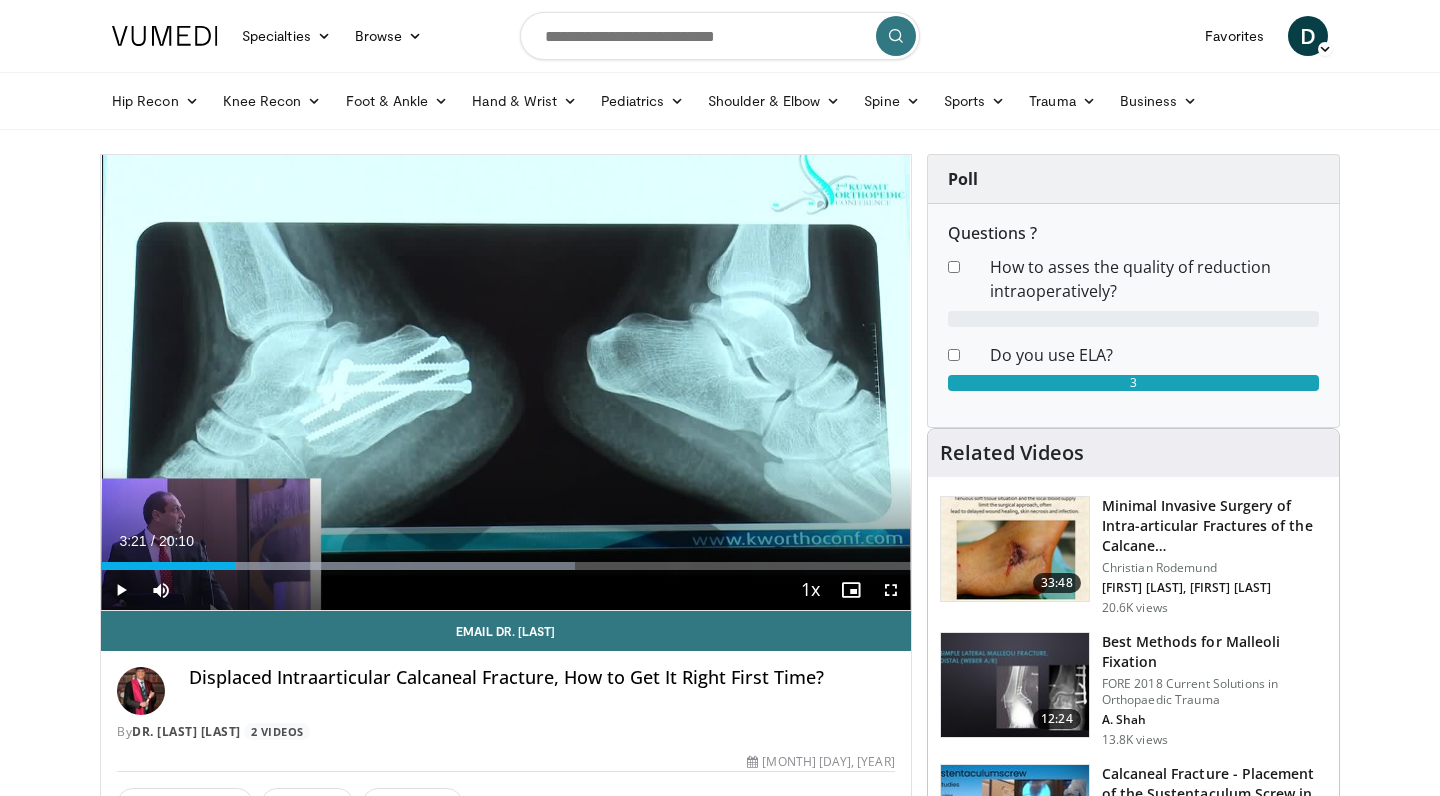 drag, startPoint x: 236, startPoint y: 562, endPoint x: 482, endPoint y: 343, distance: 329.35846 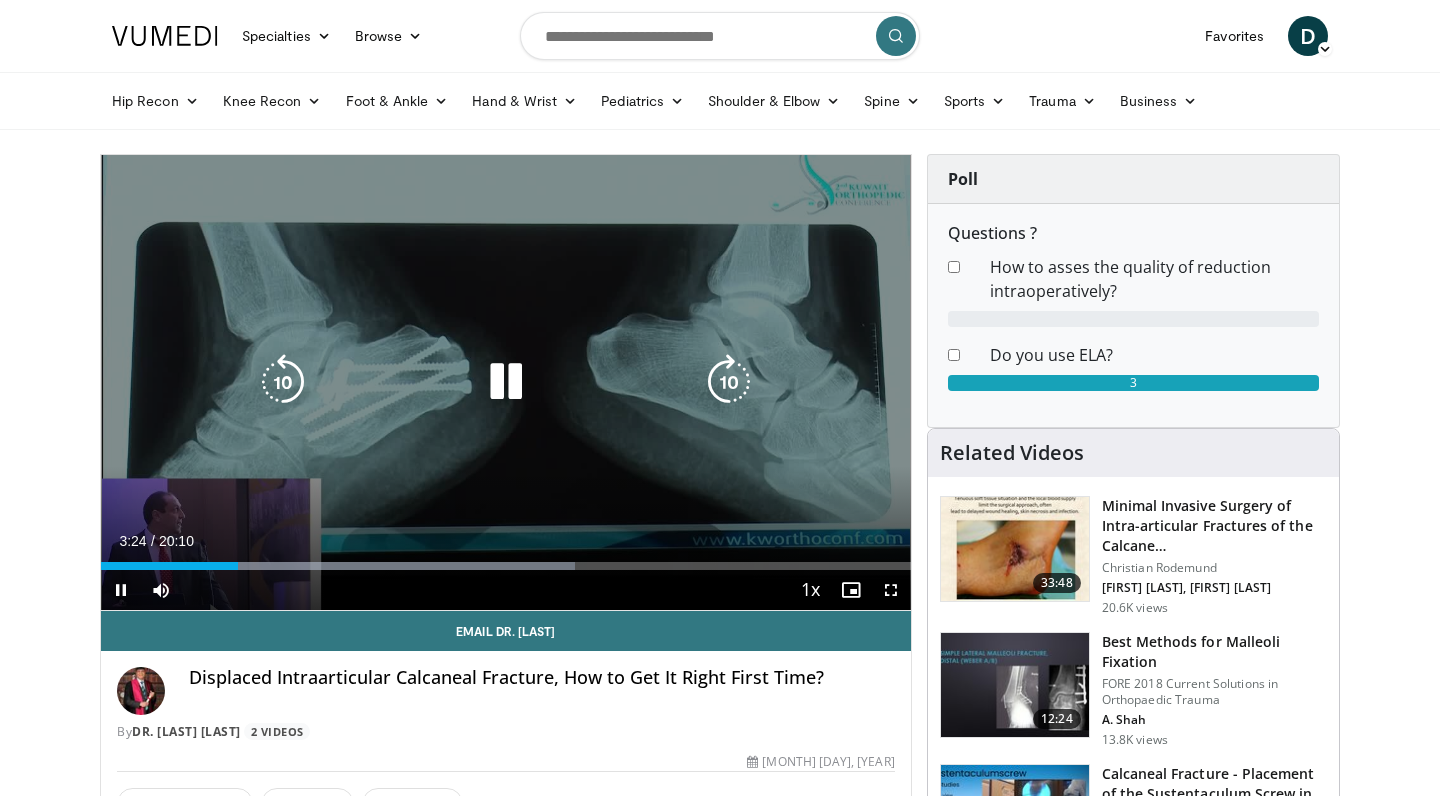 drag, startPoint x: 482, startPoint y: 343, endPoint x: 491, endPoint y: 393, distance: 50.803543 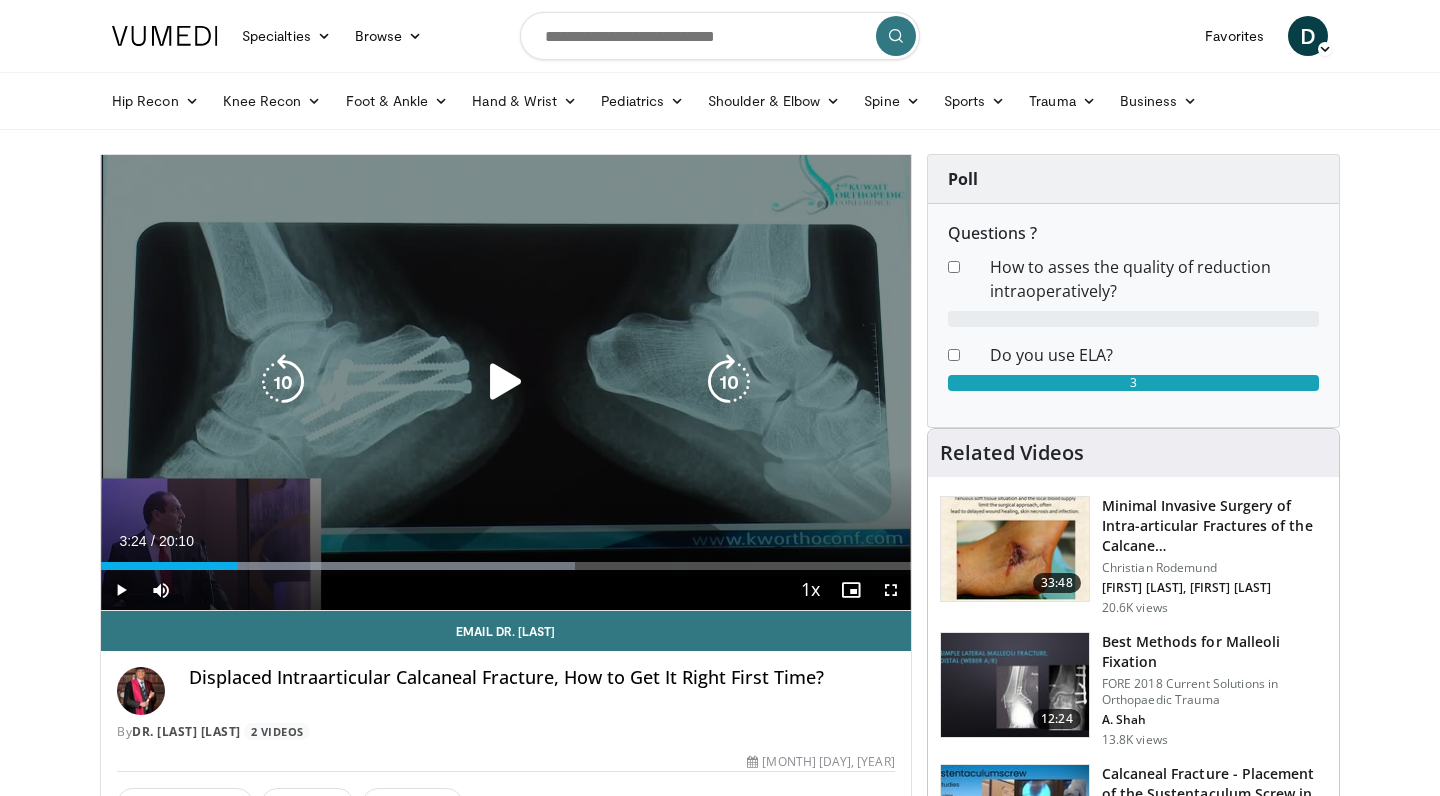 drag, startPoint x: 491, startPoint y: 393, endPoint x: 483, endPoint y: 428, distance: 35.902645 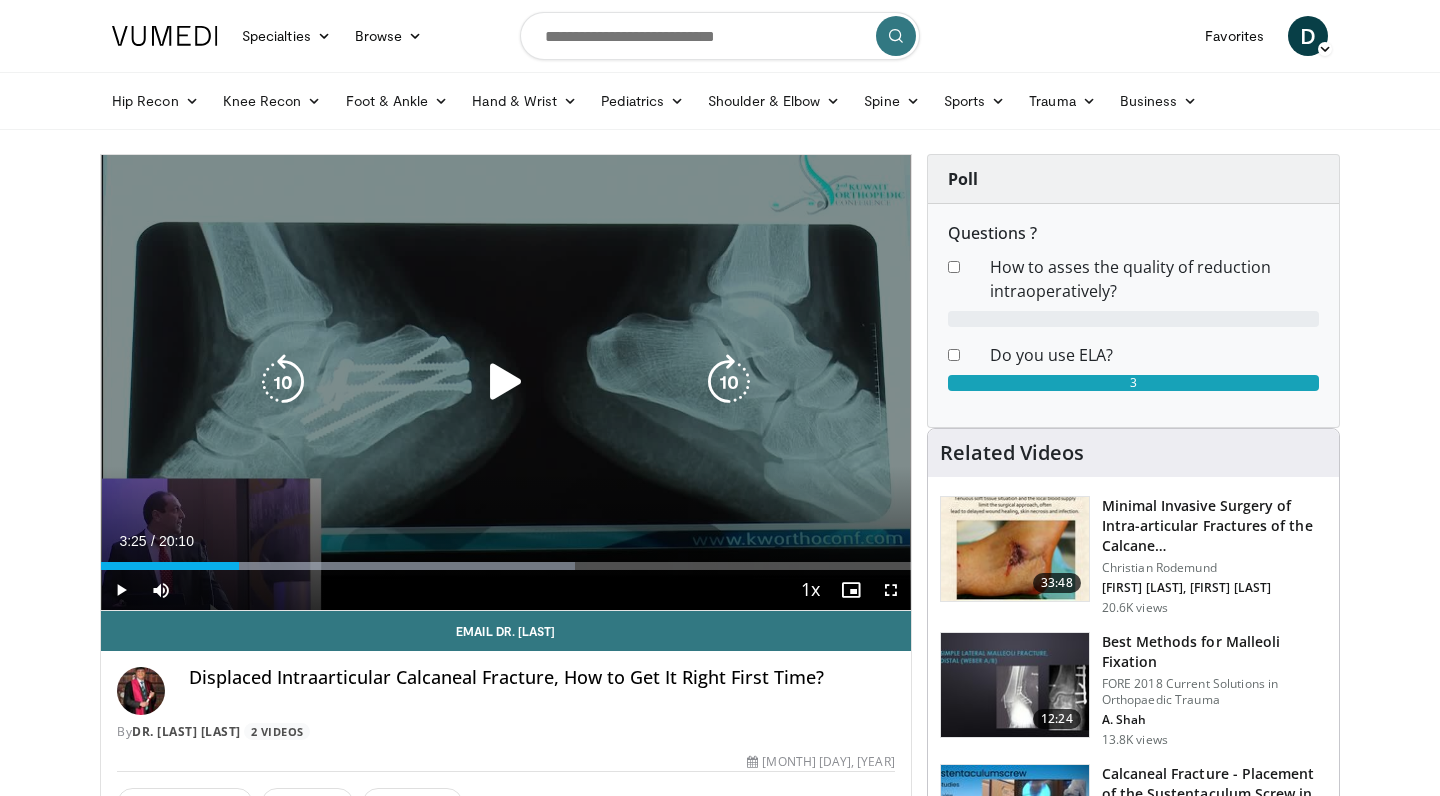 click at bounding box center (402, 566) 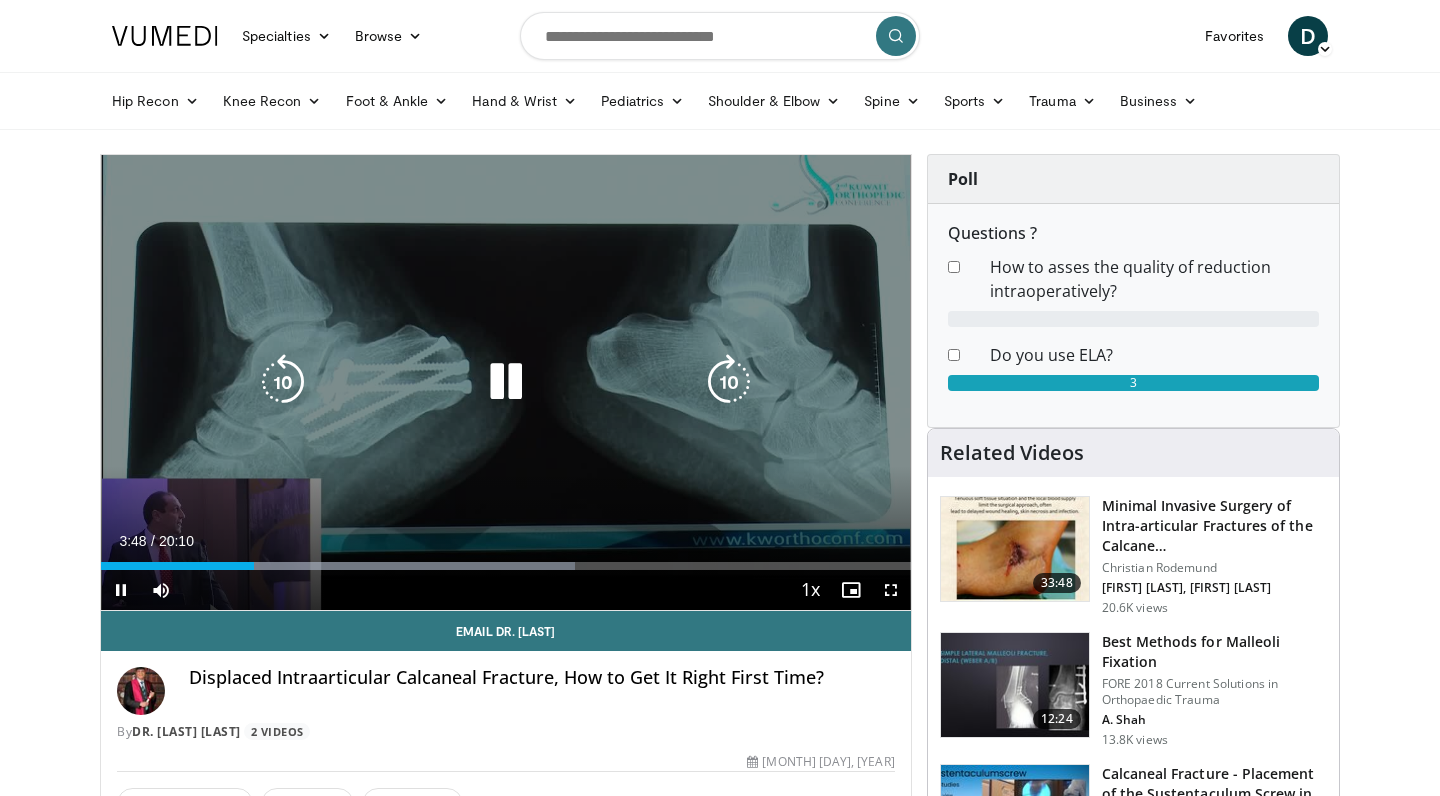 click at bounding box center [402, 566] 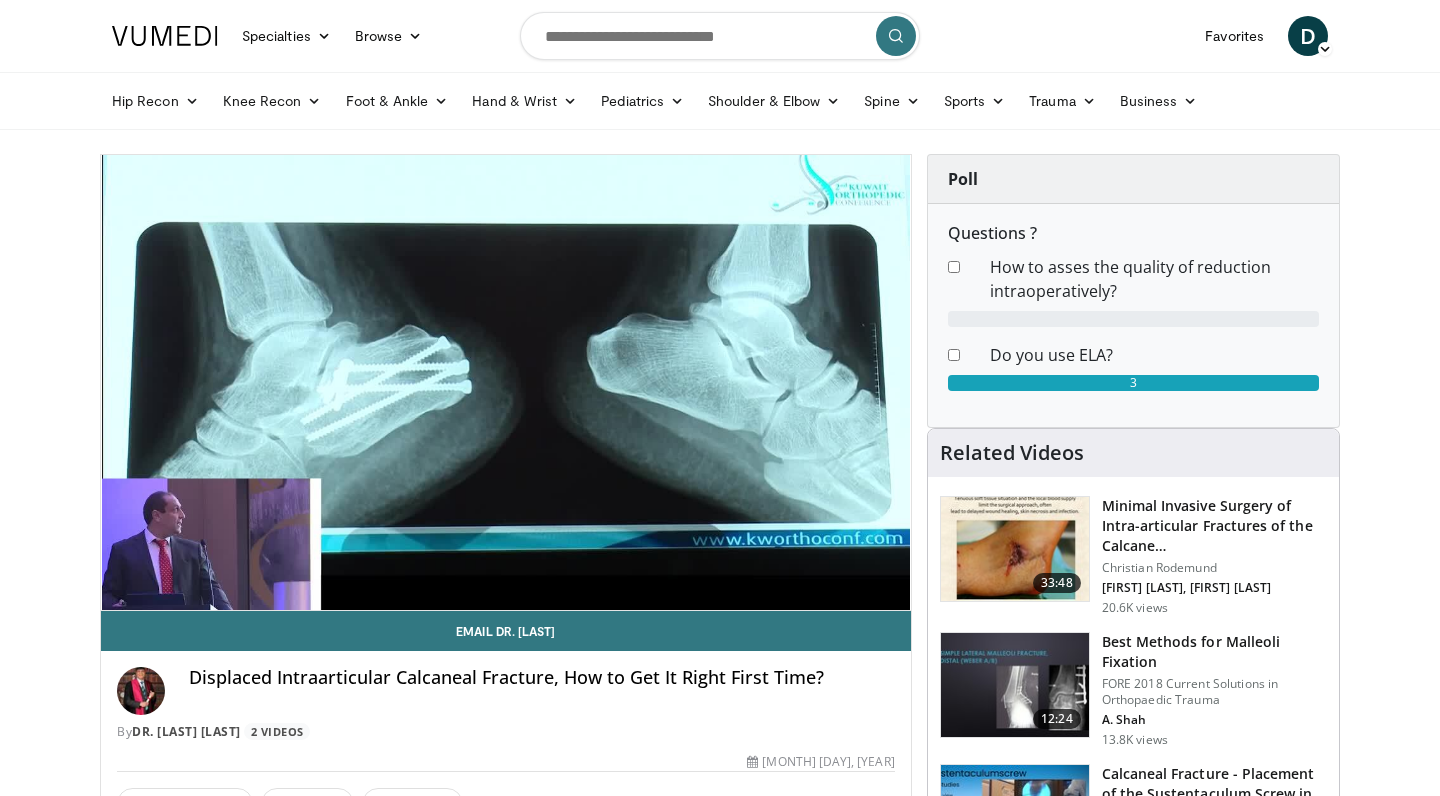 drag, startPoint x: 483, startPoint y: 428, endPoint x: 335, endPoint y: 566, distance: 202.35612 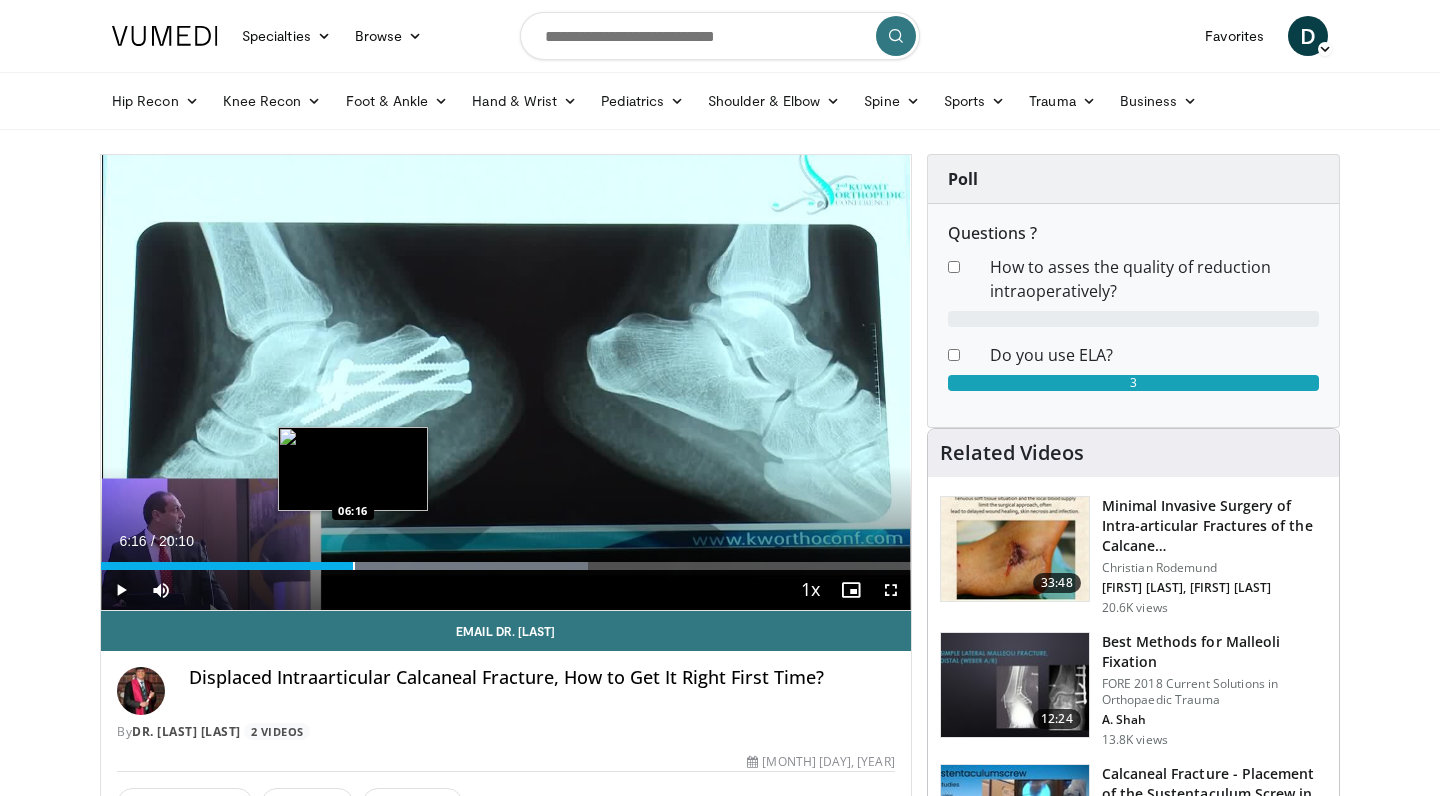 drag, startPoint x: 335, startPoint y: 566, endPoint x: 353, endPoint y: 566, distance: 18 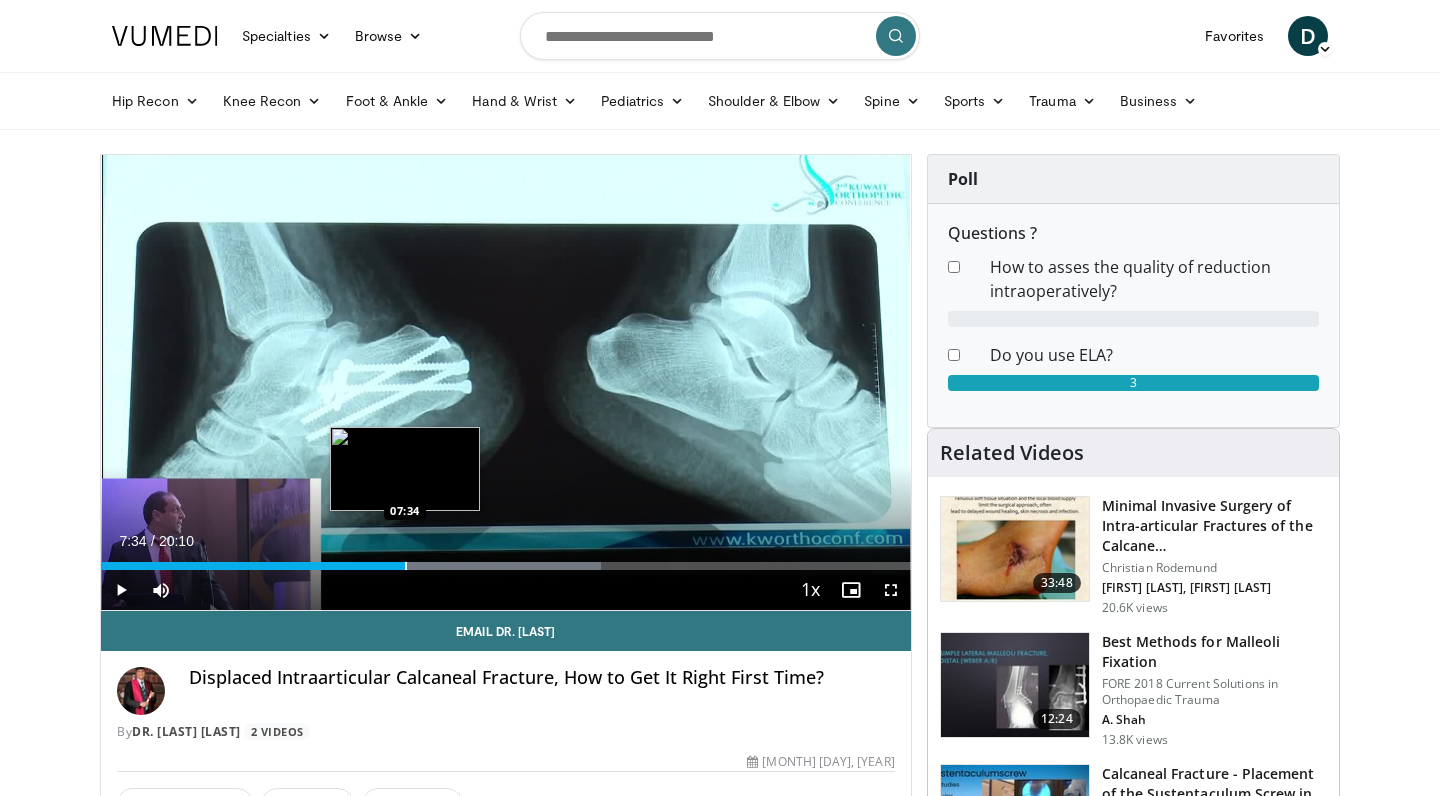 drag, startPoint x: 353, startPoint y: 566, endPoint x: 405, endPoint y: 557, distance: 52.773098 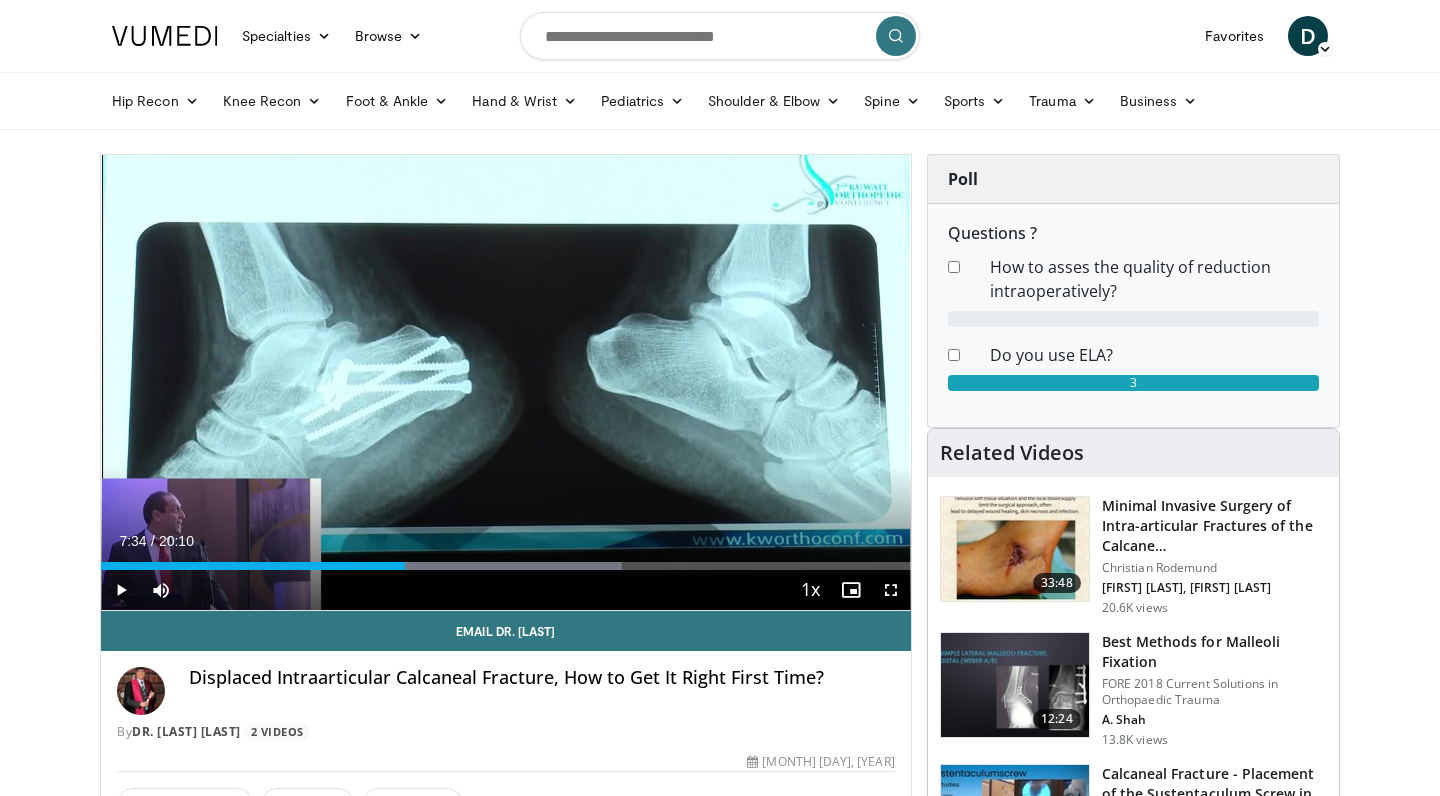 drag, startPoint x: 405, startPoint y: 557, endPoint x: 441, endPoint y: 560, distance: 36.124783 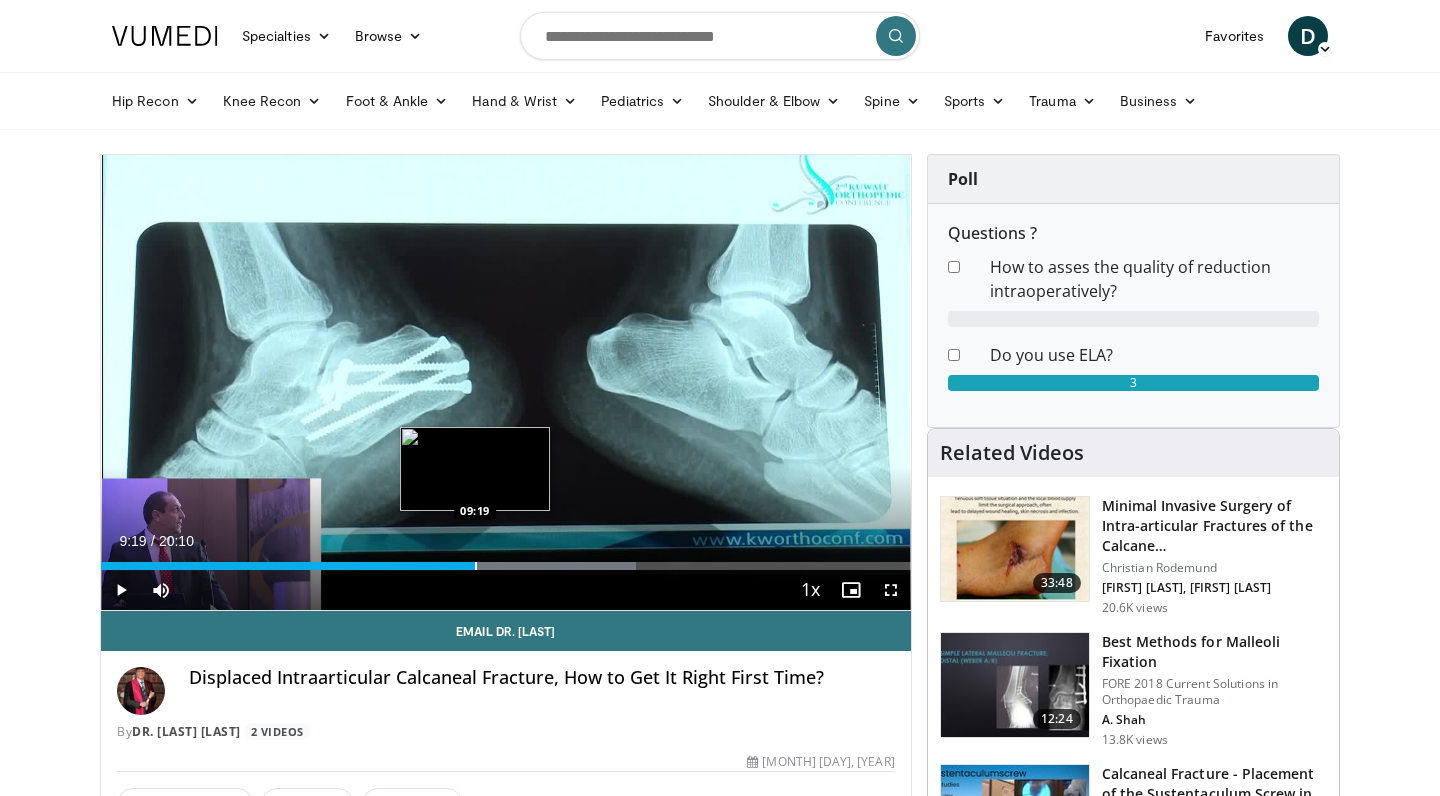 drag, startPoint x: 441, startPoint y: 560, endPoint x: 475, endPoint y: 560, distance: 34 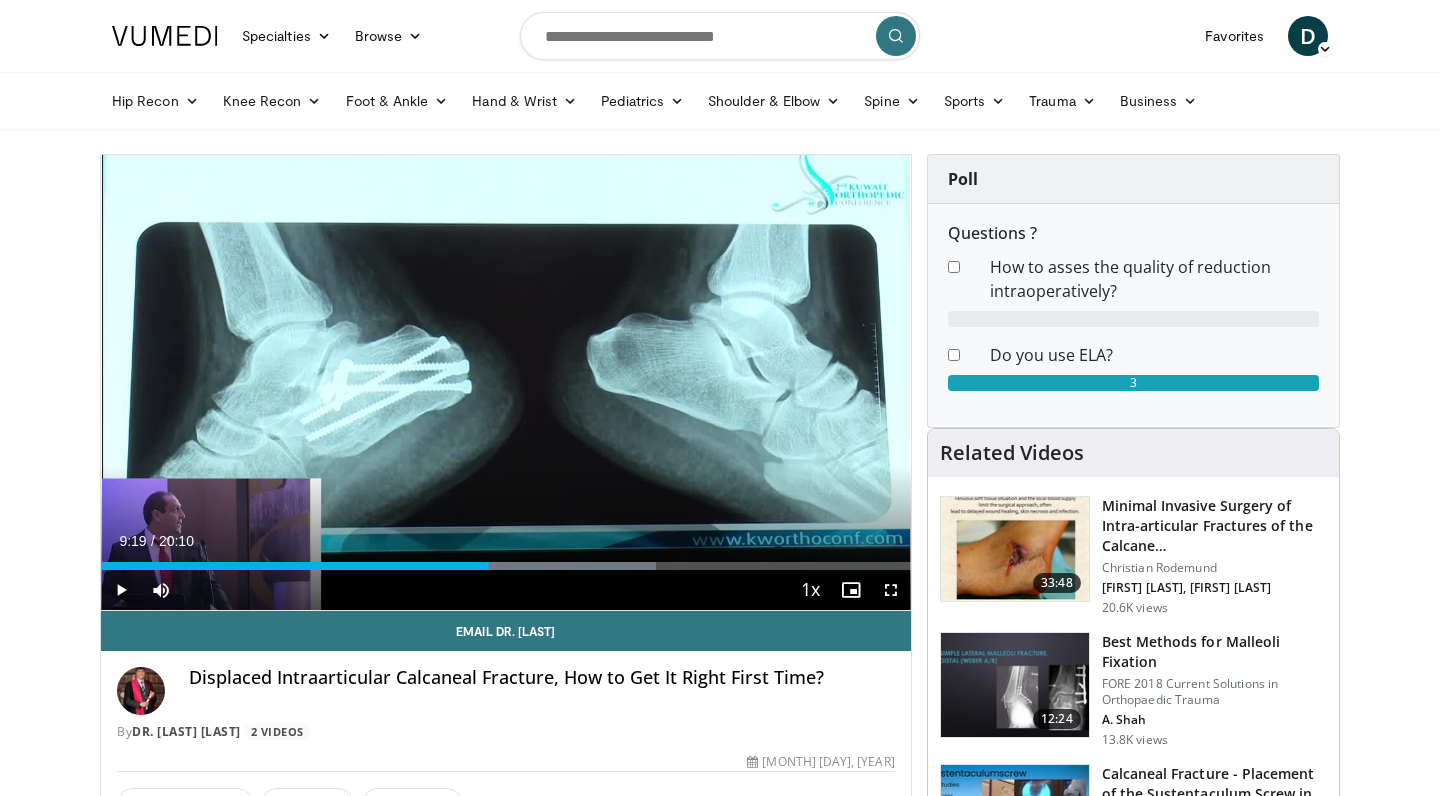 drag, startPoint x: 475, startPoint y: 560, endPoint x: 489, endPoint y: 566, distance: 15.231546 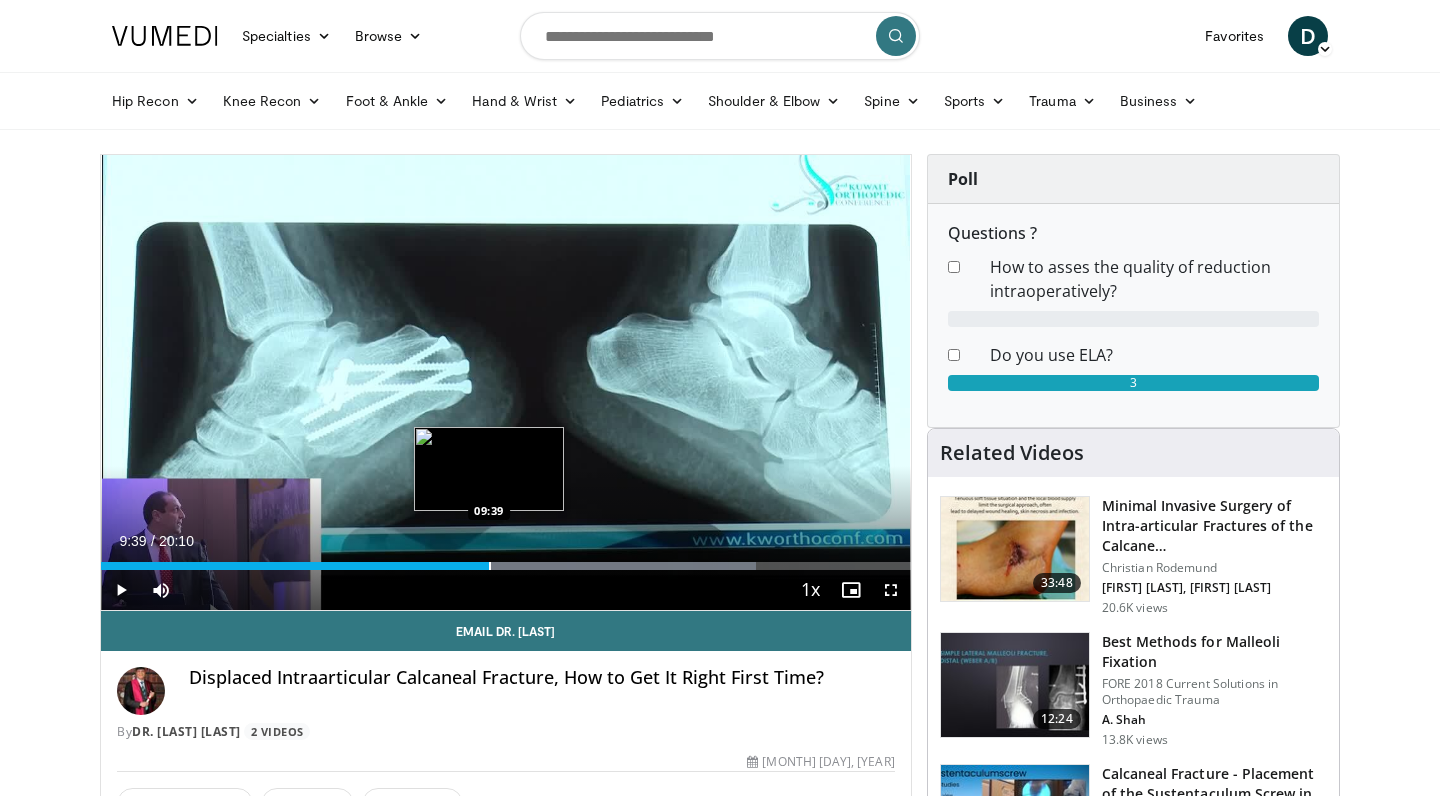 drag, startPoint x: 489, startPoint y: 566, endPoint x: 512, endPoint y: 566, distance: 23 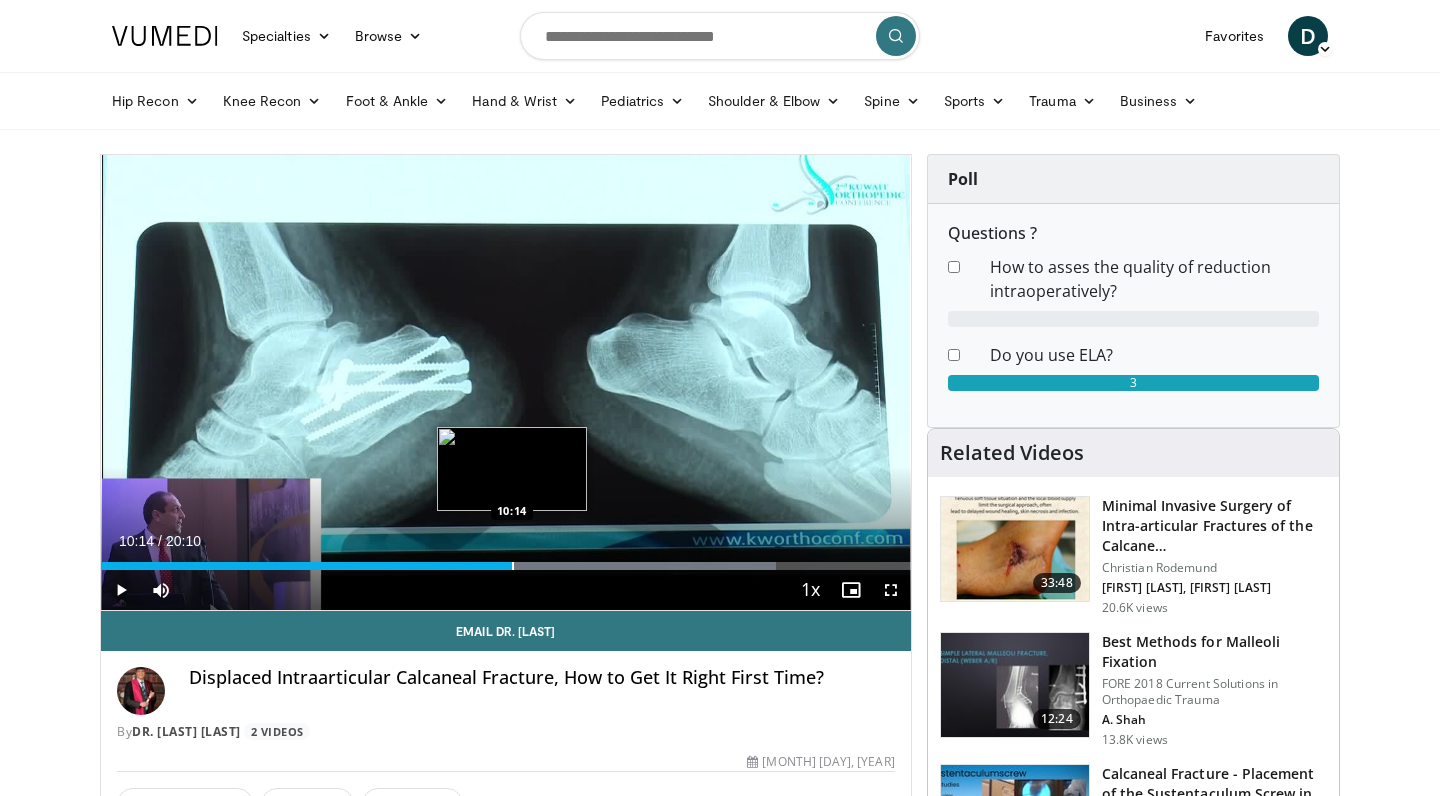 click at bounding box center [617, 566] 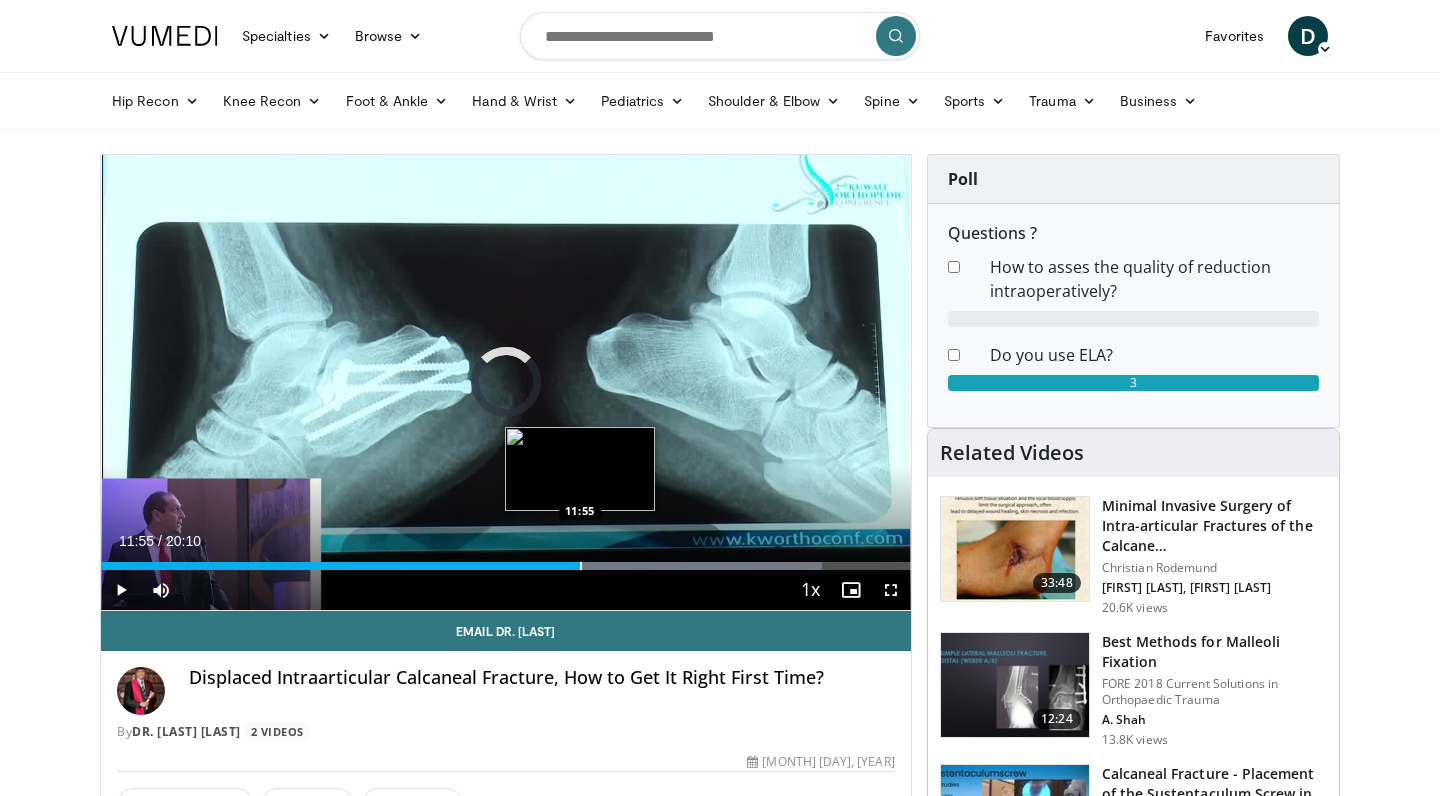 drag, startPoint x: 512, startPoint y: 566, endPoint x: 580, endPoint y: 563, distance: 68.06615 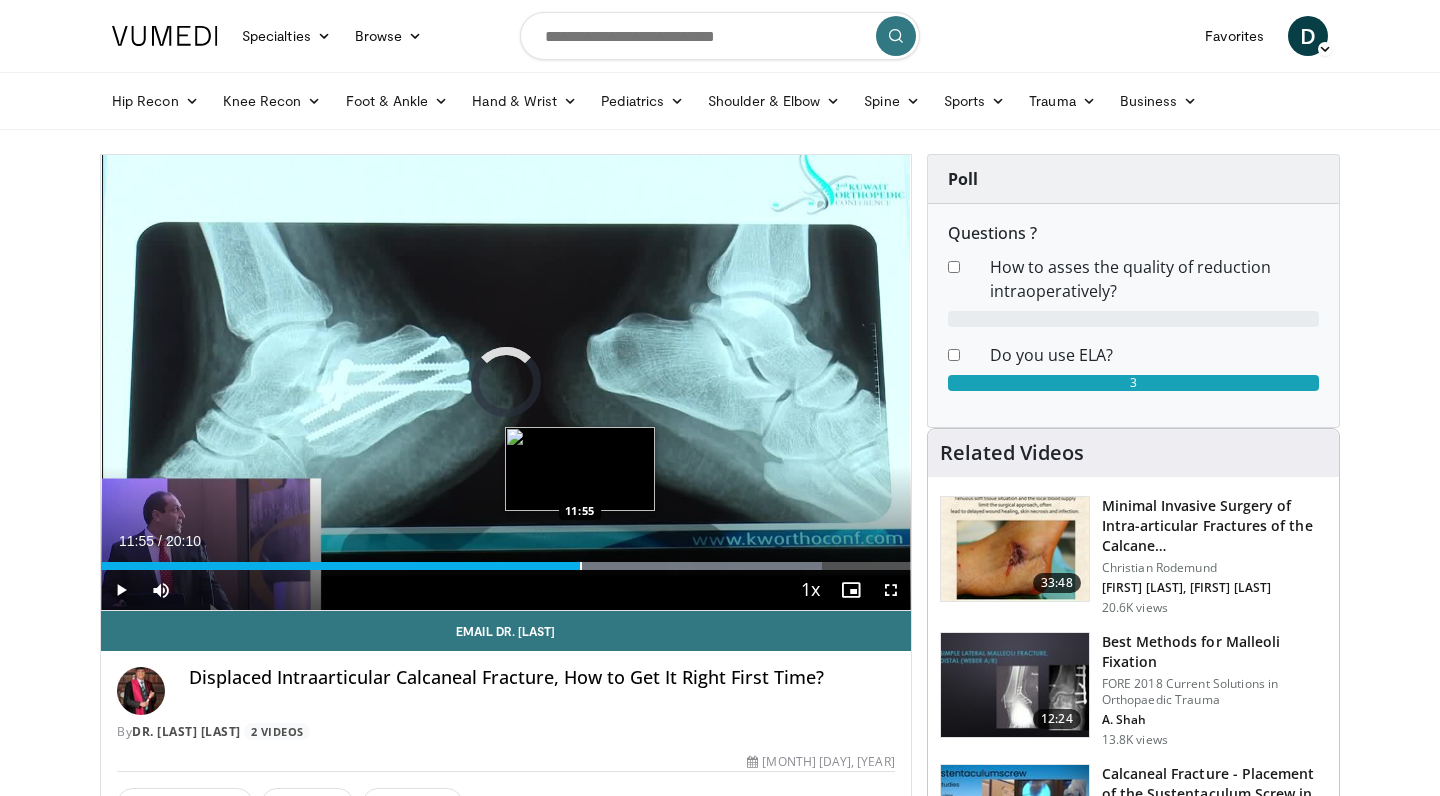 click on "Loaded :  89.04% 11:54 11:55" at bounding box center (506, 566) 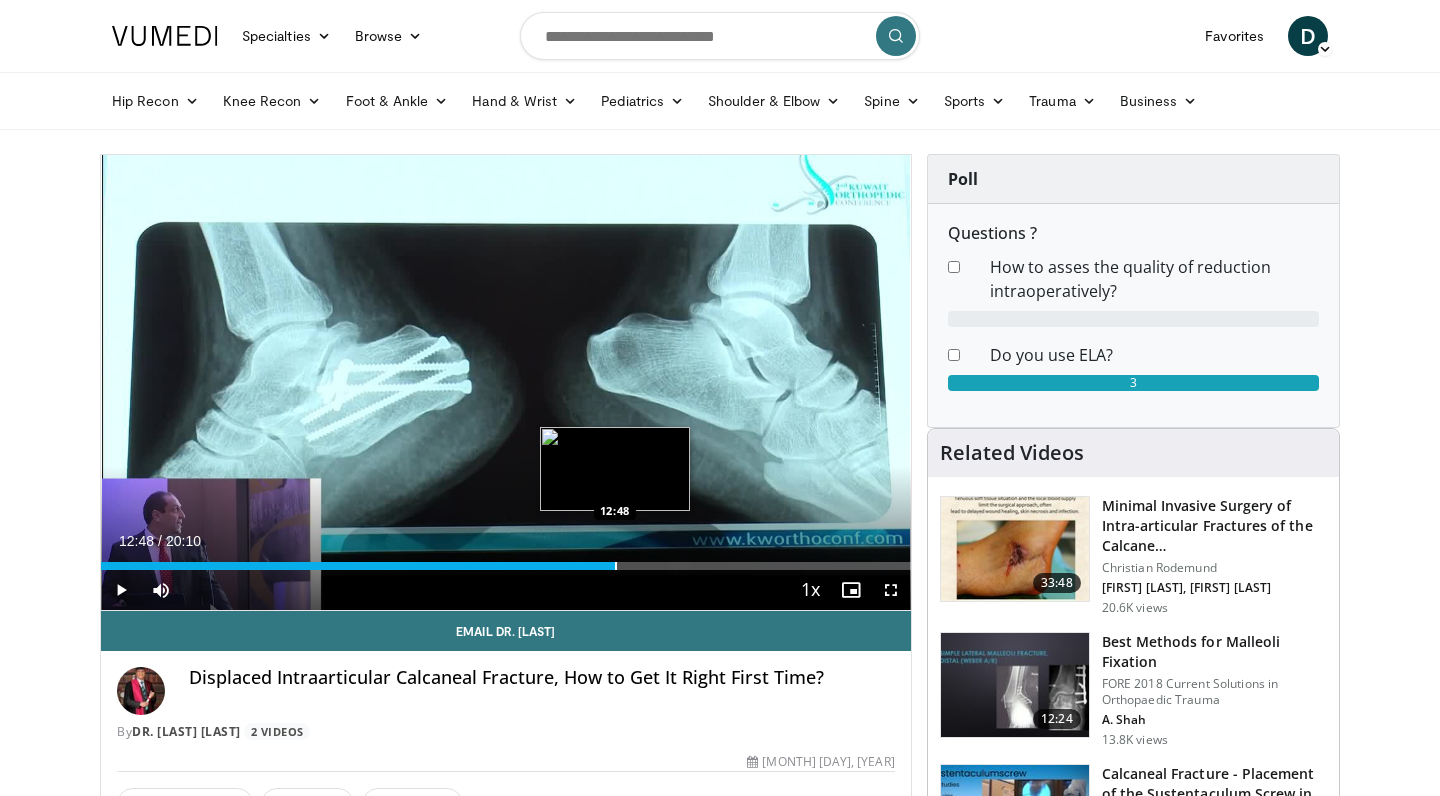 drag, startPoint x: 580, startPoint y: 563, endPoint x: 615, endPoint y: 555, distance: 35.902645 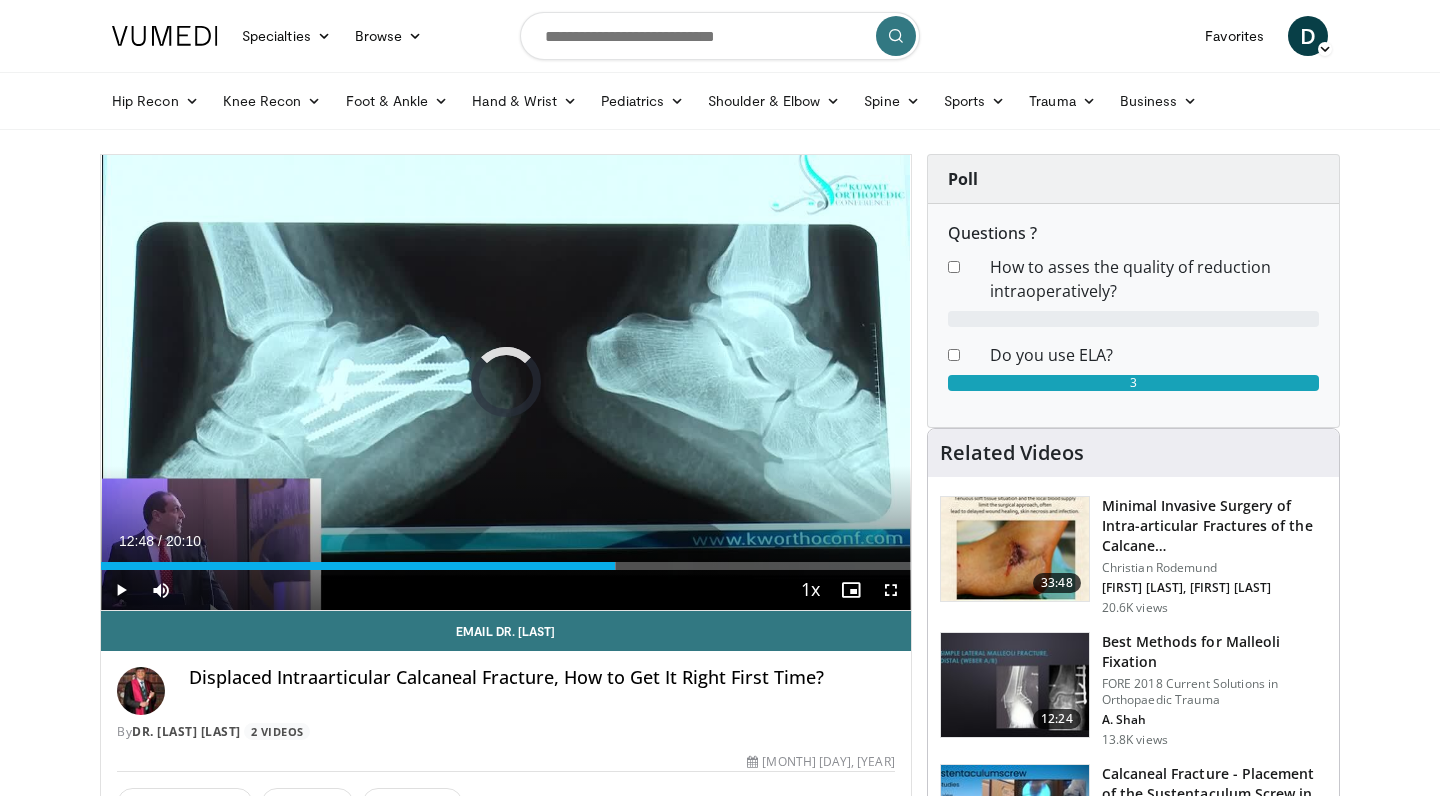 drag, startPoint x: 615, startPoint y: 555, endPoint x: 672, endPoint y: 564, distance: 57.706154 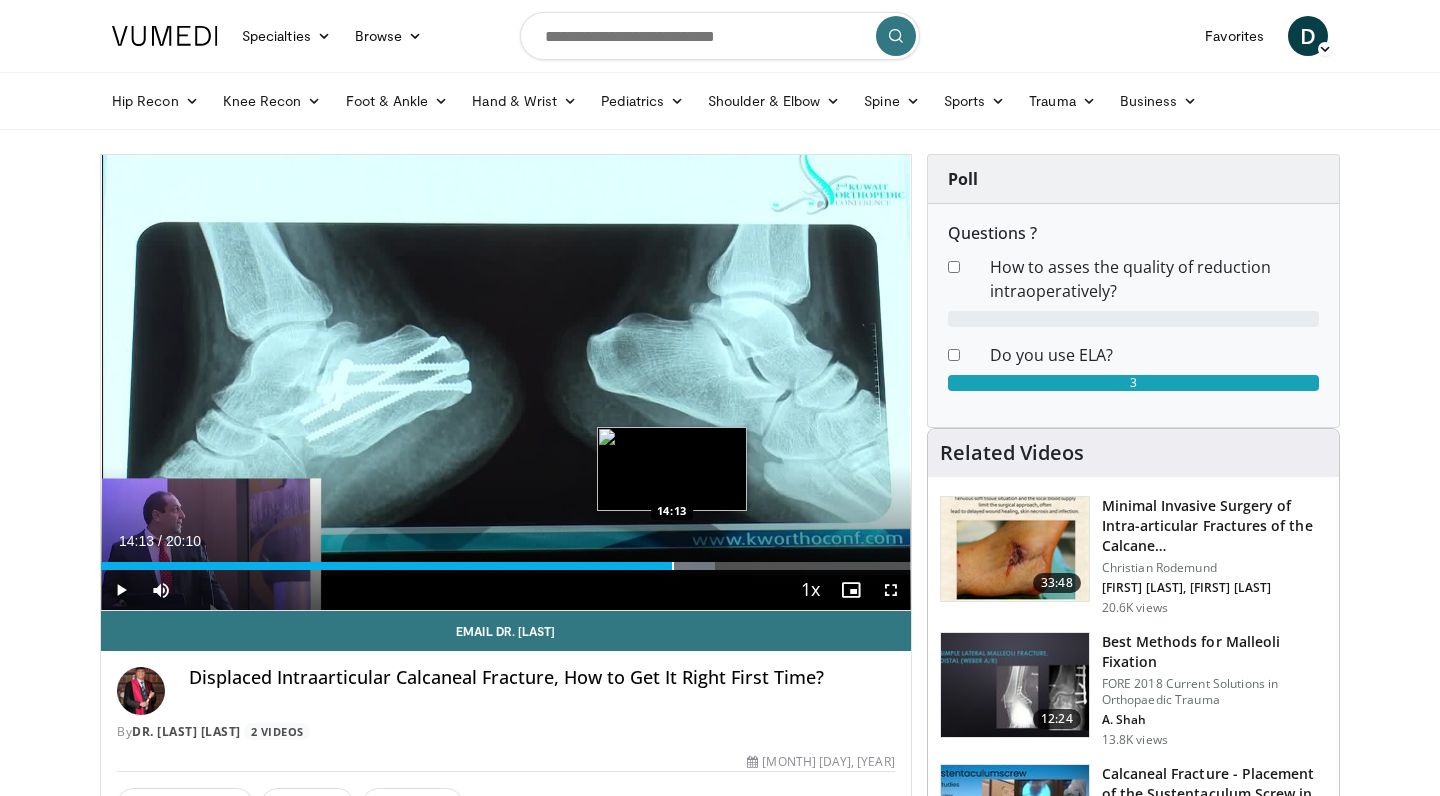 drag, startPoint x: 672, startPoint y: 564, endPoint x: 705, endPoint y: 564, distance: 33 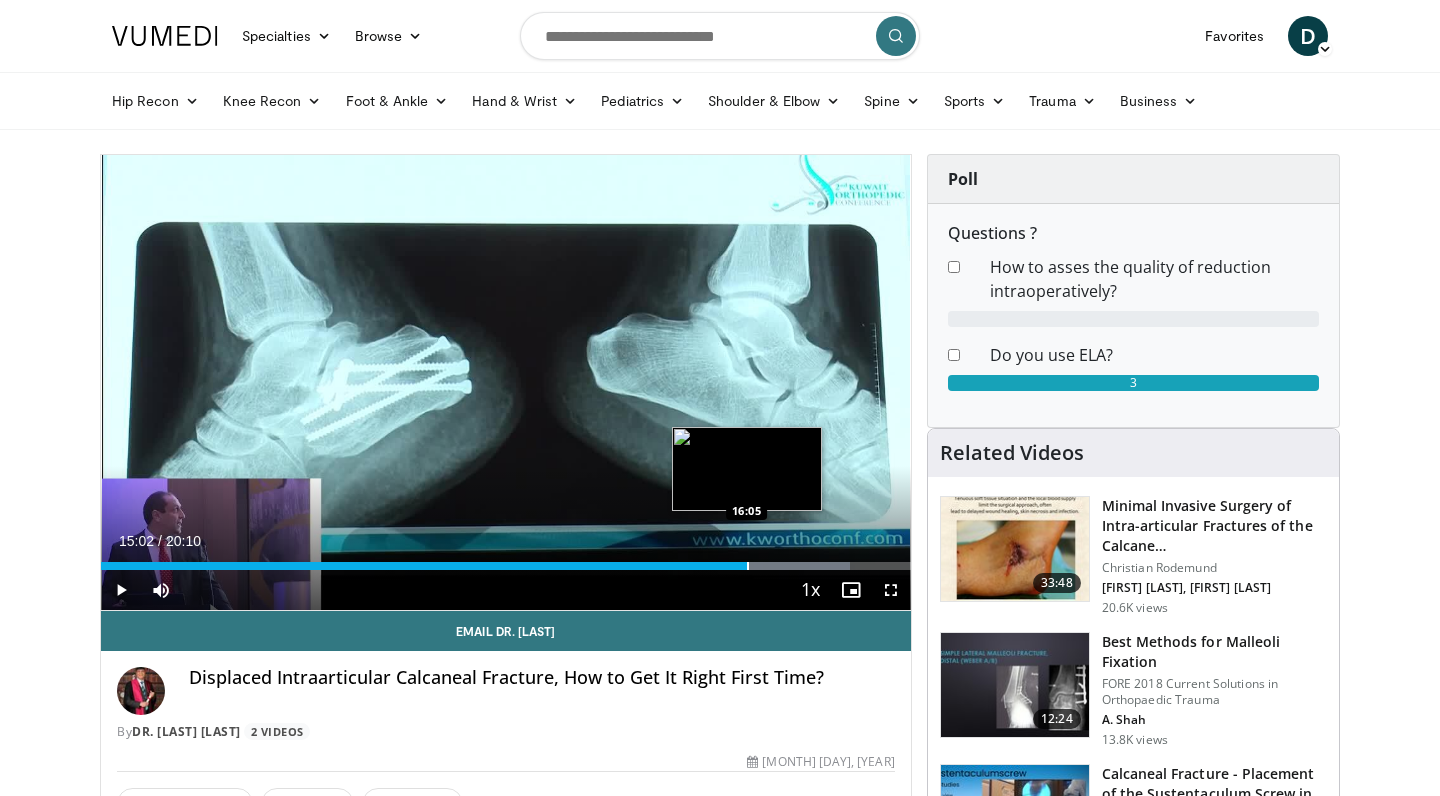 drag, startPoint x: 705, startPoint y: 564, endPoint x: 747, endPoint y: 563, distance: 42.0119 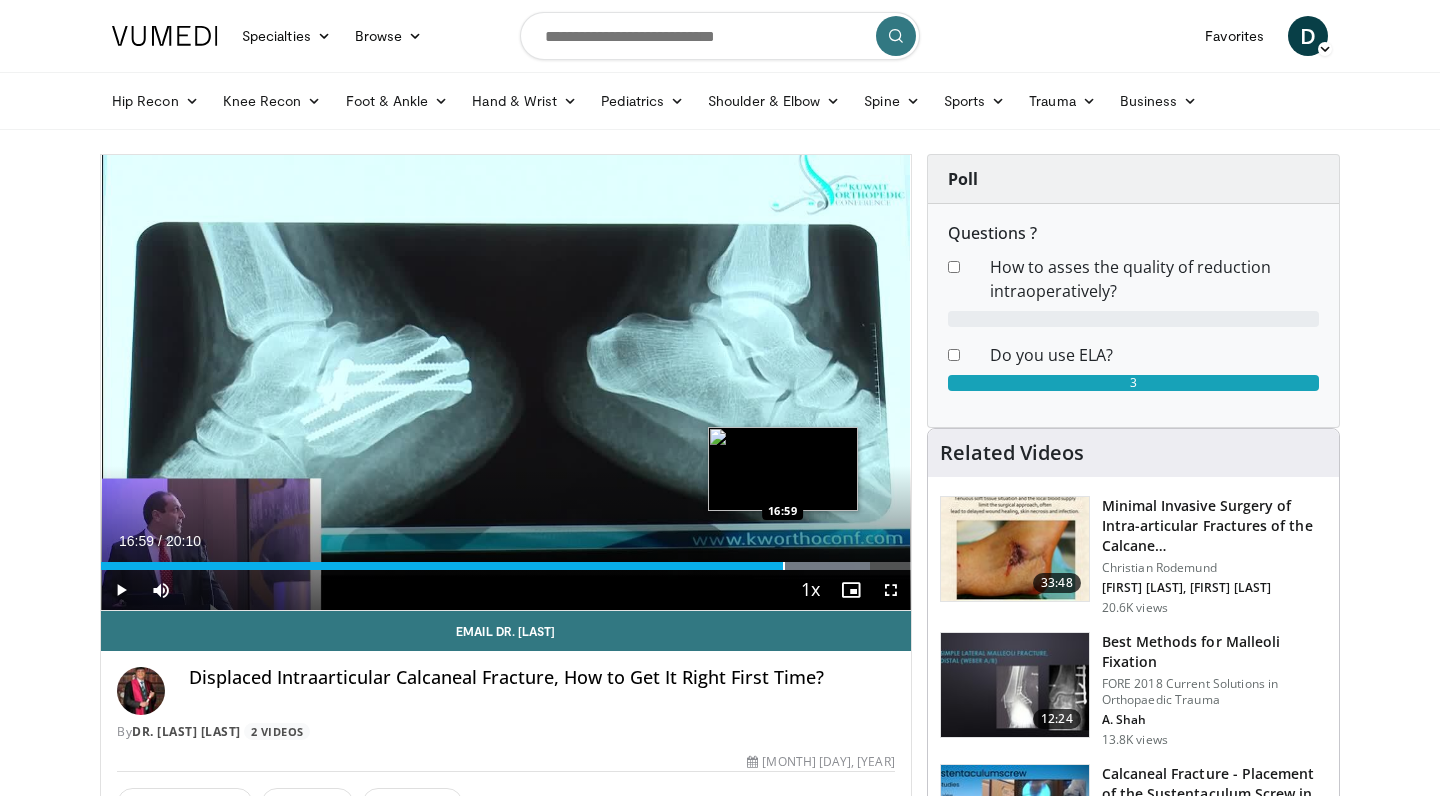 drag, startPoint x: 747, startPoint y: 563, endPoint x: 783, endPoint y: 561, distance: 36.05551 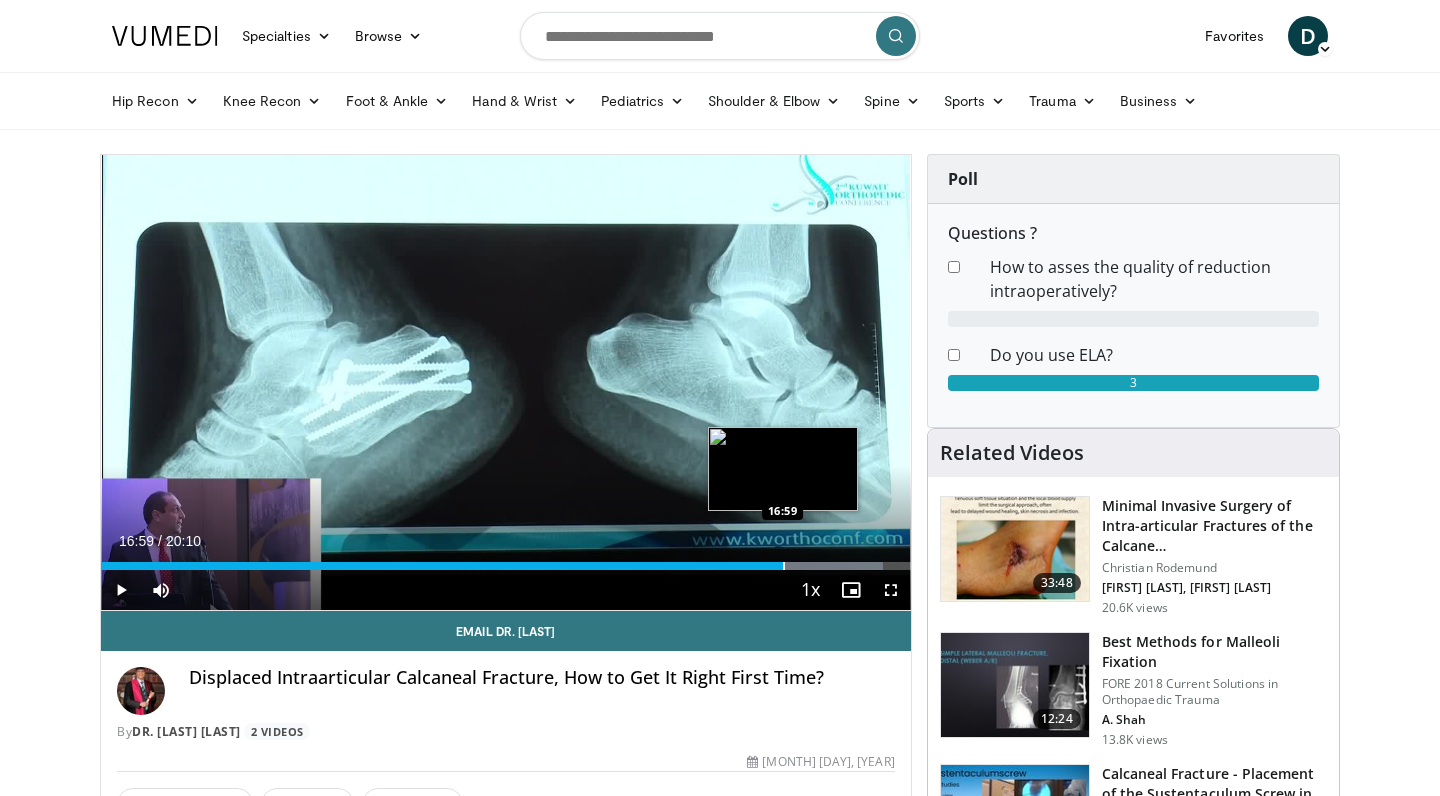 drag, startPoint x: 783, startPoint y: 561, endPoint x: 839, endPoint y: 558, distance: 56.0803 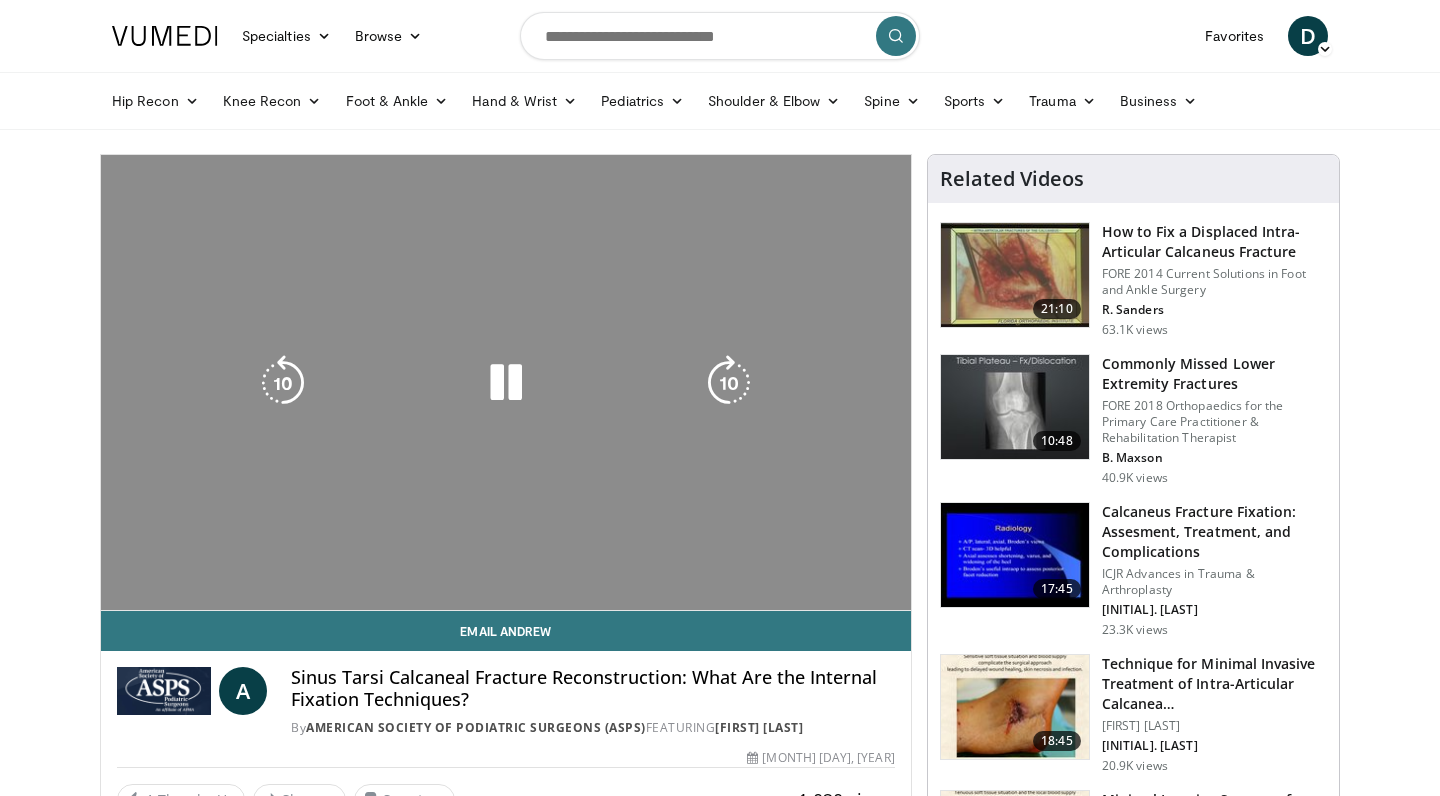 scroll, scrollTop: 0, scrollLeft: 0, axis: both 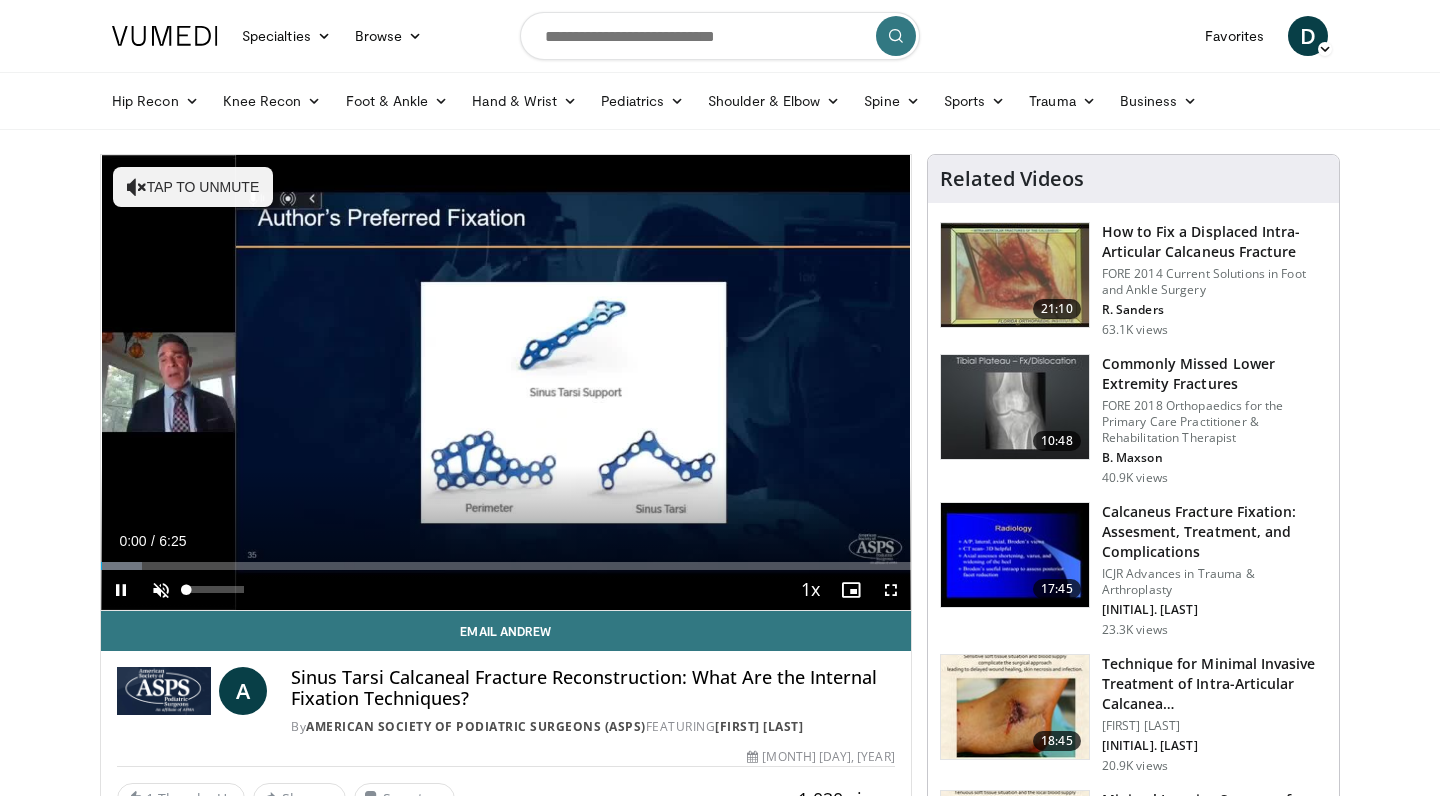 click at bounding box center (161, 590) 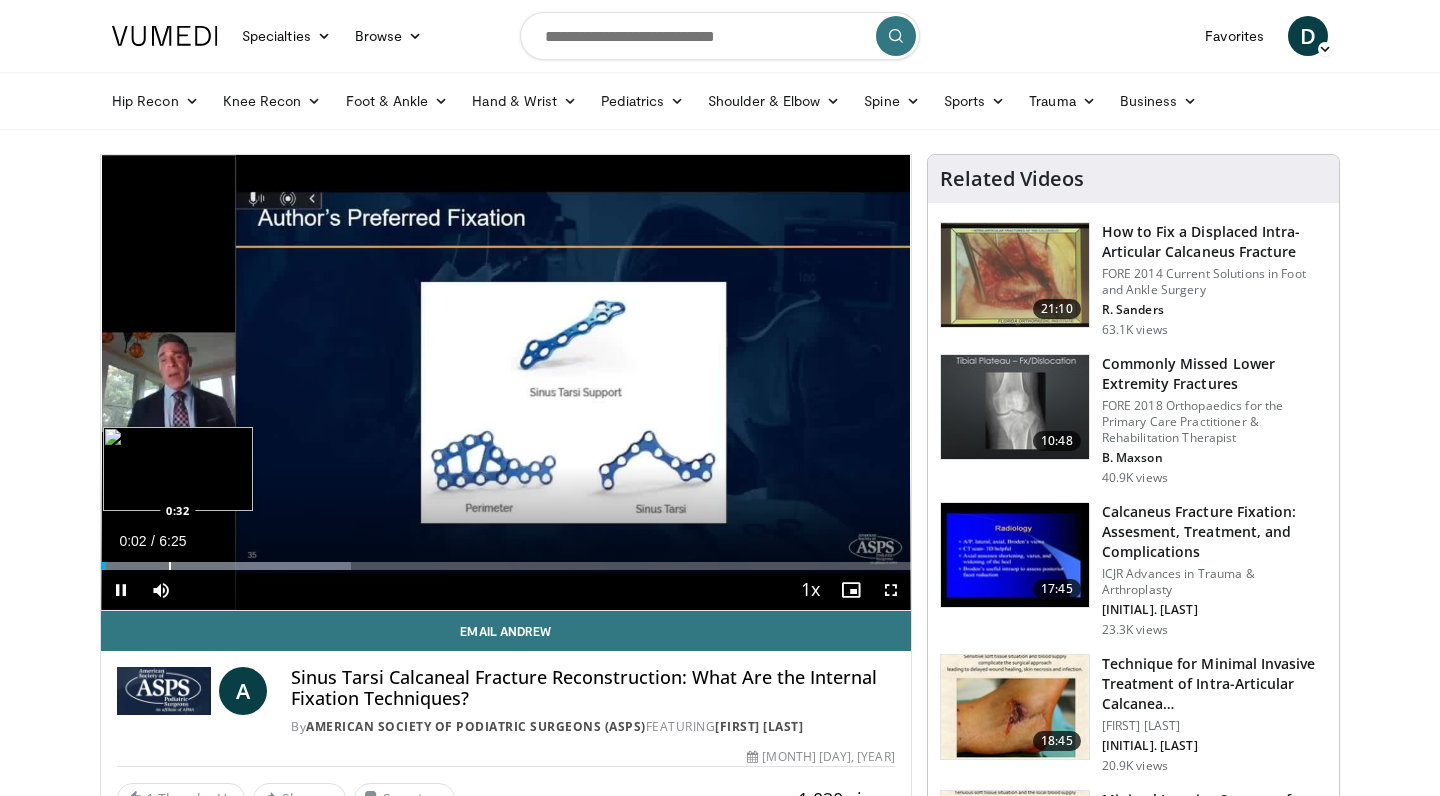 click at bounding box center [170, 566] 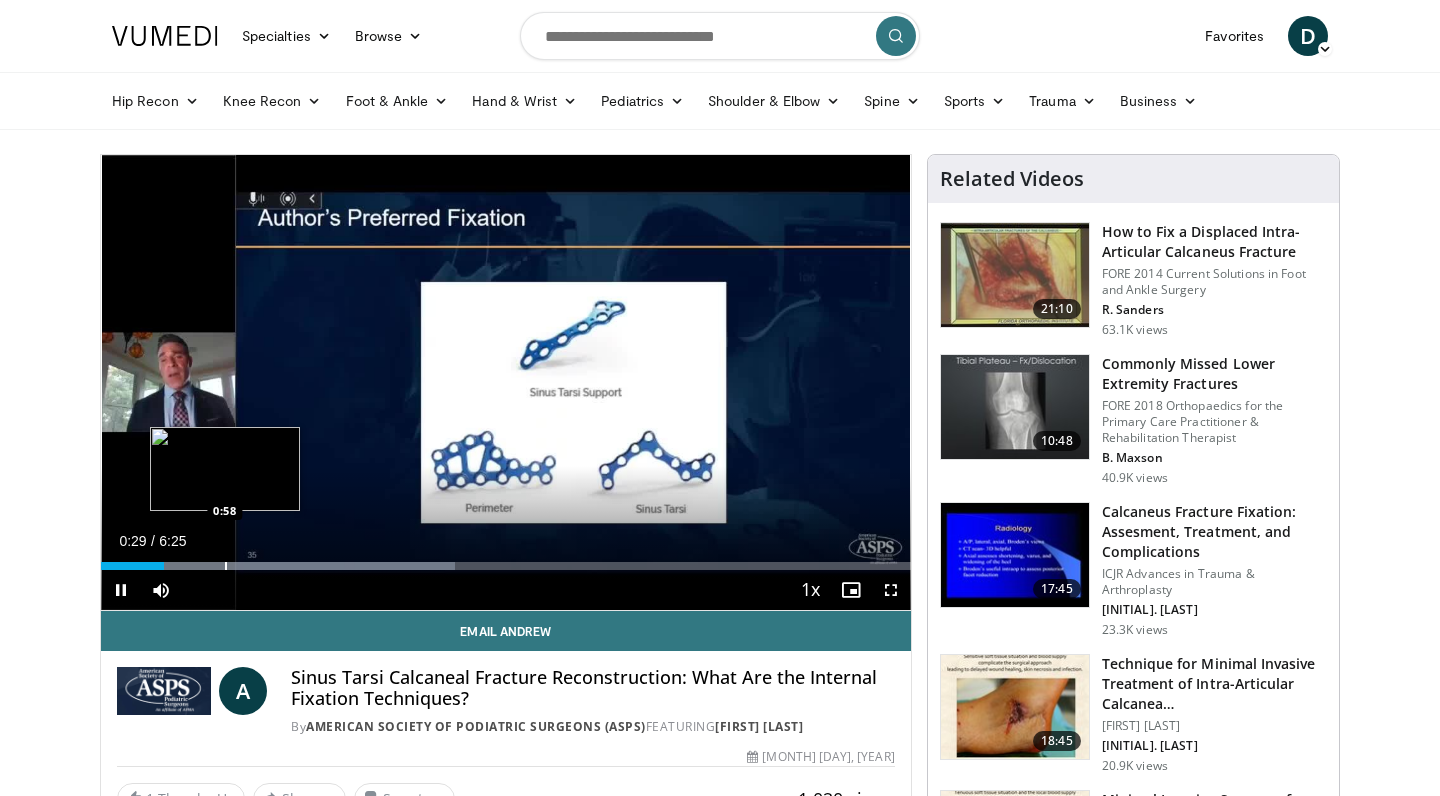 click at bounding box center (226, 566) 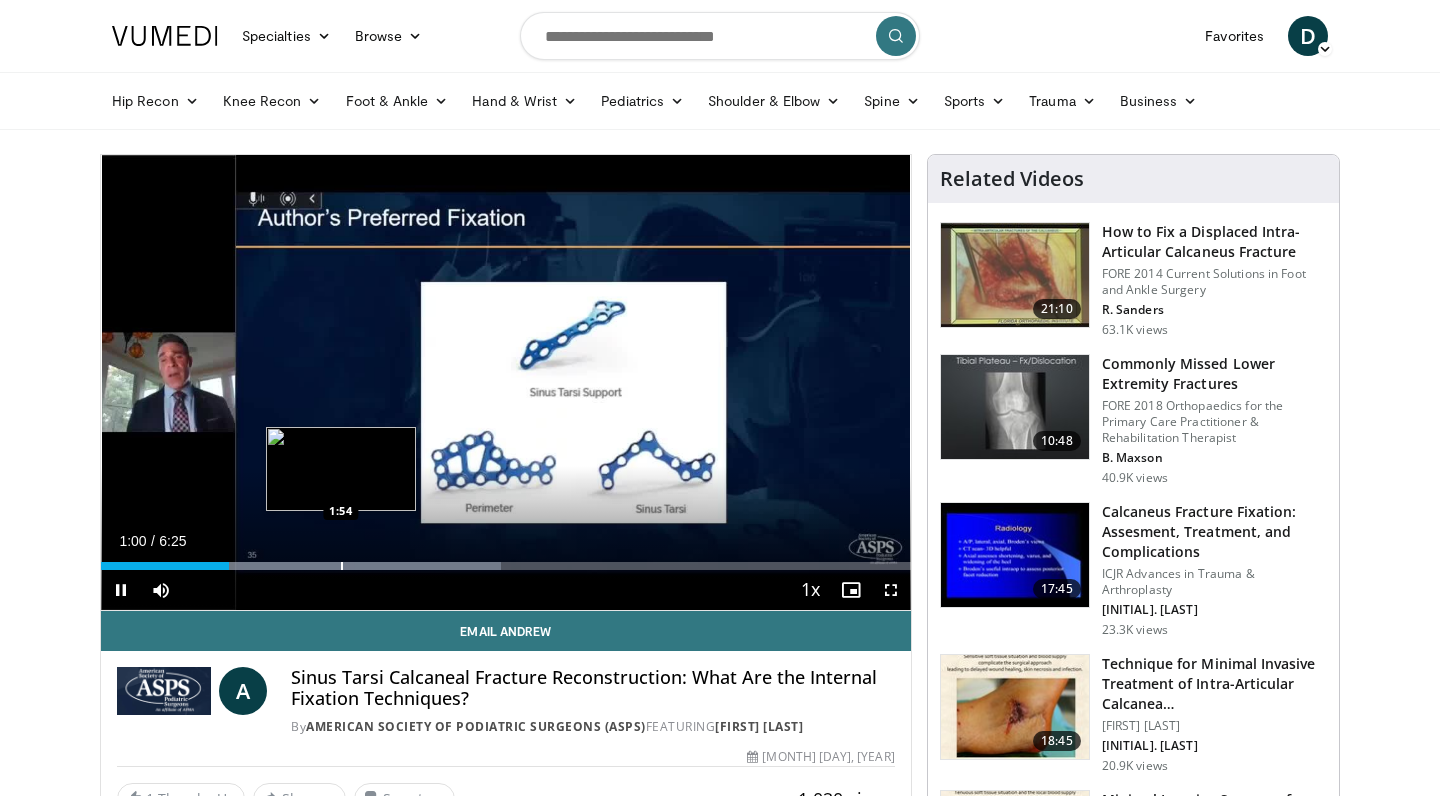 click on "**********" at bounding box center [506, 383] 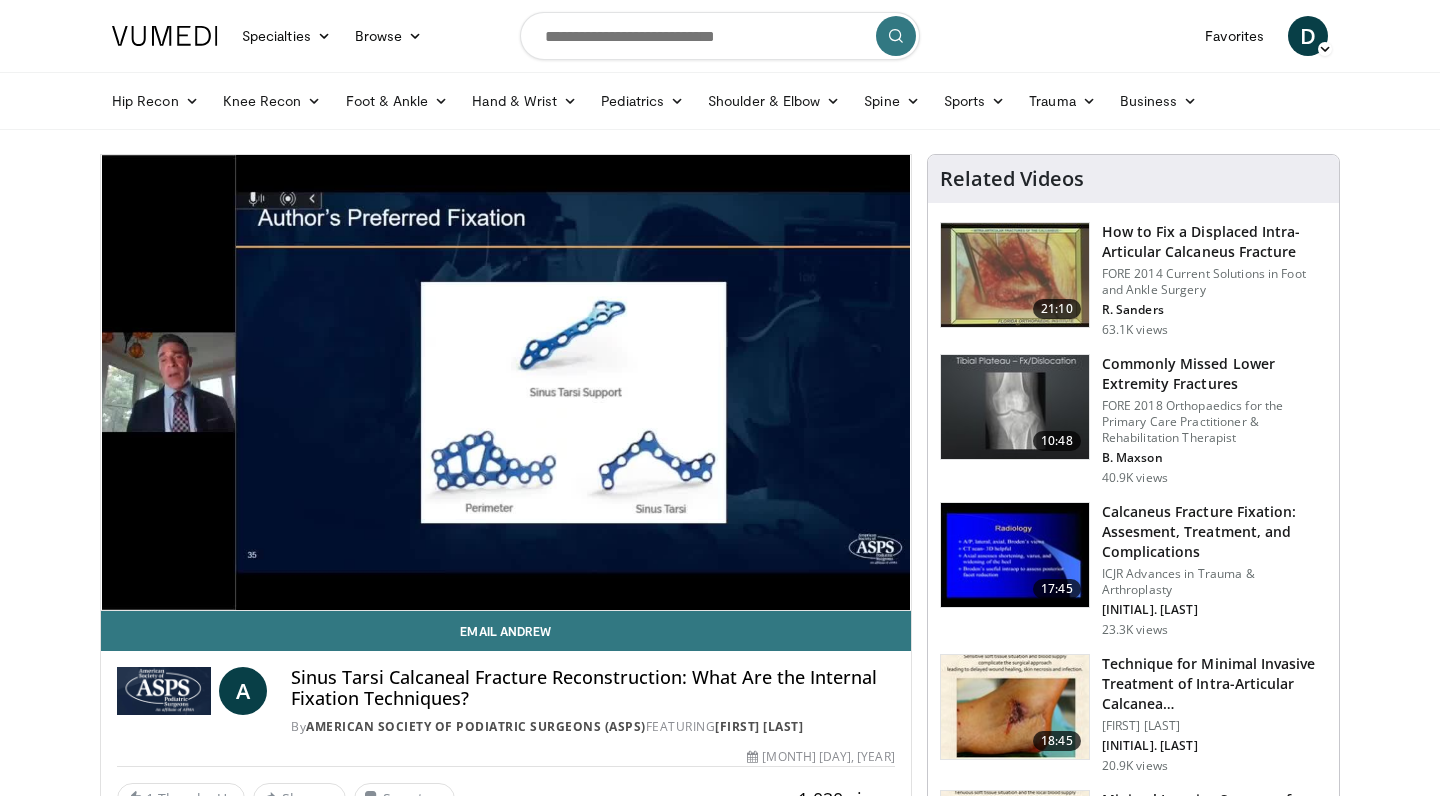 click on "10 seconds
Tap to unmute" at bounding box center (506, 382) 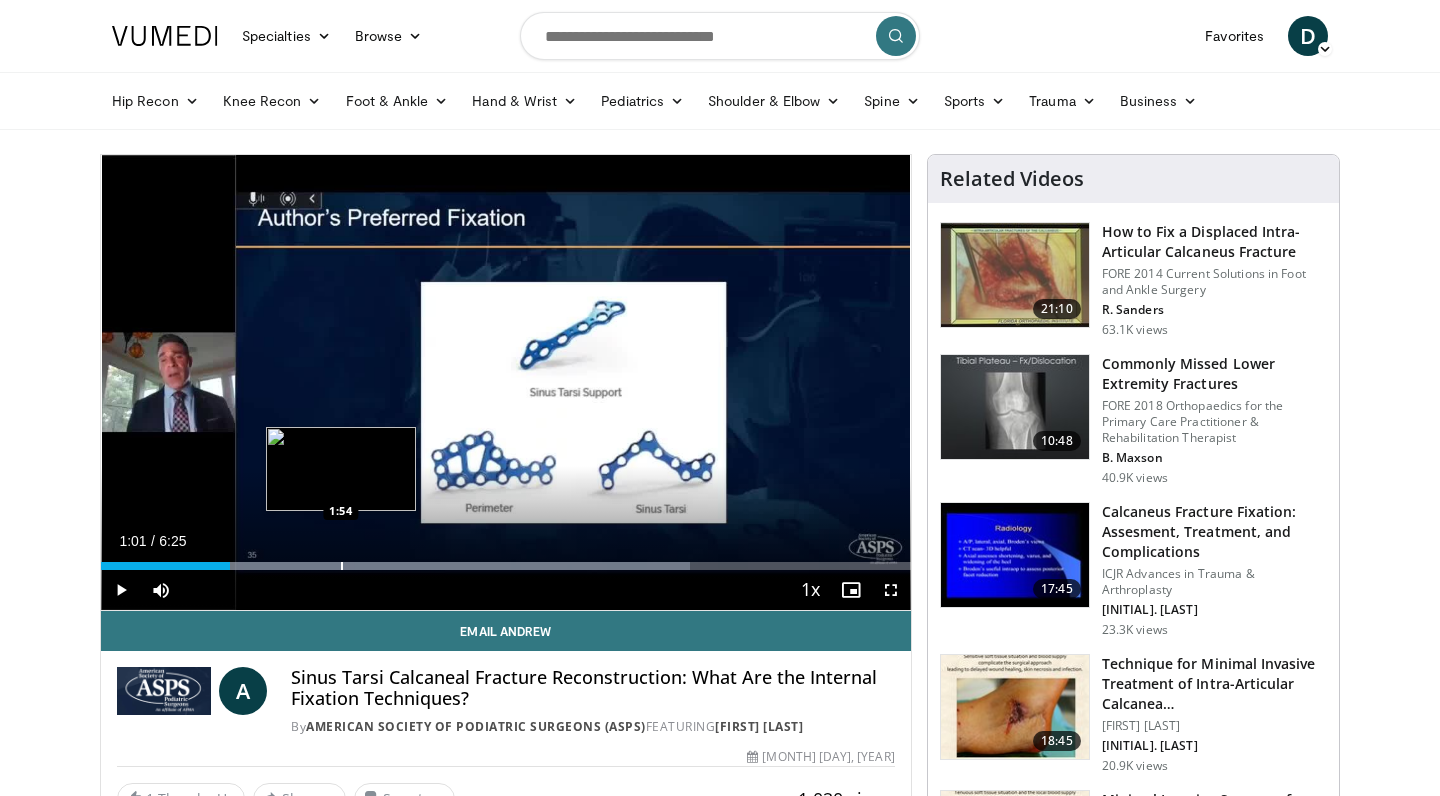 click on "Loaded :  72.78% 1:01 1:54" at bounding box center (506, 566) 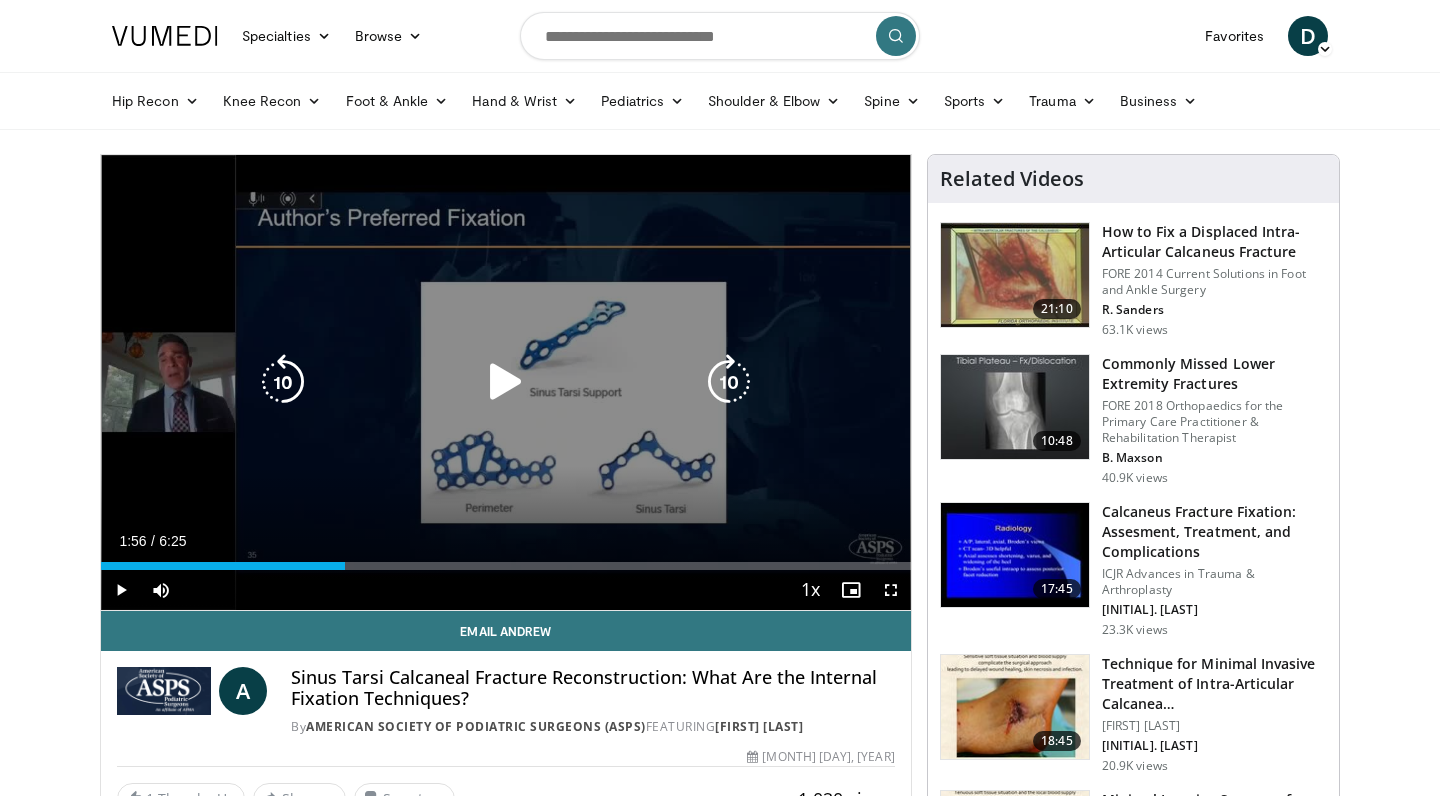 click at bounding box center (506, 382) 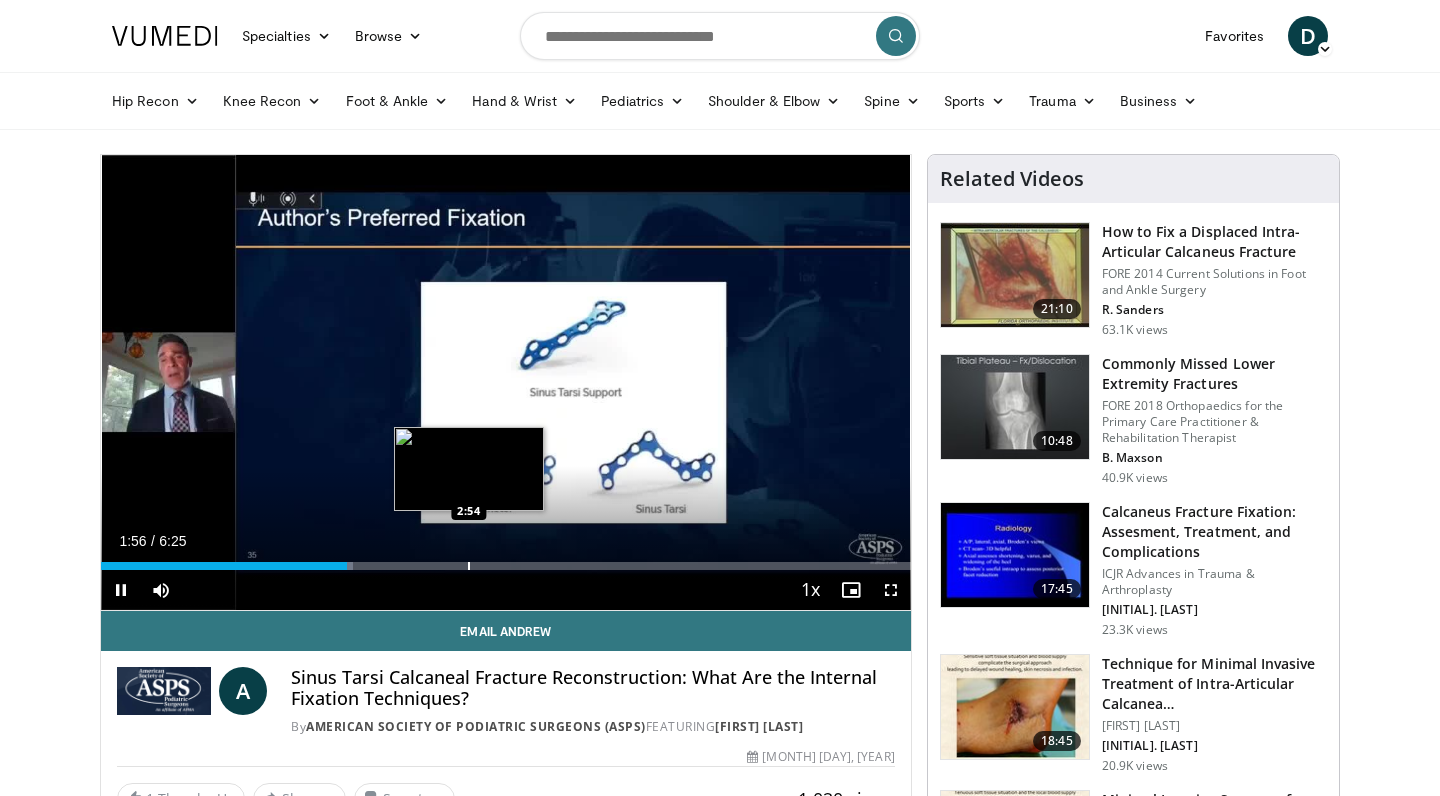 click at bounding box center (469, 566) 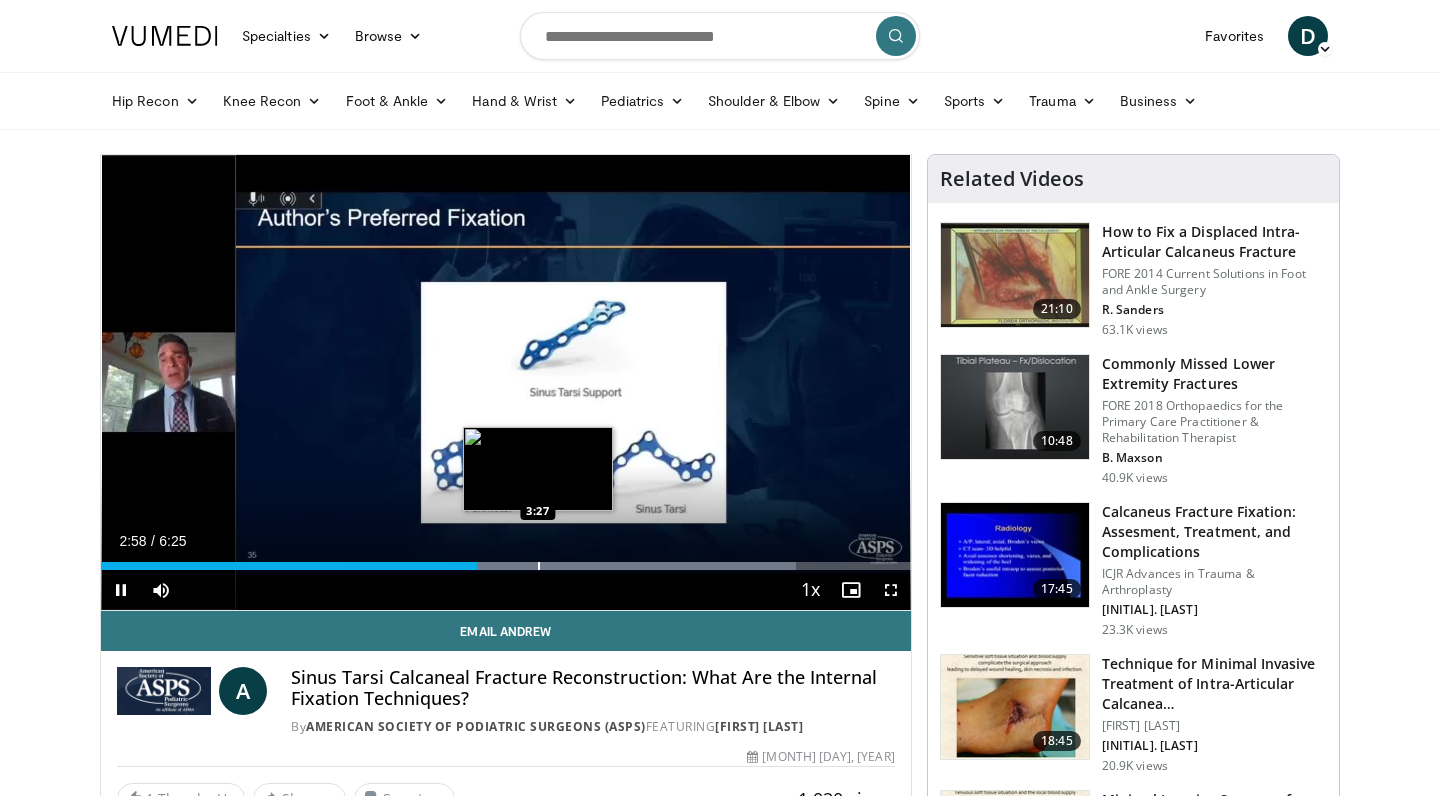 click on "Loaded :  85.78% 2:58 3:27" at bounding box center (506, 560) 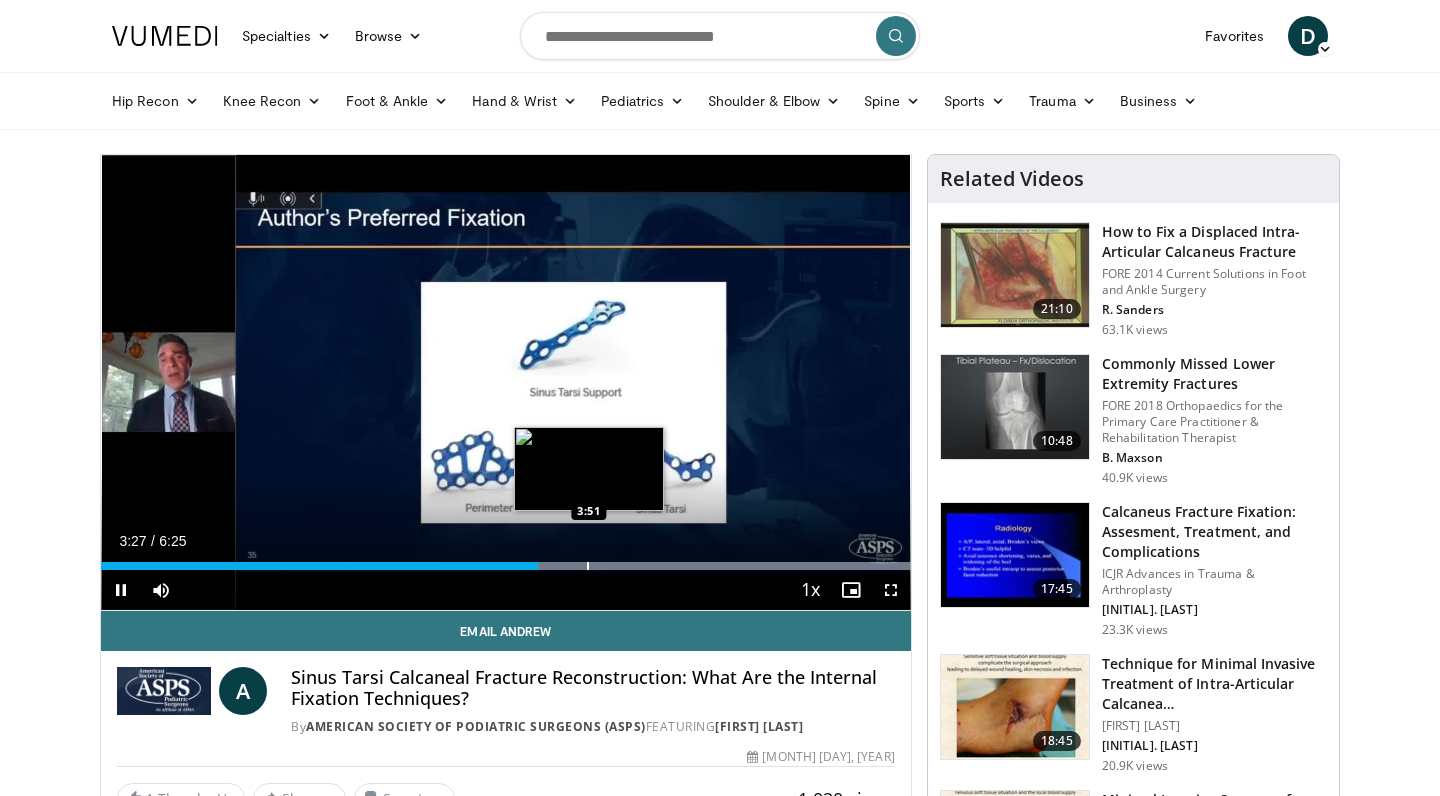 click at bounding box center [588, 566] 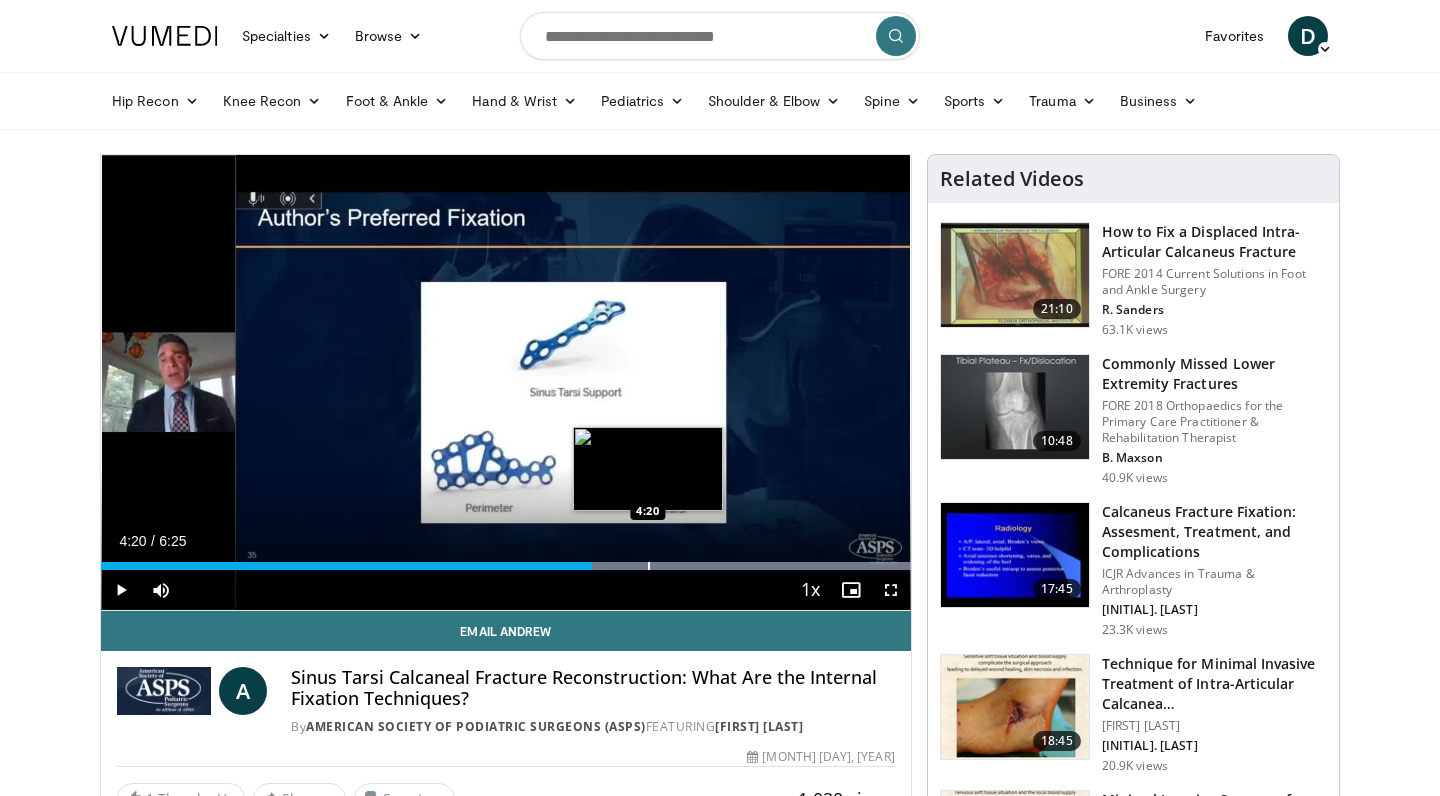 click at bounding box center (649, 566) 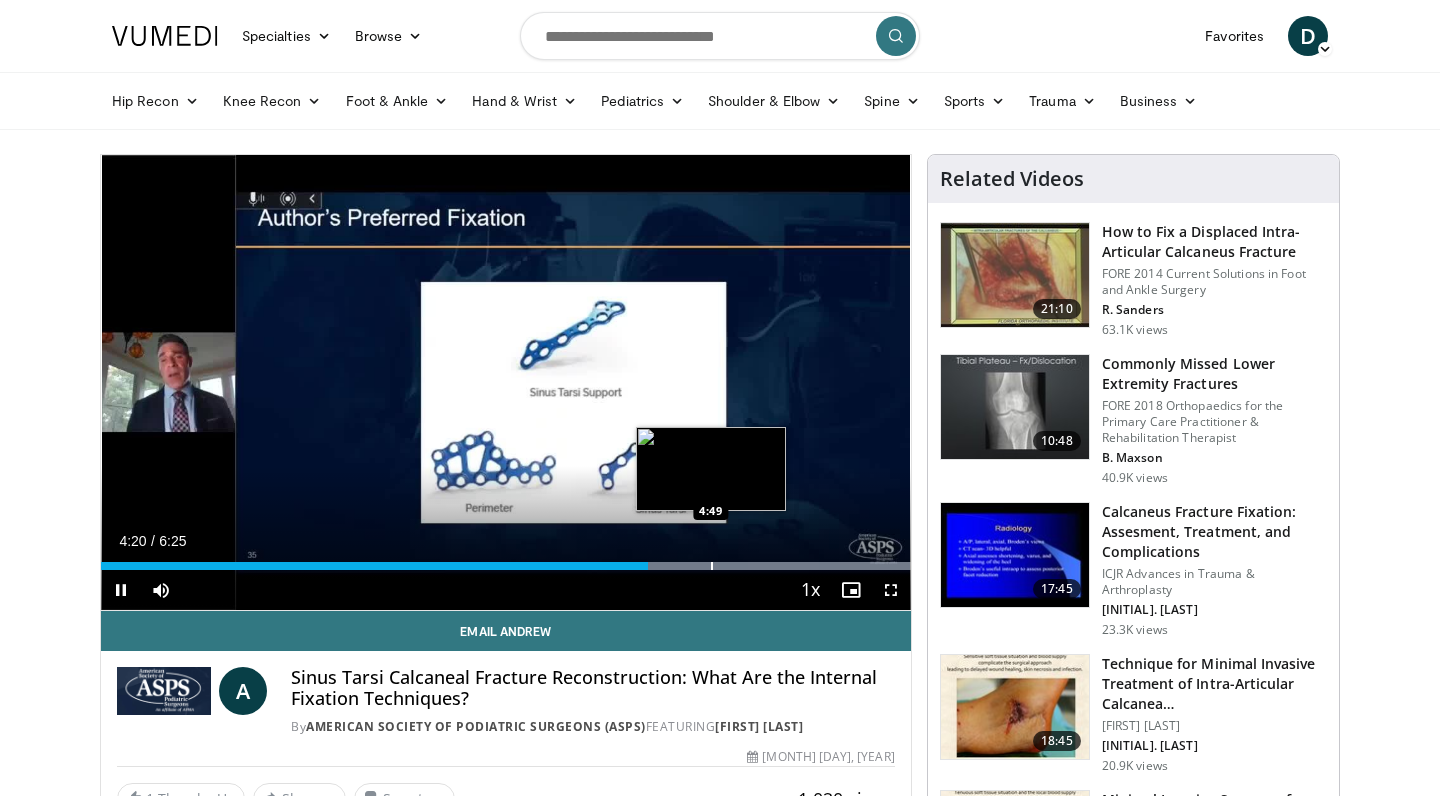 click at bounding box center (712, 566) 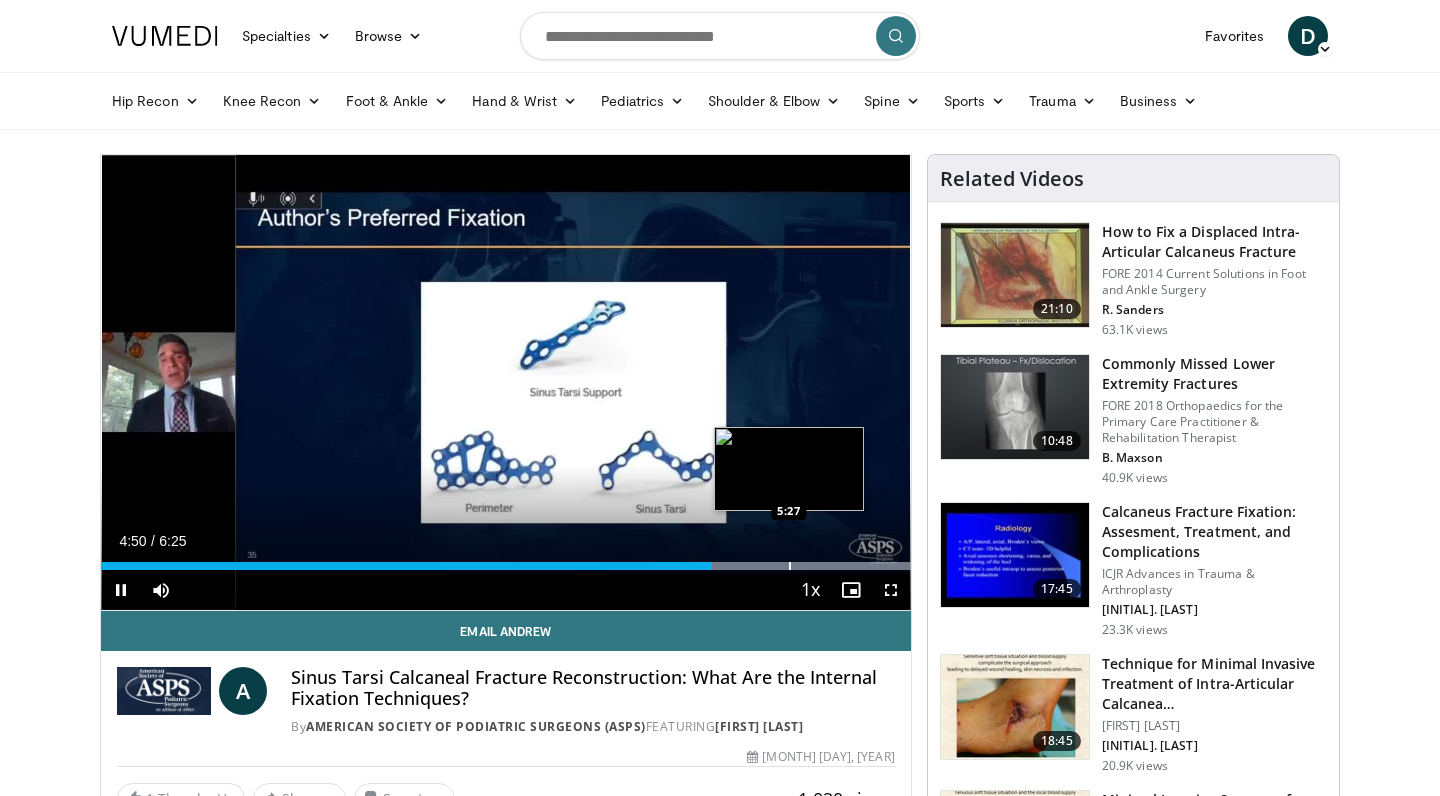 click at bounding box center [790, 566] 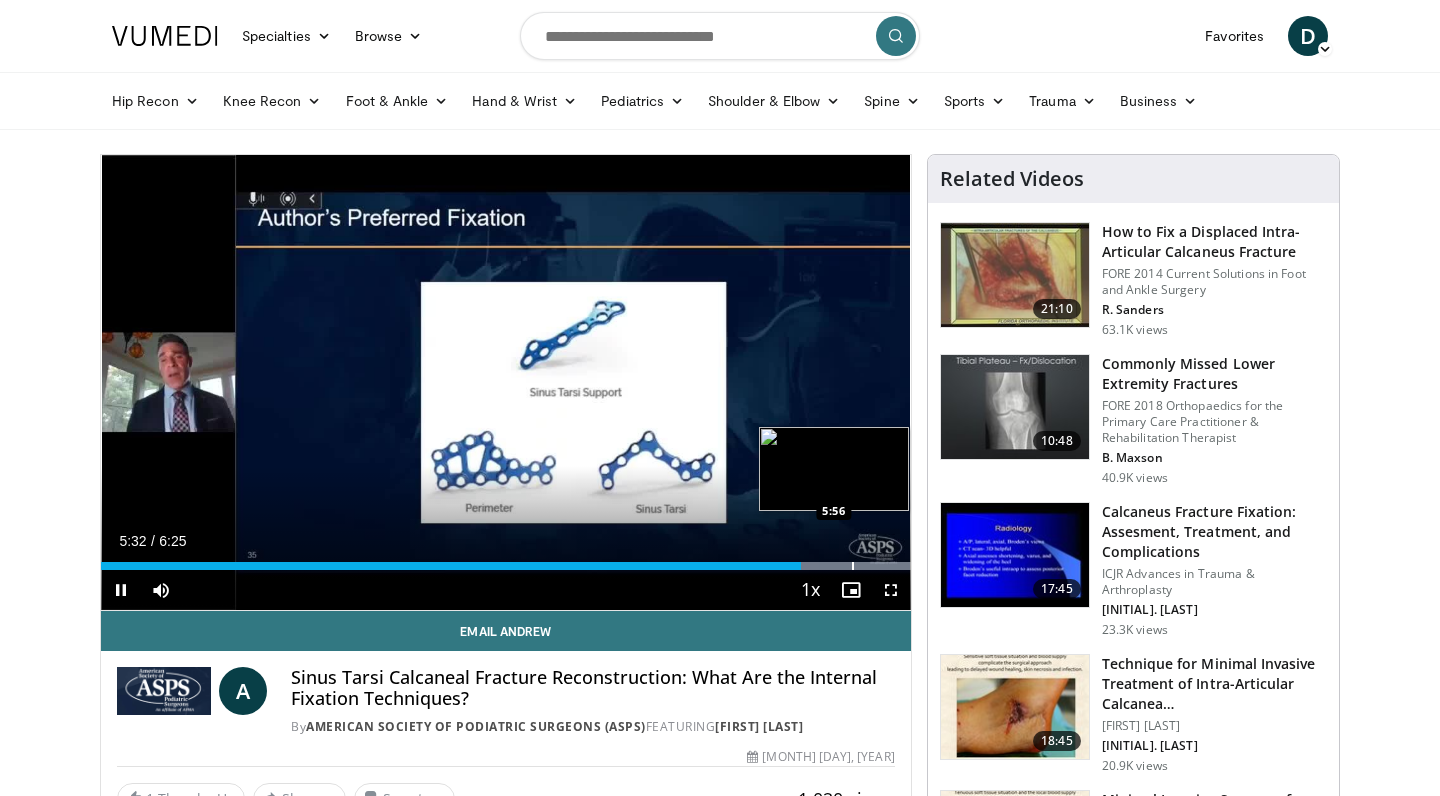 click on "Loaded :  99.98% 5:32 5:56" at bounding box center [506, 560] 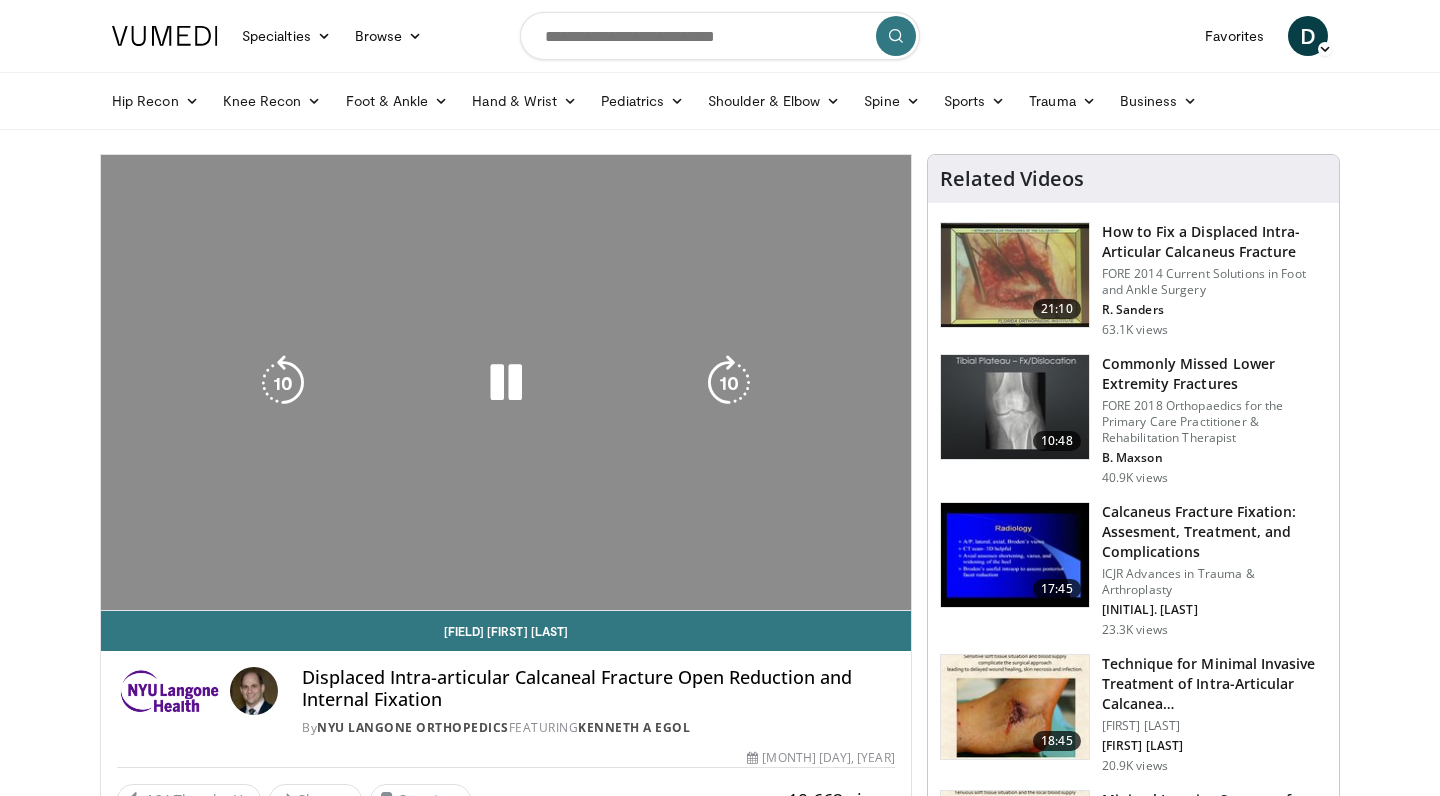 scroll, scrollTop: 0, scrollLeft: 0, axis: both 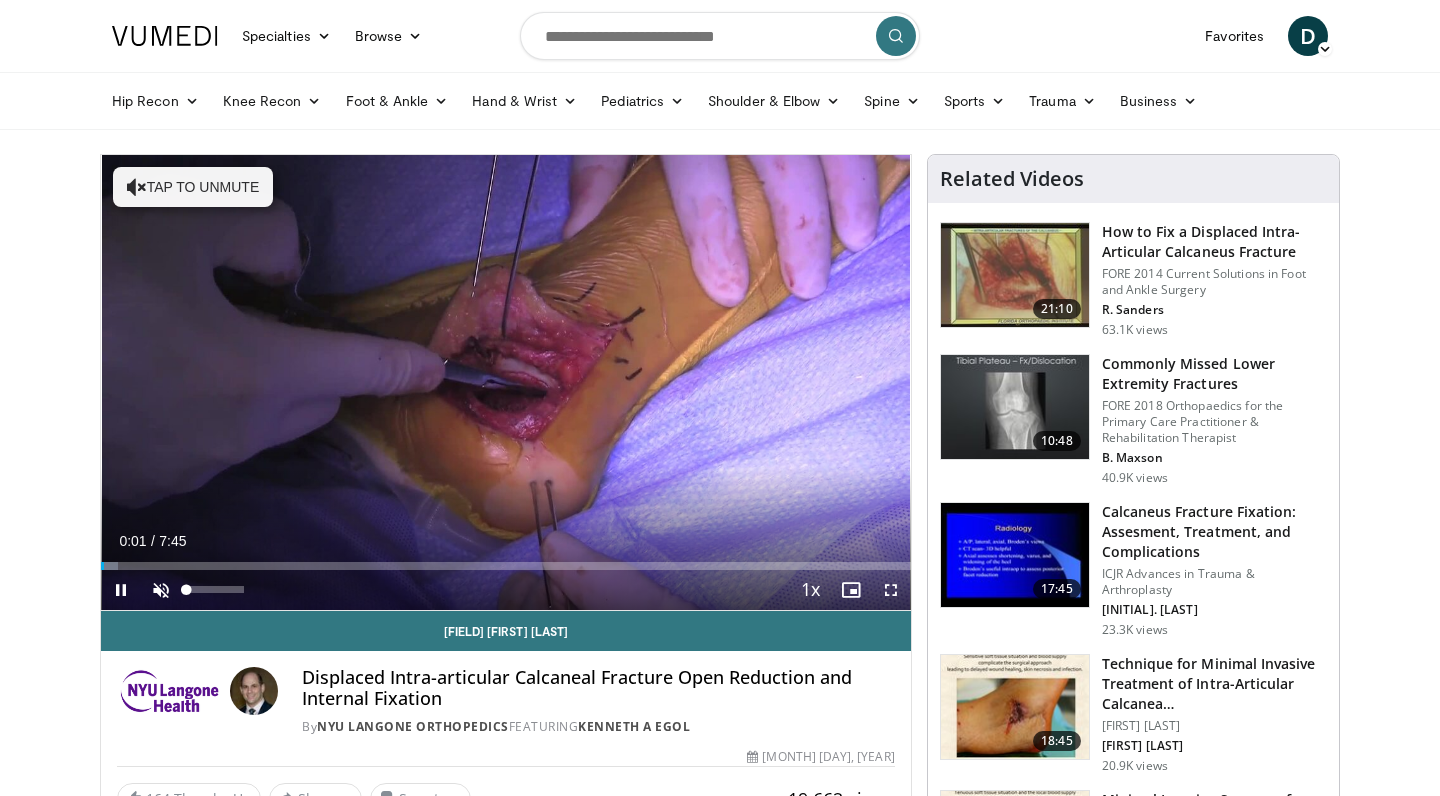 click at bounding box center [161, 590] 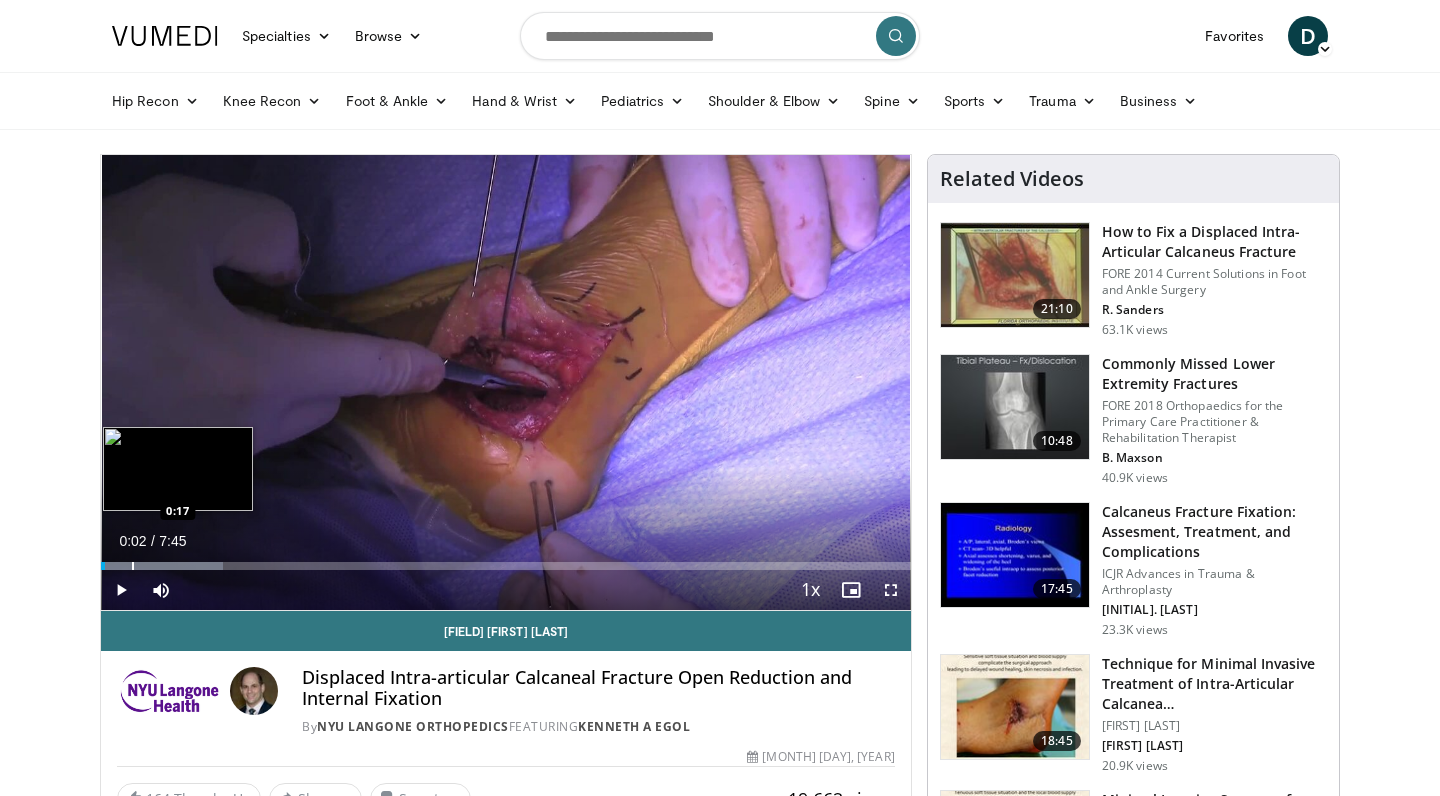 click at bounding box center (133, 566) 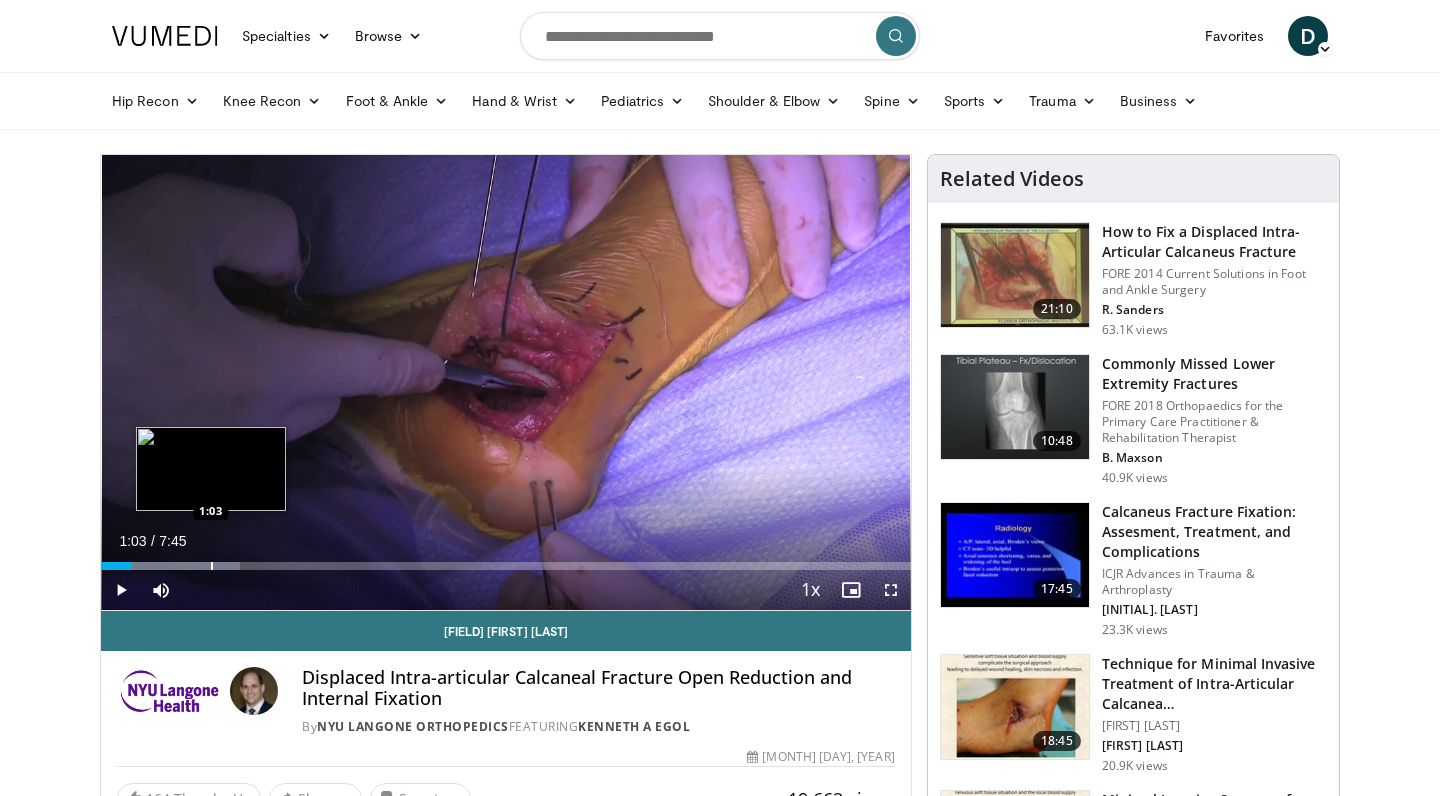 click on "Loaded :  17.17% 0:17 1:03" at bounding box center (506, 560) 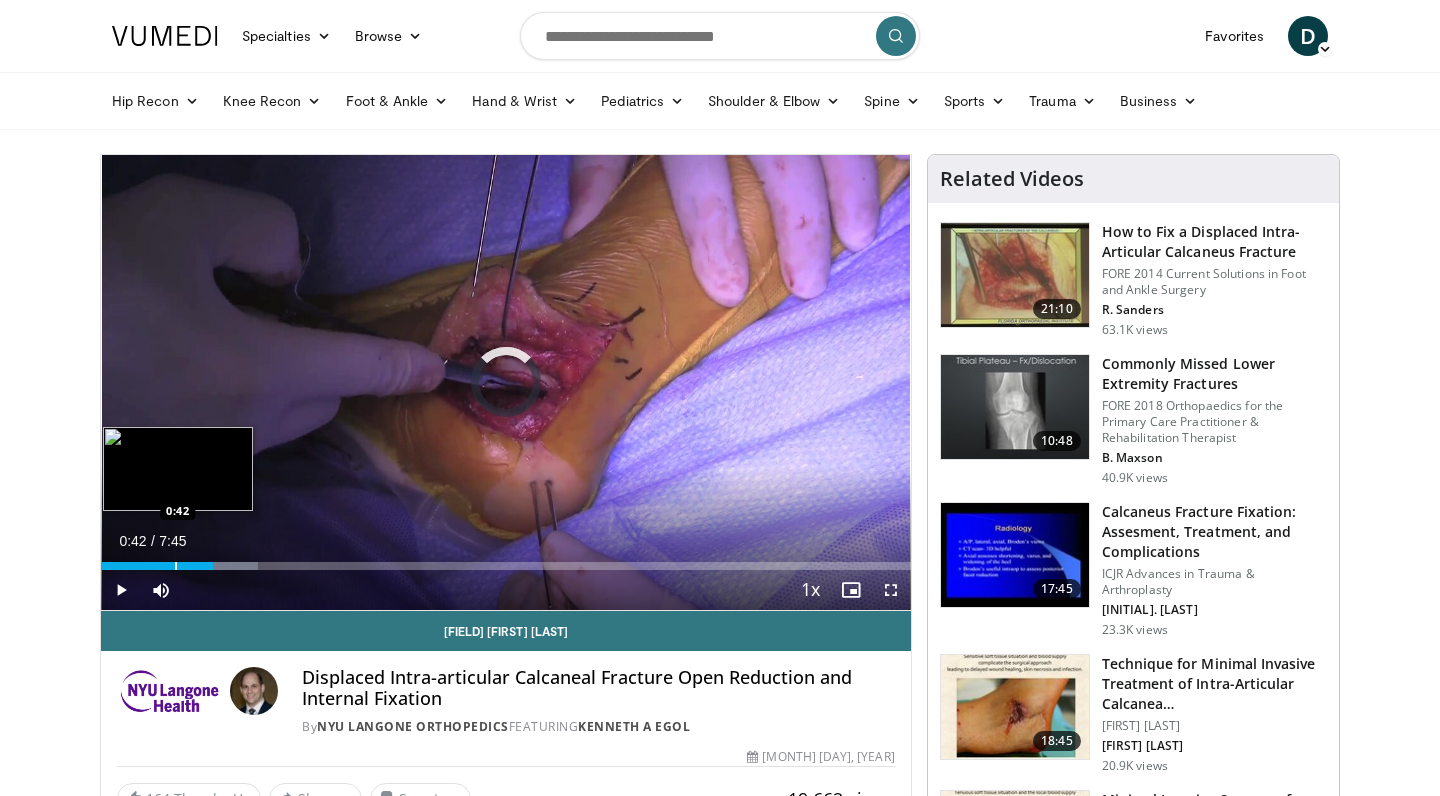 click at bounding box center (176, 566) 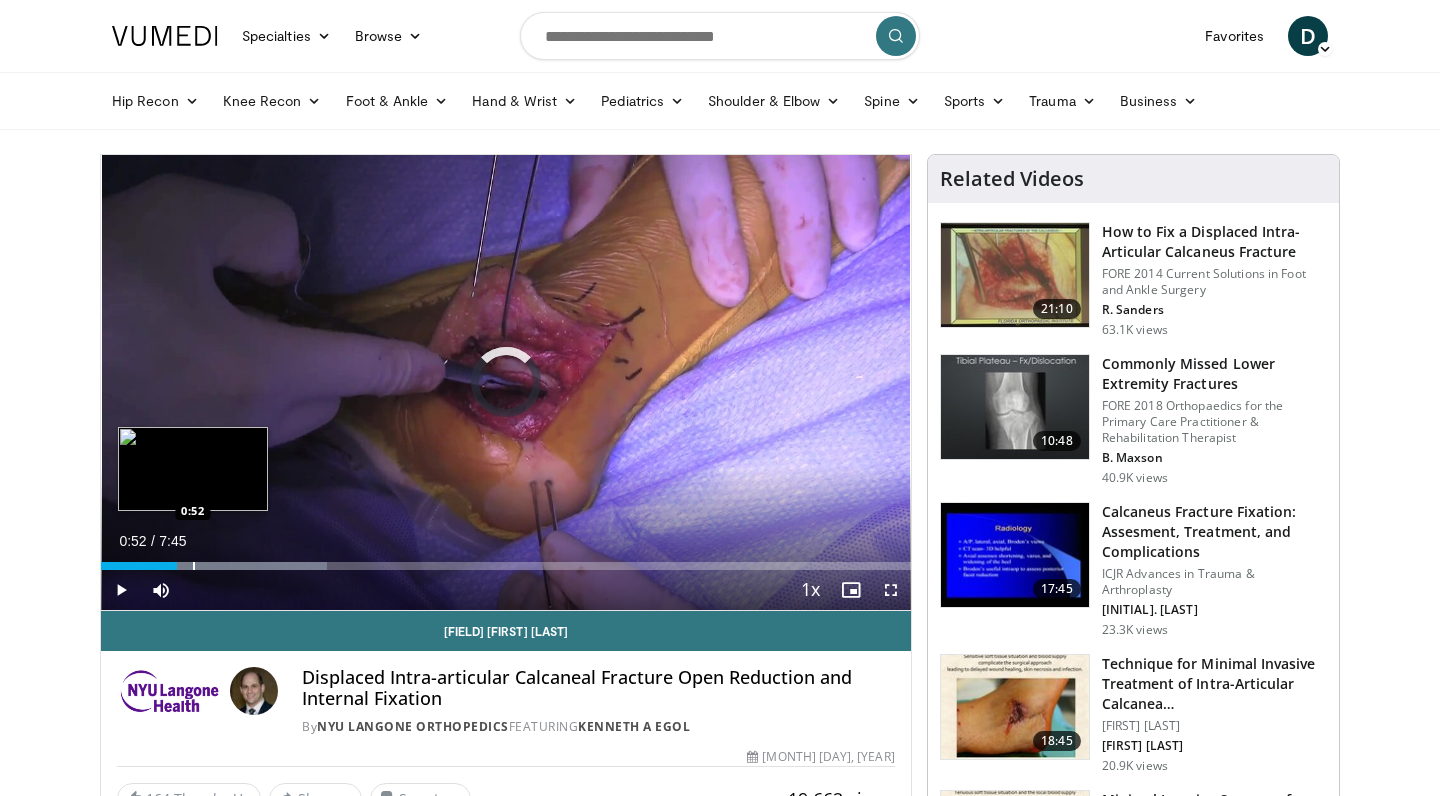 click at bounding box center [194, 566] 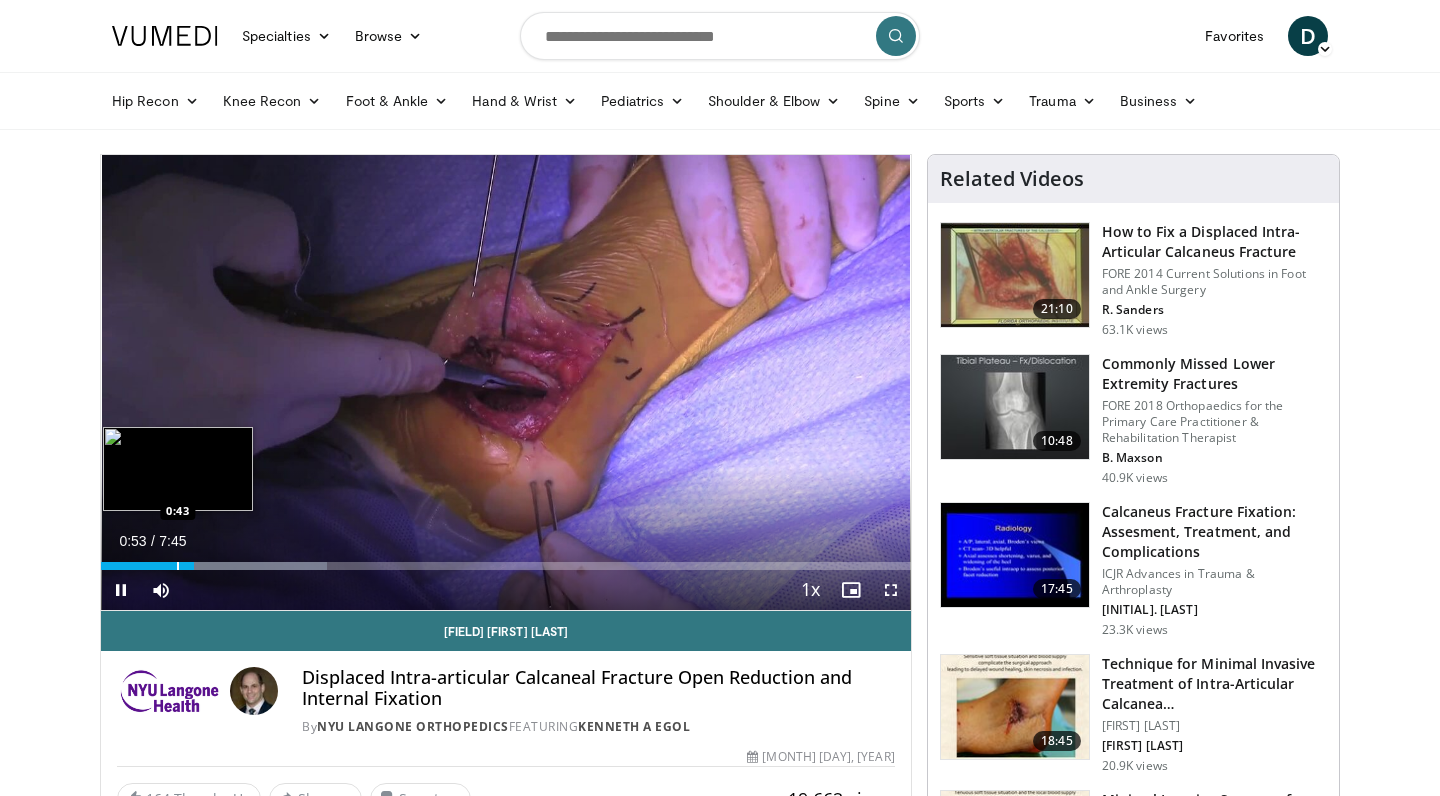 click at bounding box center (178, 566) 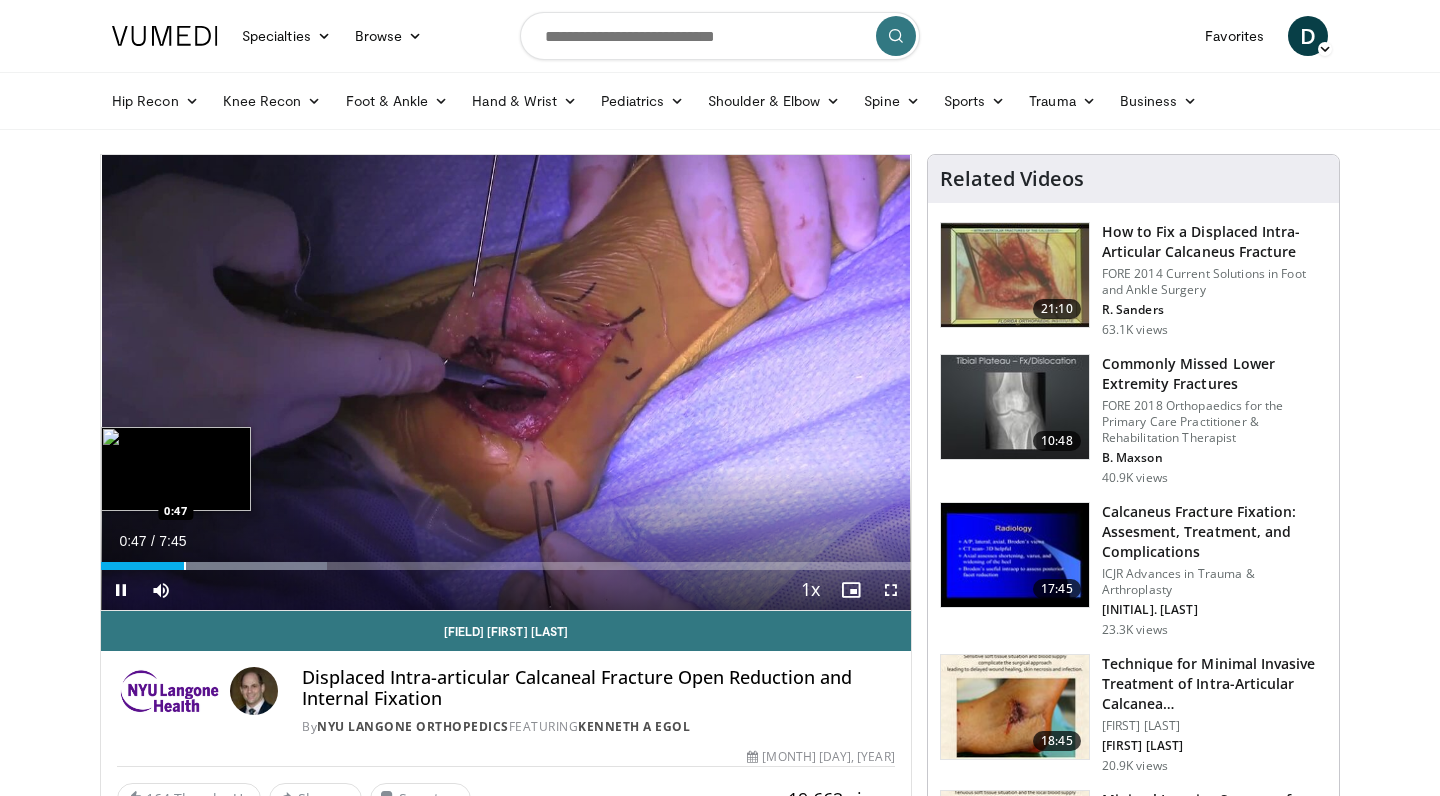 click at bounding box center [185, 566] 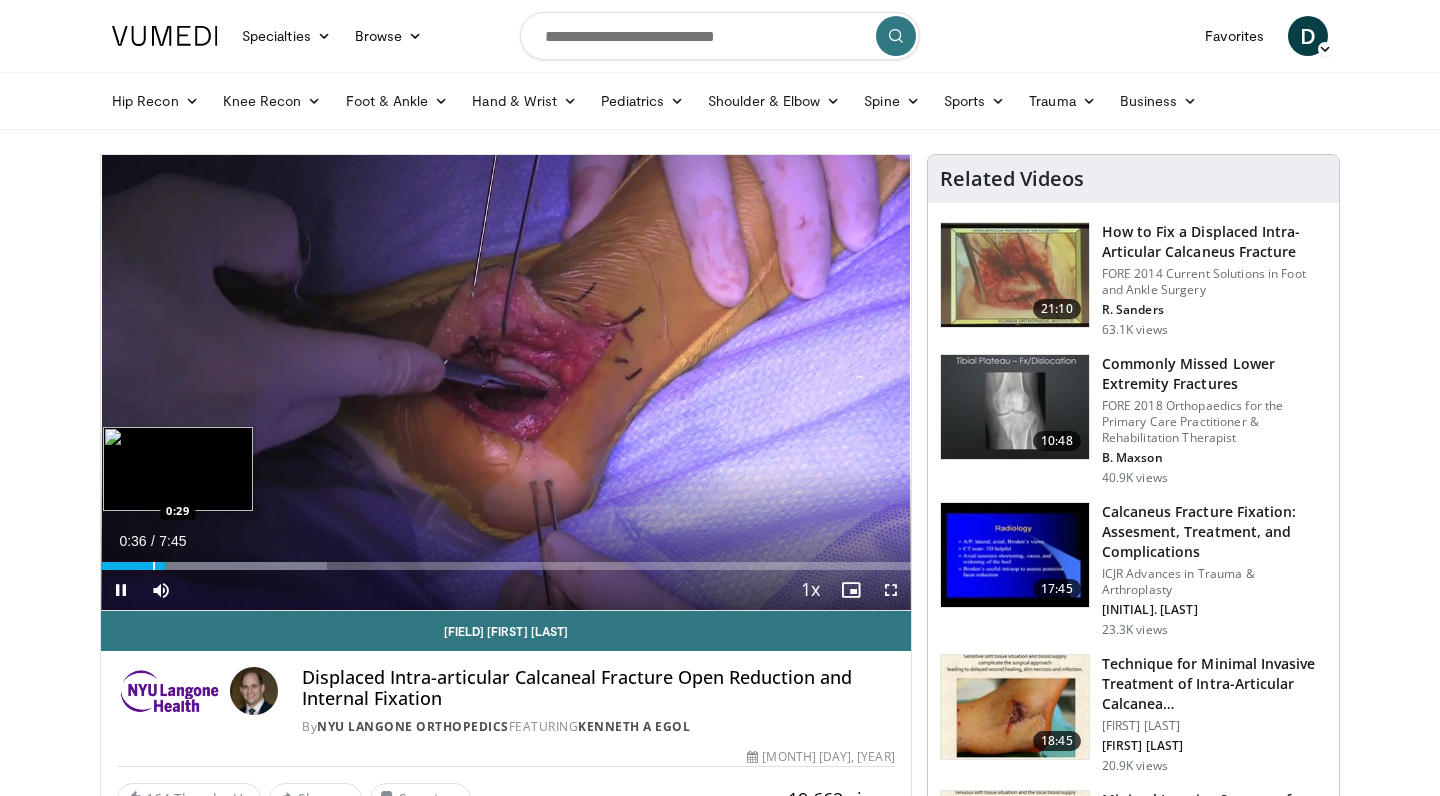 click at bounding box center [154, 566] 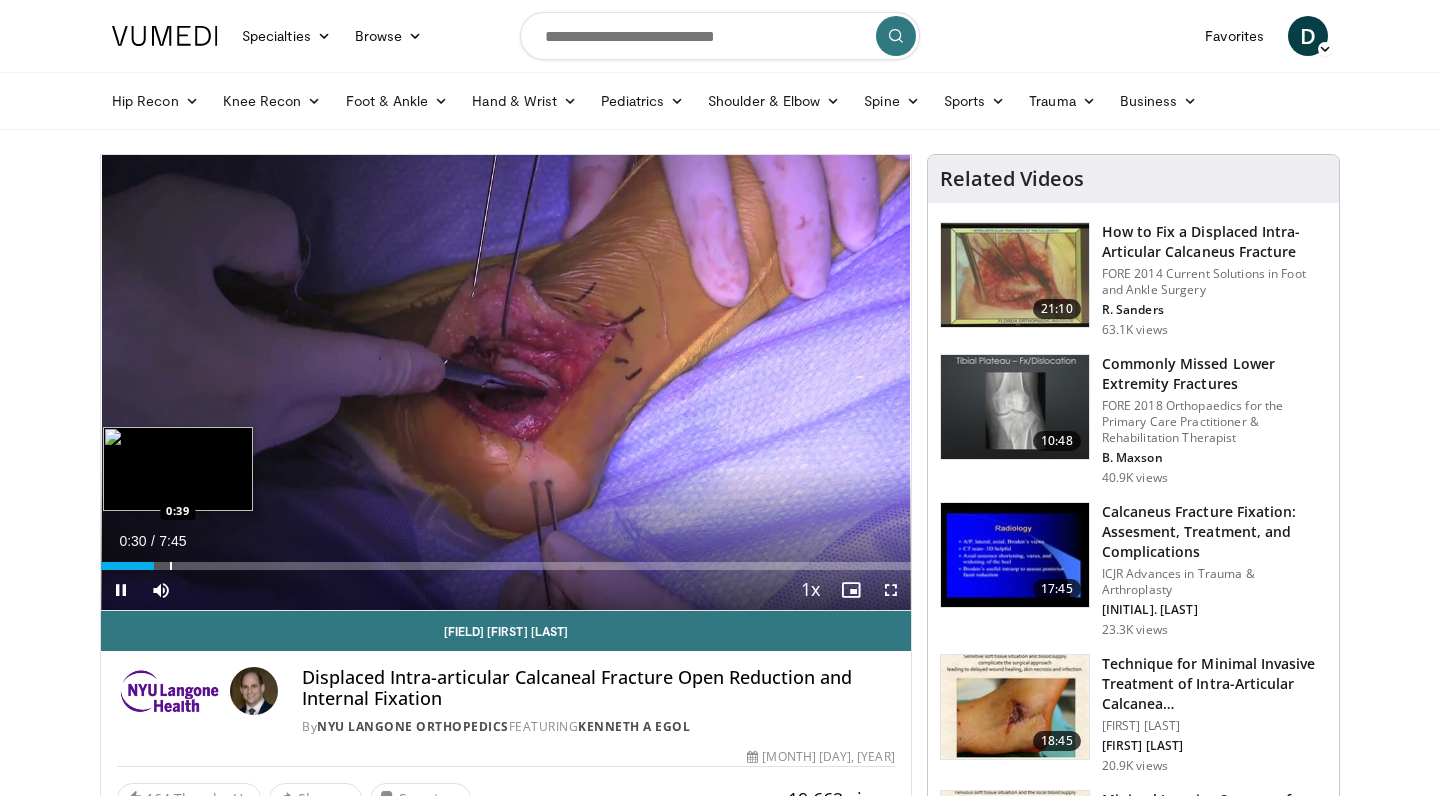 click at bounding box center [171, 566] 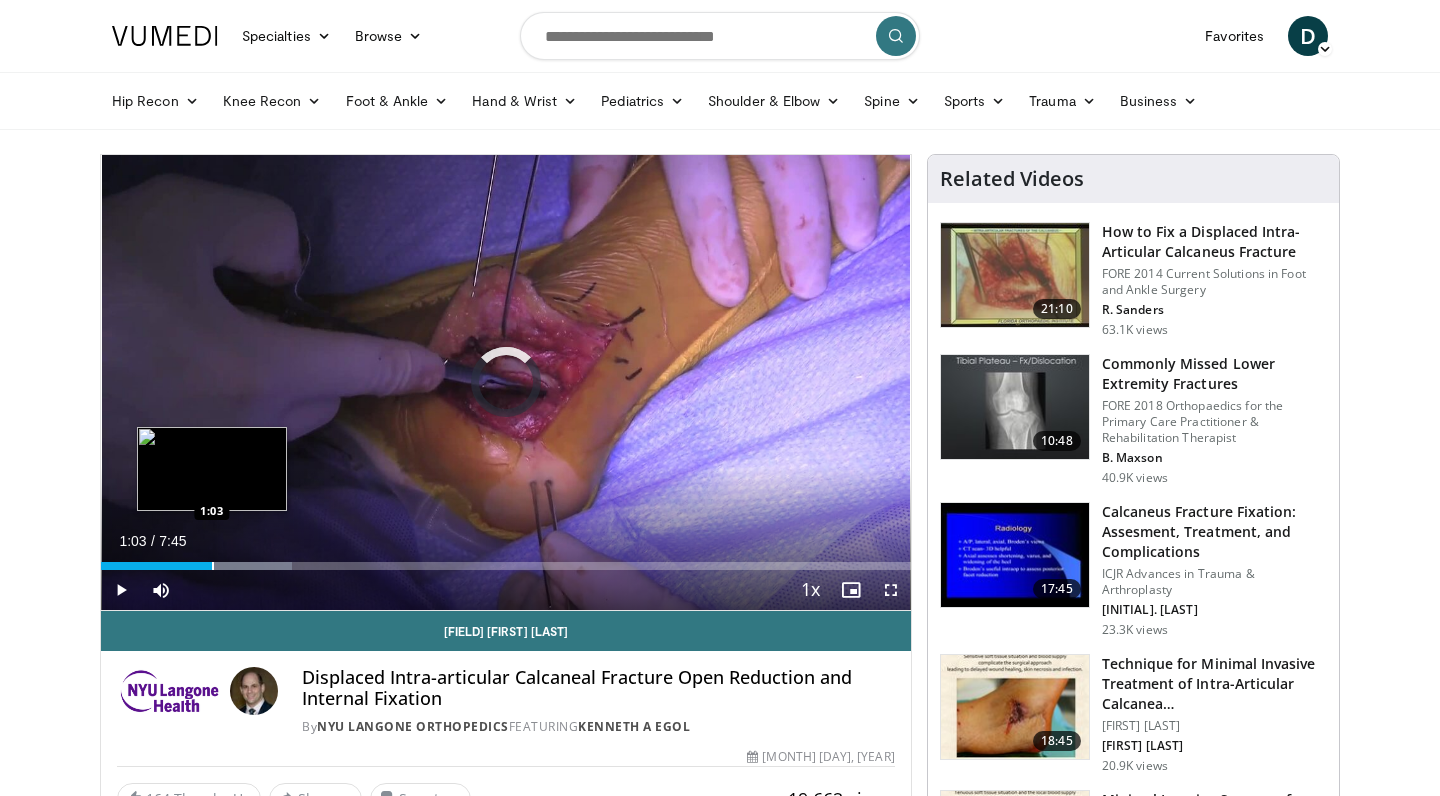 click at bounding box center (213, 566) 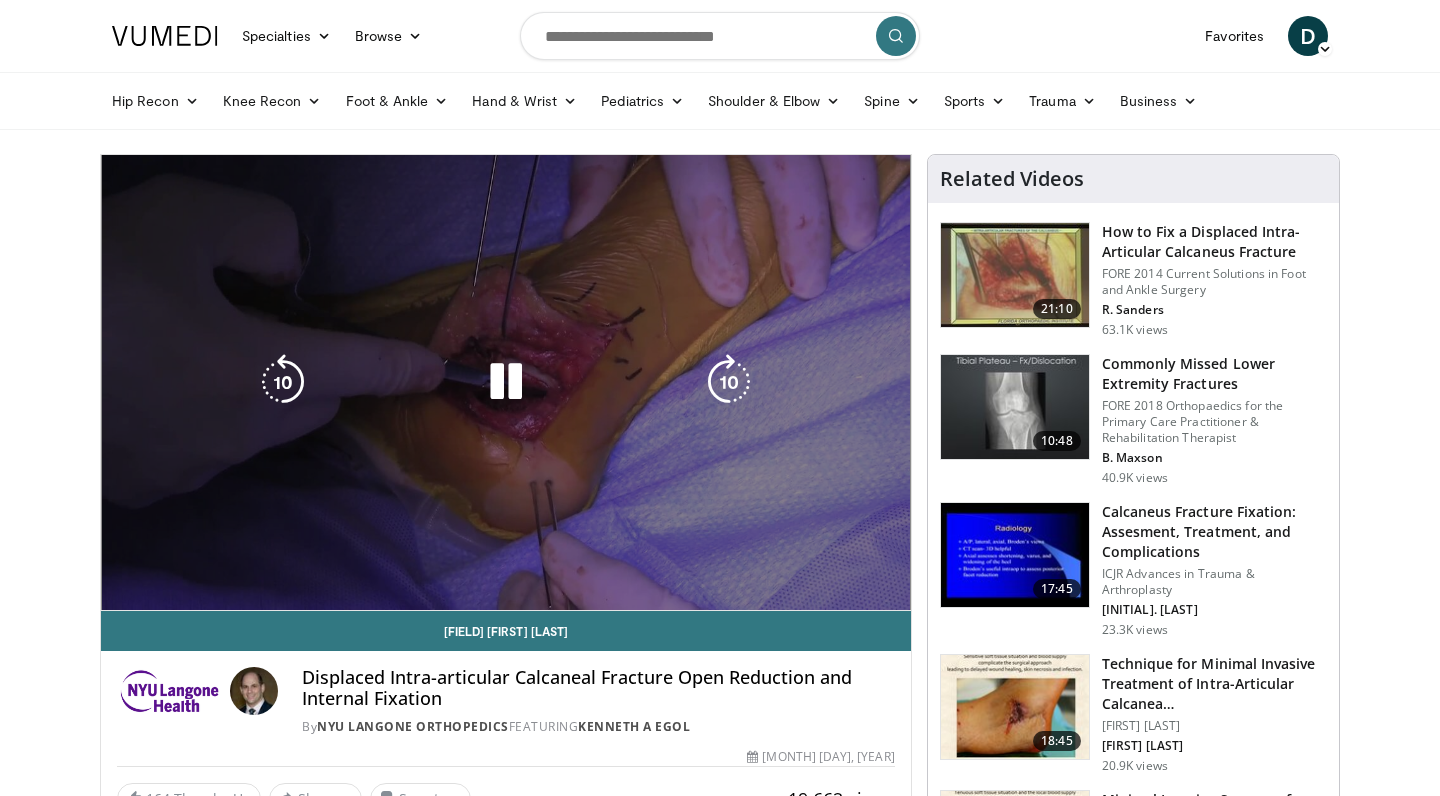 click on "**********" at bounding box center (506, 383) 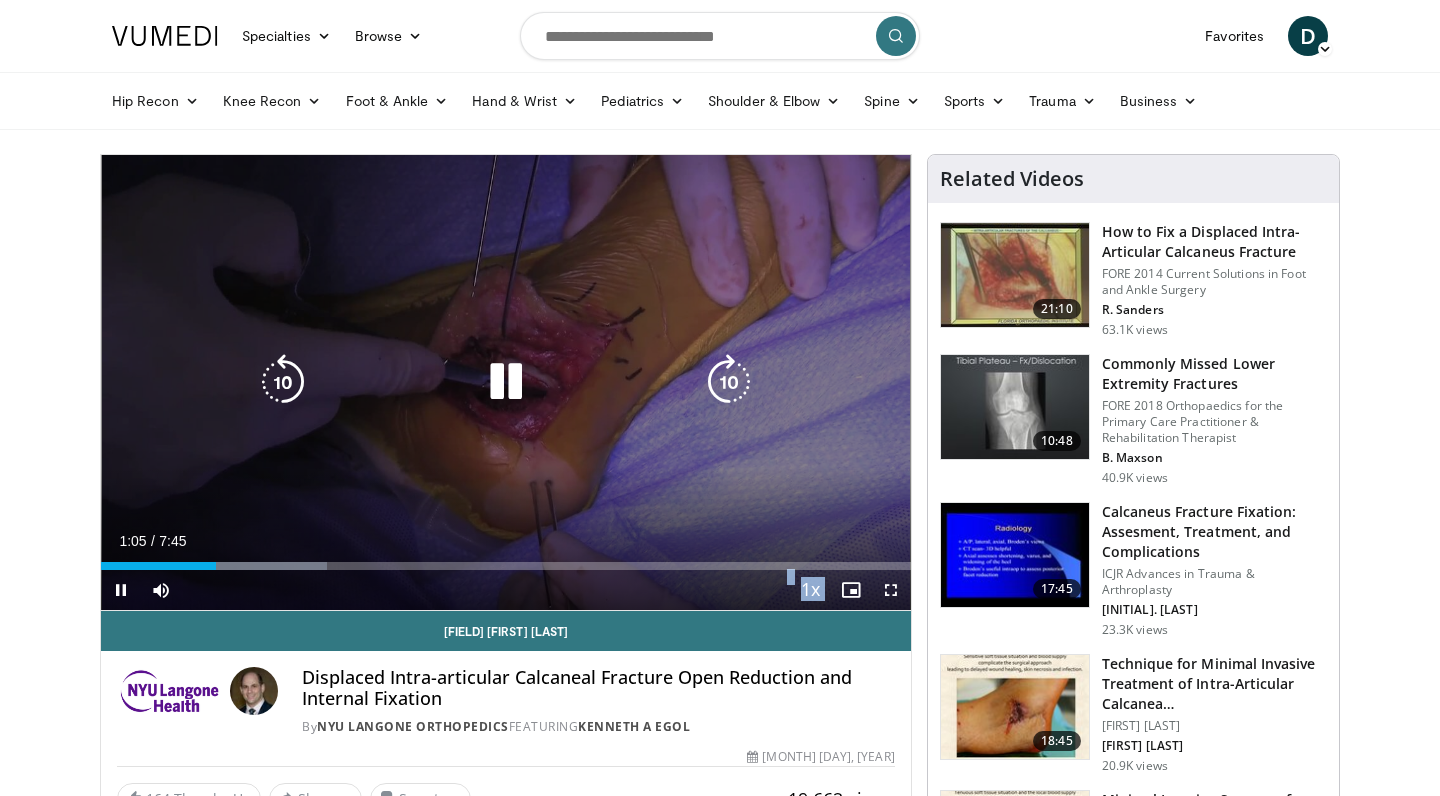 click at bounding box center [243, 566] 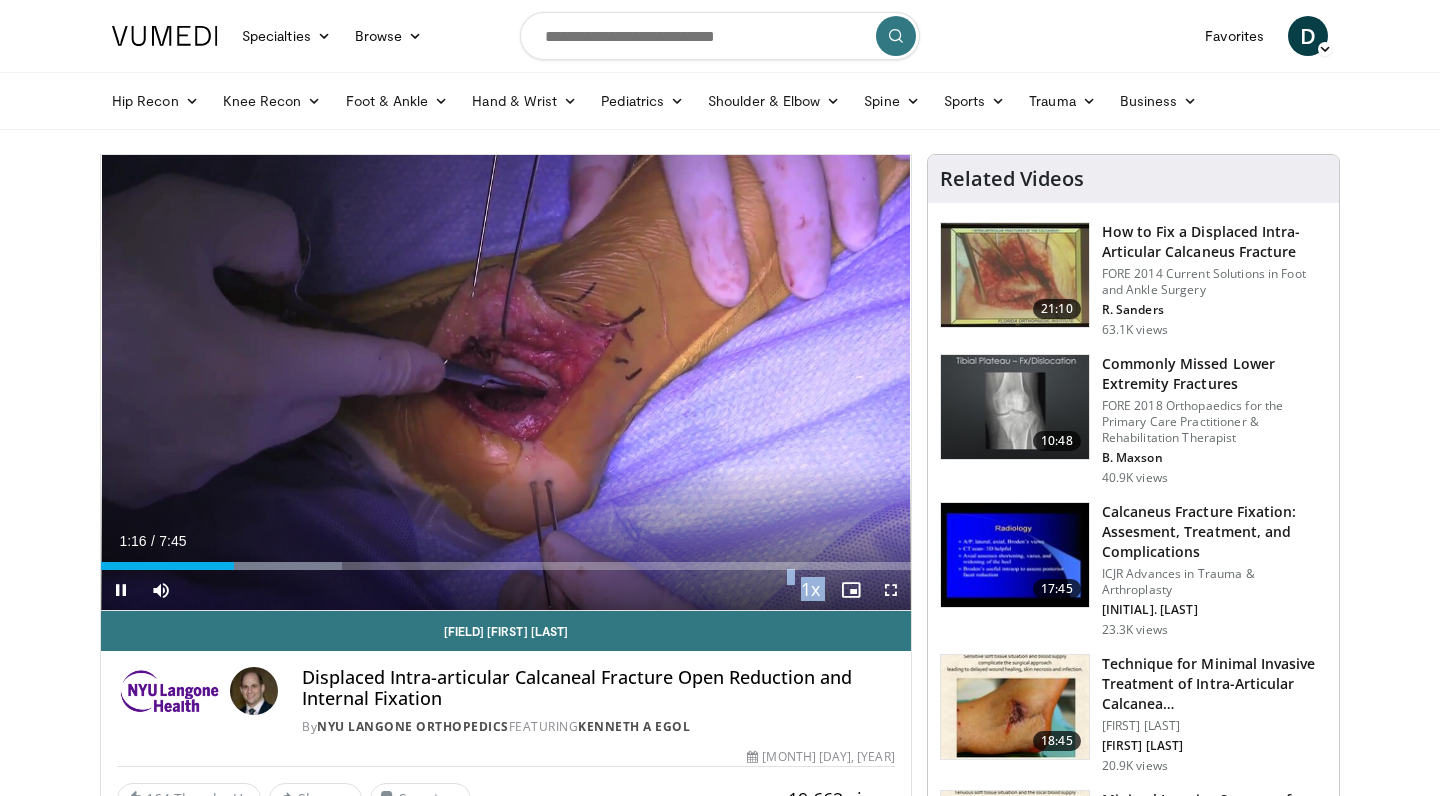 click at bounding box center (891, 590) 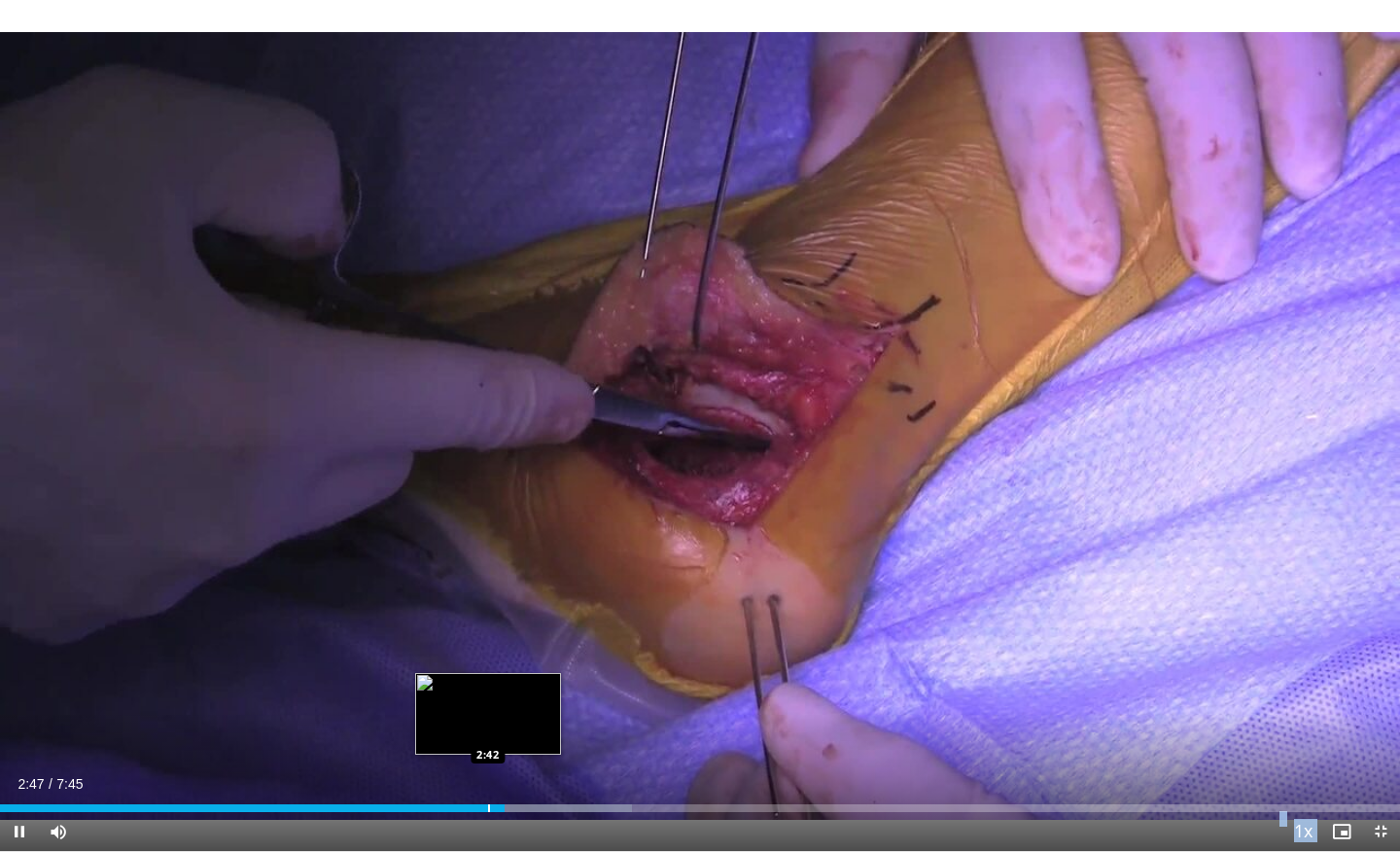 click at bounding box center [489, 808] 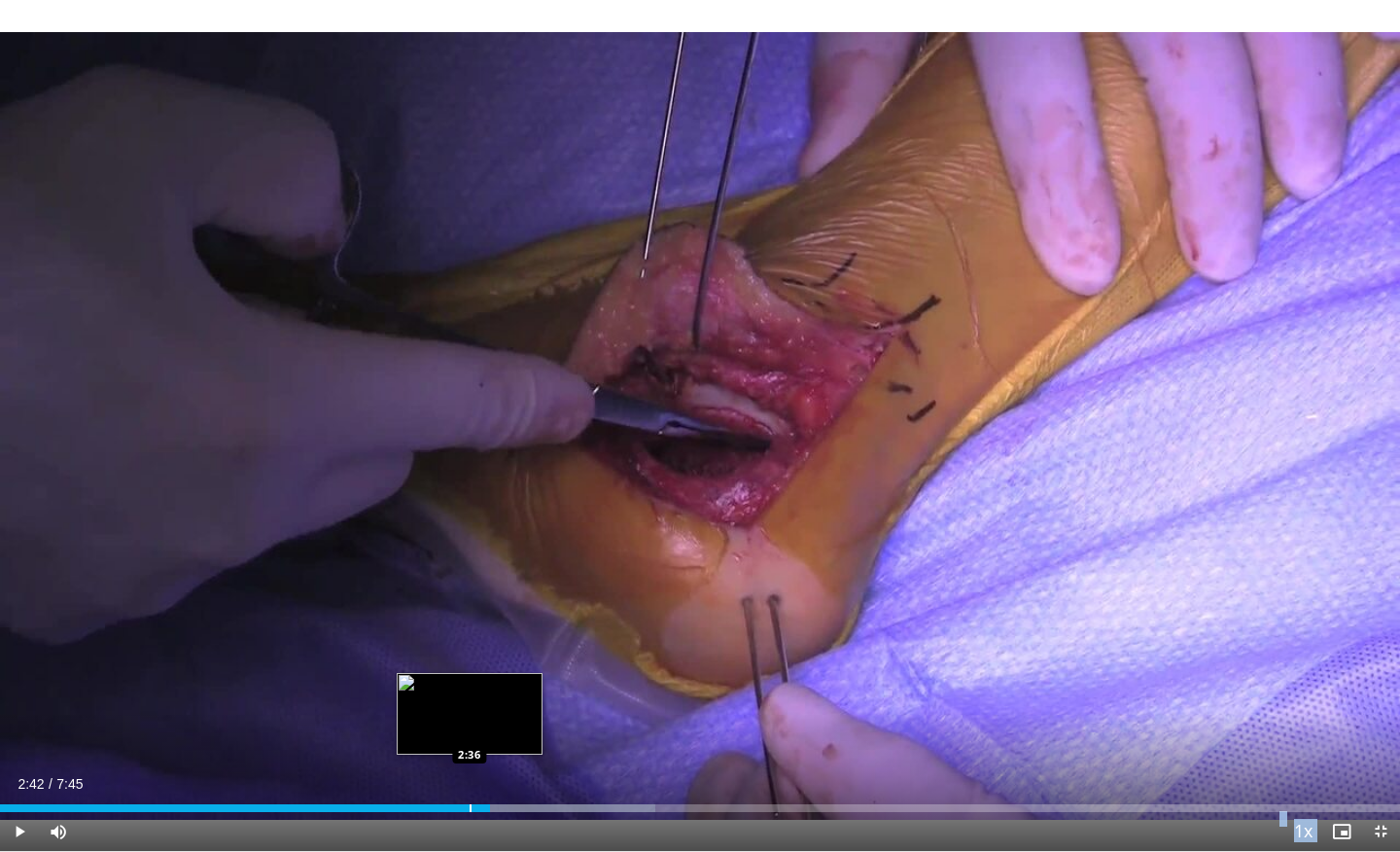 click on "Loaded :  46.83% 2:43 2:36" at bounding box center [700, 808] 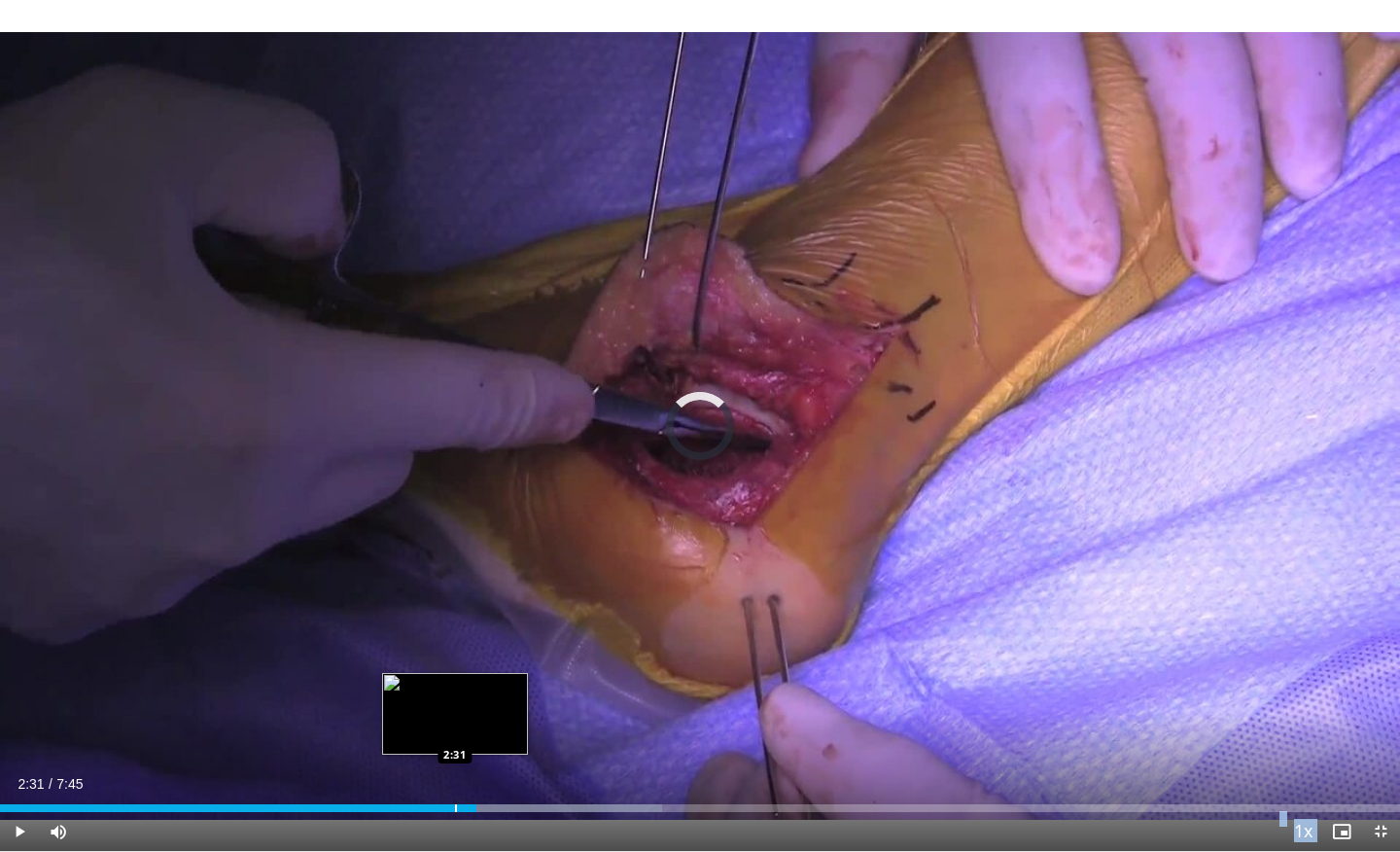 click at bounding box center [456, 808] 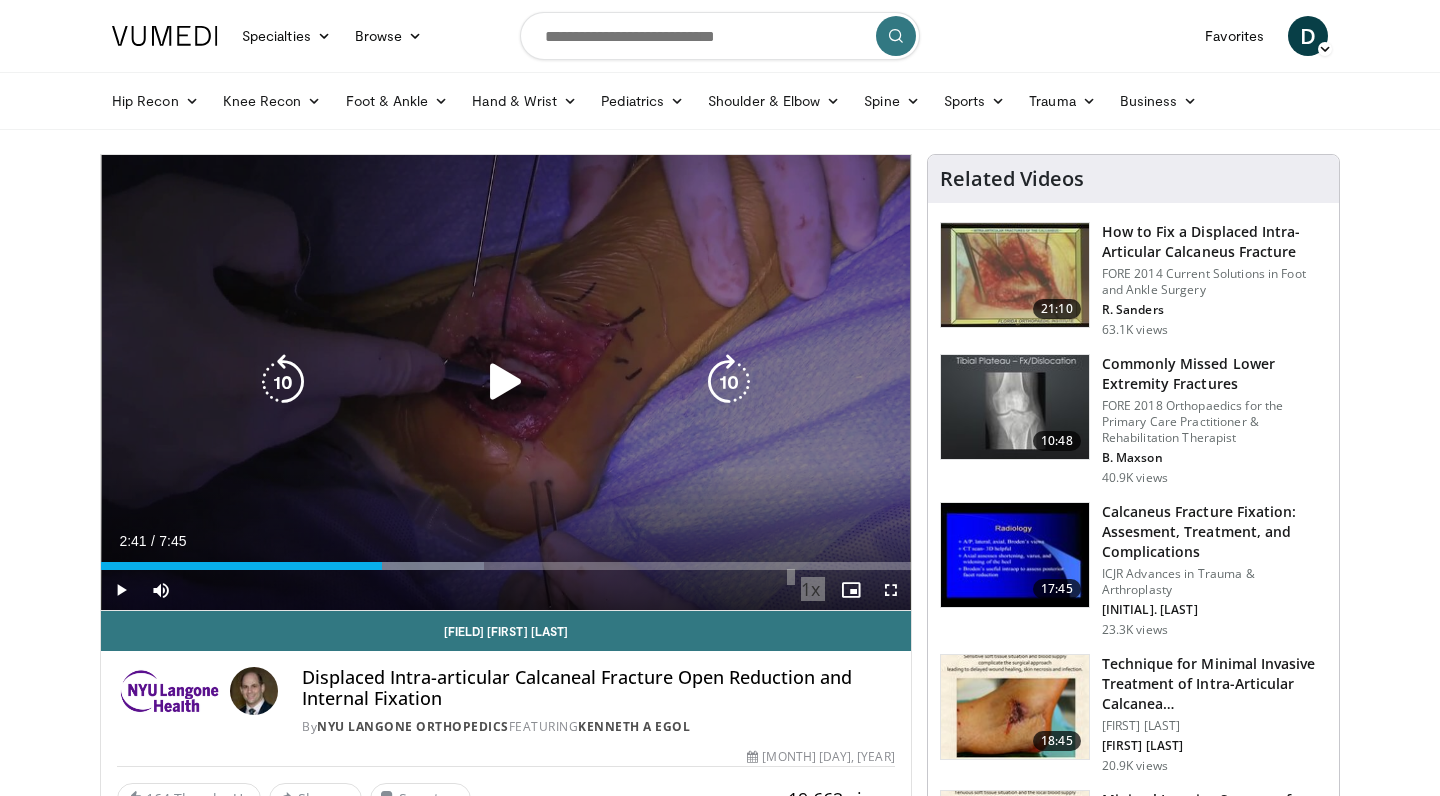 click at bounding box center (729, 382) 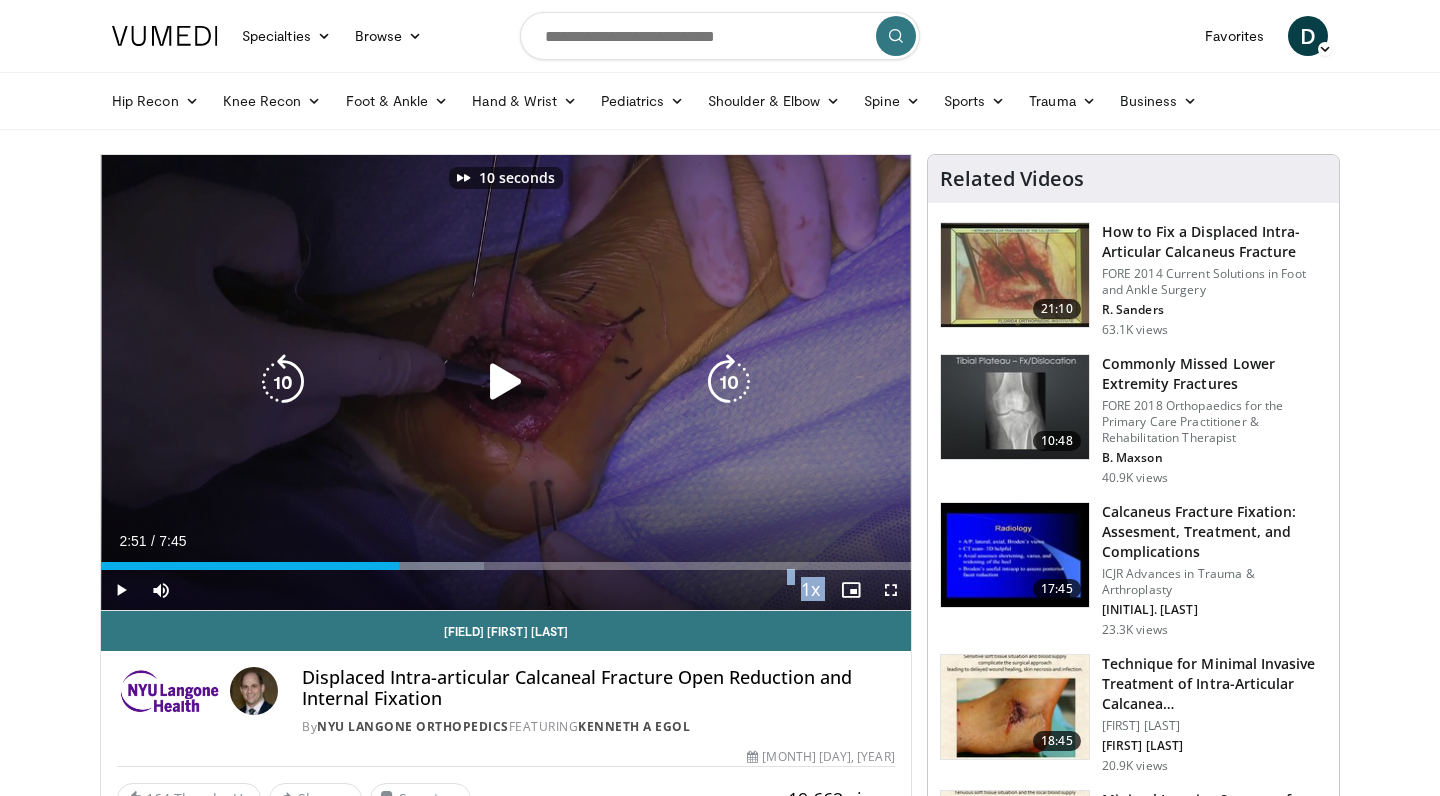 click at bounding box center [283, 382] 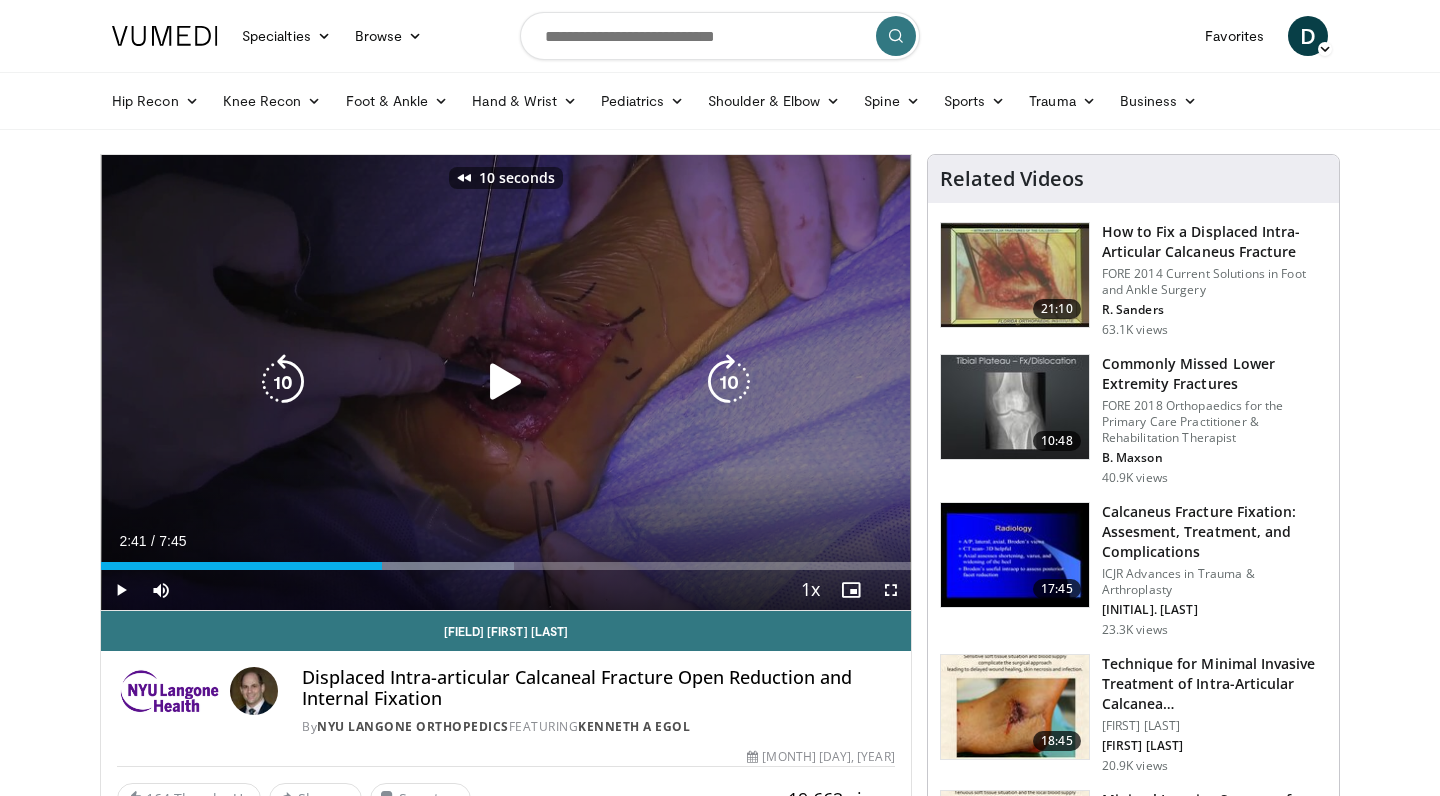 click at bounding box center [506, 382] 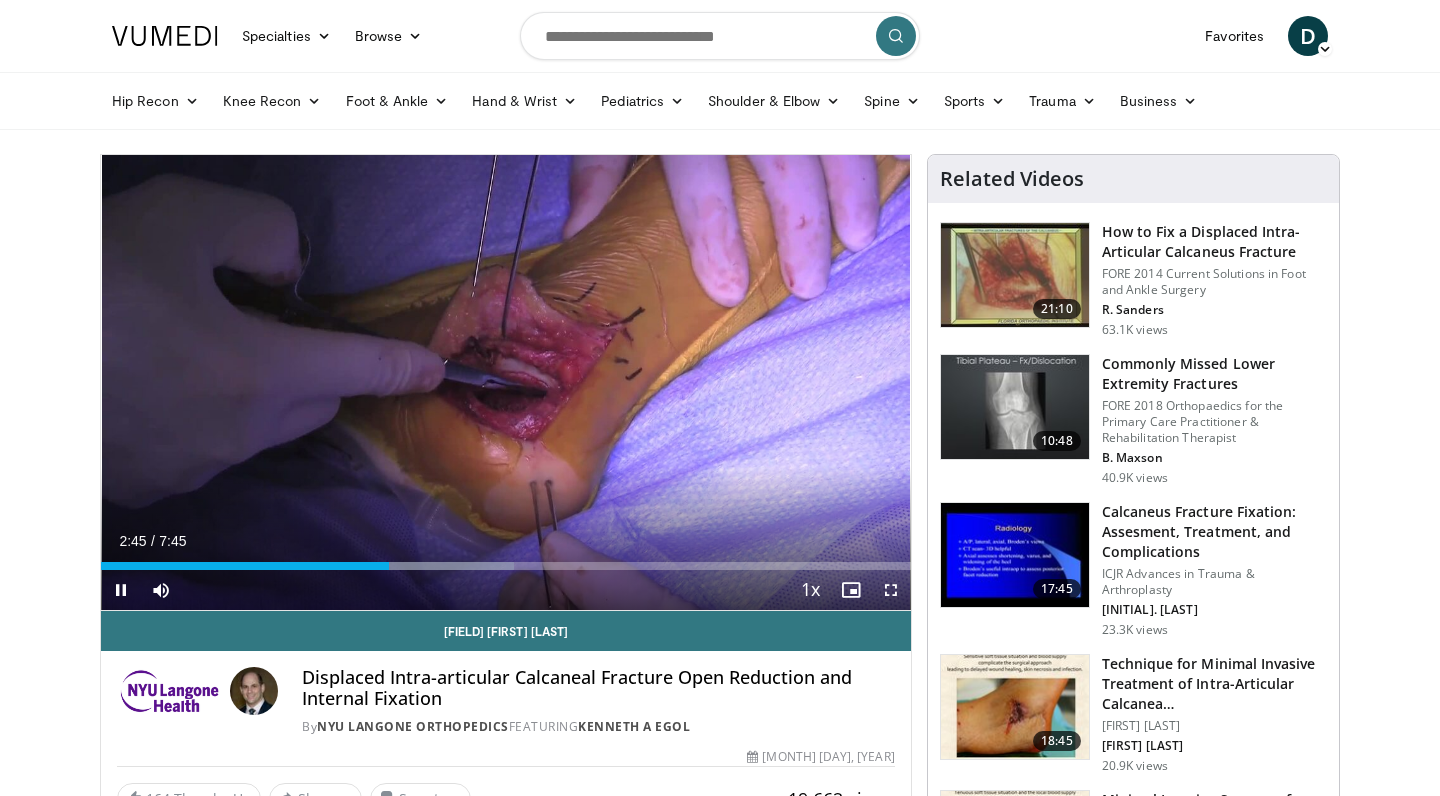 click at bounding box center (121, 590) 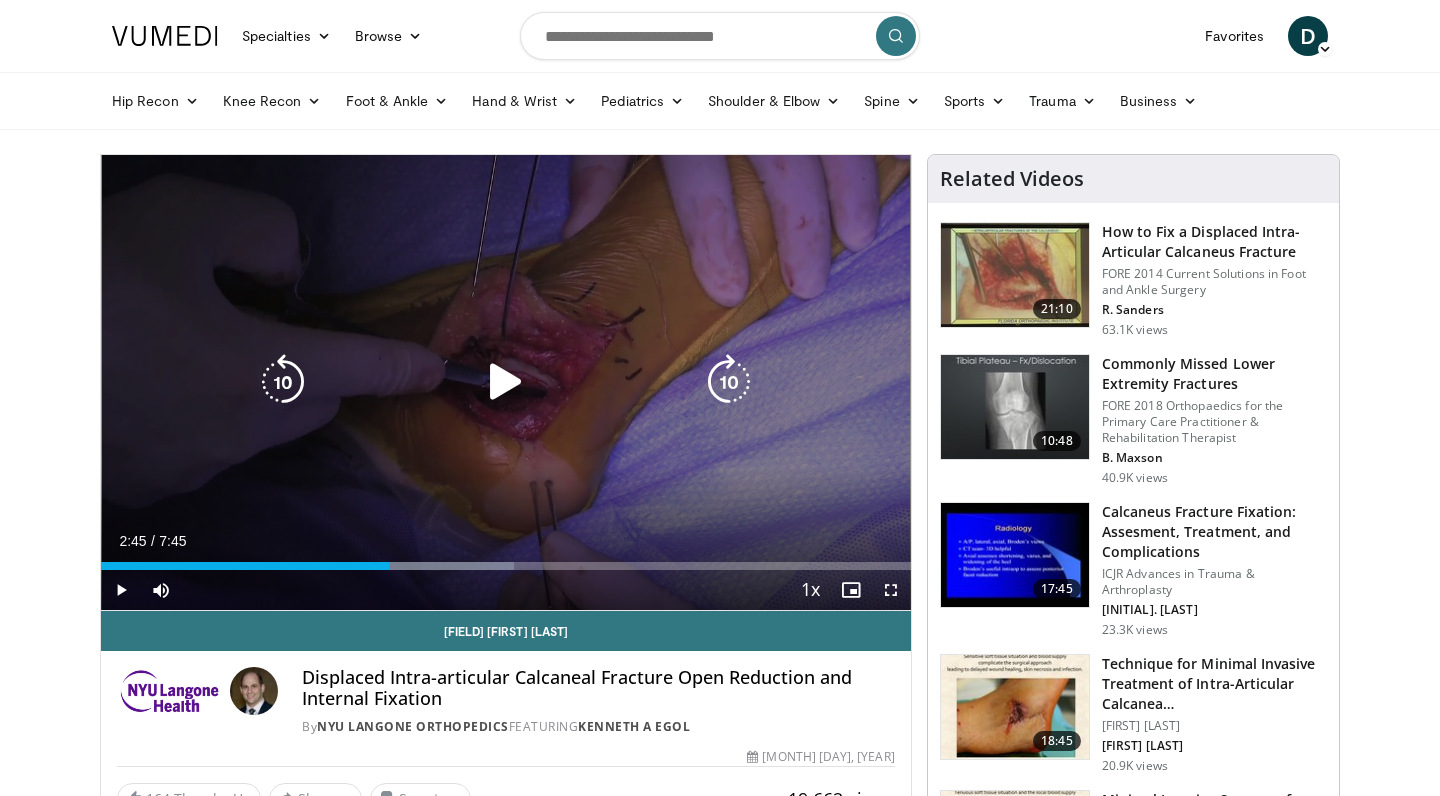 click at bounding box center [506, 382] 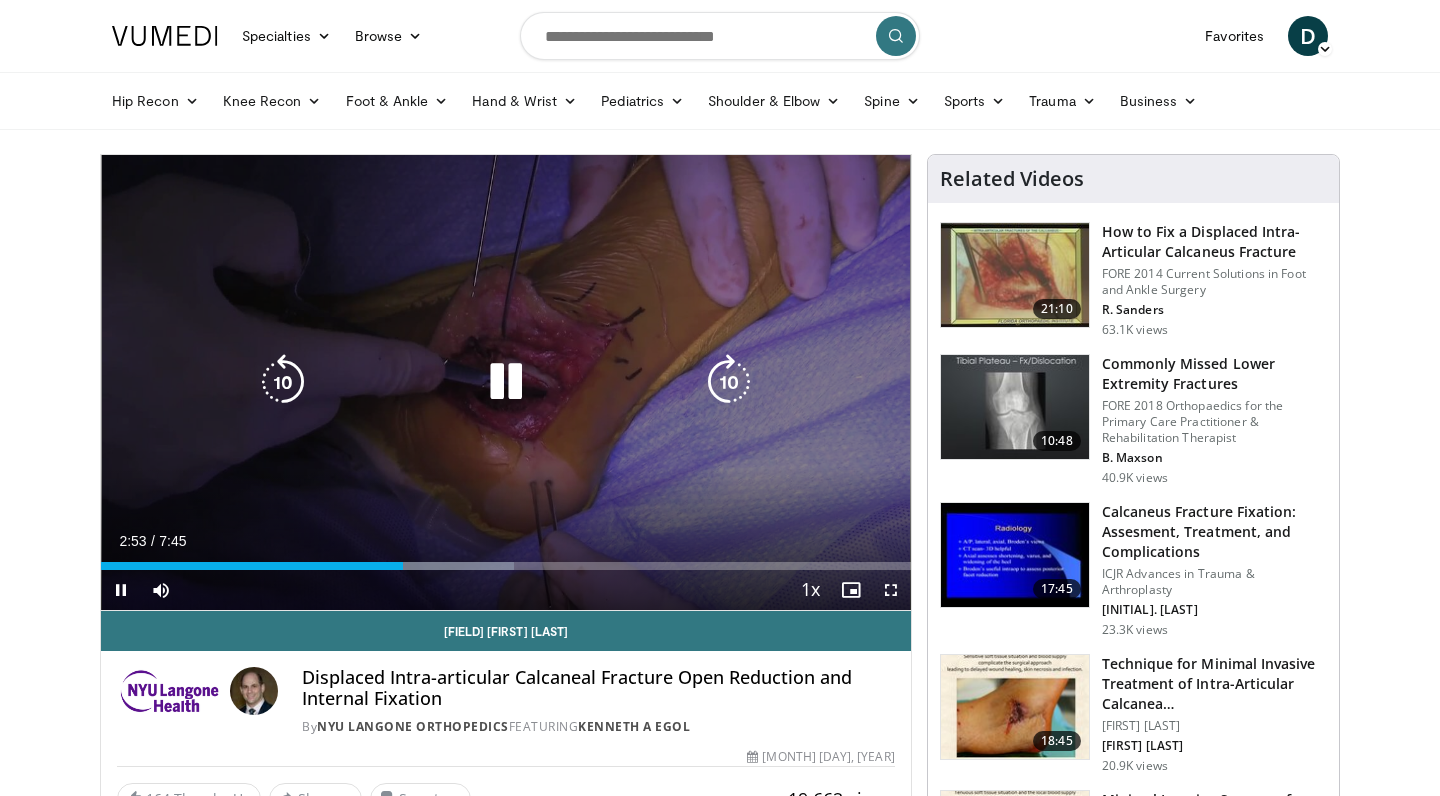 click at bounding box center [891, 590] 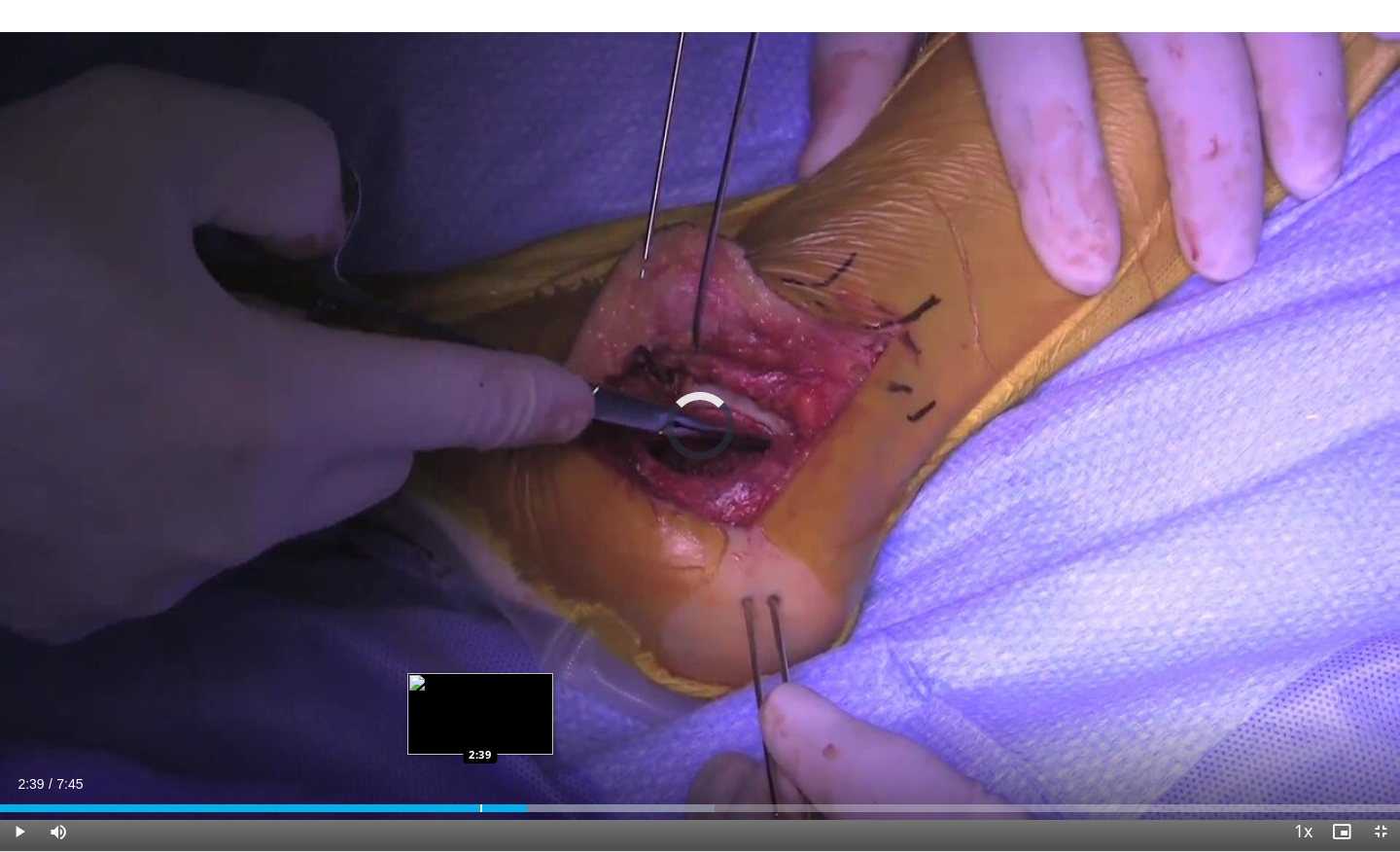 click on "Loaded :  51.05% 2:39 2:39" at bounding box center [700, 802] 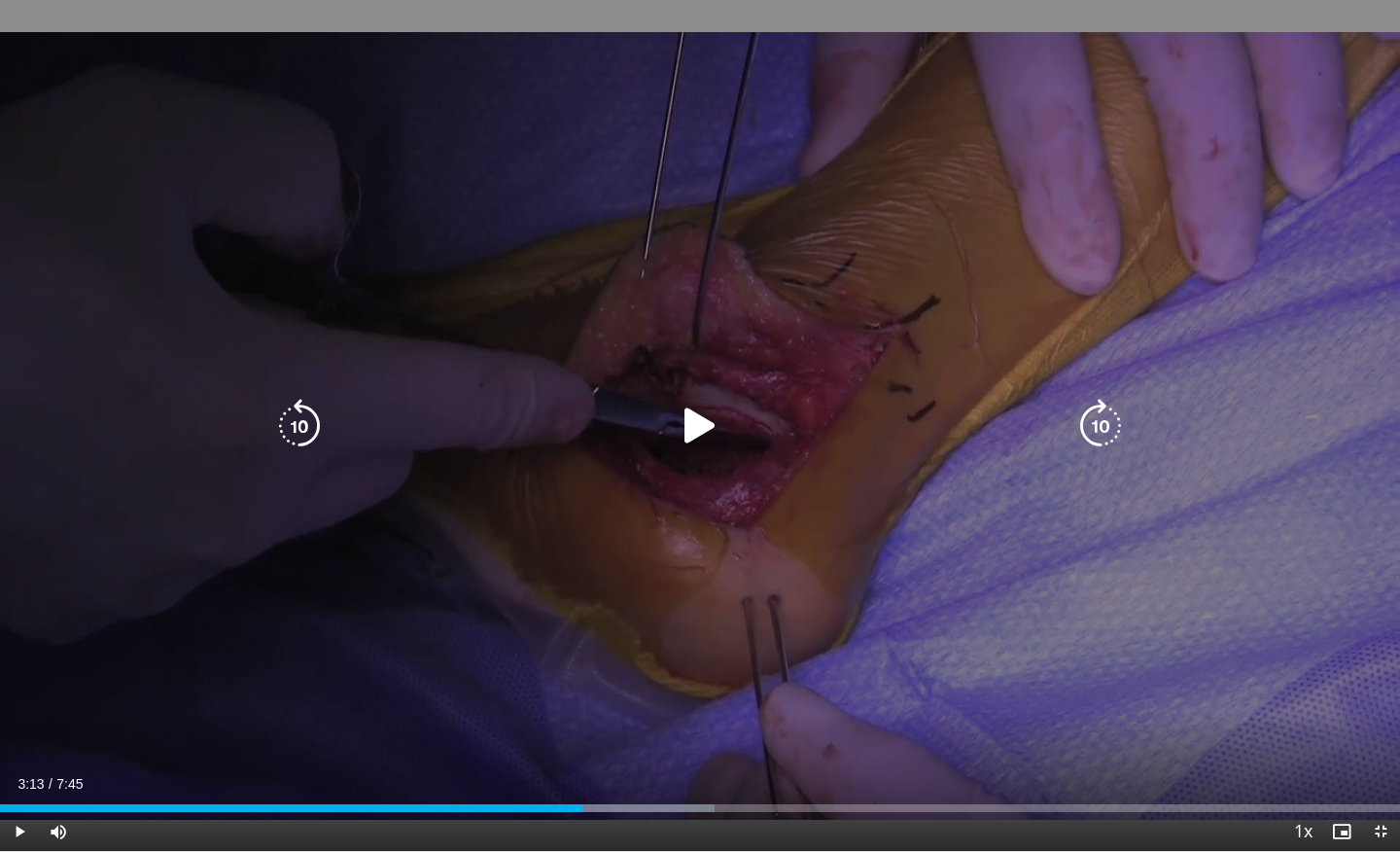 click on "10 seconds
Tap to unmute" at bounding box center (700, 425) 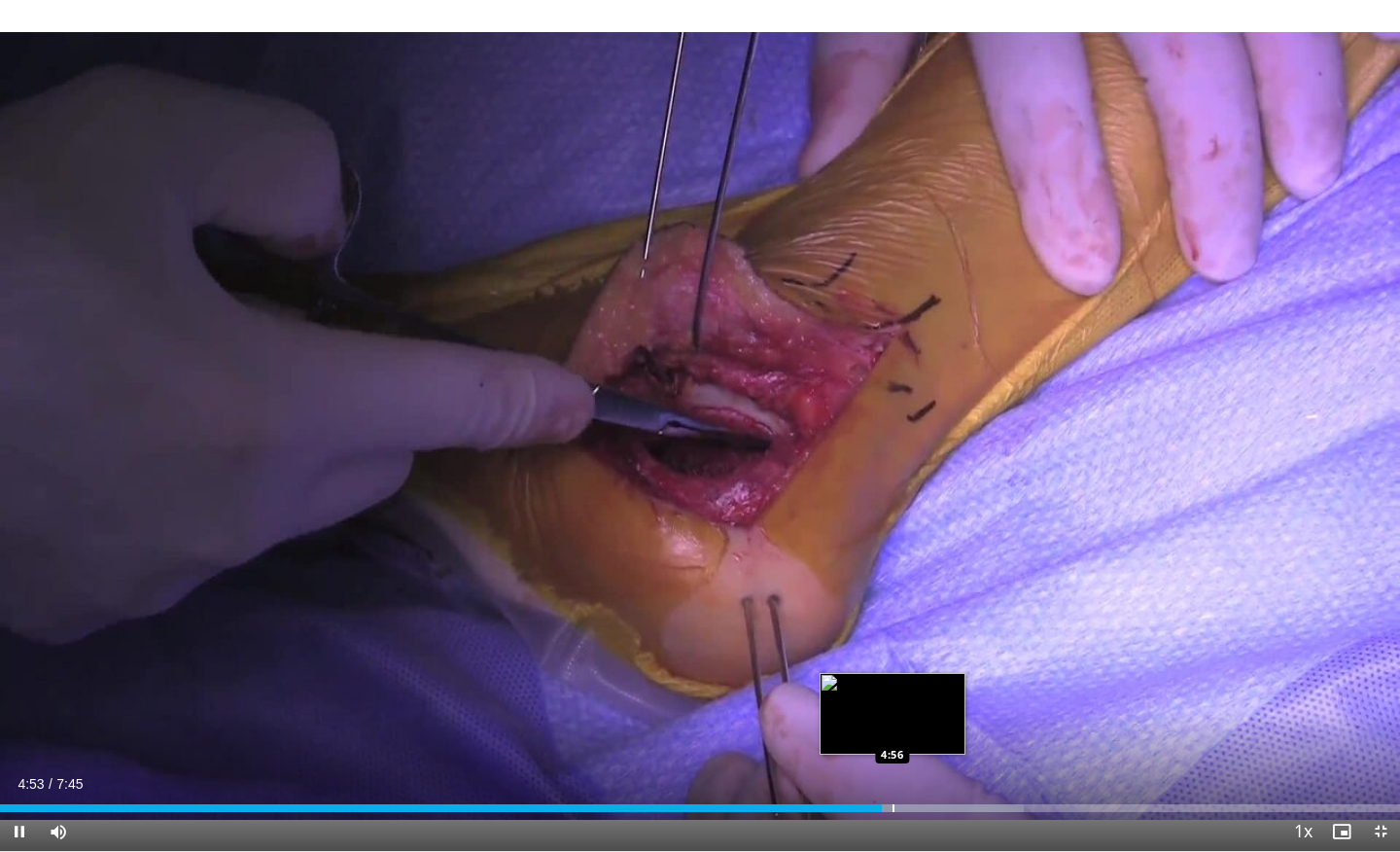 click on "Loaded :  73.10% 4:53 4:56" at bounding box center (700, 802) 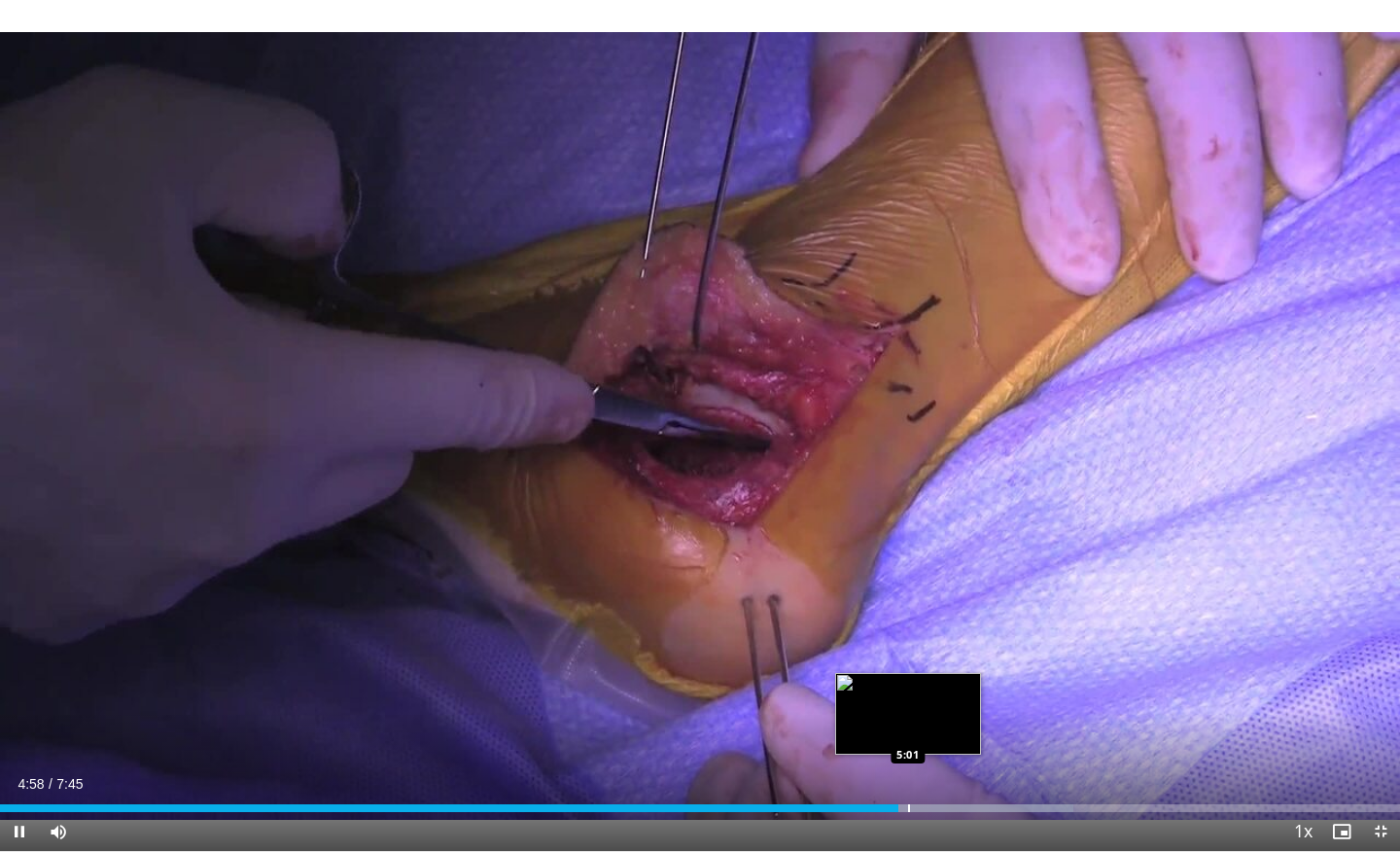click at bounding box center [909, 808] 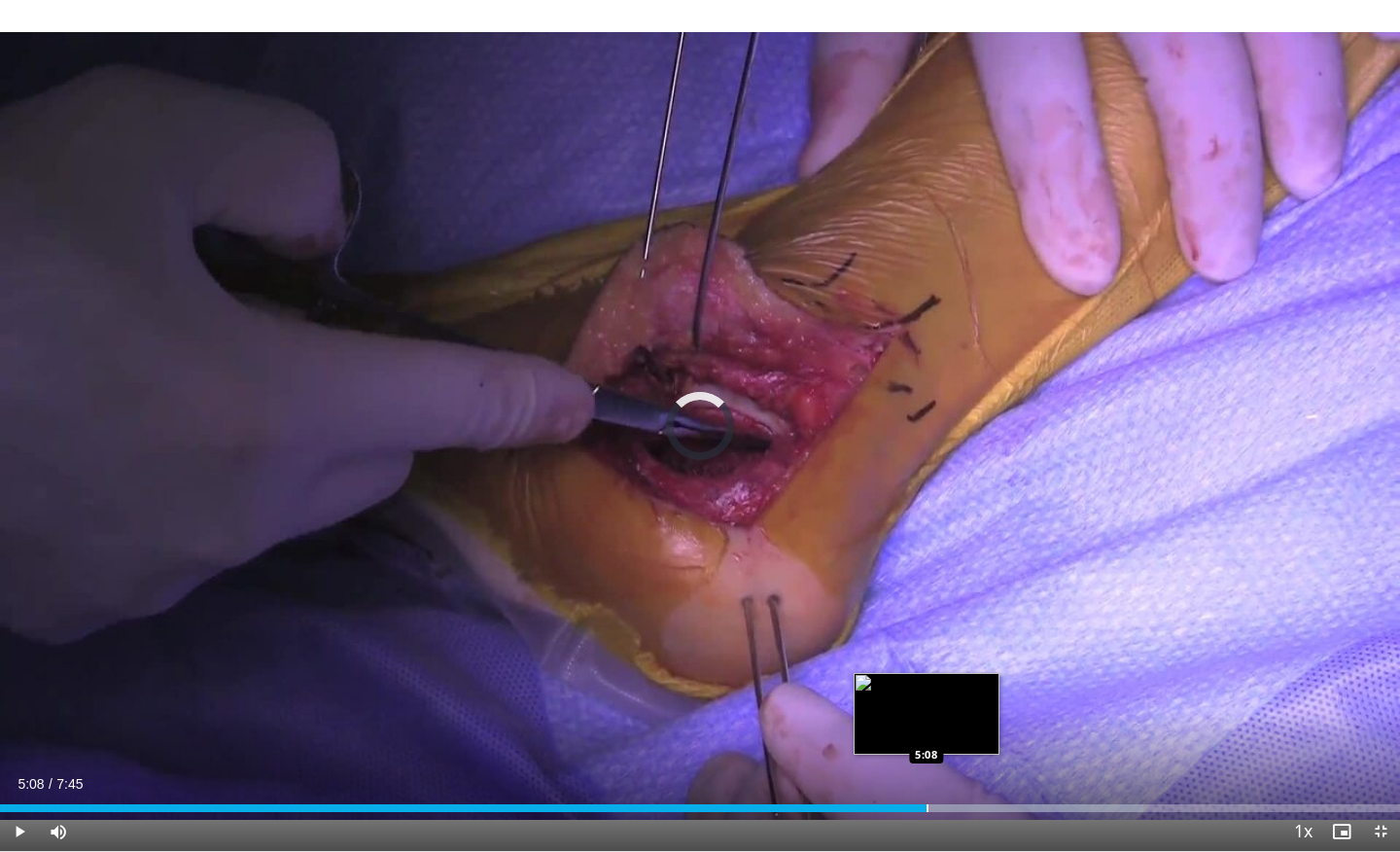 click at bounding box center (928, 808) 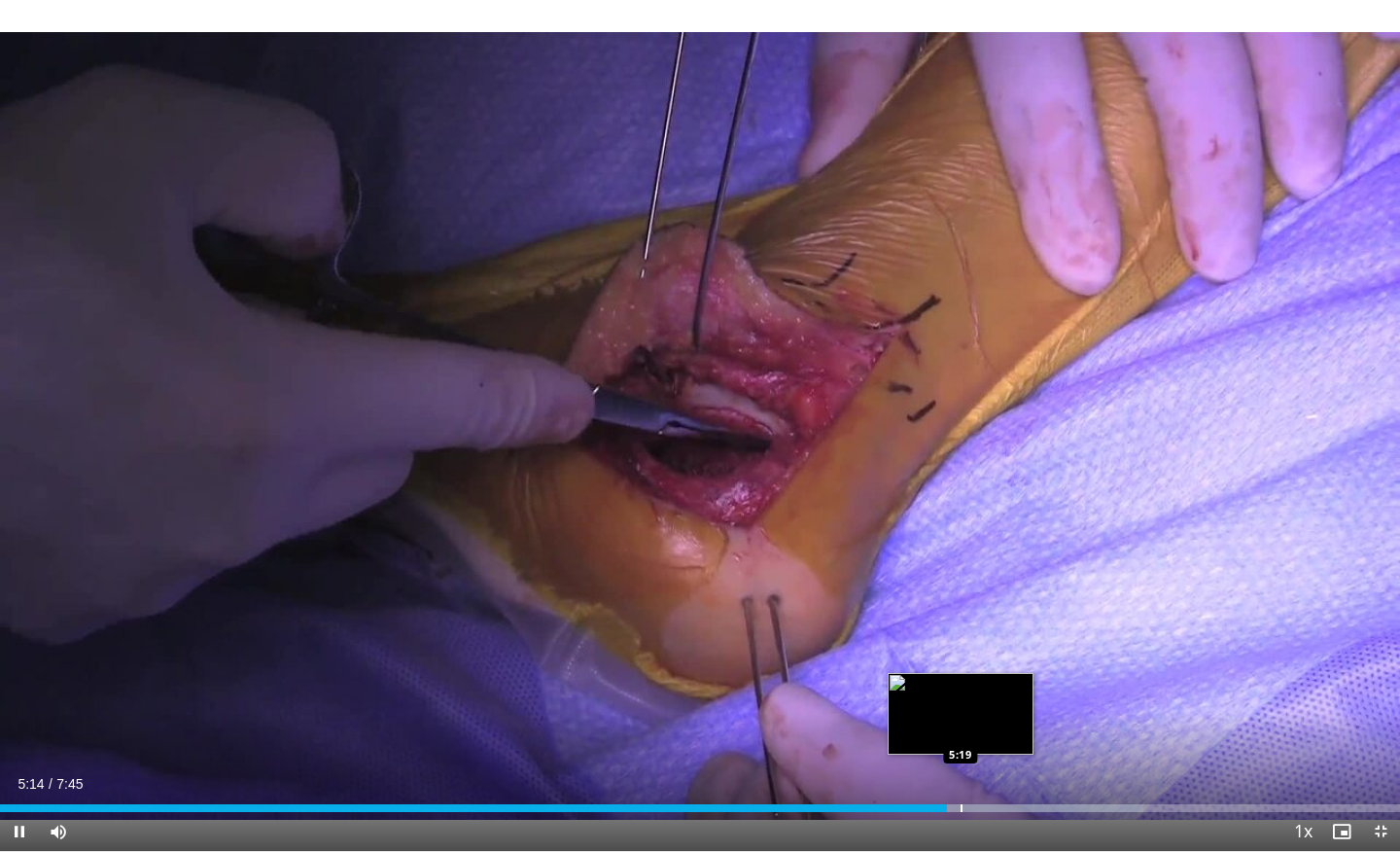 click at bounding box center [962, 808] 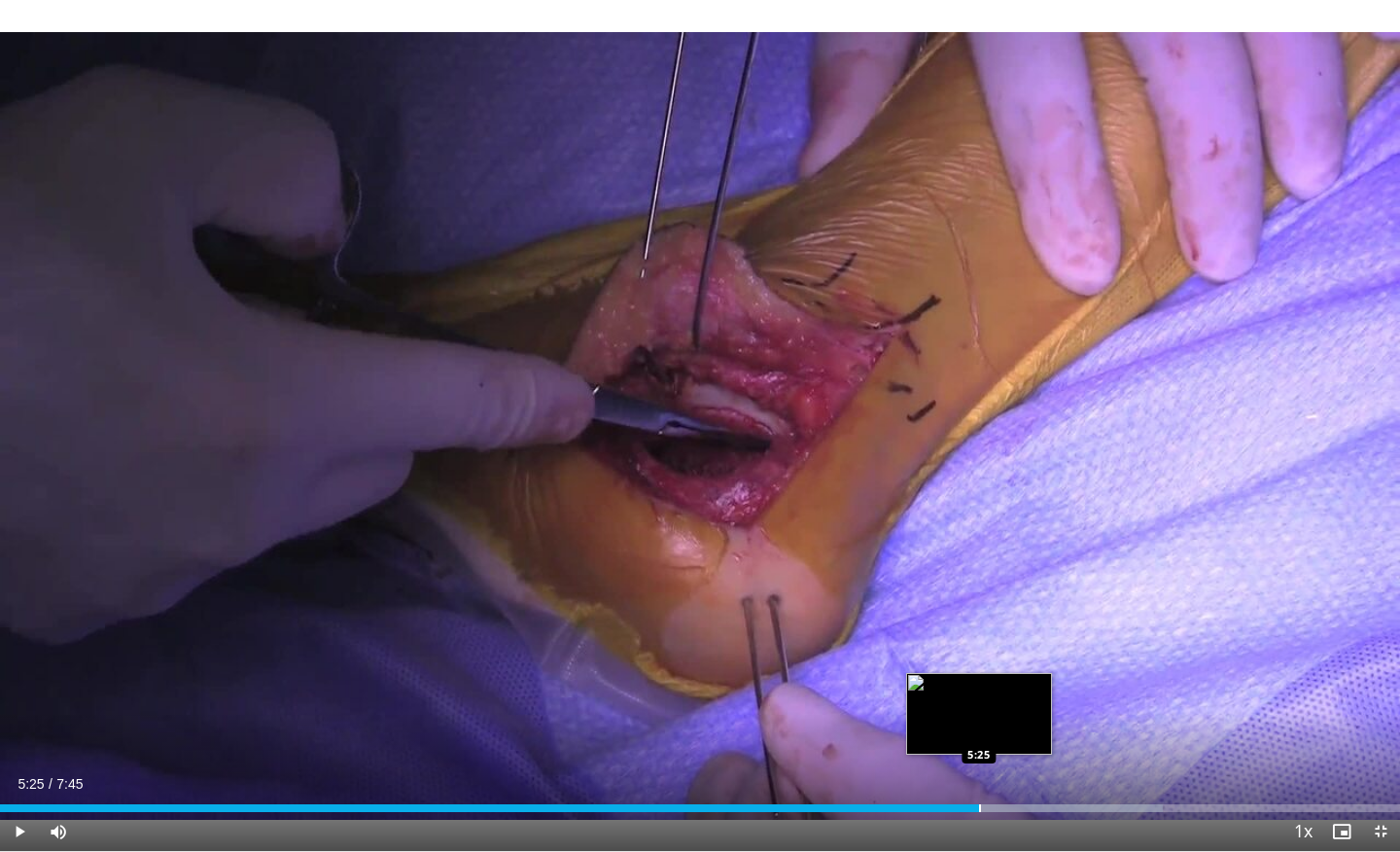 click at bounding box center [980, 808] 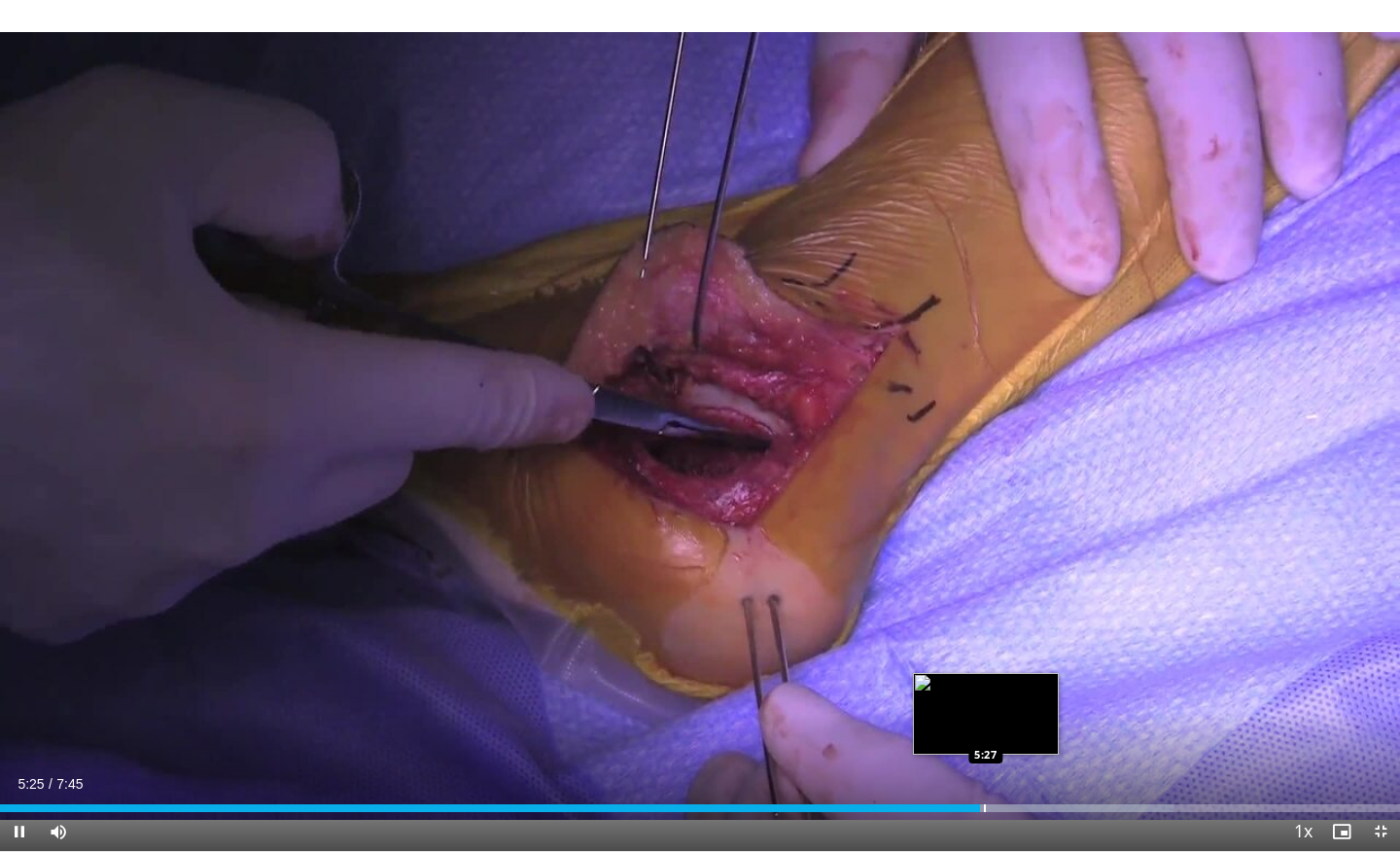 click at bounding box center (985, 808) 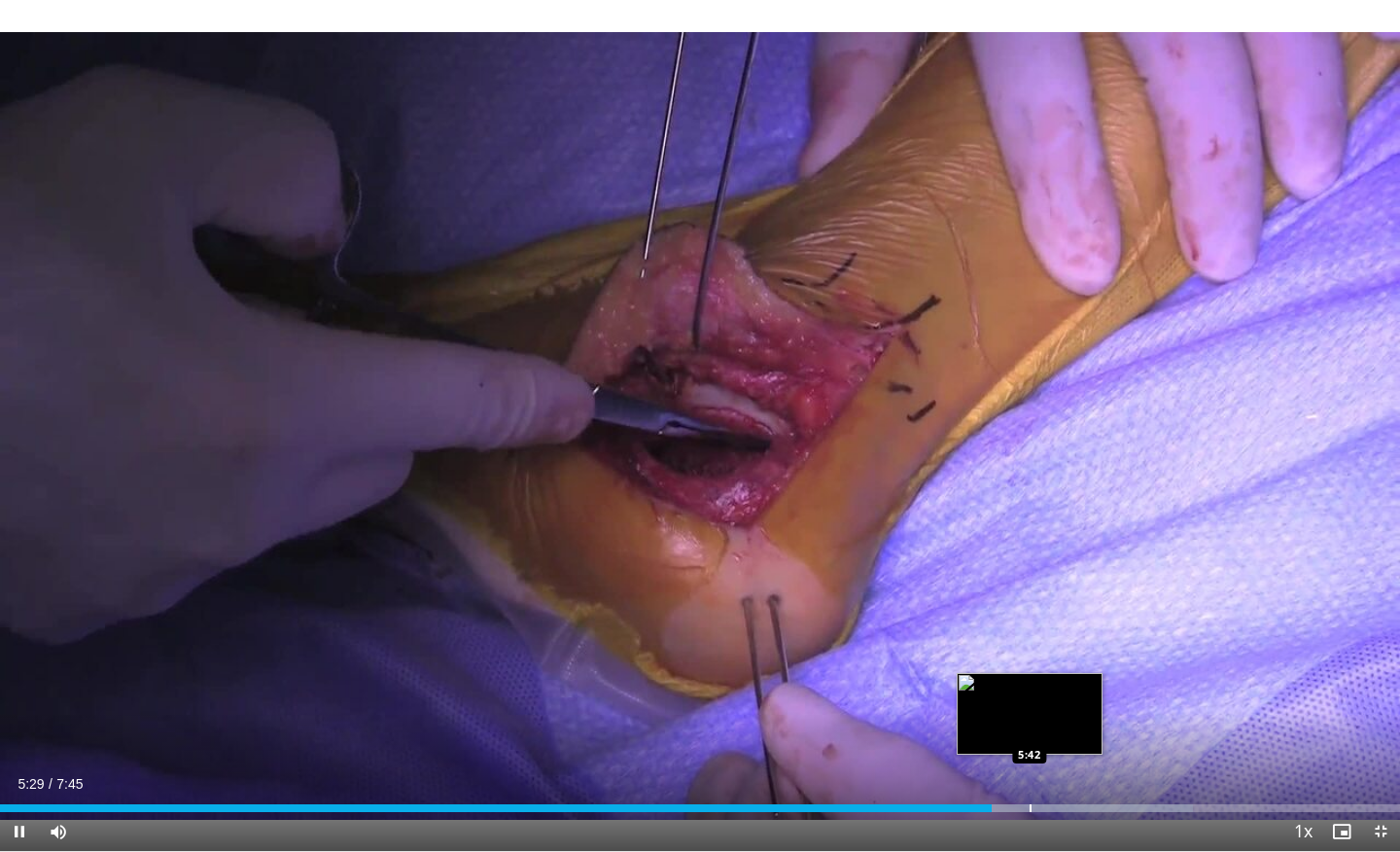 click at bounding box center (1031, 808) 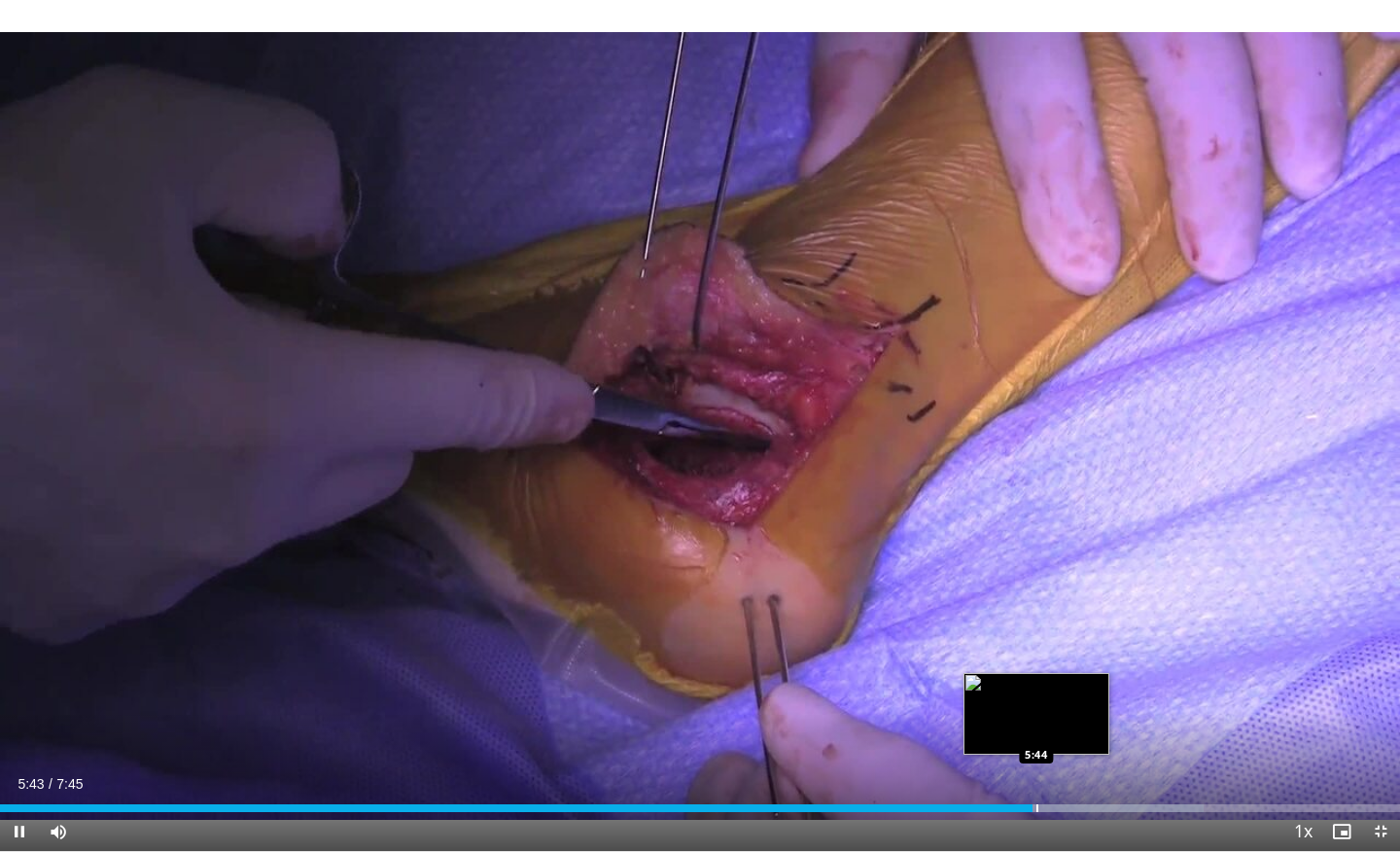 click at bounding box center [1037, 808] 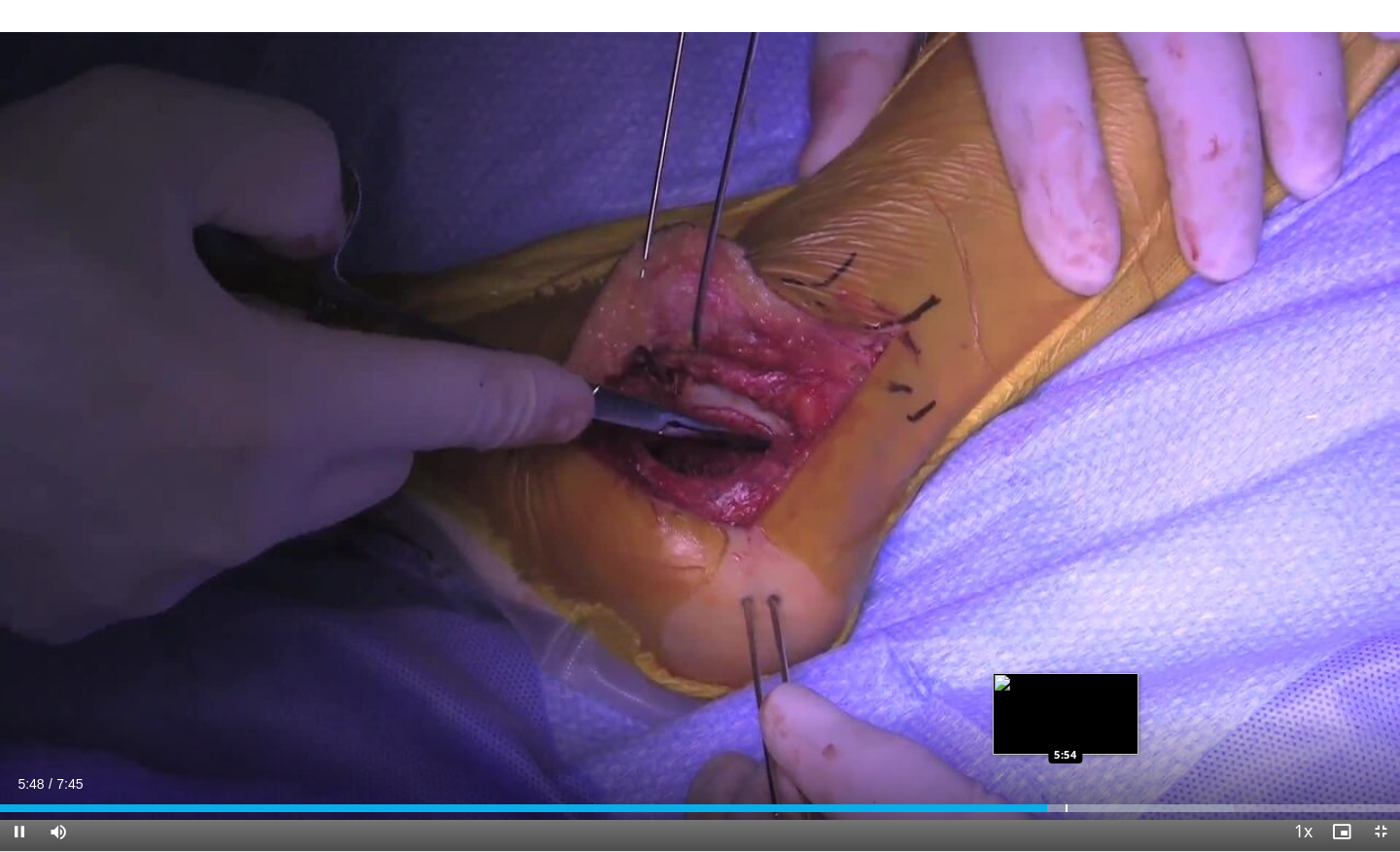 click at bounding box center [1067, 808] 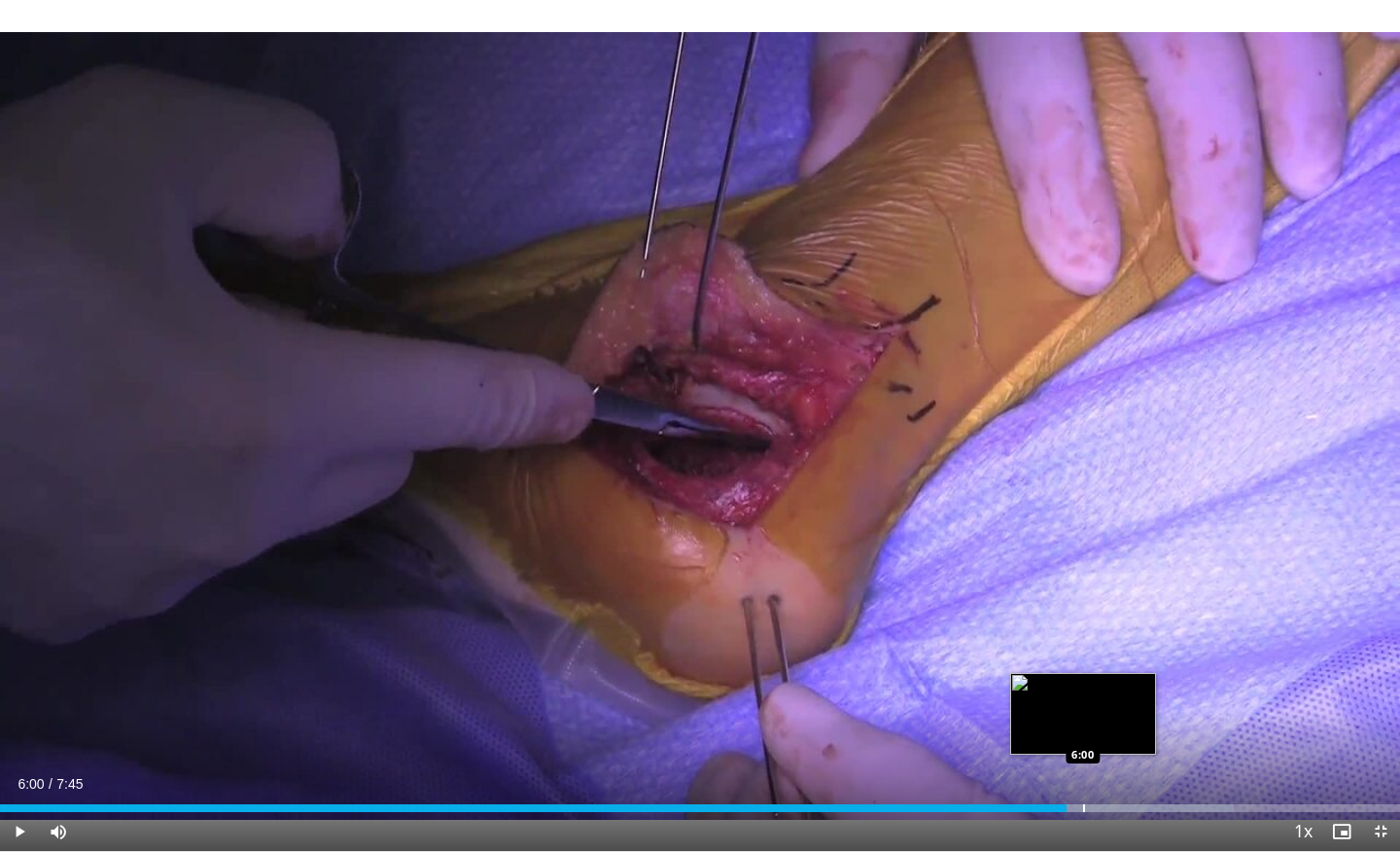 click at bounding box center (1084, 808) 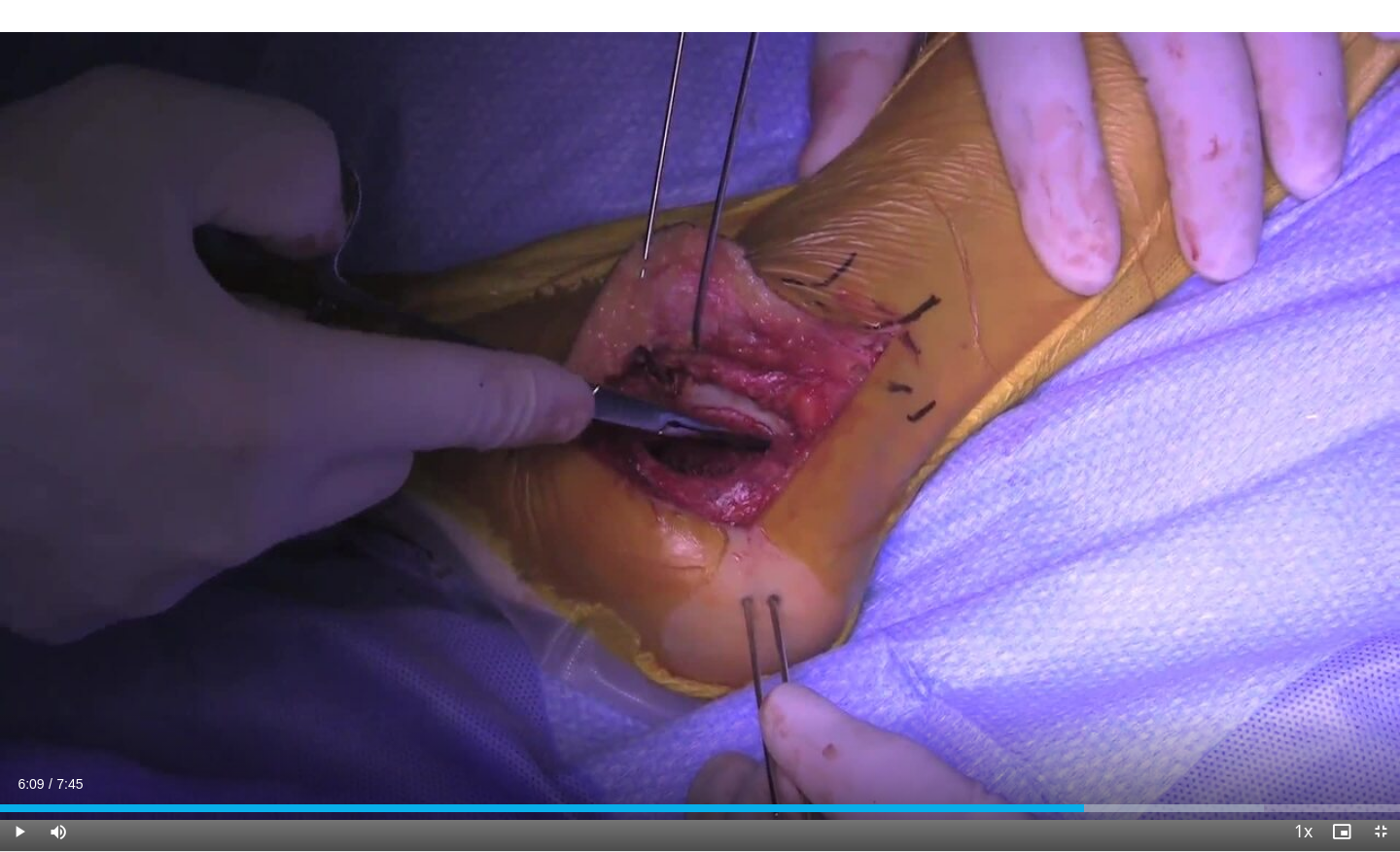 click on "Loaded :  90.30% 6:00 6:09" at bounding box center [700, 808] 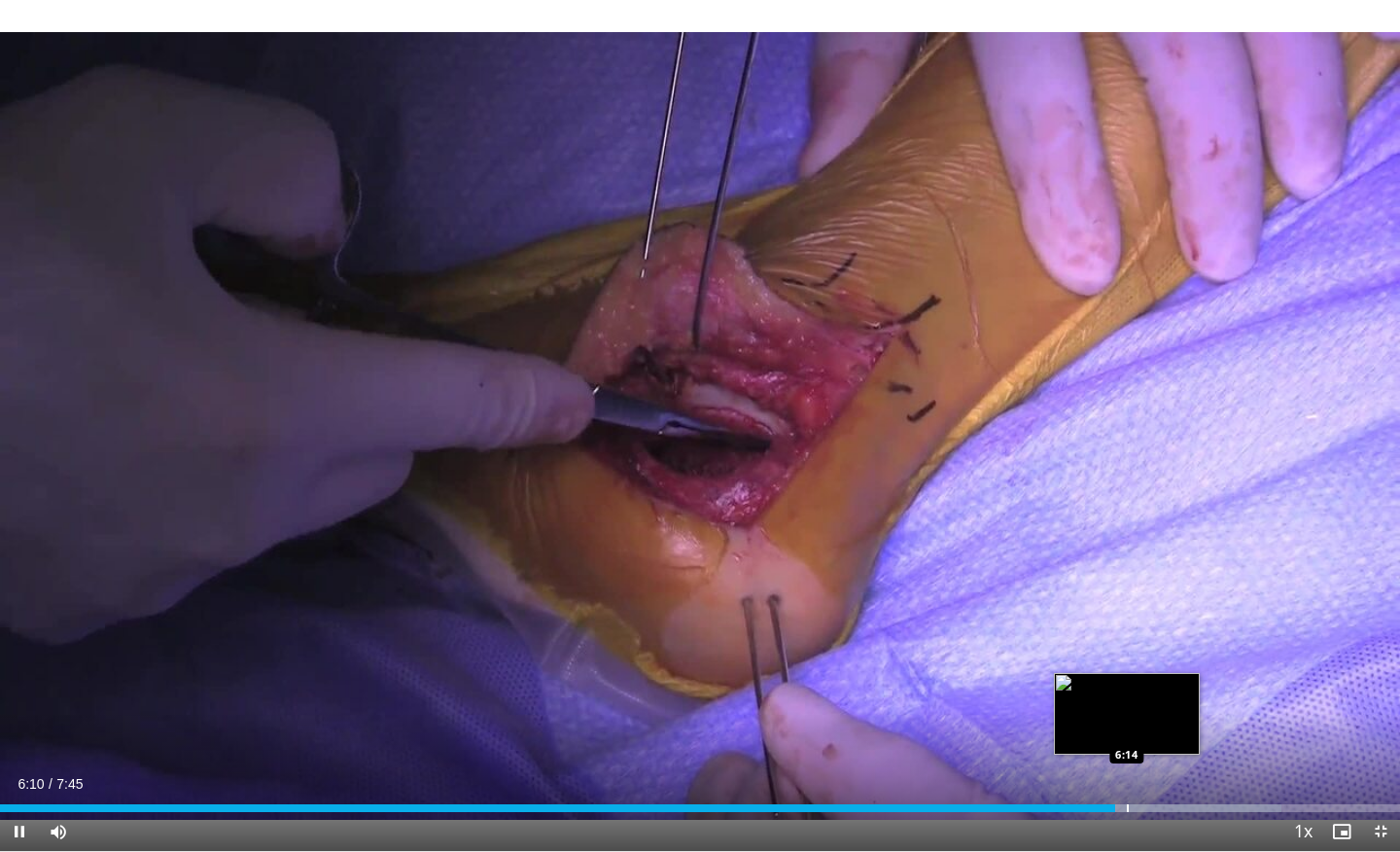 click at bounding box center [1128, 808] 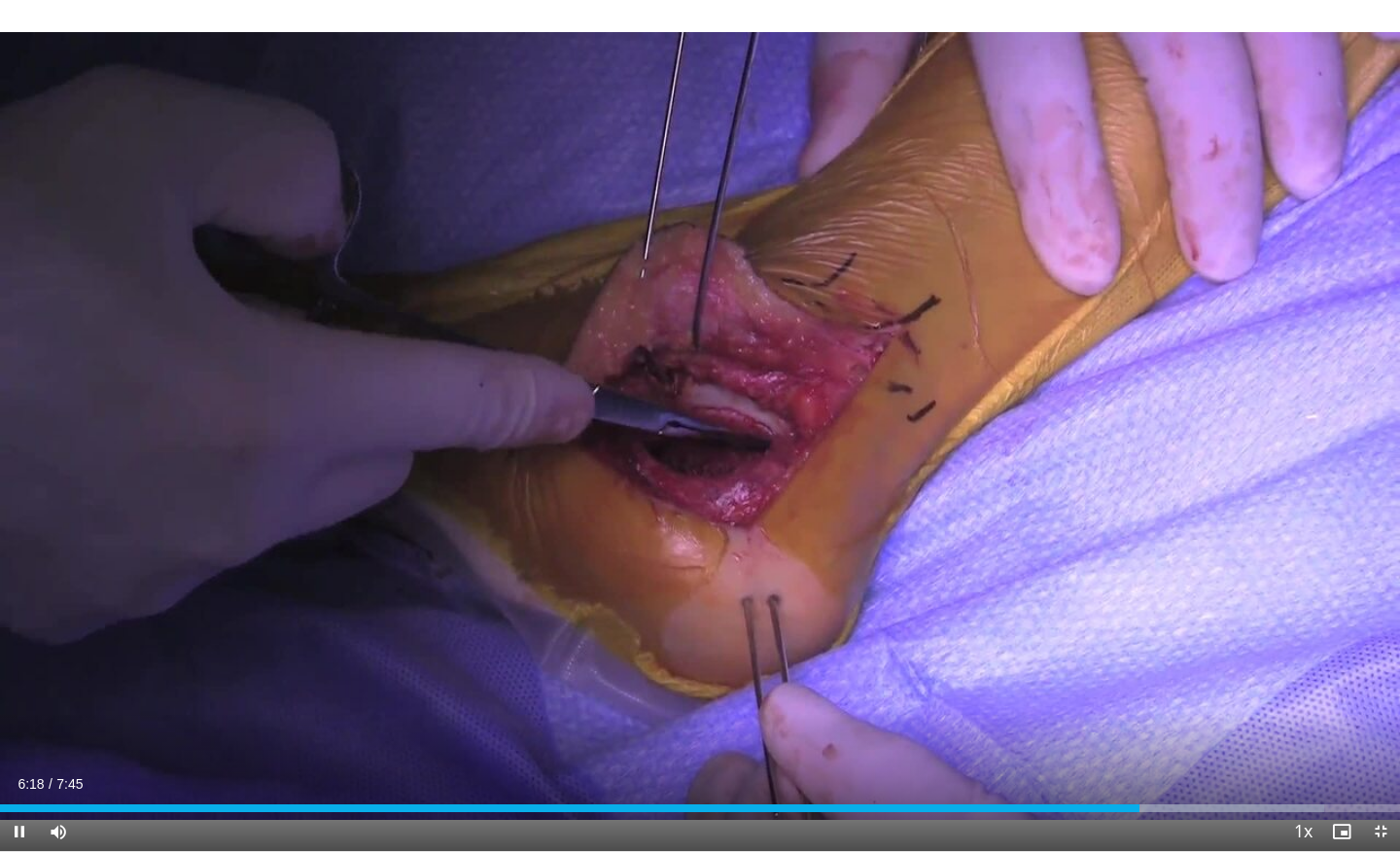 click on "Current Time  6:18 / Duration  7:45 Pause Skip Backward Skip Forward Mute Loaded :  94.60% 6:18 6:21 Stream Type  LIVE Seek to live, currently behind live LIVE   1x Playback Rate 0.5x 0.75x 1x , selected 1.25x 1.5x 1.75x 2x Chapters Chapters Descriptions descriptions off , selected Captions captions off , selected Audio Track en (Main) , selected Exit Fullscreen Enable picture-in-picture mode" at bounding box center (700, 832) 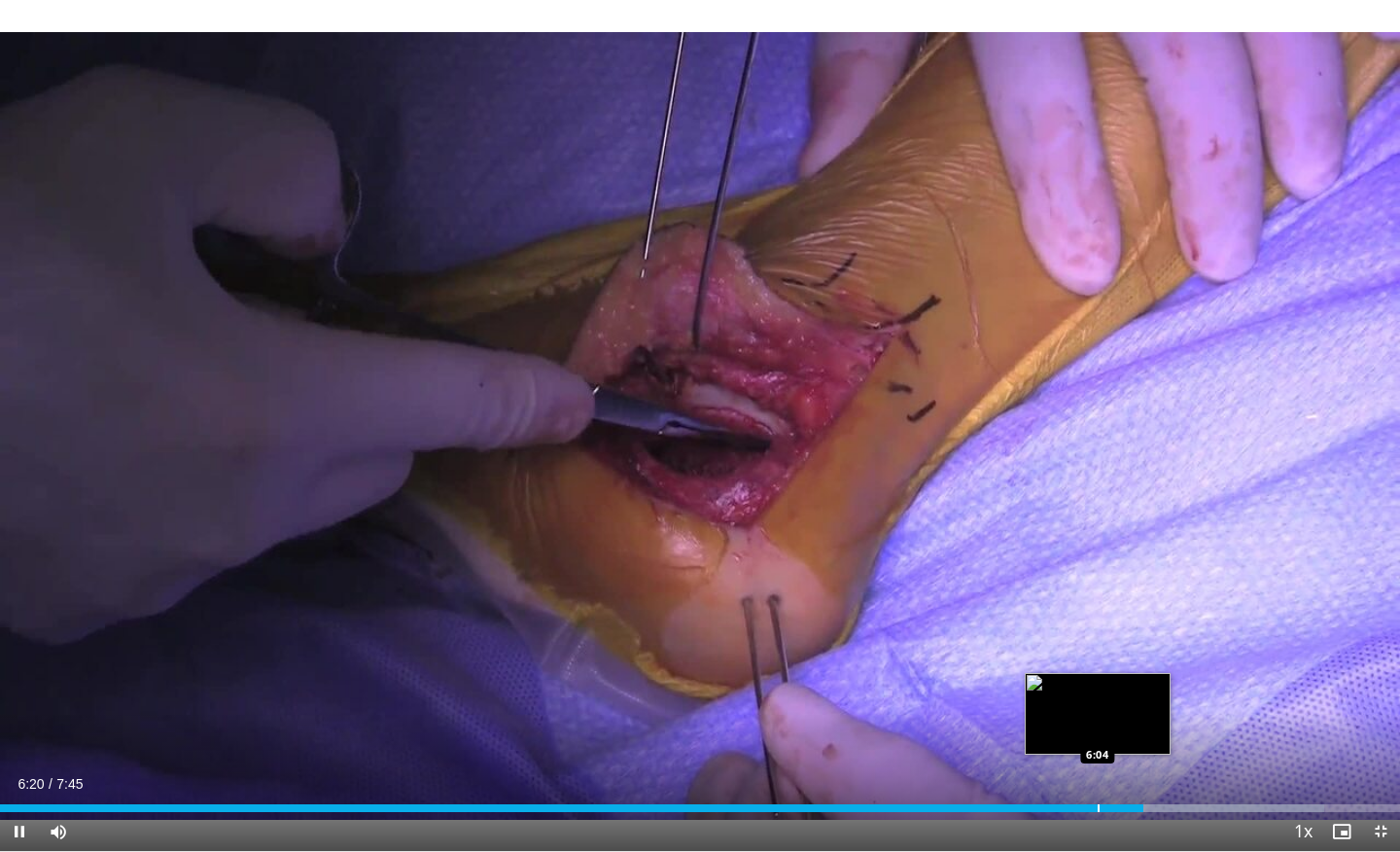 click on "Loaded :  94.60% 6:20 6:04" at bounding box center (700, 802) 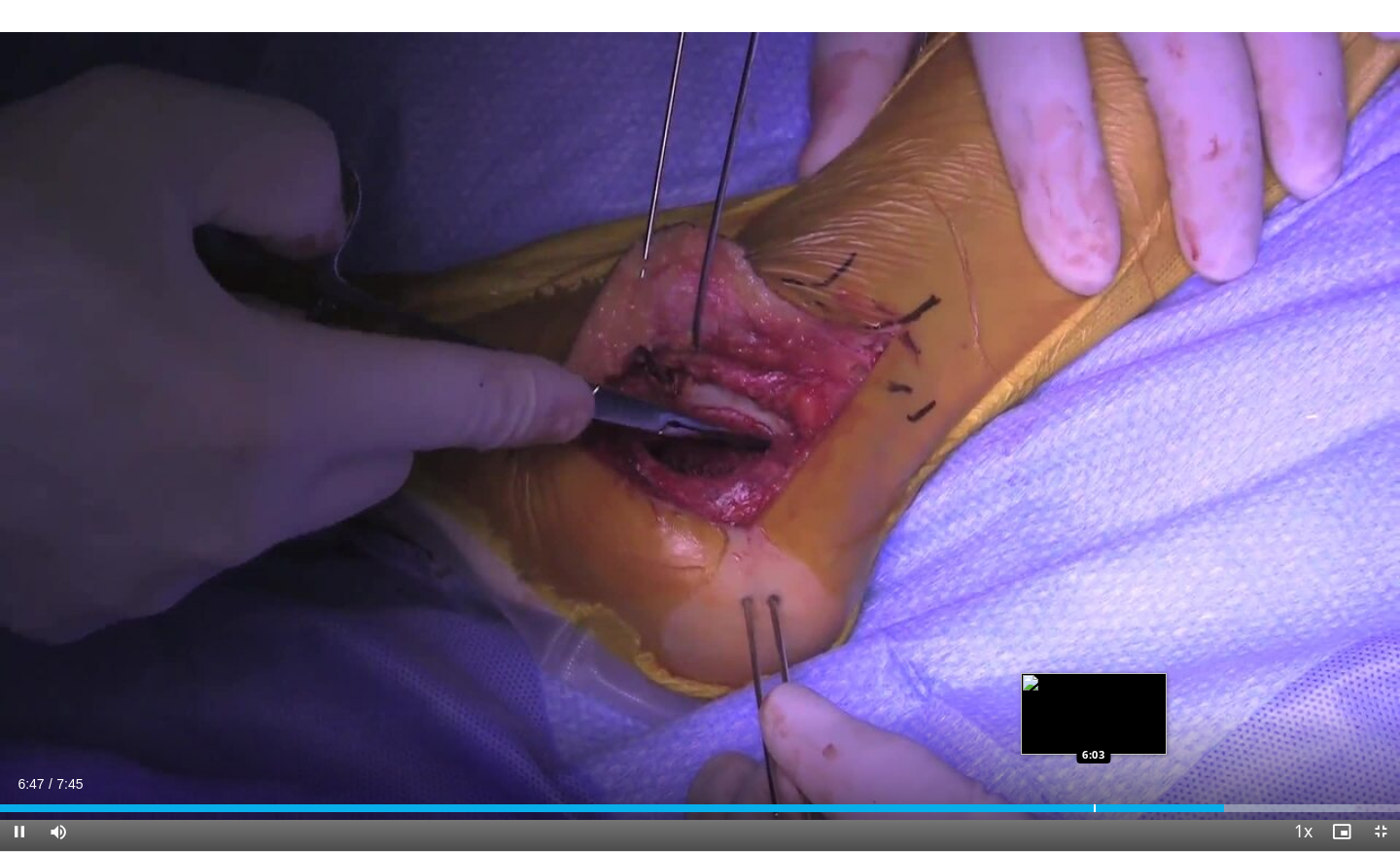 click at bounding box center (1095, 808) 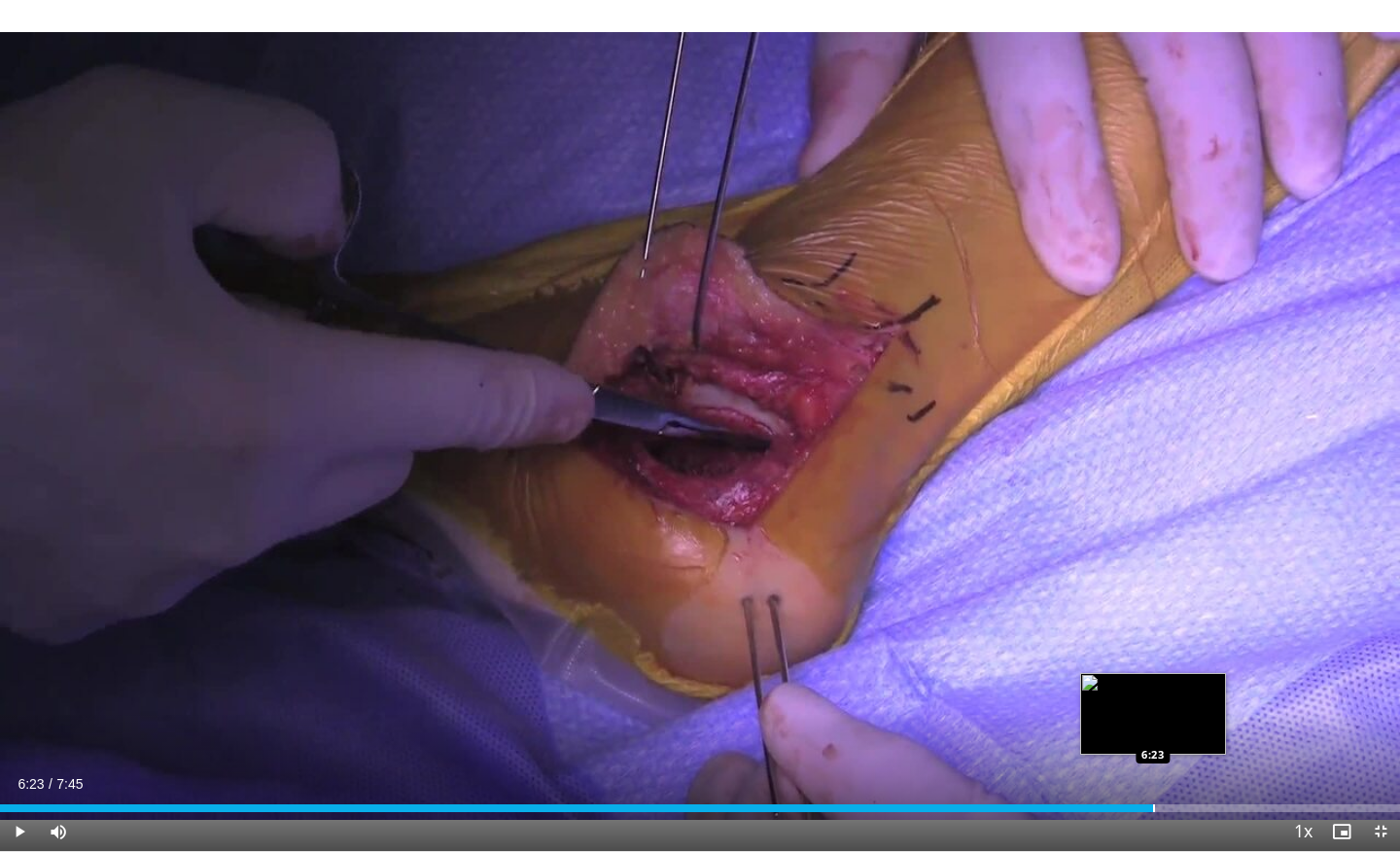 click at bounding box center [1154, 808] 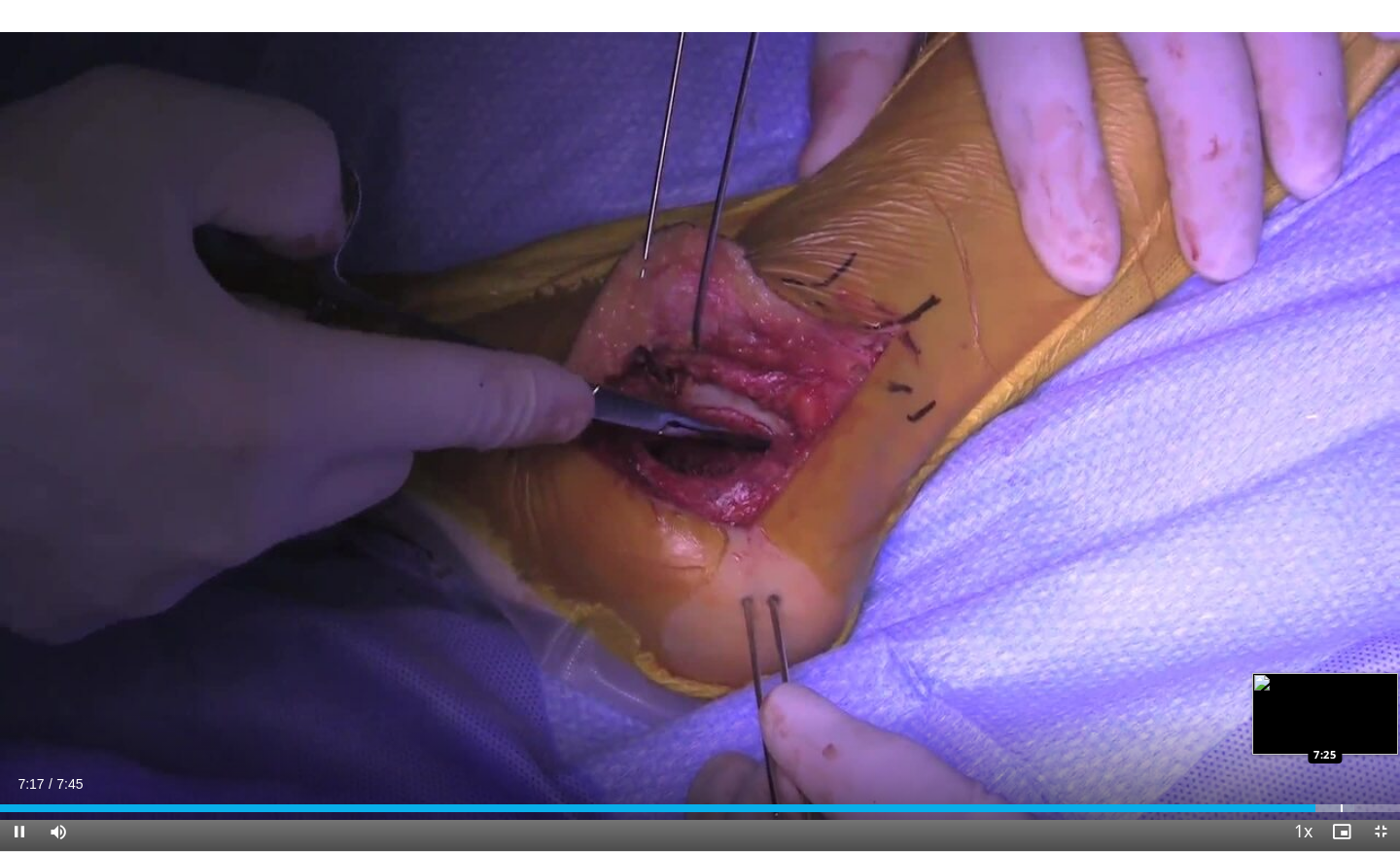 click on "Loaded :  96.75% 7:17 7:25" at bounding box center (700, 802) 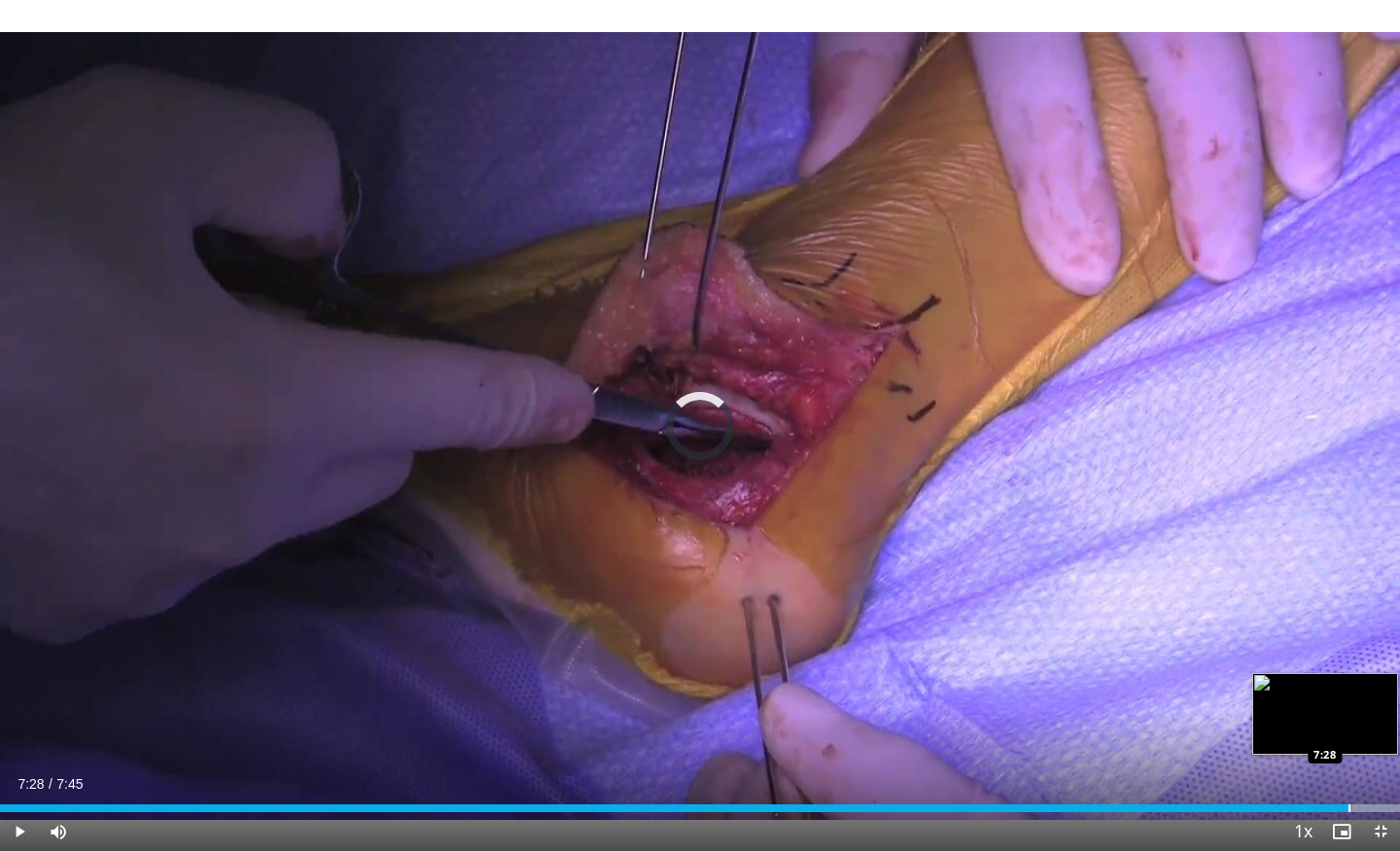 click at bounding box center [1349, 808] 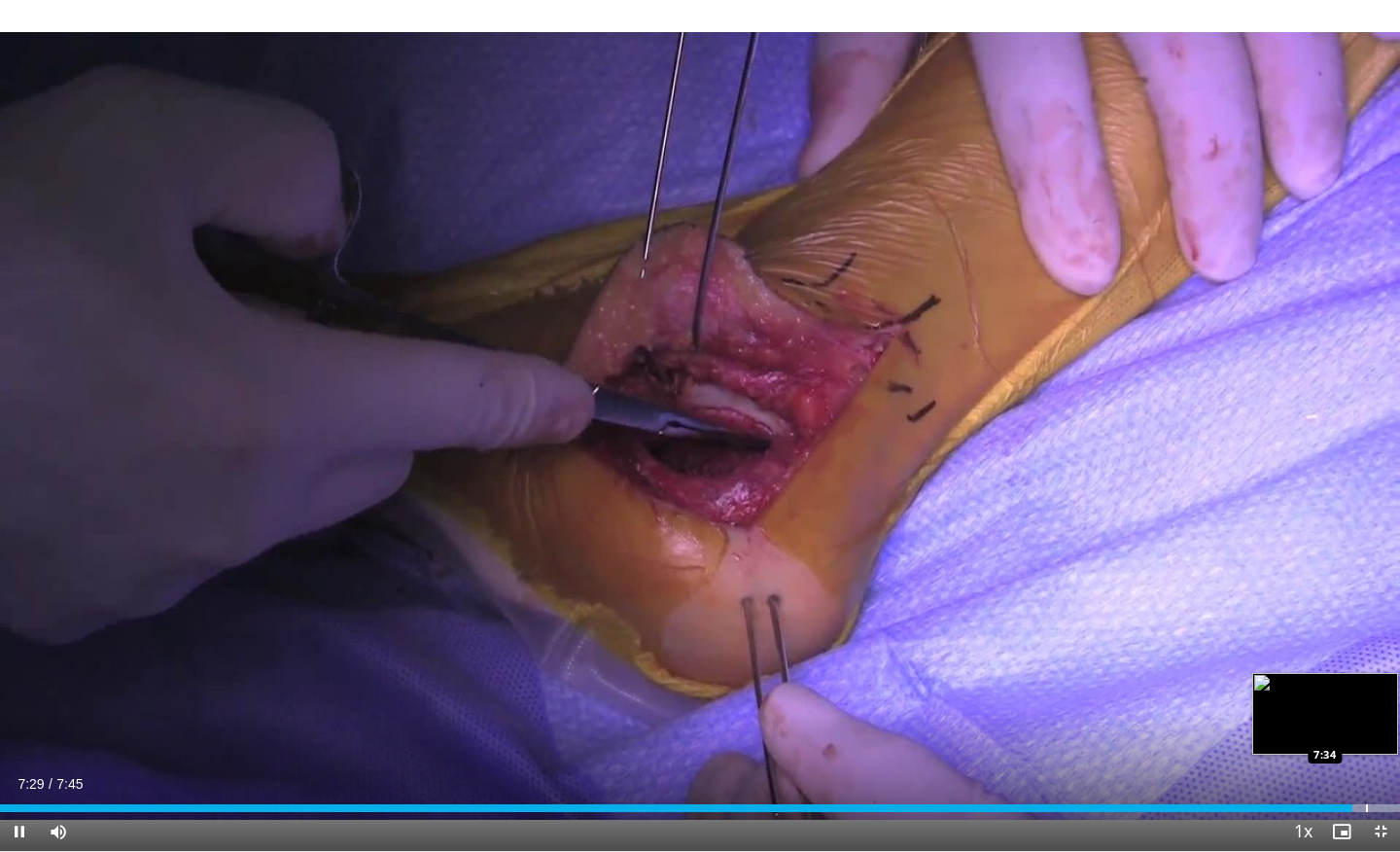 click at bounding box center (1367, 808) 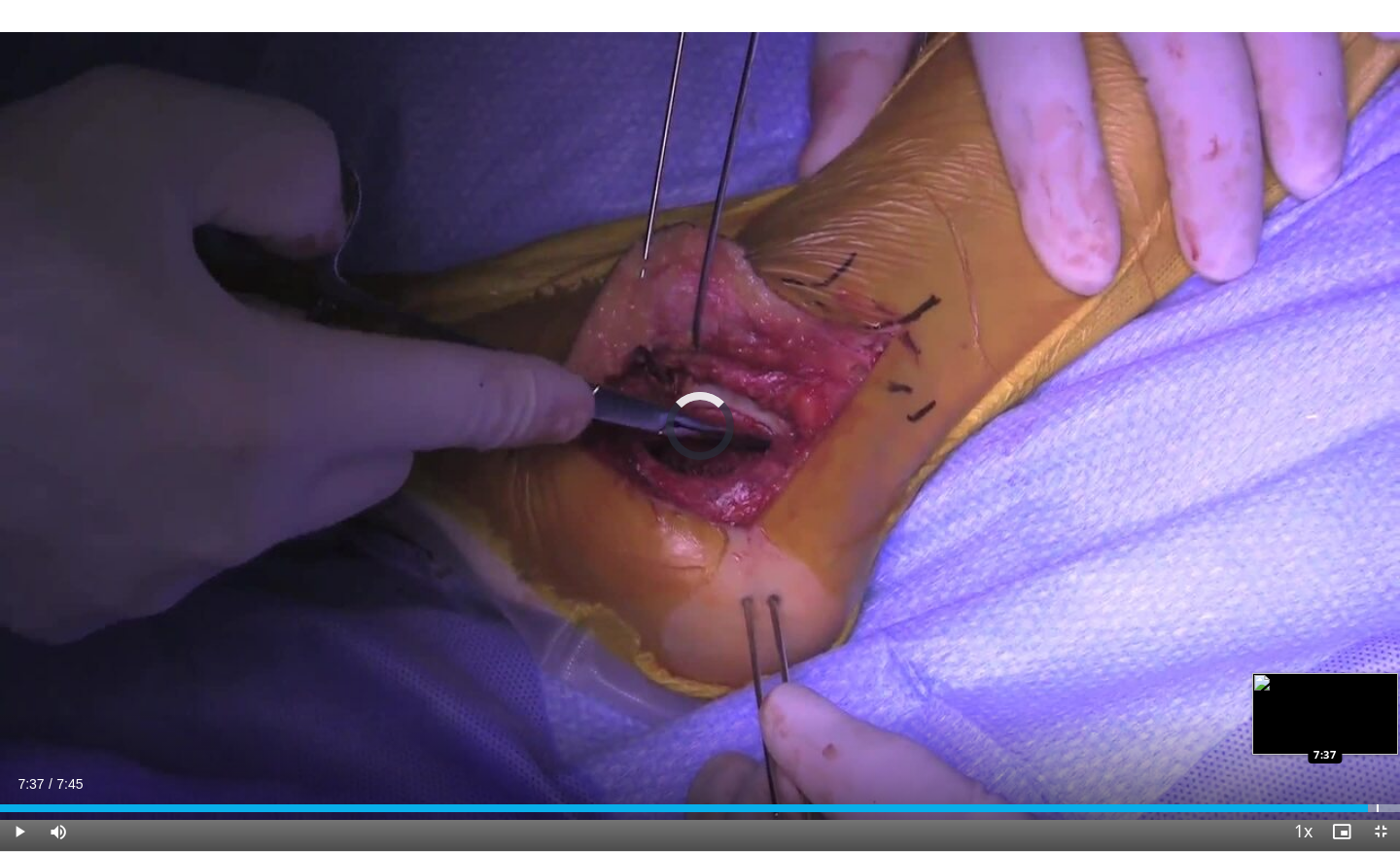 click at bounding box center (1378, 808) 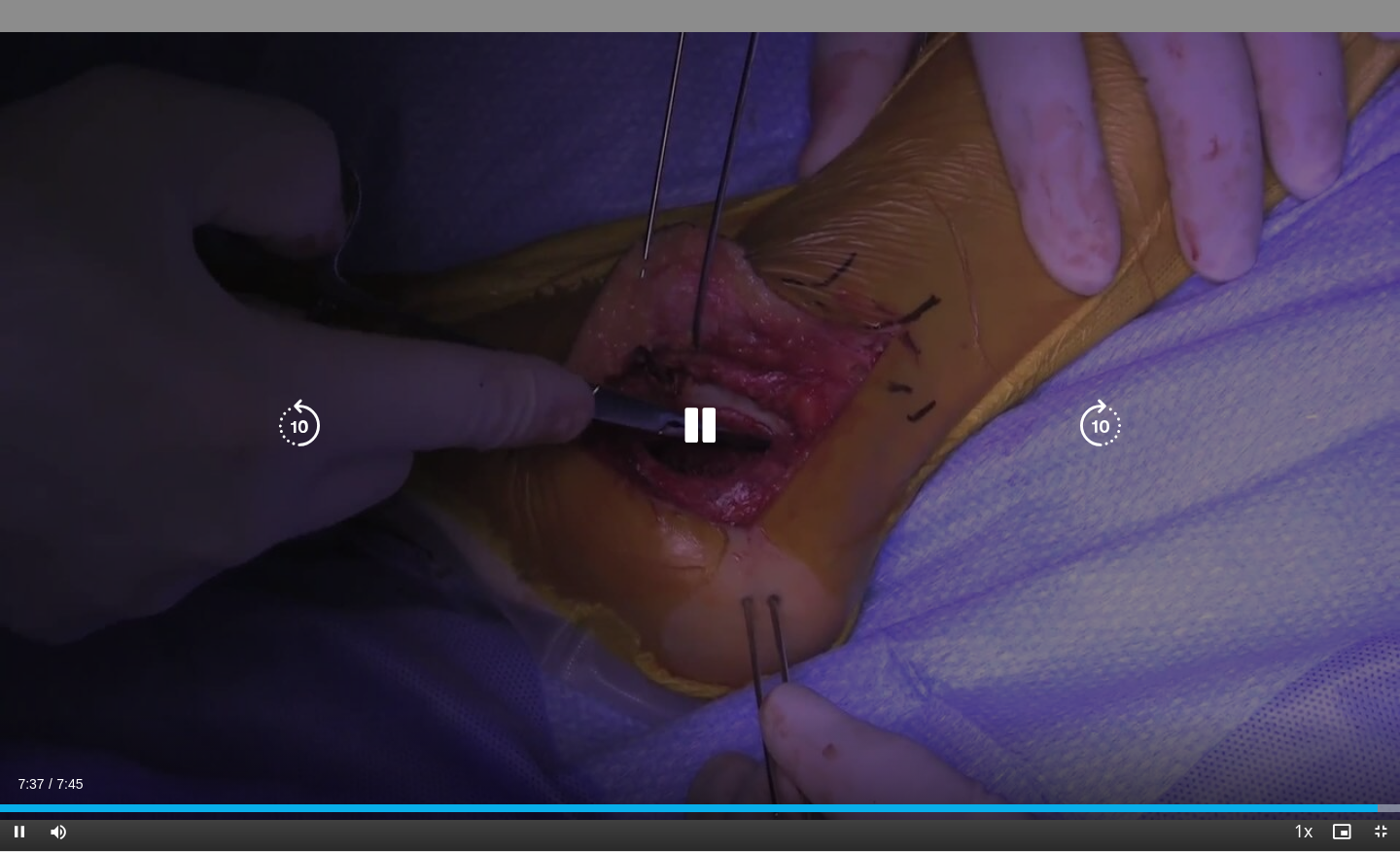 click on "10 seconds
Tap to unmute" at bounding box center [700, 425] 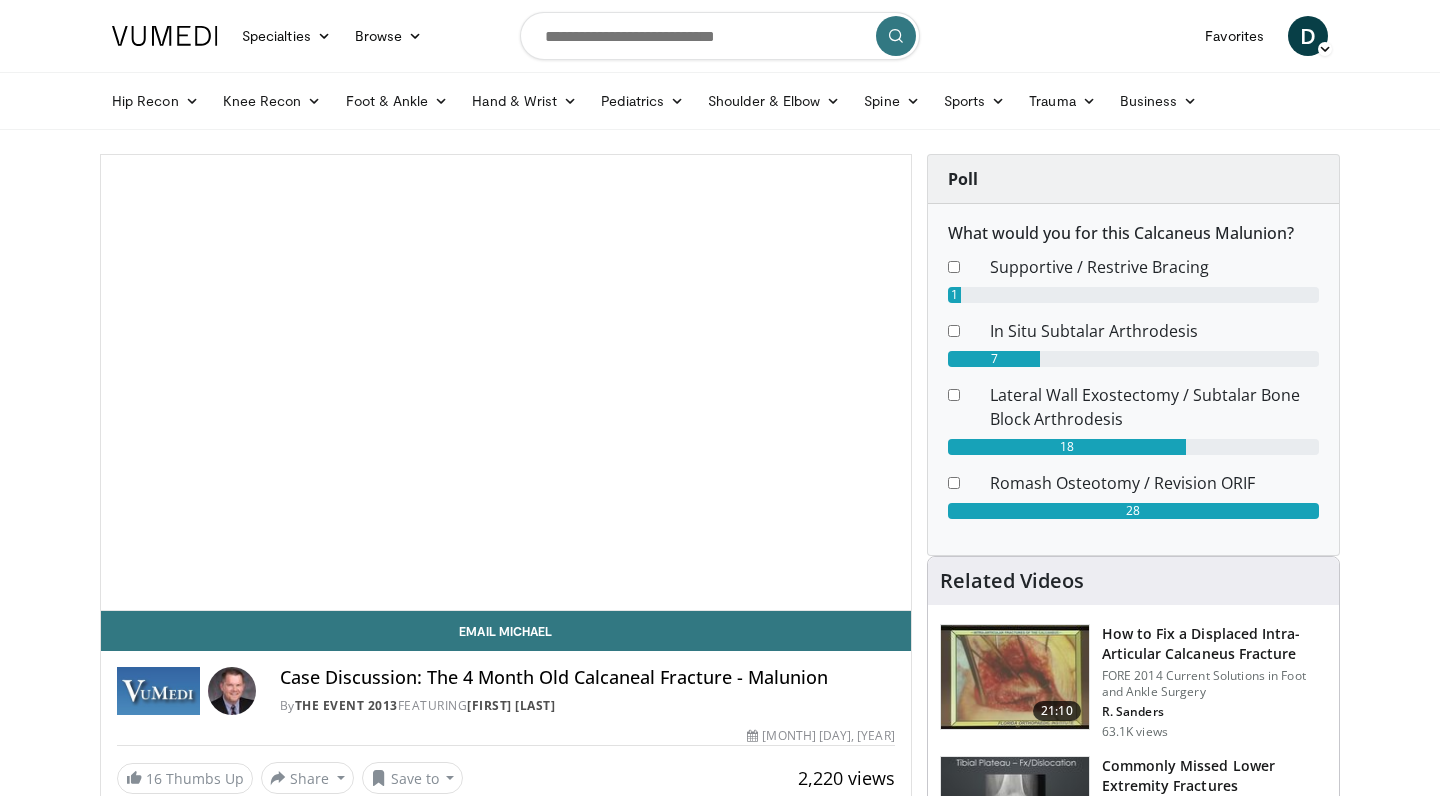 scroll, scrollTop: 0, scrollLeft: 0, axis: both 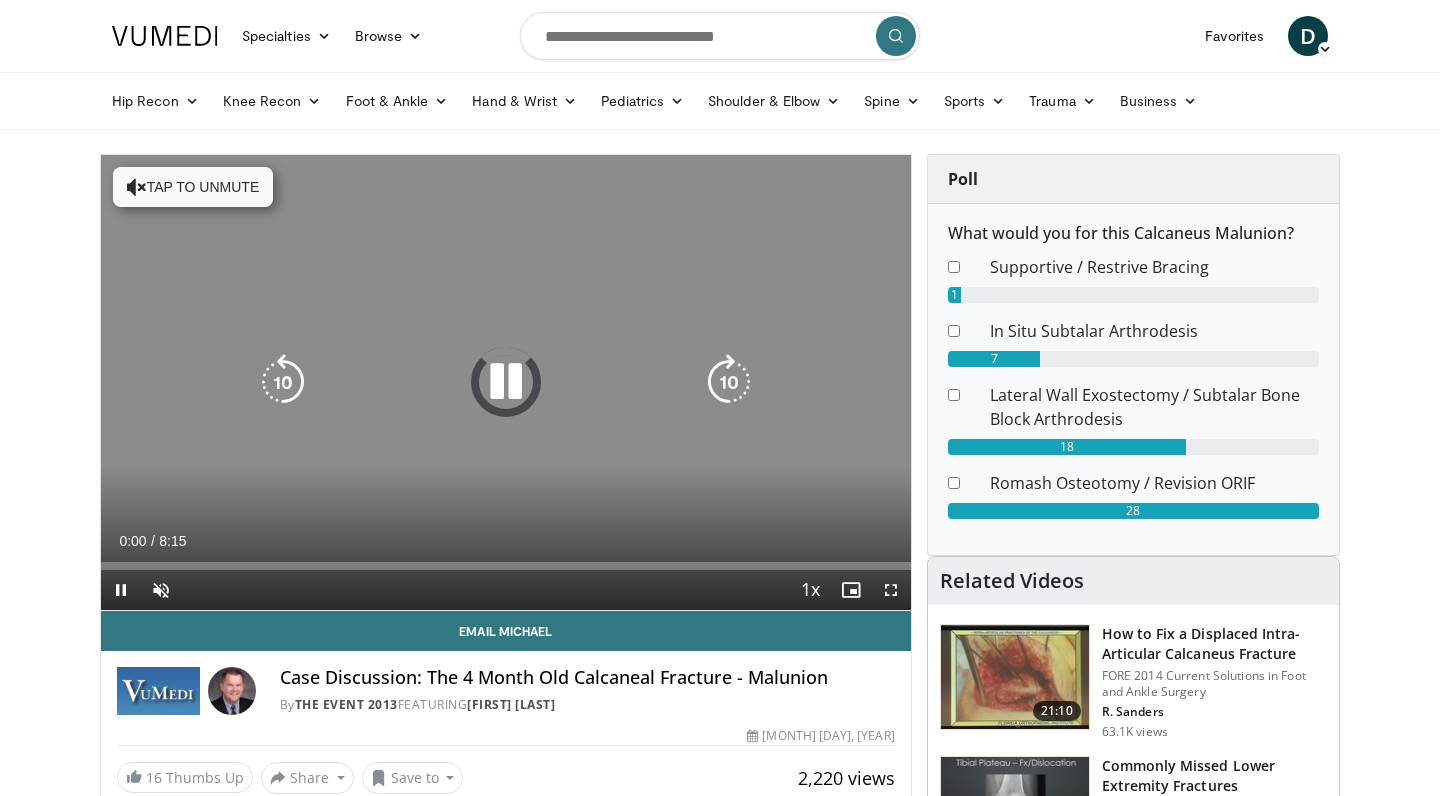 click on "10 seconds
Tap to unmute" at bounding box center [506, 382] 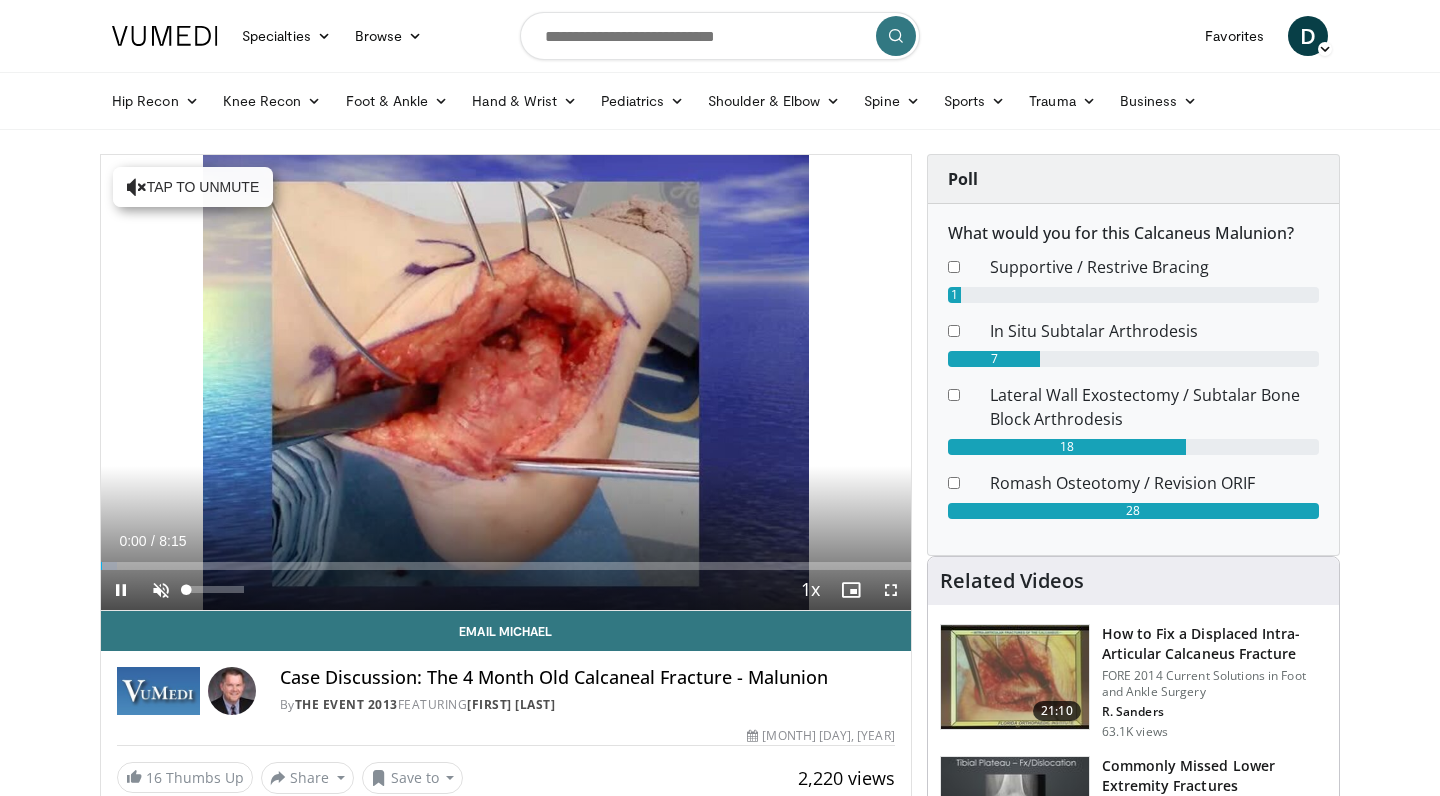 click at bounding box center [161, 590] 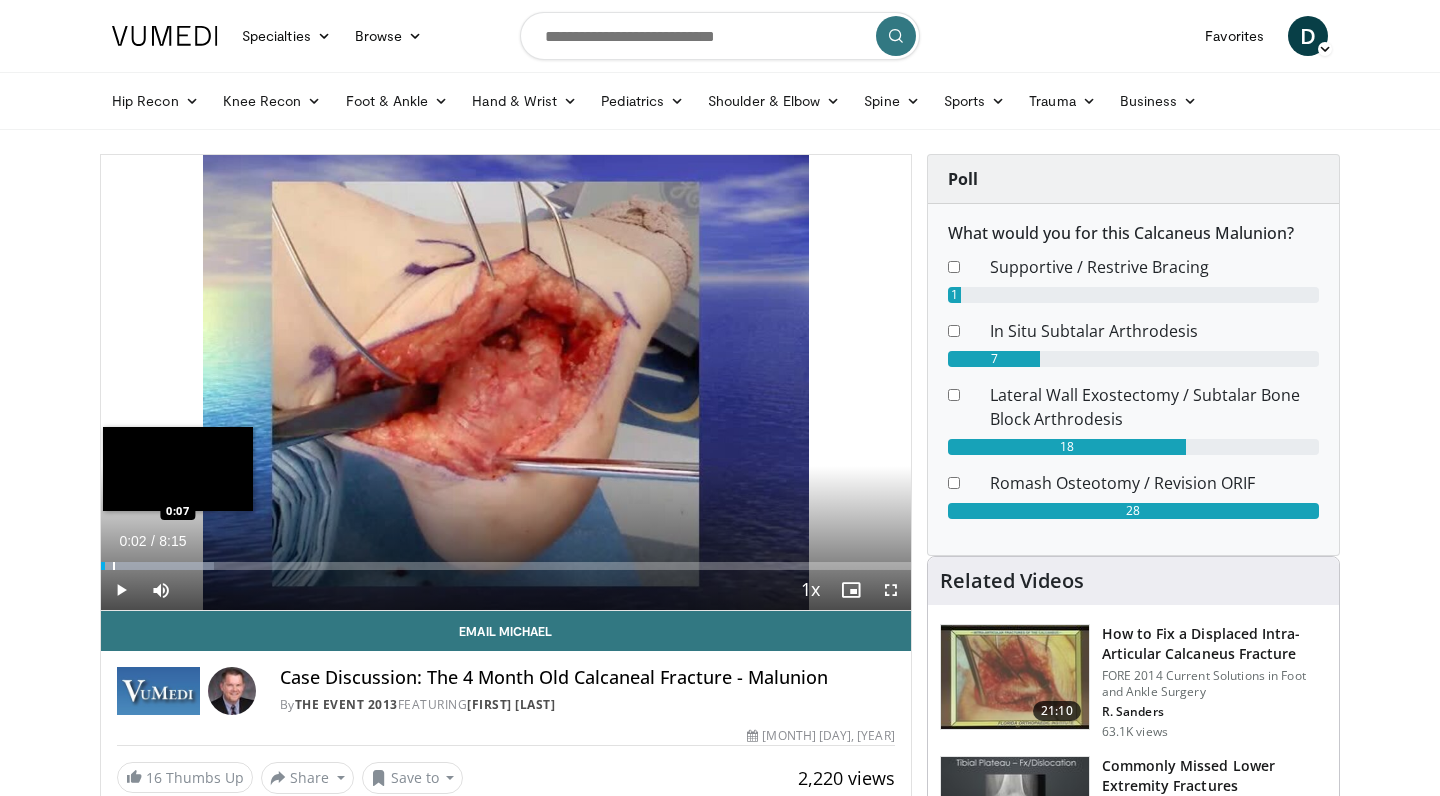 click at bounding box center (114, 566) 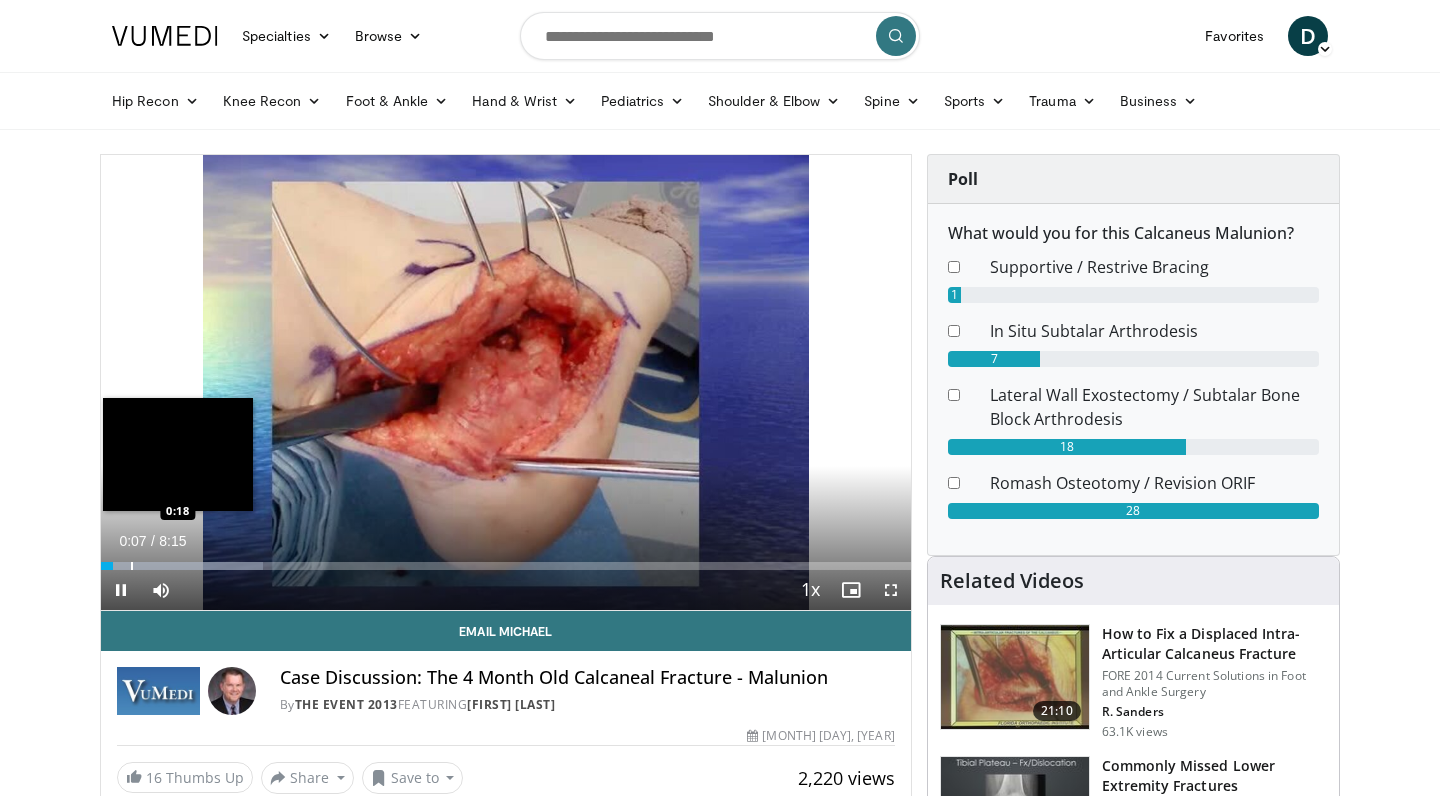 click at bounding box center (132, 566) 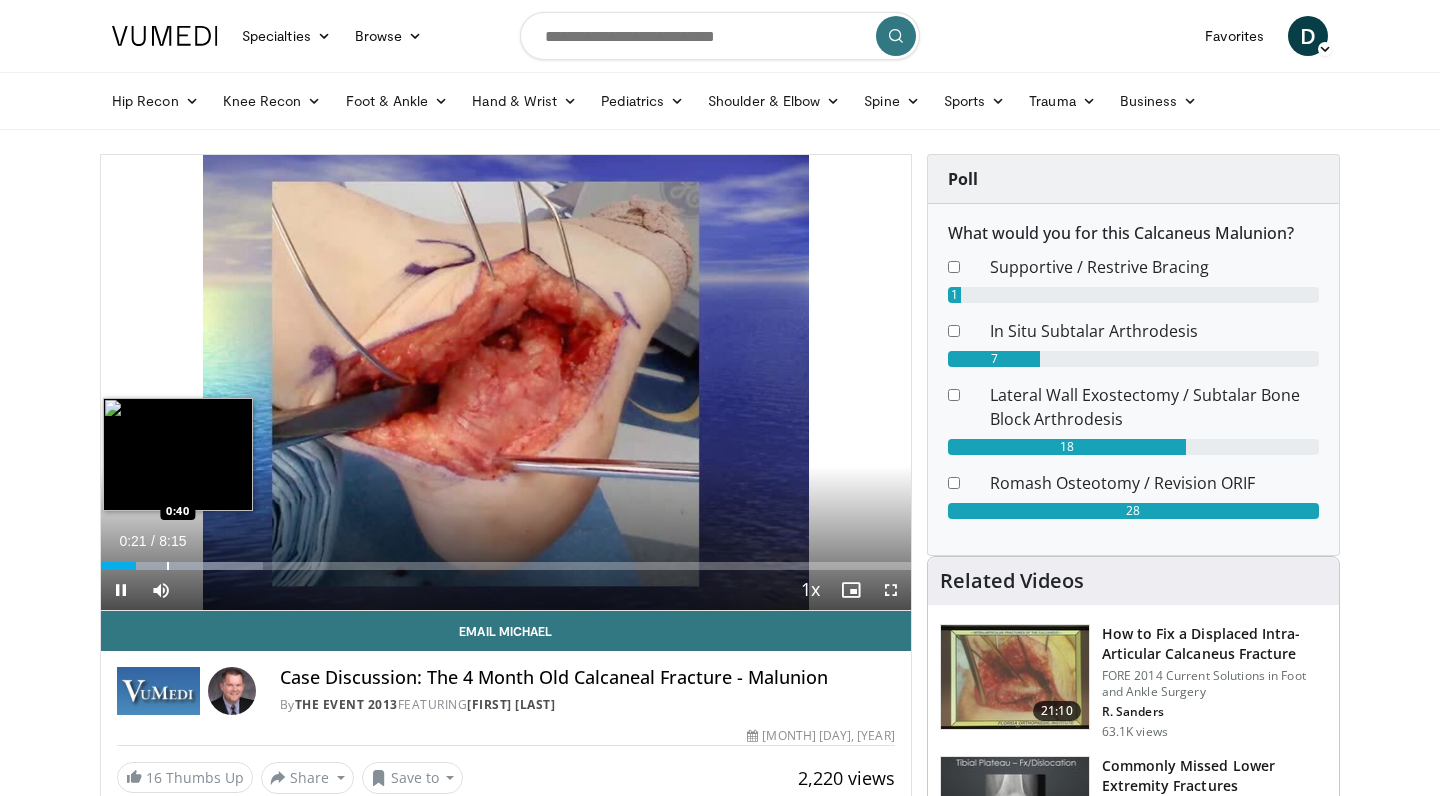 click at bounding box center (168, 566) 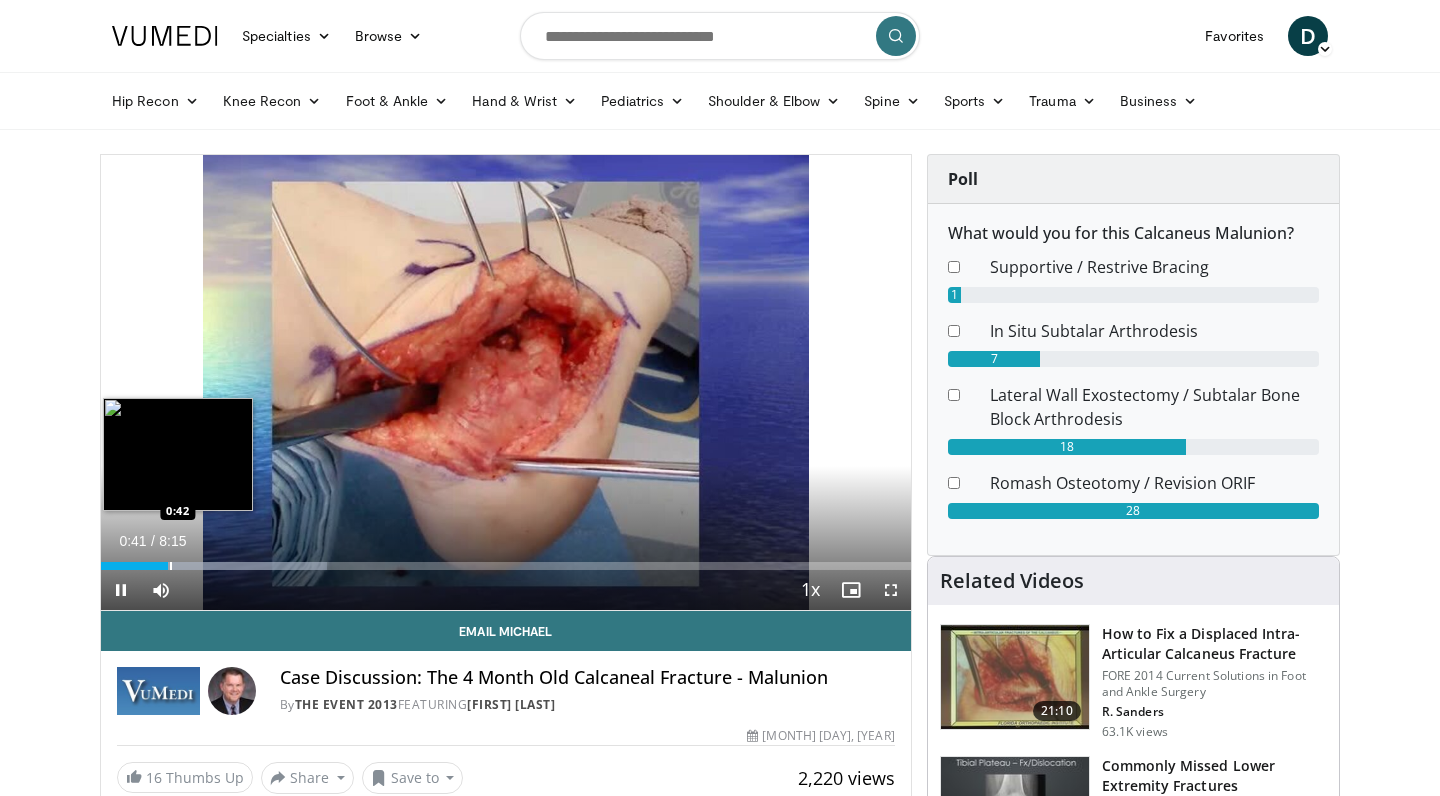 click at bounding box center [171, 566] 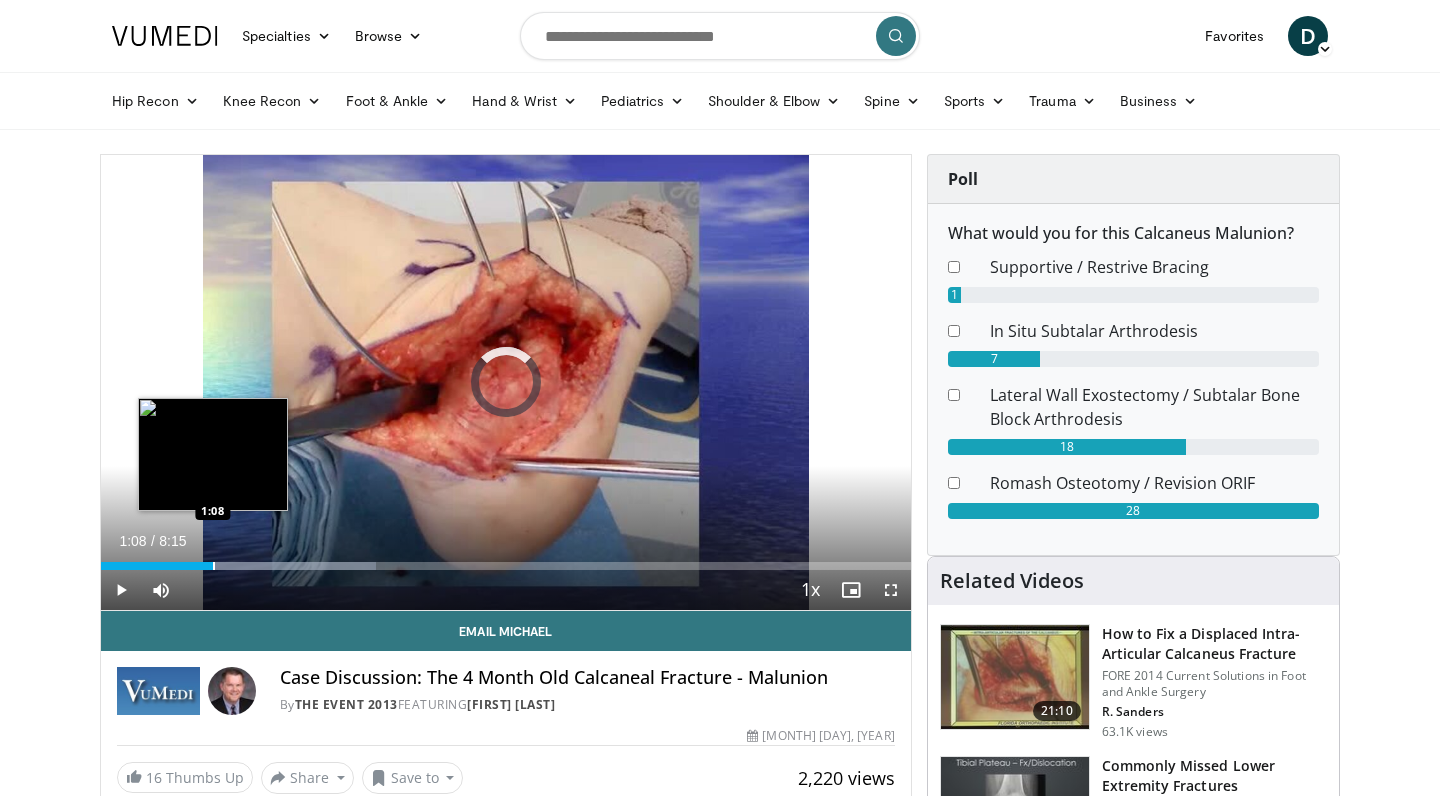 click at bounding box center (214, 566) 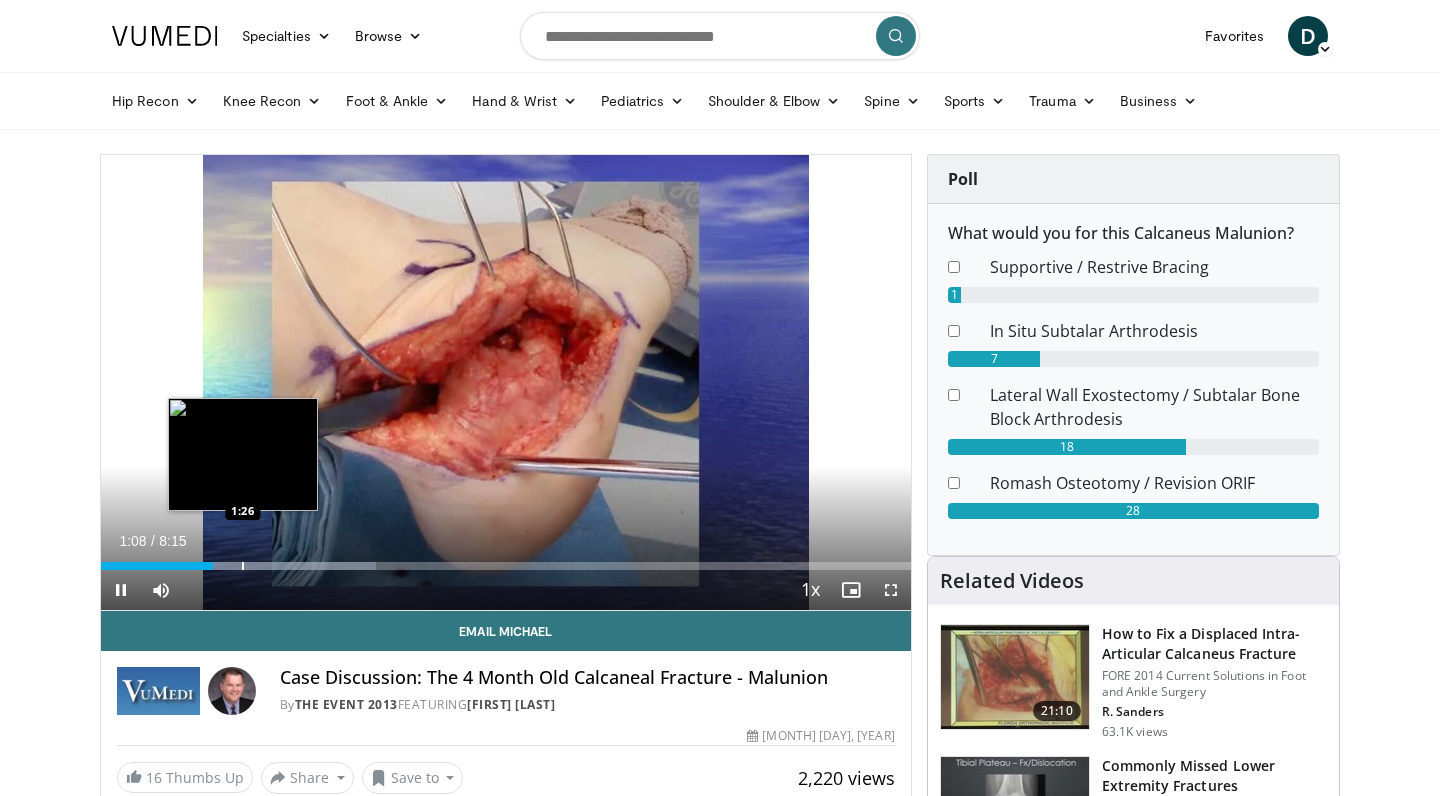 click at bounding box center (243, 566) 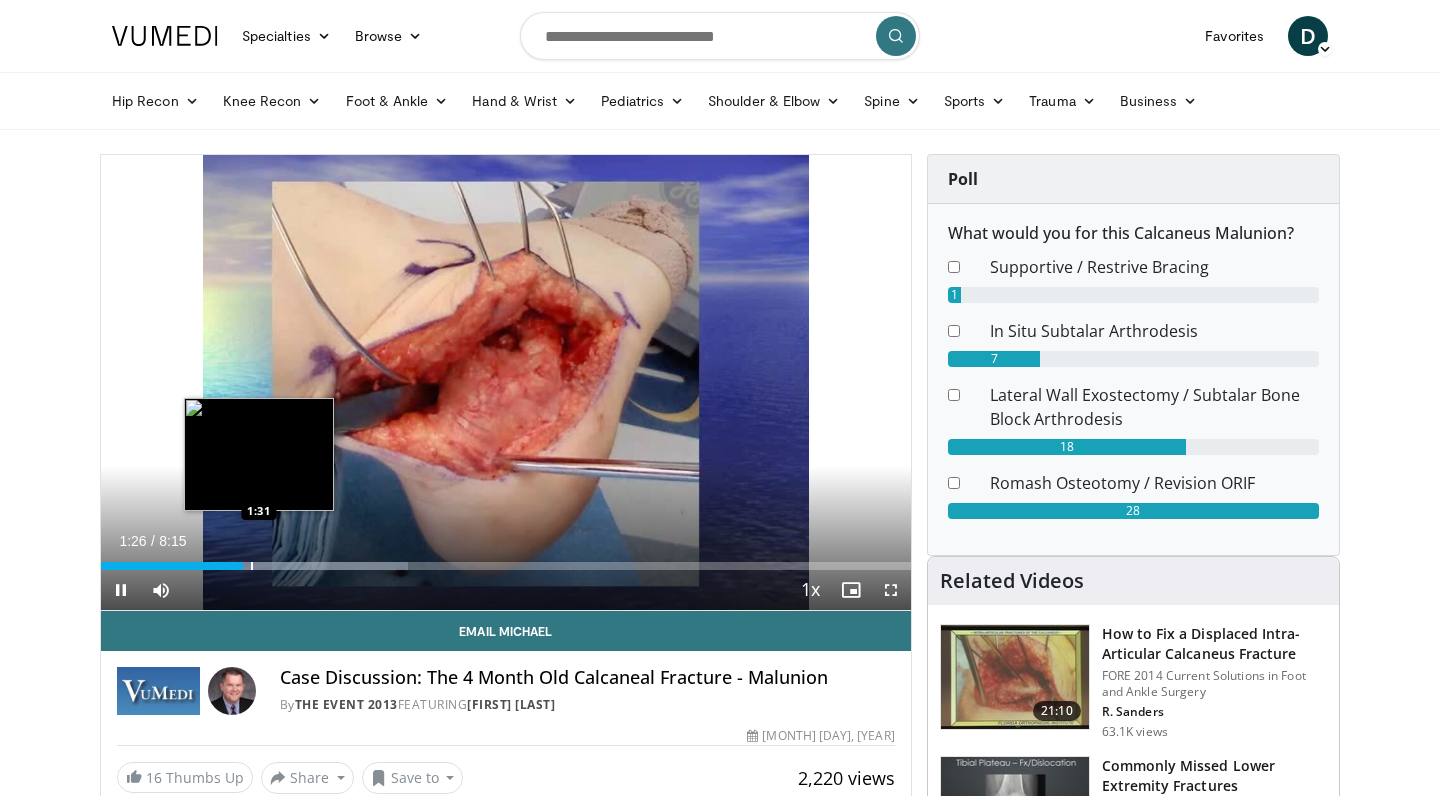 click at bounding box center (252, 566) 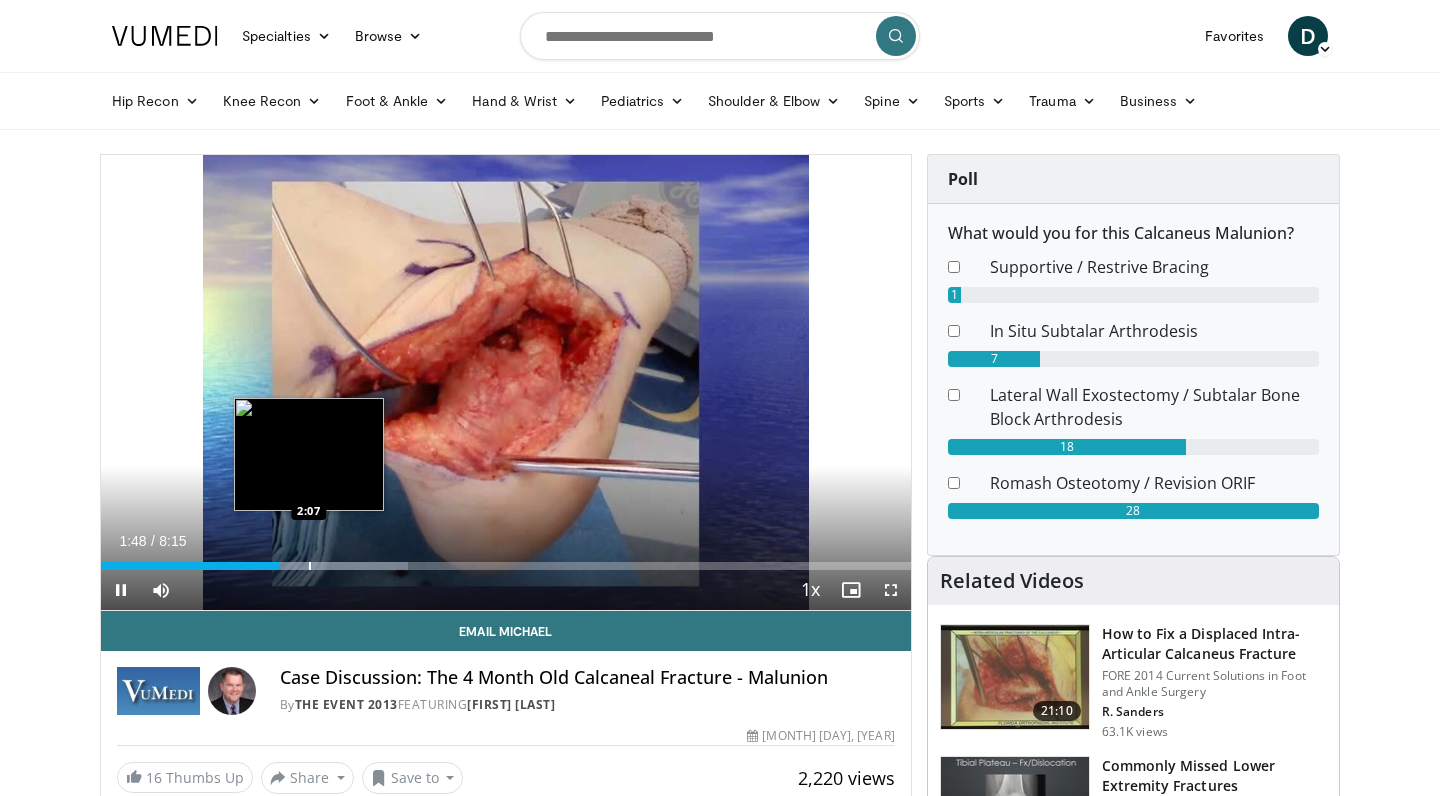 click at bounding box center [310, 566] 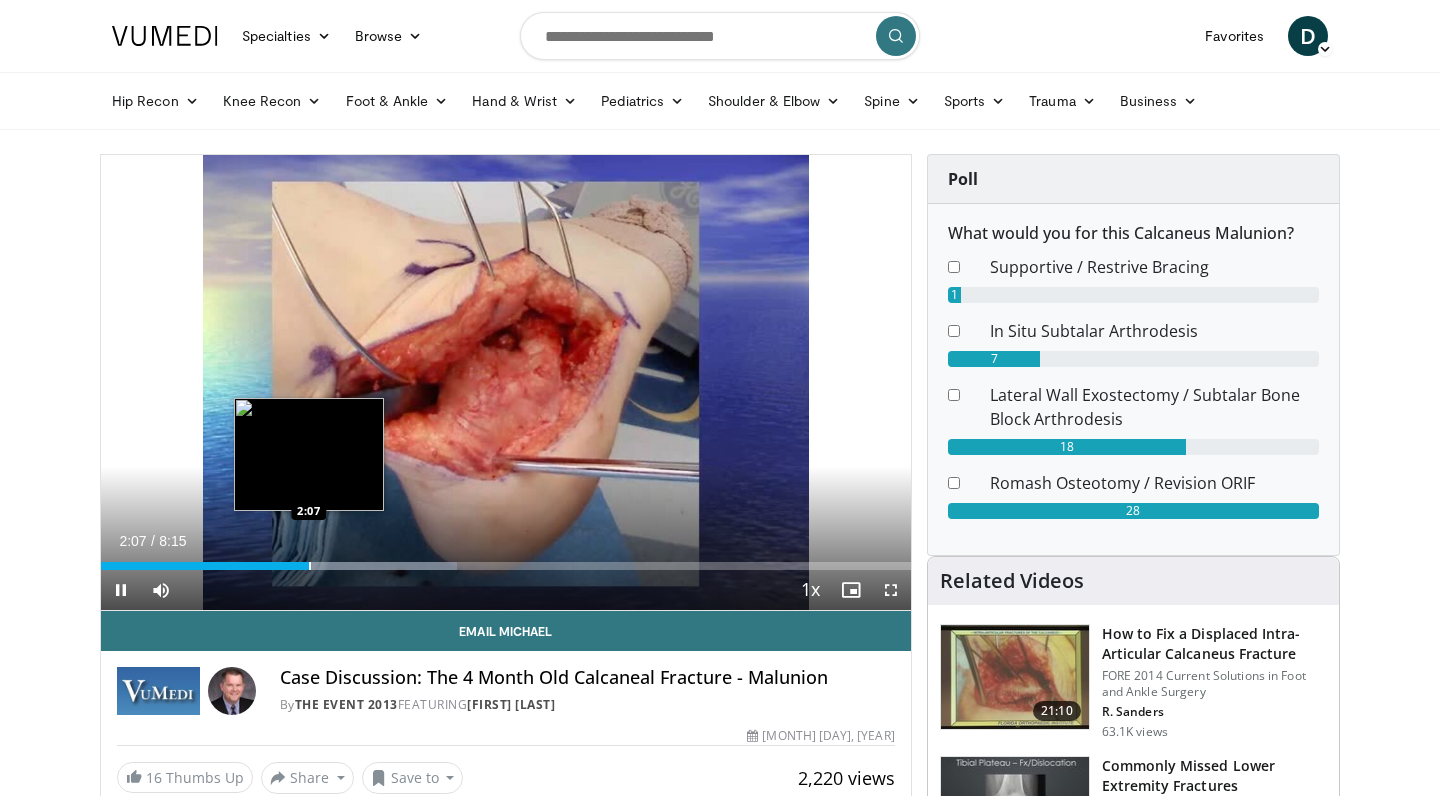 click at bounding box center [310, 566] 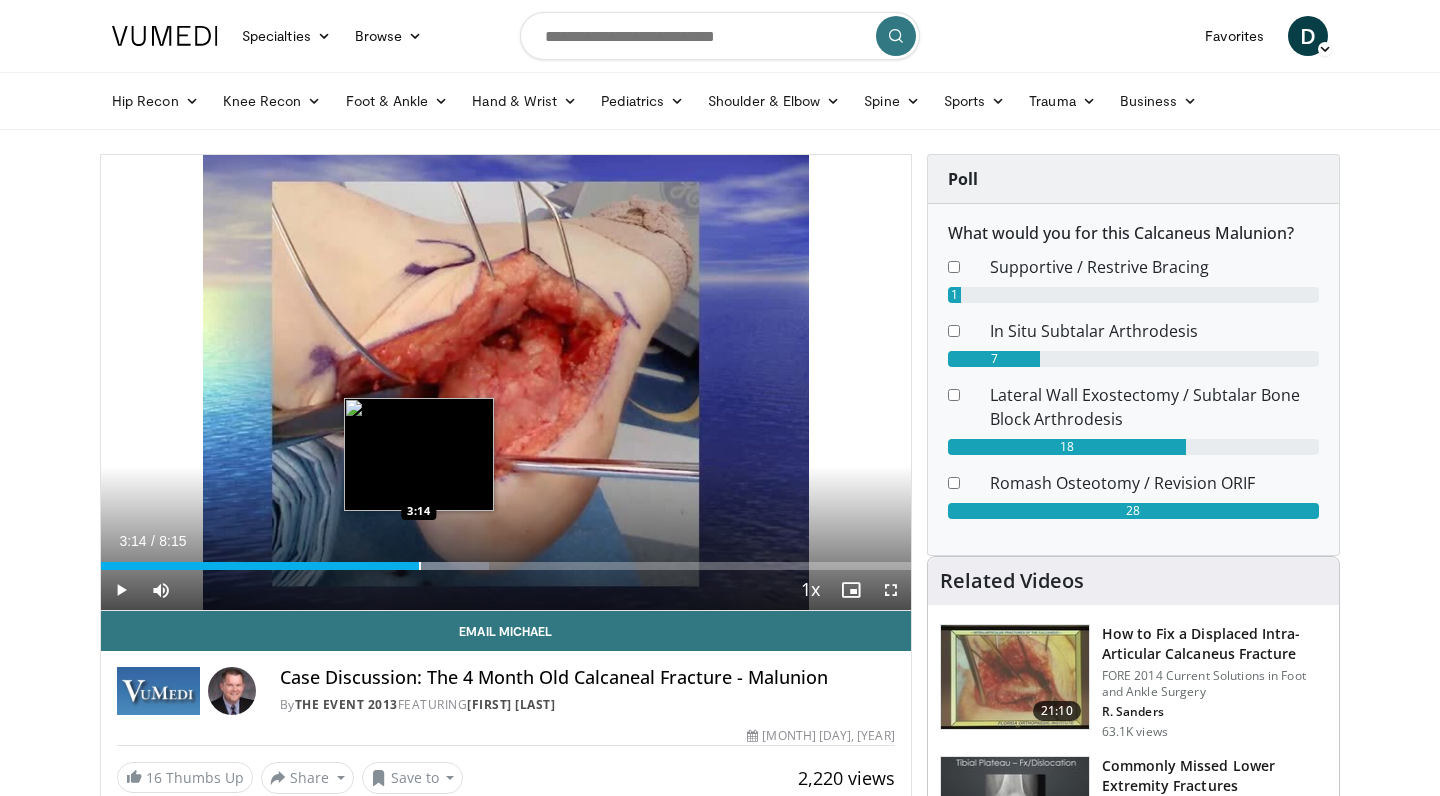 click at bounding box center [420, 566] 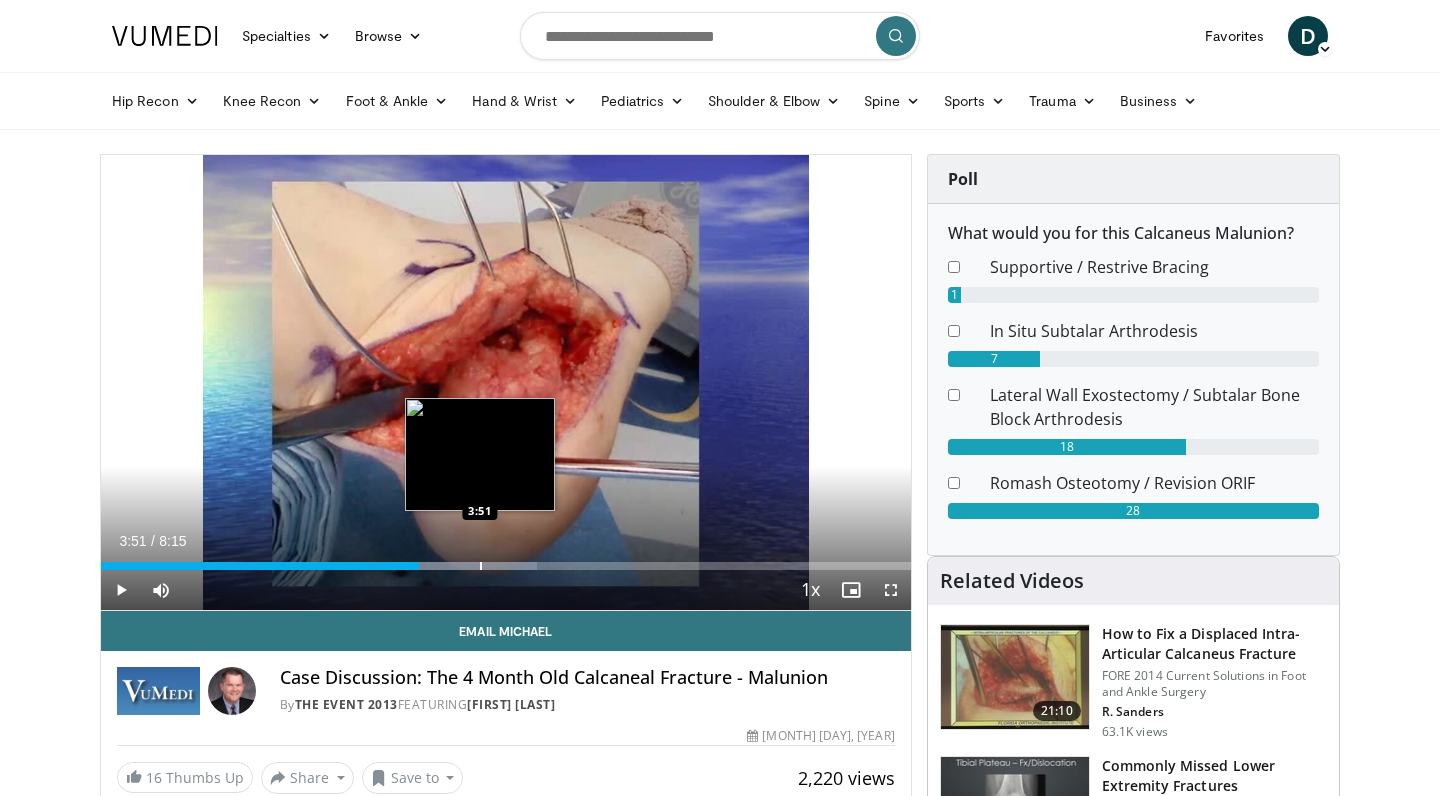 click at bounding box center [481, 566] 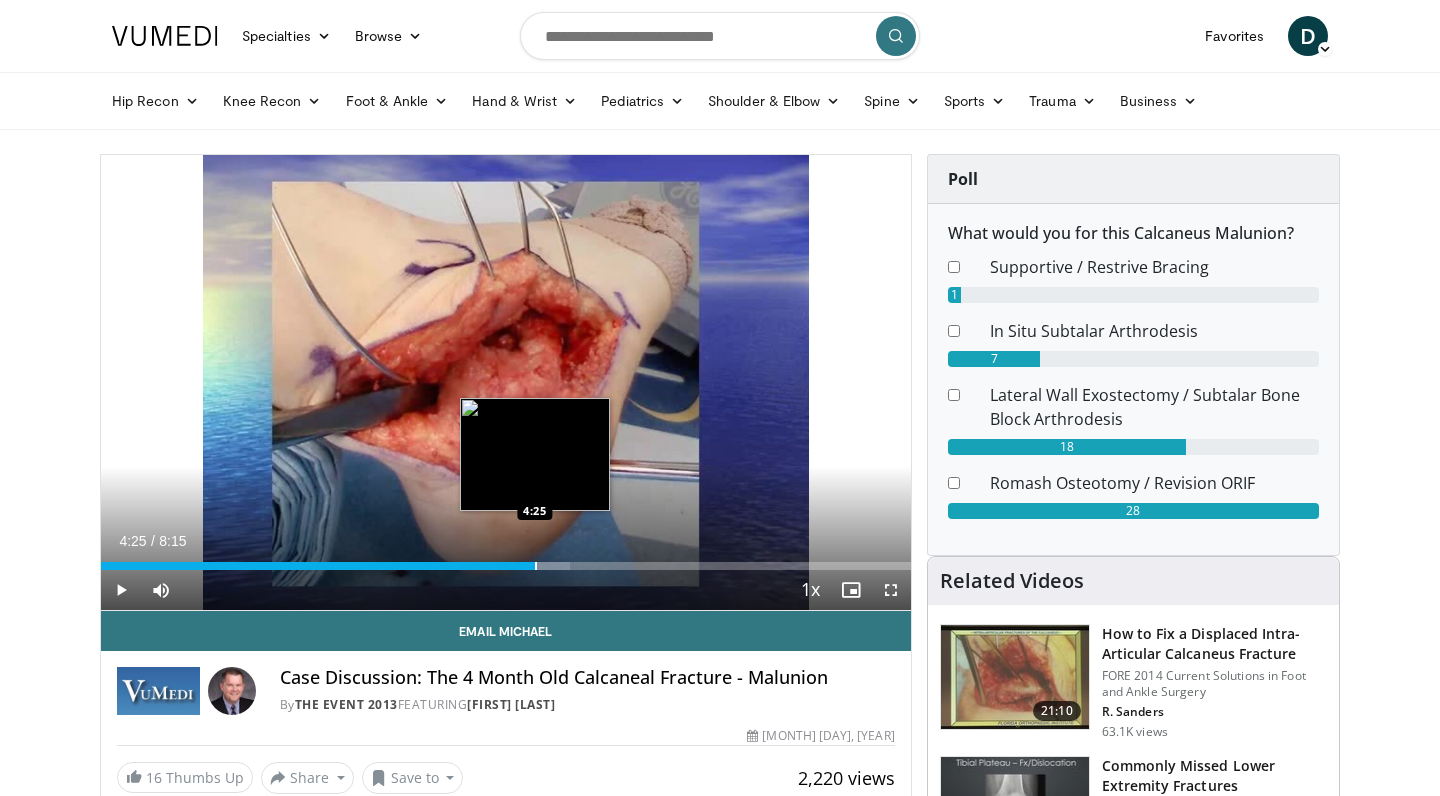 click at bounding box center [536, 566] 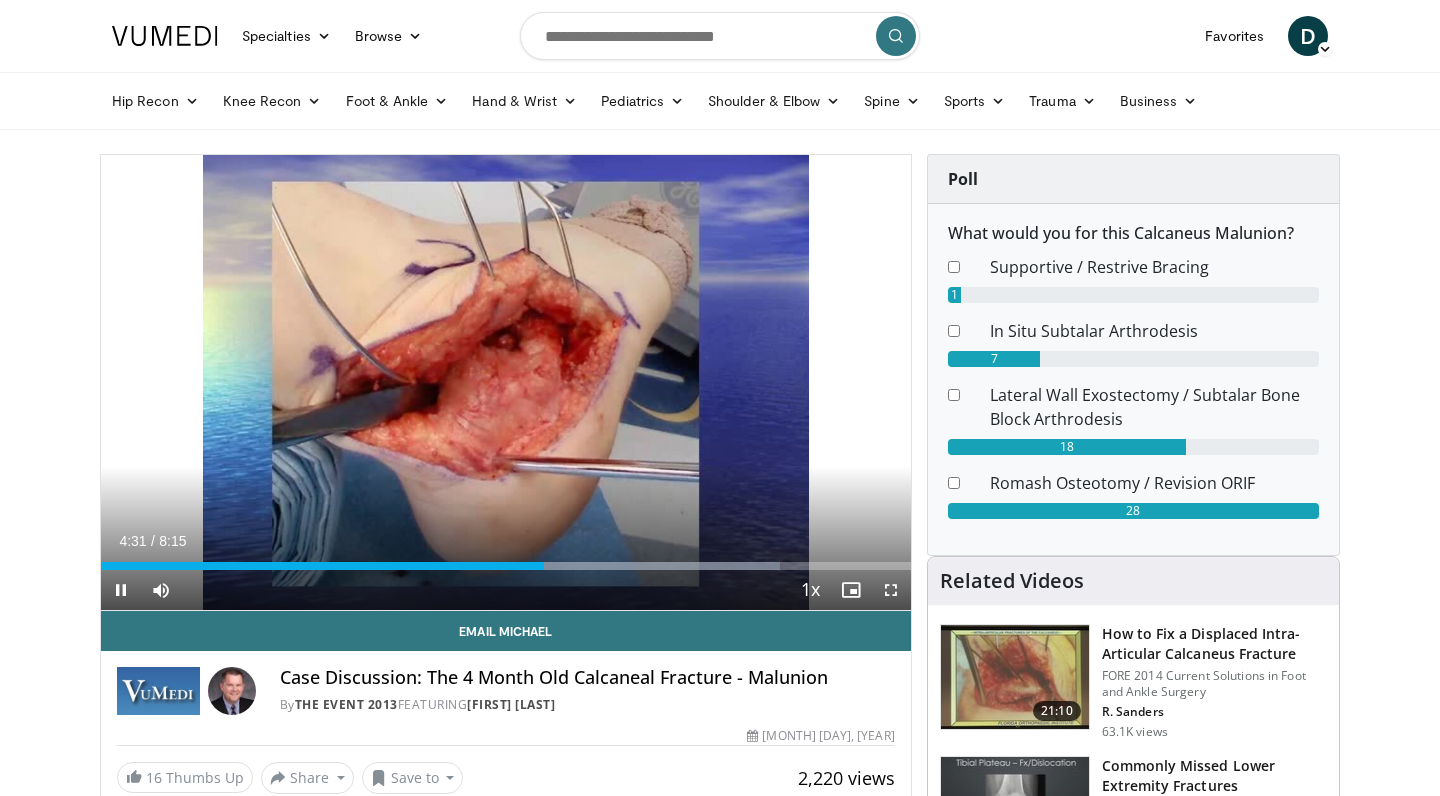 click on "Current Time  4:31 / Duration  8:15 Pause Skip Backward Skip Forward Mute Loaded :  83.86% 4:31 5:06 Stream Type  LIVE Seek to live, currently behind live LIVE   1x Playback Rate 0.5x 0.75x 1x , selected 1.25x 1.5x 1.75x 2x Chapters Chapters Descriptions descriptions off , selected Captions captions off , selected Audio Track en (Main) , selected Fullscreen Enable picture-in-picture mode" at bounding box center (506, 590) 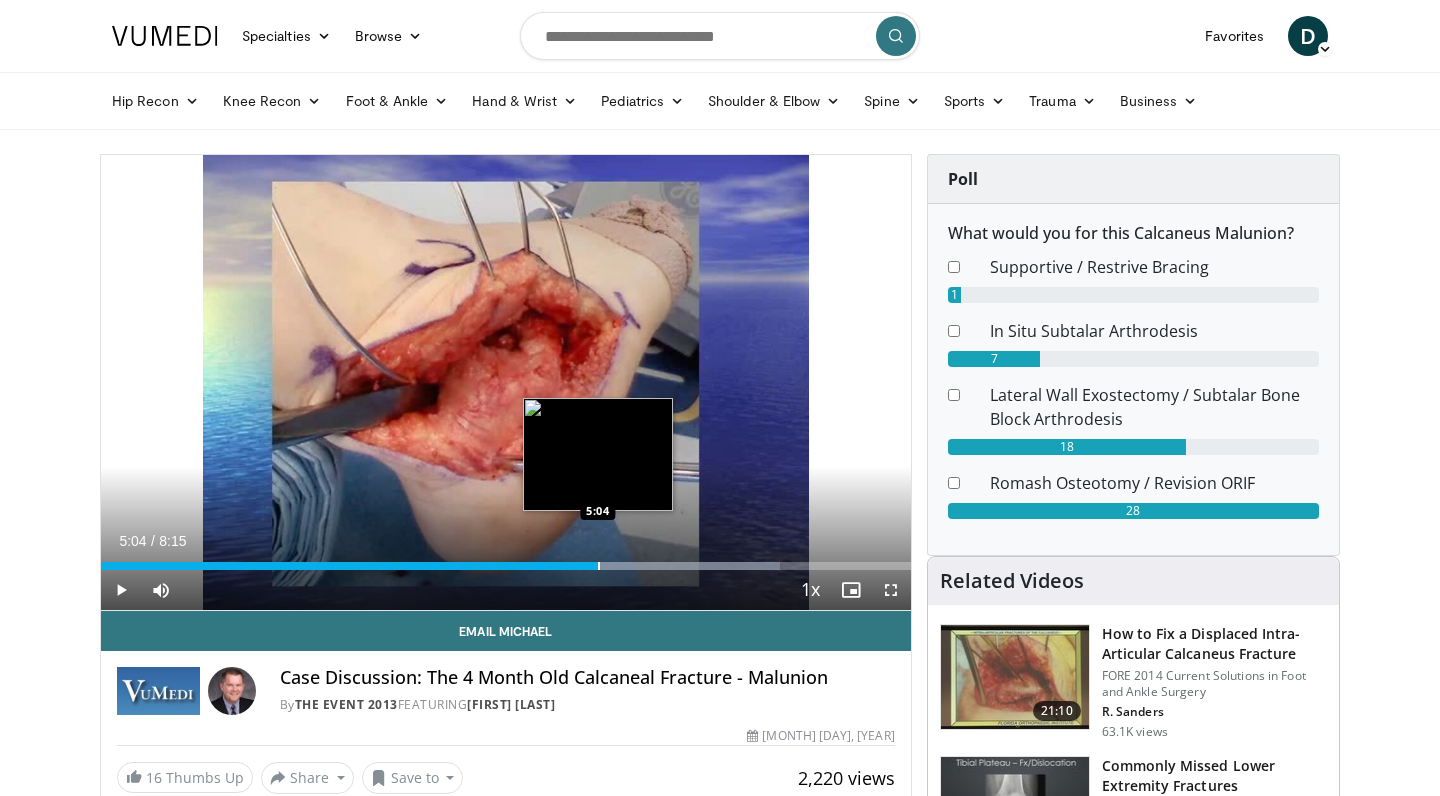 click at bounding box center (599, 566) 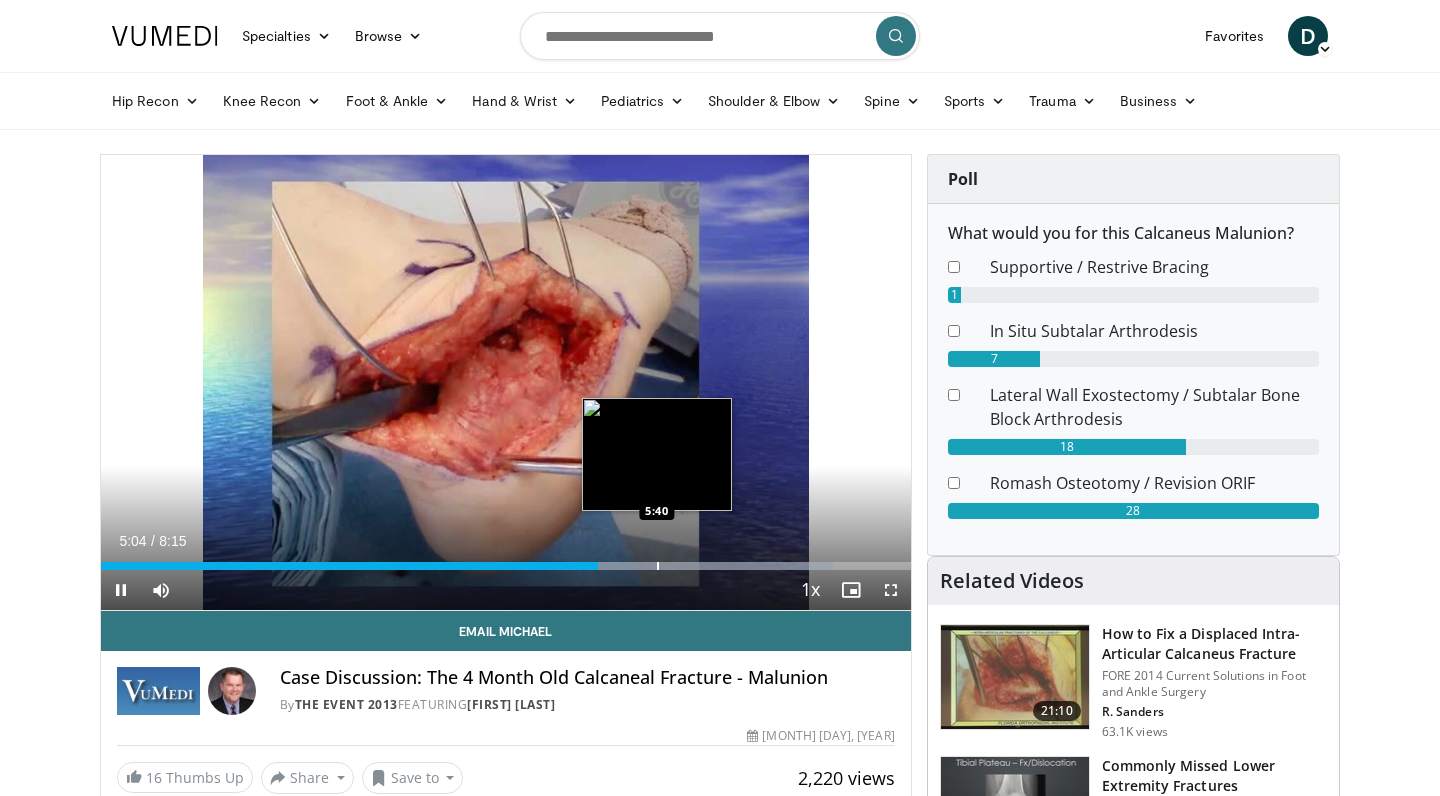 click at bounding box center (658, 566) 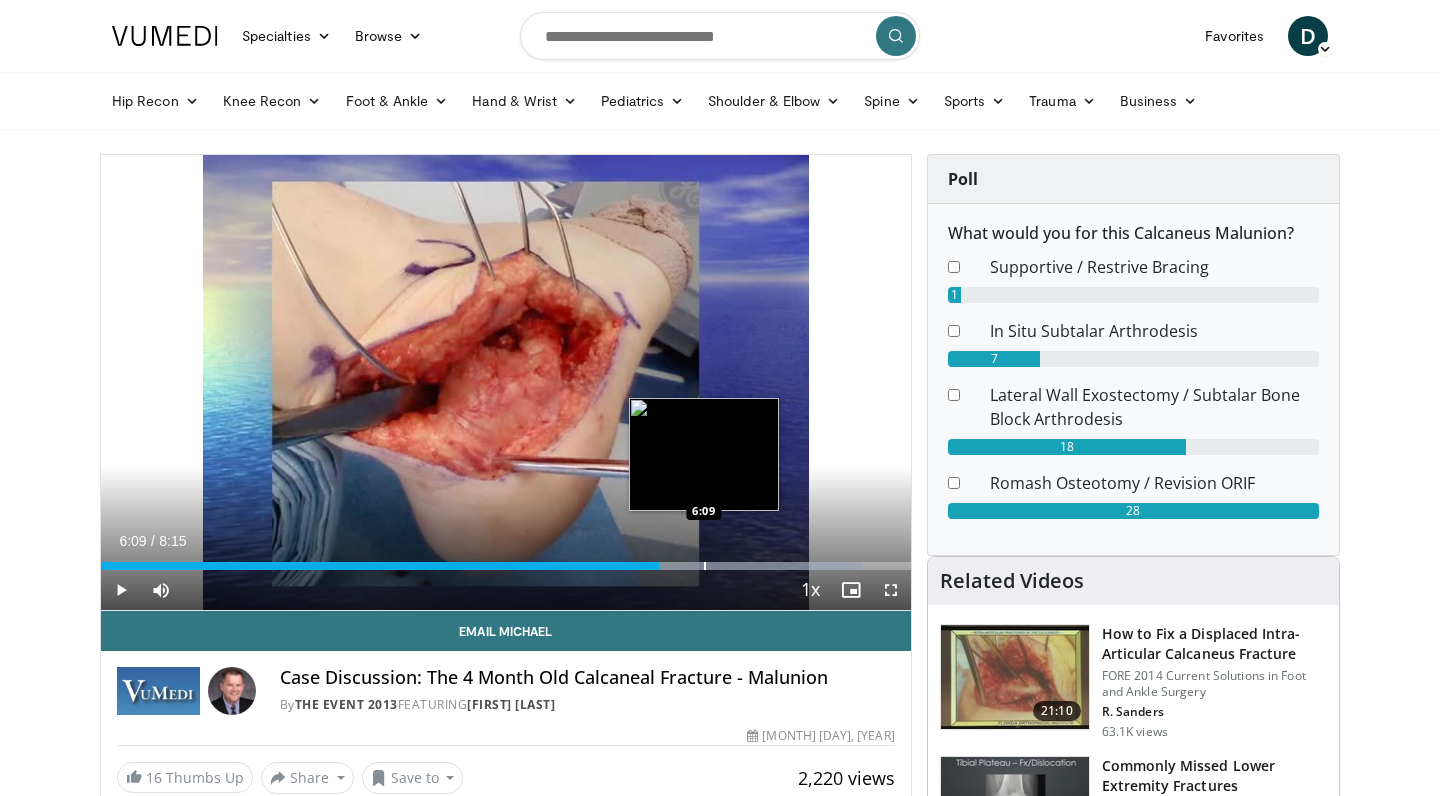 click at bounding box center (705, 566) 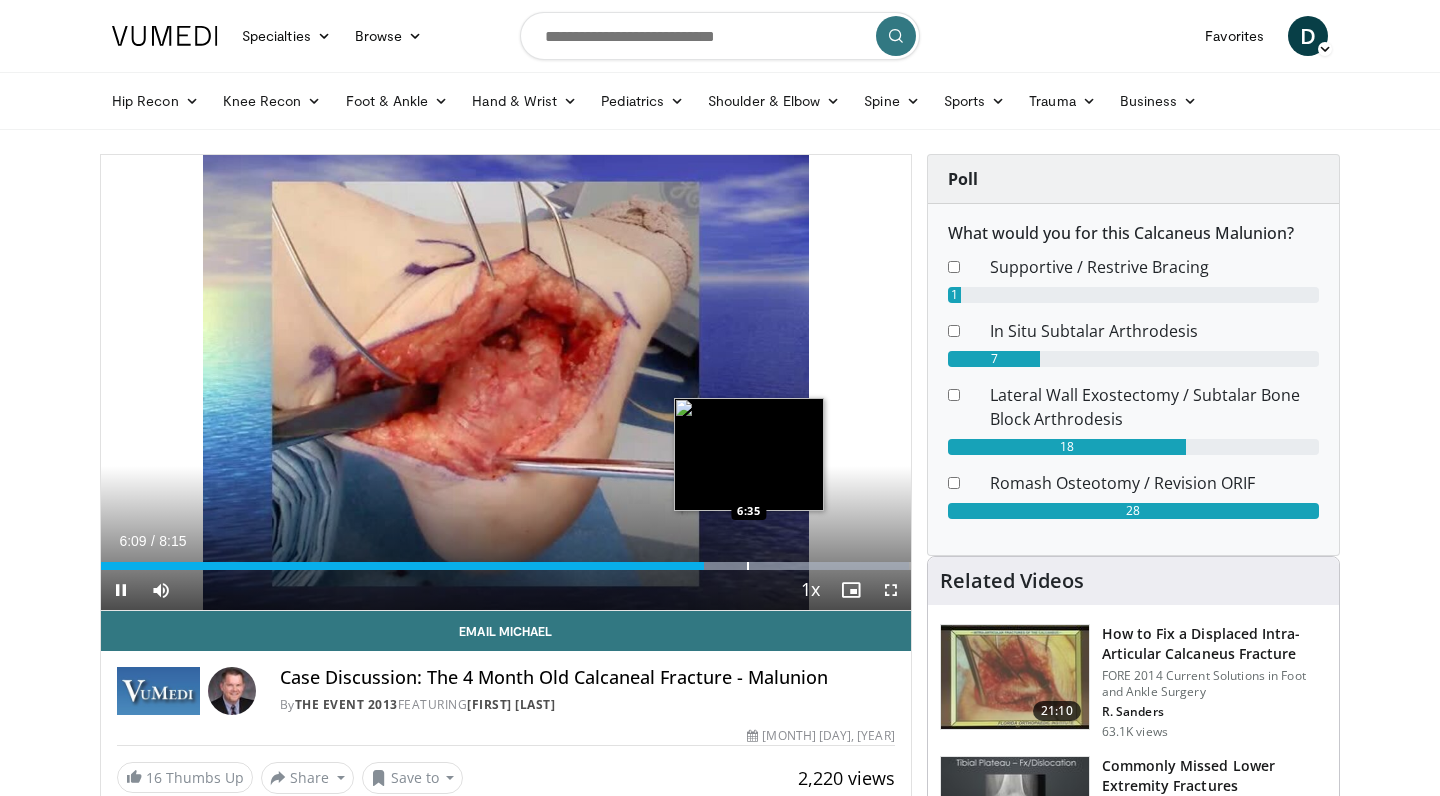 click at bounding box center [748, 566] 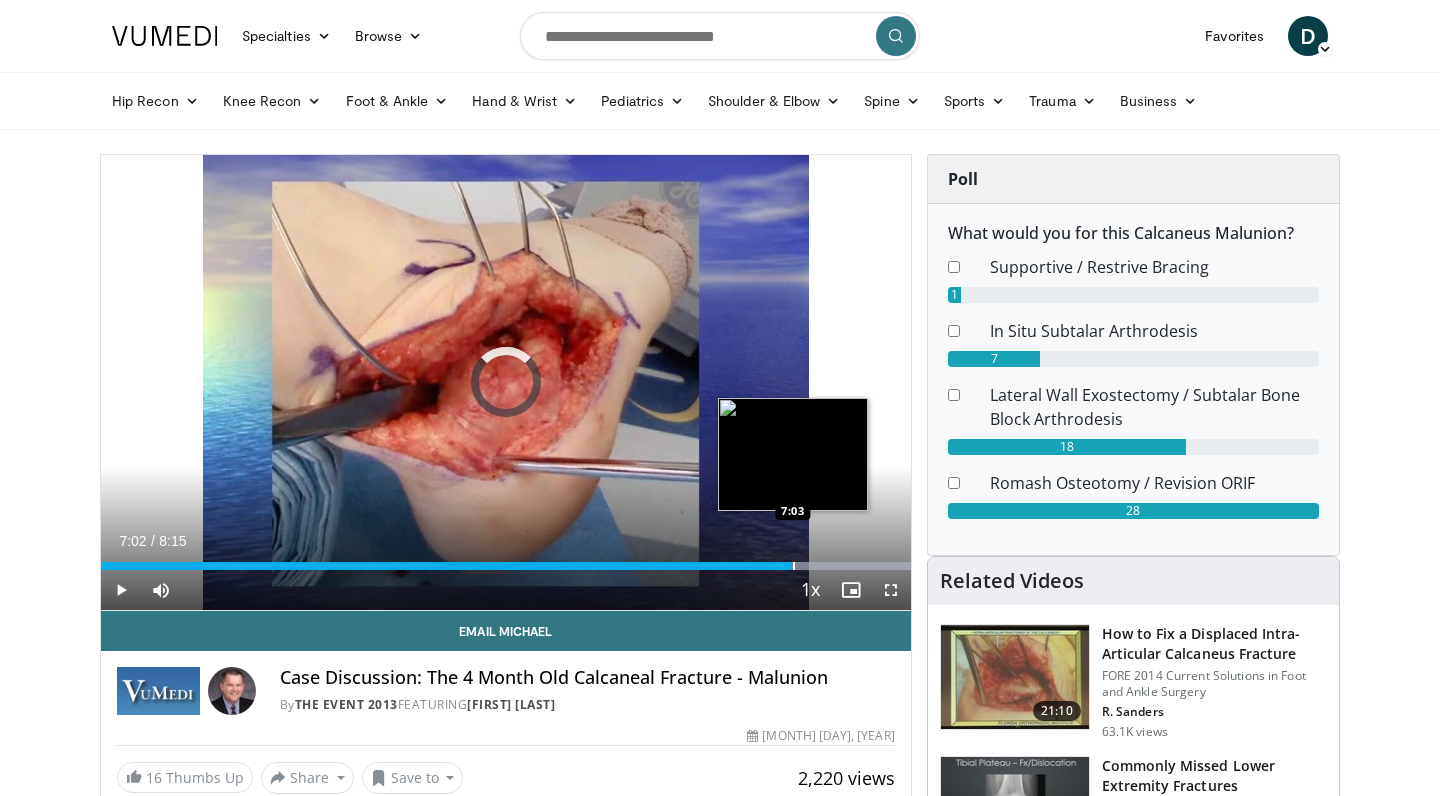 click at bounding box center [794, 566] 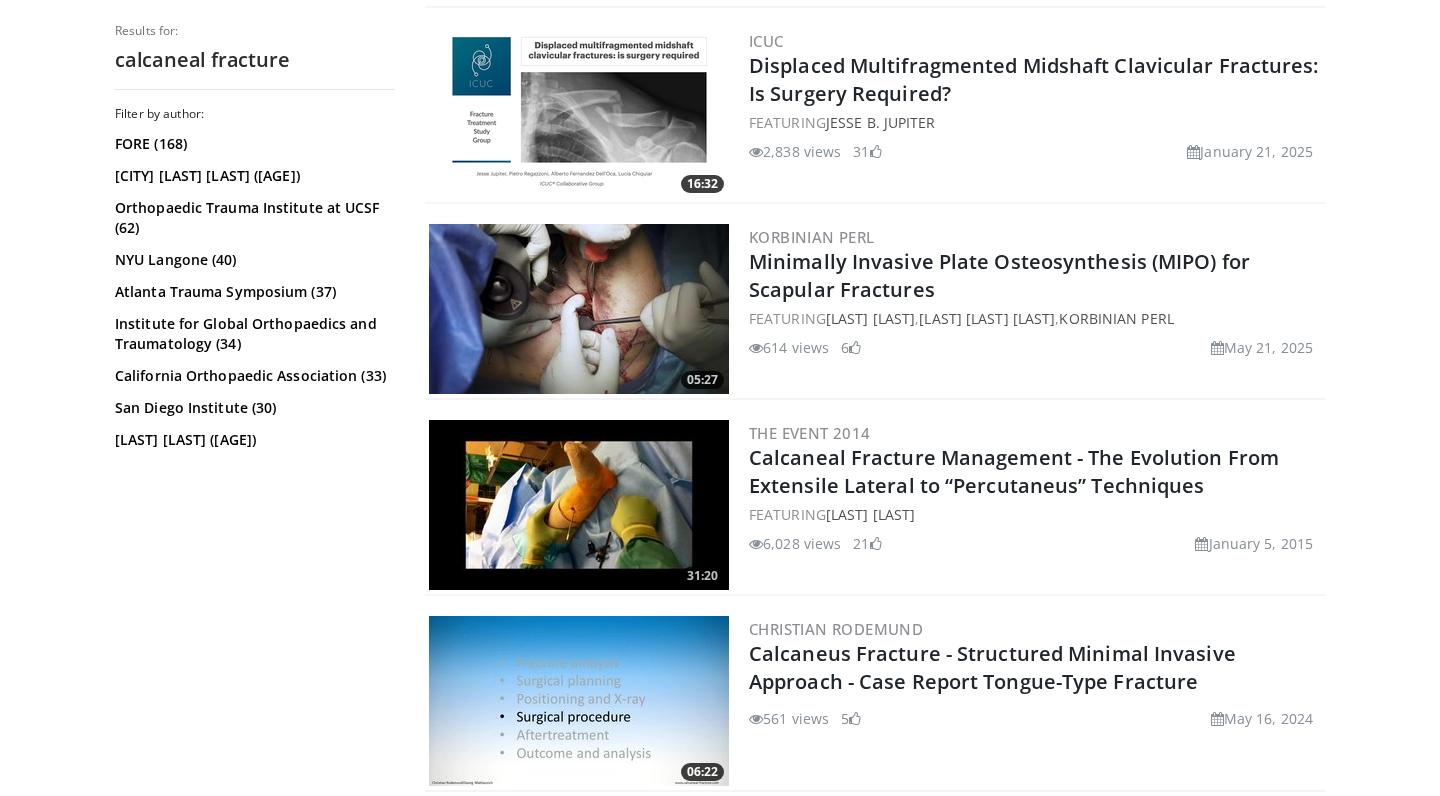 scroll, scrollTop: 984, scrollLeft: 0, axis: vertical 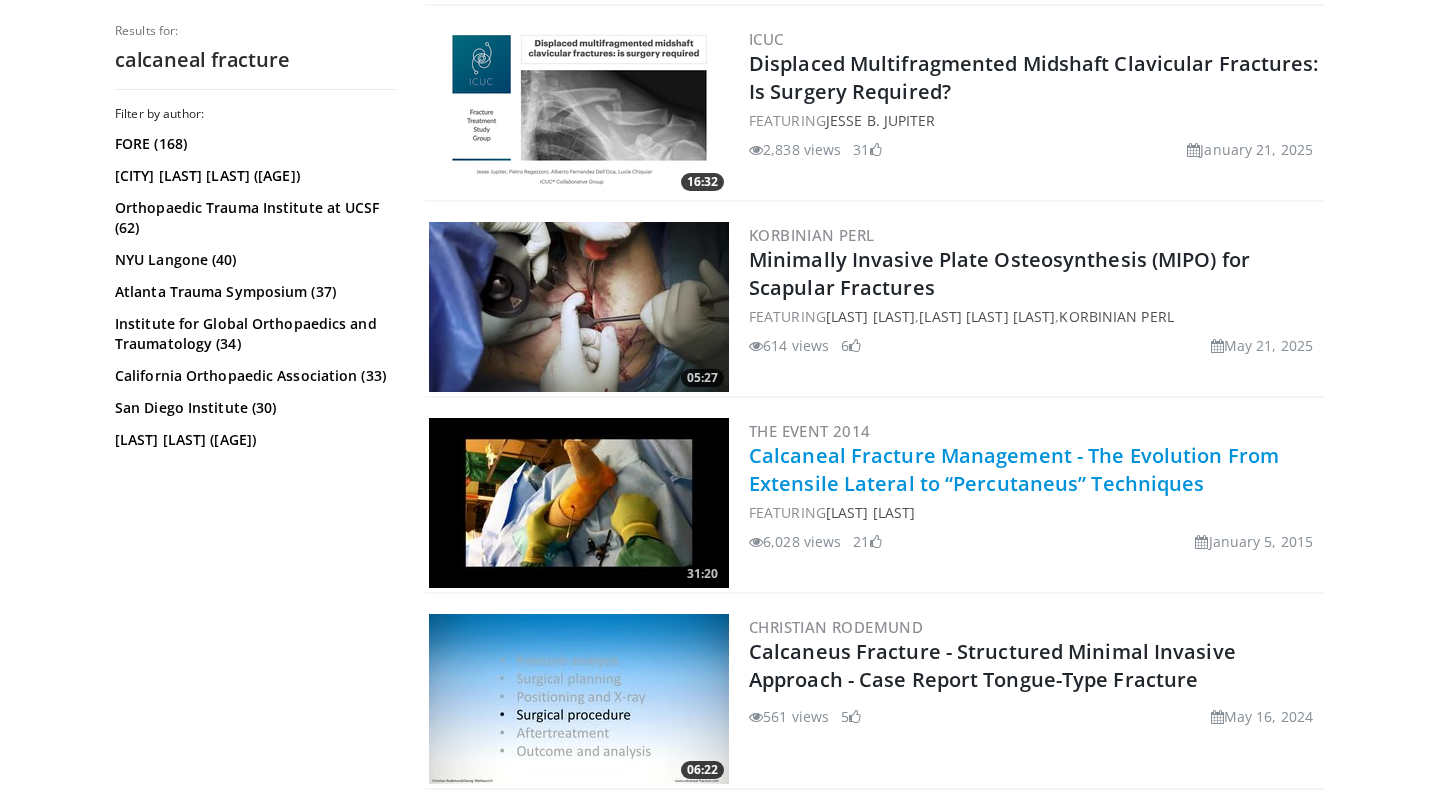 click on "Calcaneal Fracture Management - The Evolution From Extensile Lateral to “Percutaneus” Techniques" at bounding box center (1014, 469) 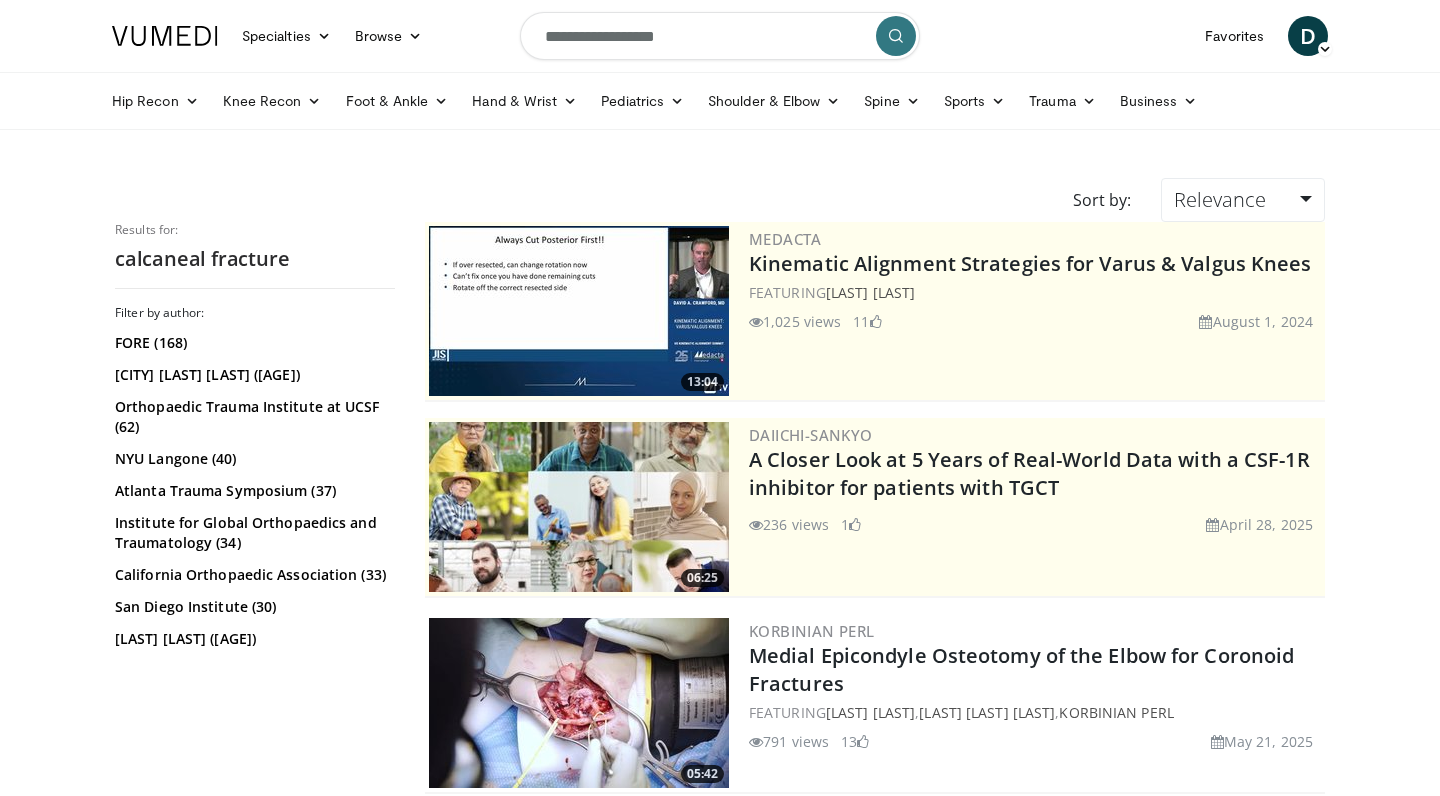 scroll, scrollTop: 0, scrollLeft: 0, axis: both 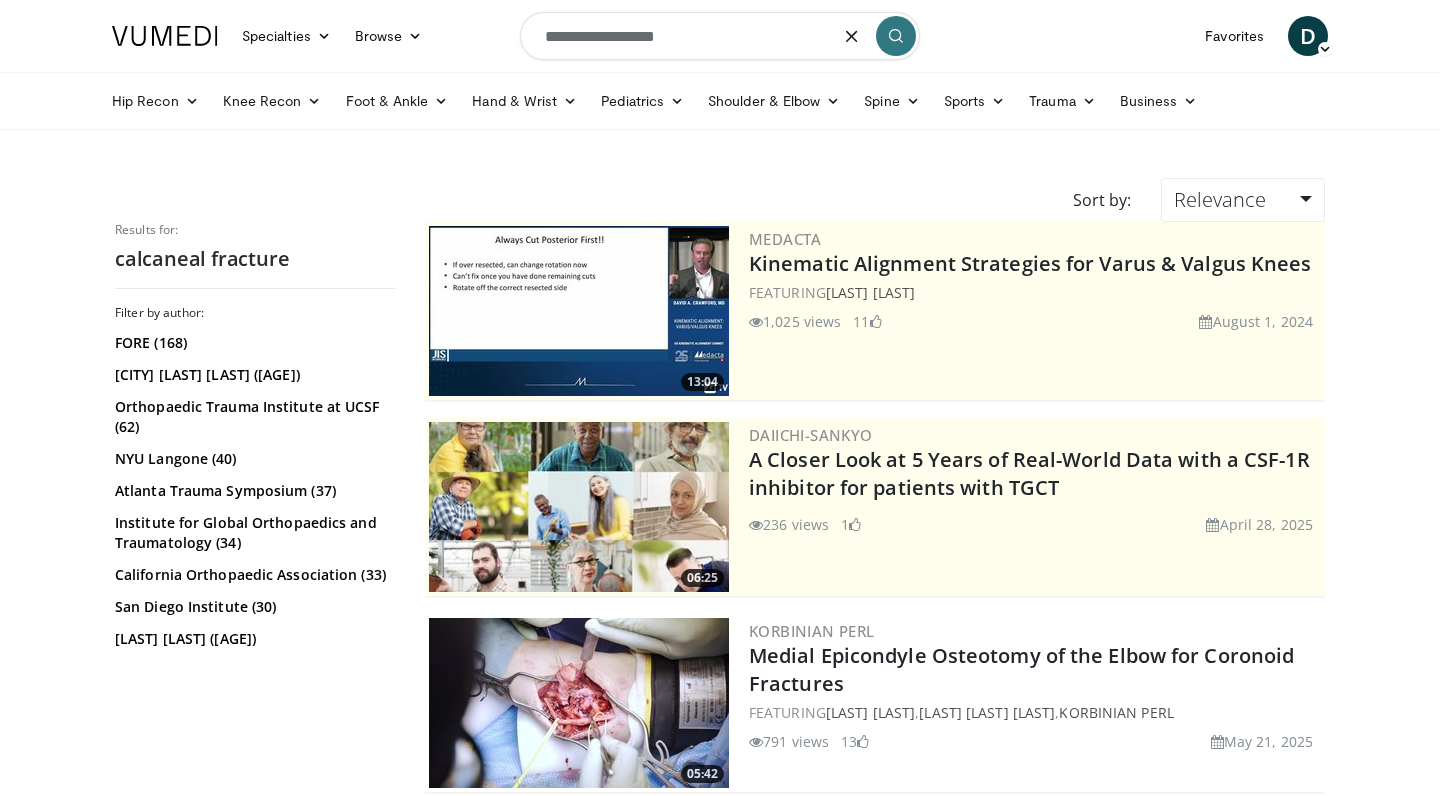 click on "**********" at bounding box center (720, 36) 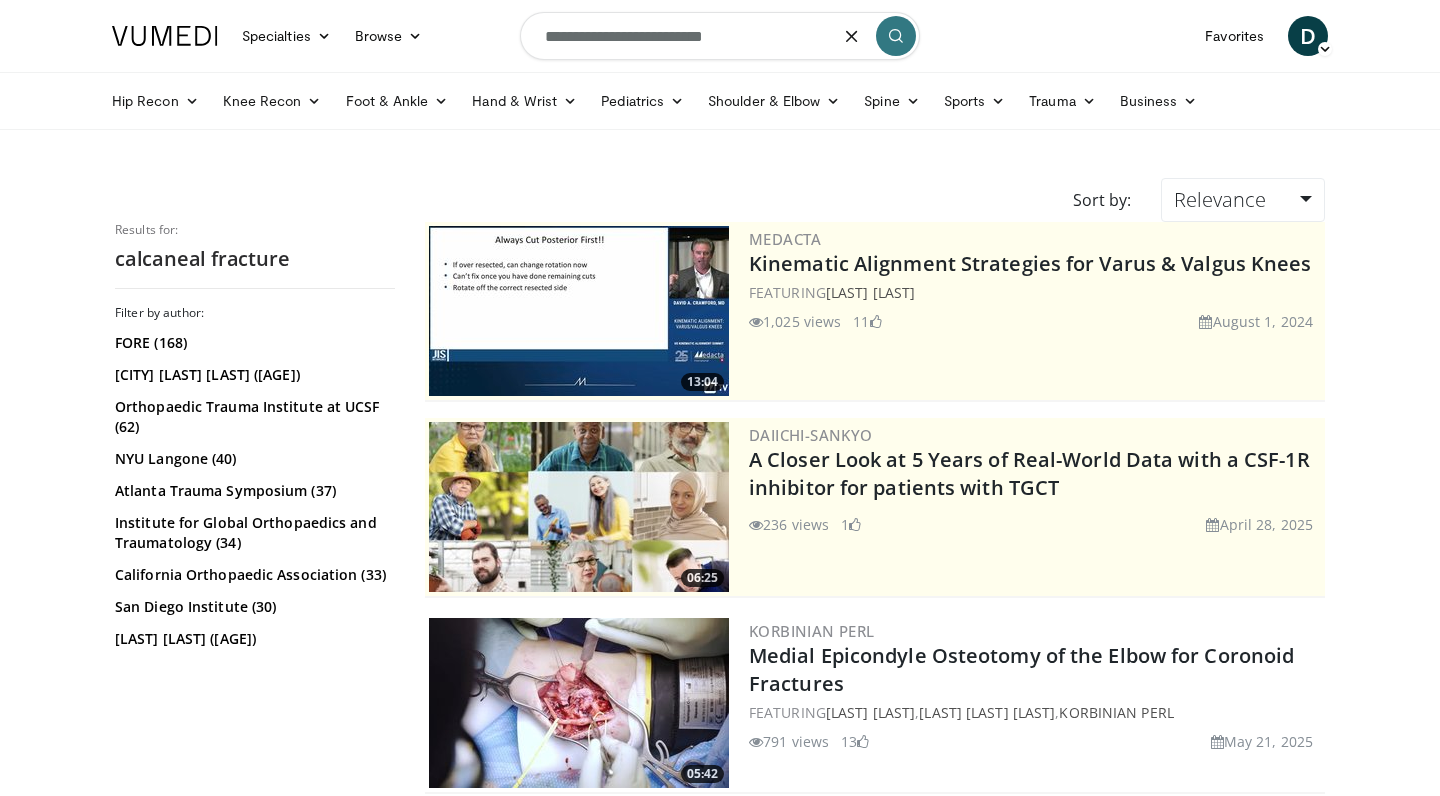 type on "**********" 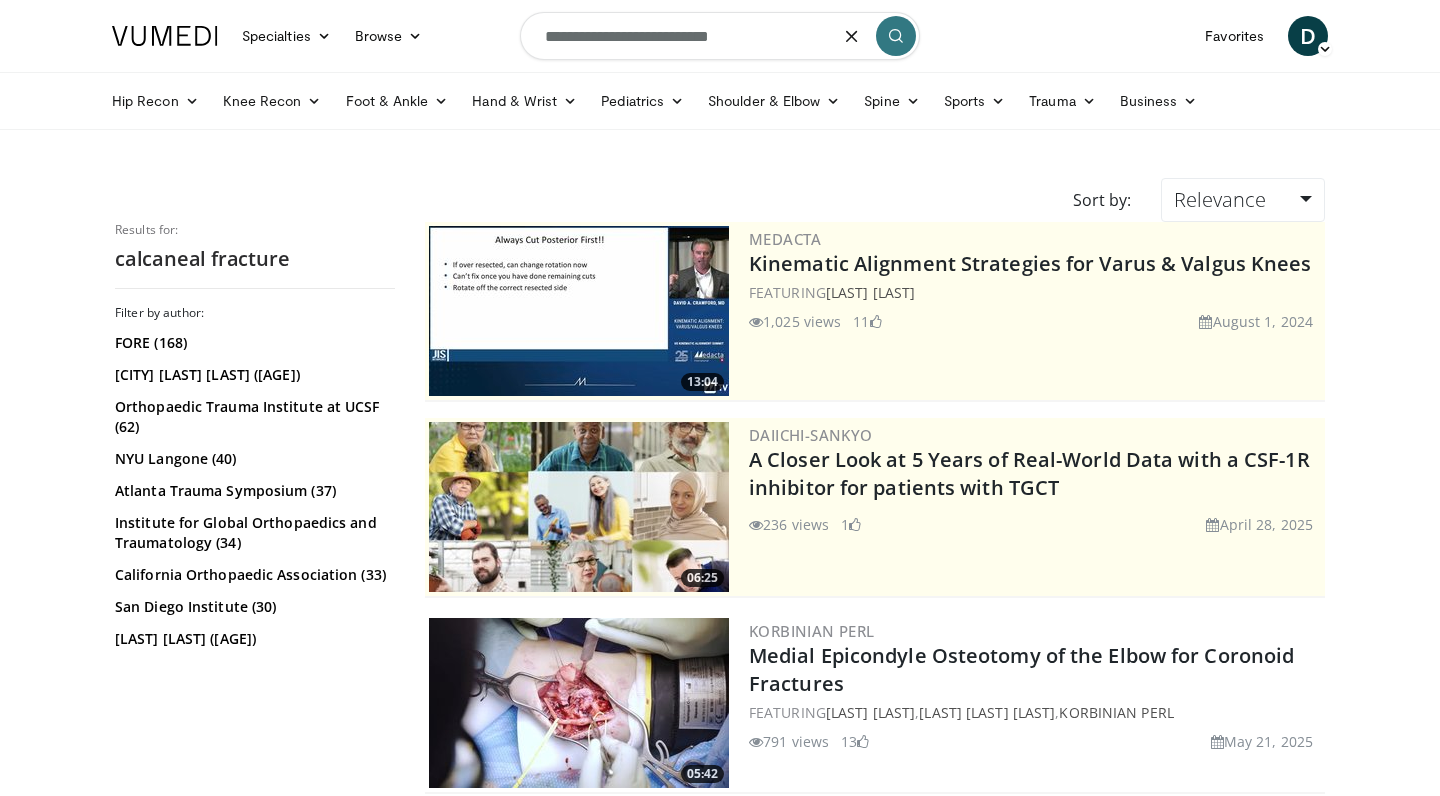 scroll, scrollTop: 0, scrollLeft: 0, axis: both 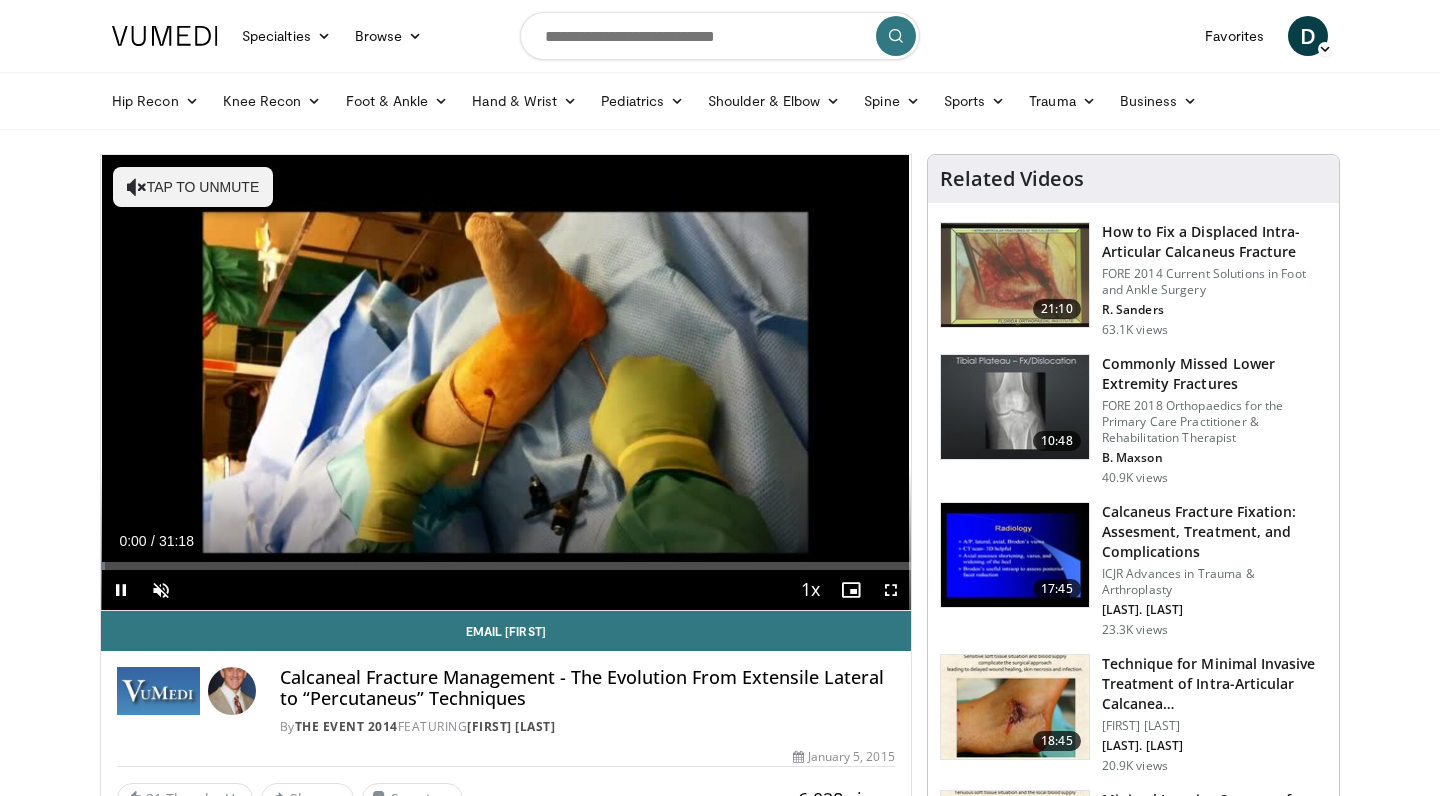 click at bounding box center (891, 590) 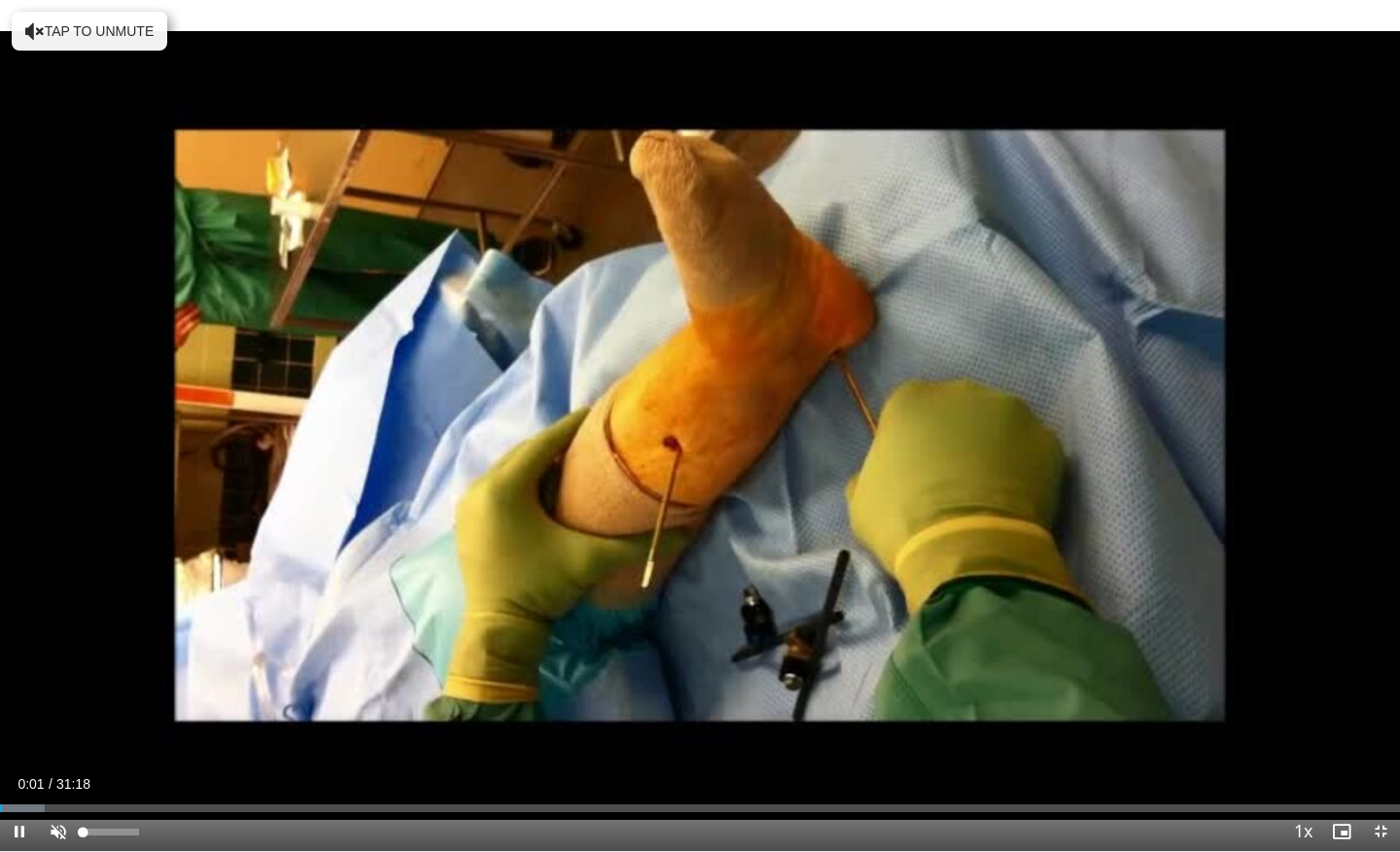 click at bounding box center [58, 832] 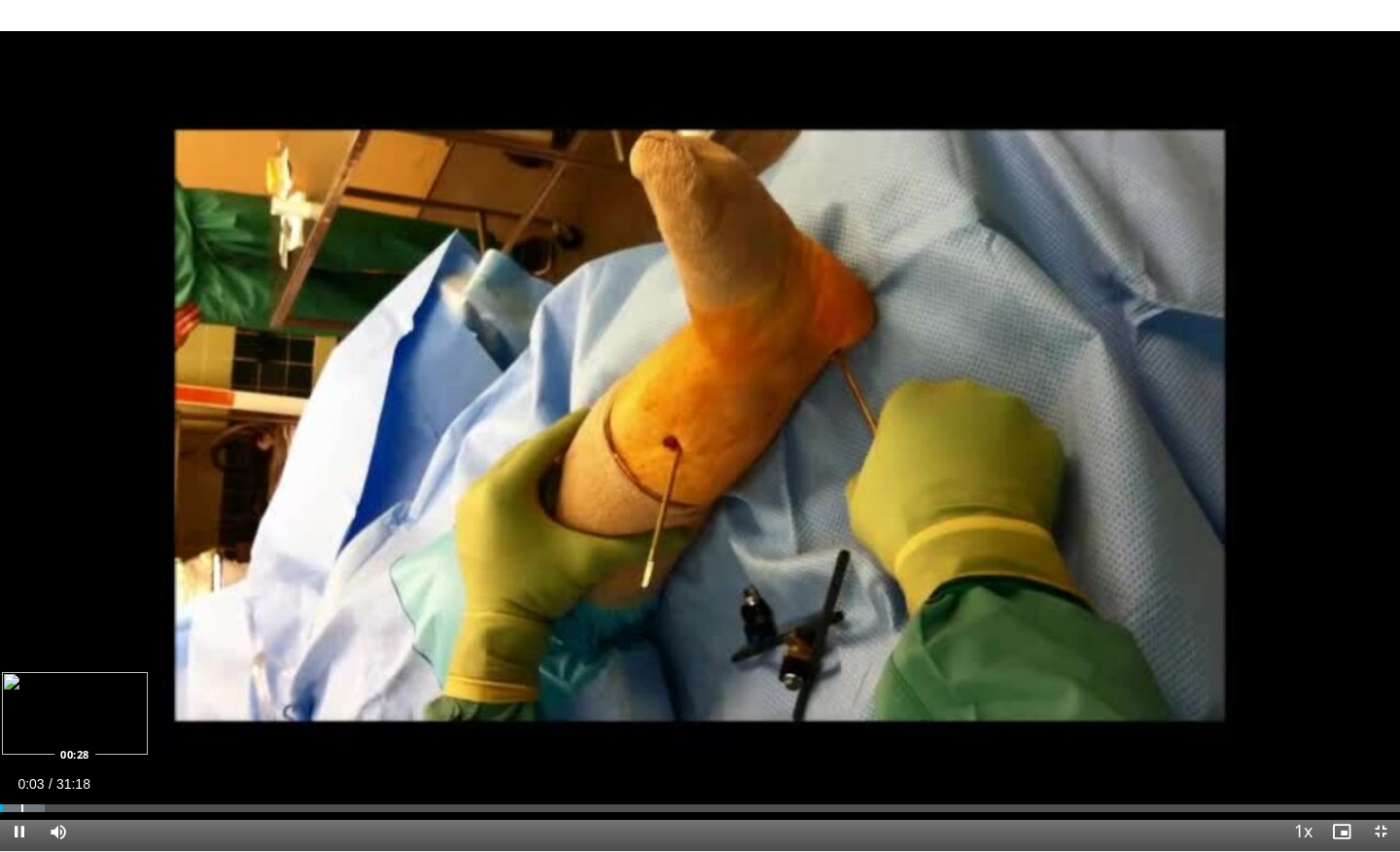 click at bounding box center [22, 808] 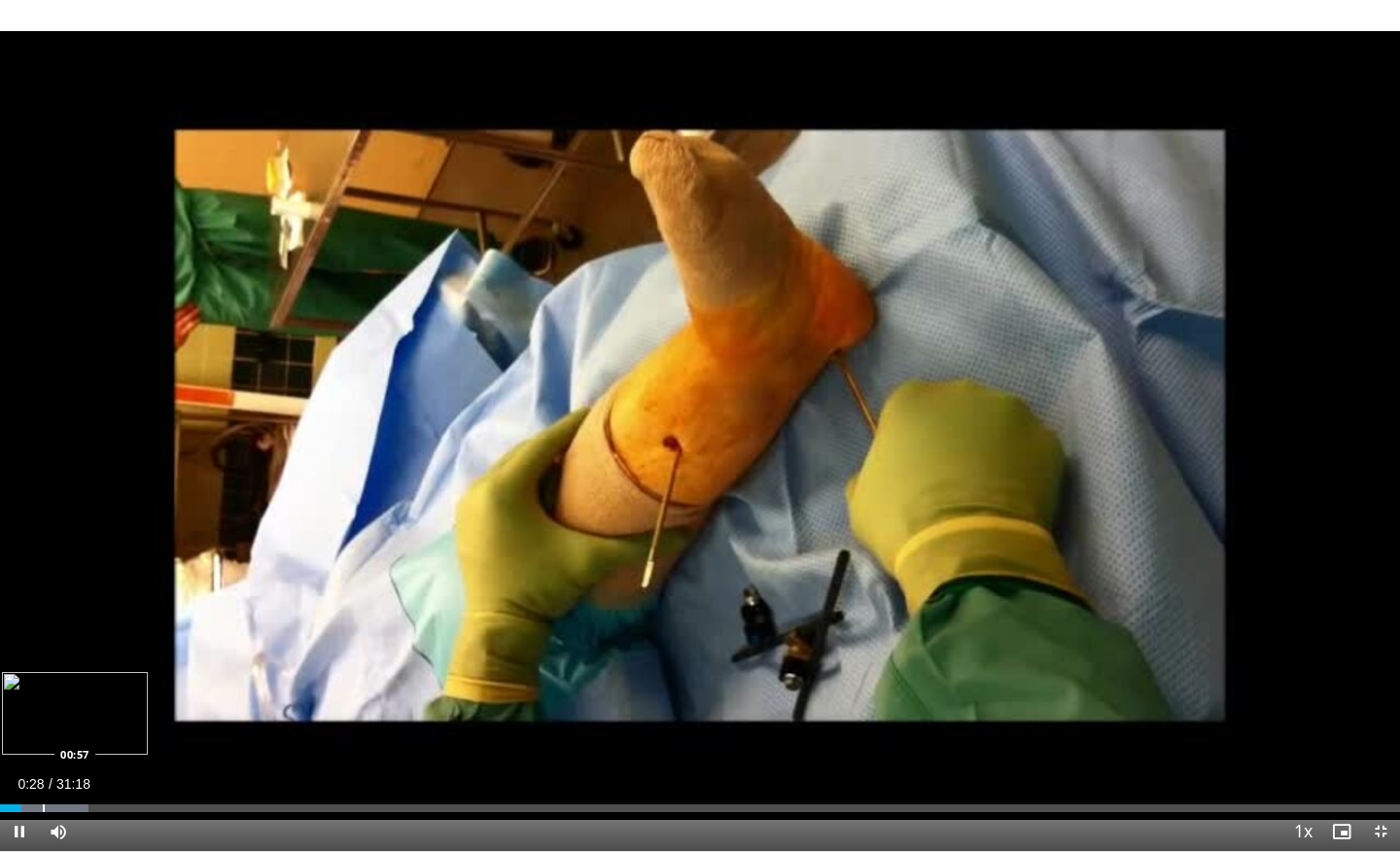 click at bounding box center (44, 808) 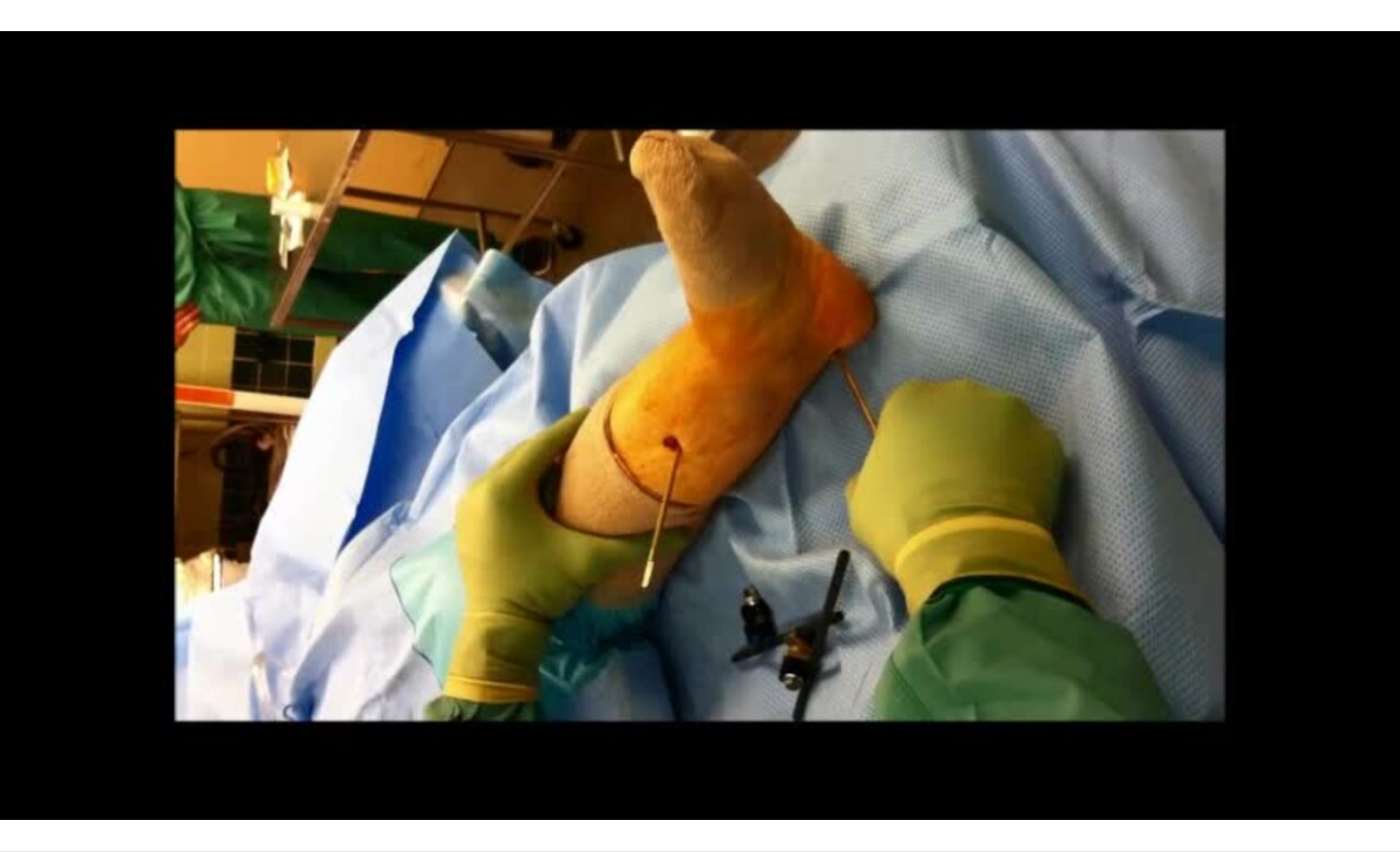 click on "**********" at bounding box center (700, 426) 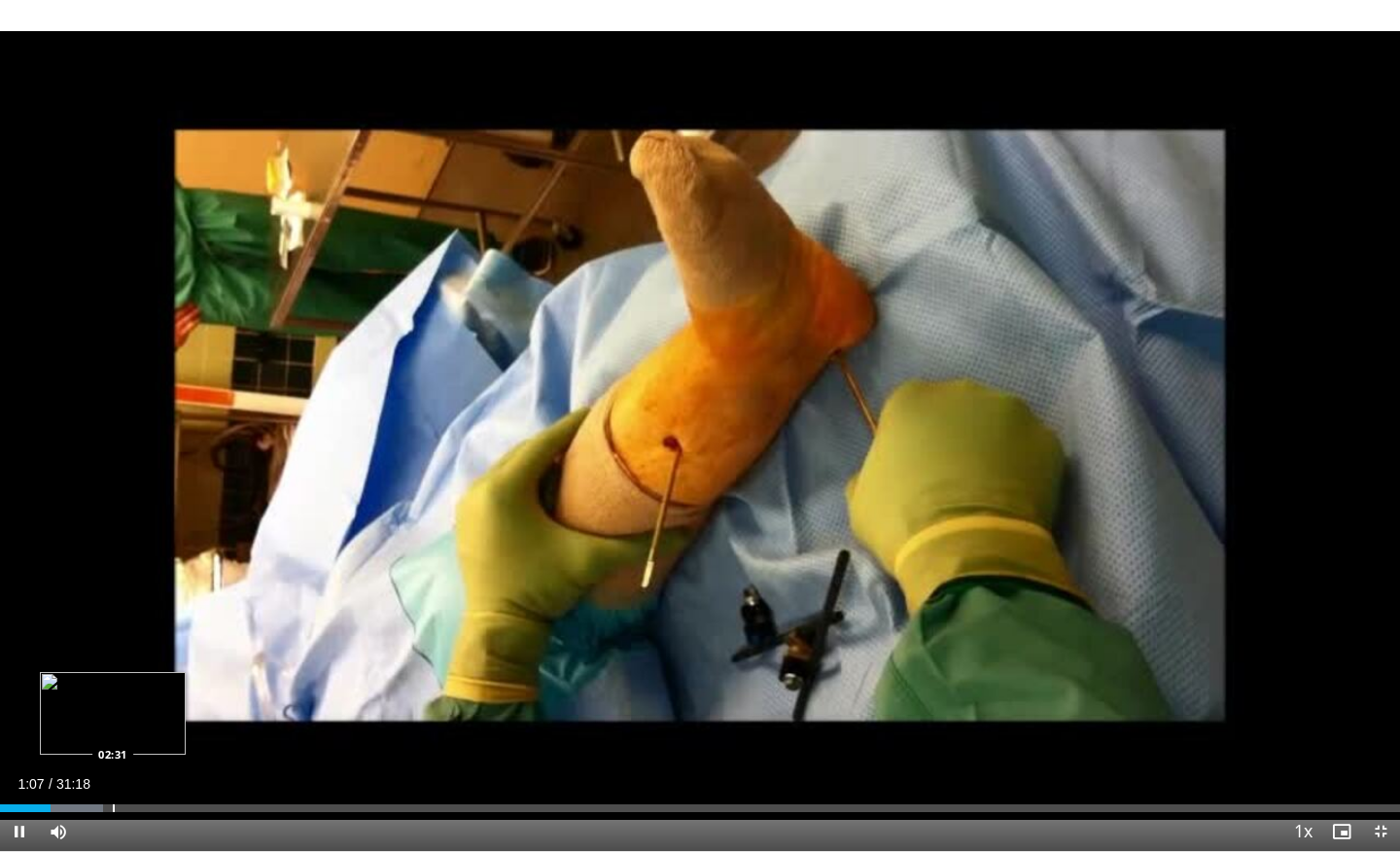 click at bounding box center (114, 808) 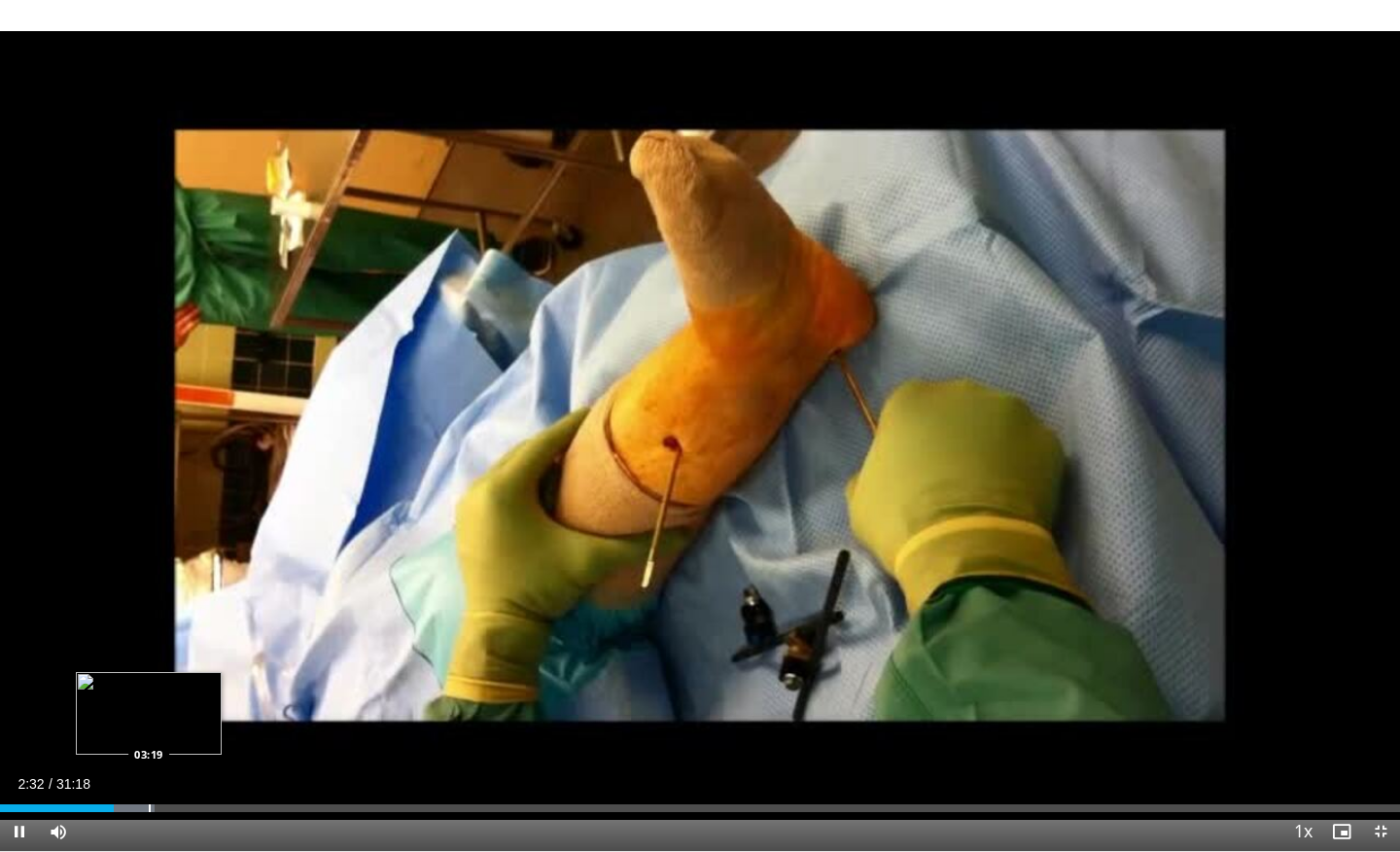 click at bounding box center [150, 808] 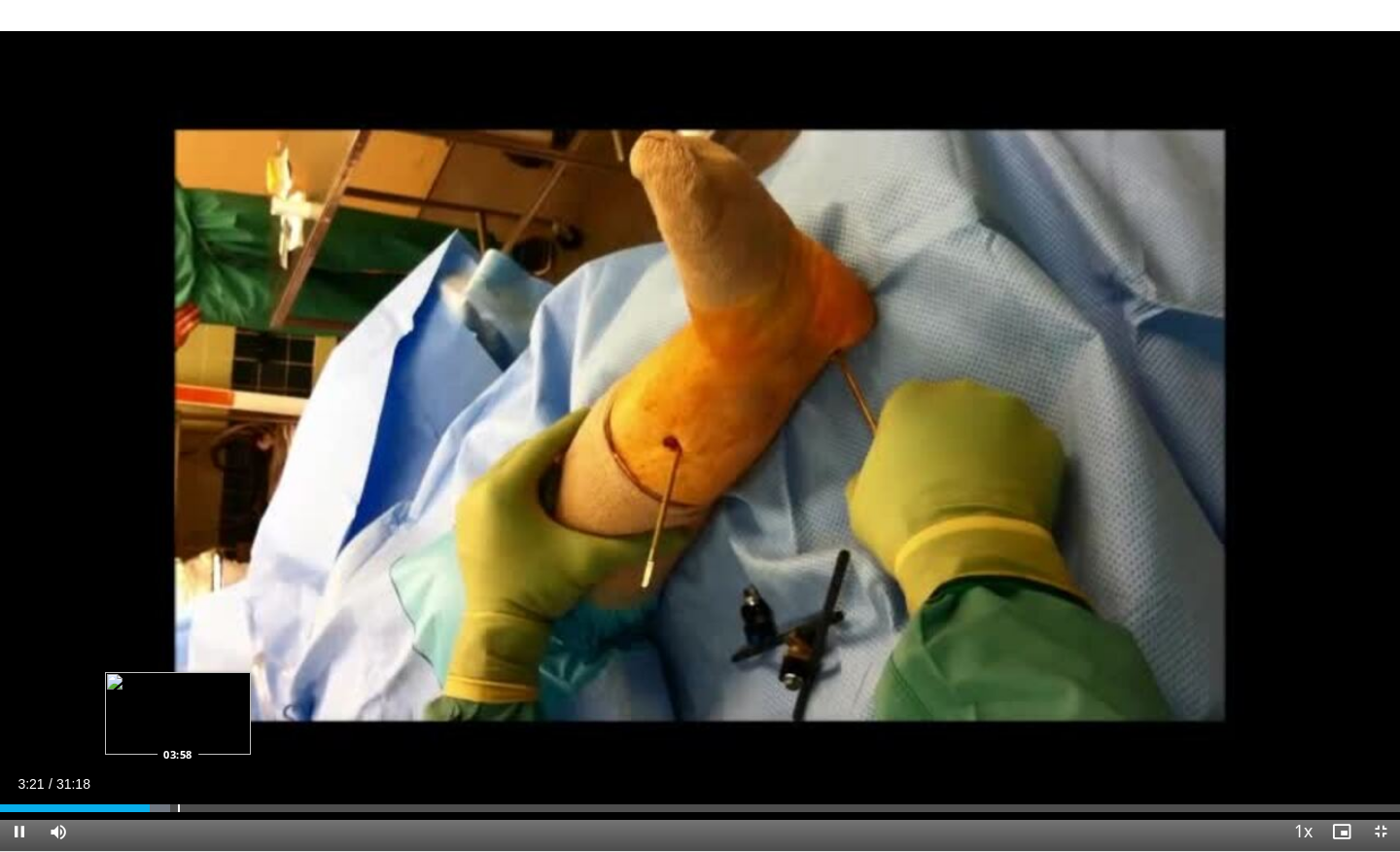 click at bounding box center (179, 808) 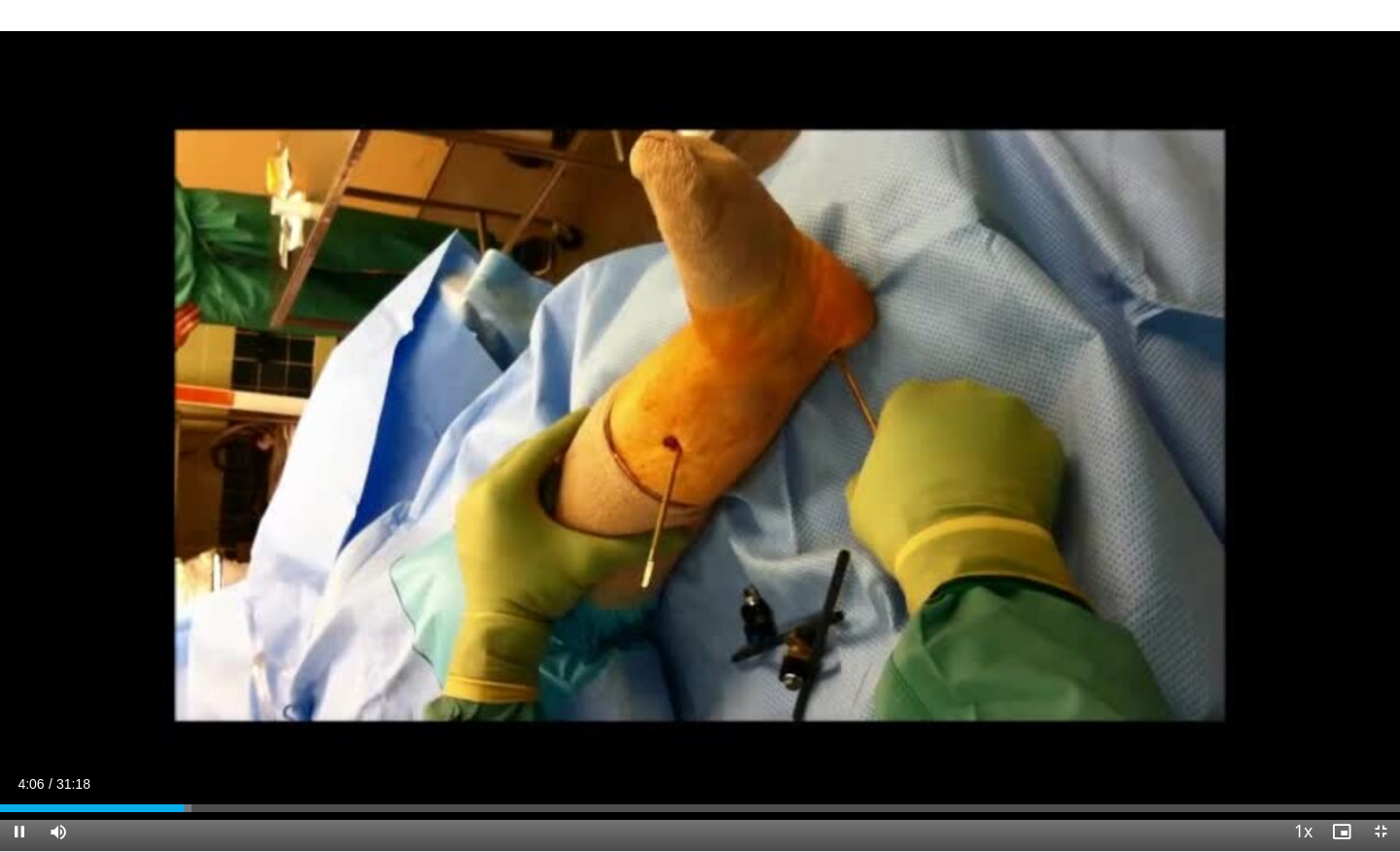 click on "Current Time  4:06 / Duration  31:18 Pause Skip Backward Skip Forward Mute 0% Loaded :  13.70% 04:06 04:54 Stream Type  LIVE Seek to live, currently behind live LIVE   1x Playback Rate 0.5x 0.75x 1x , selected 1.25x 1.5x 1.75x 2x Chapters Chapters Descriptions descriptions off , selected Captions captions off , selected Audio Track en (Main) , selected Exit Fullscreen Enable picture-in-picture mode" at bounding box center (700, 832) 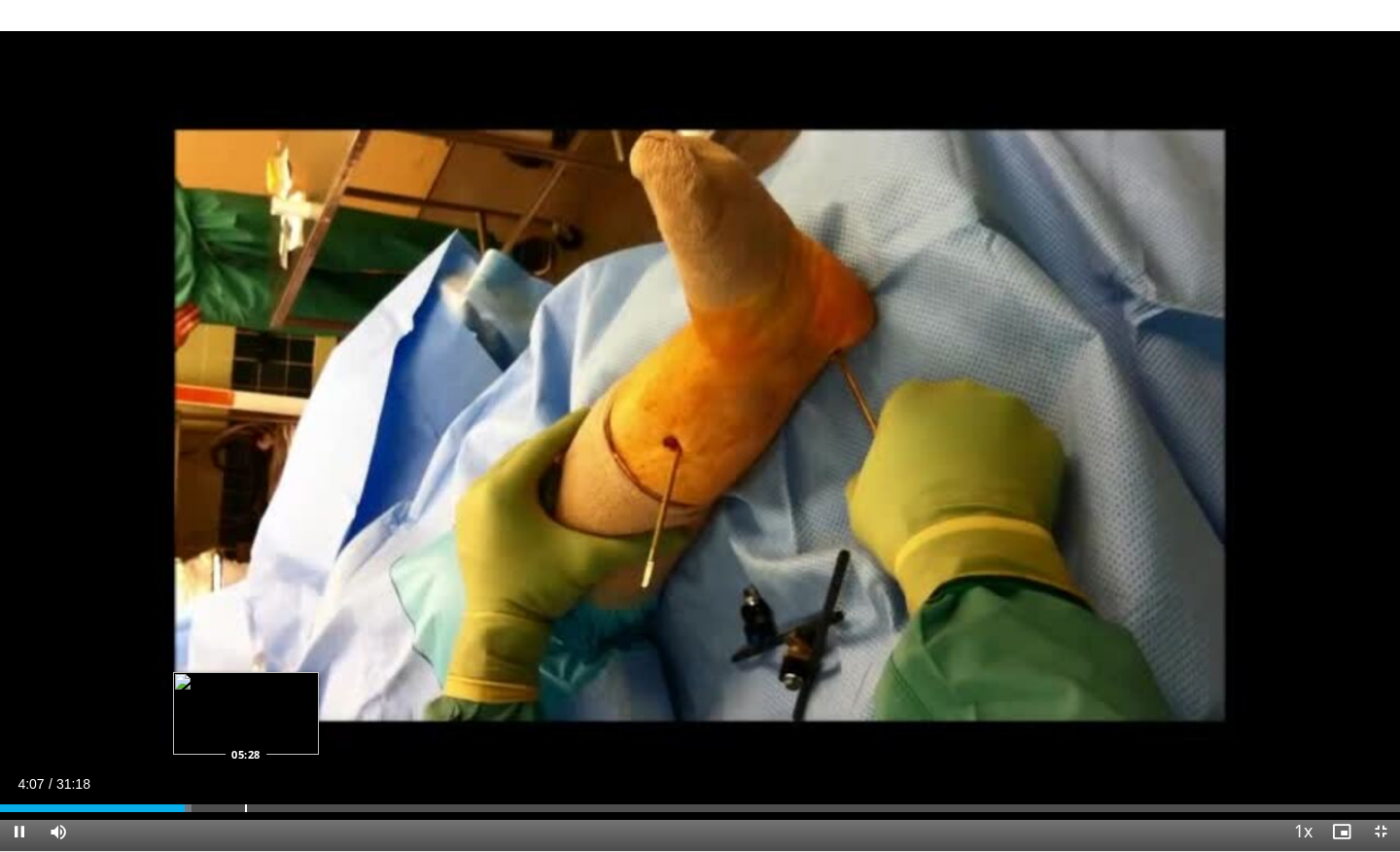 click at bounding box center [246, 808] 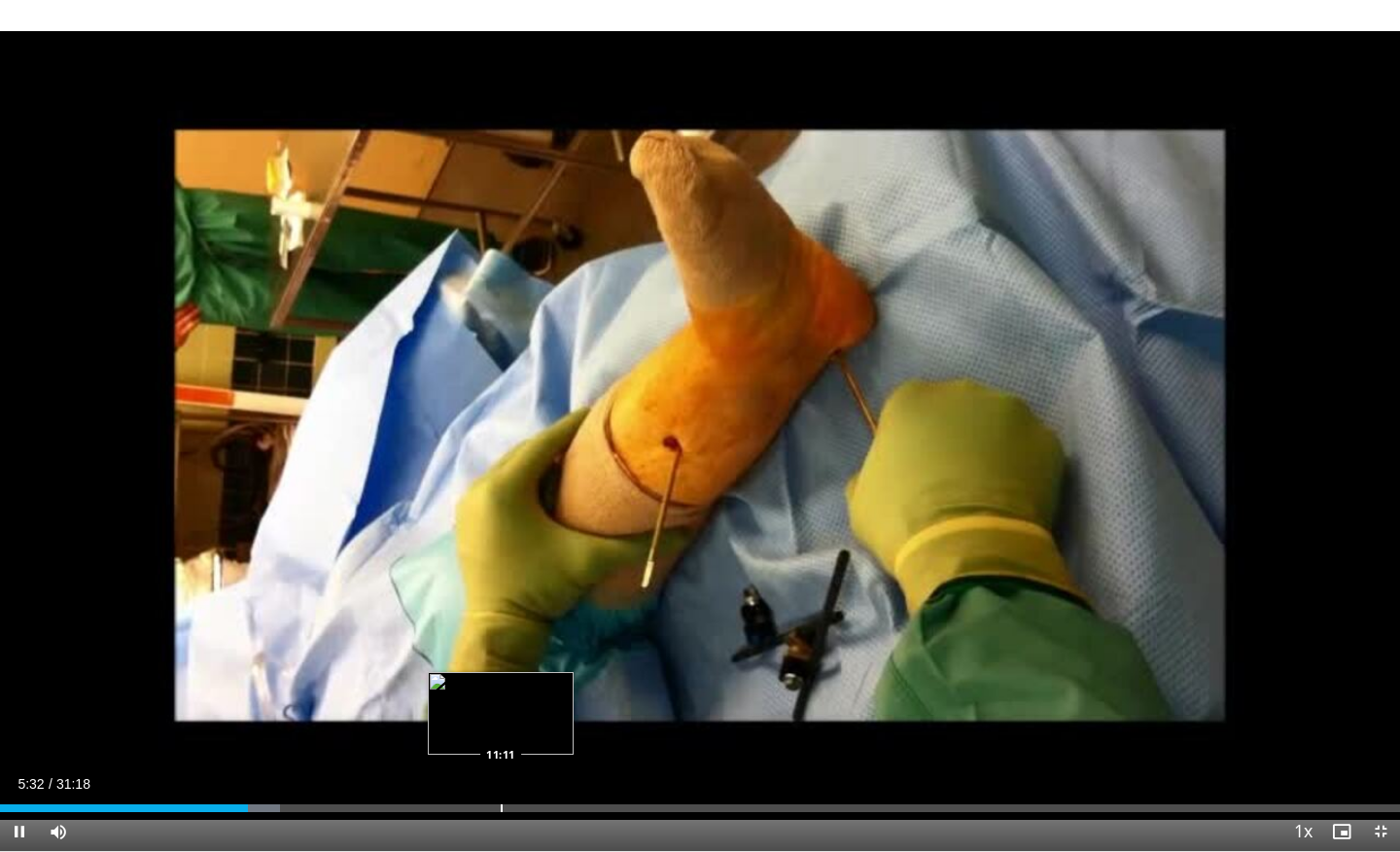 click on "Loaded :  20.02% 05:32 11:11" at bounding box center [700, 802] 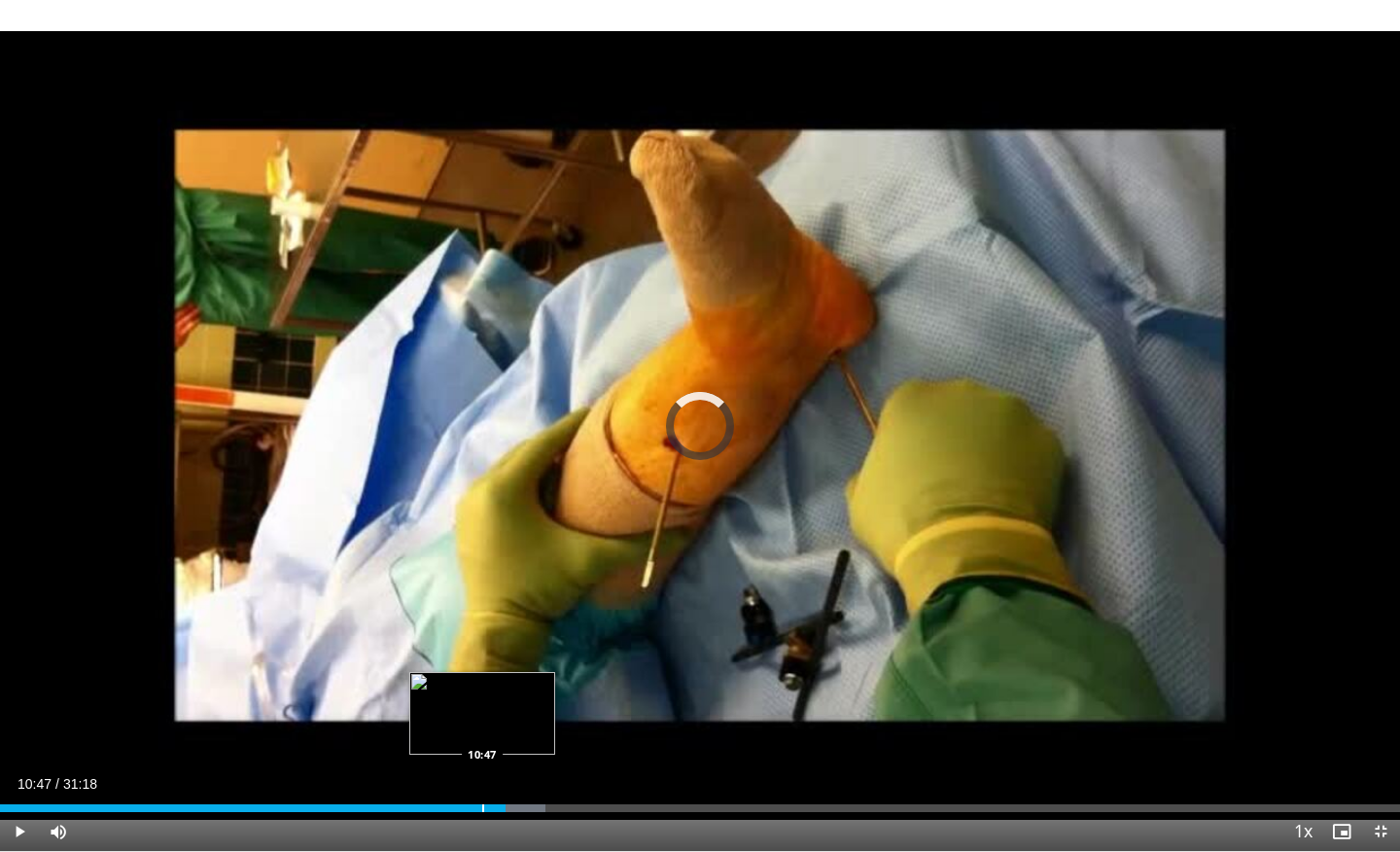 click at bounding box center [483, 808] 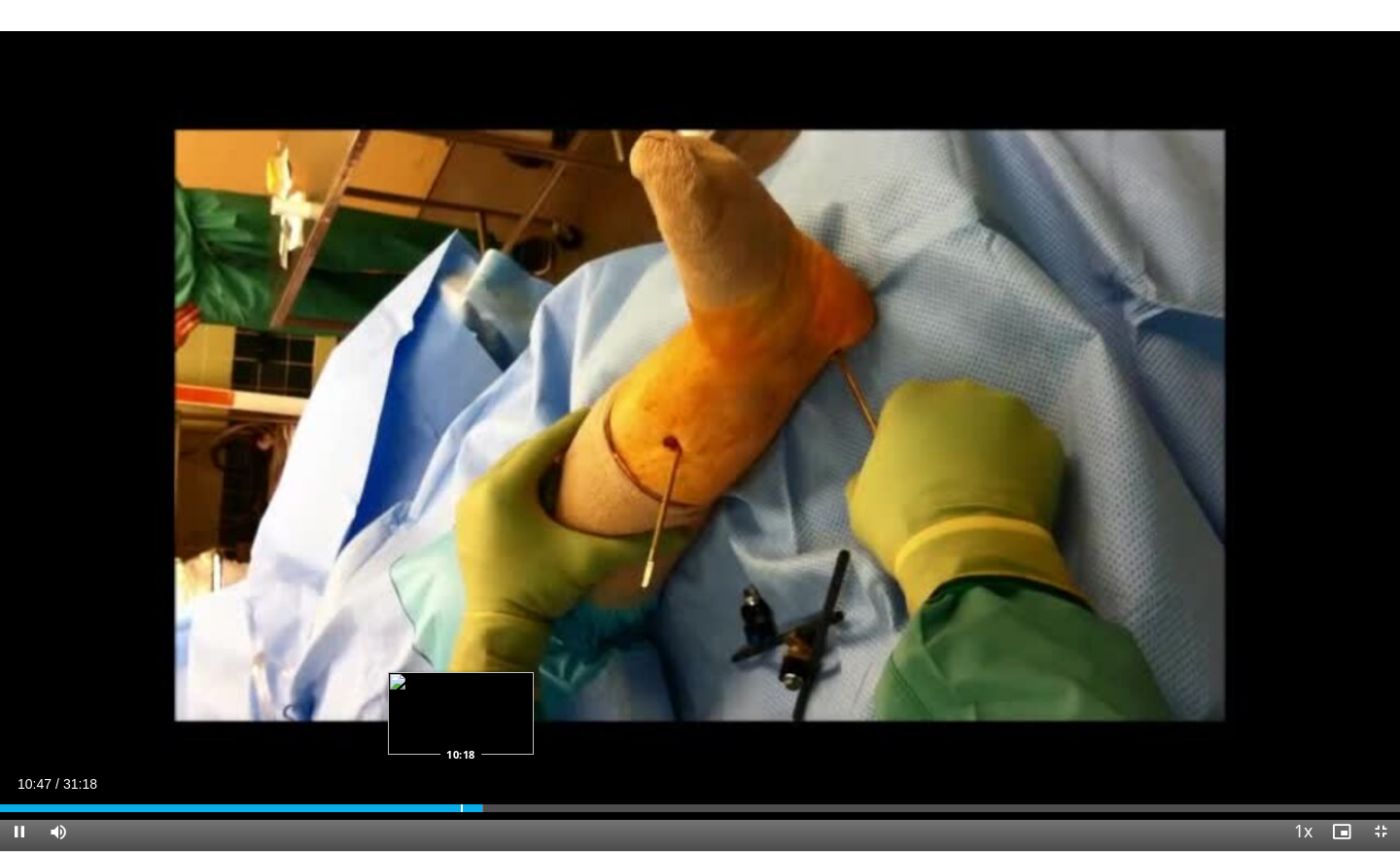 click at bounding box center [462, 808] 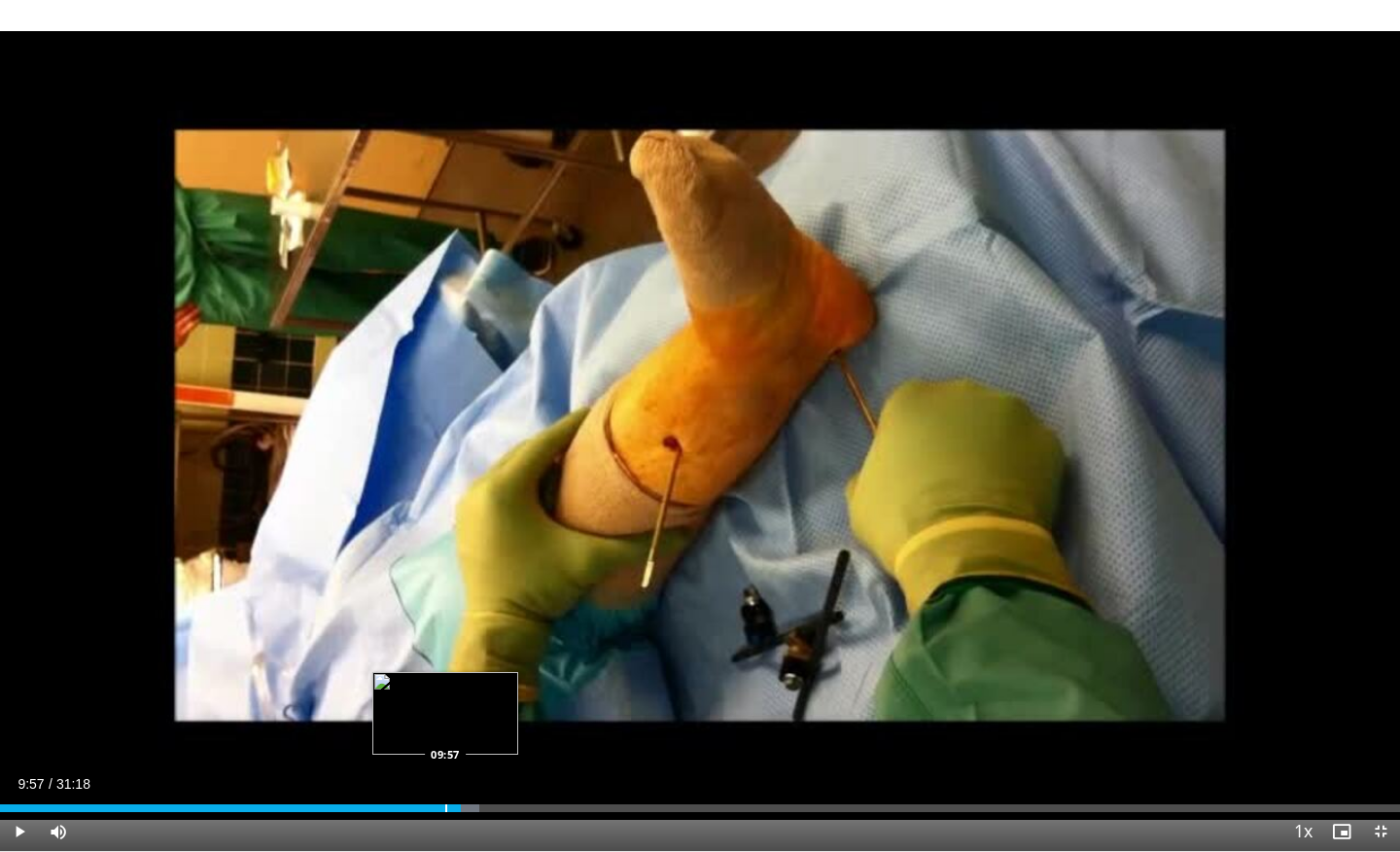 click at bounding box center [446, 808] 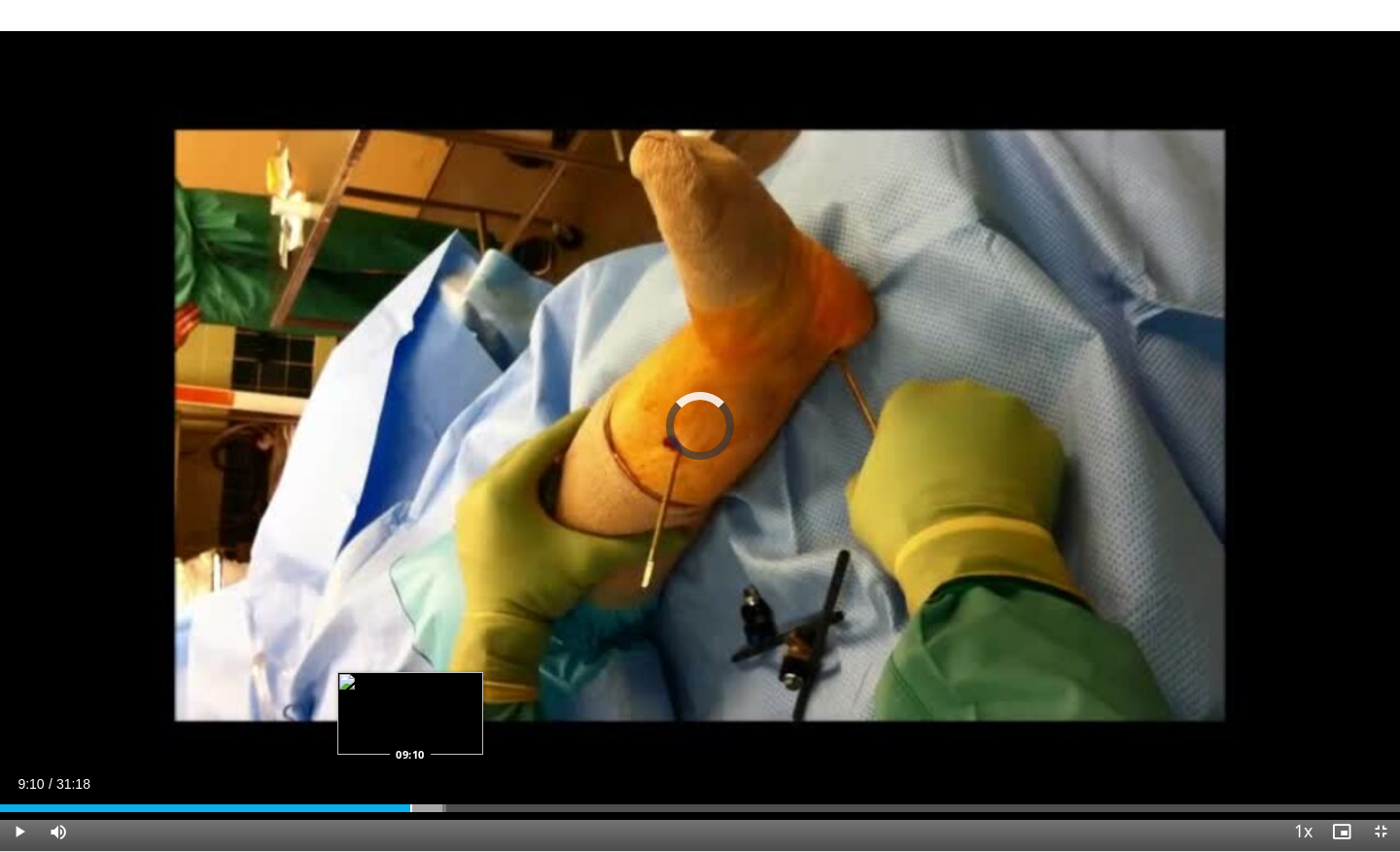click at bounding box center (411, 808) 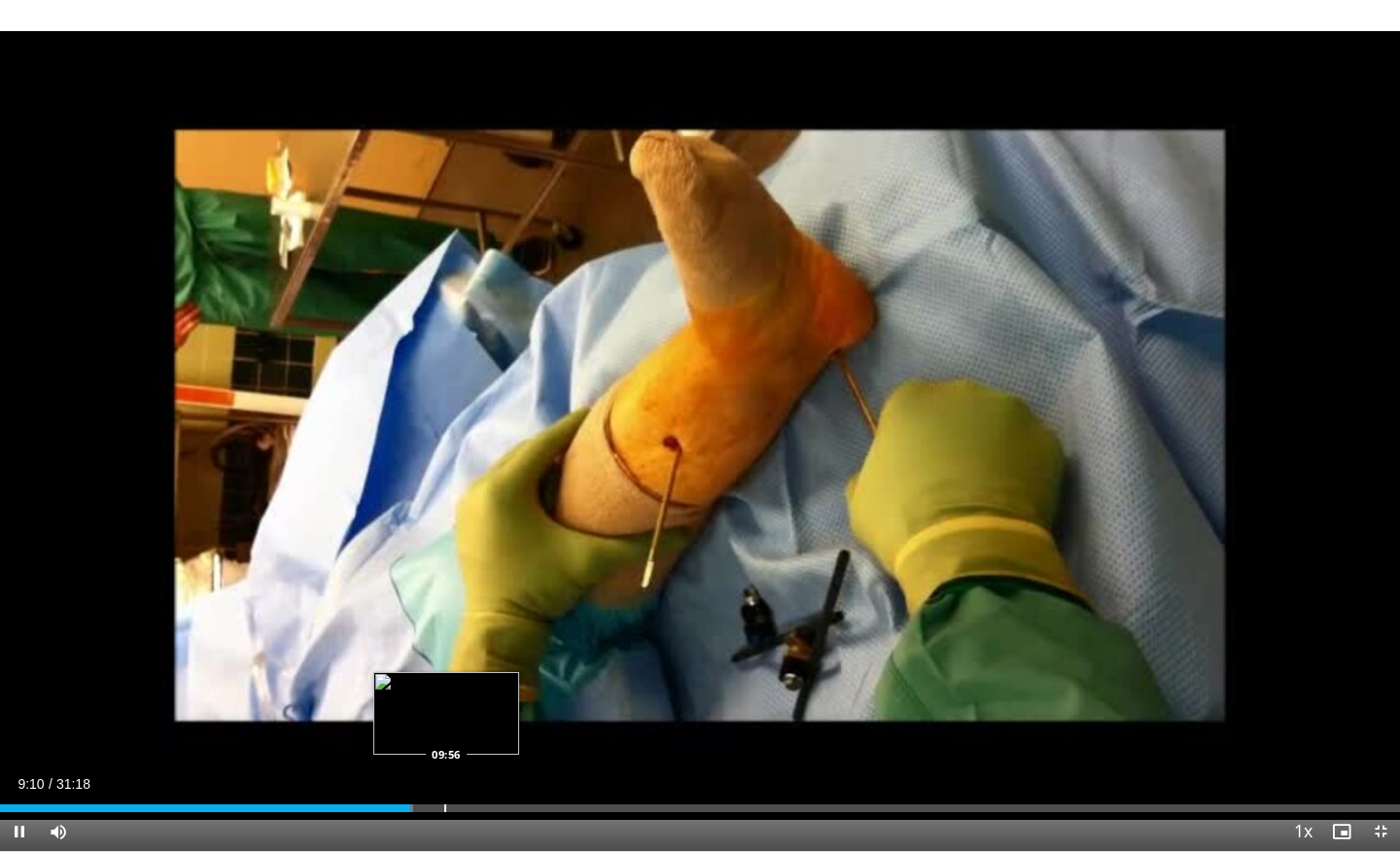 click at bounding box center (445, 808) 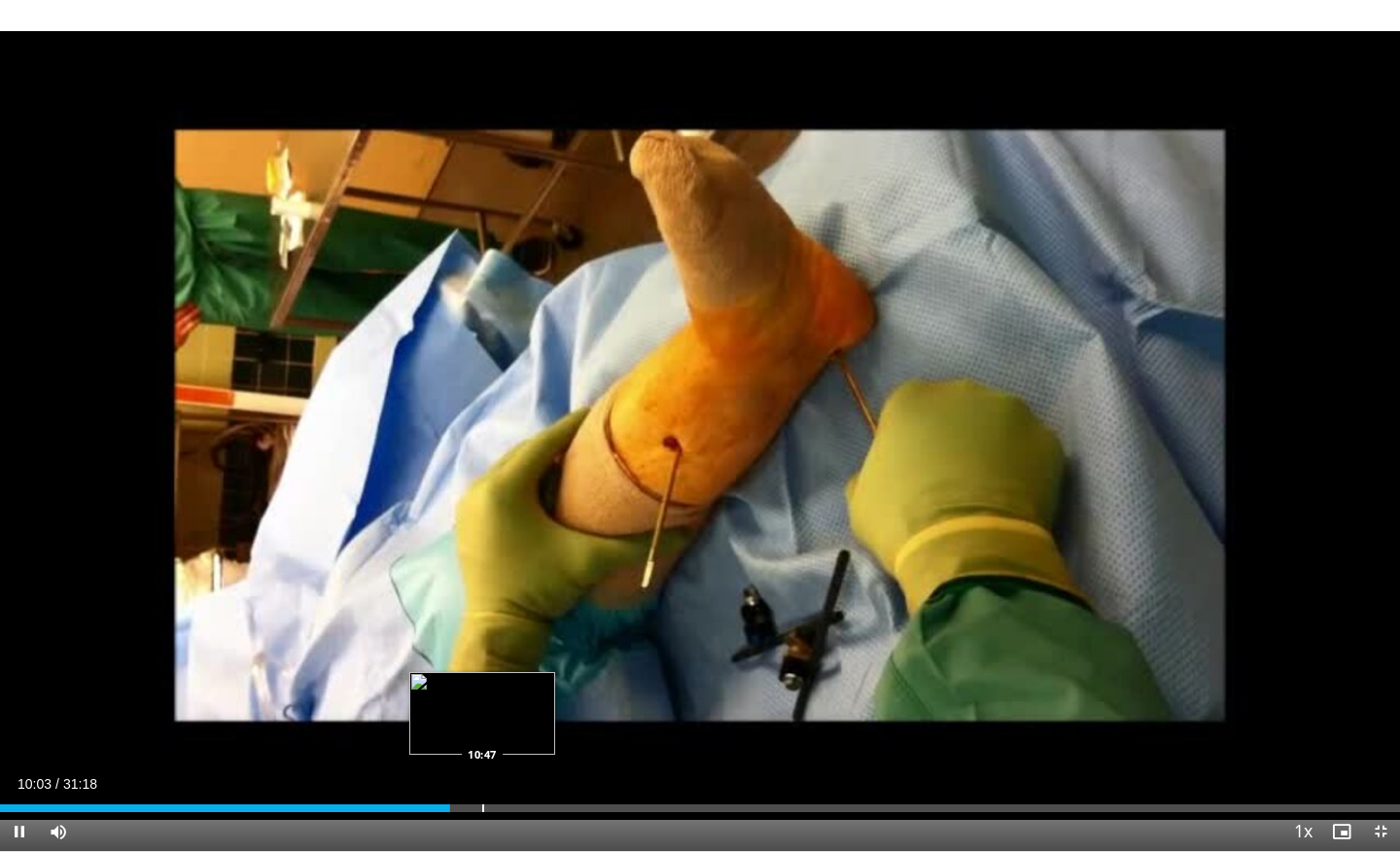 click at bounding box center [483, 808] 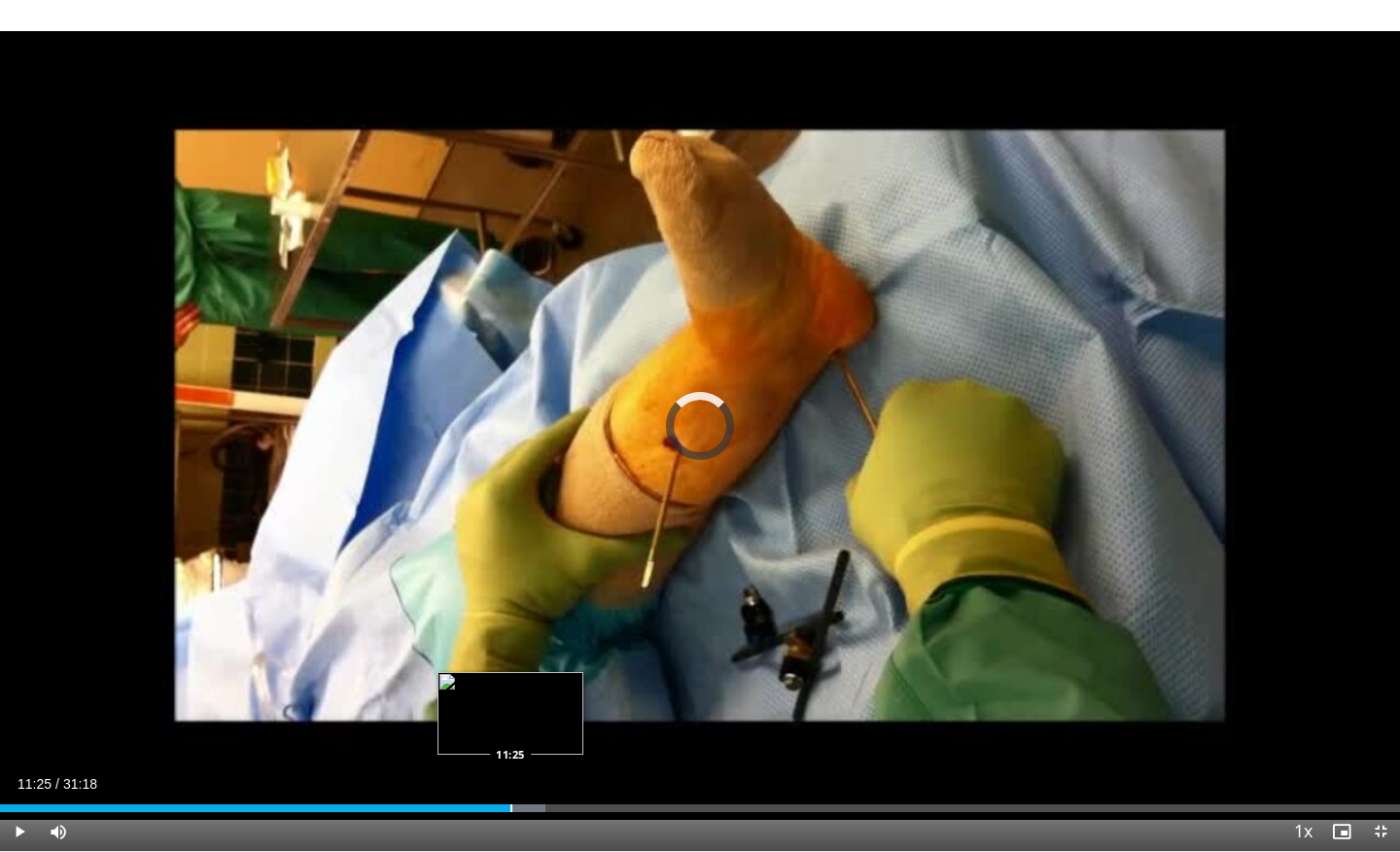 click at bounding box center [511, 808] 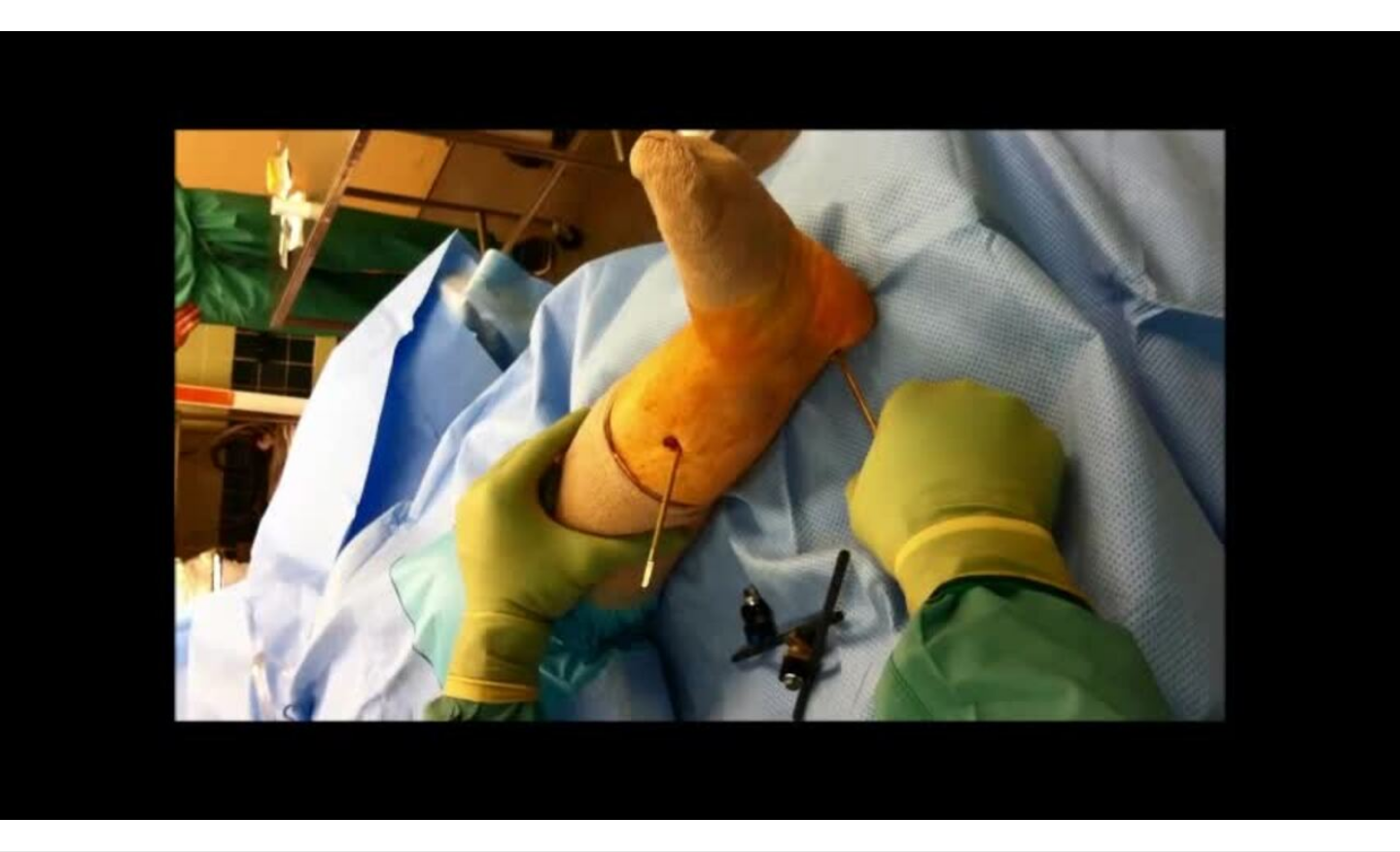 click on "Current Time  11:25 / Duration  31:18 Pause Skip Backward Skip Forward Mute 0% Loaded :  40.04% 11:25 11:32 Stream Type  LIVE Seek to live, currently behind live LIVE   1x Playback Rate 0.5x 0.75x 1x , selected 1.25x 1.5x 1.75x 2x Chapters Chapters Descriptions descriptions off , selected Captions captions off , selected Audio Track en (Main) , selected Exit Fullscreen Enable picture-in-picture mode" at bounding box center [700, 870] 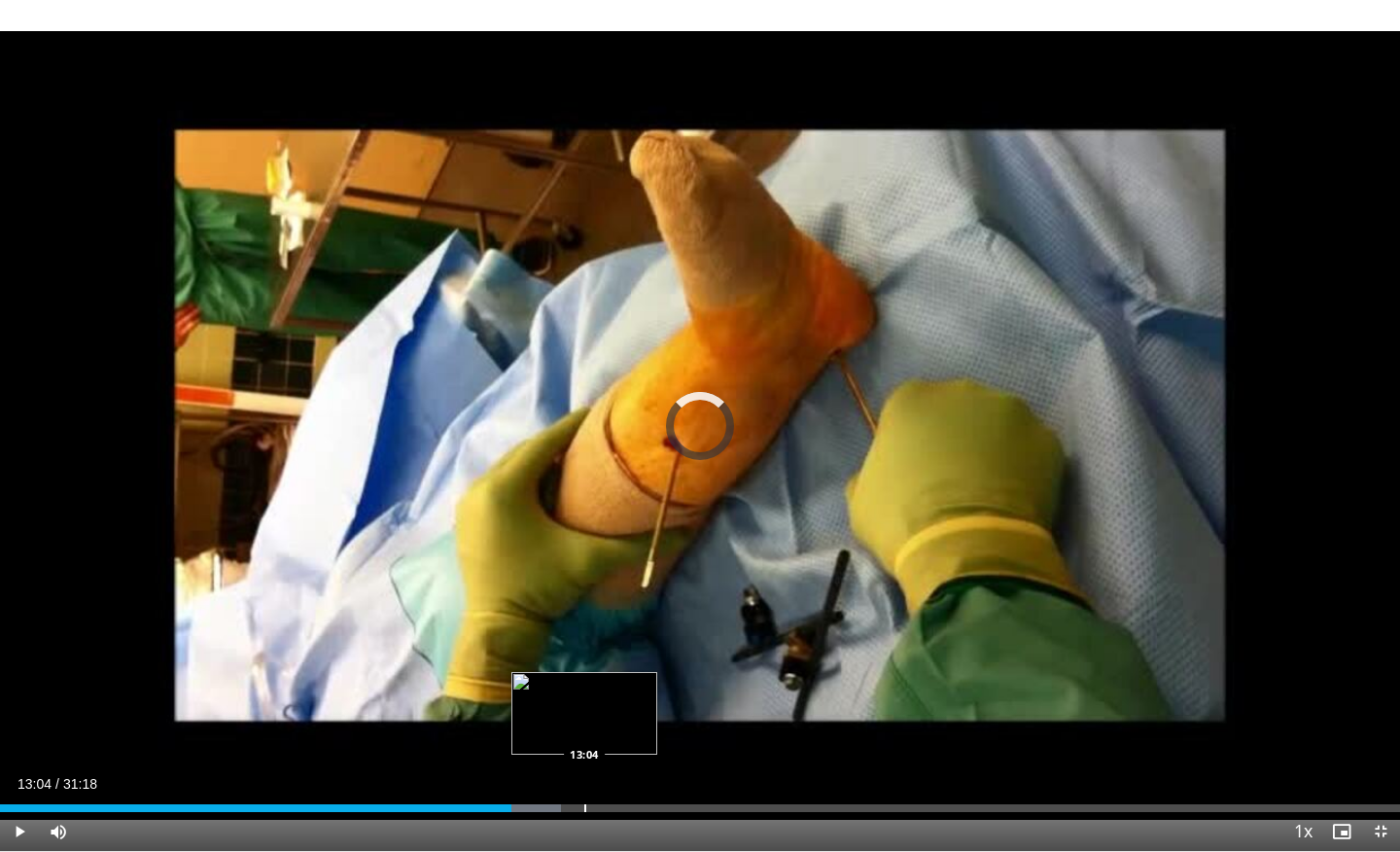 click at bounding box center (585, 808) 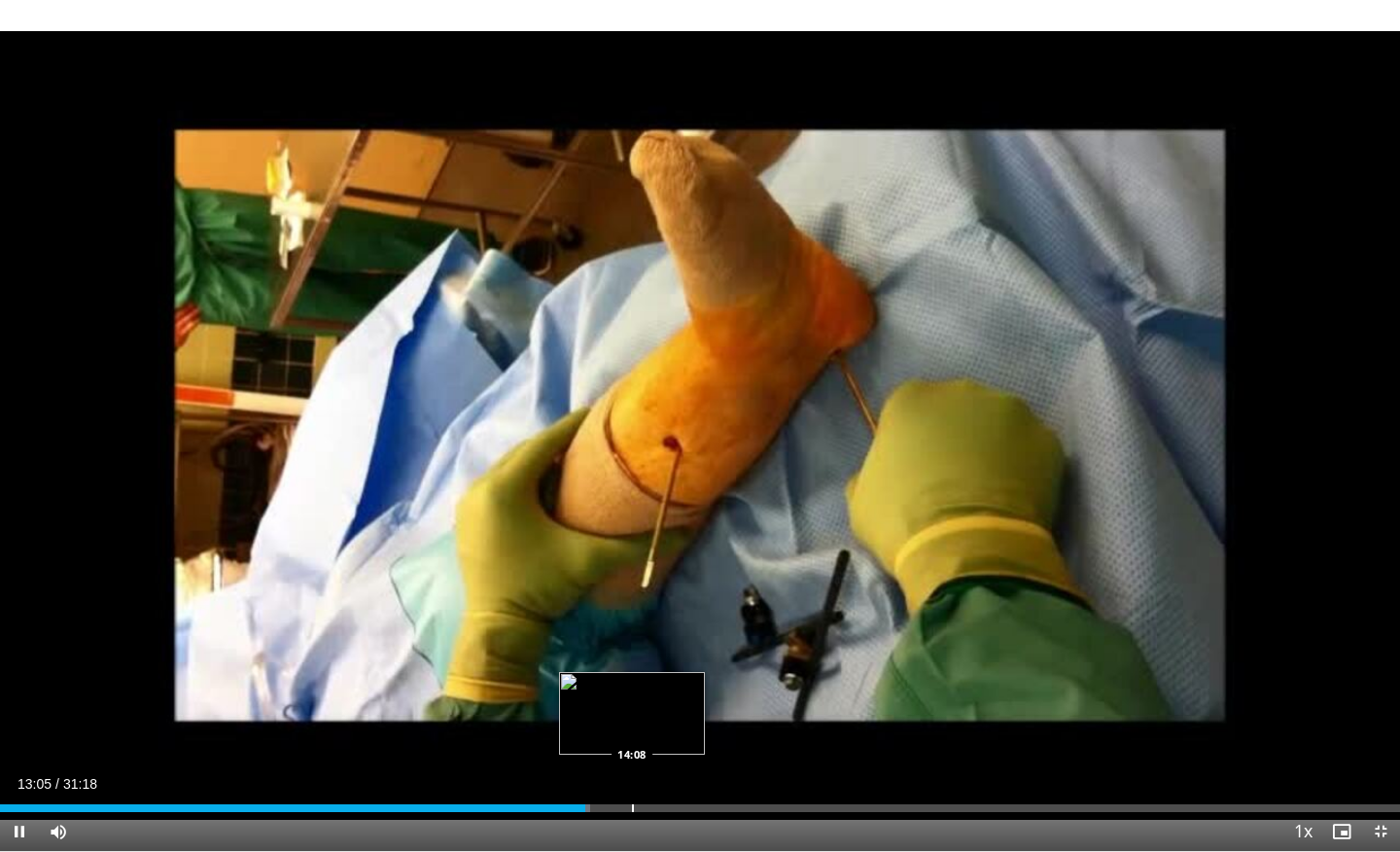 click at bounding box center [633, 808] 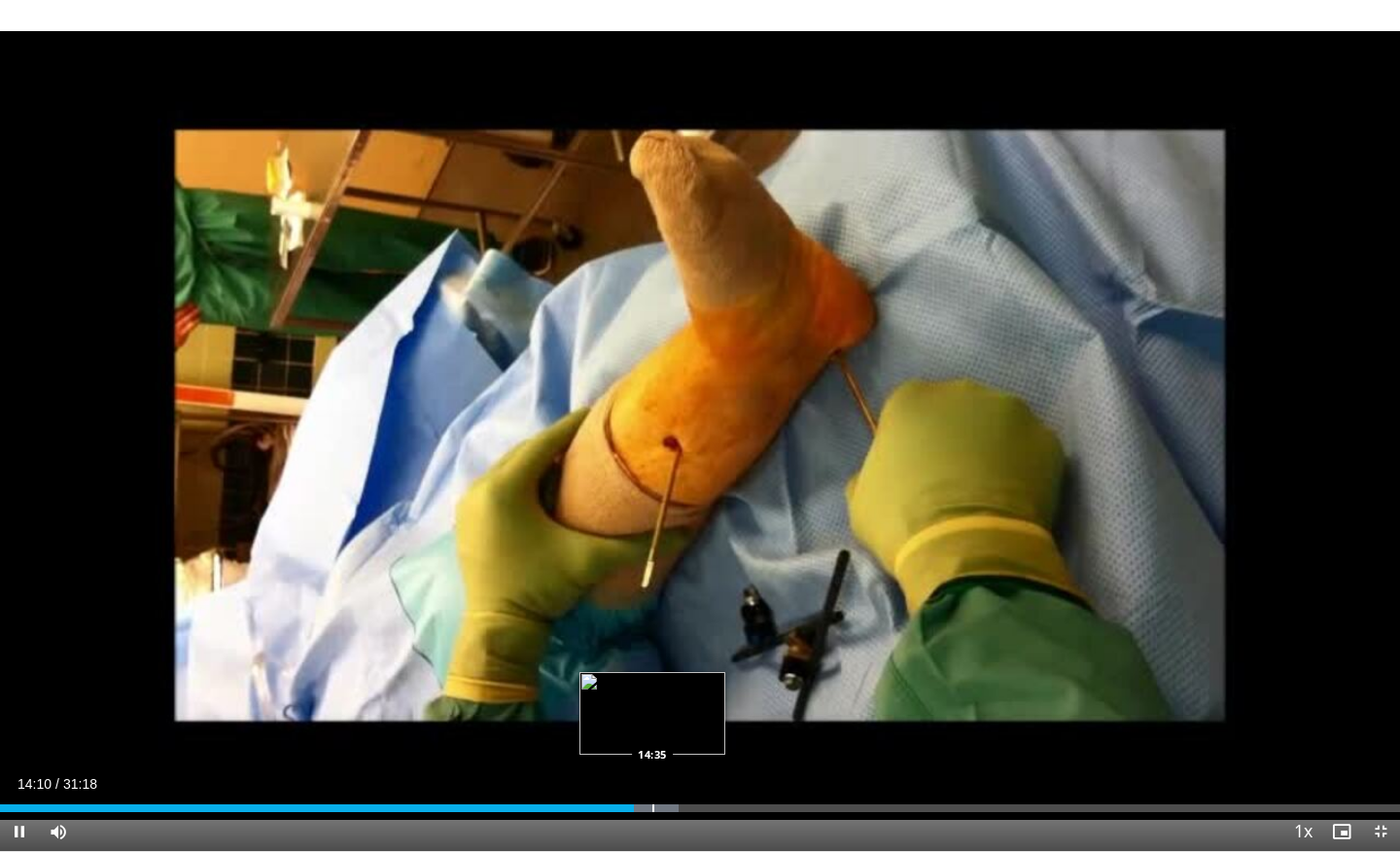 click at bounding box center (653, 808) 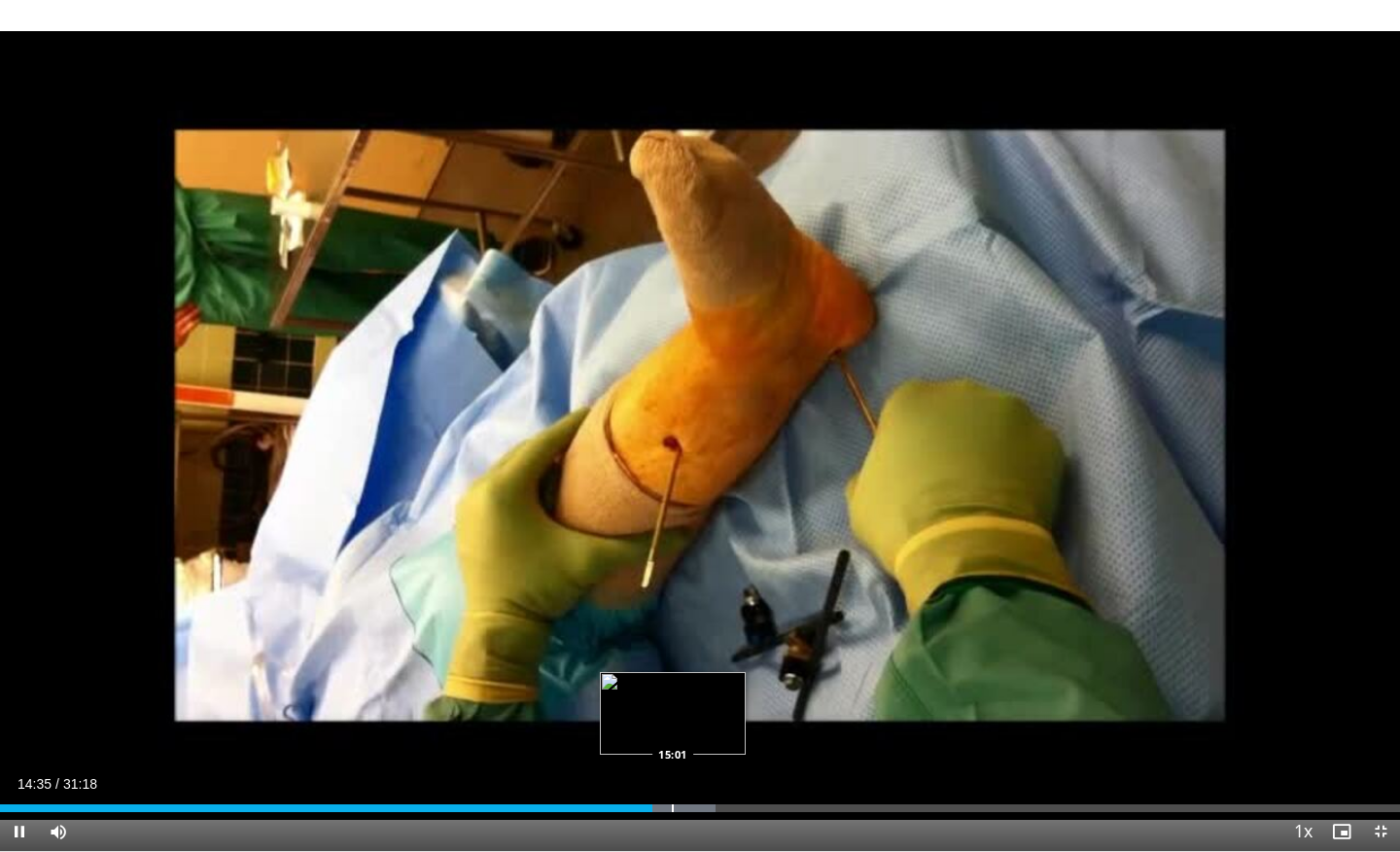click at bounding box center (673, 808) 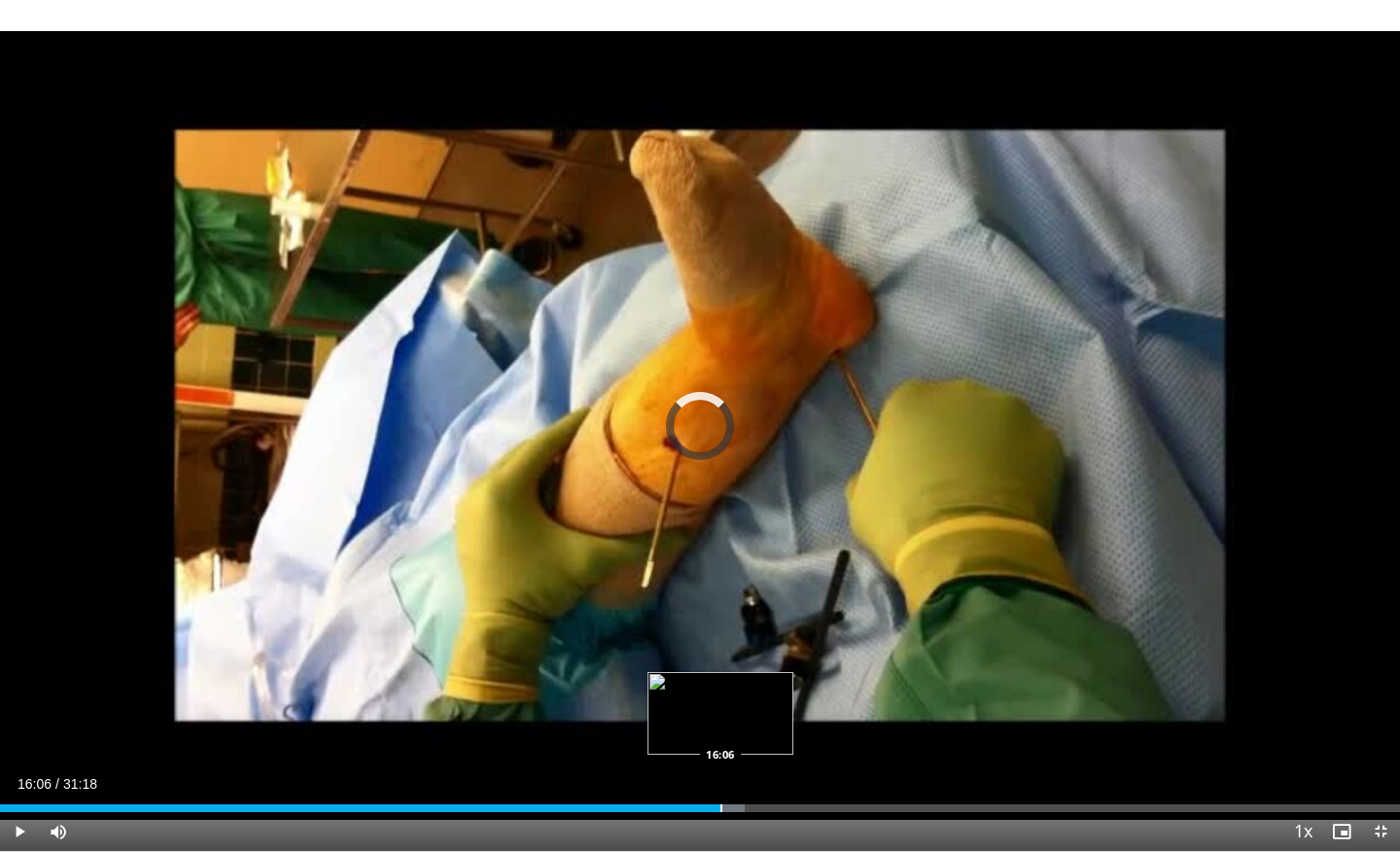 click at bounding box center [721, 808] 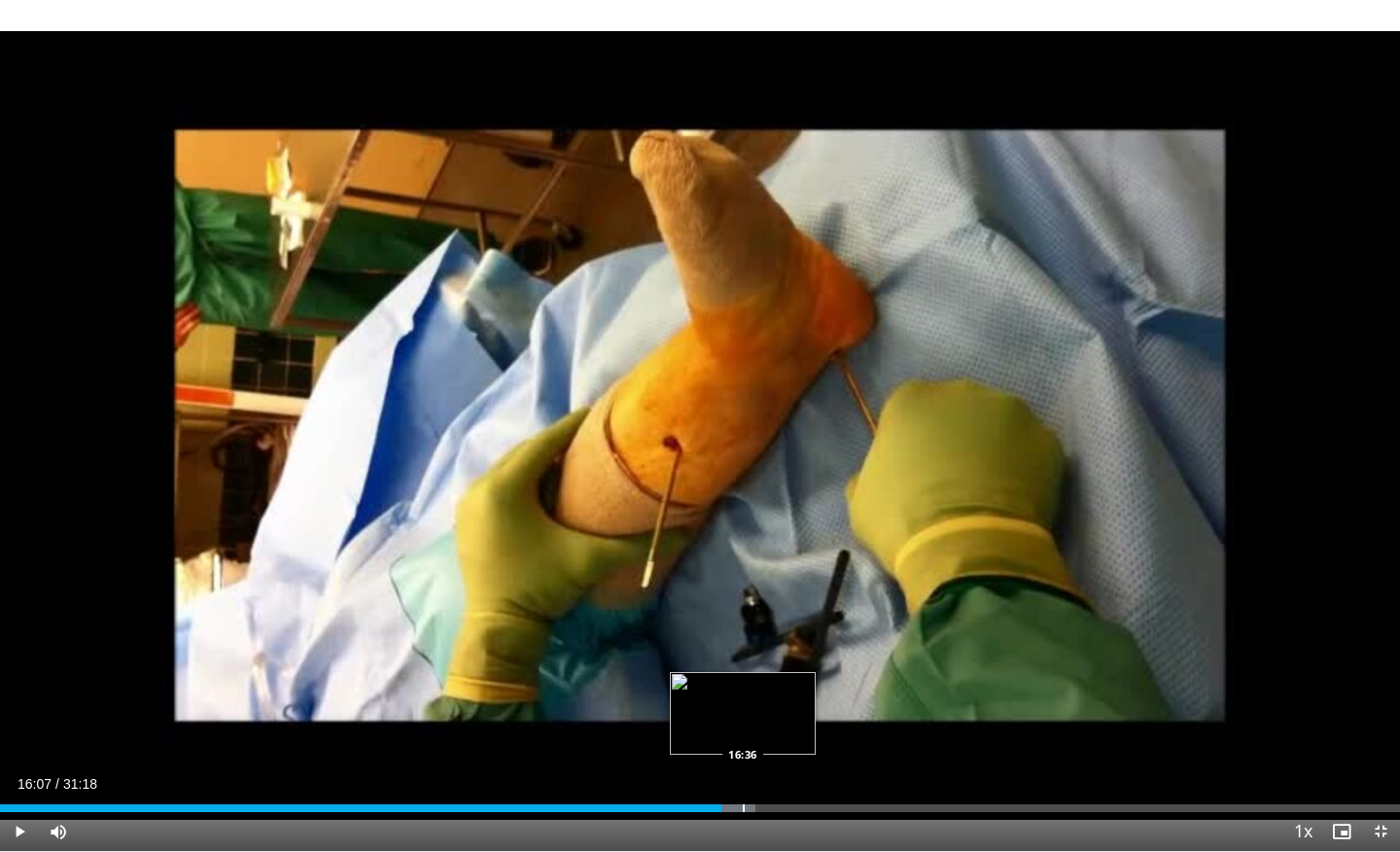 click at bounding box center (744, 808) 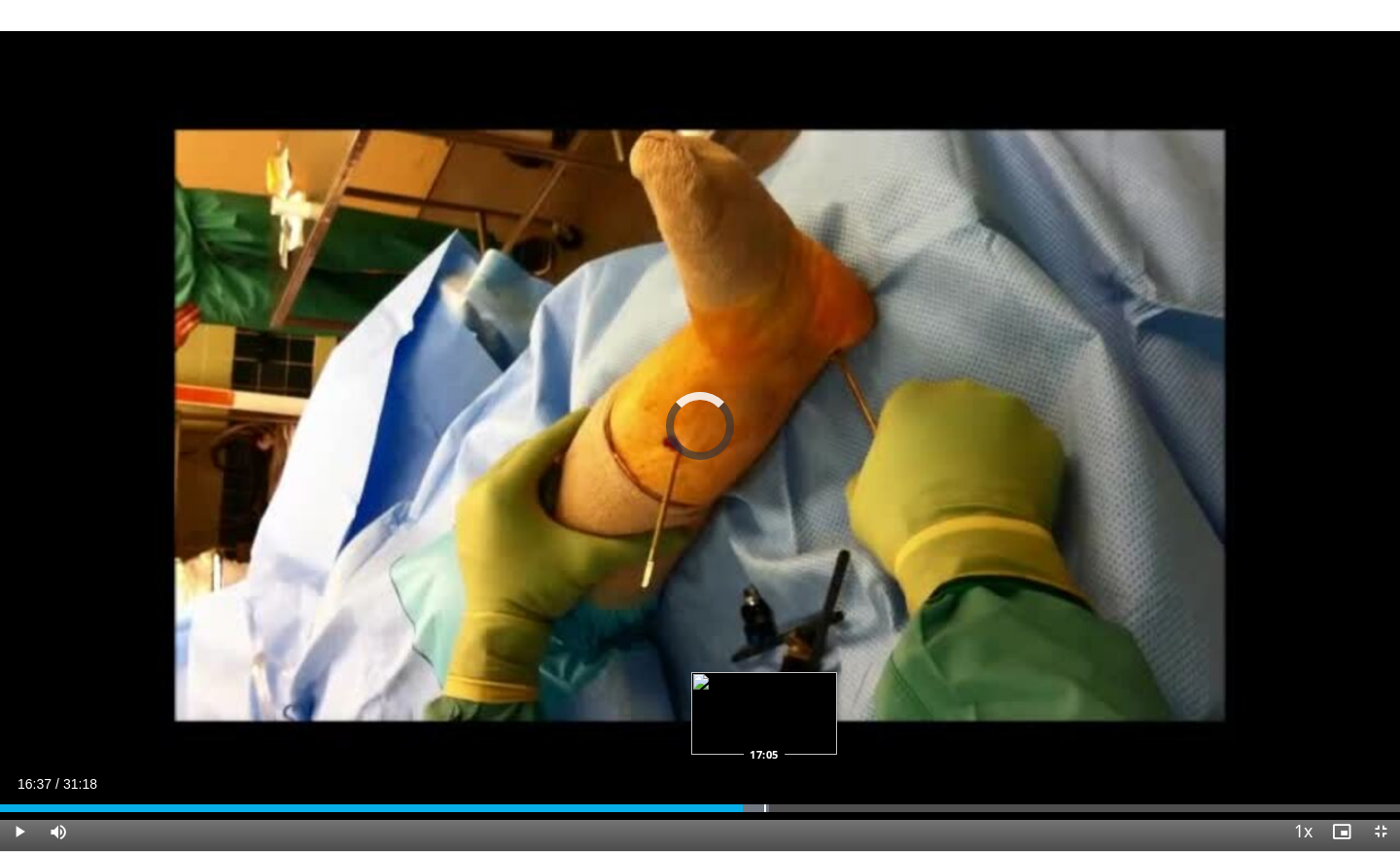 click at bounding box center (765, 808) 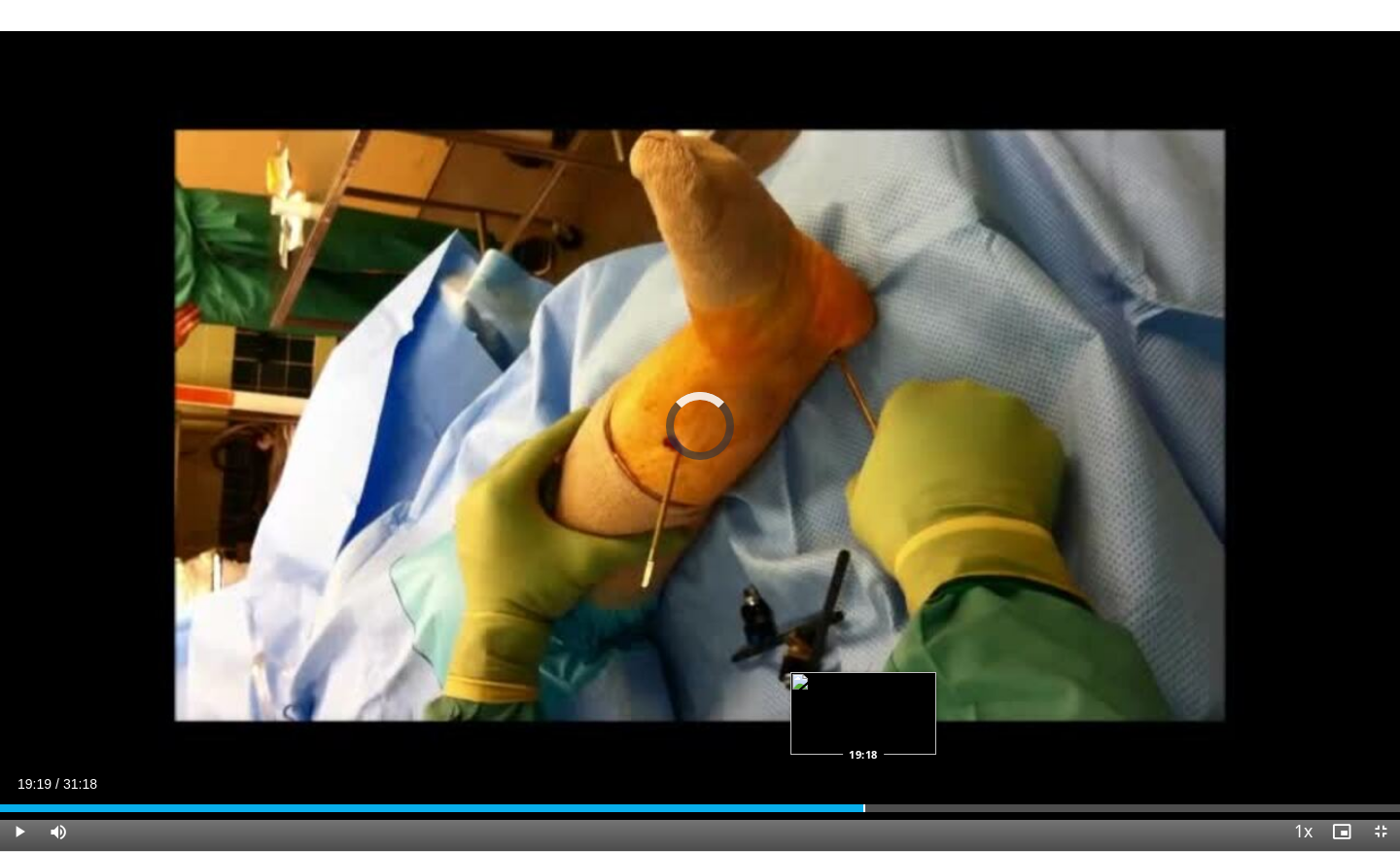 click on "Loaded :  55.40% 17:07 19:18" at bounding box center (700, 802) 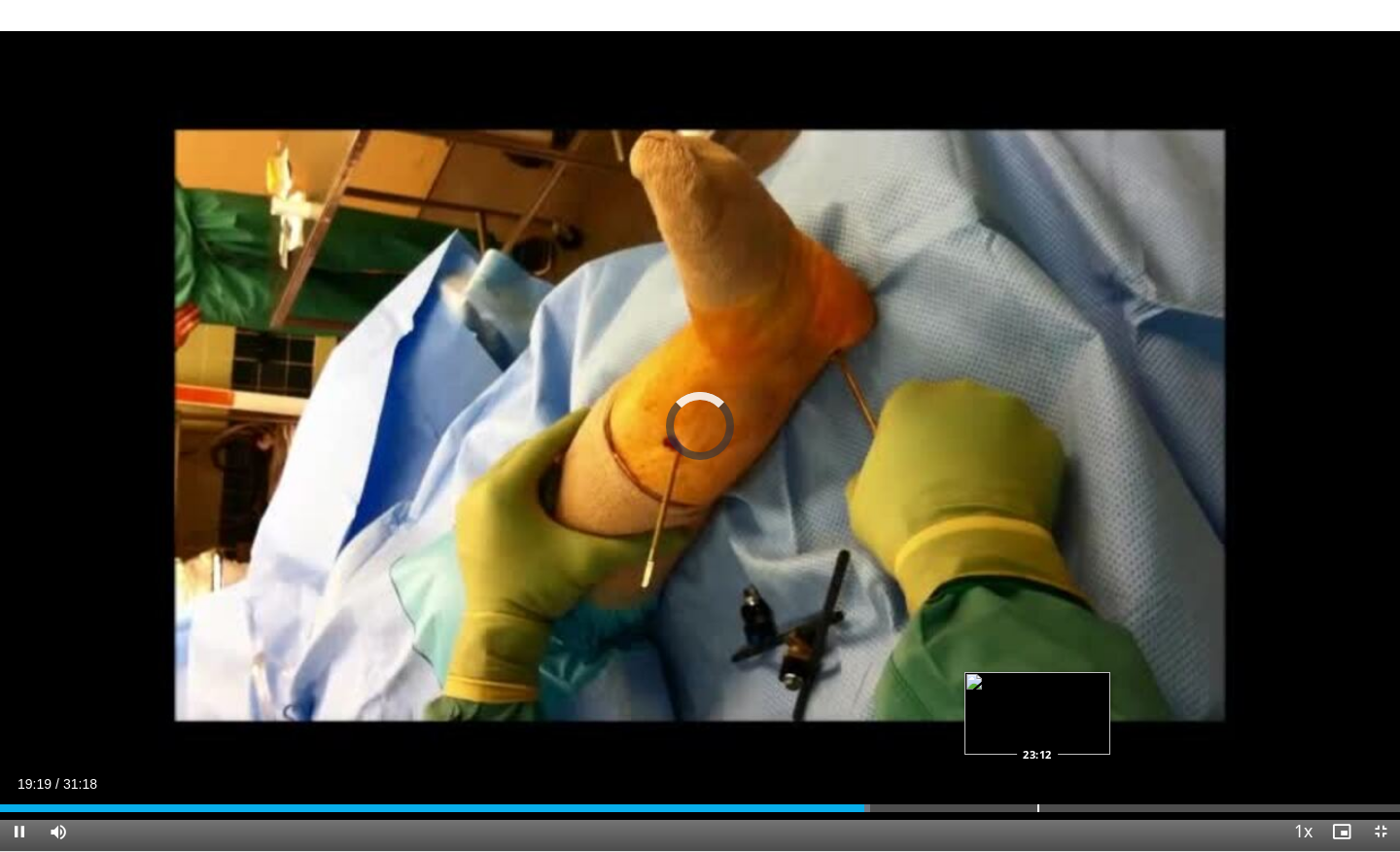click at bounding box center (1038, 808) 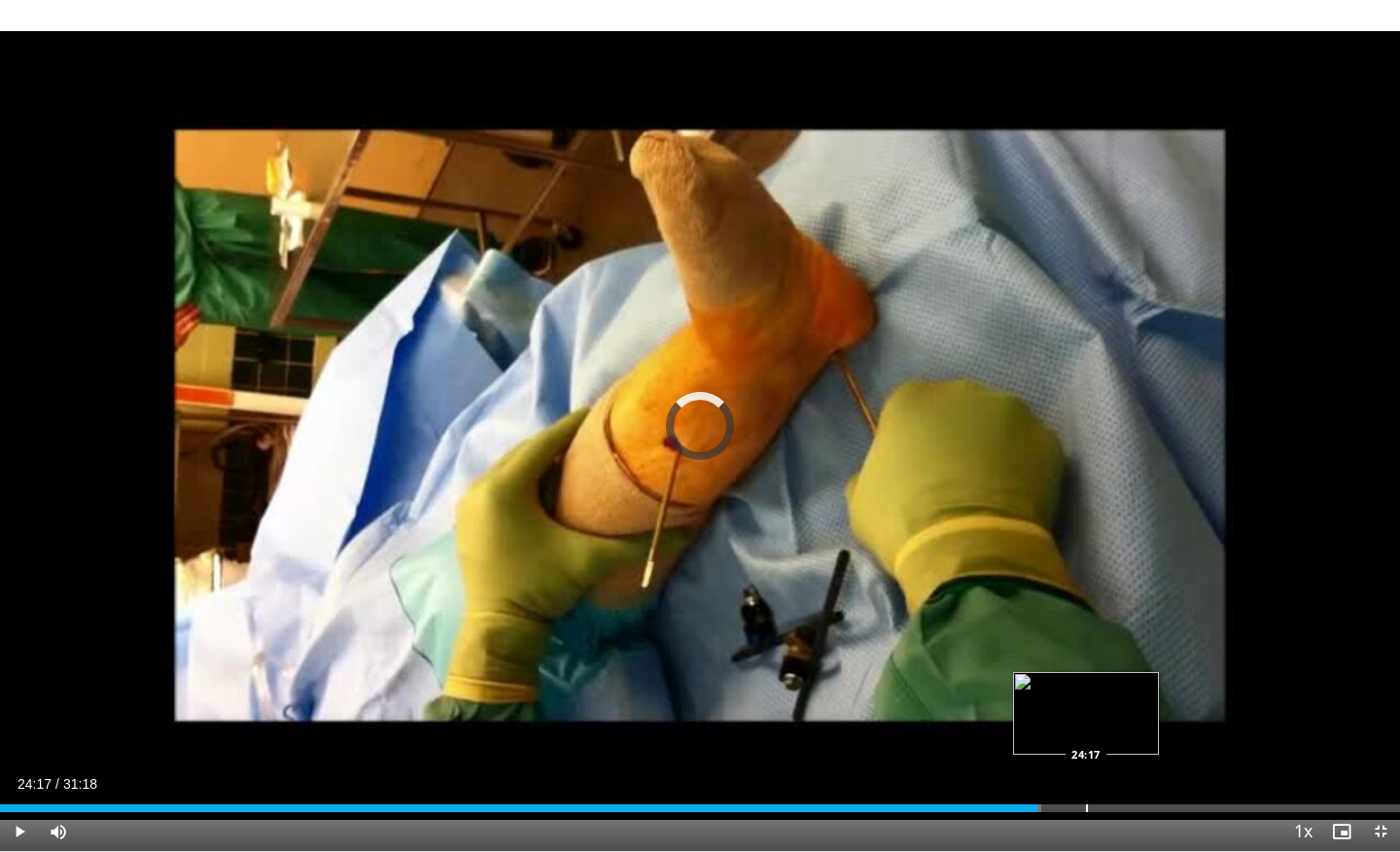 click at bounding box center [1087, 808] 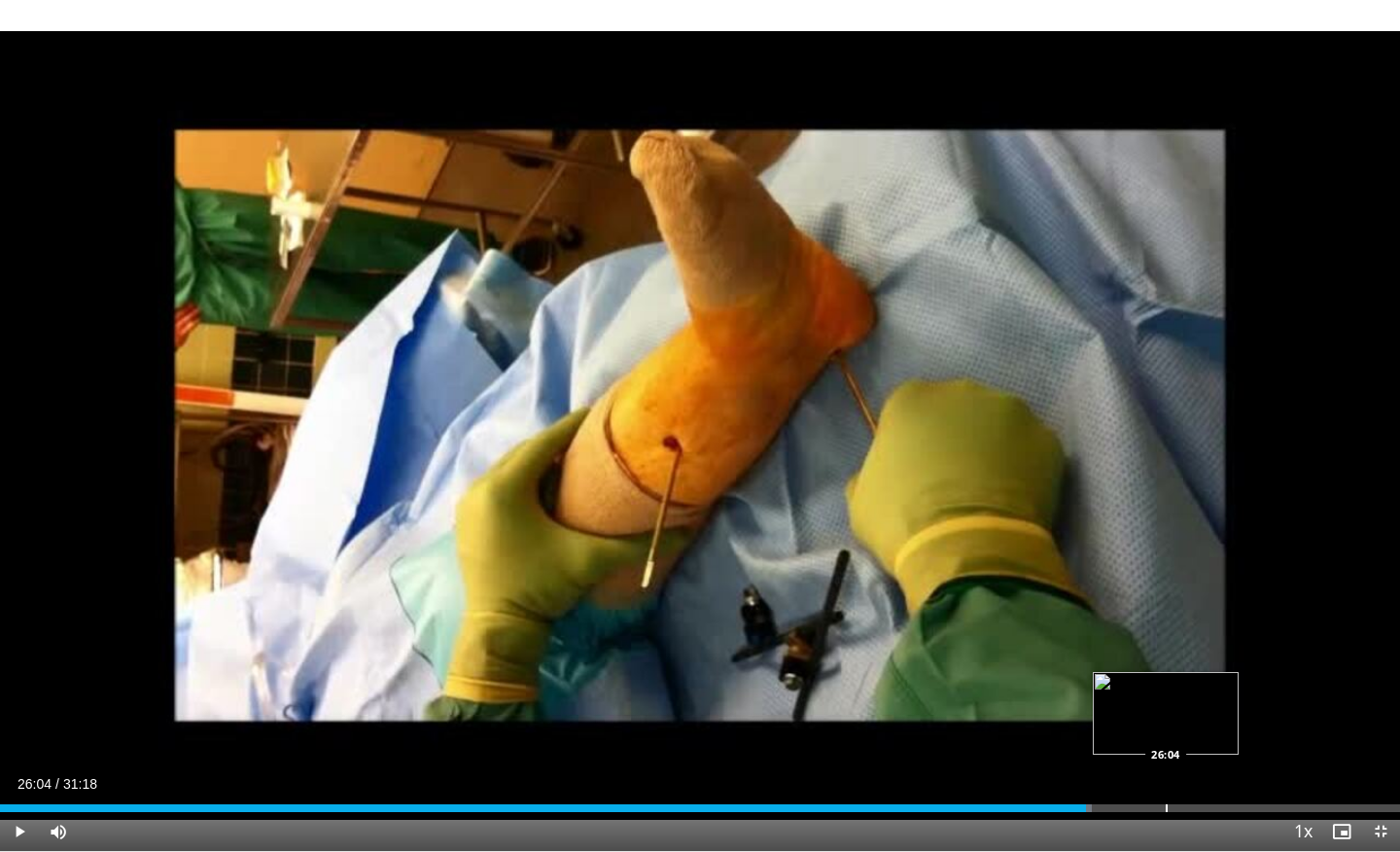 click at bounding box center (1167, 808) 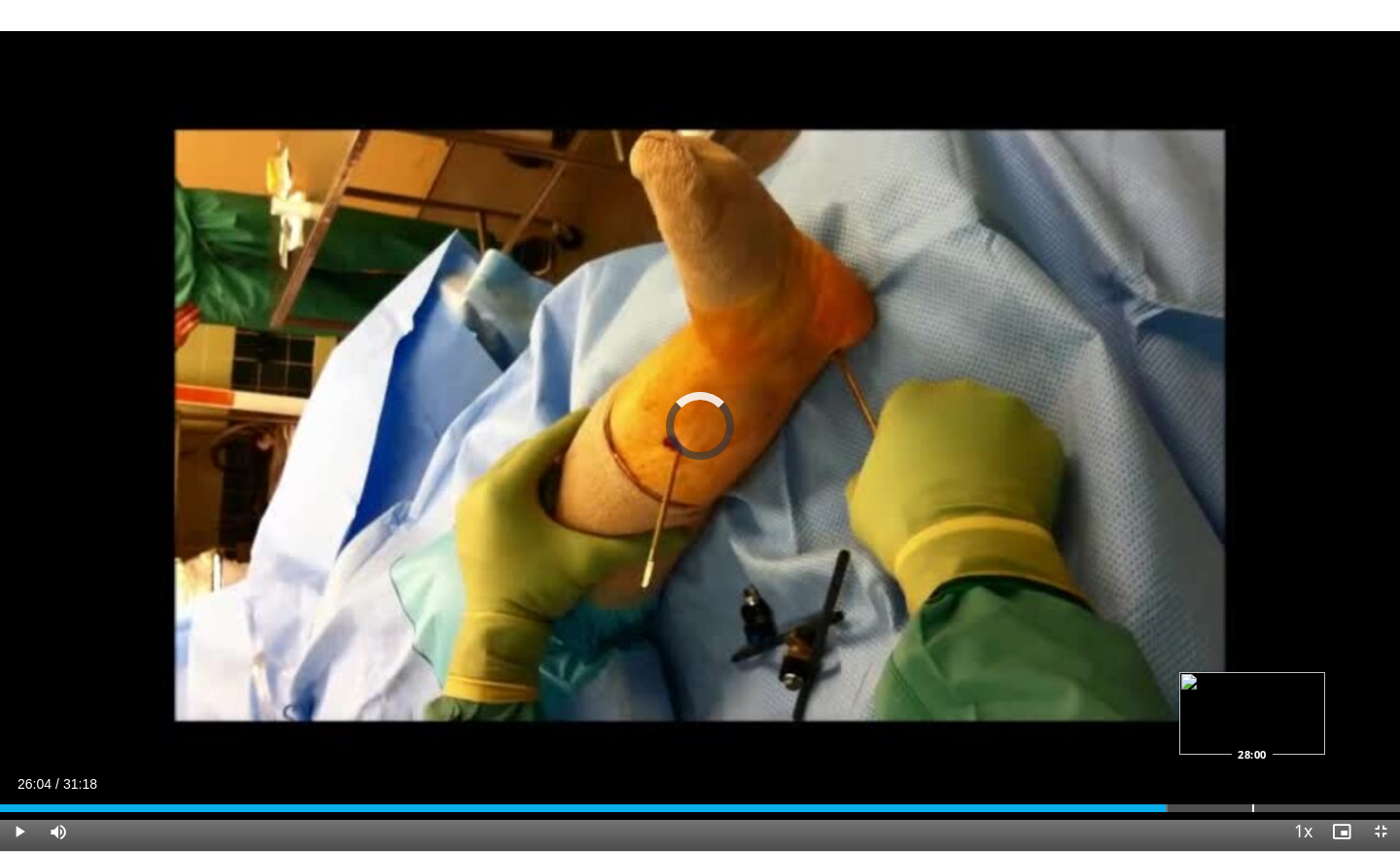 click at bounding box center [1253, 808] 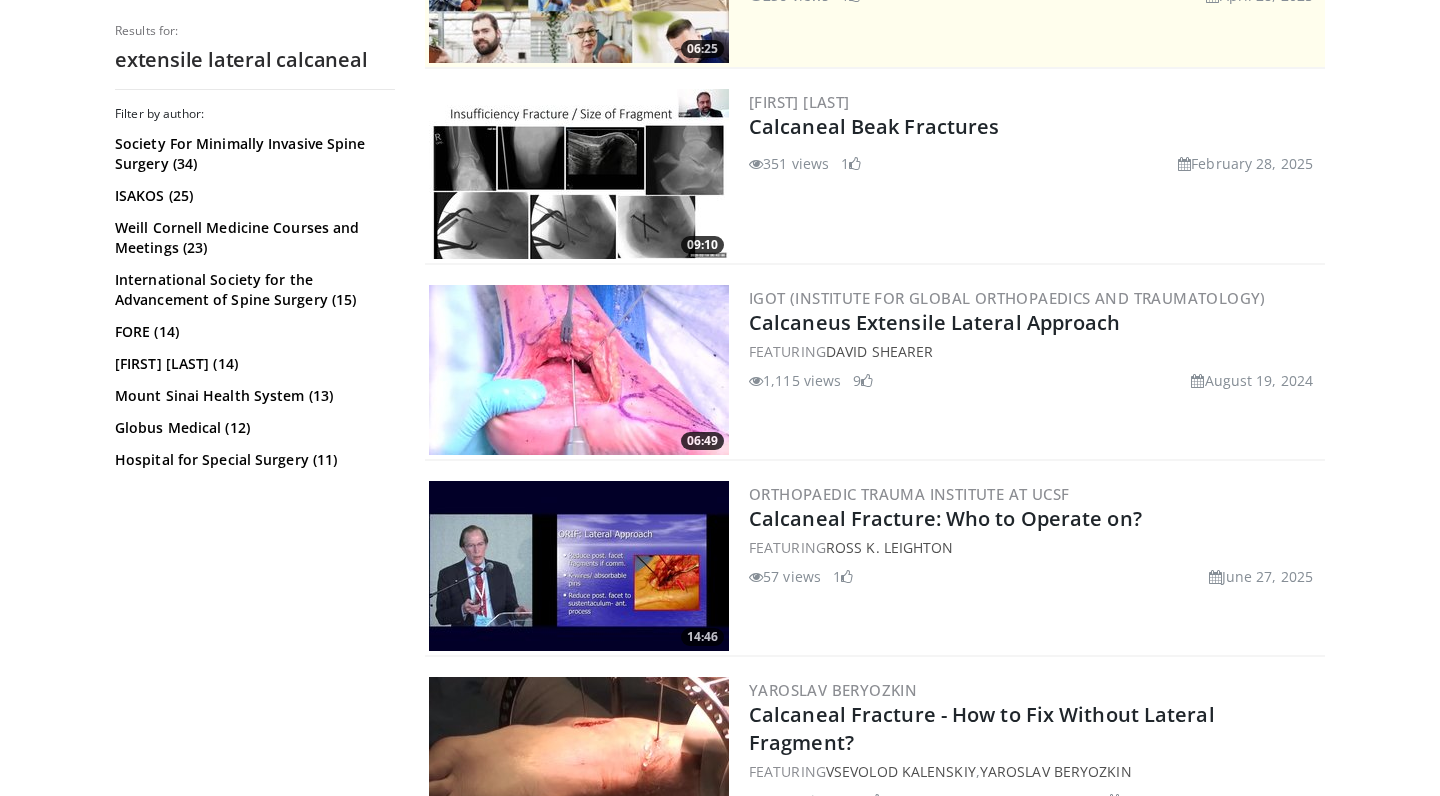 scroll, scrollTop: 530, scrollLeft: 0, axis: vertical 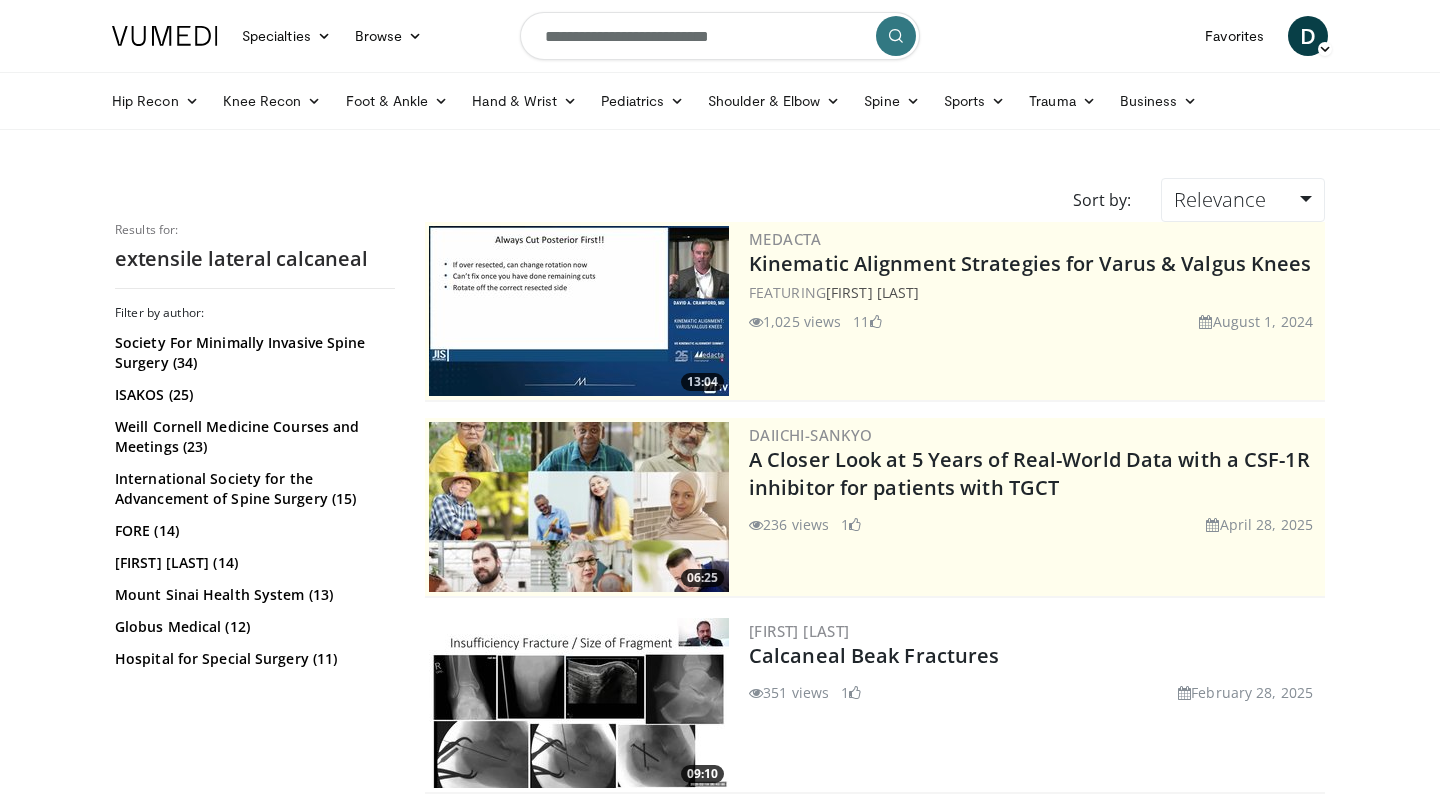 click on "**********" at bounding box center [720, 36] 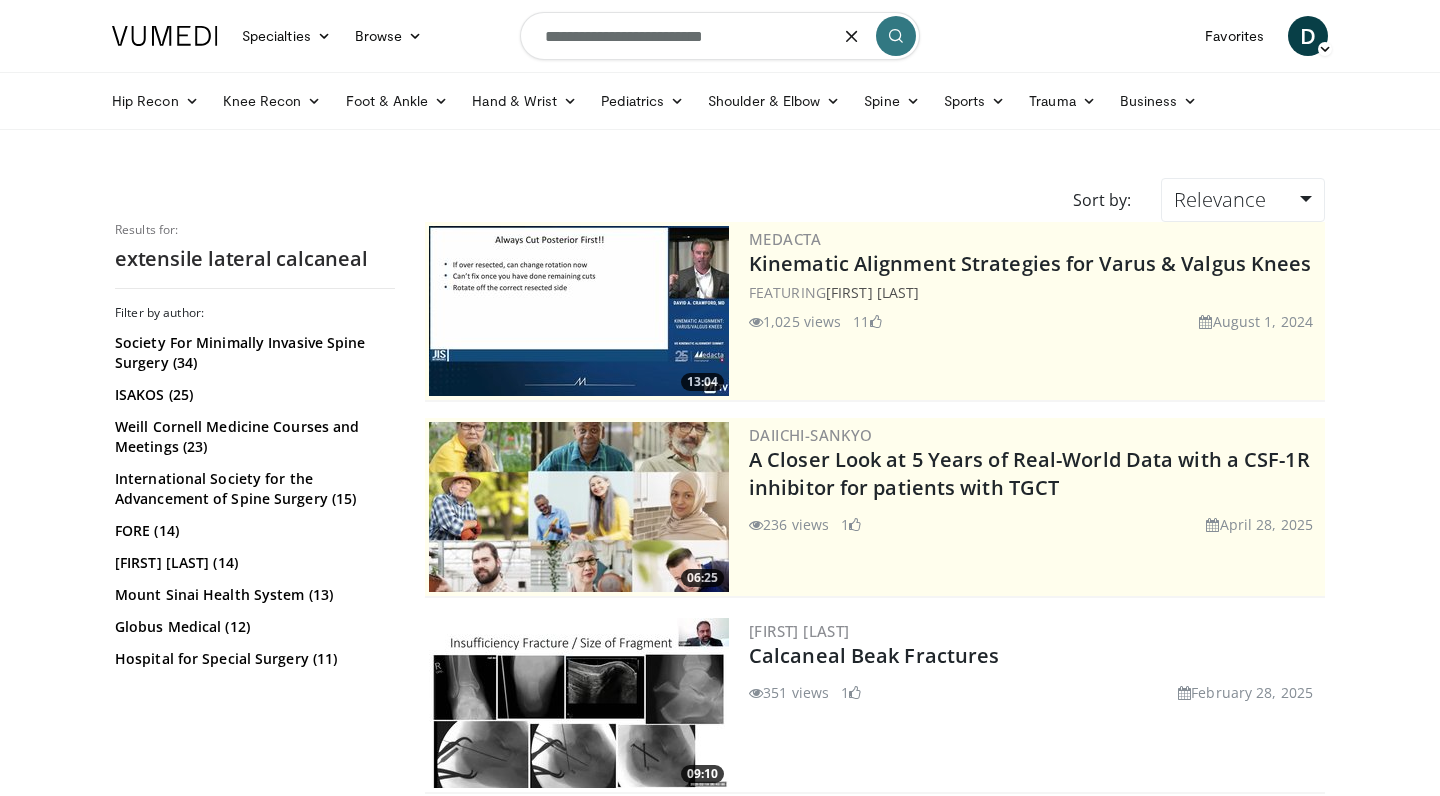scroll, scrollTop: 0, scrollLeft: 0, axis: both 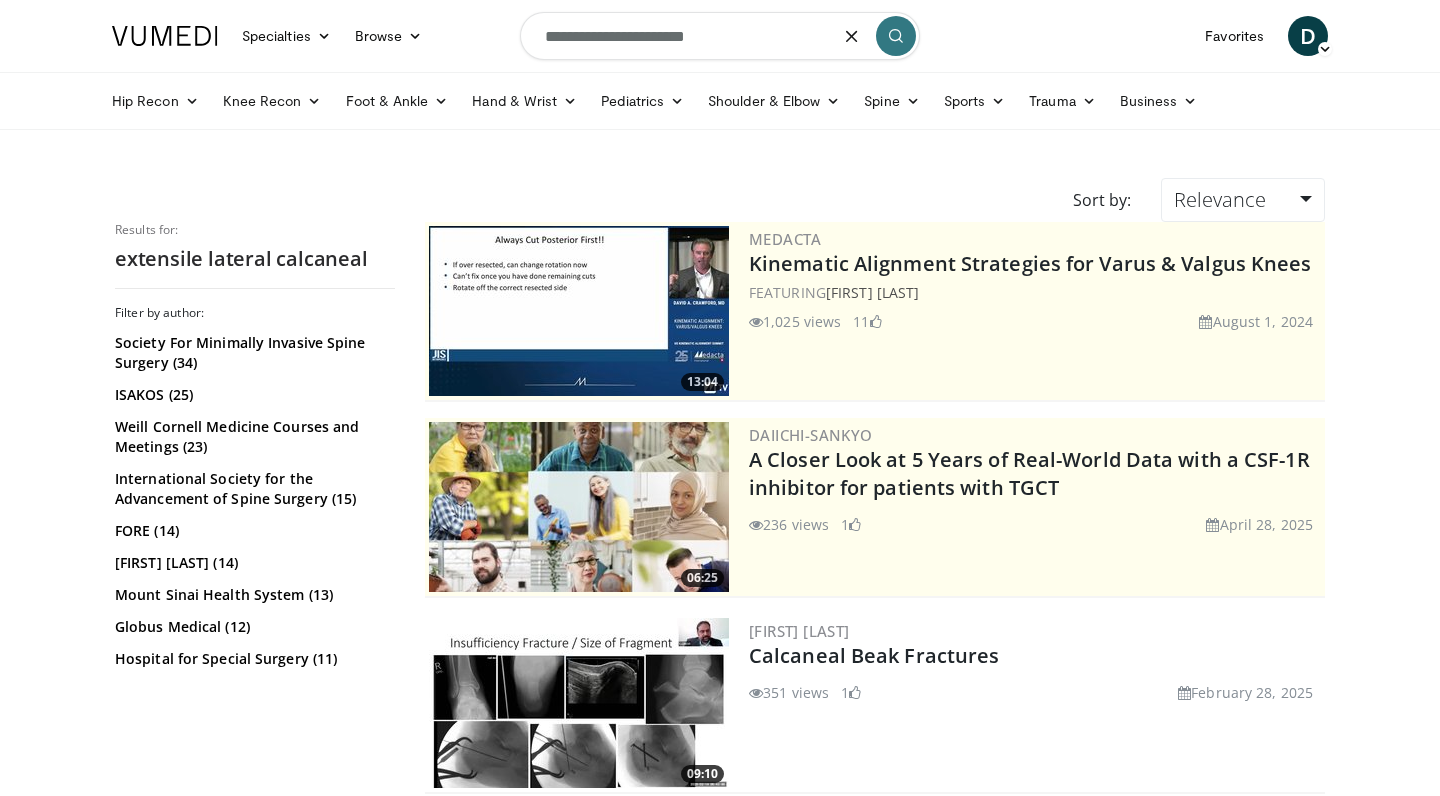 type on "**********" 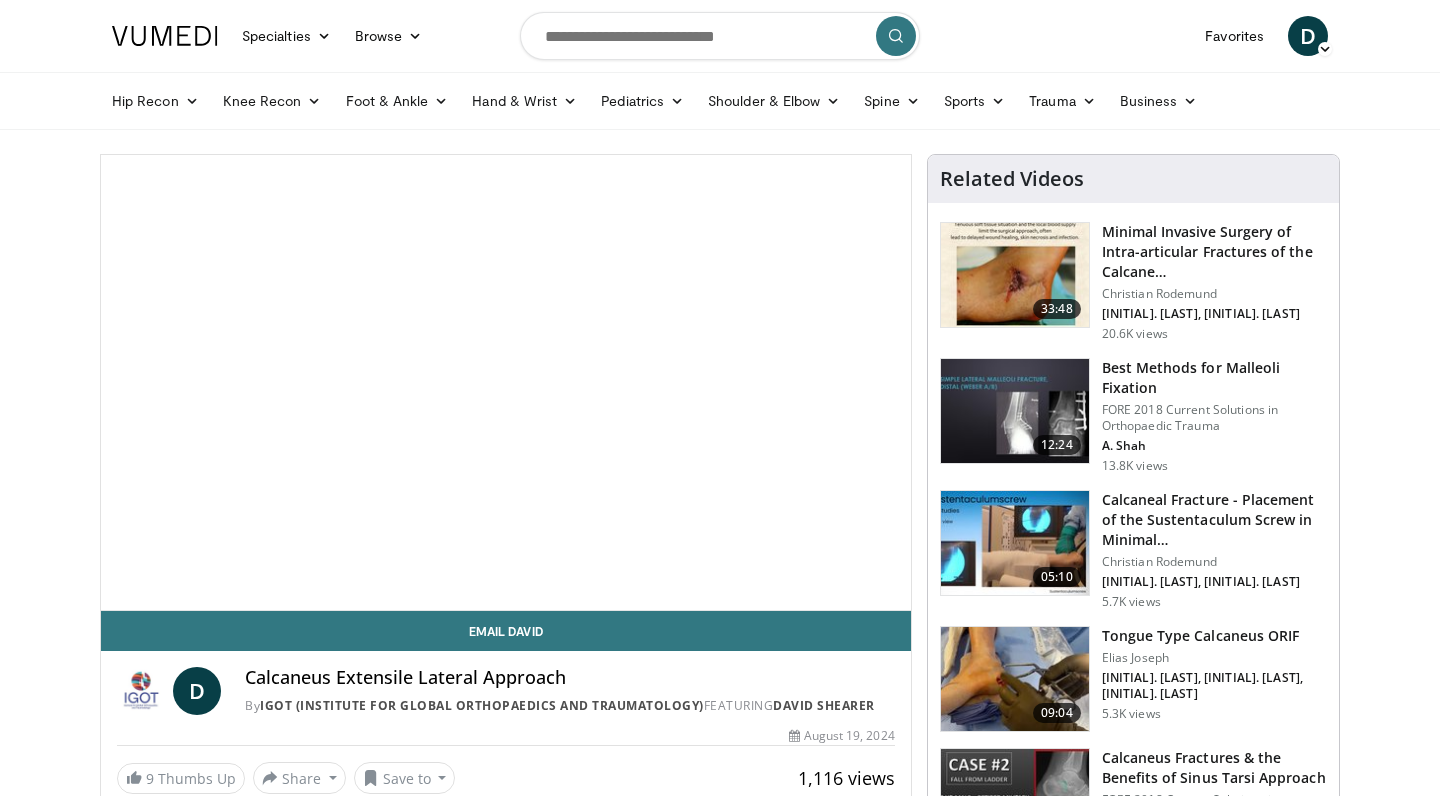 scroll, scrollTop: 0, scrollLeft: 0, axis: both 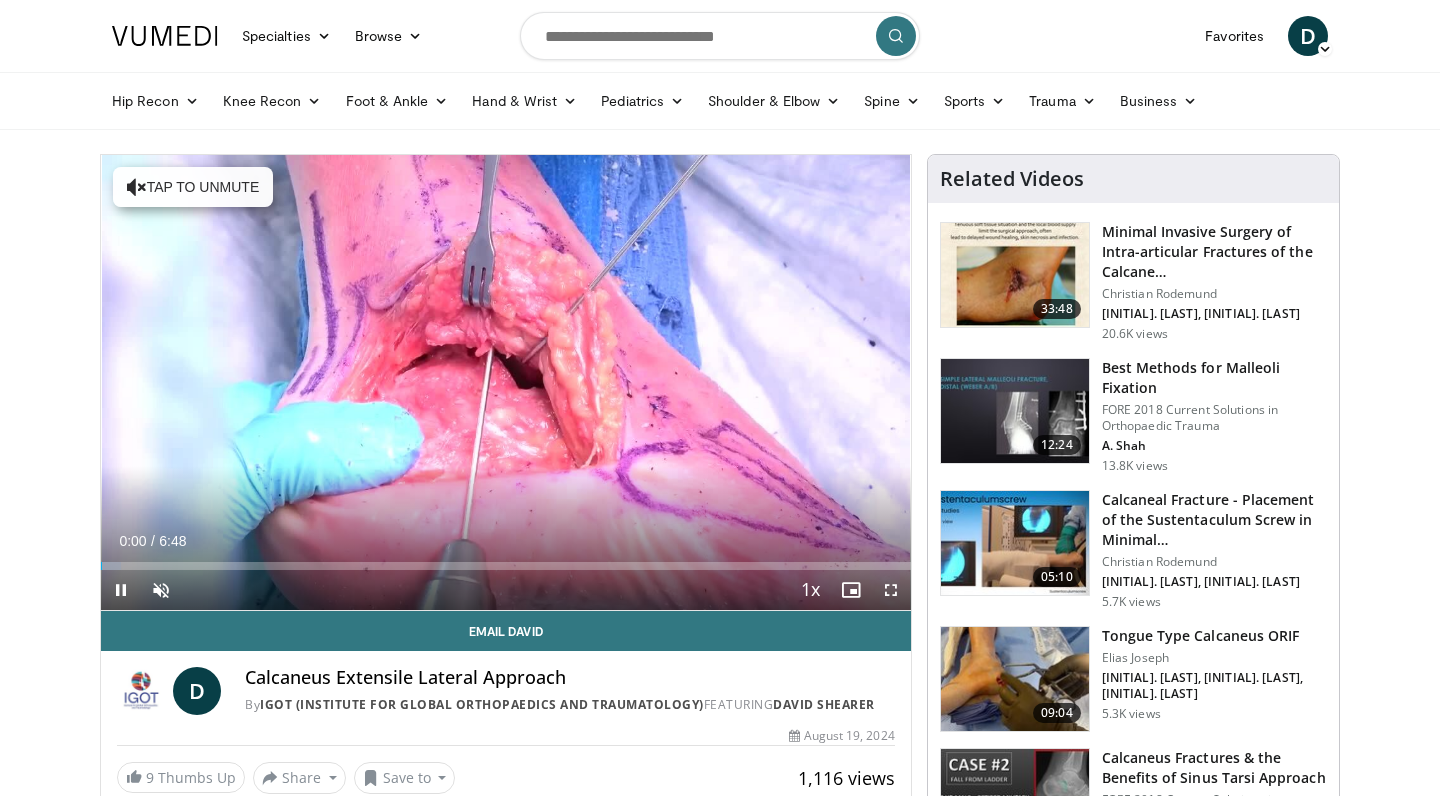 click at bounding box center (891, 590) 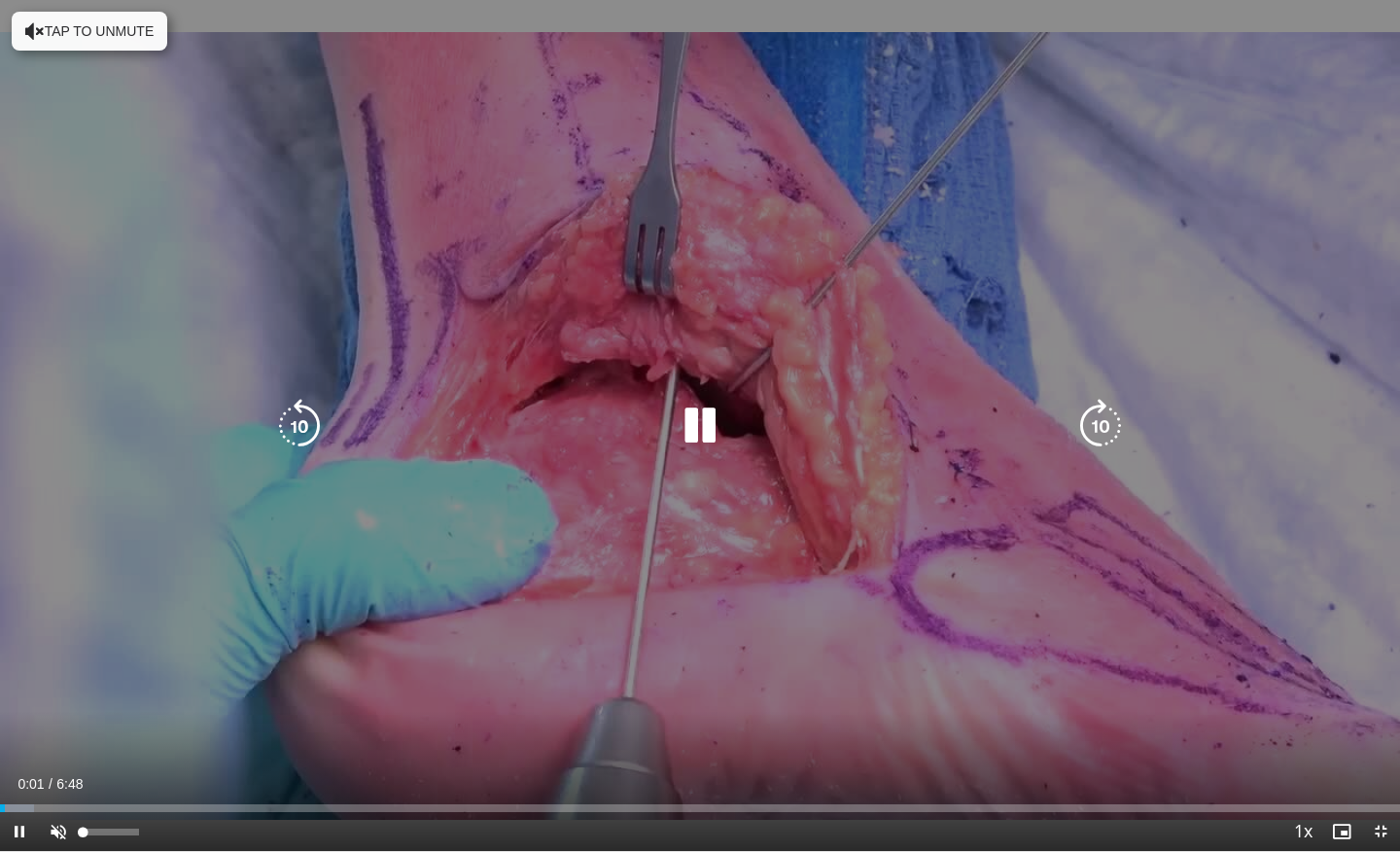 click at bounding box center (58, 832) 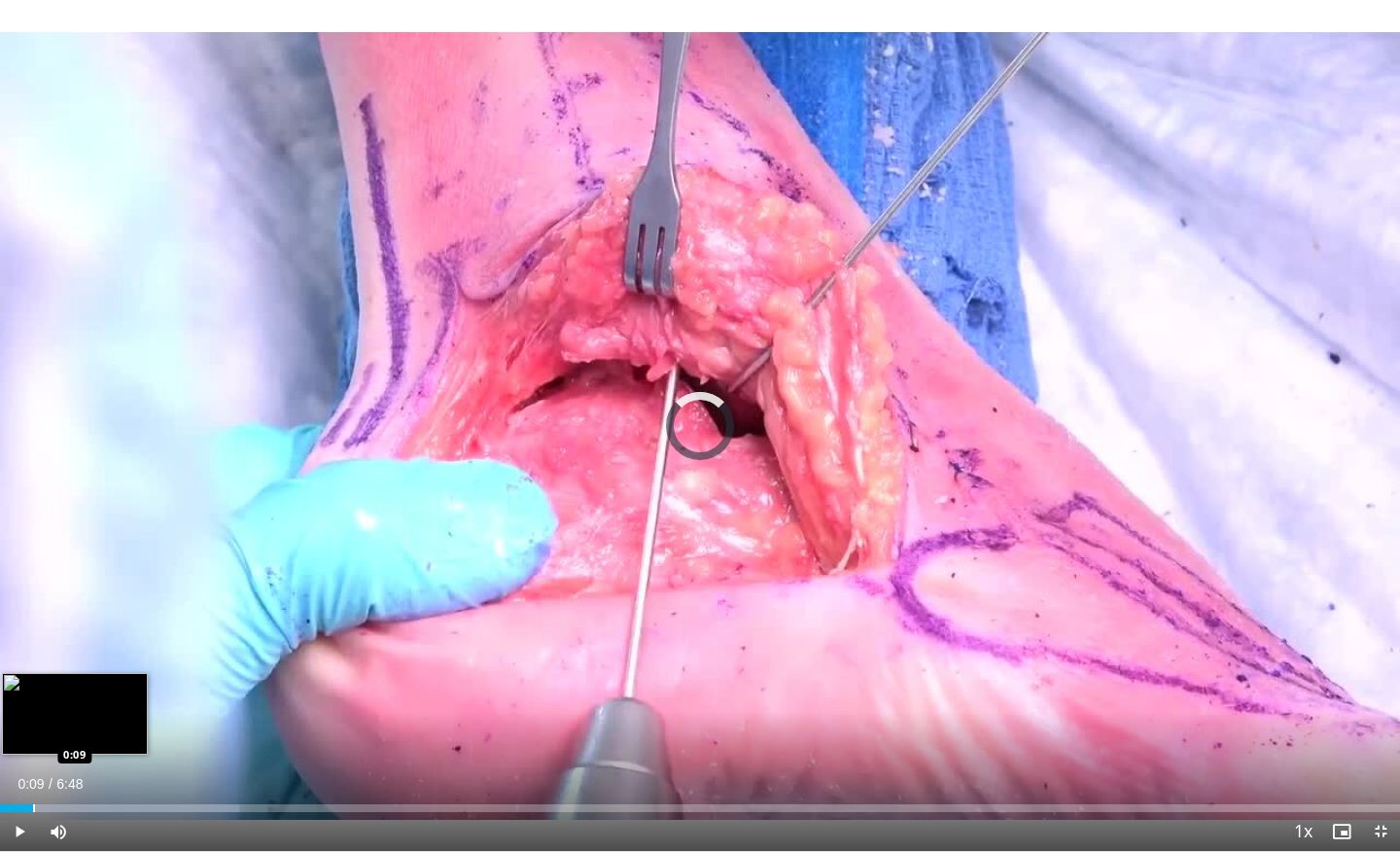 click on "Loaded :  17.11% 0:09 0:09" at bounding box center [700, 802] 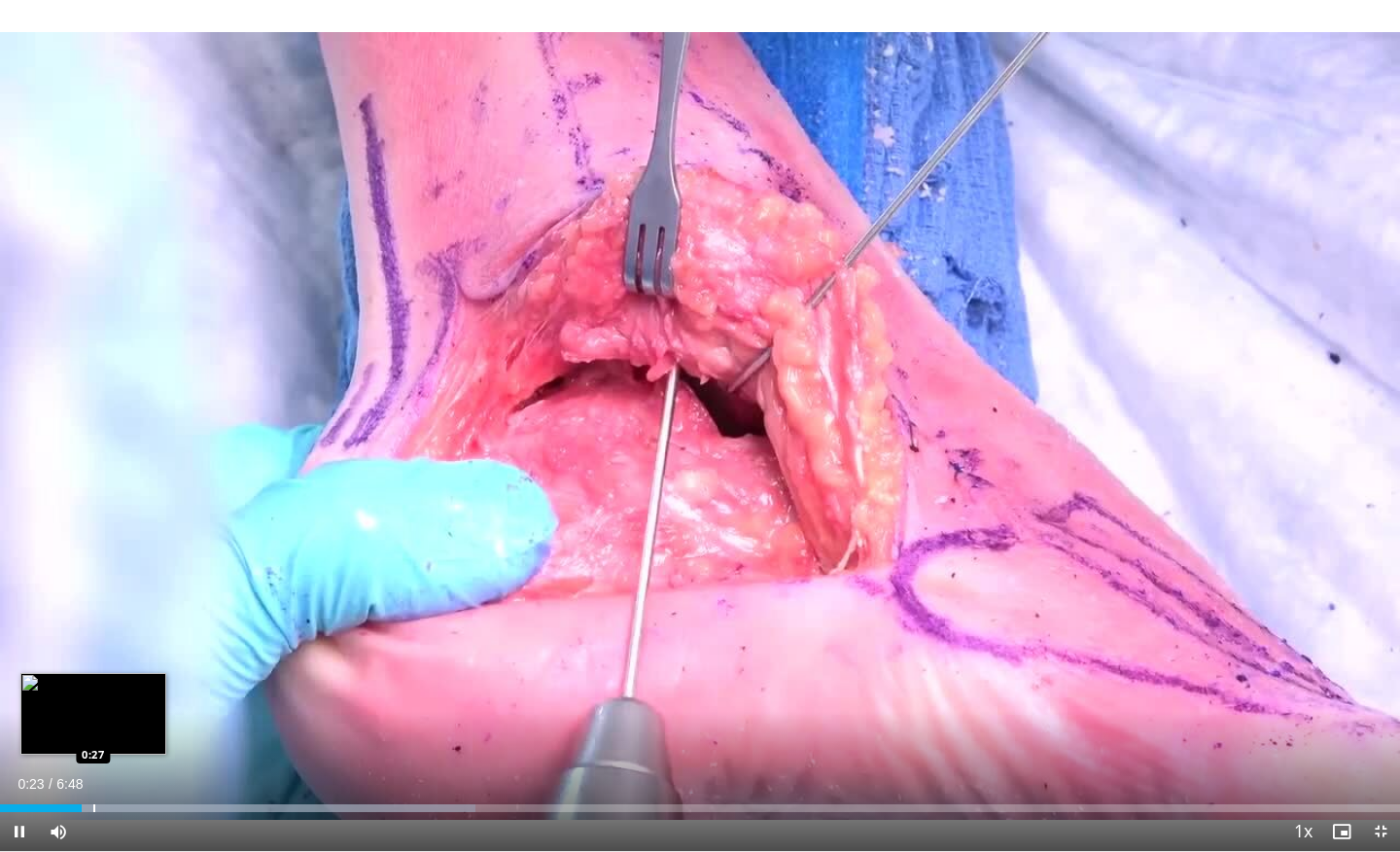 click at bounding box center (94, 808) 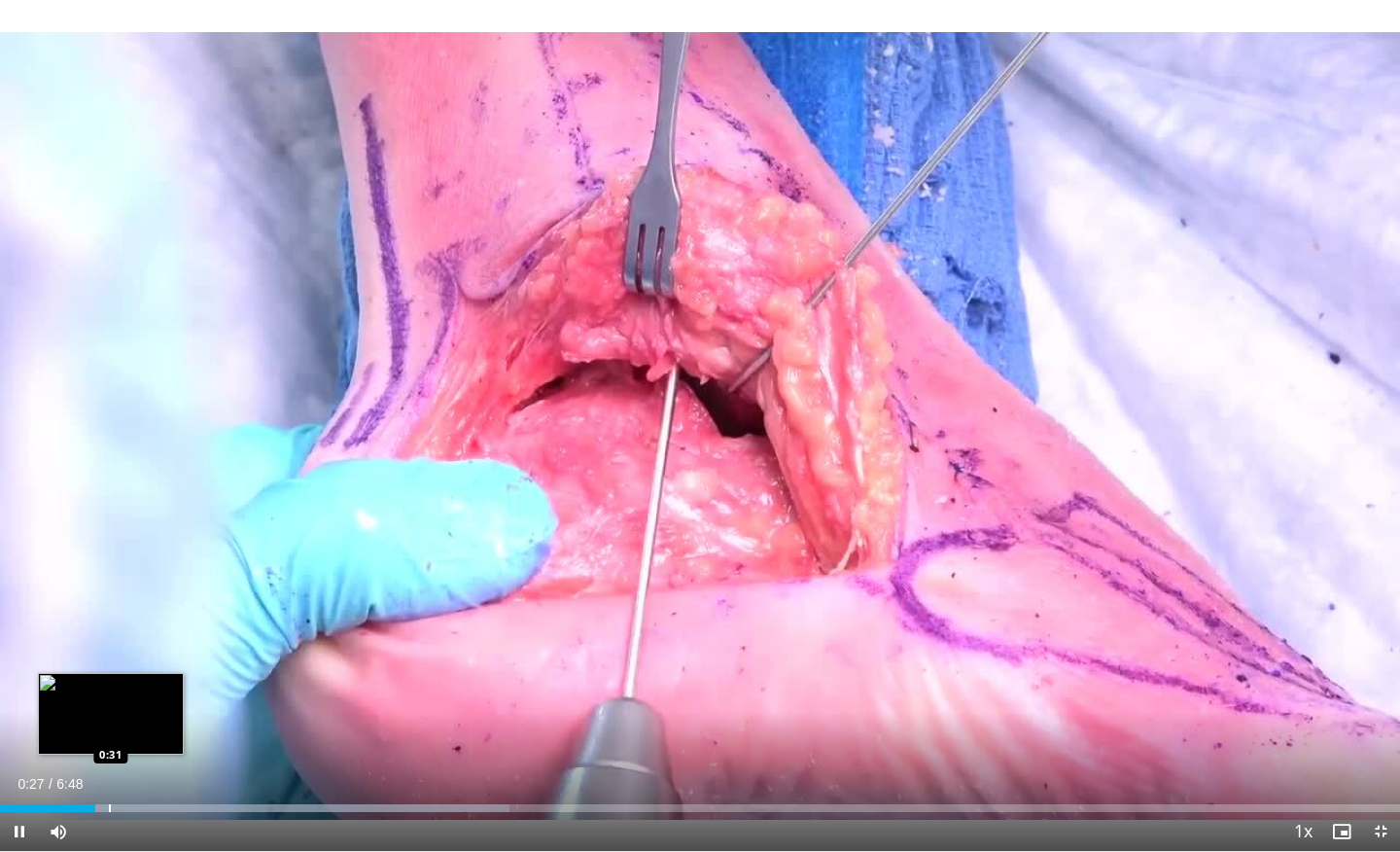 click at bounding box center [110, 808] 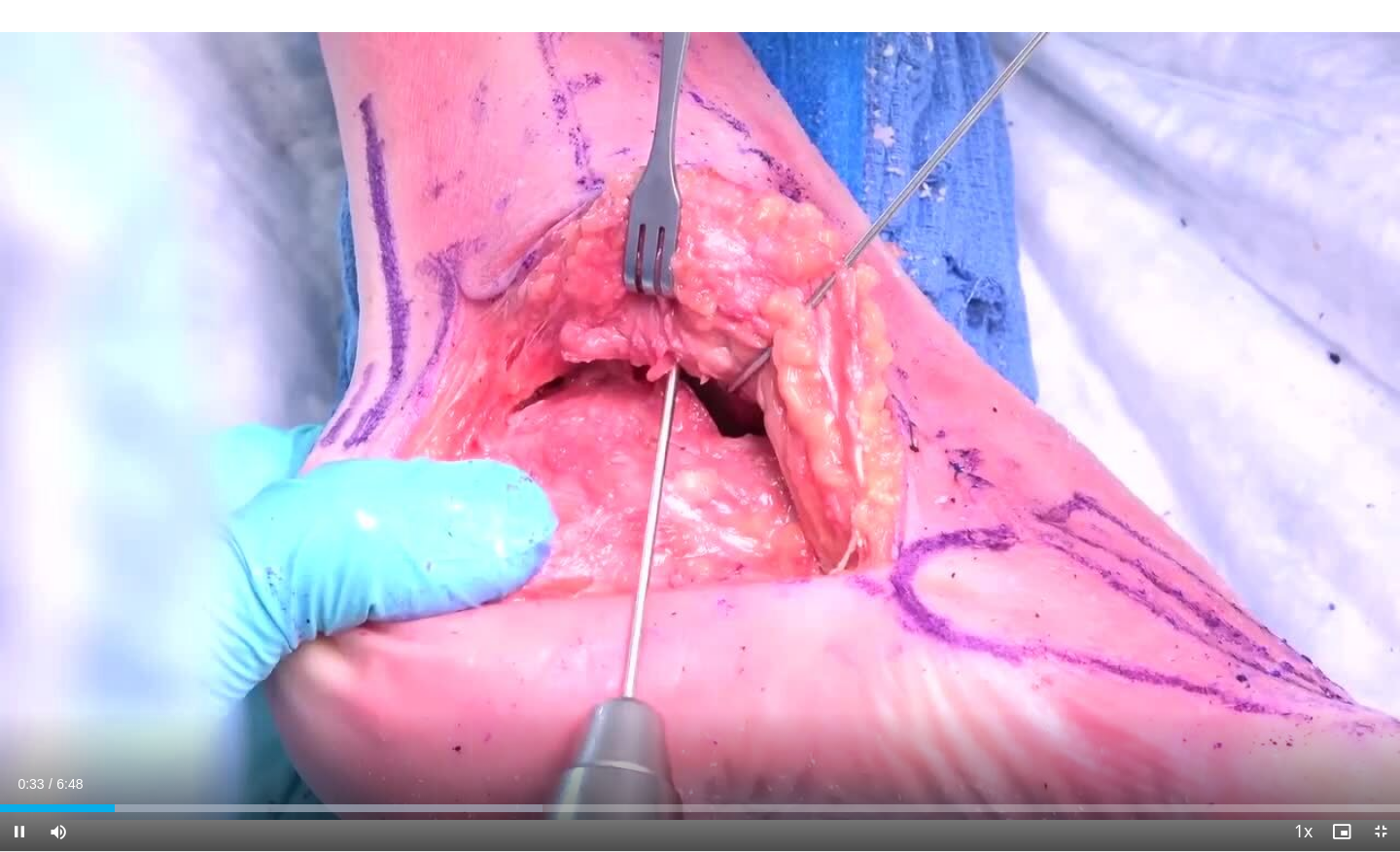 click on "10 seconds
Tap to unmute" at bounding box center [700, 425] 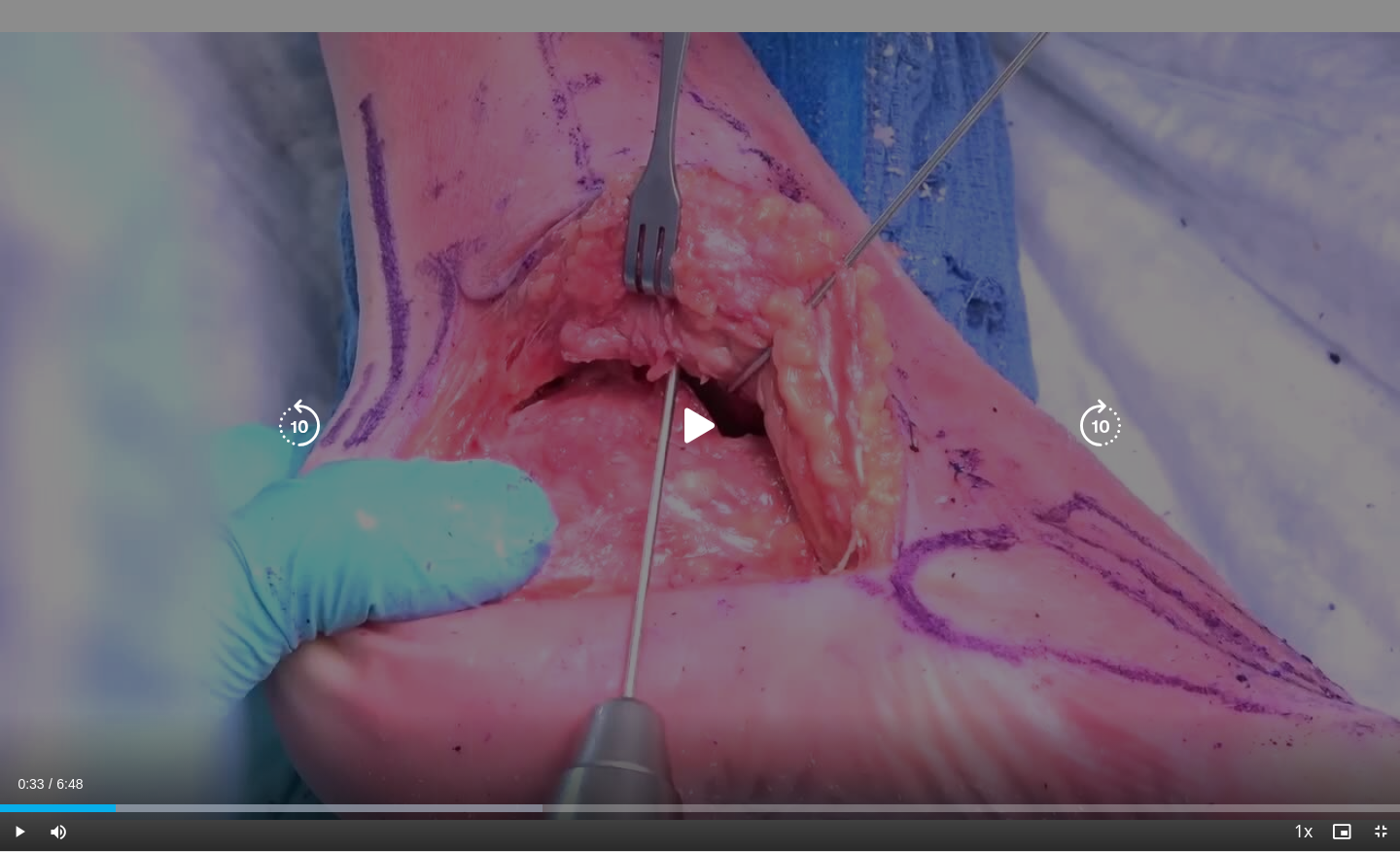 click on "10 seconds
Tap to unmute" at bounding box center [700, 425] 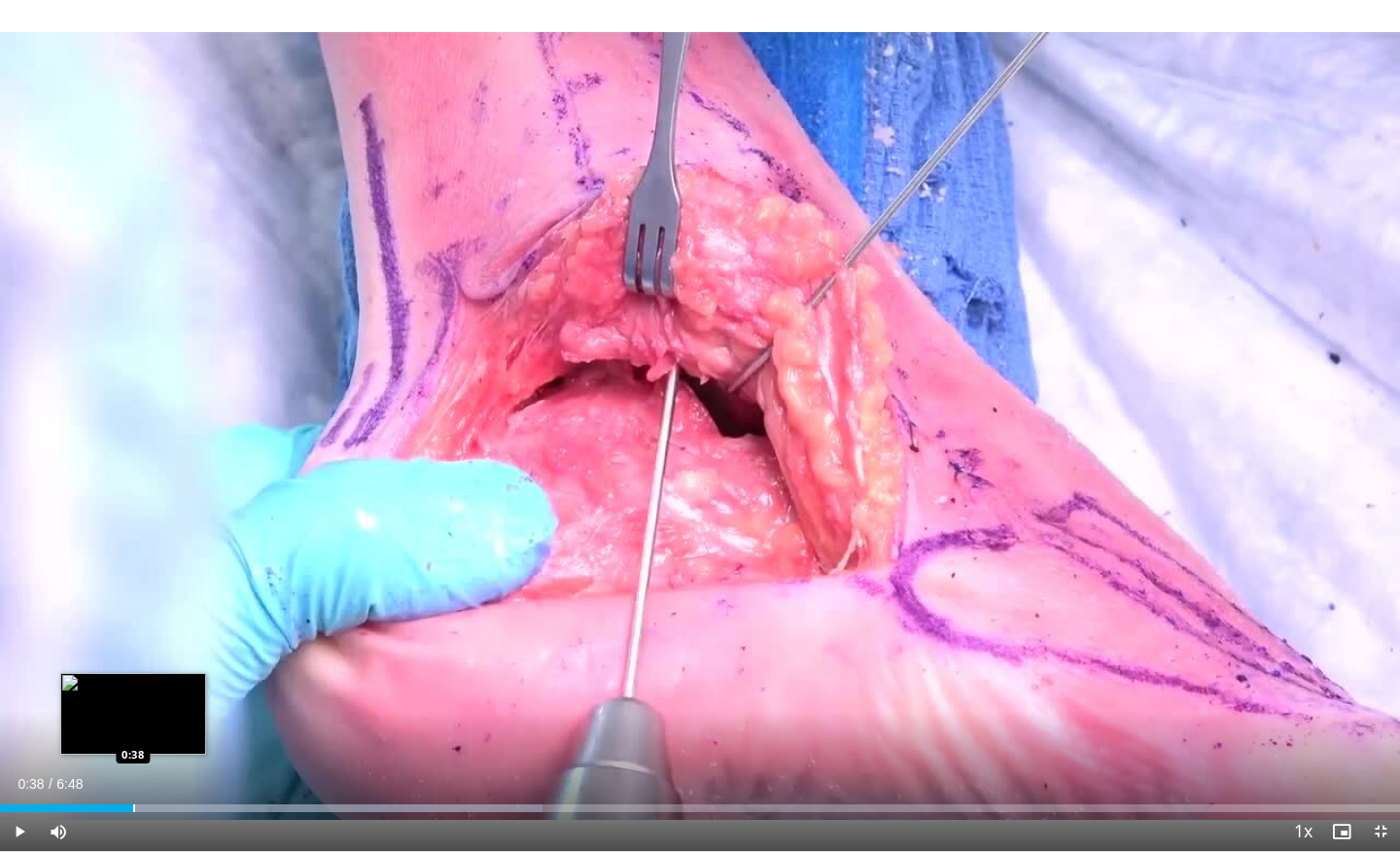 click at bounding box center (134, 808) 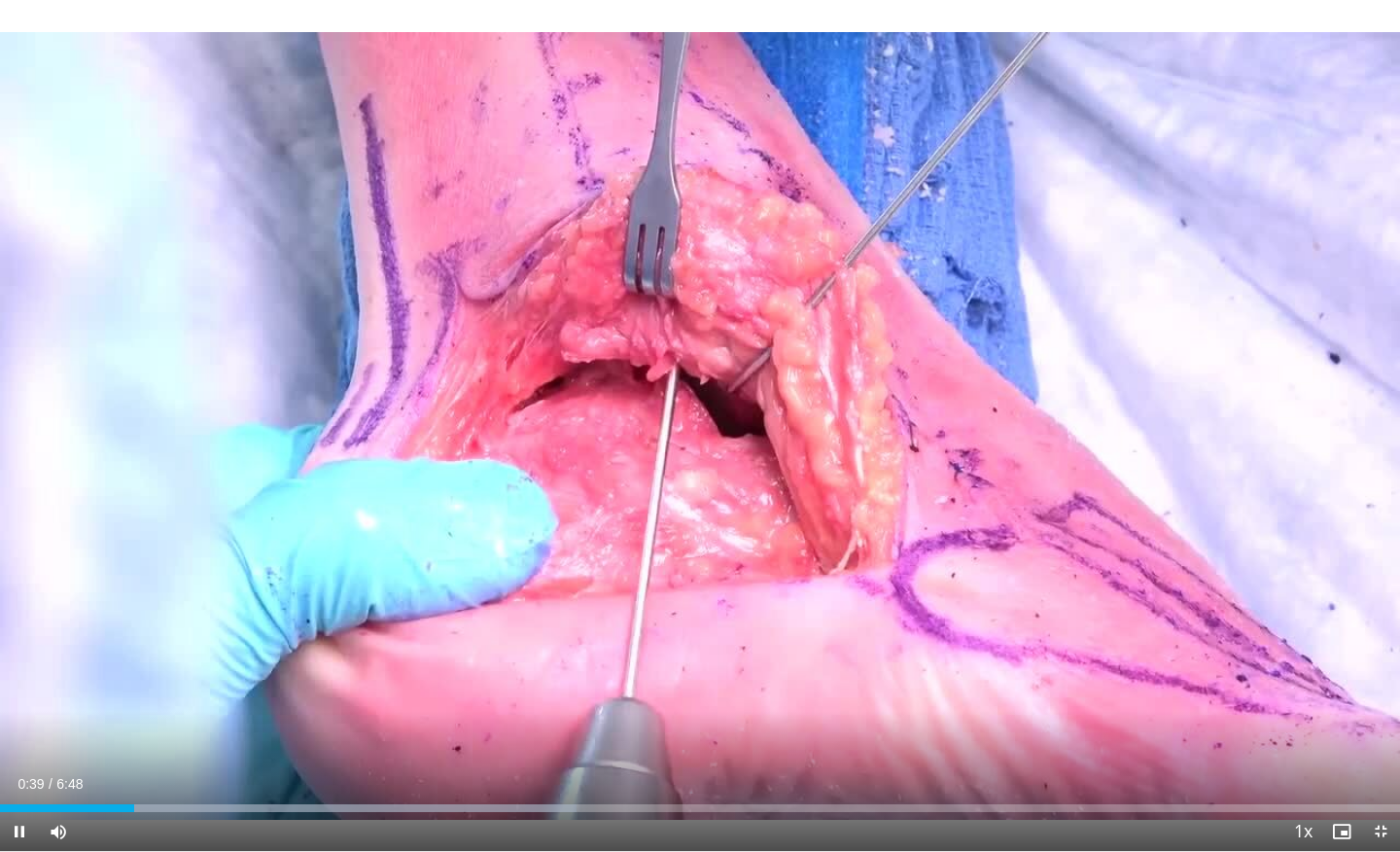 click on "Current Time  0:39 / Duration  6:48 Pause Skip Backward Skip Forward Mute Loaded :  41.17% 0:39 0:44 Stream Type  LIVE Seek to live, currently behind live LIVE   1x Playback Rate 0.5x 0.75x 1x , selected 1.25x 1.5x 1.75x 2x Chapters Chapters Descriptions descriptions off , selected Captions captions off , selected Audio Track en (Main) , selected Exit Fullscreen Enable picture-in-picture mode" at bounding box center [700, 832] 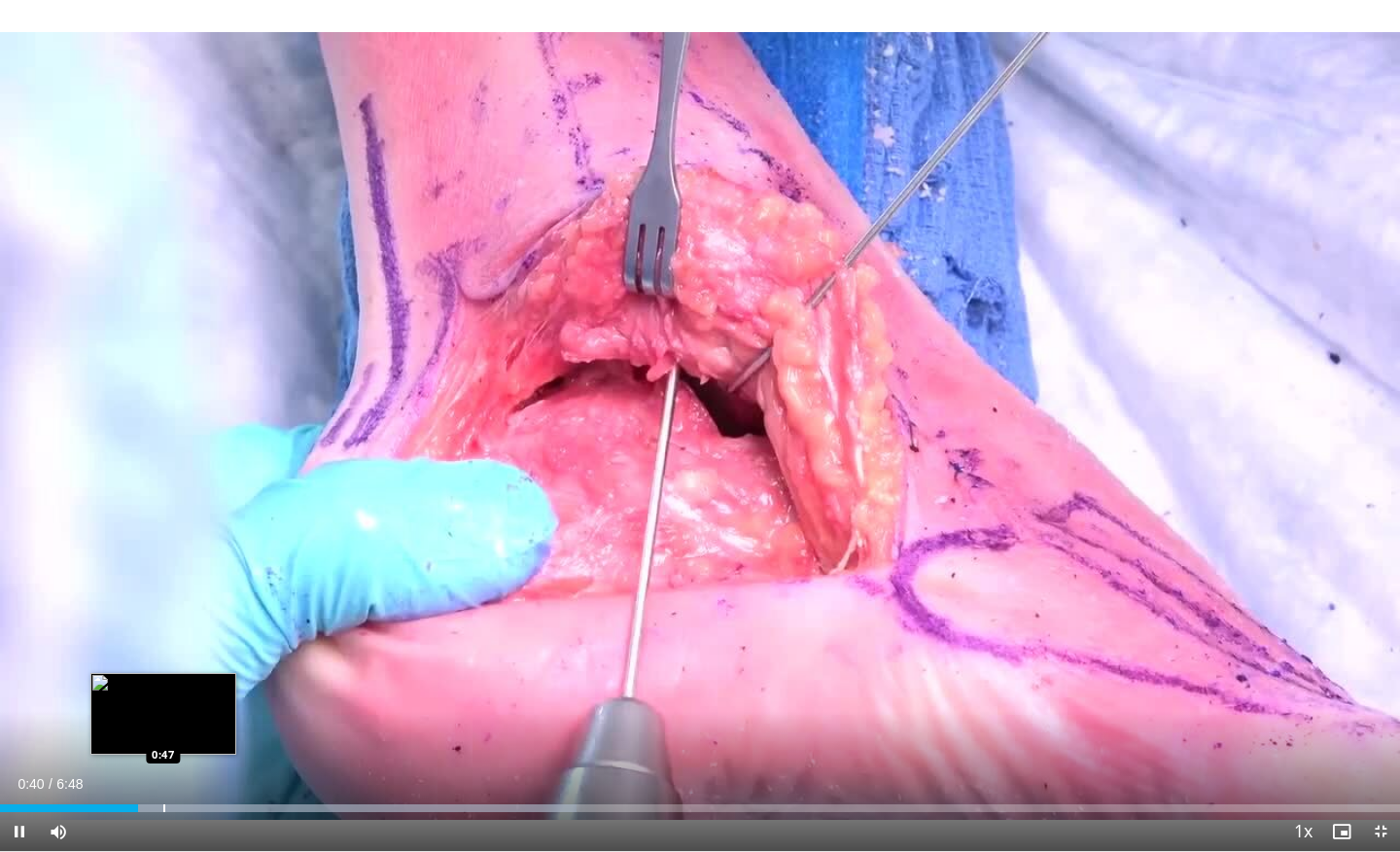 click at bounding box center (164, 808) 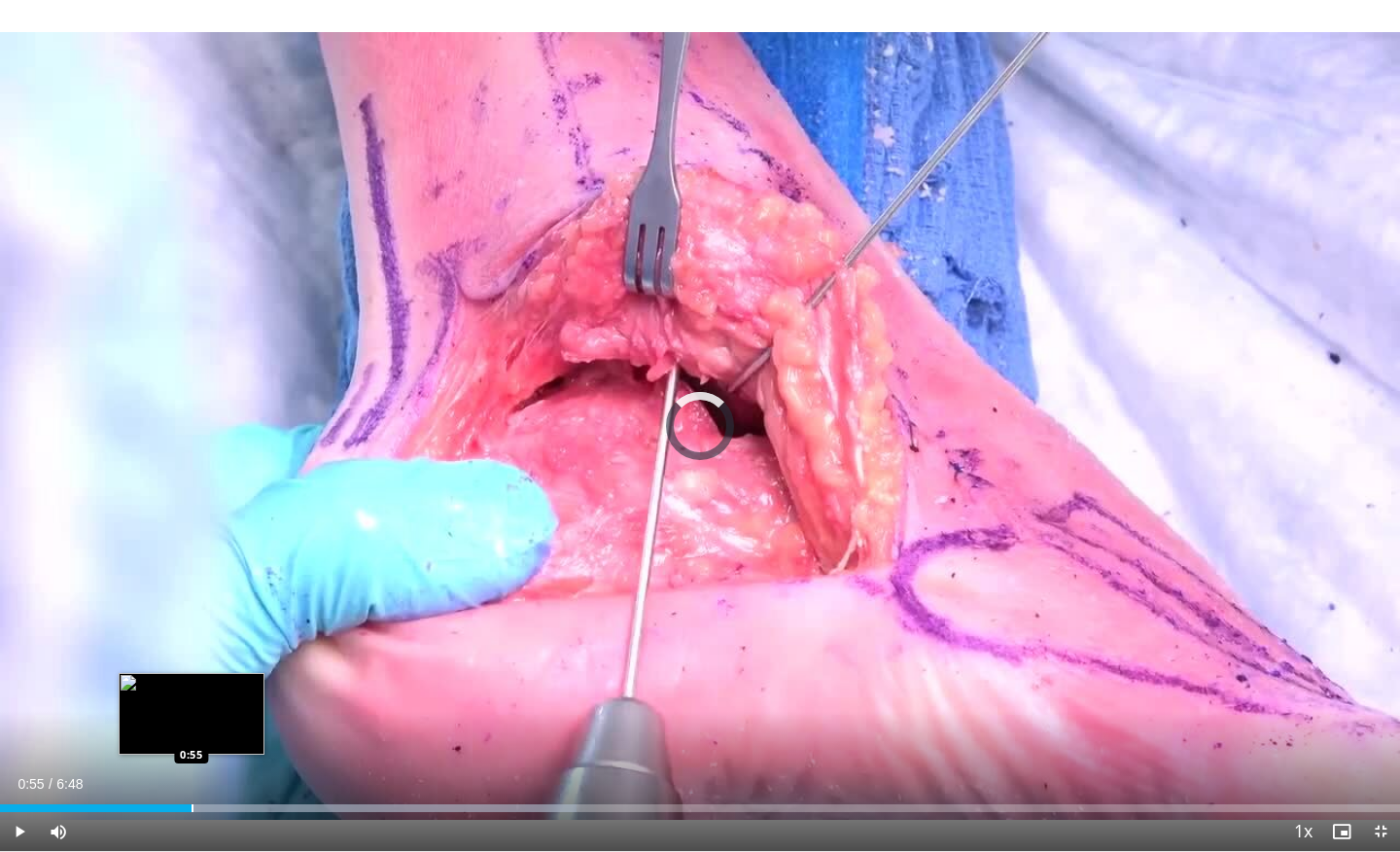 click at bounding box center [192, 808] 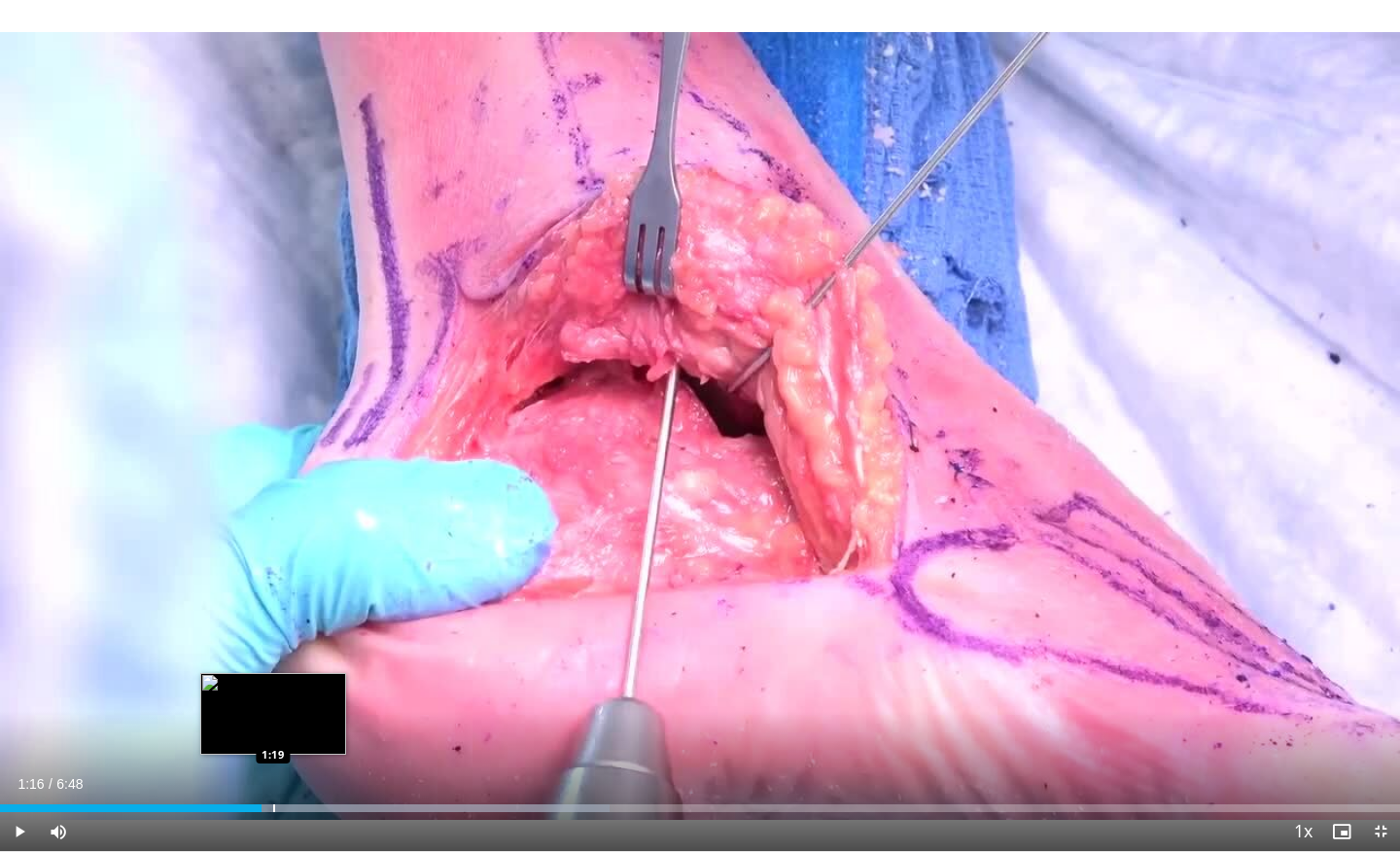 click at bounding box center (274, 808) 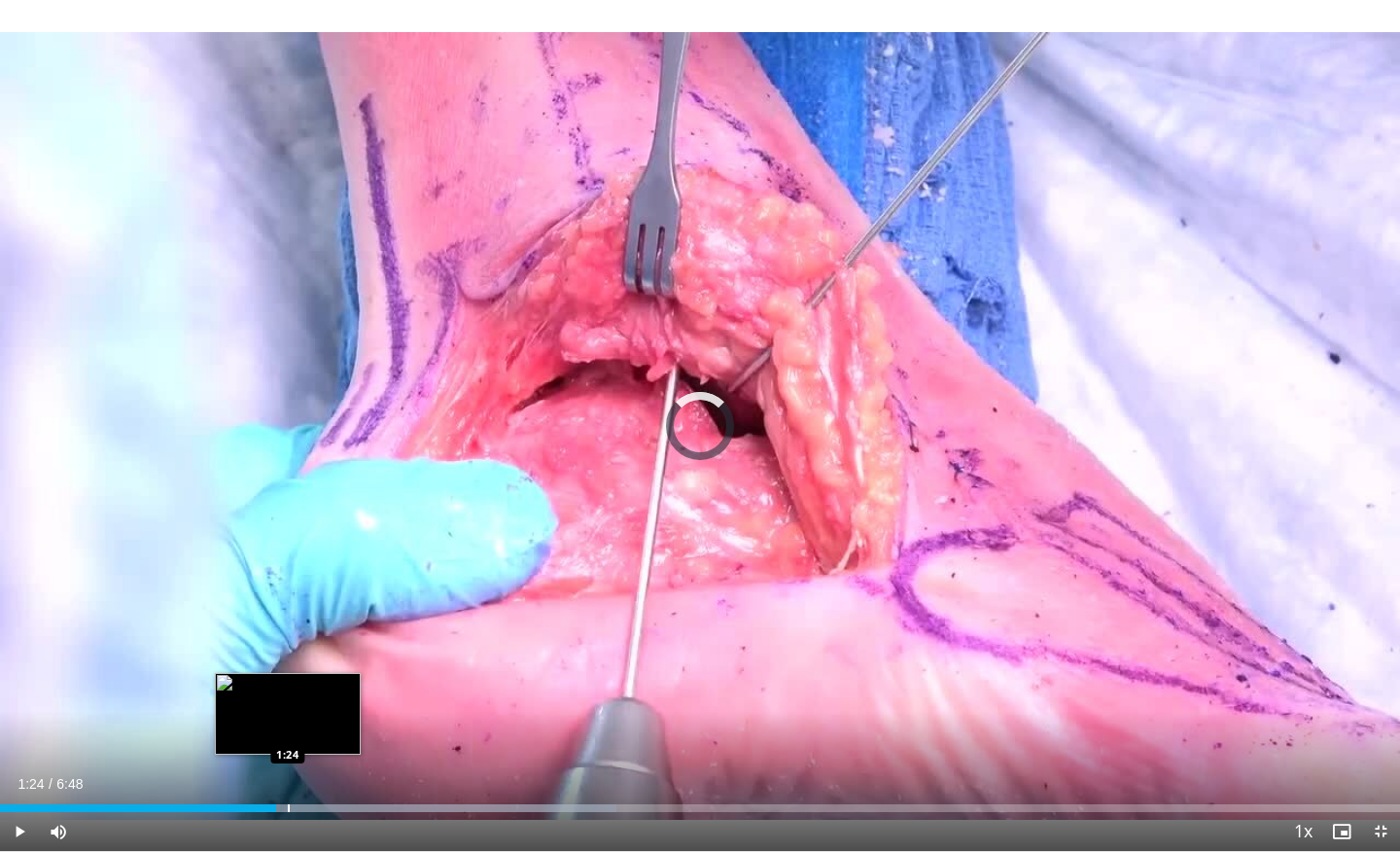 click at bounding box center [289, 808] 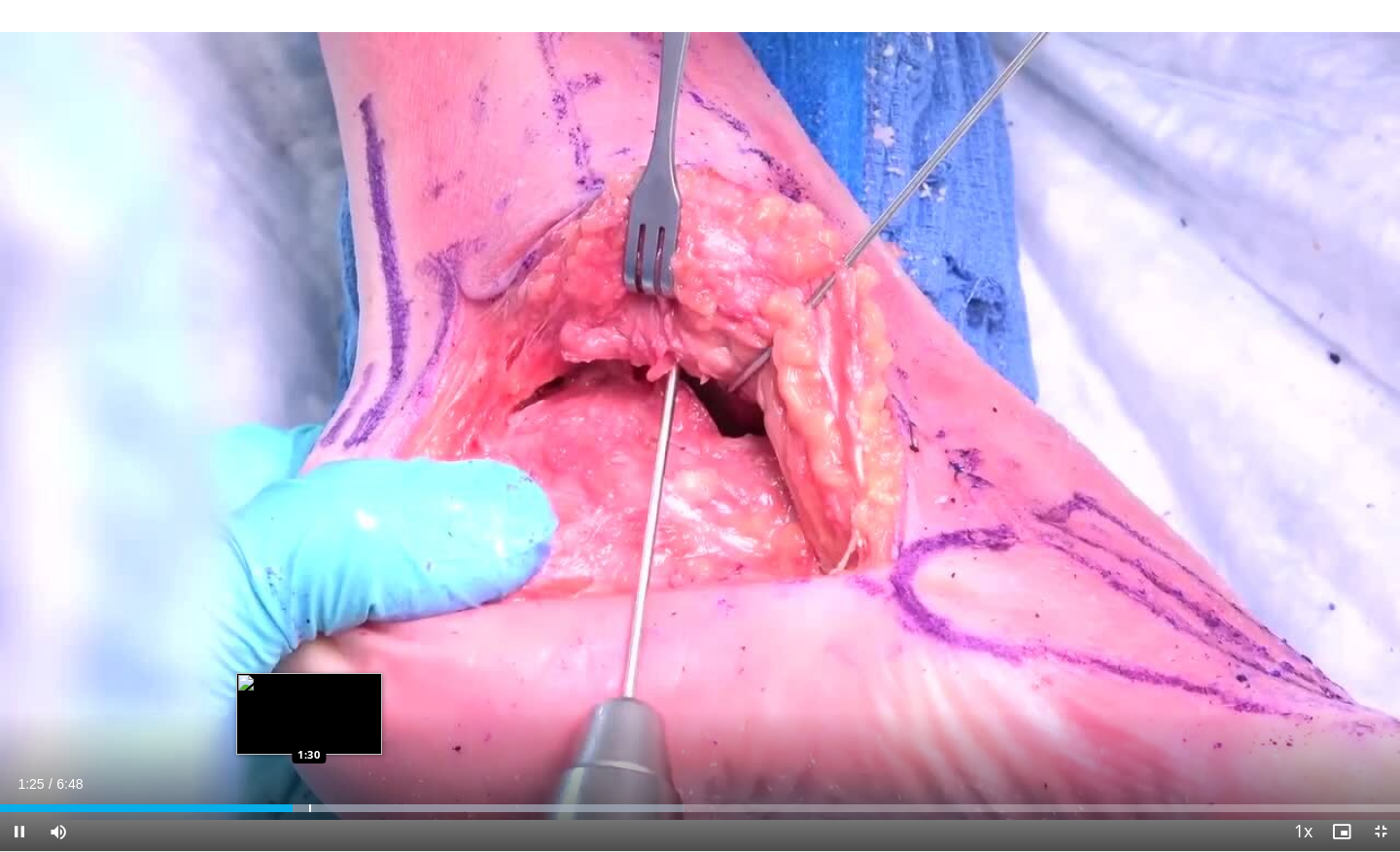 click at bounding box center (310, 808) 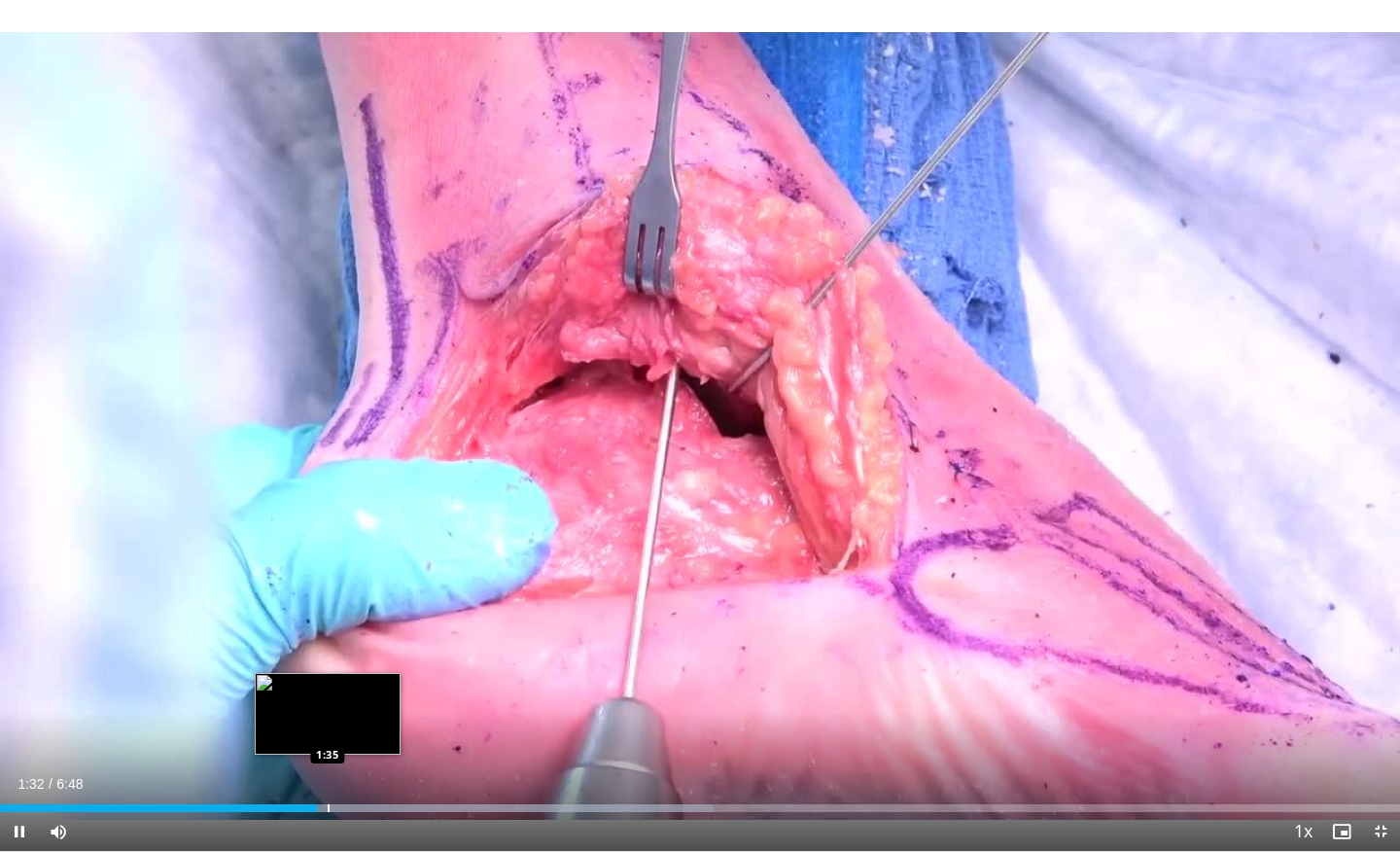click at bounding box center (329, 808) 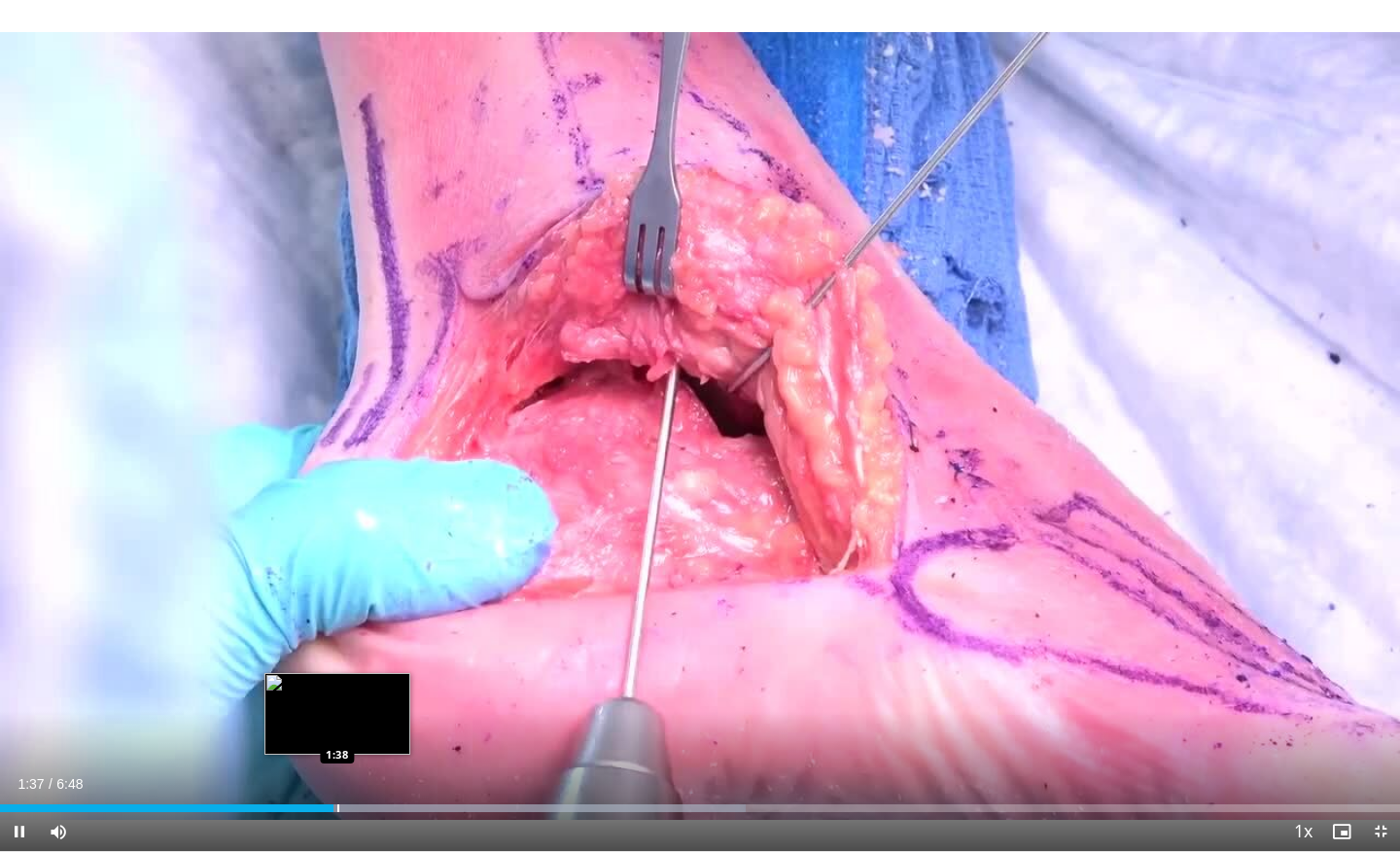 click at bounding box center [338, 808] 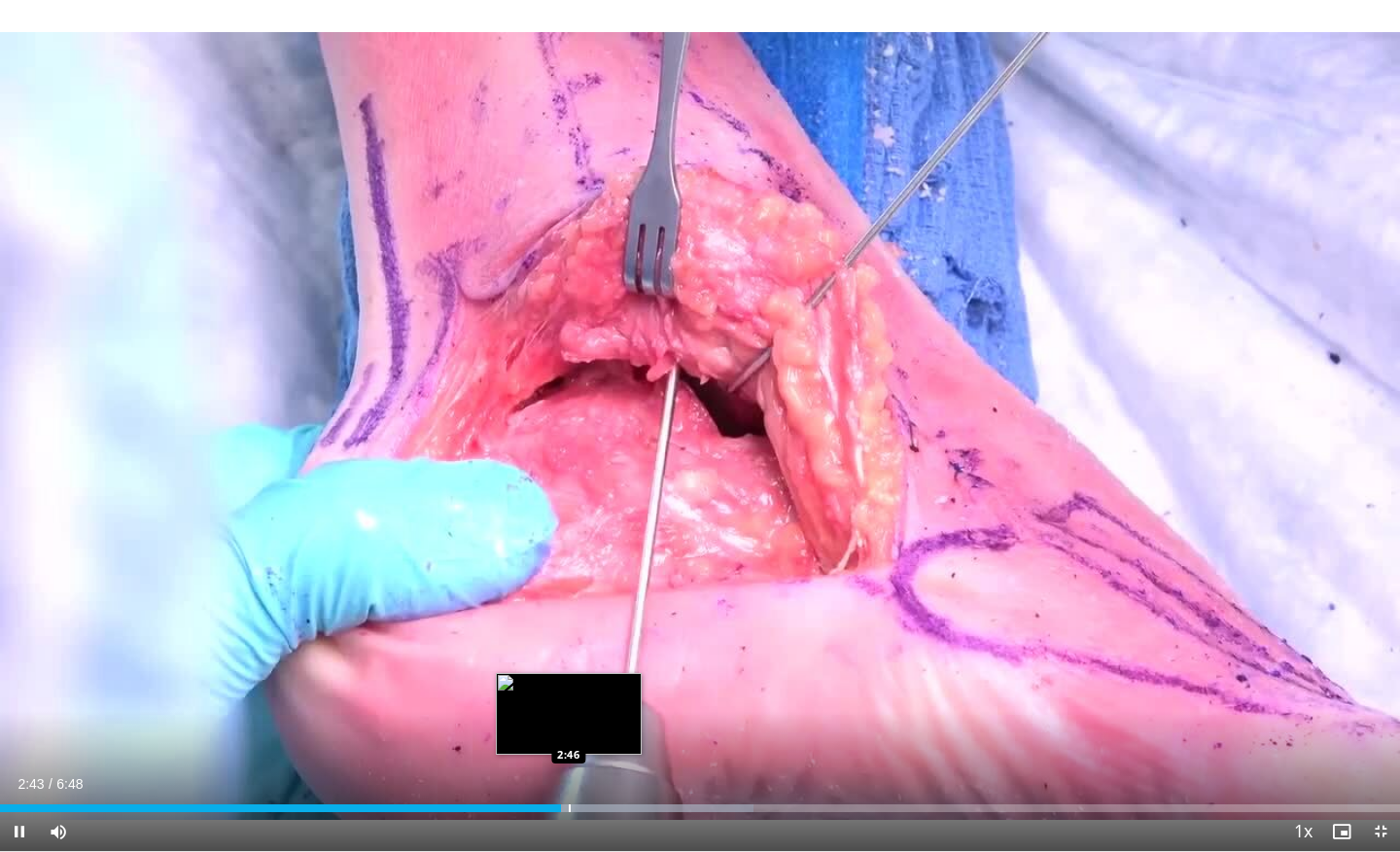 click at bounding box center (570, 808) 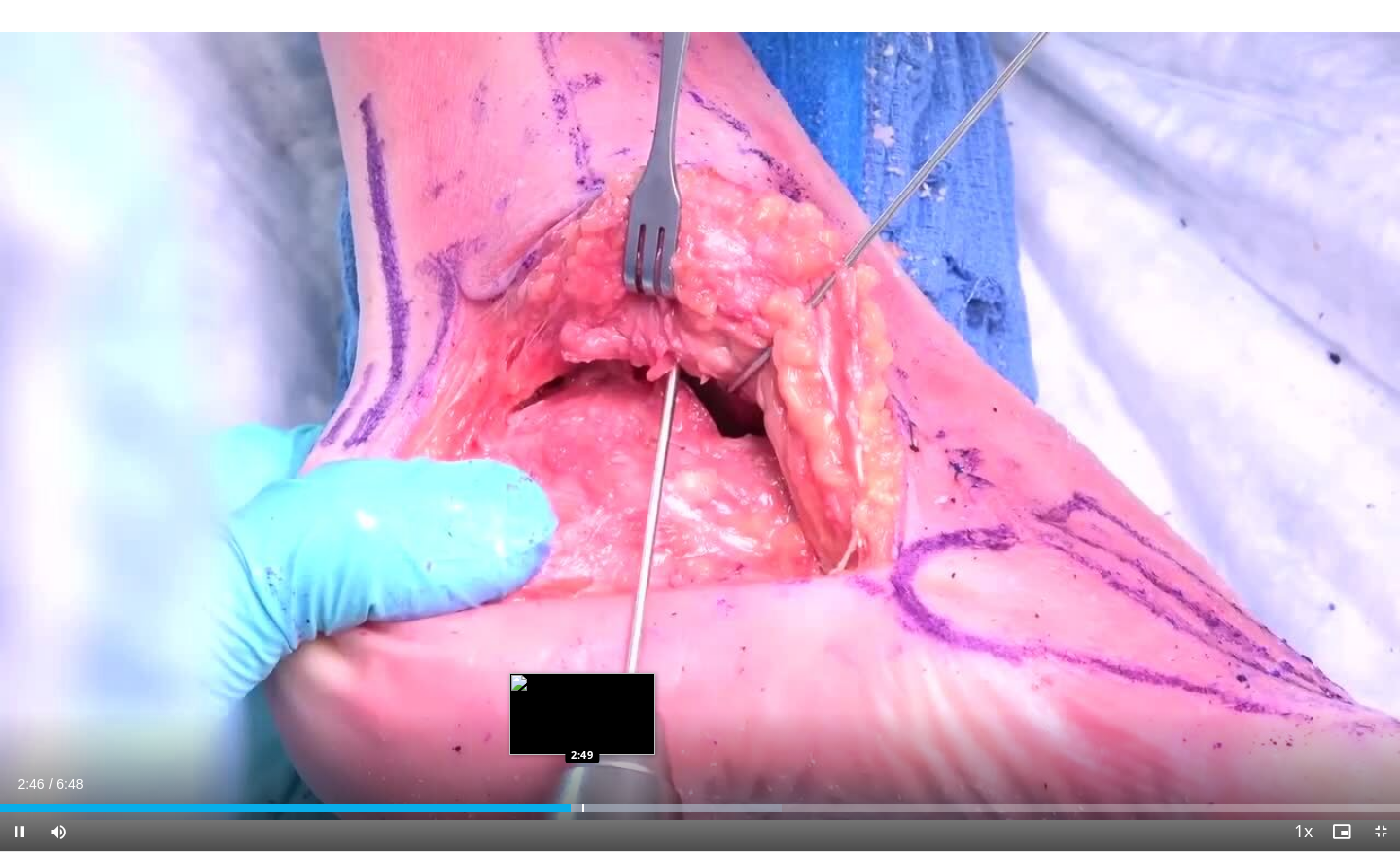 click at bounding box center [583, 808] 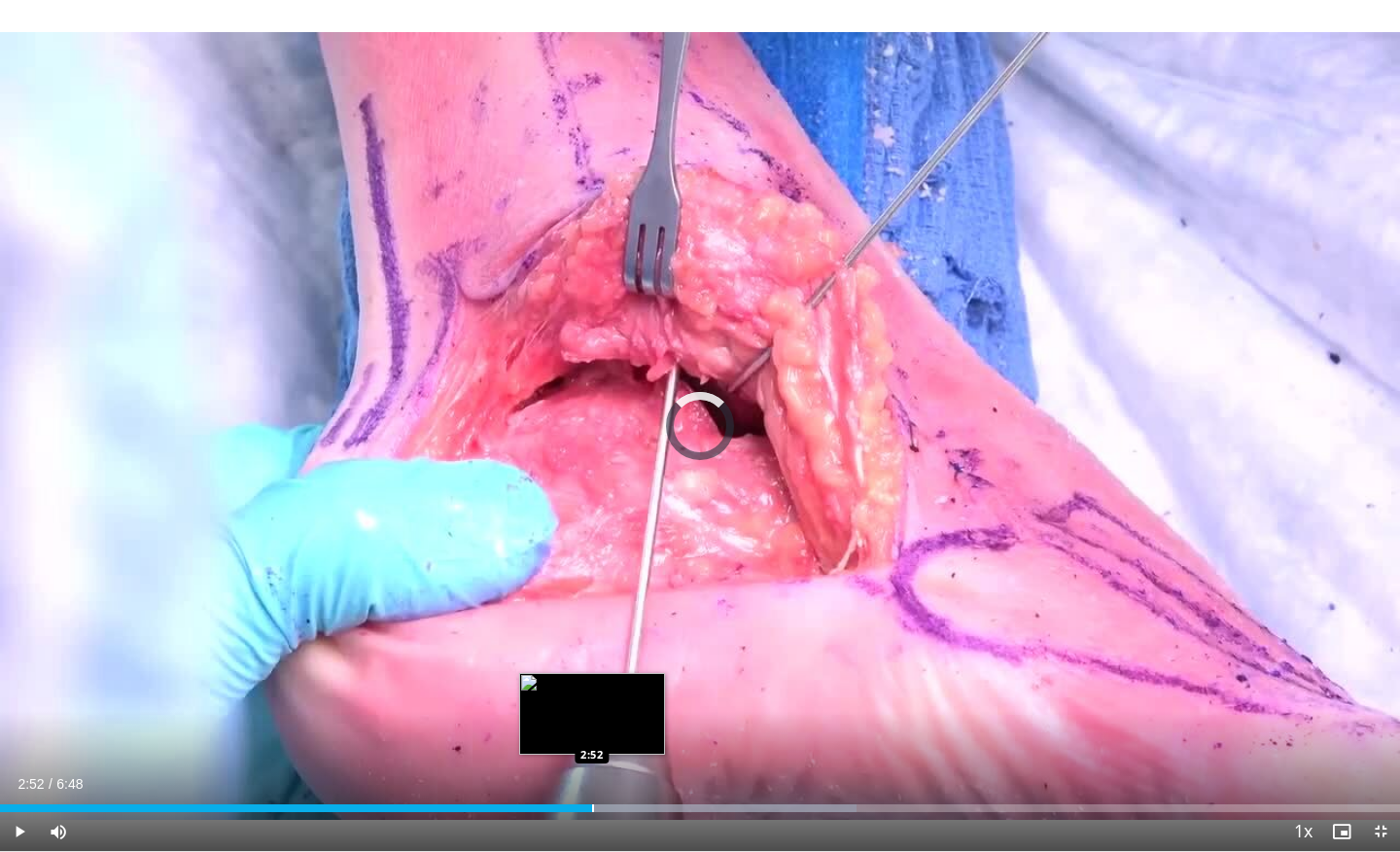click at bounding box center (593, 808) 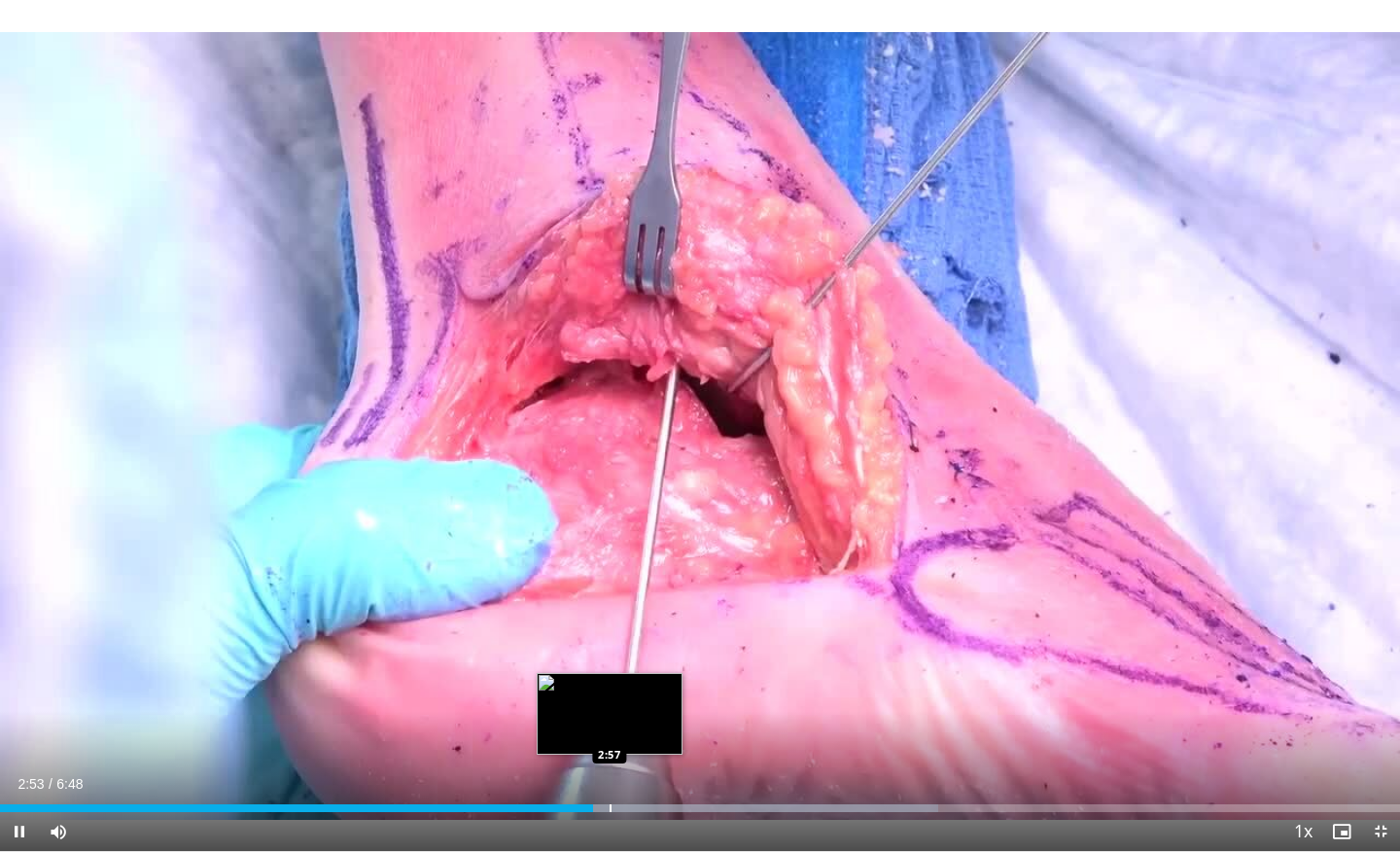 click at bounding box center (611, 808) 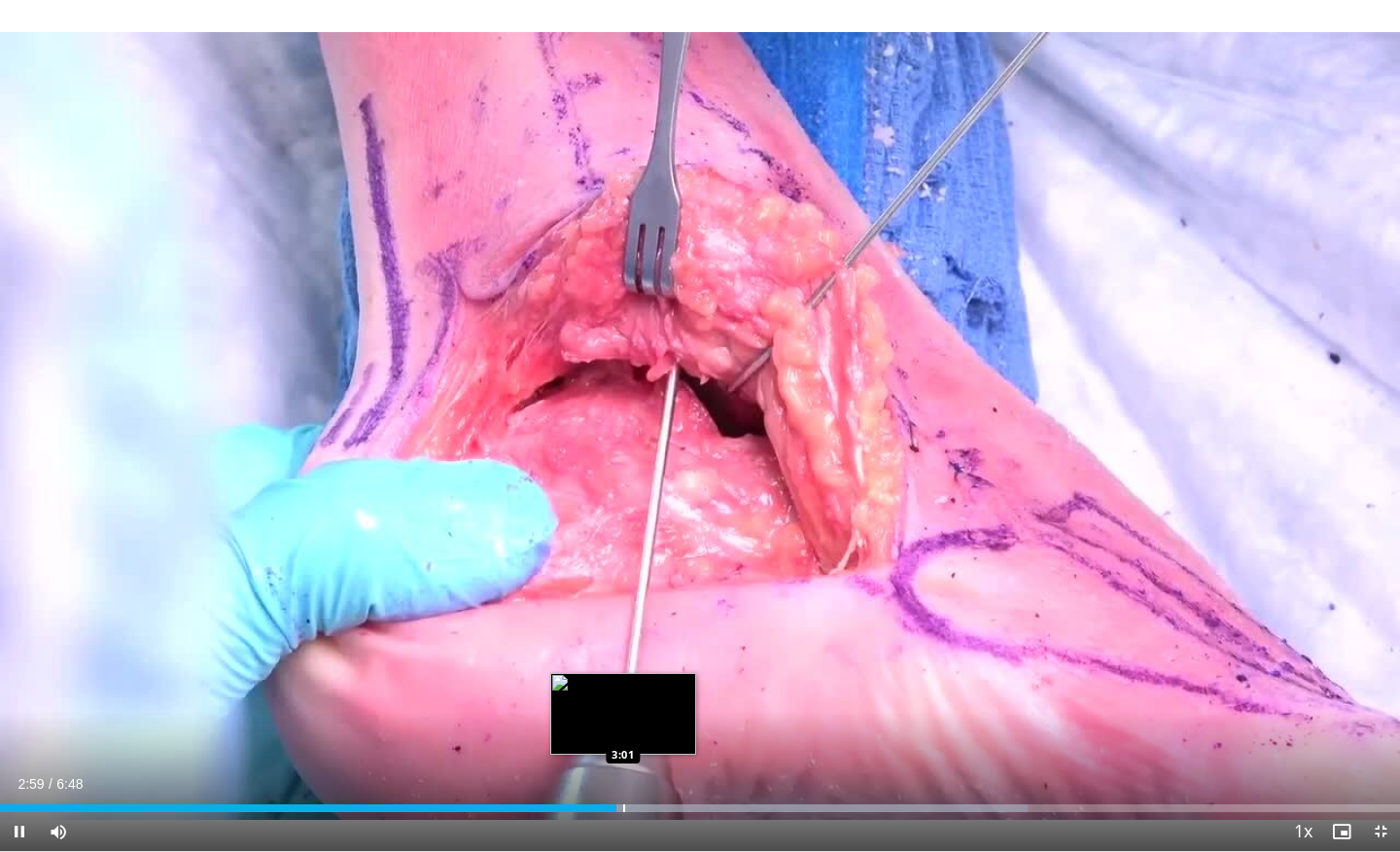 click at bounding box center [624, 808] 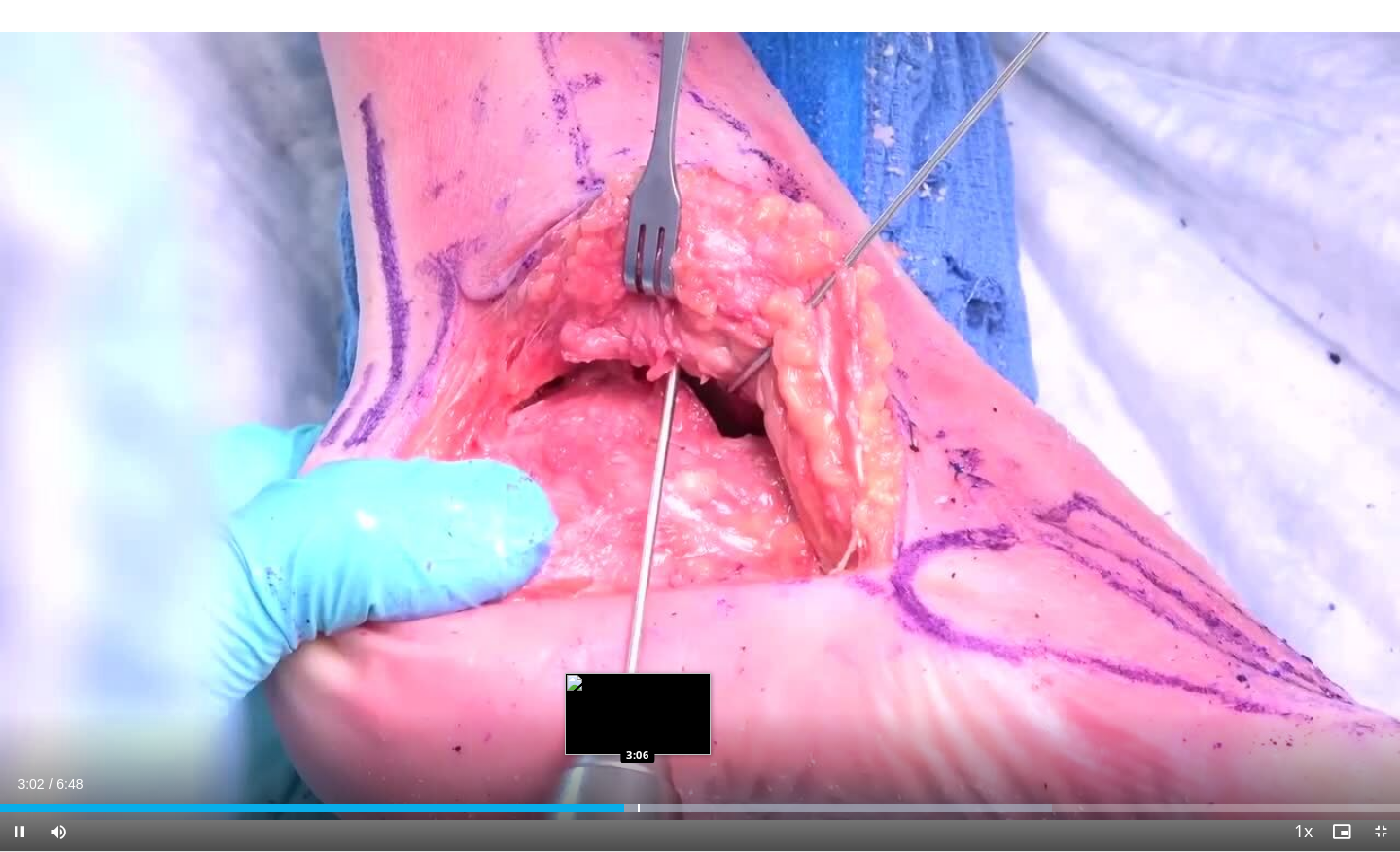 click at bounding box center [639, 808] 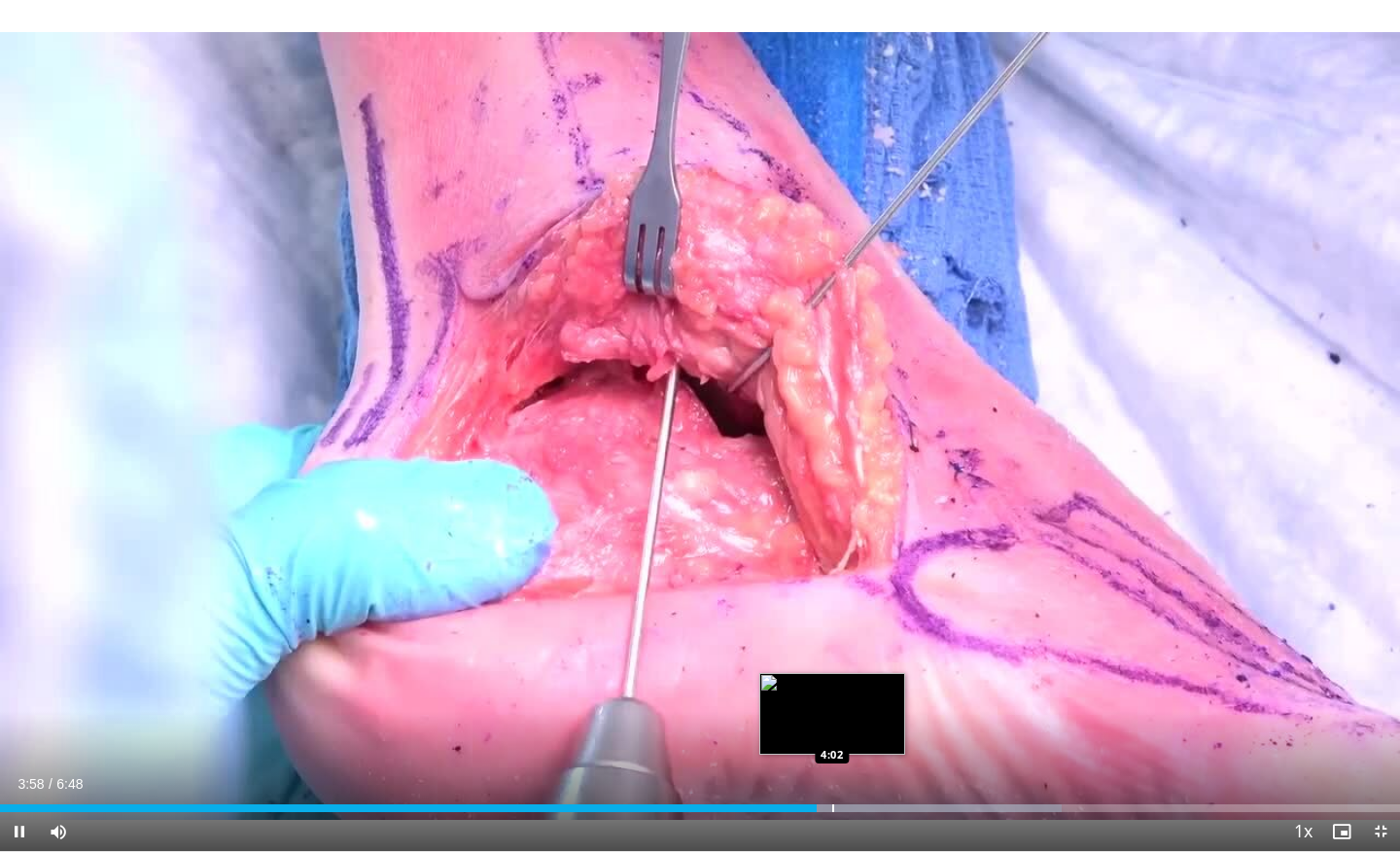 click at bounding box center [833, 808] 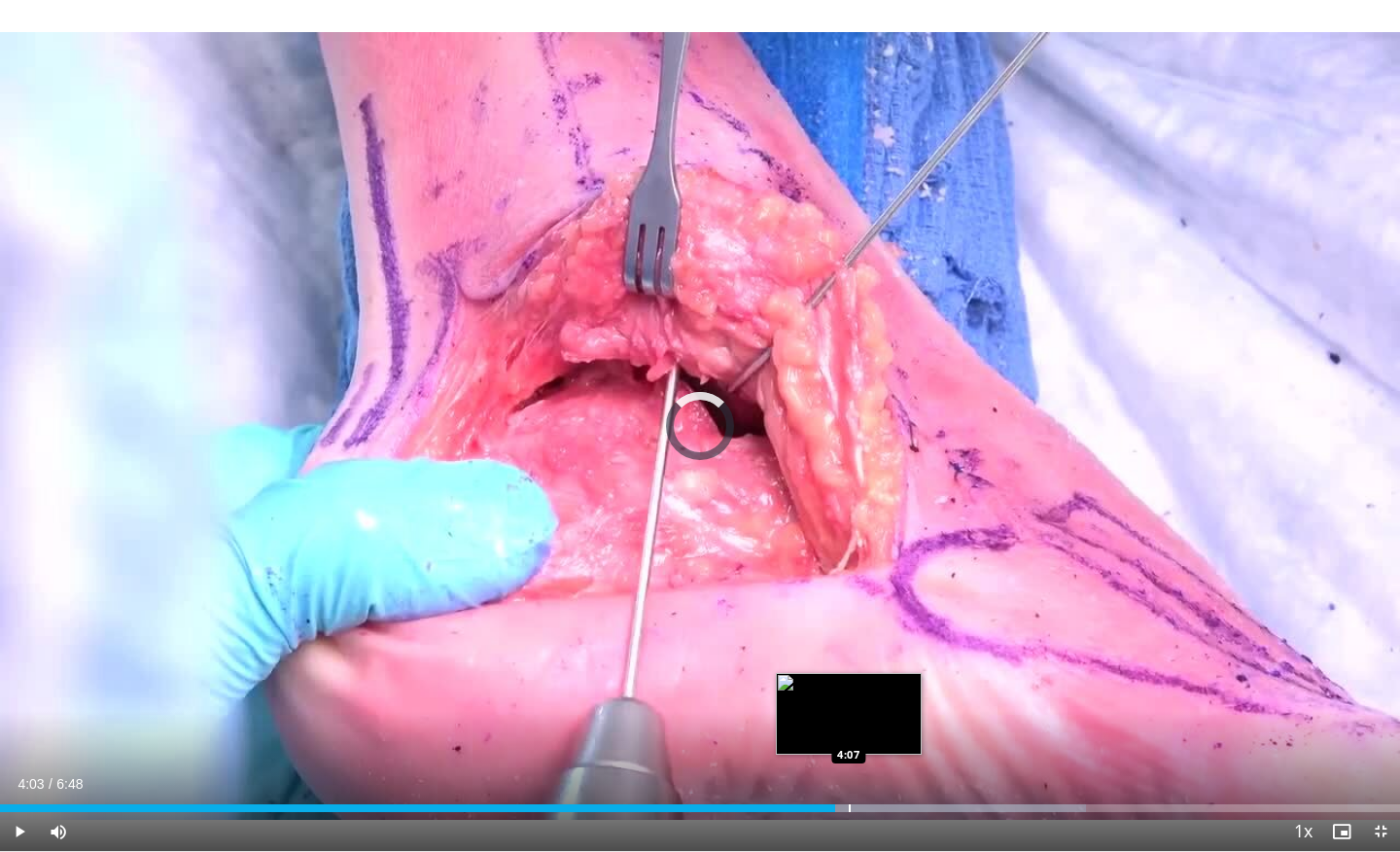 click at bounding box center [850, 808] 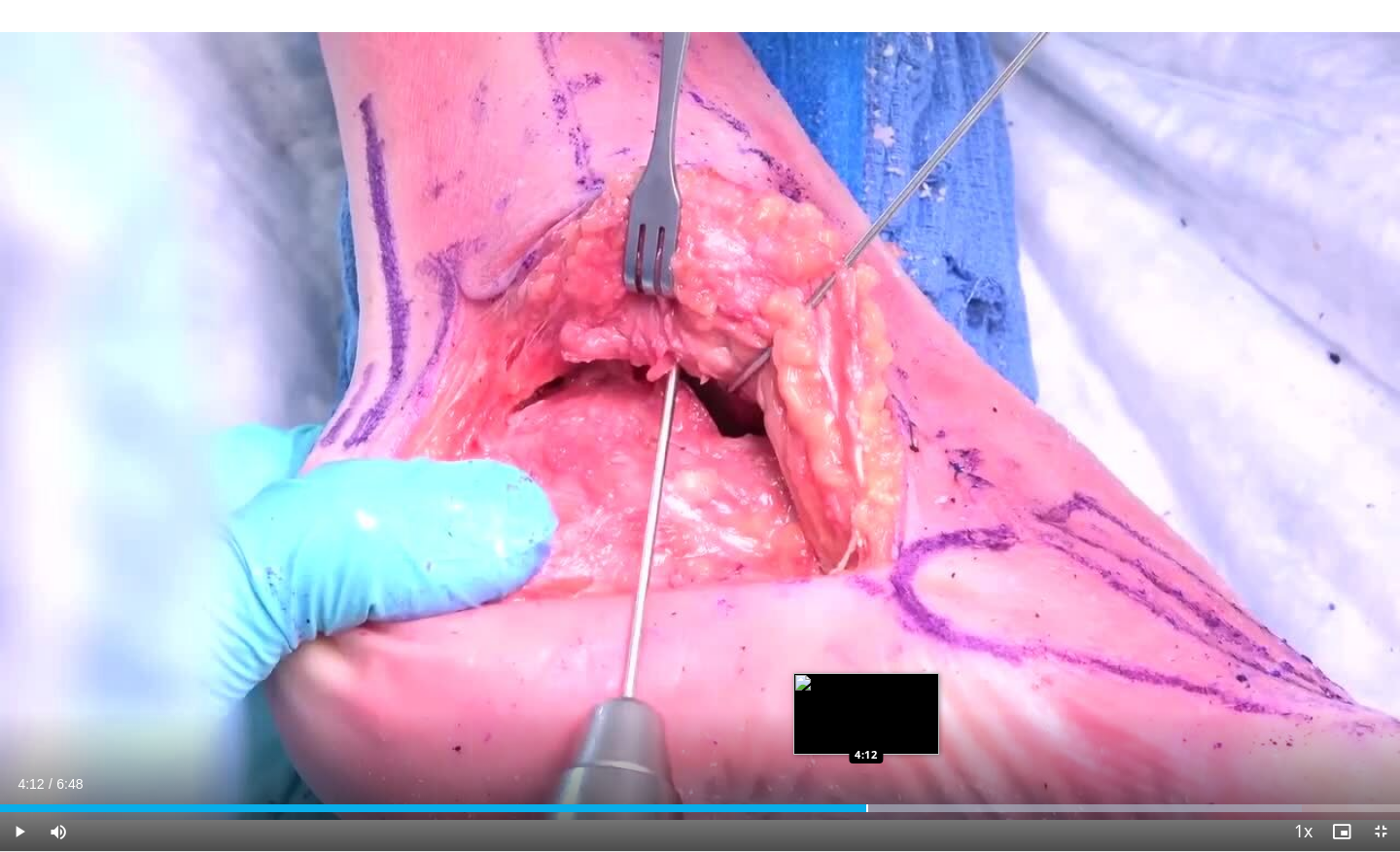 click at bounding box center [867, 808] 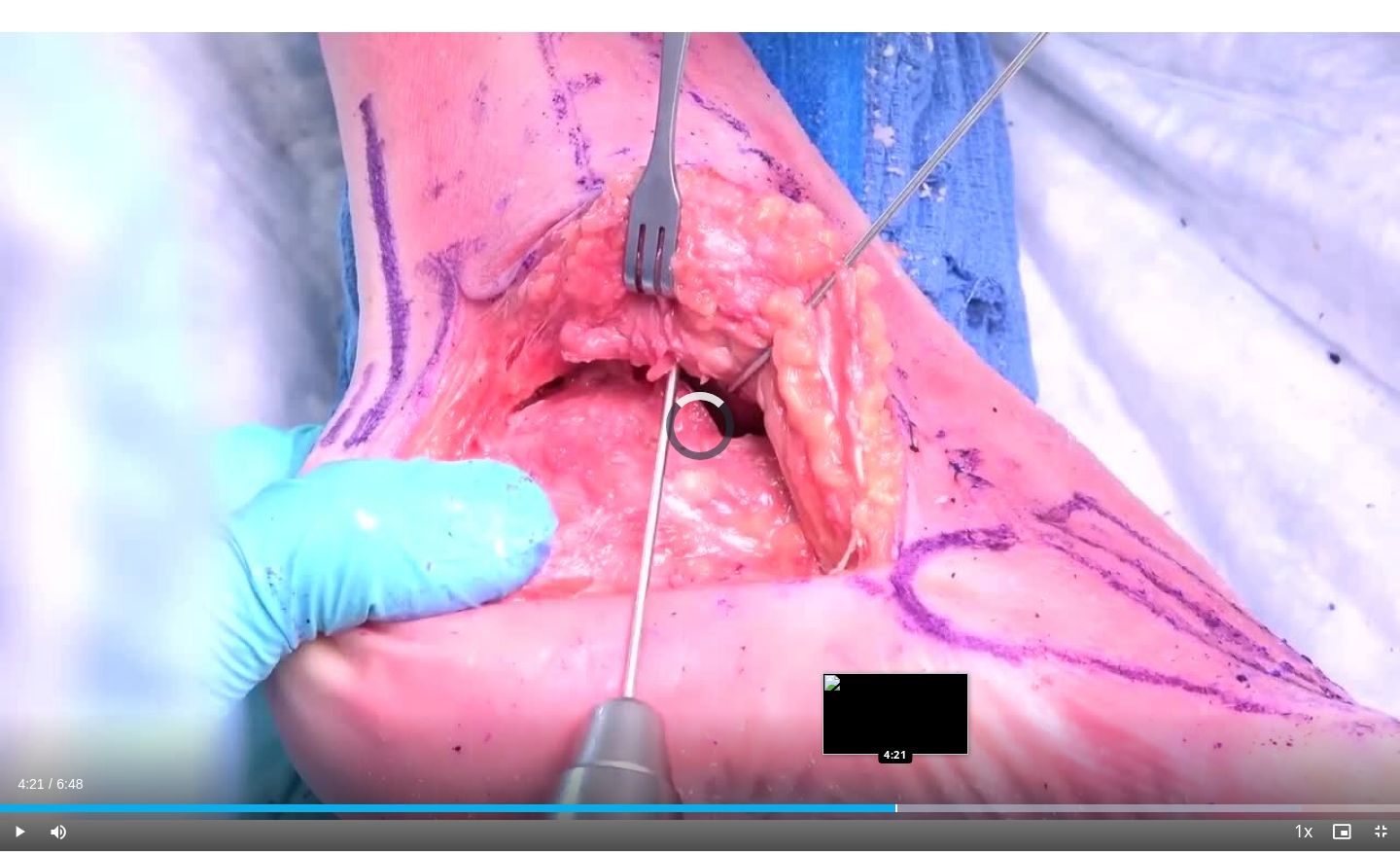 click at bounding box center (896, 808) 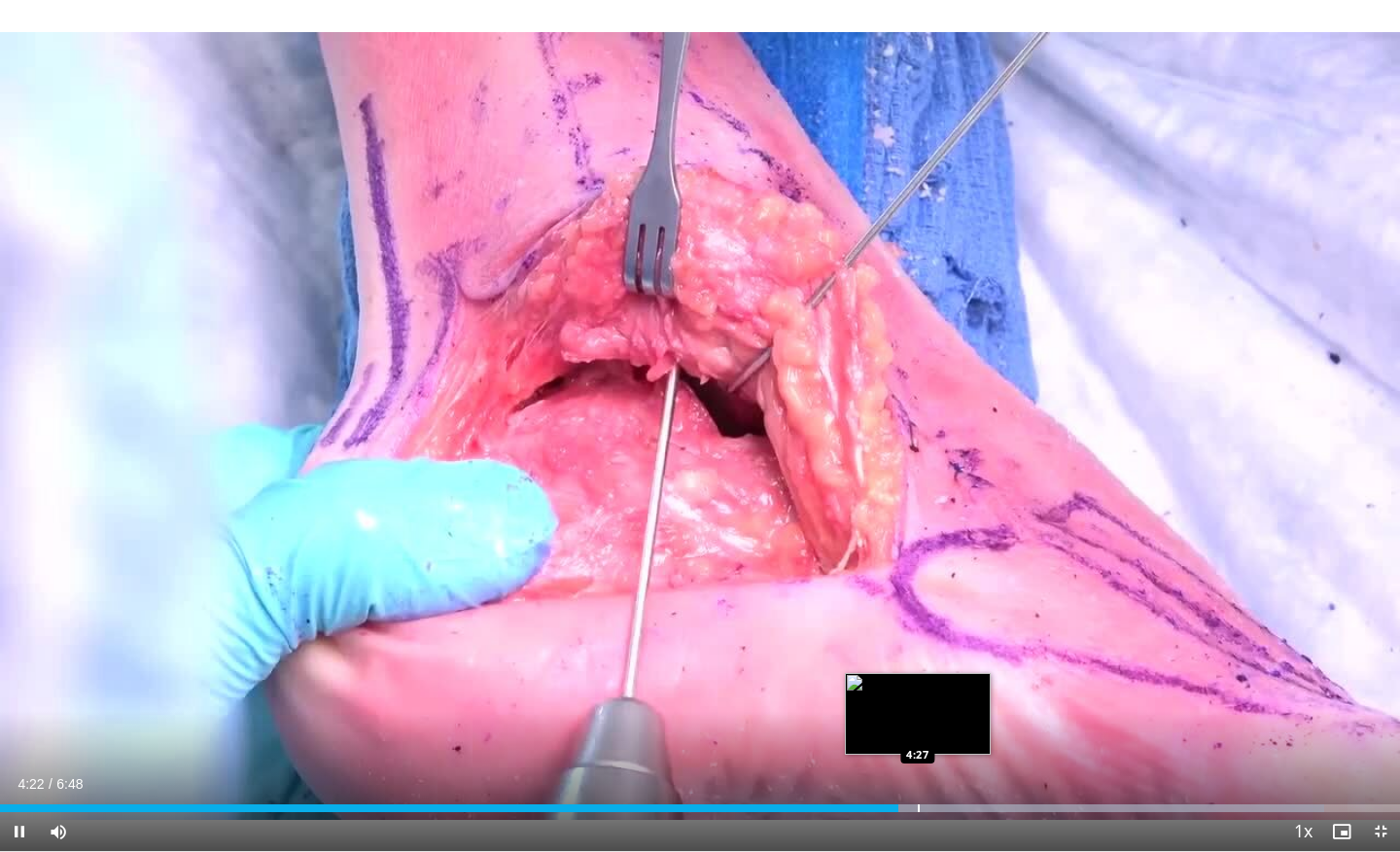 click at bounding box center (919, 808) 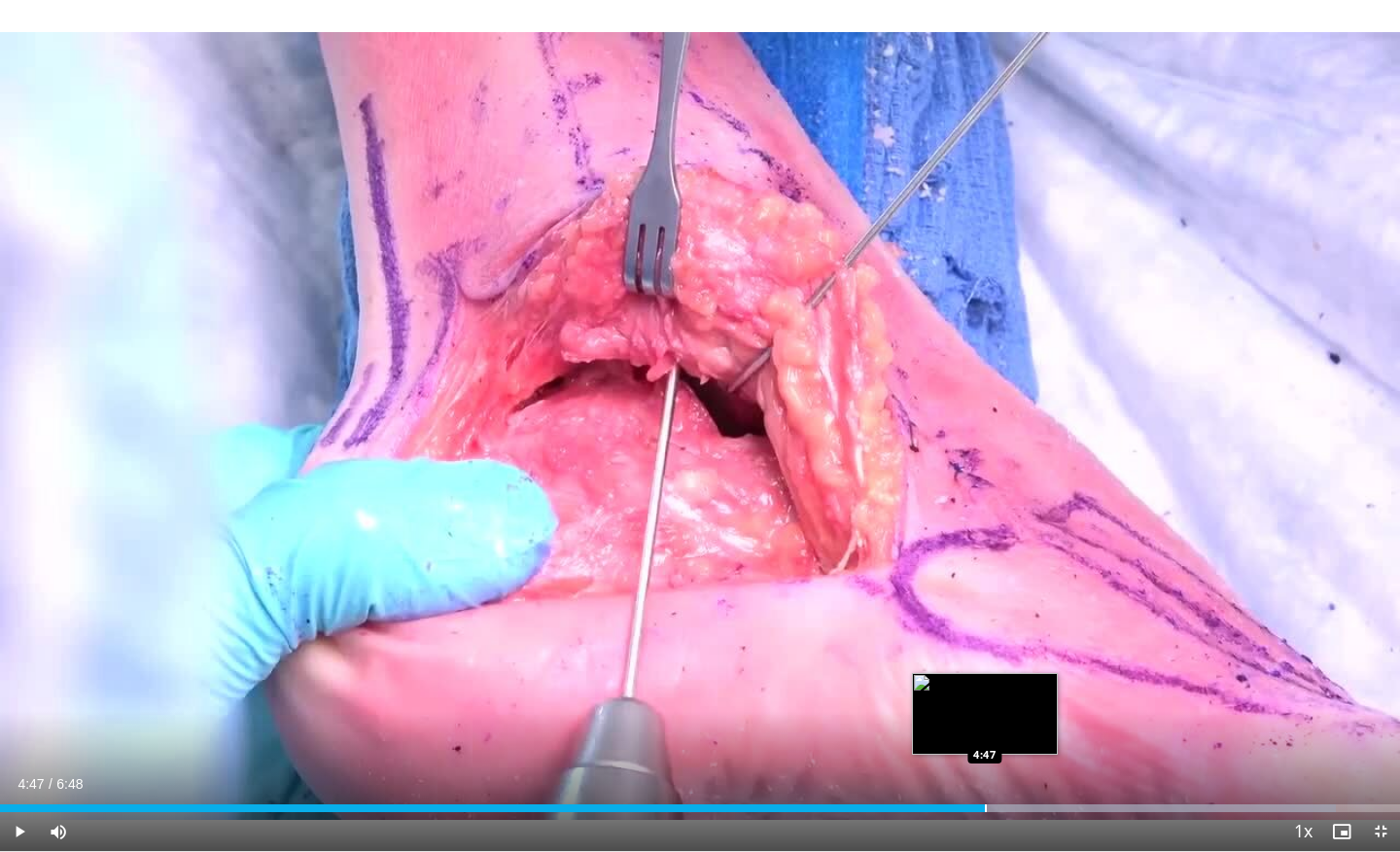 click on "Loaded :  95.42% 4:28 4:47" at bounding box center [700, 802] 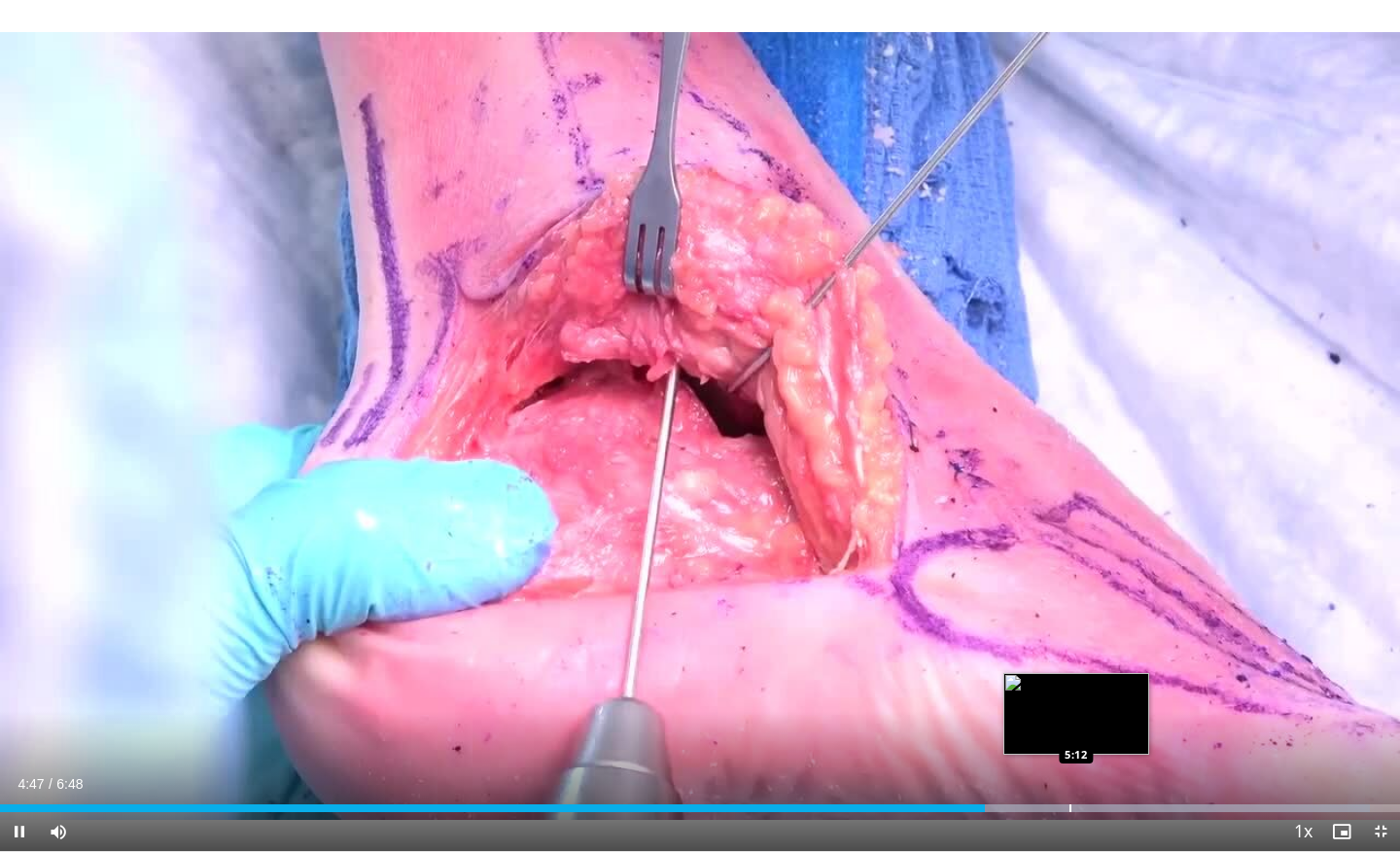 click on "Loaded :  97.86% 4:47 5:12" at bounding box center [700, 808] 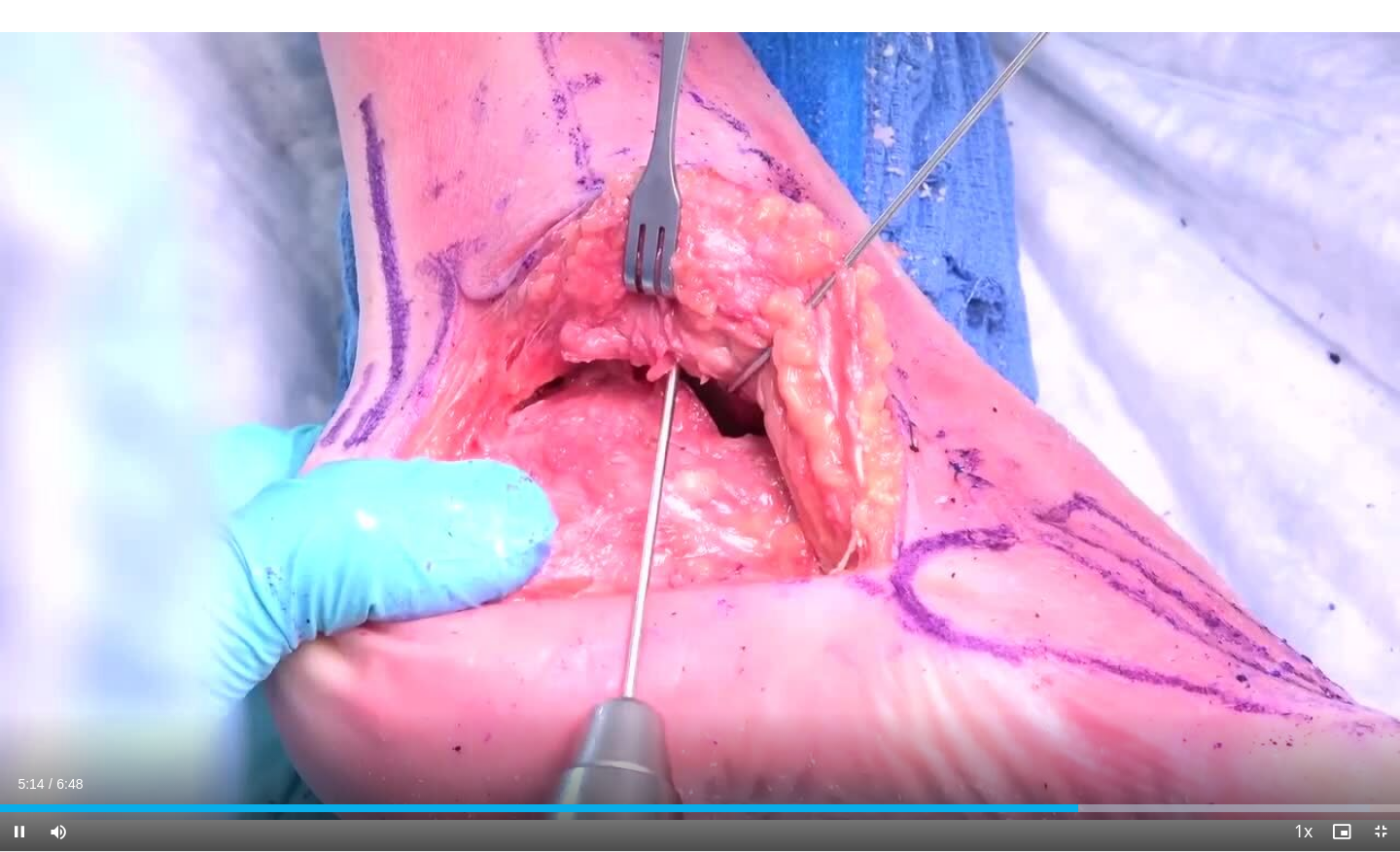 click on "Current Time  5:14 / Duration  6:48 Pause Skip Backward Skip Forward Mute Loaded :  97.85% 5:14 5:24 Stream Type  LIVE Seek to live, currently behind live LIVE   1x Playback Rate 0.5x 0.75x 1x , selected 1.25x 1.5x 1.75x 2x Chapters Chapters Descriptions descriptions off , selected Captions captions off , selected Audio Track en (Main) , selected Exit Fullscreen Enable picture-in-picture mode" at bounding box center [700, 832] 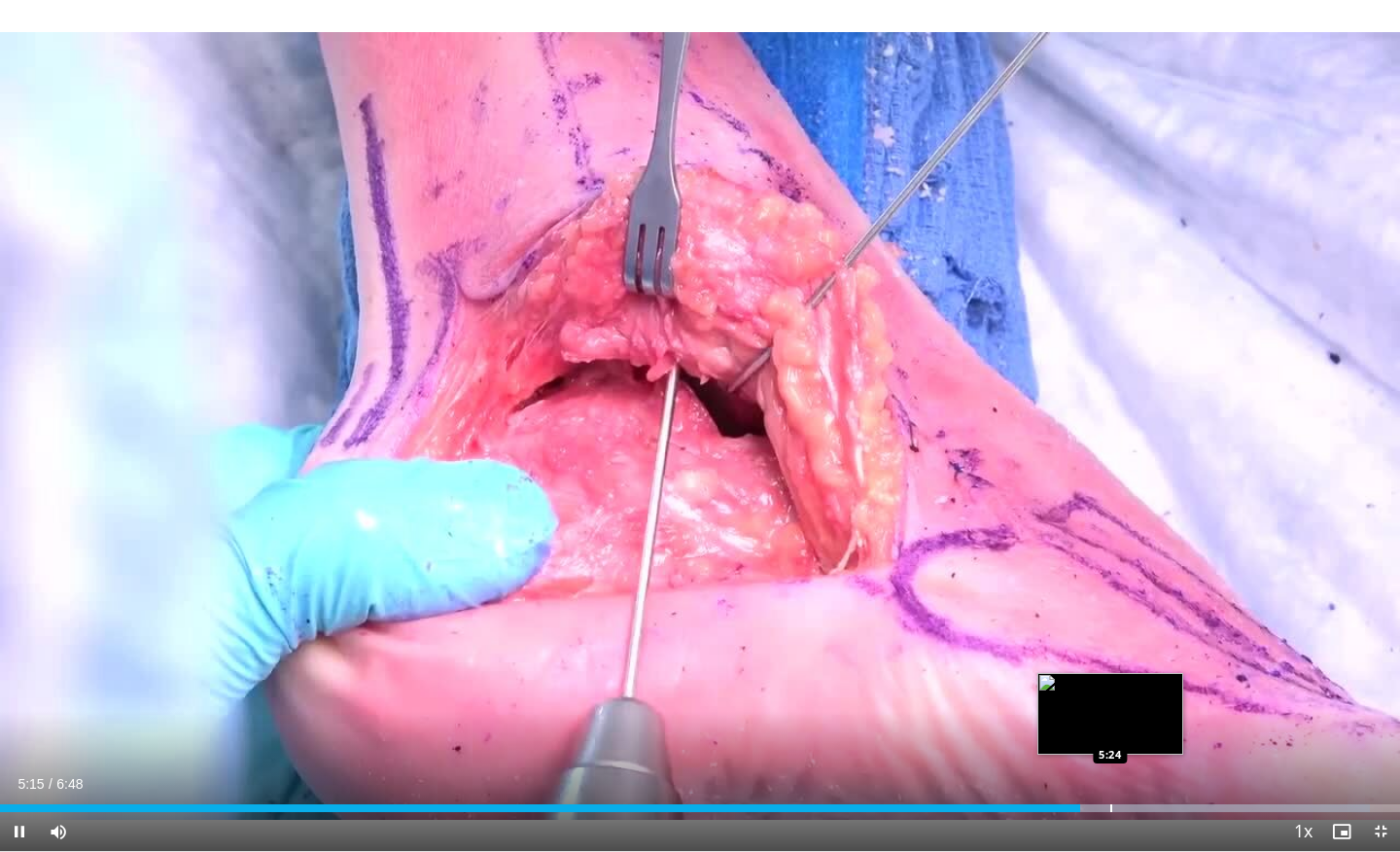 click on "Loaded :  97.85% 5:15 5:24" at bounding box center [700, 808] 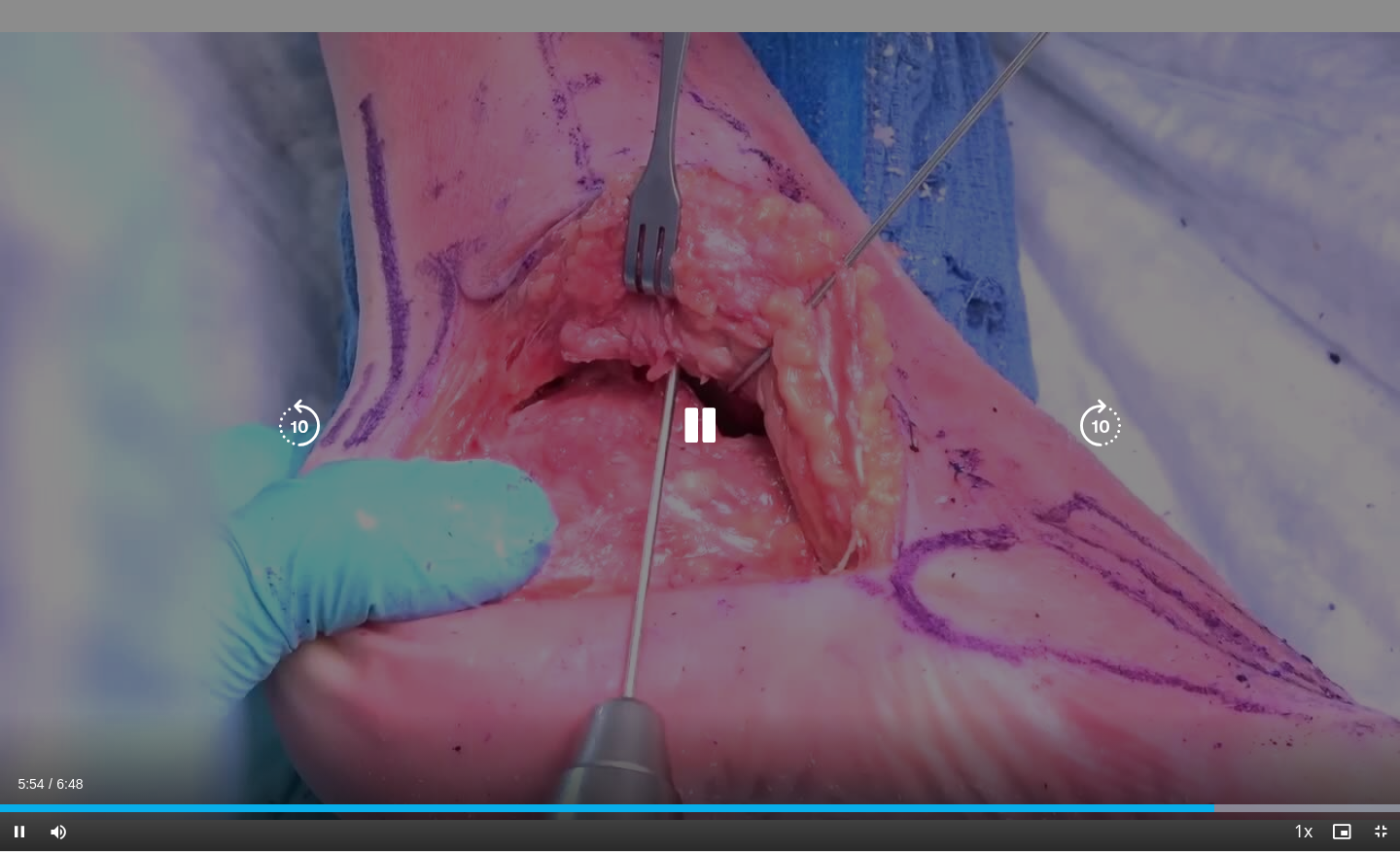 click on "10 seconds
Tap to unmute" at bounding box center [700, 425] 